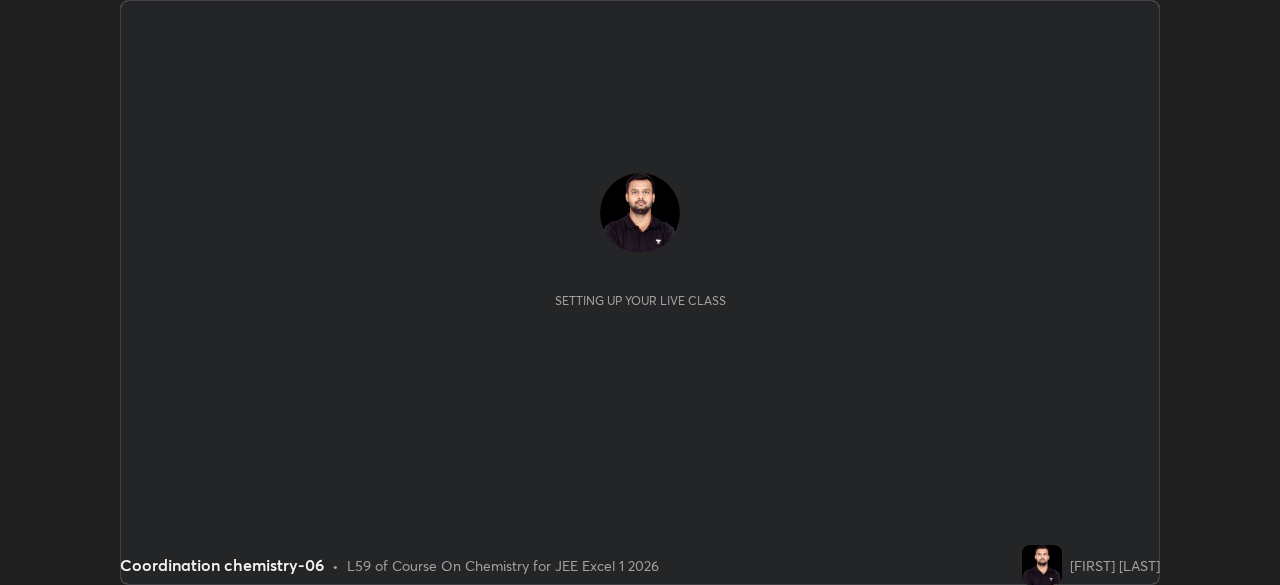 scroll, scrollTop: 0, scrollLeft: 0, axis: both 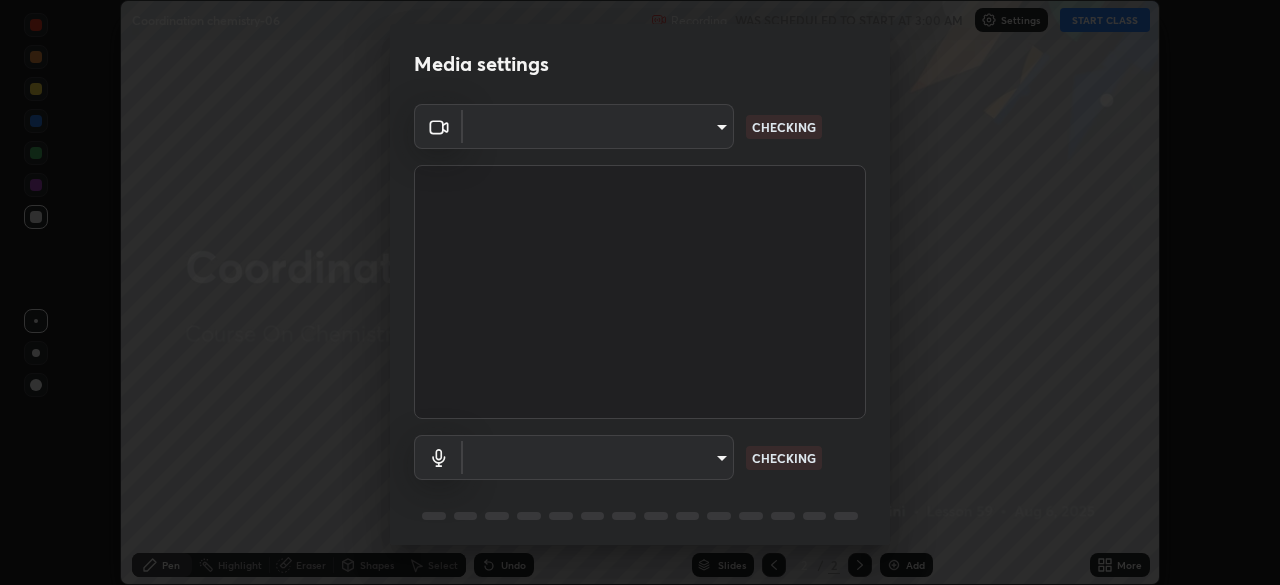 type on "6ee9b2c6c9a5678ab5214f7e96b3922f1b517bc999d2db28af292a13673a7194" 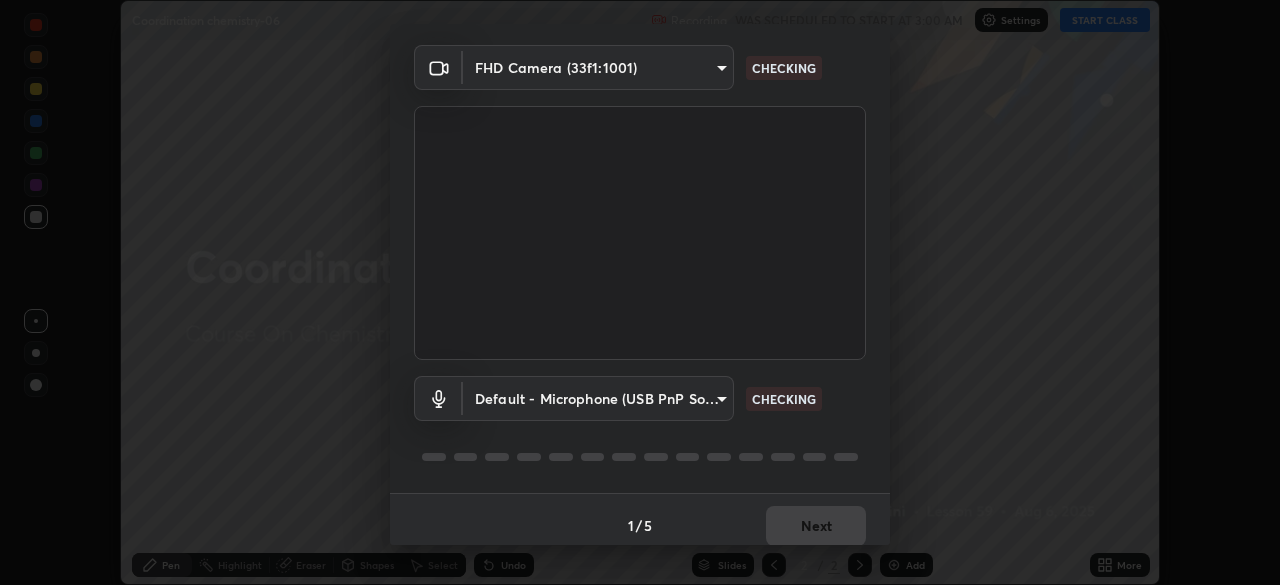 scroll, scrollTop: 71, scrollLeft: 0, axis: vertical 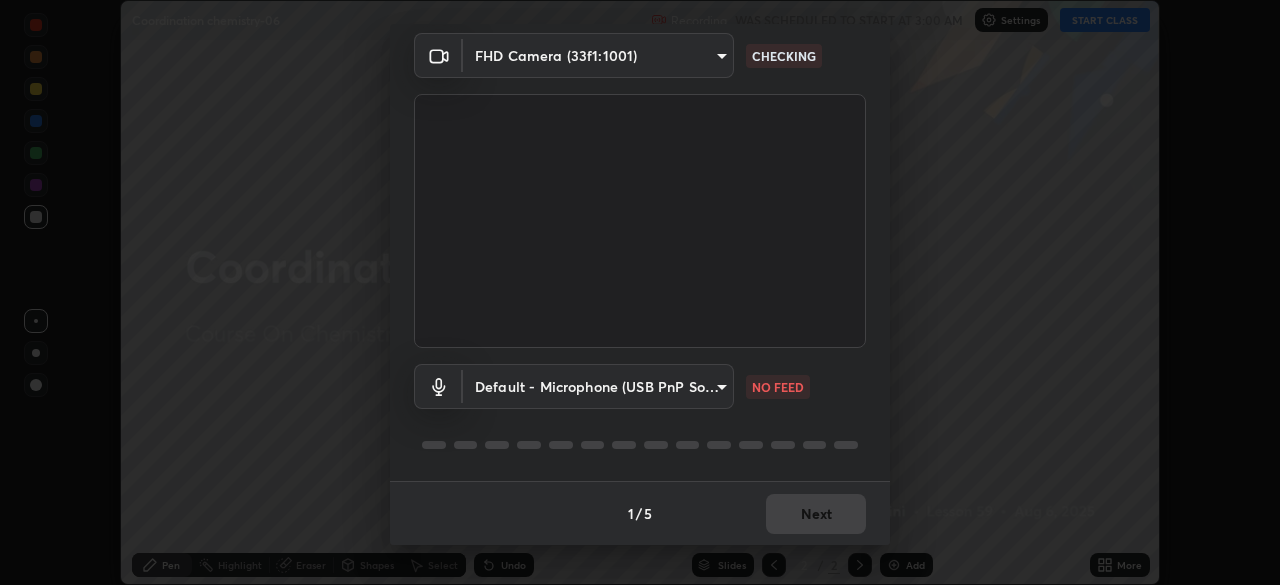 click on "Erase all Coordination chemistry-06 Recording WAS SCHEDULED TO START AT  3:00 AM Settings START CLASS Setting up your live class Coordination chemistry-06 • L59 of Course On Chemistry for JEE Excel 1 2026 [FIRST] [LAST] Pen Highlight Eraser Shapes Select Undo Slides 2 / 2 Add More No doubts shared Encourage your learners to ask a doubt for better clarity Report an issue Reason for reporting Buffering Chat not working Audio - Video sync issue Educator video quality low ​ Attach an image Report Media settings FHD Camera (33f1:1001) 6ee9b2c6c9a5678ab5214f7e96b3922f1b517bc999d2db28af292a13673a7194 CHECKING Default - Microphone (USB PnP Sound Device) default NO FEED 1 / 5 Next" at bounding box center (640, 292) 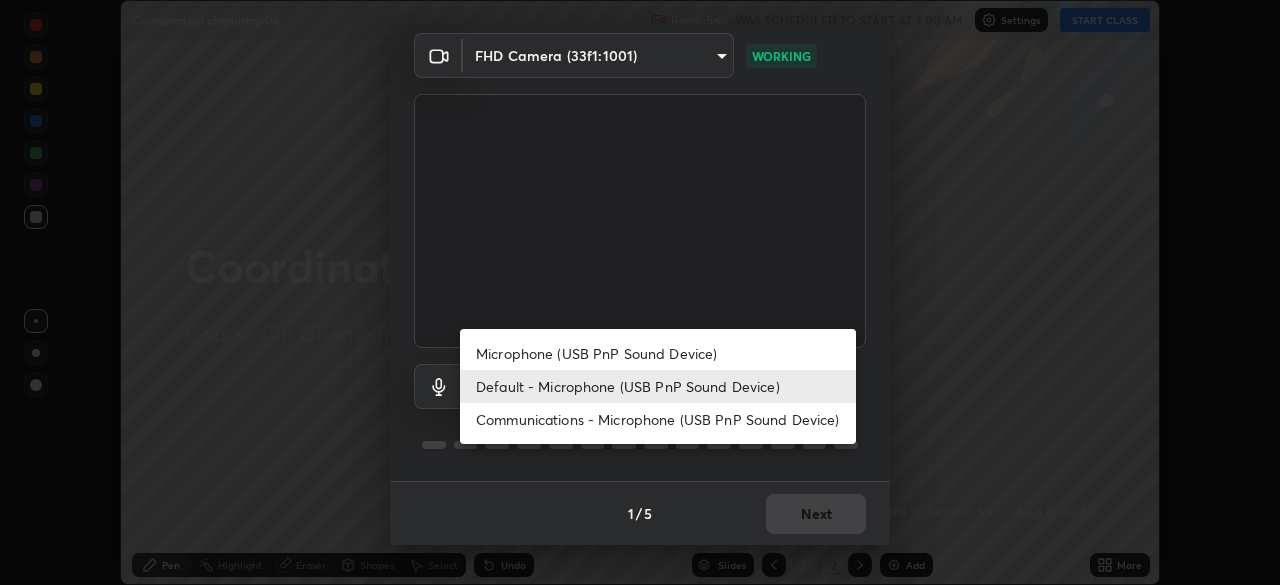 click on "Communications - Microphone (USB PnP Sound Device)" at bounding box center (658, 419) 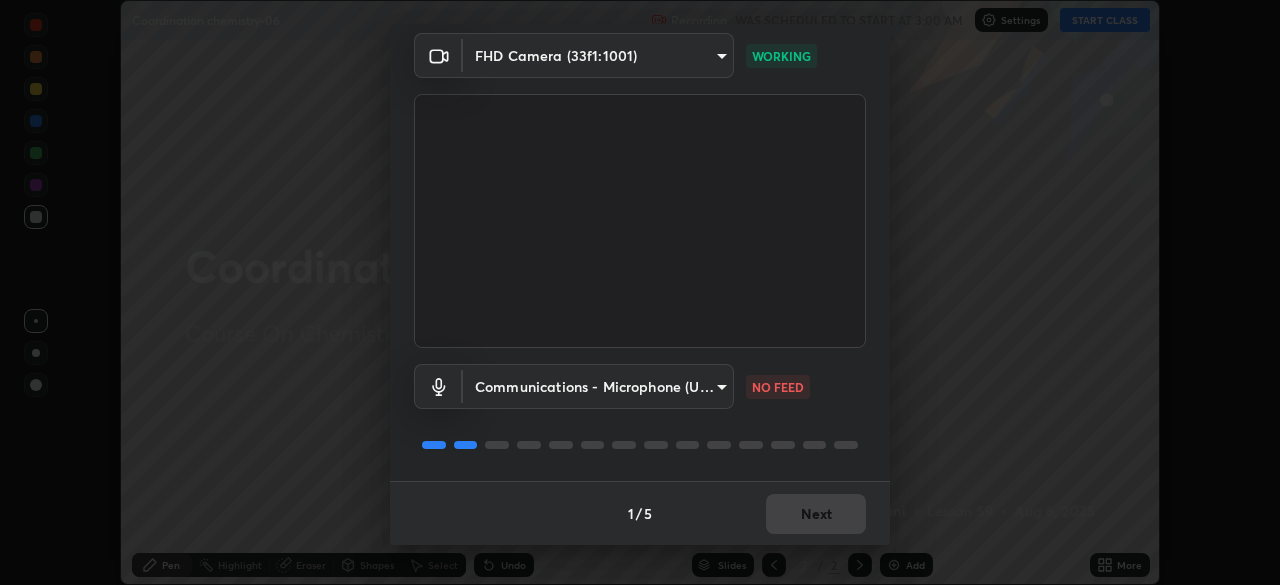 click on "Erase all Coordination chemistry-06 Recording WAS SCHEDULED TO START AT  3:00 AM Settings START CLASS Setting up your live class Coordination chemistry-06 • L59 of Course On Chemistry for JEE Excel 1 2026 [FIRST] [LAST] Pen Highlight Eraser Shapes Select Undo Slides 2 / 2 Add More No doubts shared Encourage your learners to ask a doubt for better clarity Report an issue Reason for reporting Buffering Chat not working Audio - Video sync issue Educator video quality low ​ Attach an image Report Media settings FHD Camera (33f1:1001) 6ee9b2c6c9a5678ab5214f7e96b3922f1b517bc999d2db28af292a13673a7194 WORKING Communications - Microphone (USB PnP Sound Device) communications NO FEED 1 / 5 Next" at bounding box center (640, 292) 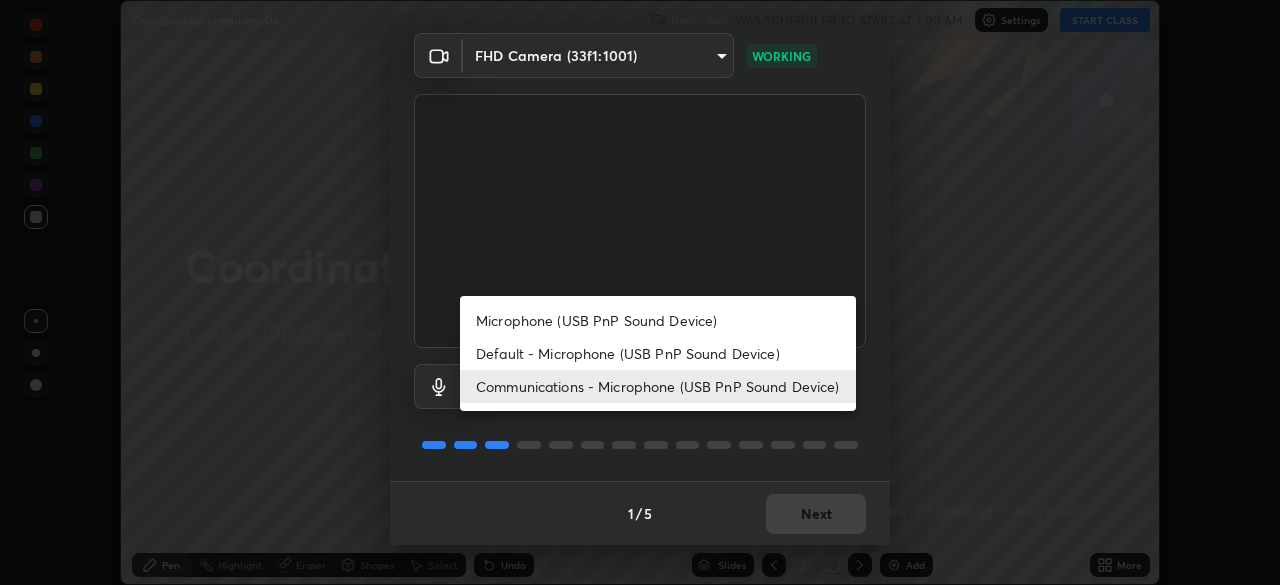 click on "Default - Microphone (USB PnP Sound Device)" at bounding box center (658, 353) 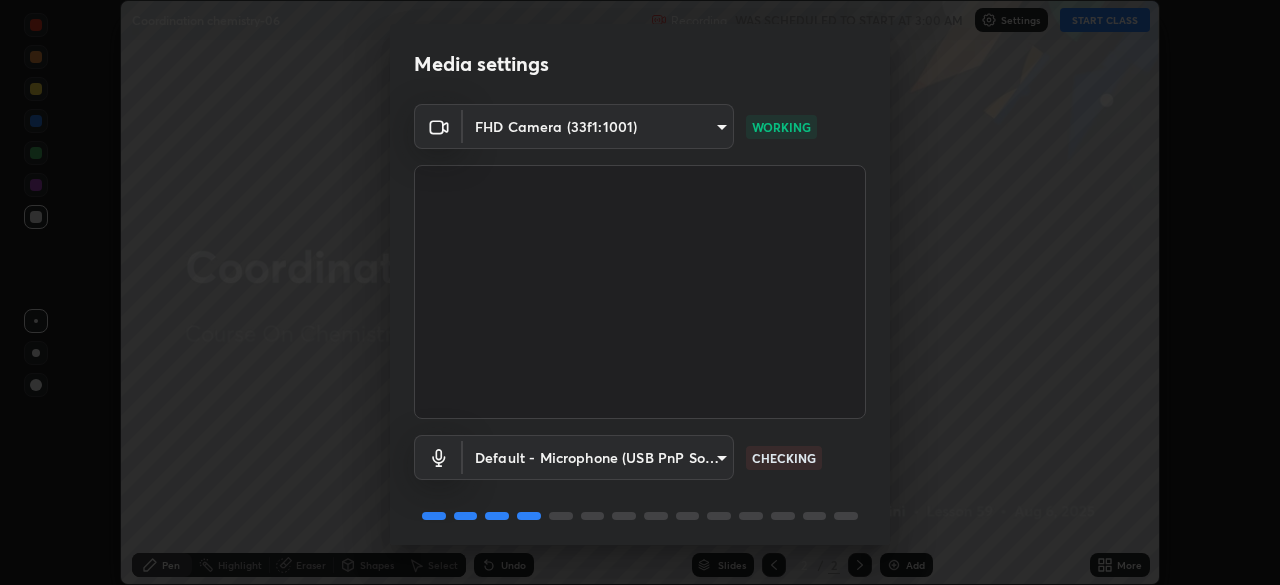 scroll, scrollTop: 71, scrollLeft: 0, axis: vertical 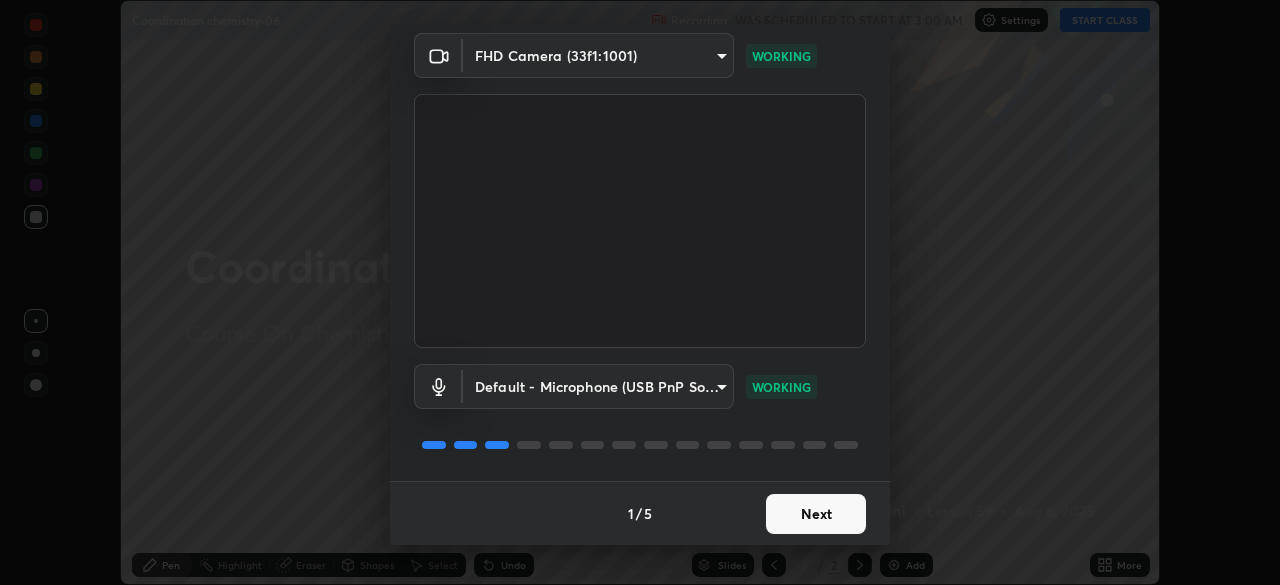 click on "Next" at bounding box center [816, 514] 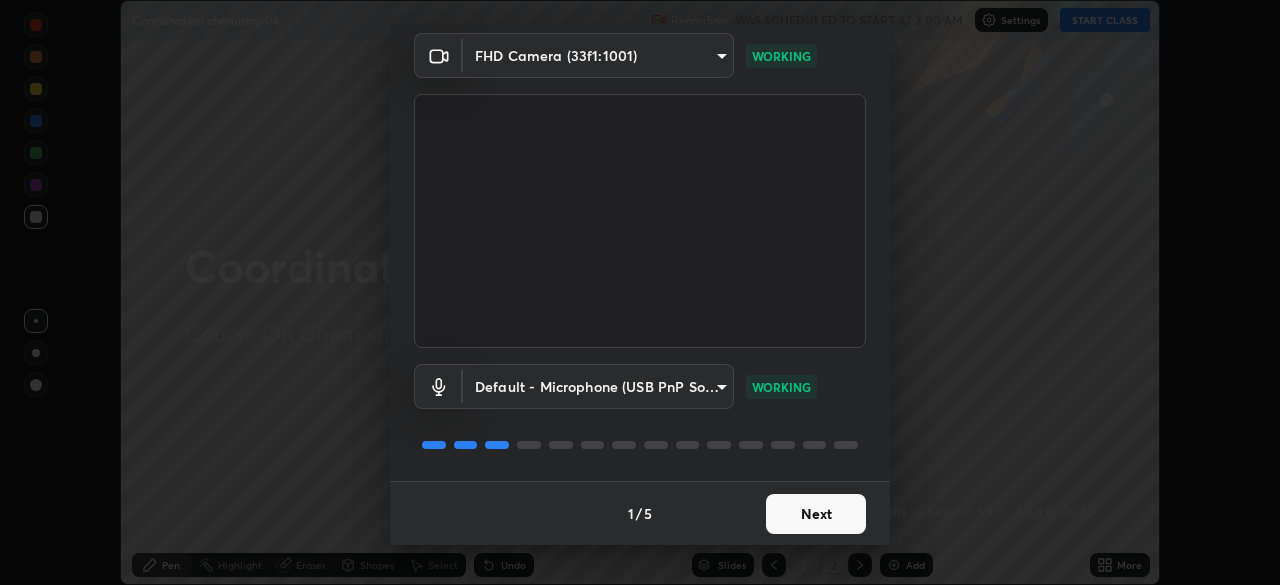 scroll, scrollTop: 0, scrollLeft: 0, axis: both 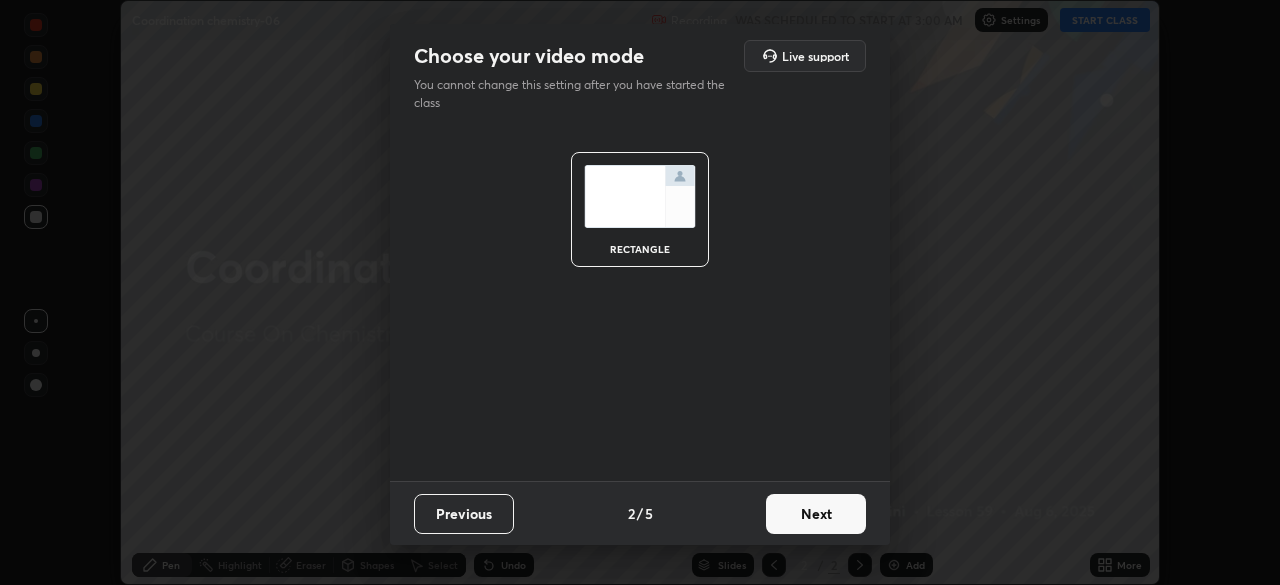 click on "Next" at bounding box center [816, 514] 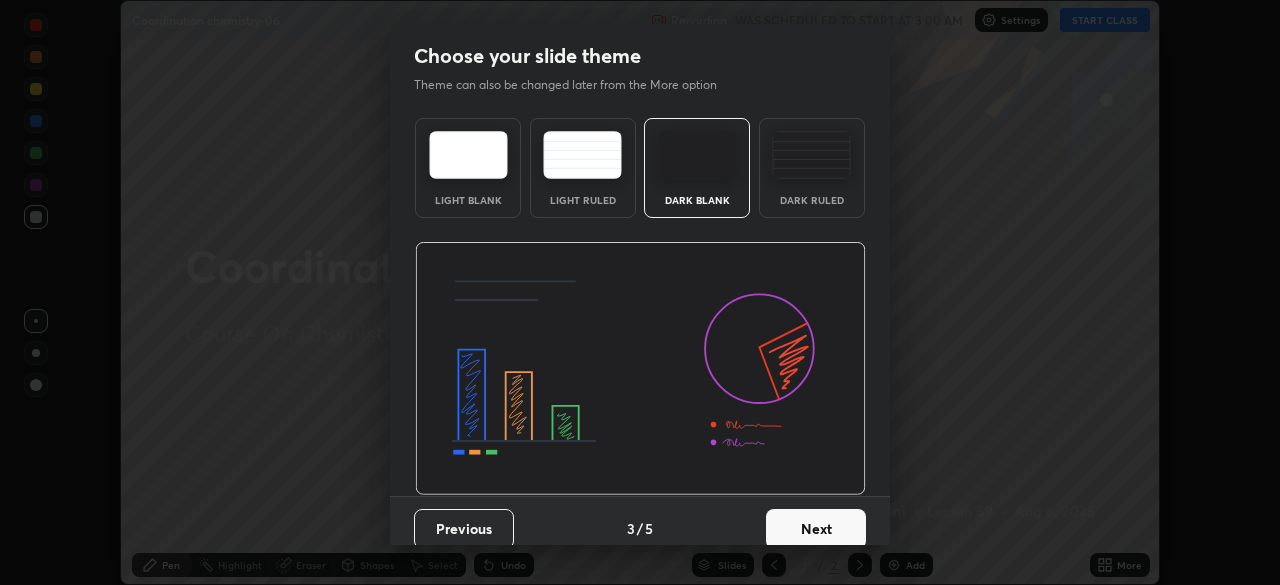 click on "Next" at bounding box center (816, 529) 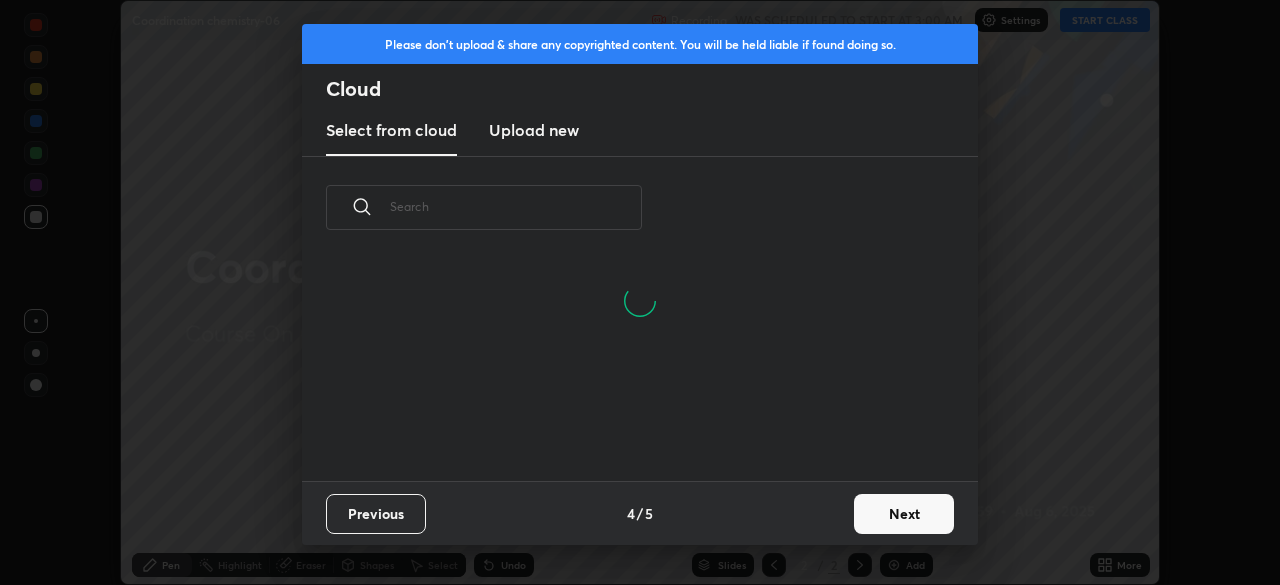 scroll, scrollTop: 0, scrollLeft: 1, axis: horizontal 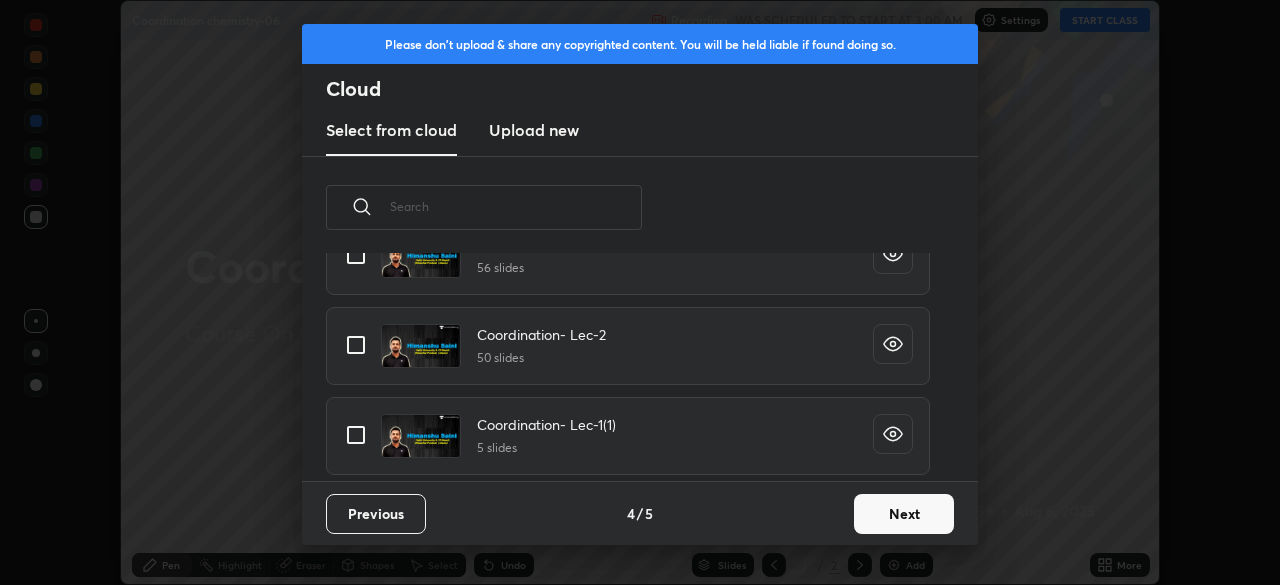 click at bounding box center (356, 345) 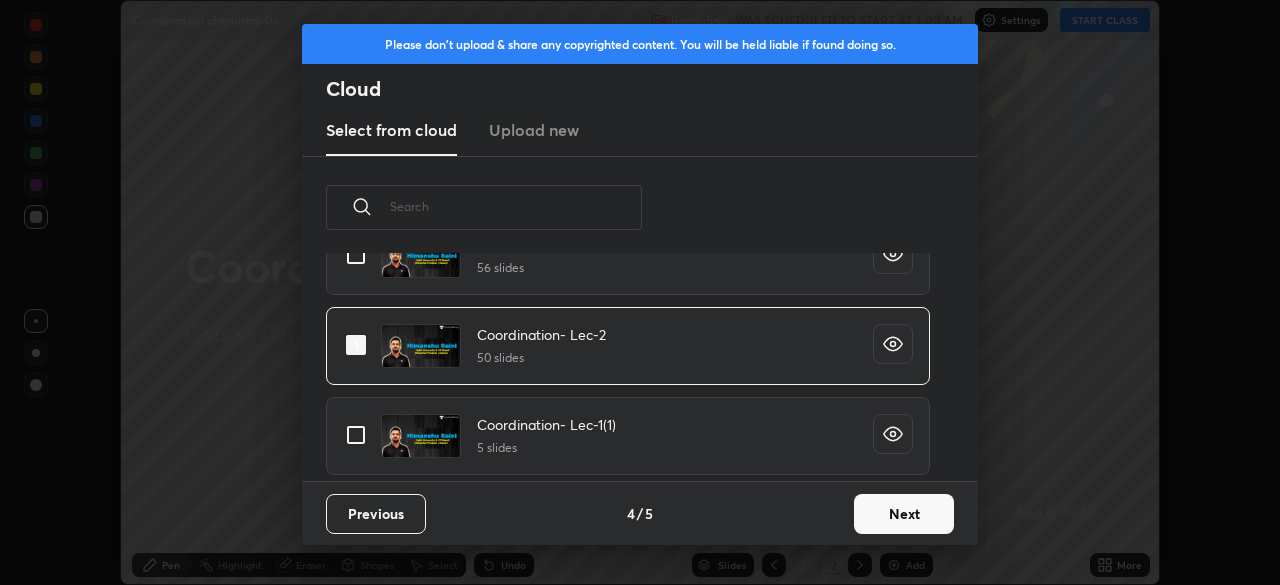 click on "Next" at bounding box center [904, 514] 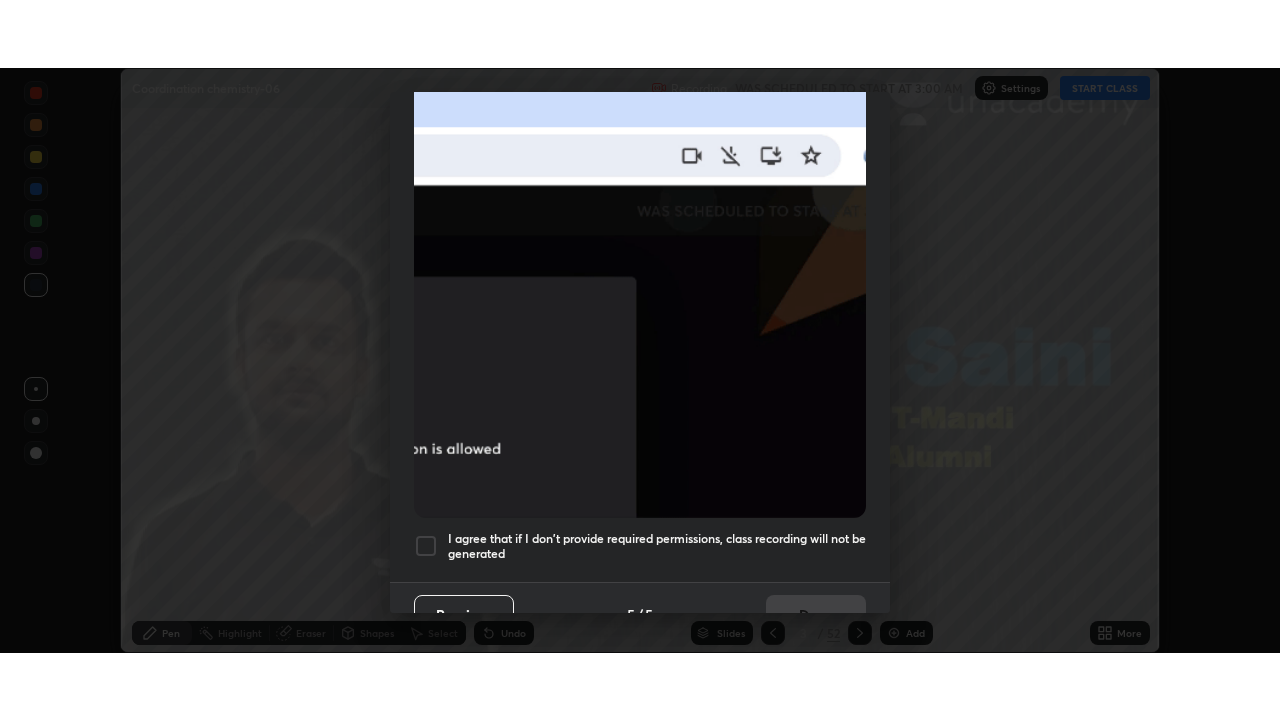 scroll, scrollTop: 479, scrollLeft: 0, axis: vertical 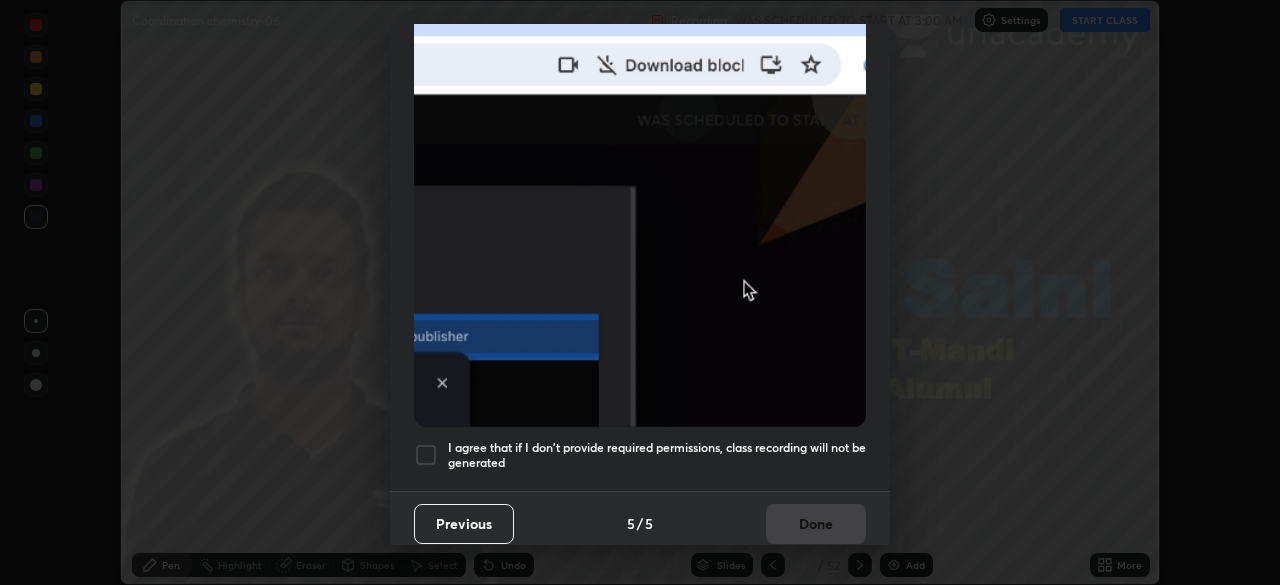 click at bounding box center (426, 455) 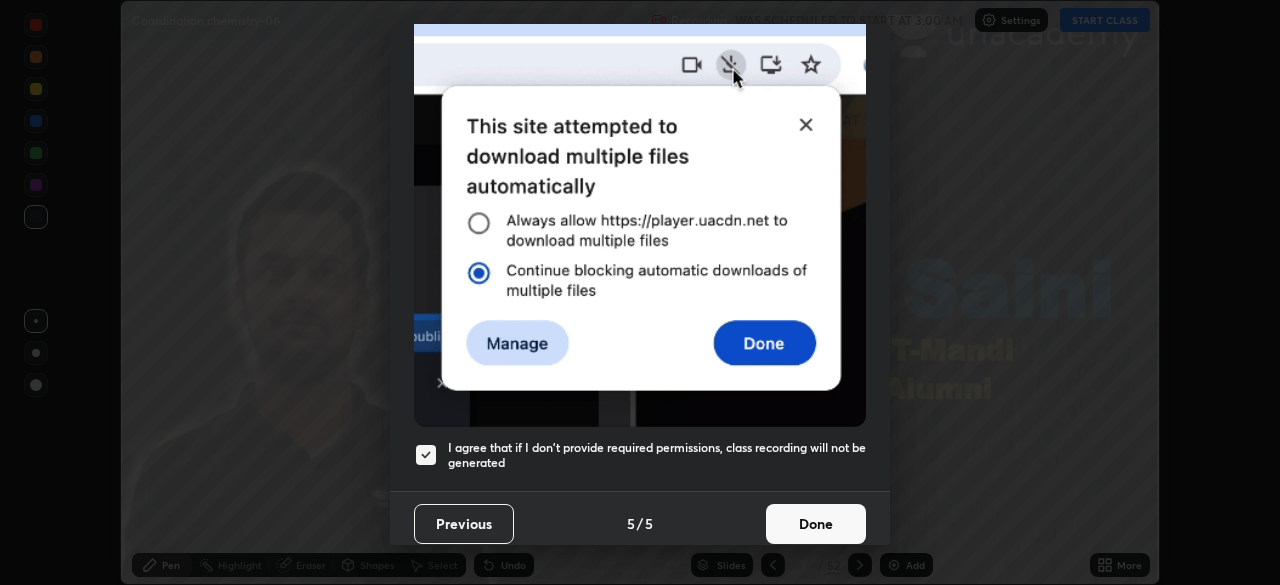 click on "Done" at bounding box center (816, 524) 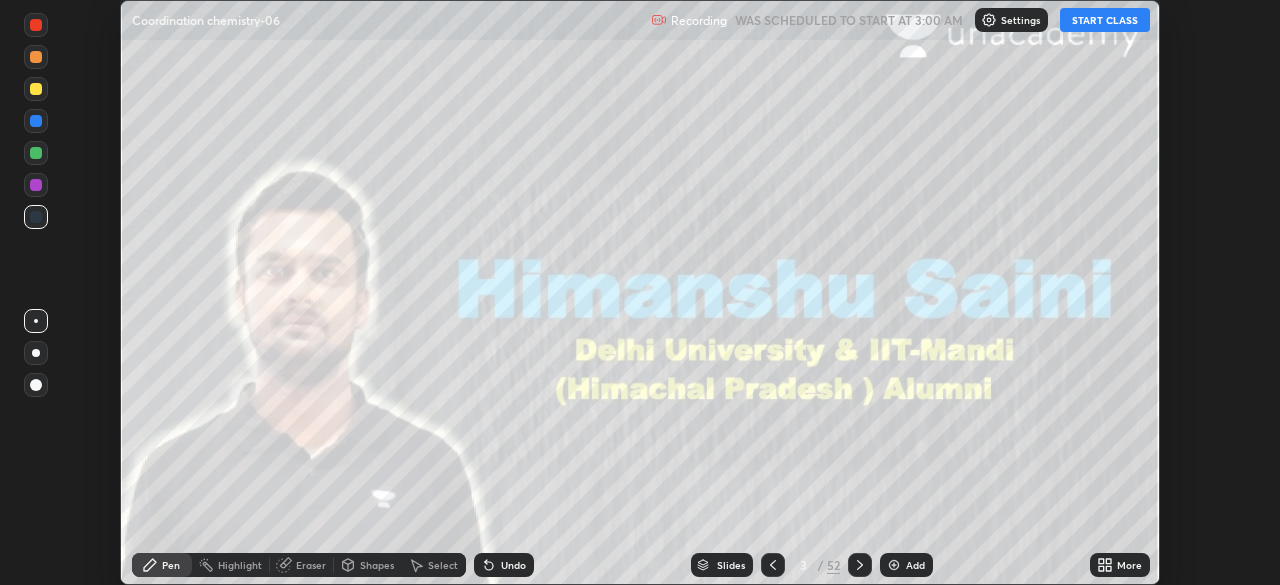 click 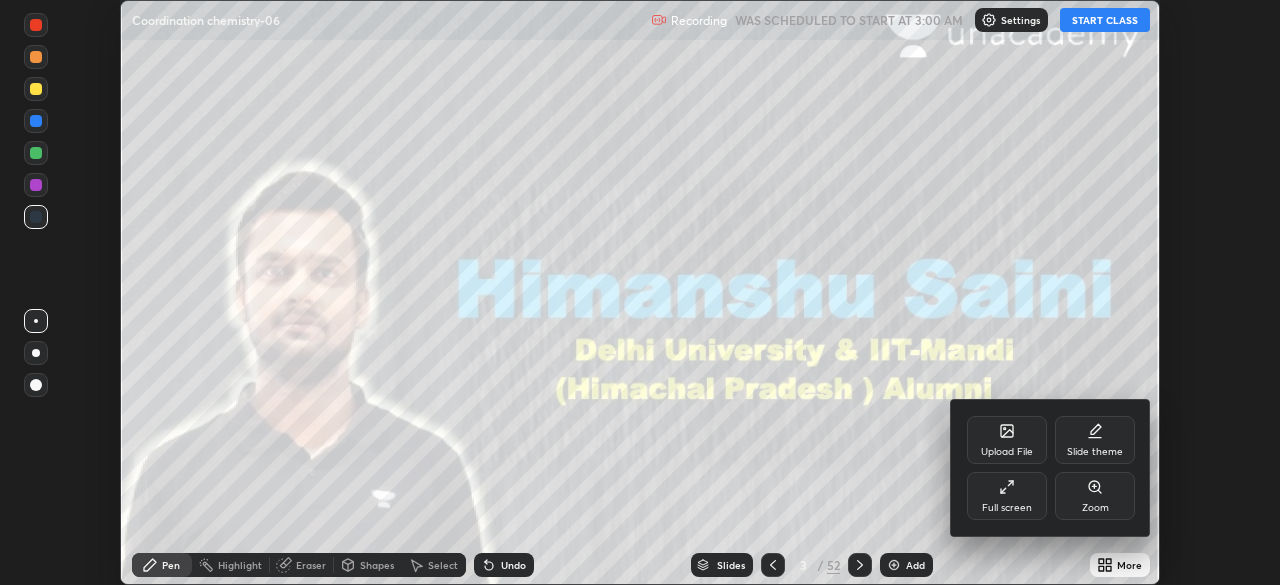 click on "Full screen" at bounding box center (1007, 496) 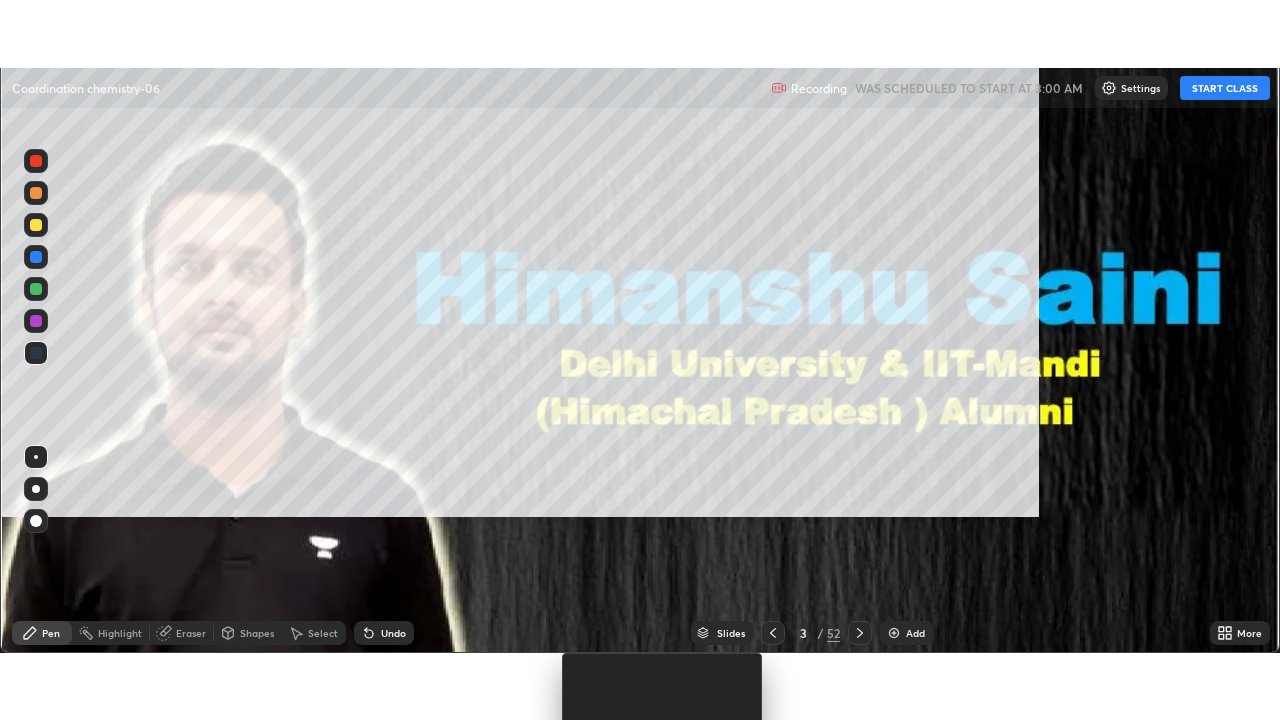 scroll, scrollTop: 99280, scrollLeft: 98720, axis: both 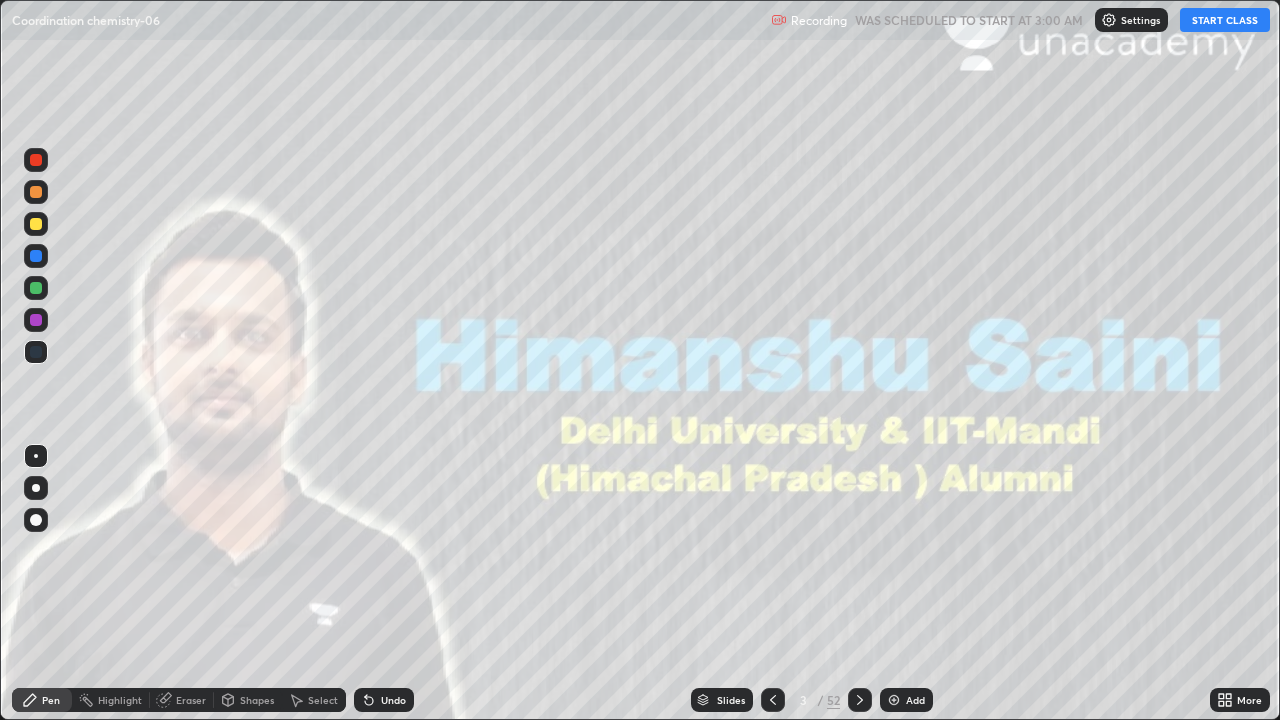 click 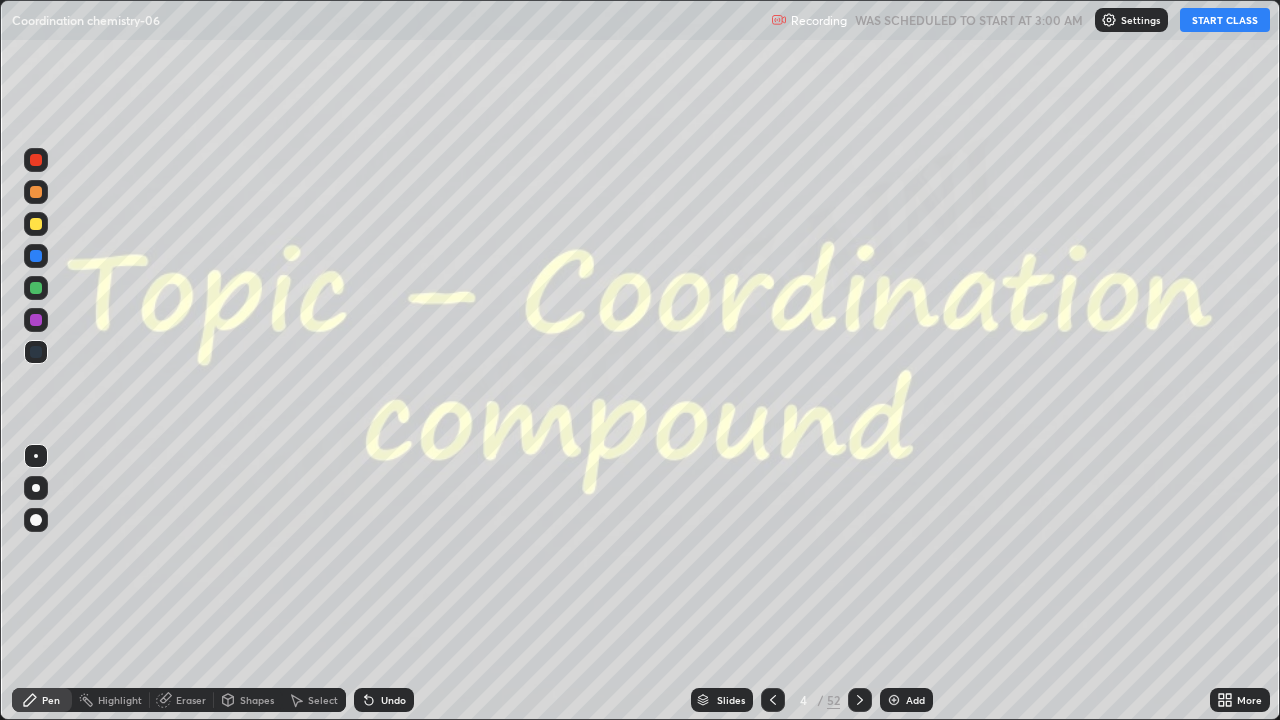 click at bounding box center [36, 520] 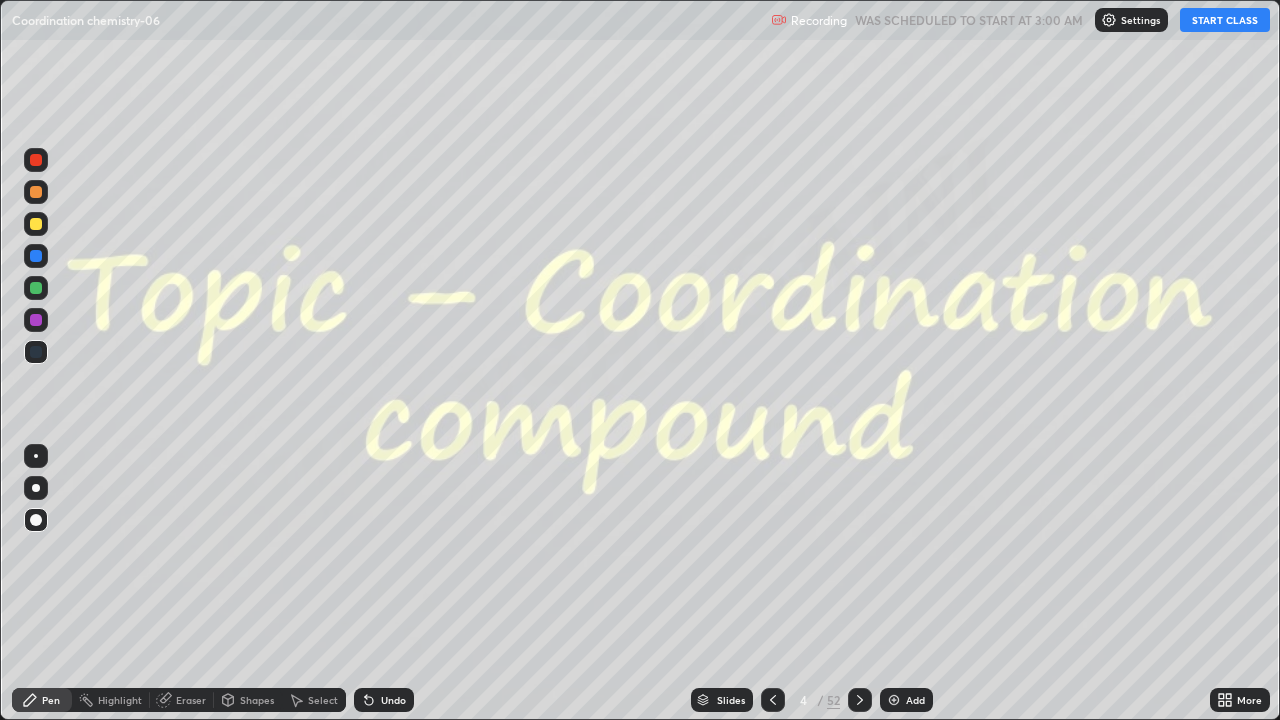 click on "Pen" at bounding box center [42, 700] 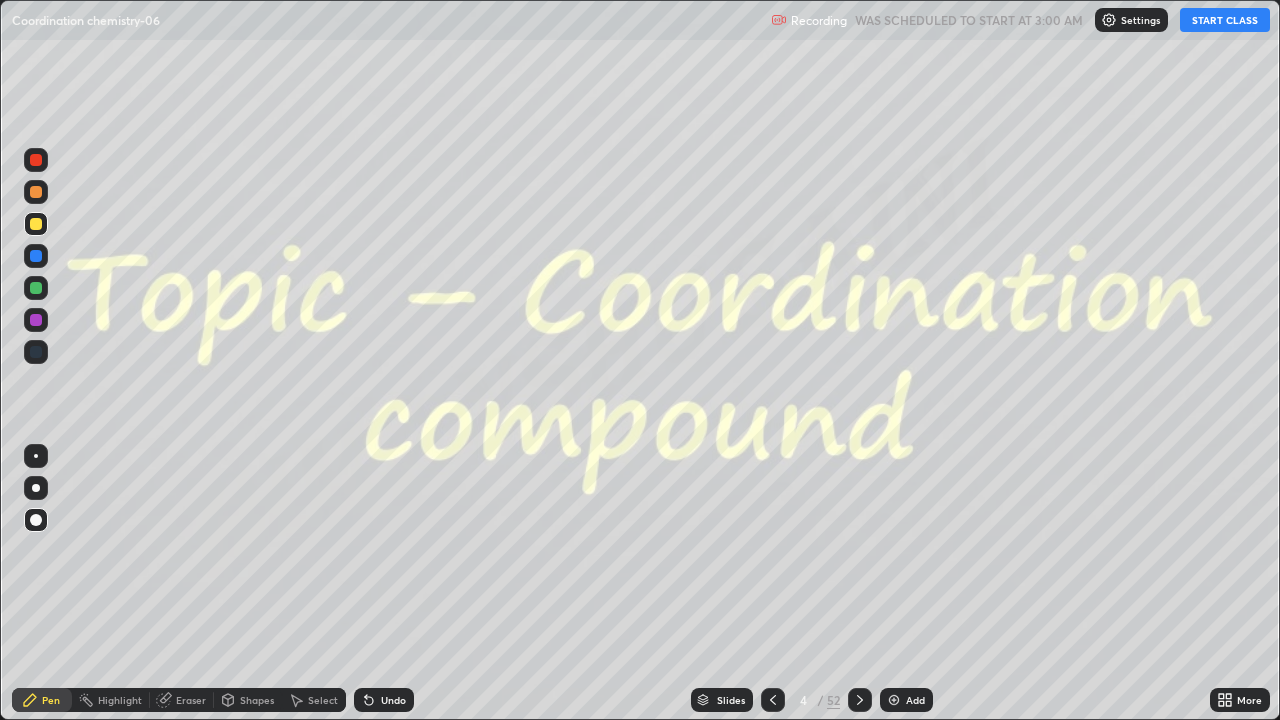 click on "START CLASS" at bounding box center [1225, 20] 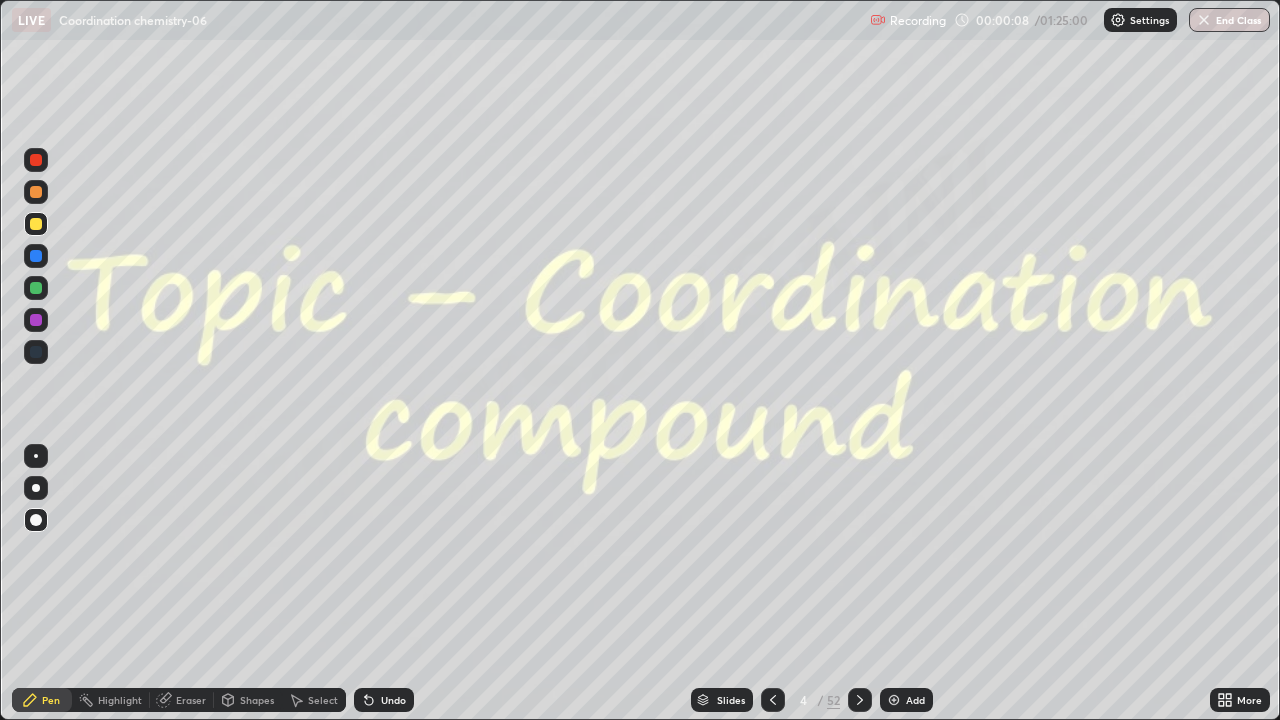 click on "Slides" at bounding box center (731, 700) 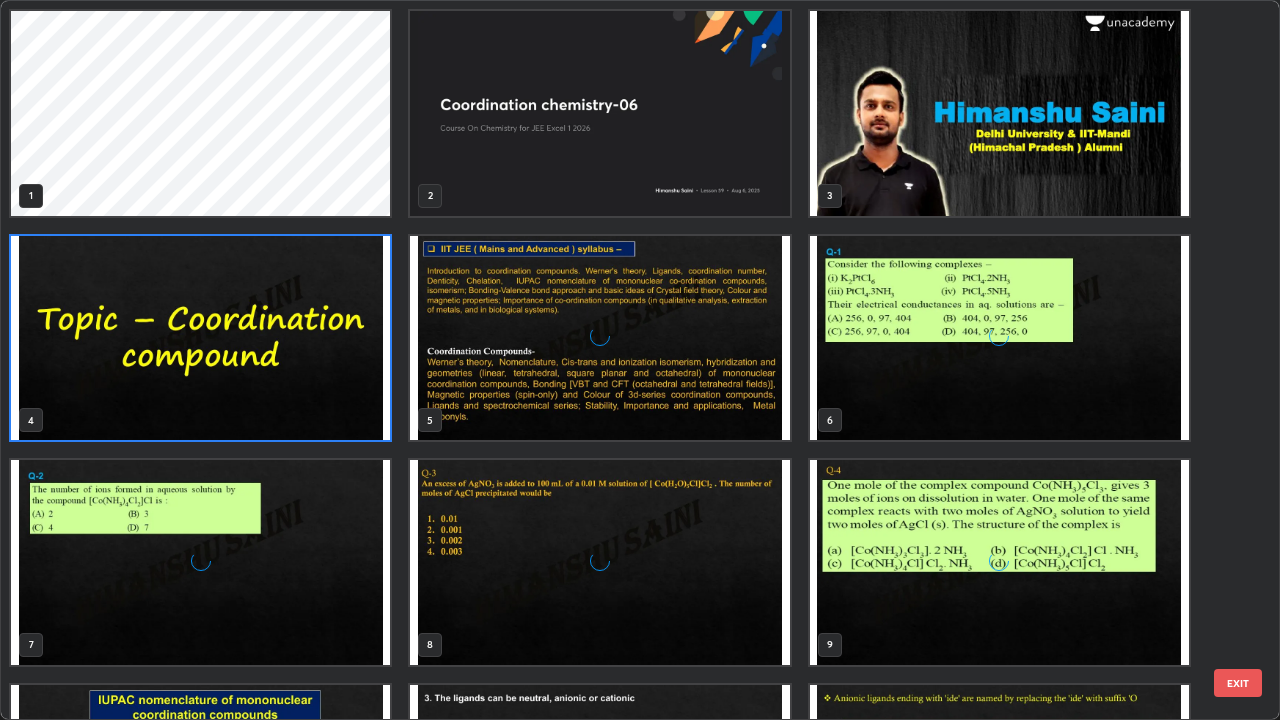 scroll, scrollTop: 7, scrollLeft: 11, axis: both 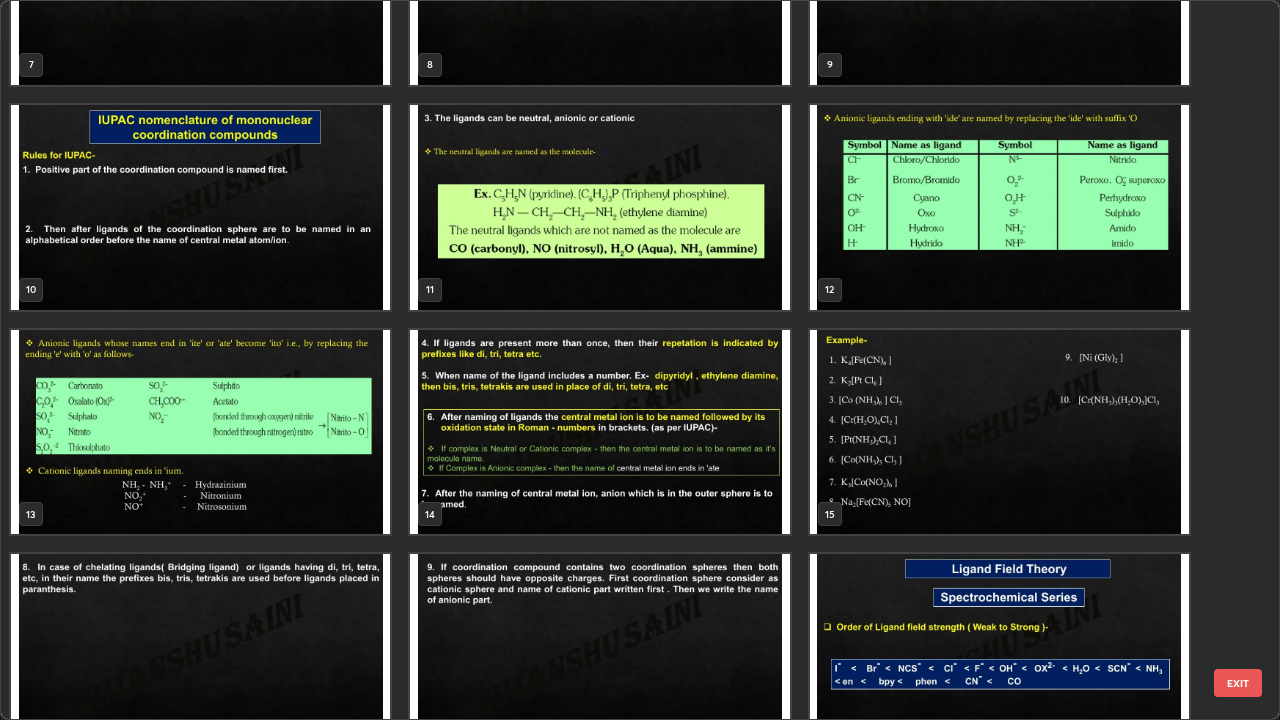 click at bounding box center [999, 432] 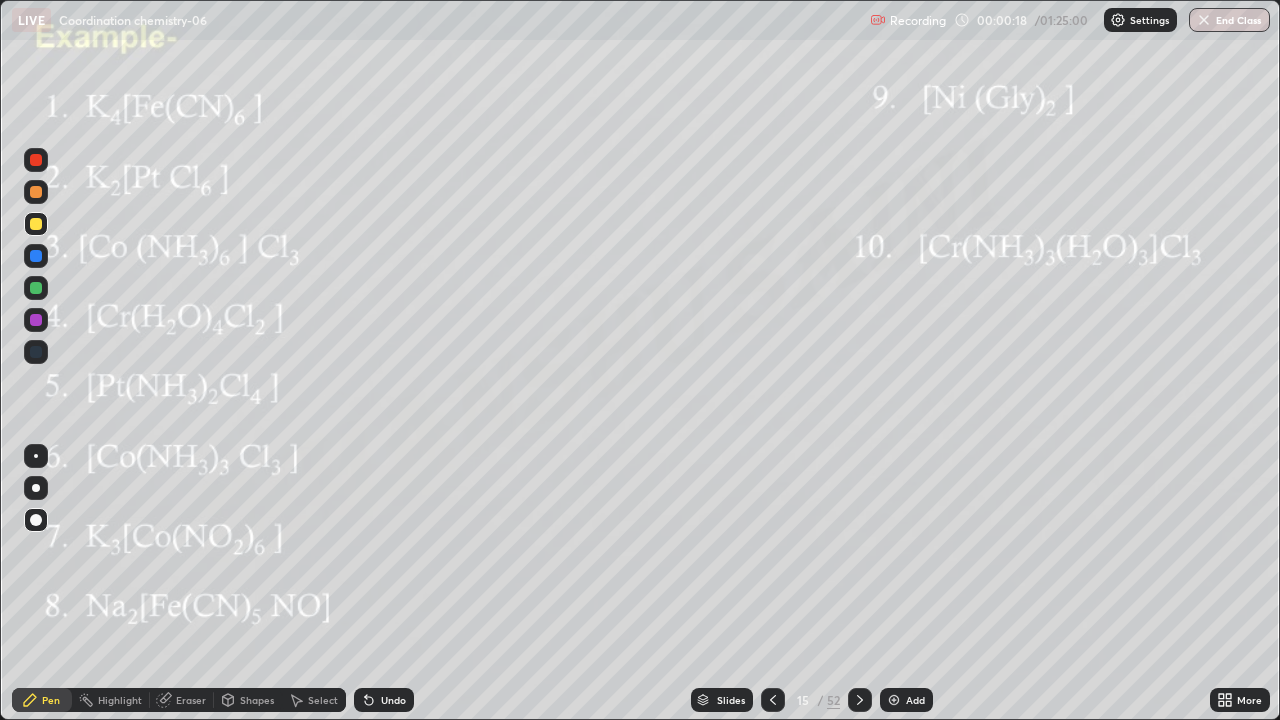 click at bounding box center (999, 432) 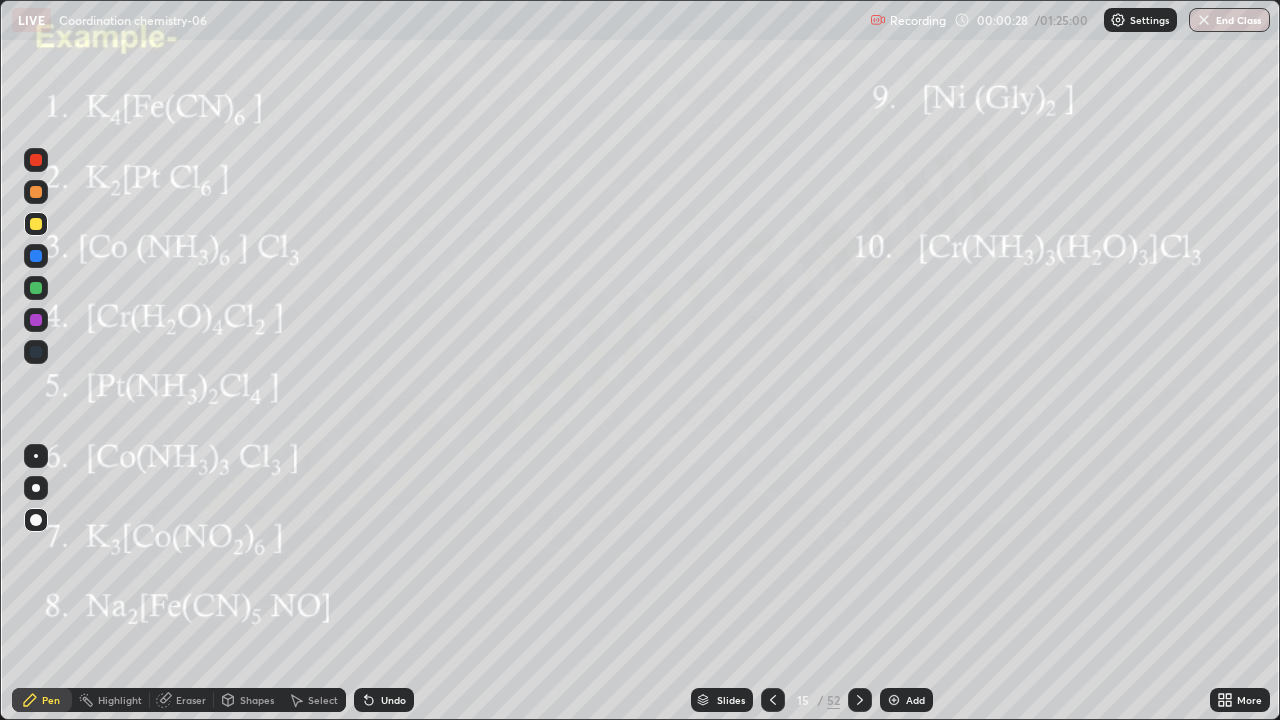 click on "Pen" at bounding box center [42, 700] 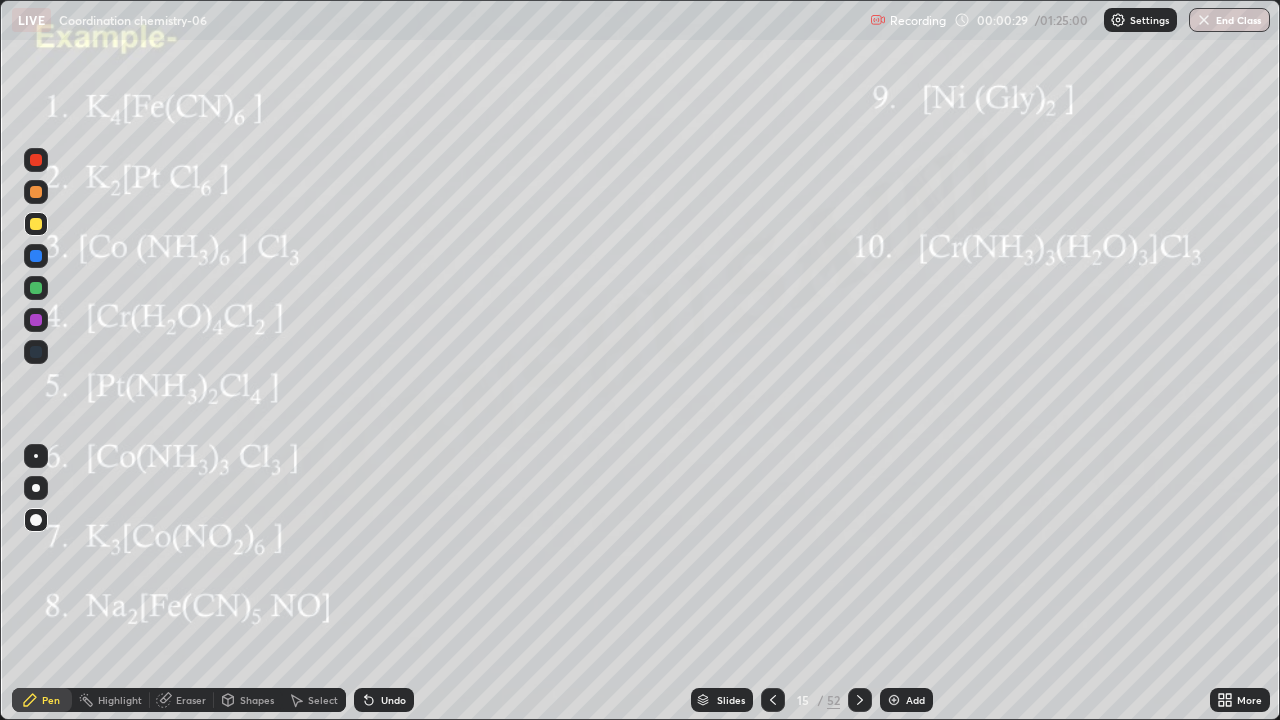 click at bounding box center [36, 224] 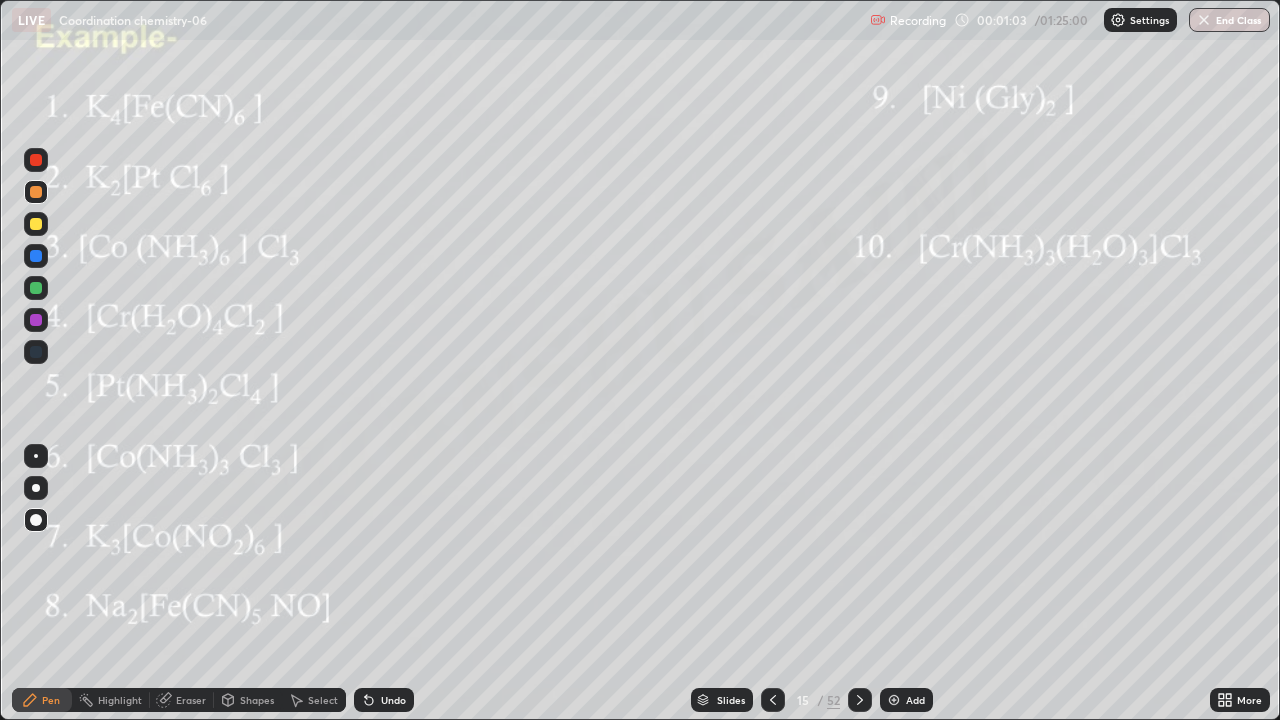 click on "Pen" at bounding box center [42, 700] 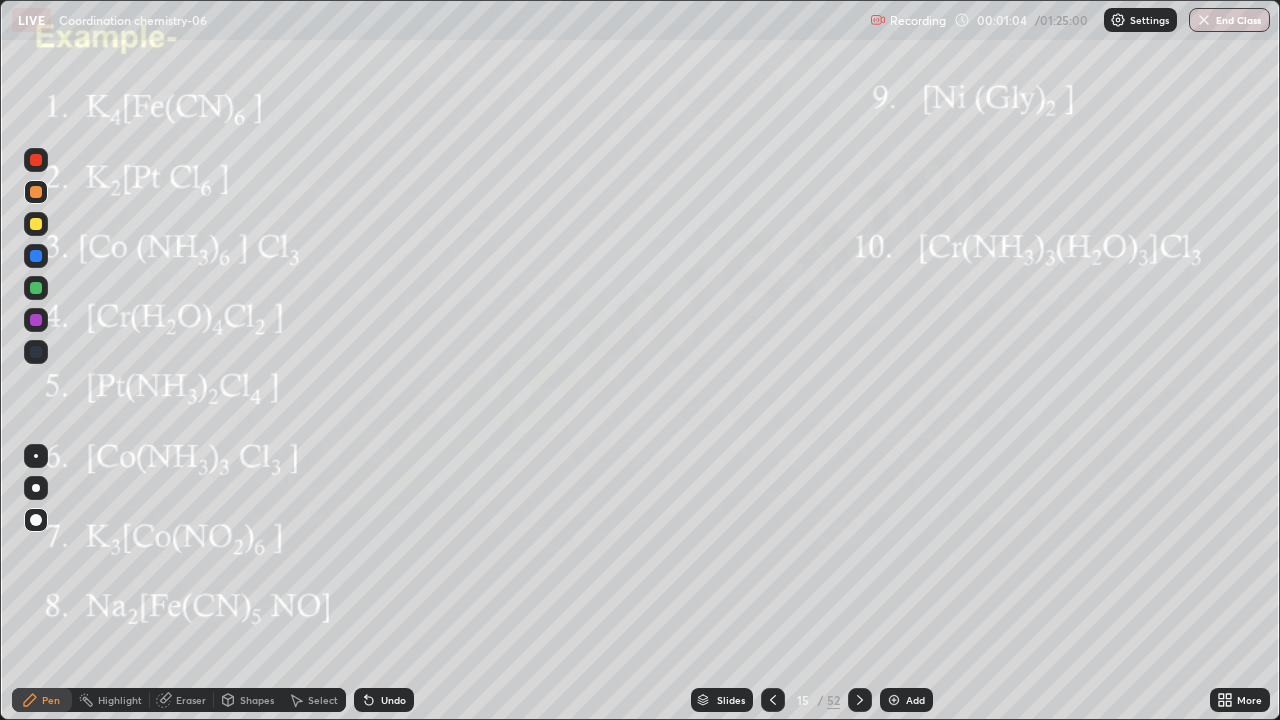 click at bounding box center (36, 224) 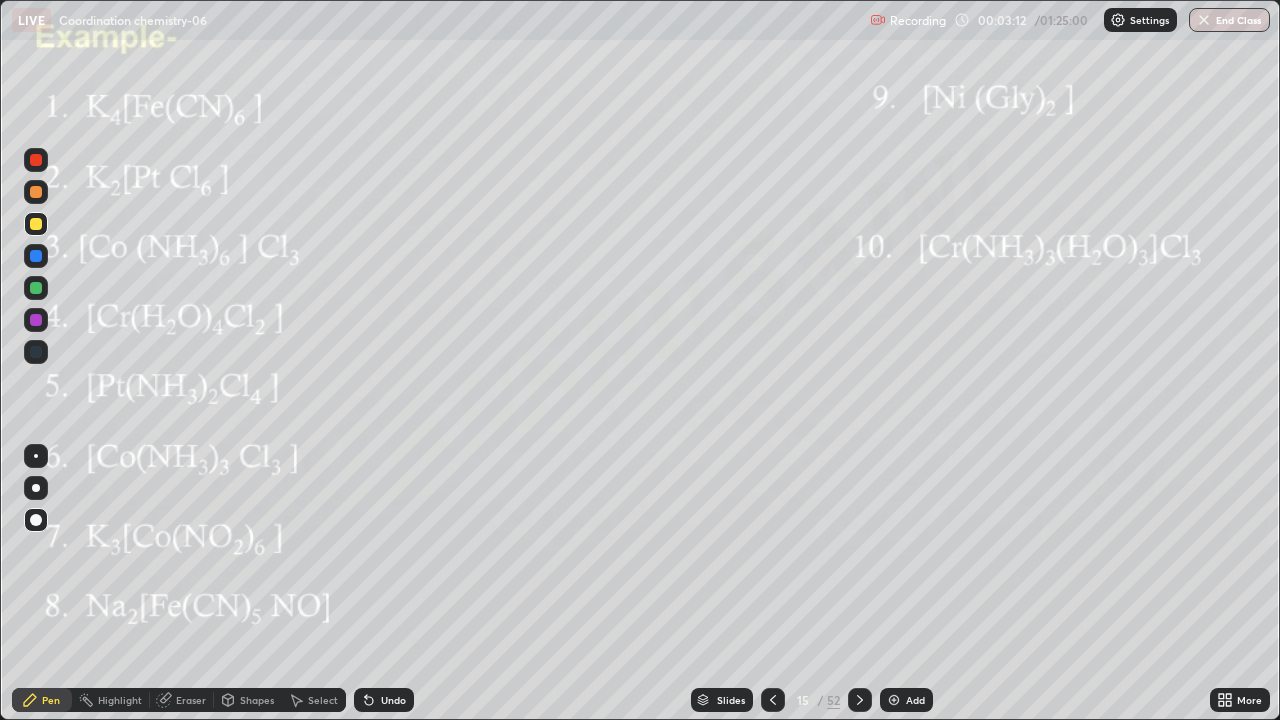 click 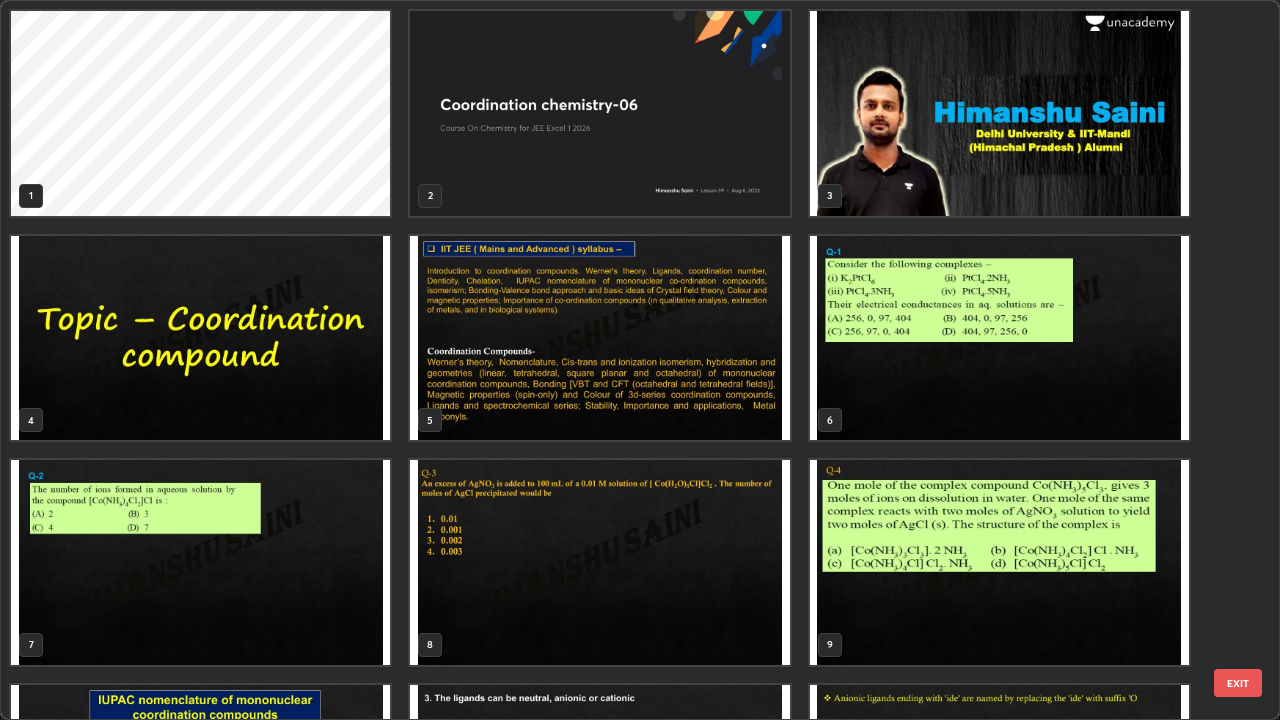 scroll, scrollTop: 405, scrollLeft: 0, axis: vertical 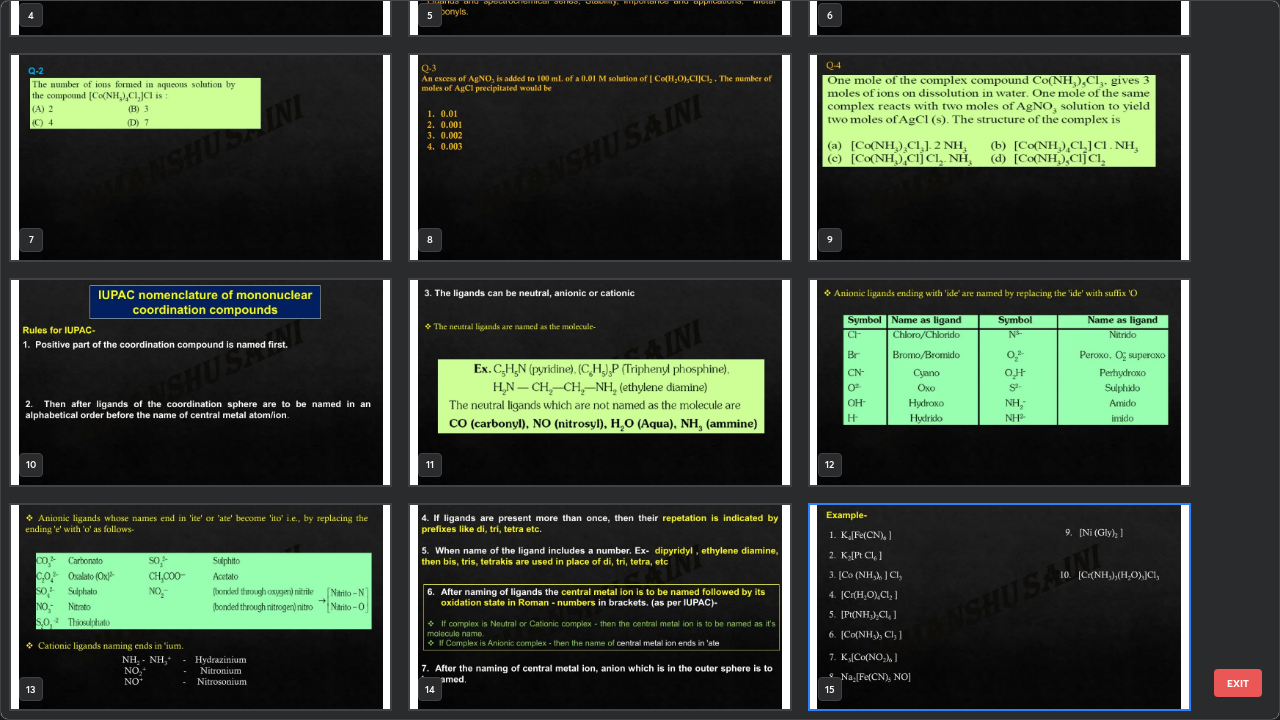 click at bounding box center (999, 382) 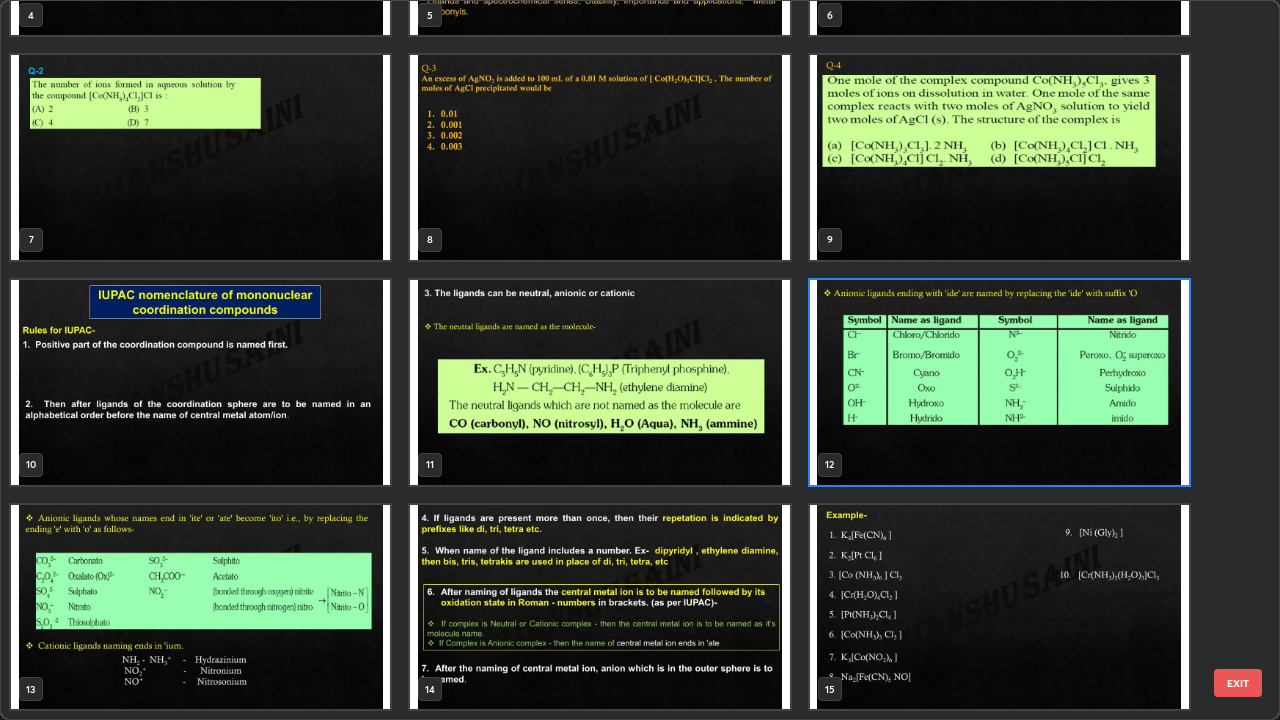 click at bounding box center (999, 382) 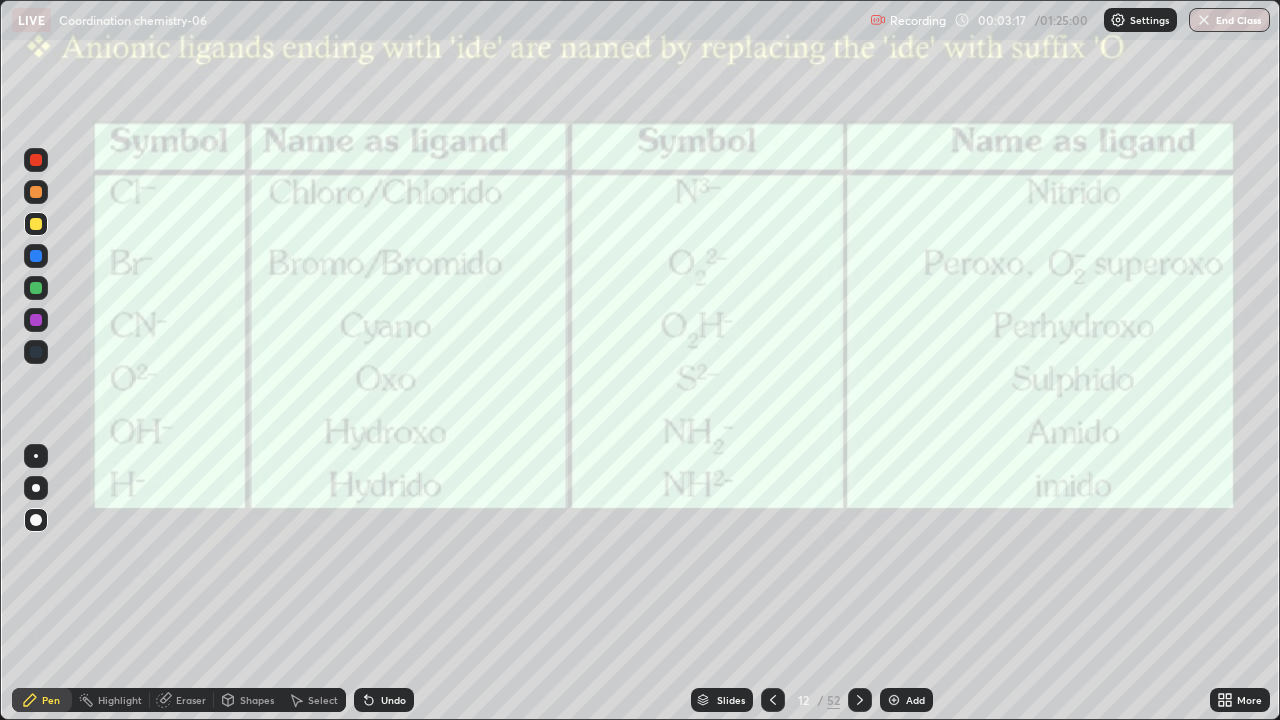 click at bounding box center (999, 382) 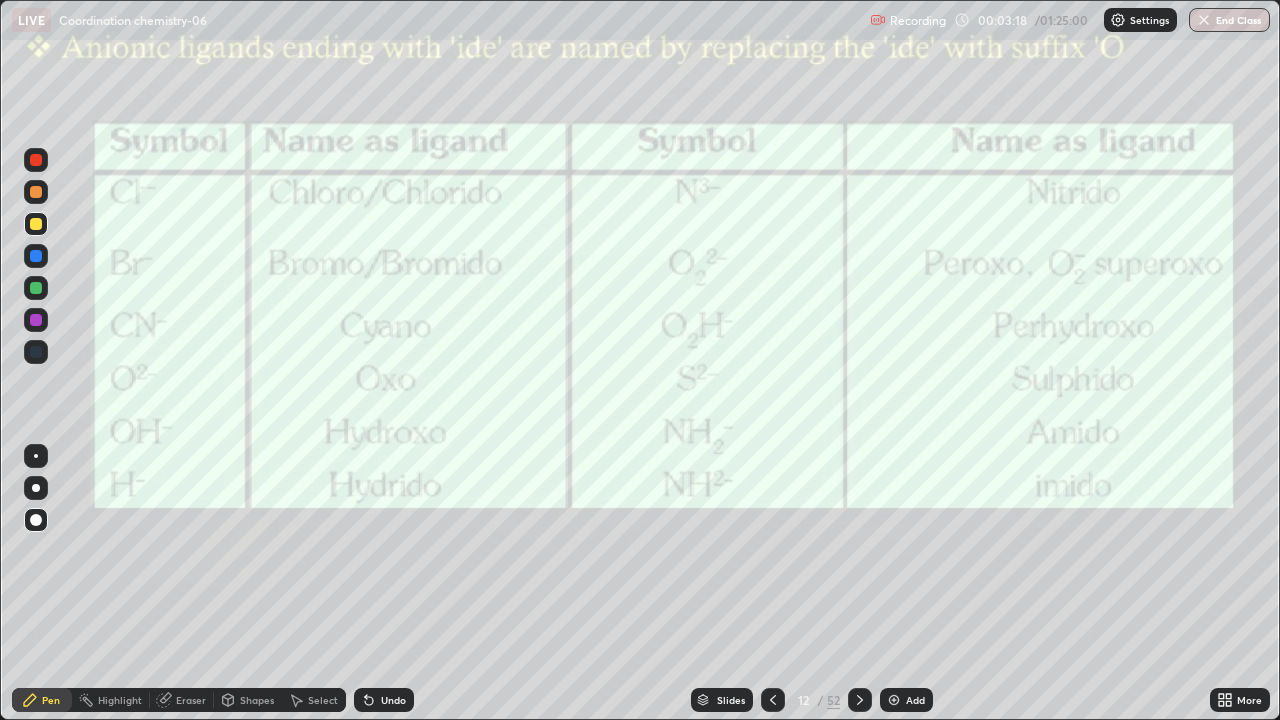 click 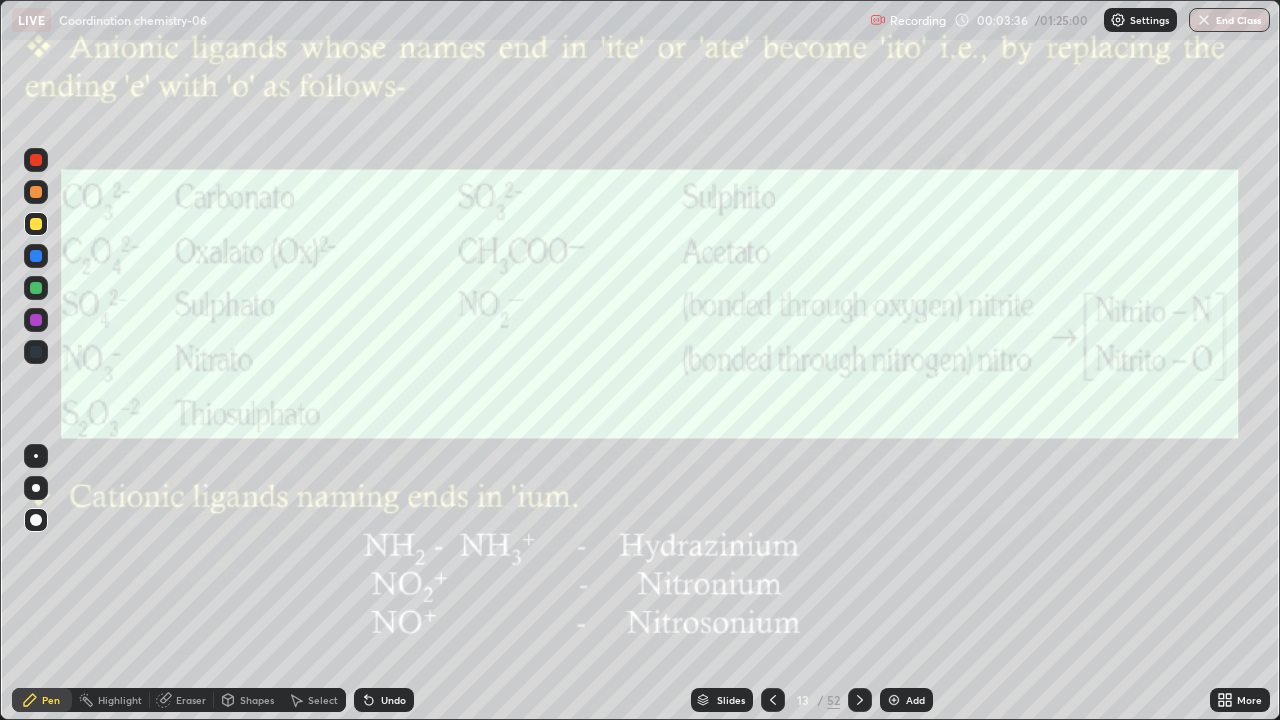 click on "Slides" at bounding box center [722, 700] 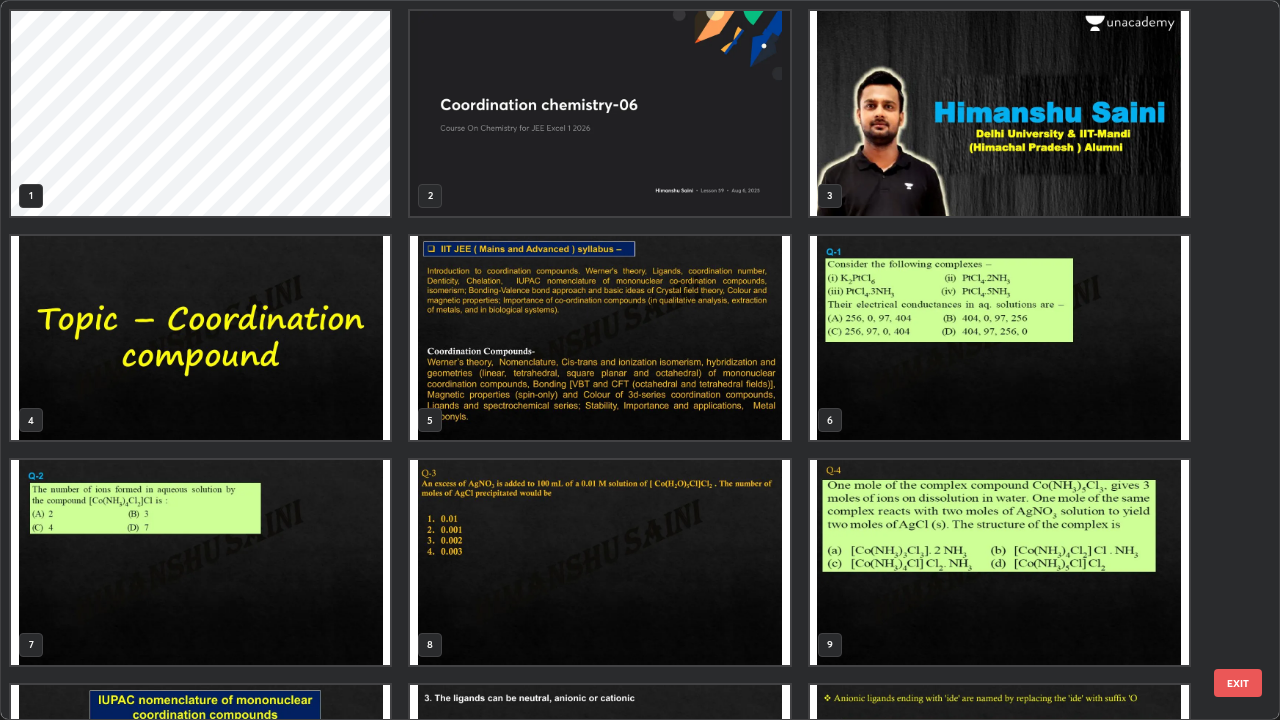 scroll, scrollTop: 405, scrollLeft: 0, axis: vertical 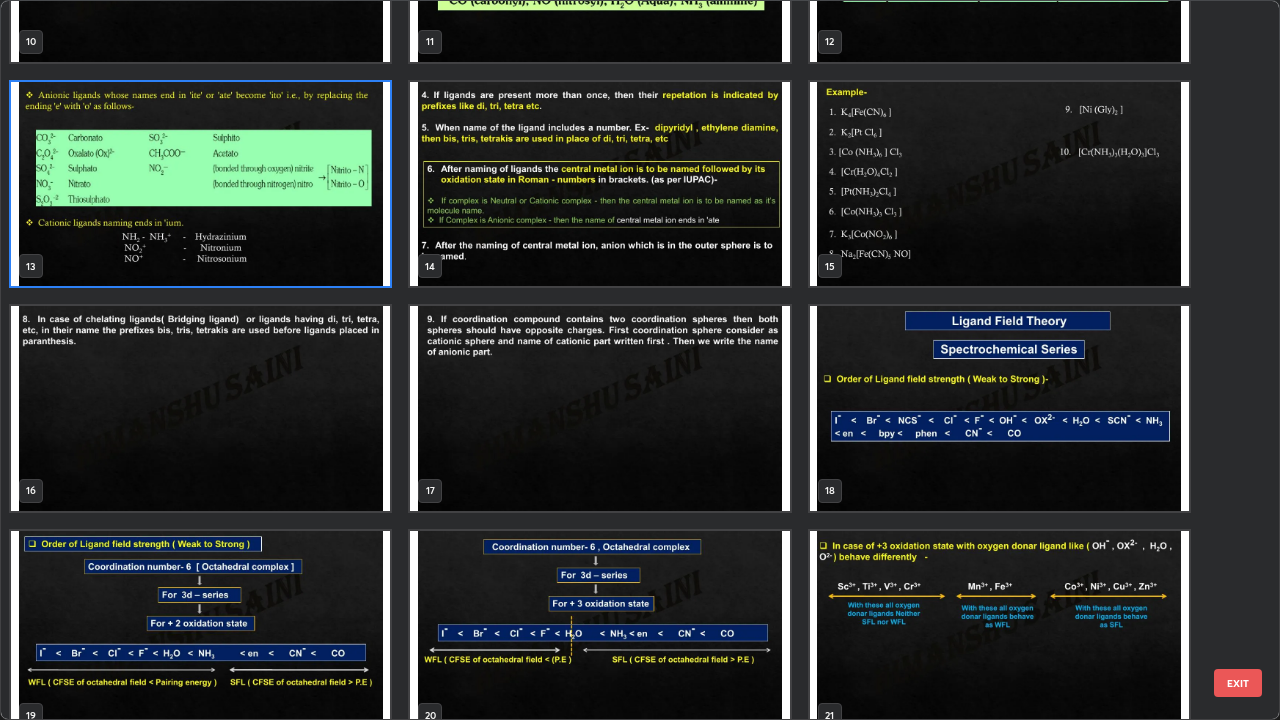 click at bounding box center (999, 184) 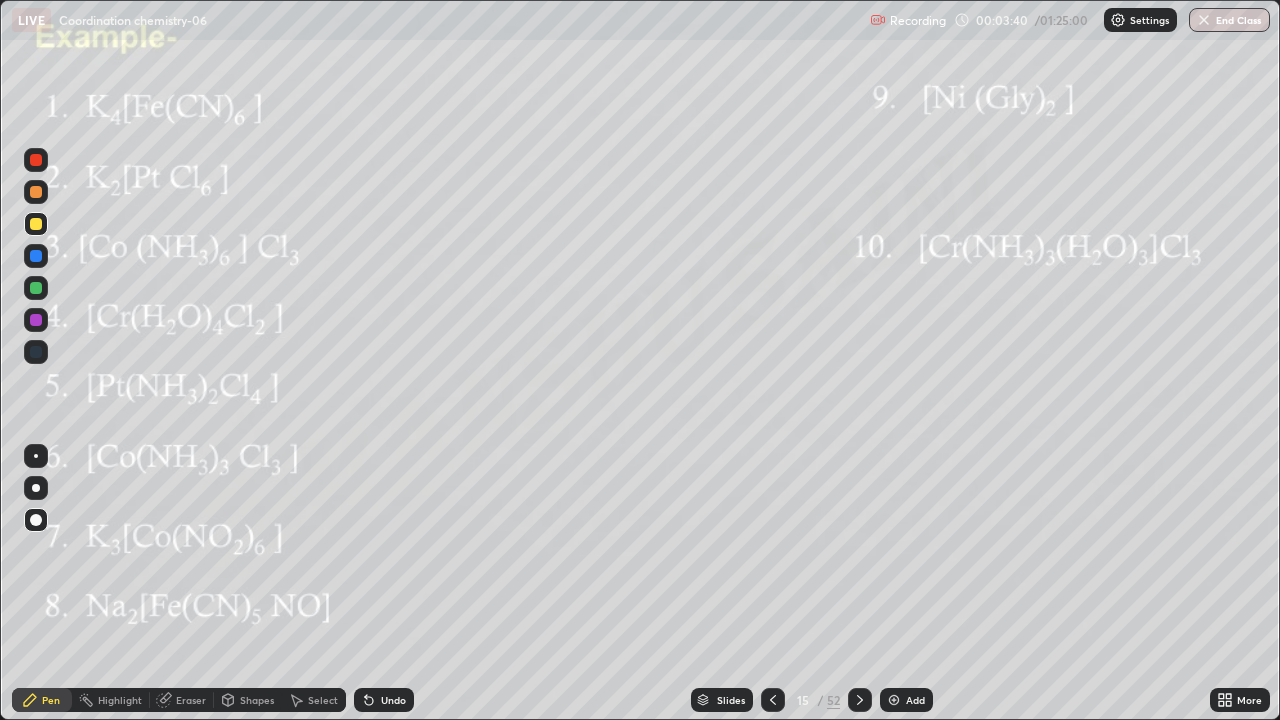 click at bounding box center [999, 184] 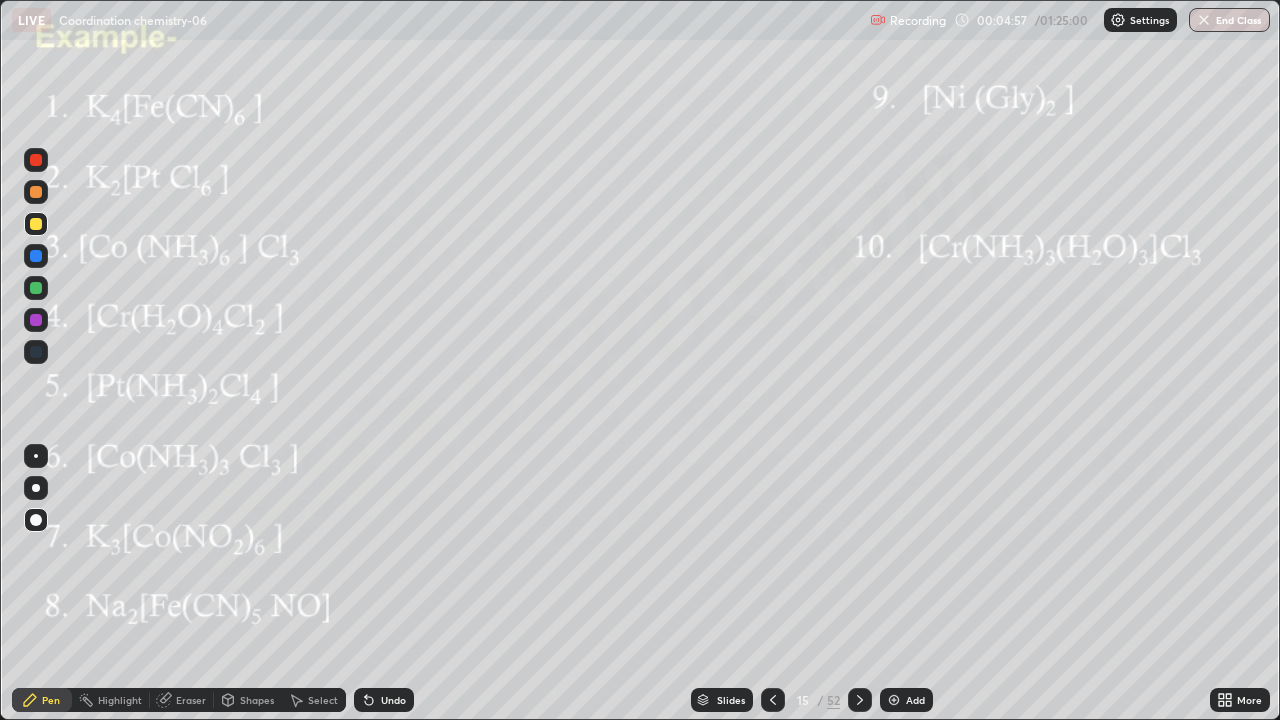 click 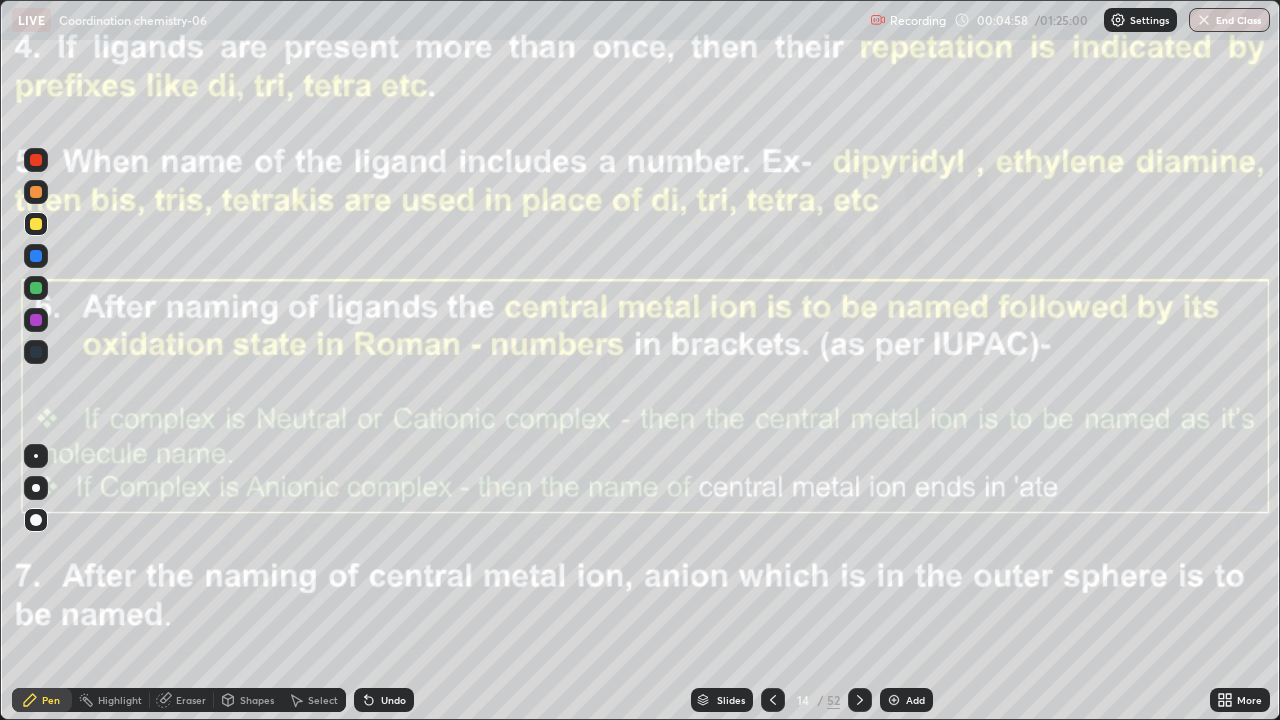 click on "Slides" at bounding box center [731, 700] 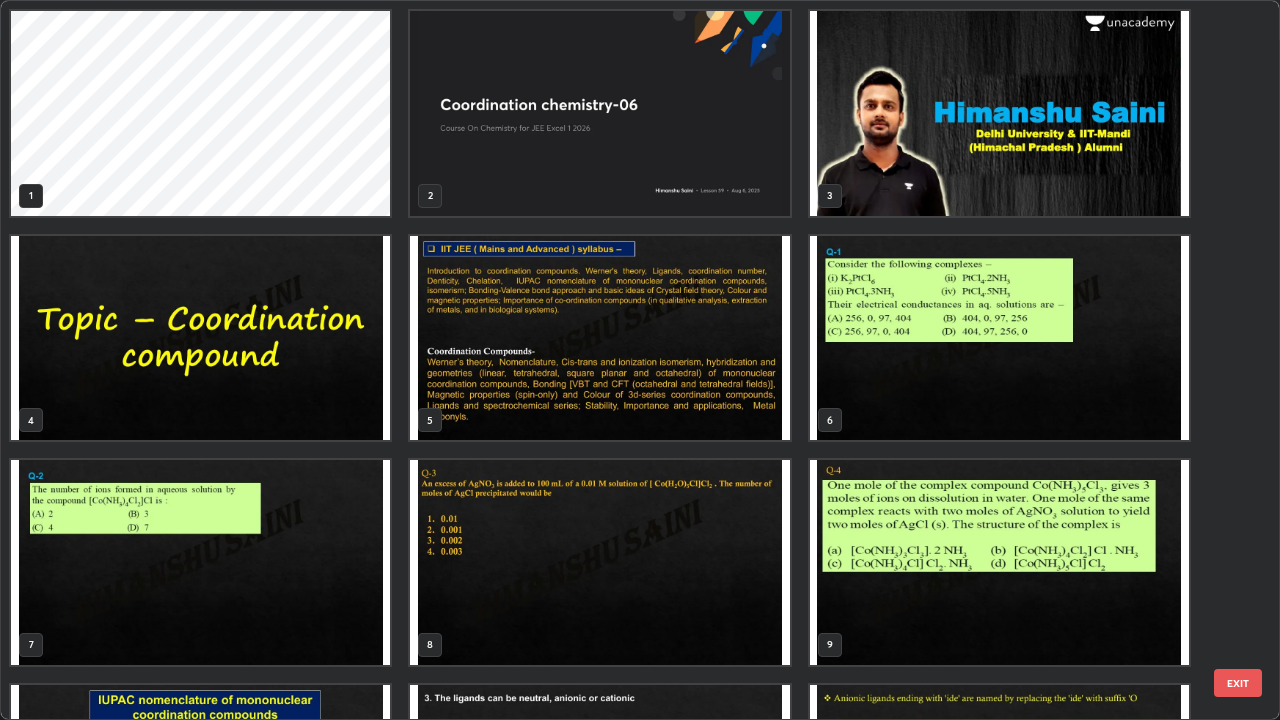 scroll, scrollTop: 405, scrollLeft: 0, axis: vertical 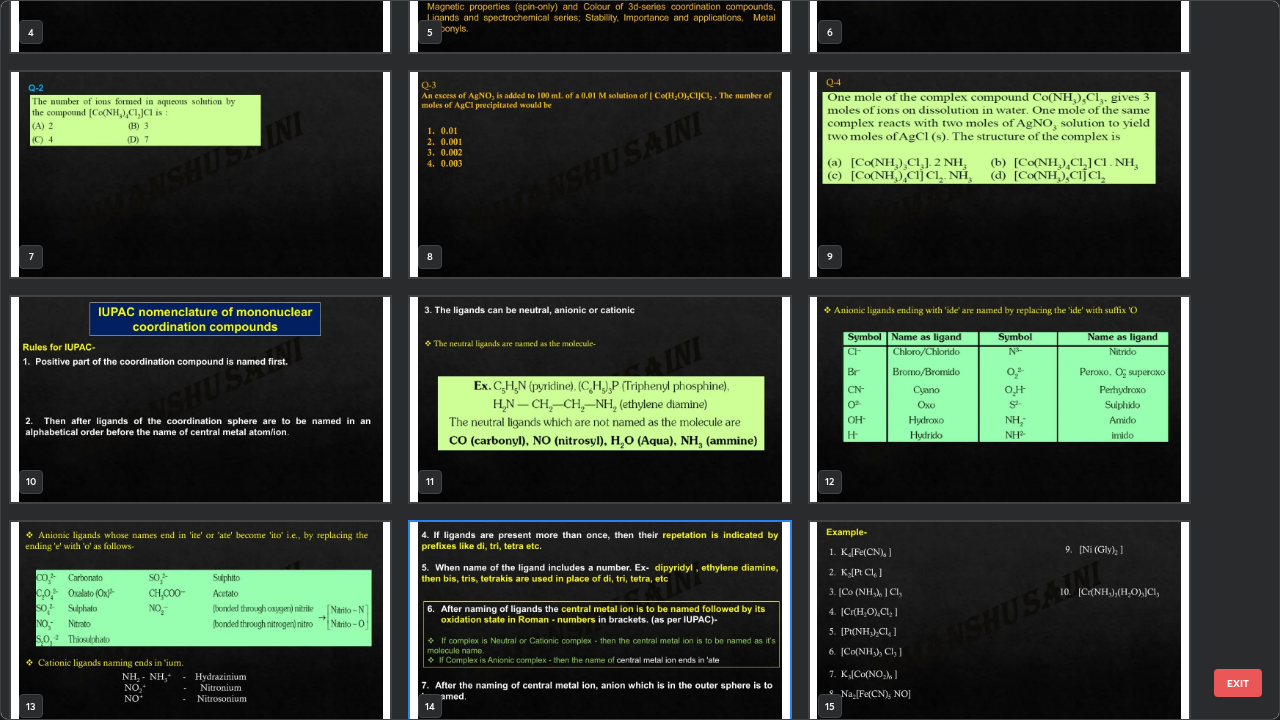 click at bounding box center (999, 399) 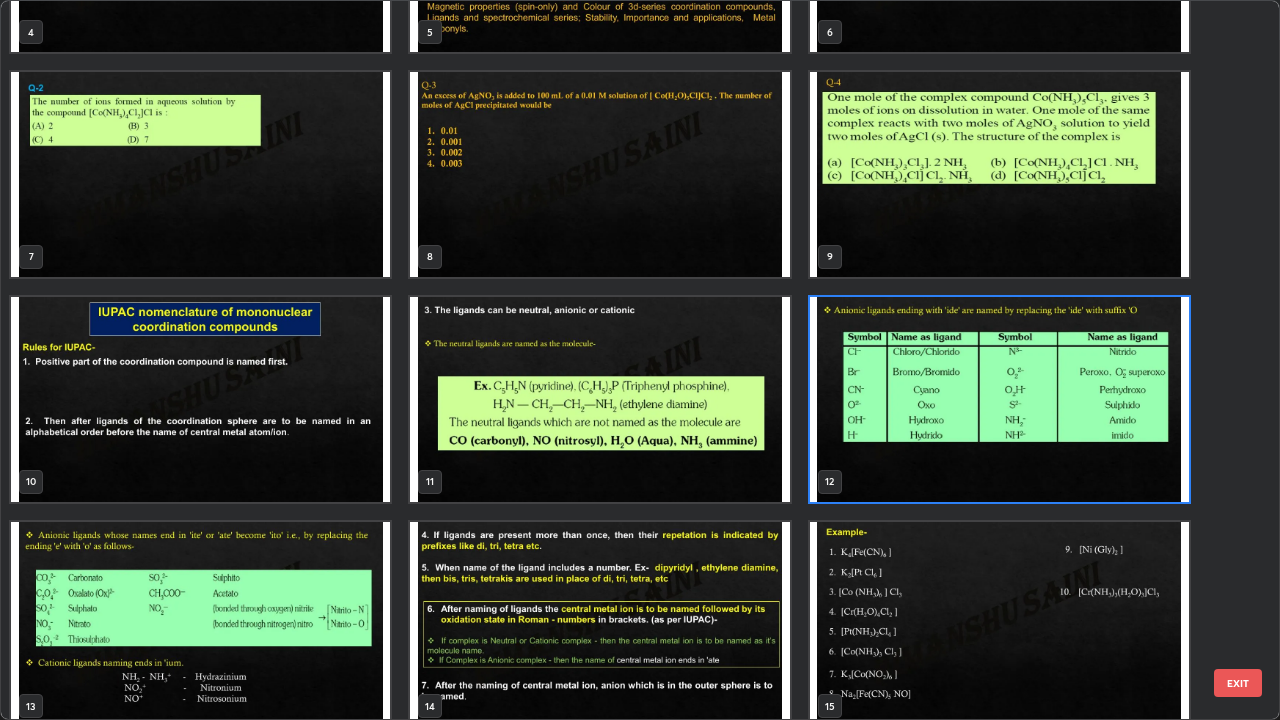 click at bounding box center (999, 399) 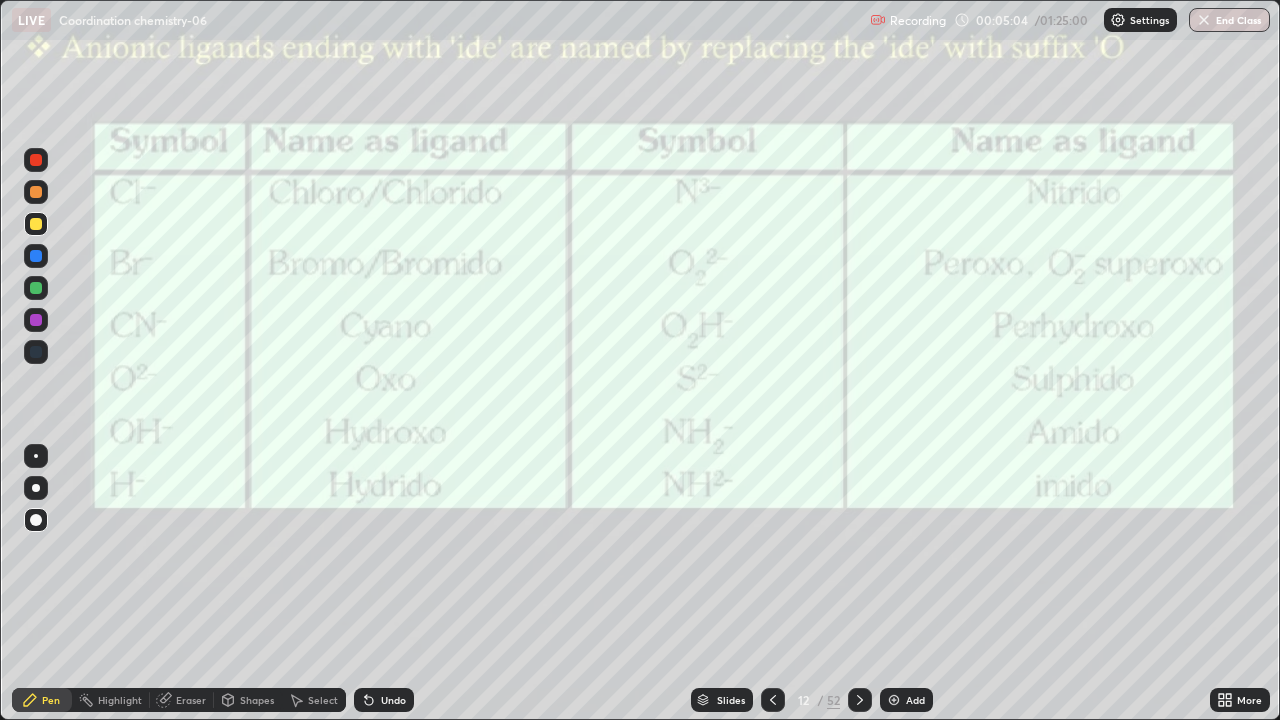 click 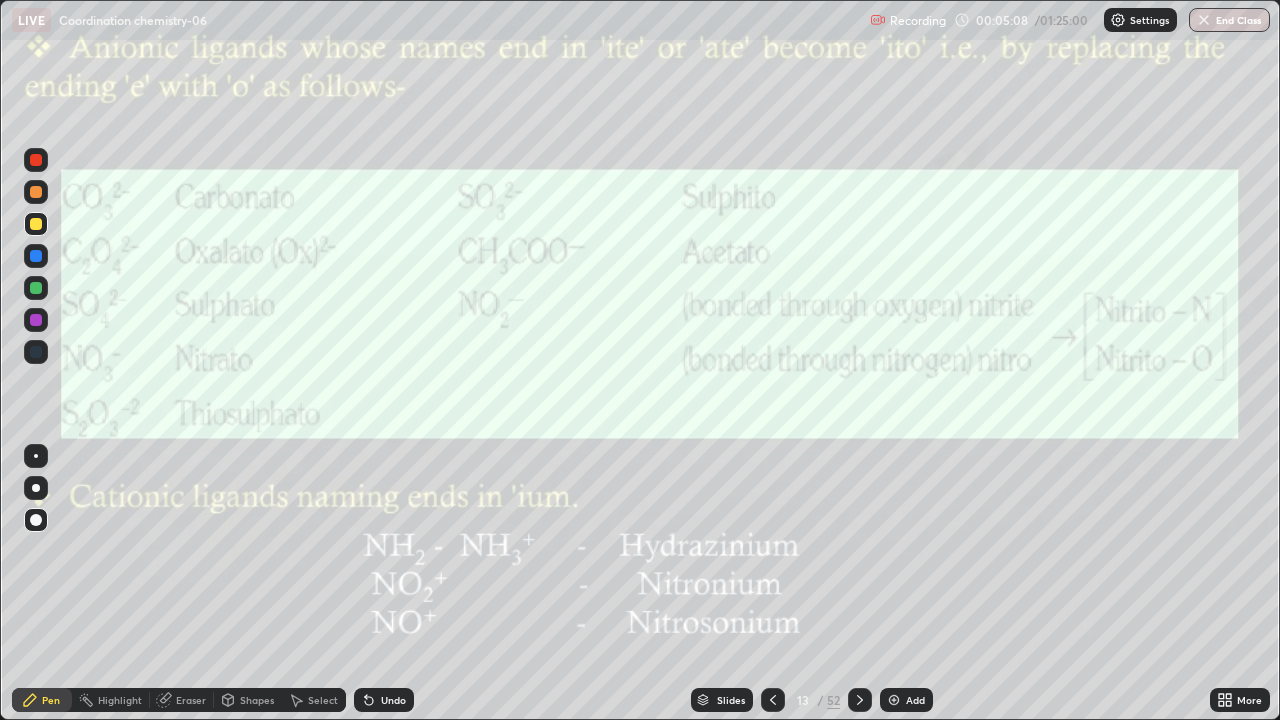 click on "Slides" at bounding box center [731, 700] 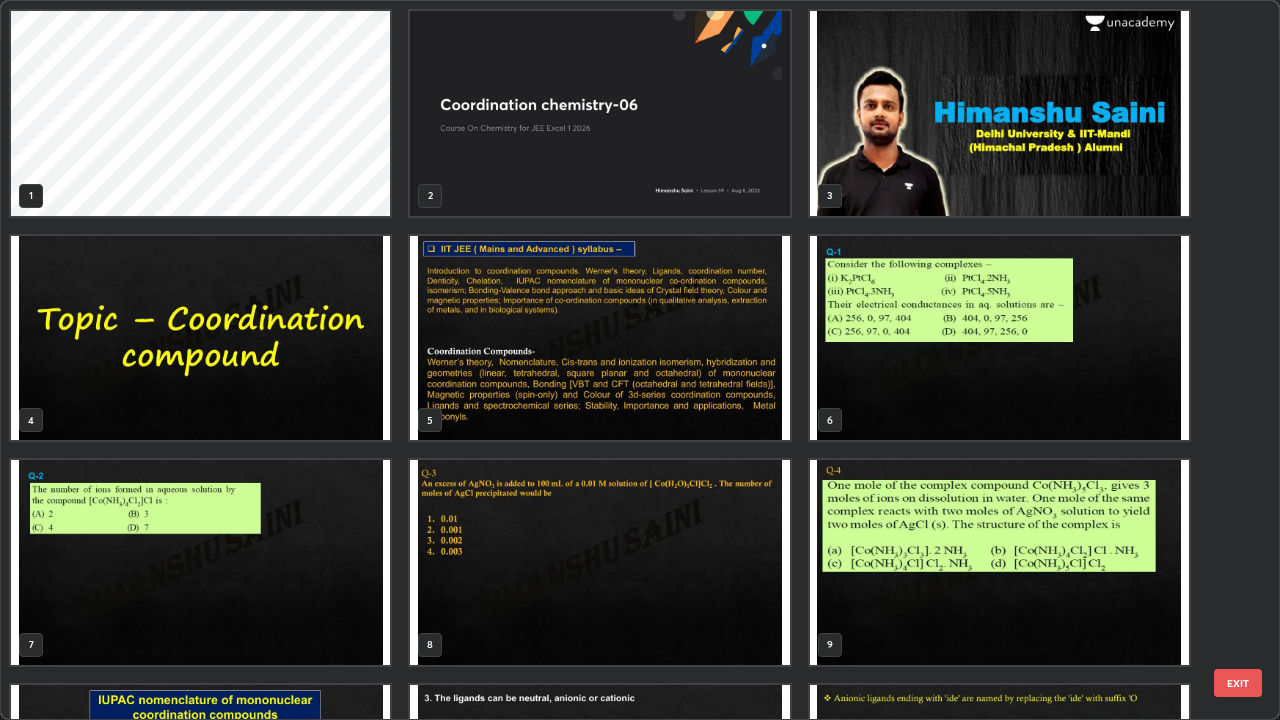scroll, scrollTop: 405, scrollLeft: 0, axis: vertical 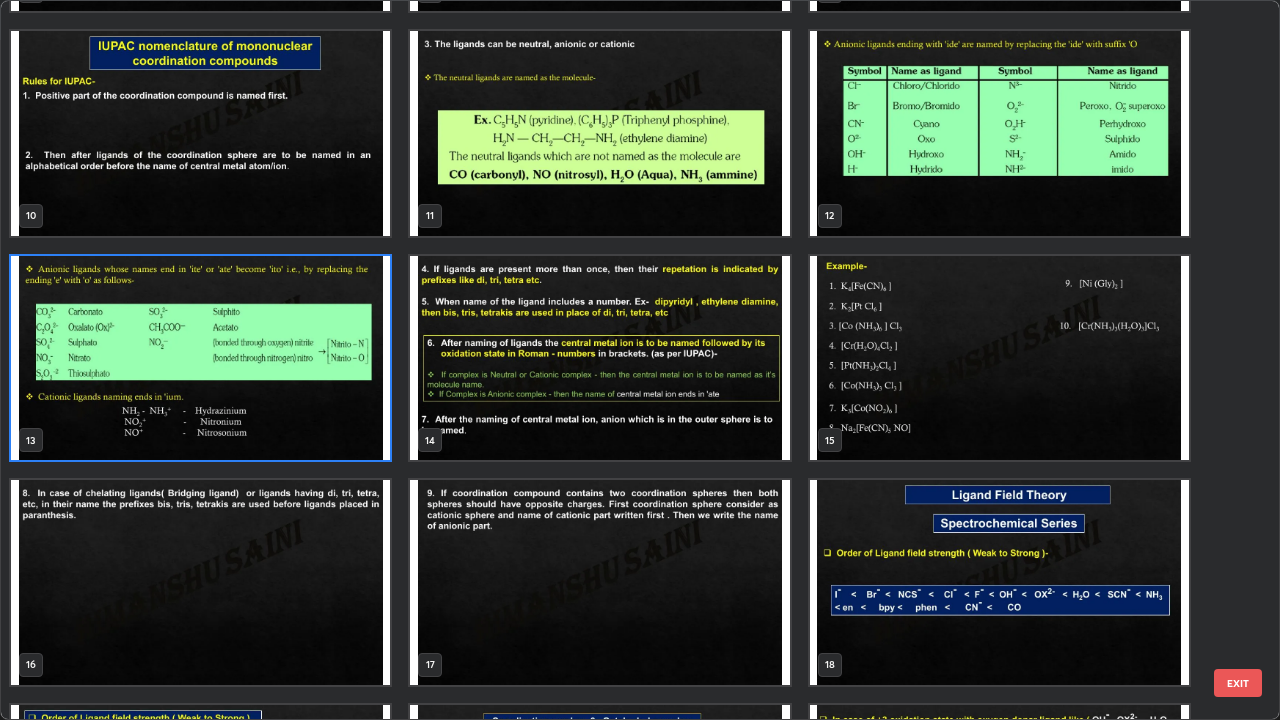 click at bounding box center [999, 358] 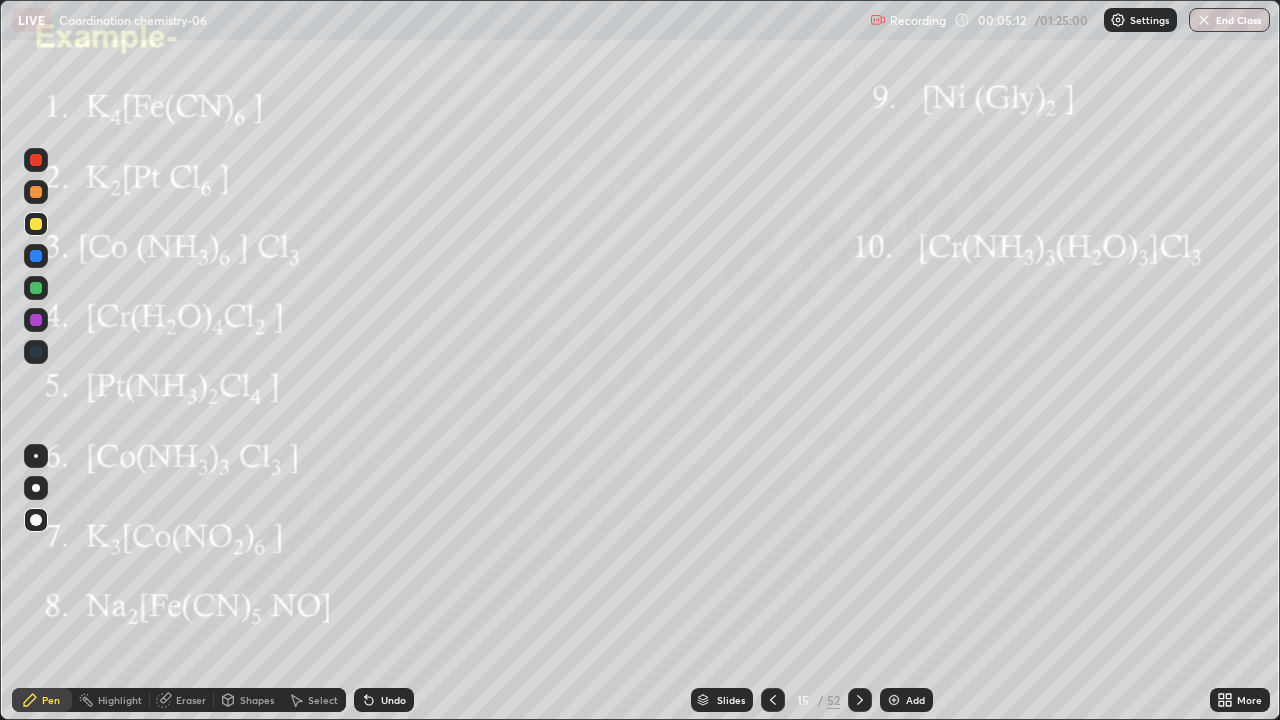 click at bounding box center (999, 358) 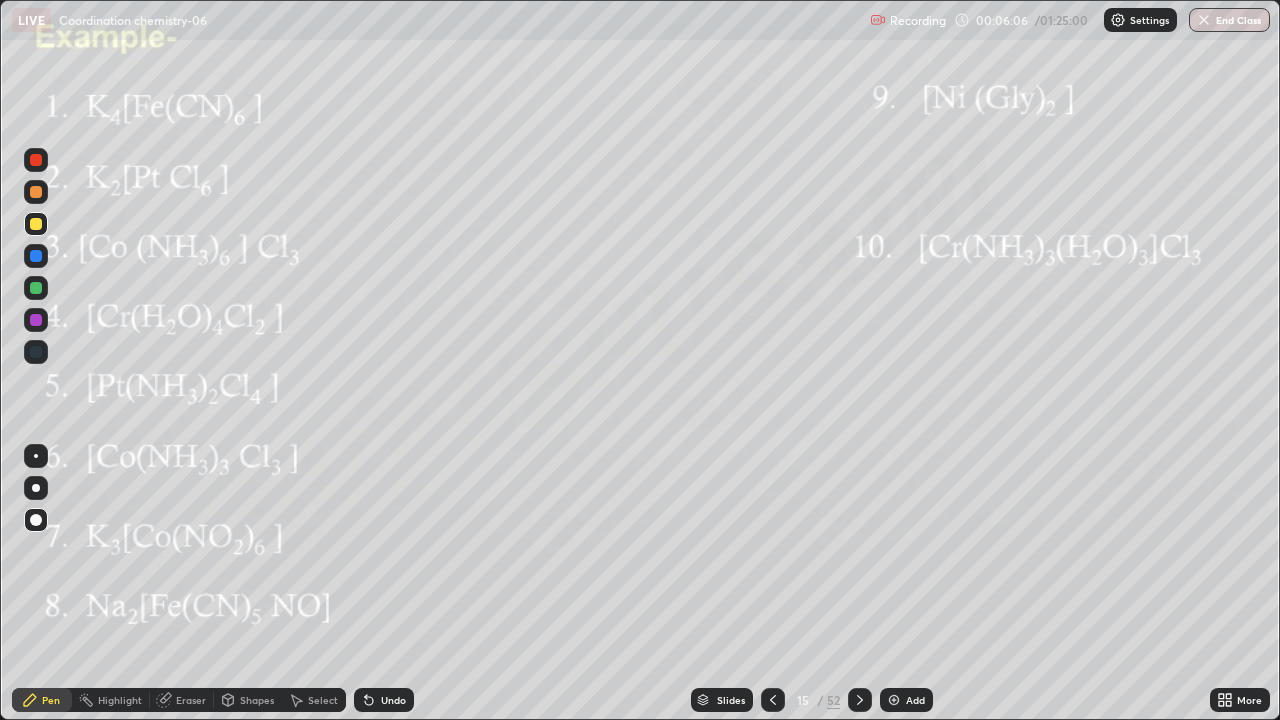 click 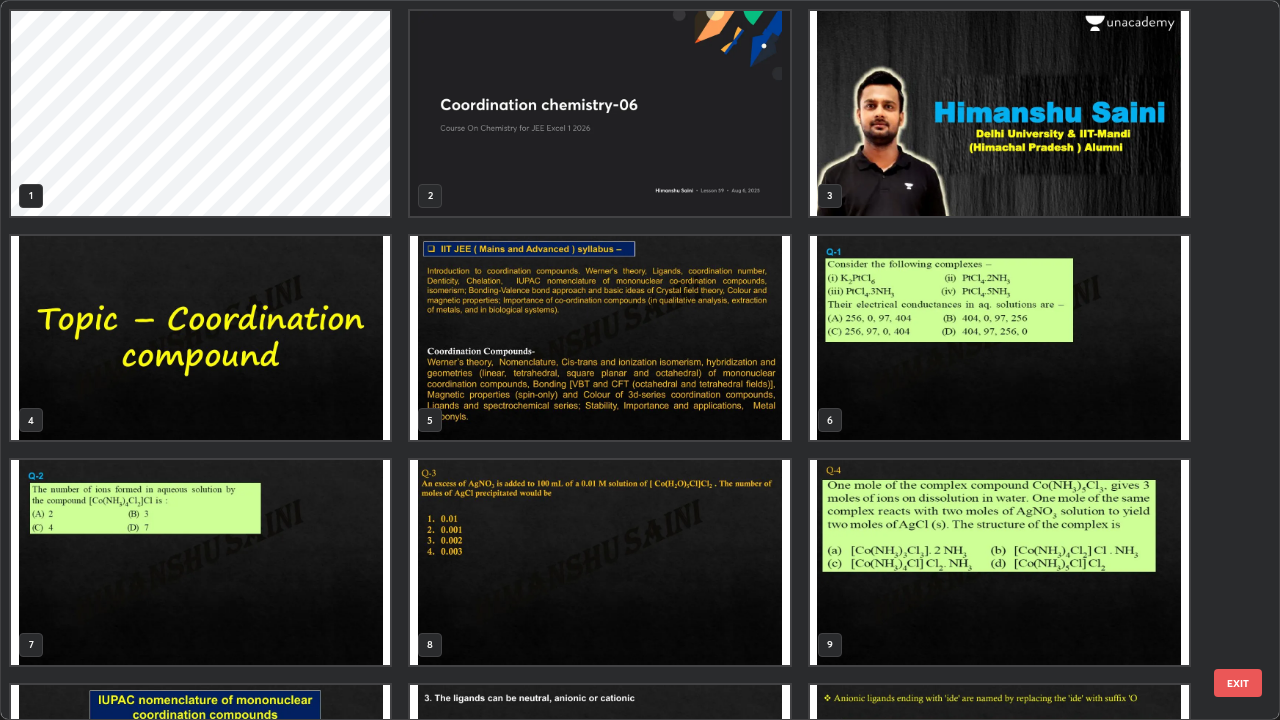 scroll, scrollTop: 405, scrollLeft: 0, axis: vertical 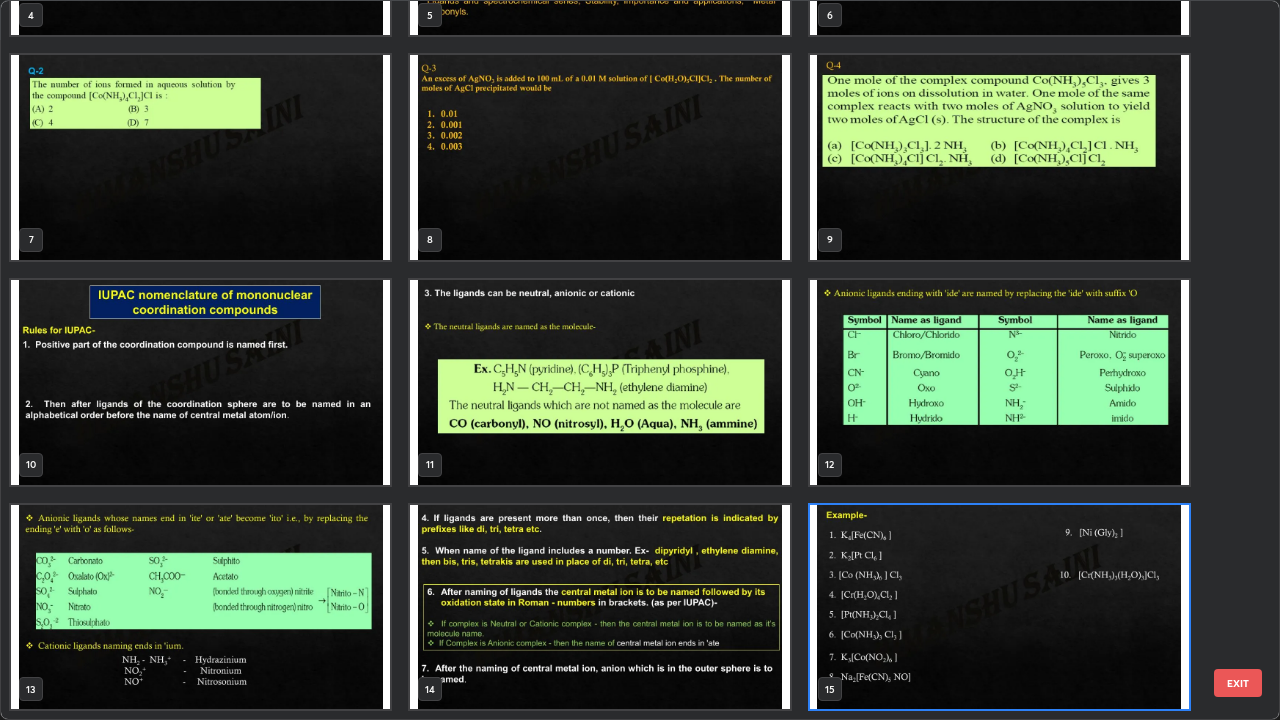 click at bounding box center [599, 607] 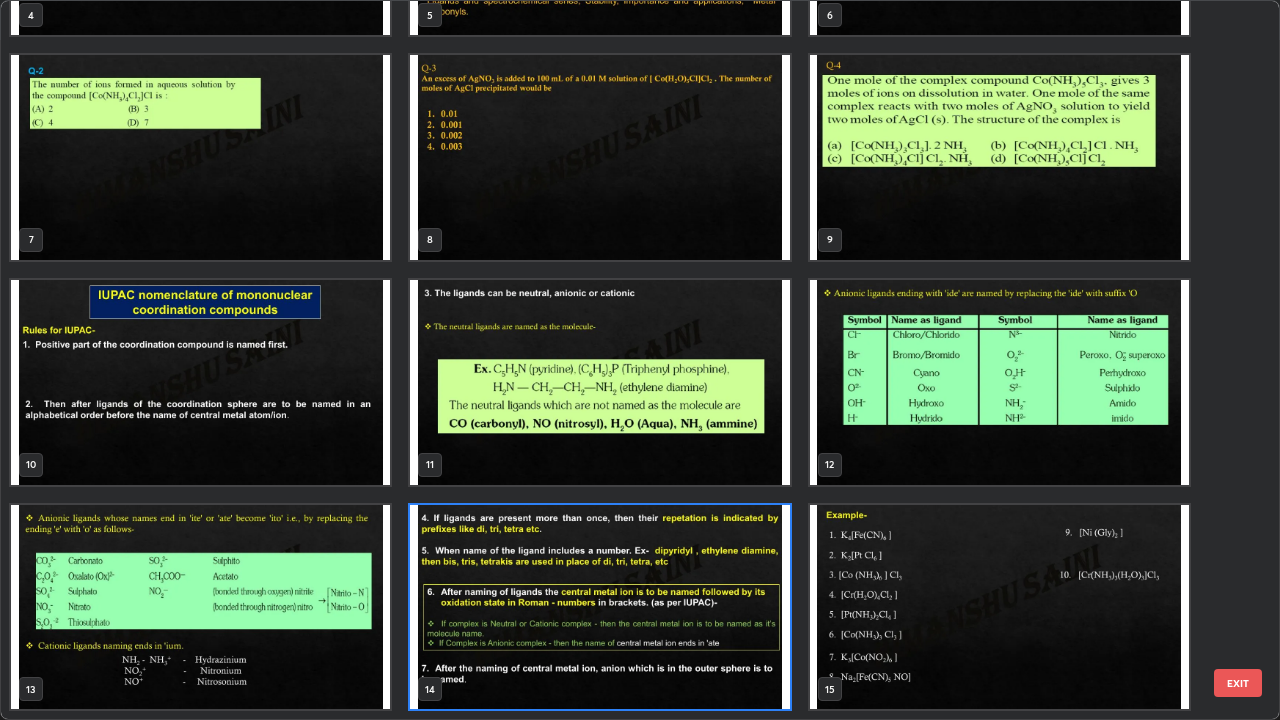 click at bounding box center [200, 607] 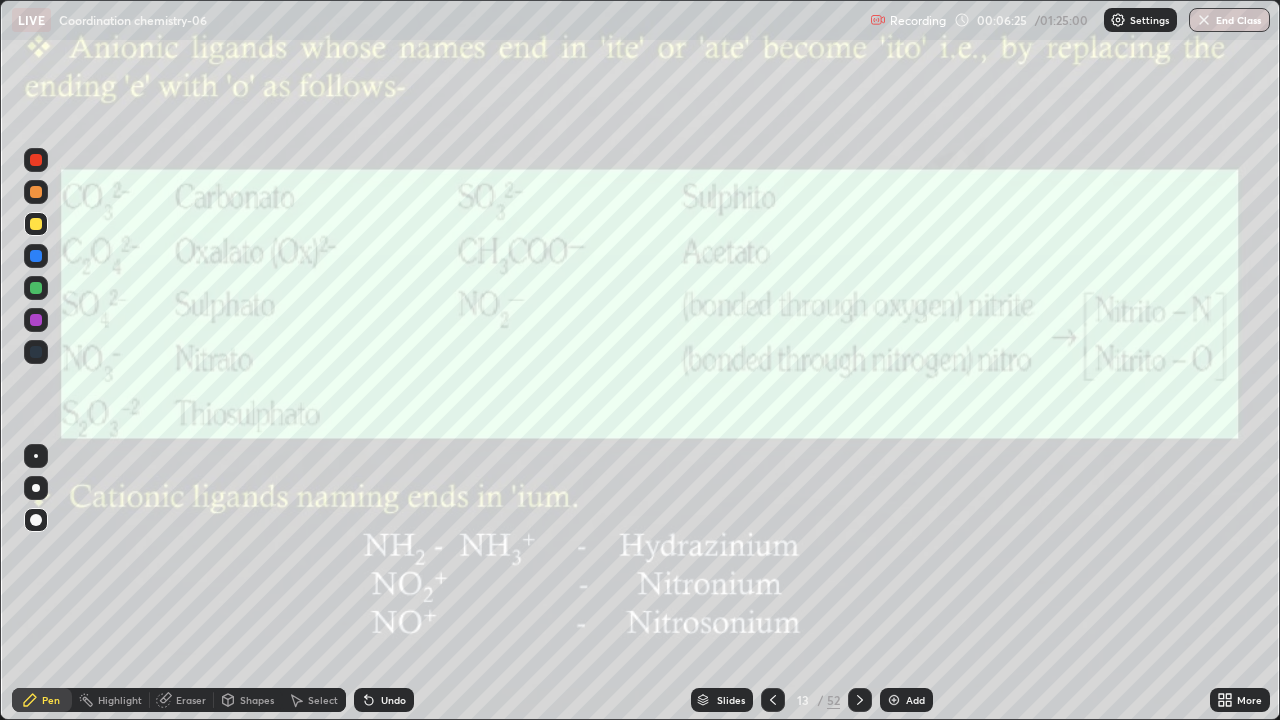 click on "Undo" at bounding box center [384, 700] 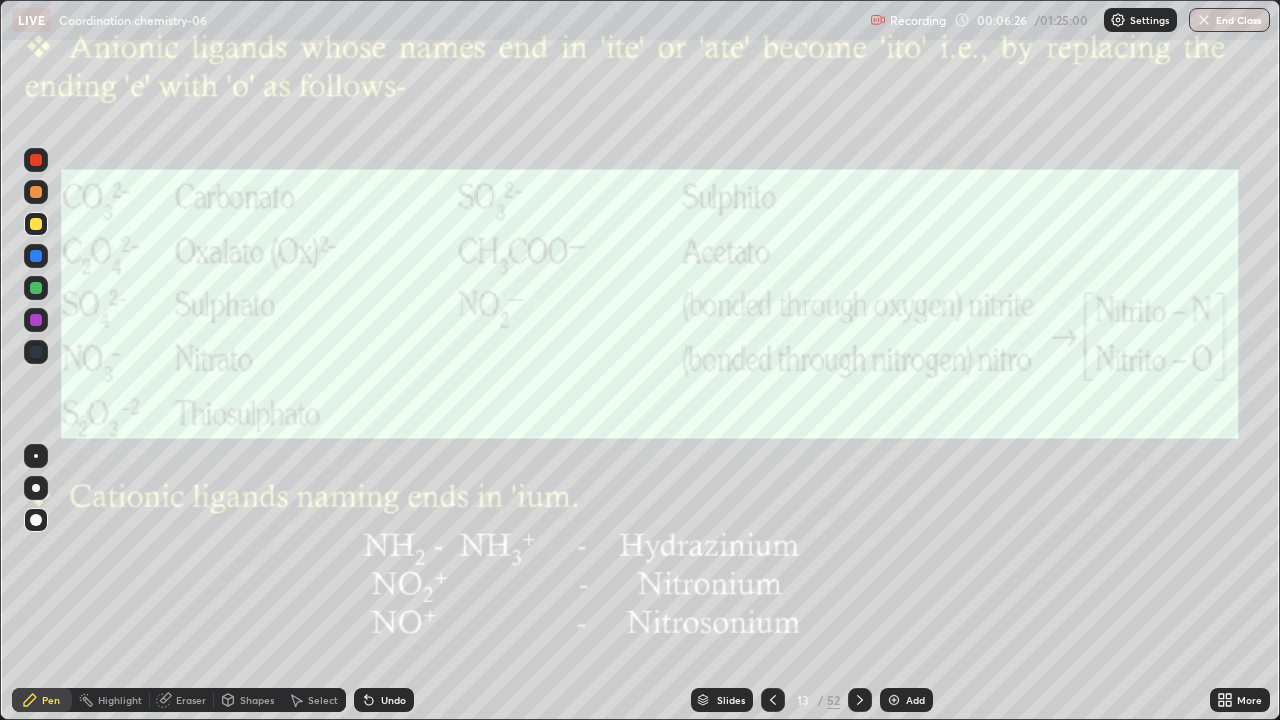 click on "Undo" at bounding box center (393, 700) 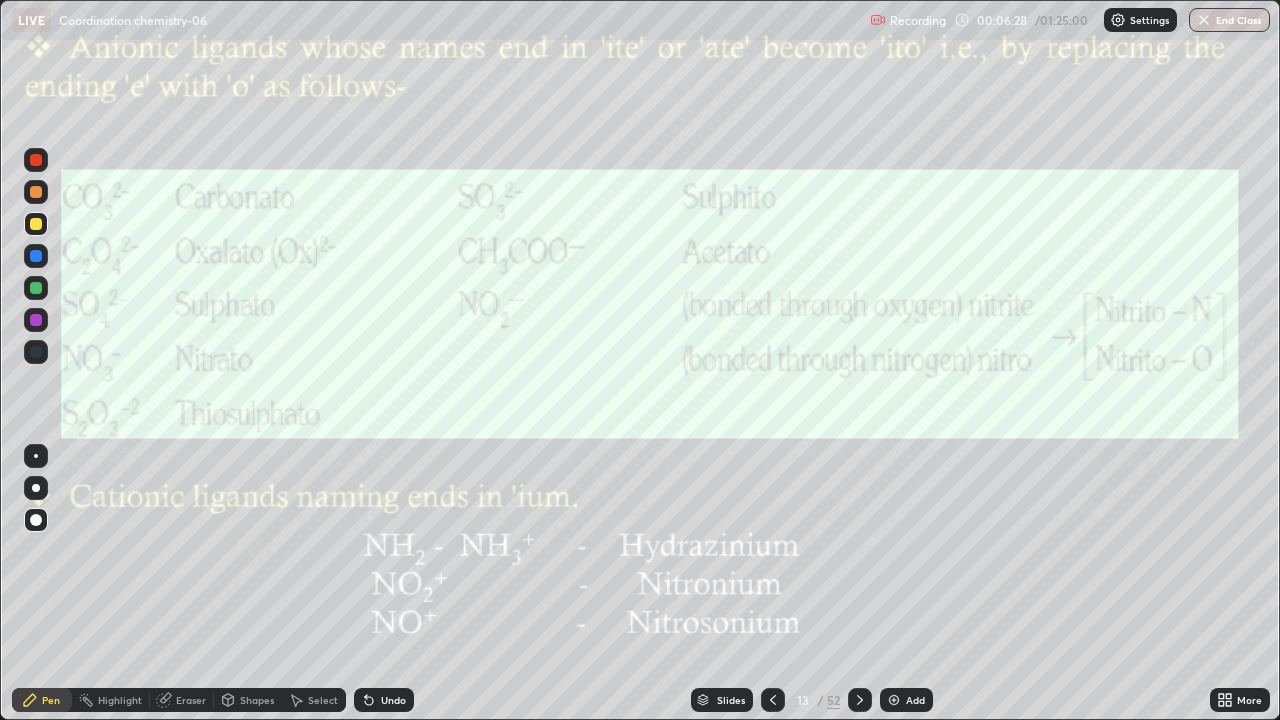 click on "Slides" at bounding box center (722, 700) 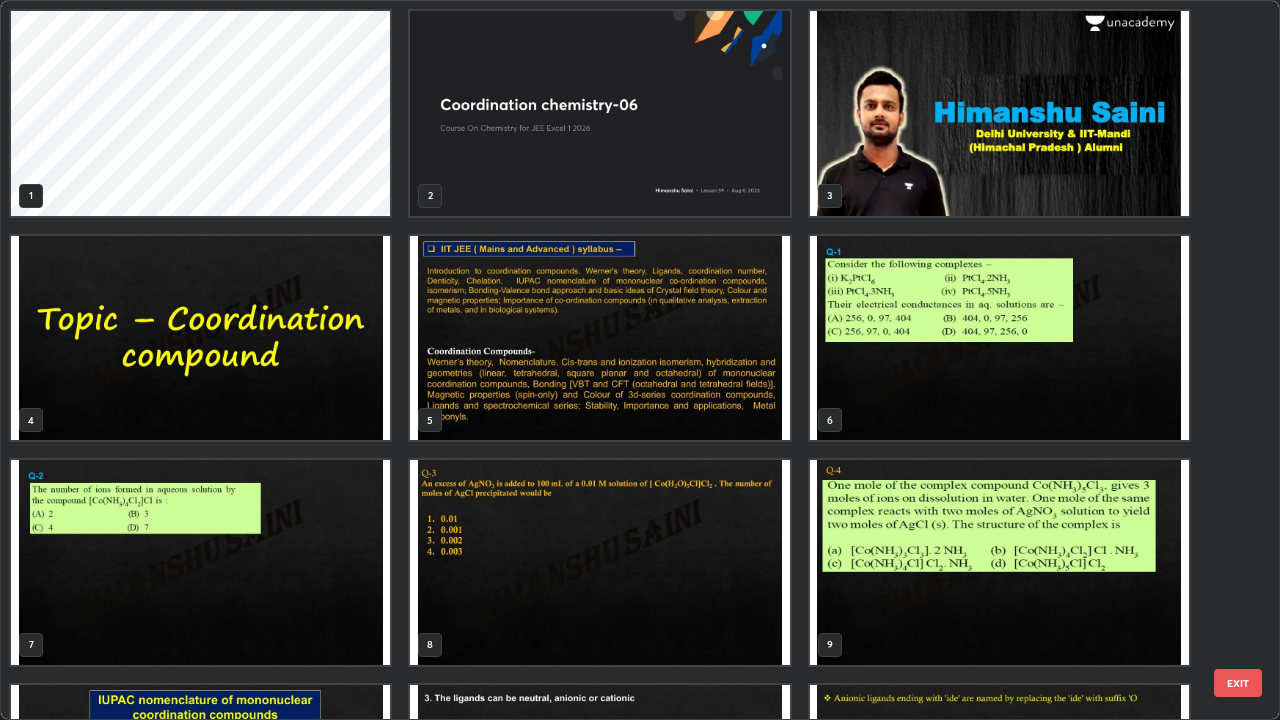 scroll, scrollTop: 405, scrollLeft: 0, axis: vertical 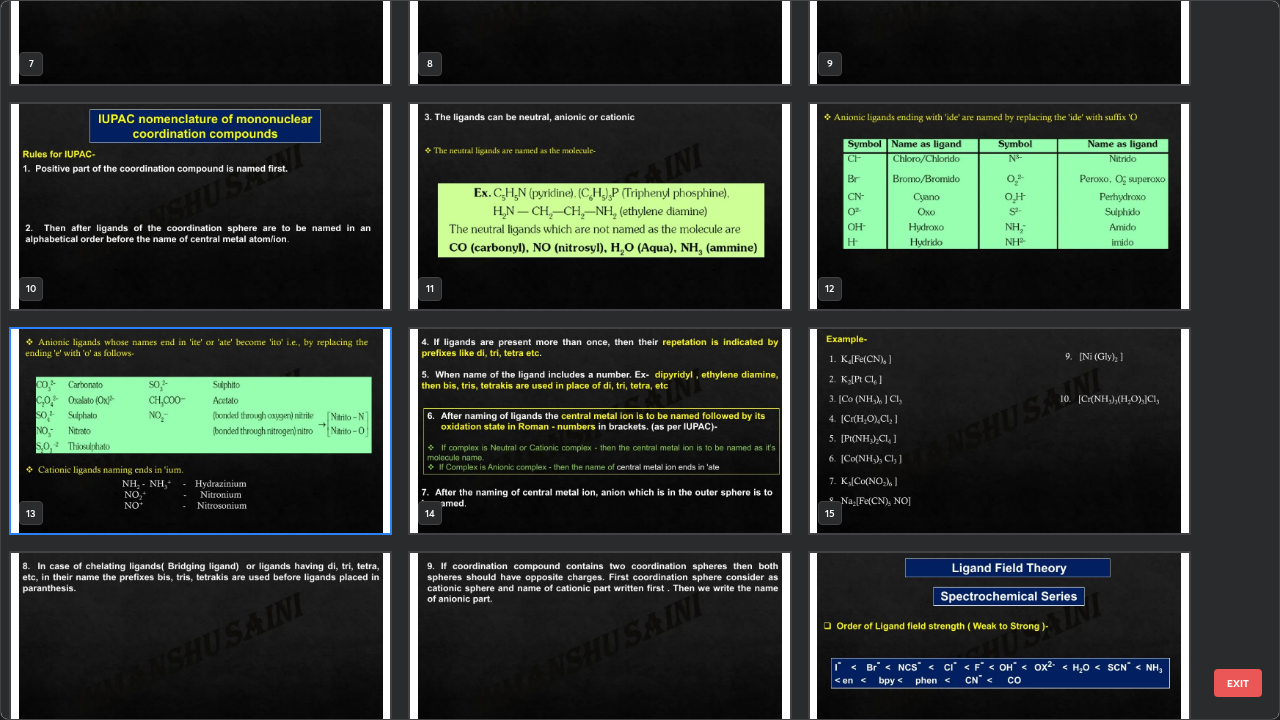 click at bounding box center [999, 431] 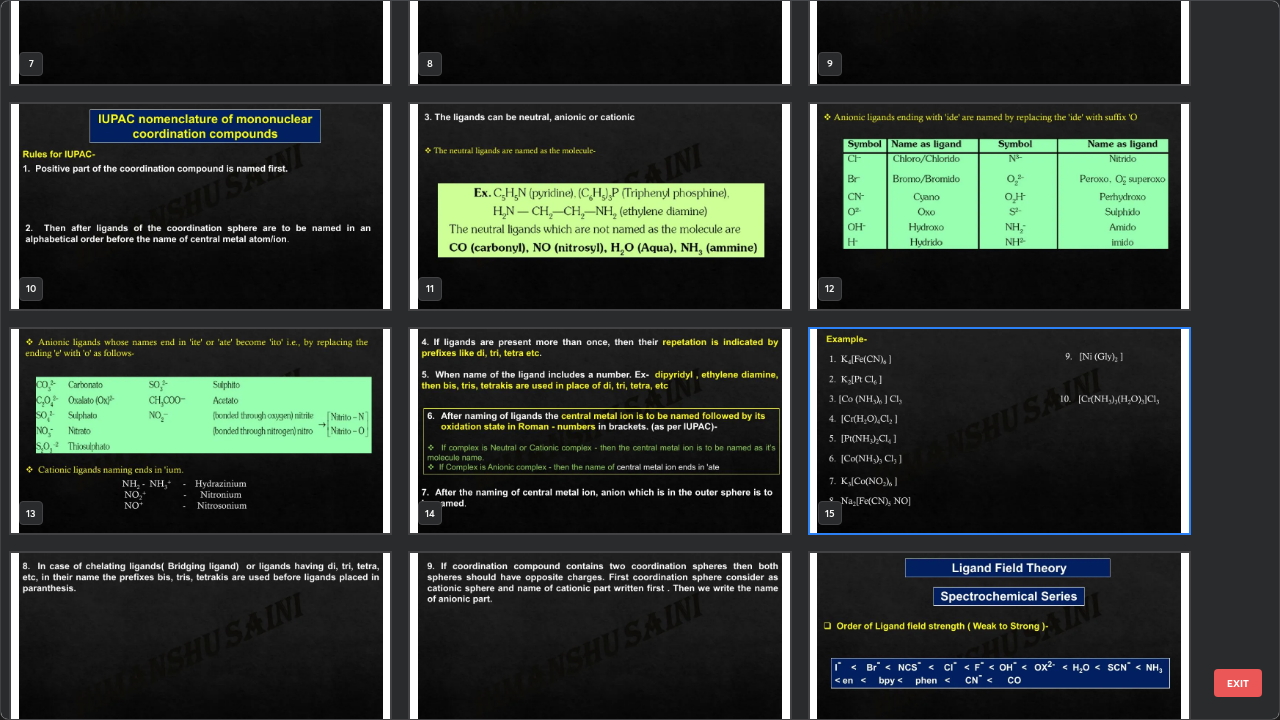 click at bounding box center (999, 431) 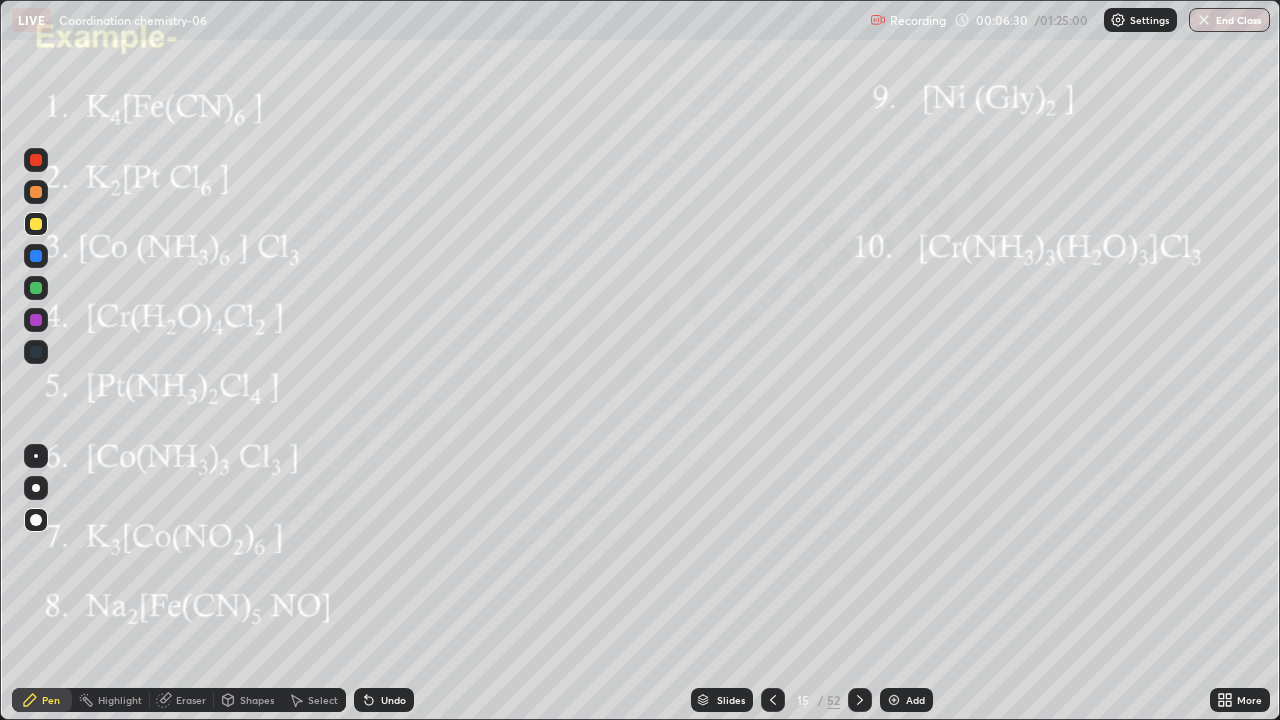 click at bounding box center [999, 431] 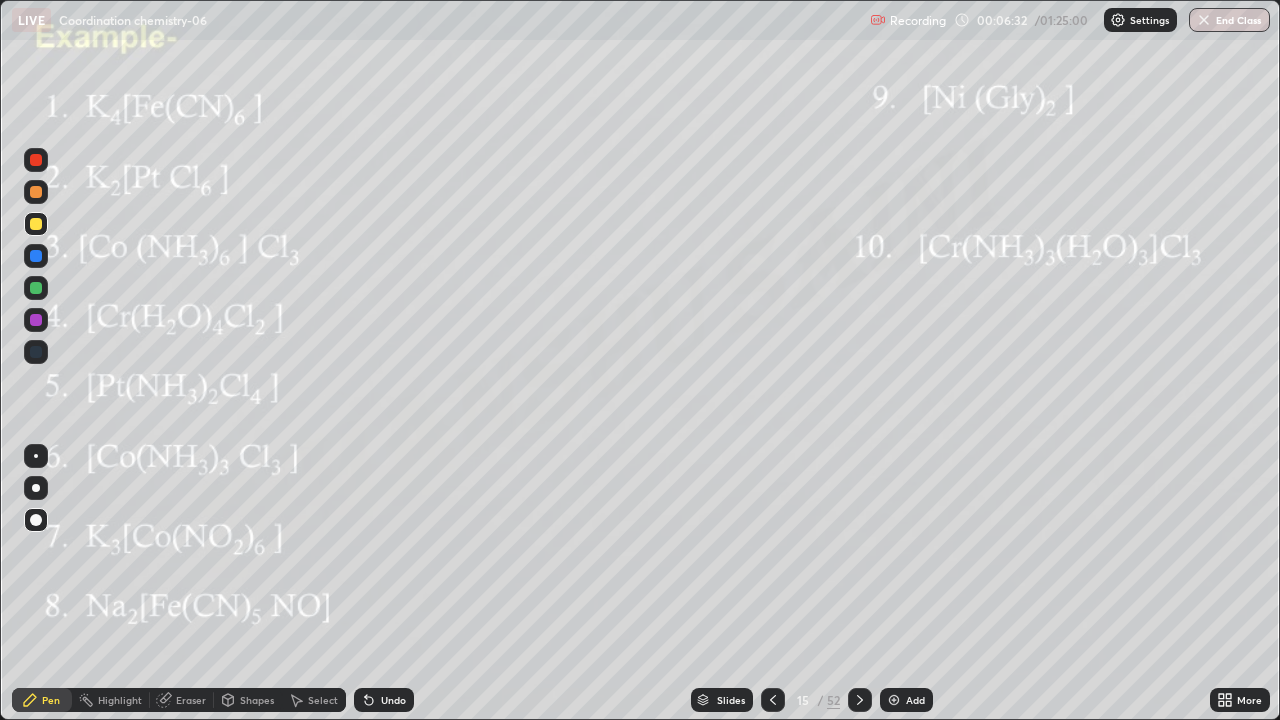 click on "Pen" at bounding box center [51, 700] 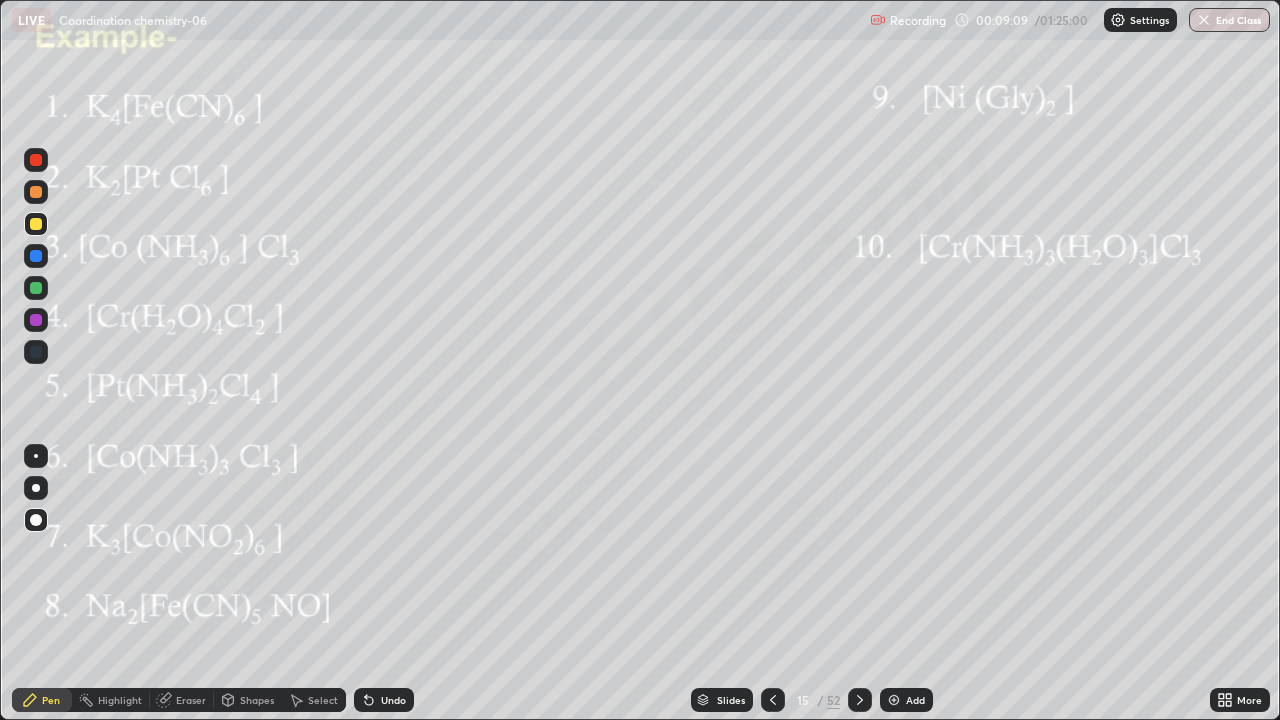 click on "Undo" at bounding box center (384, 700) 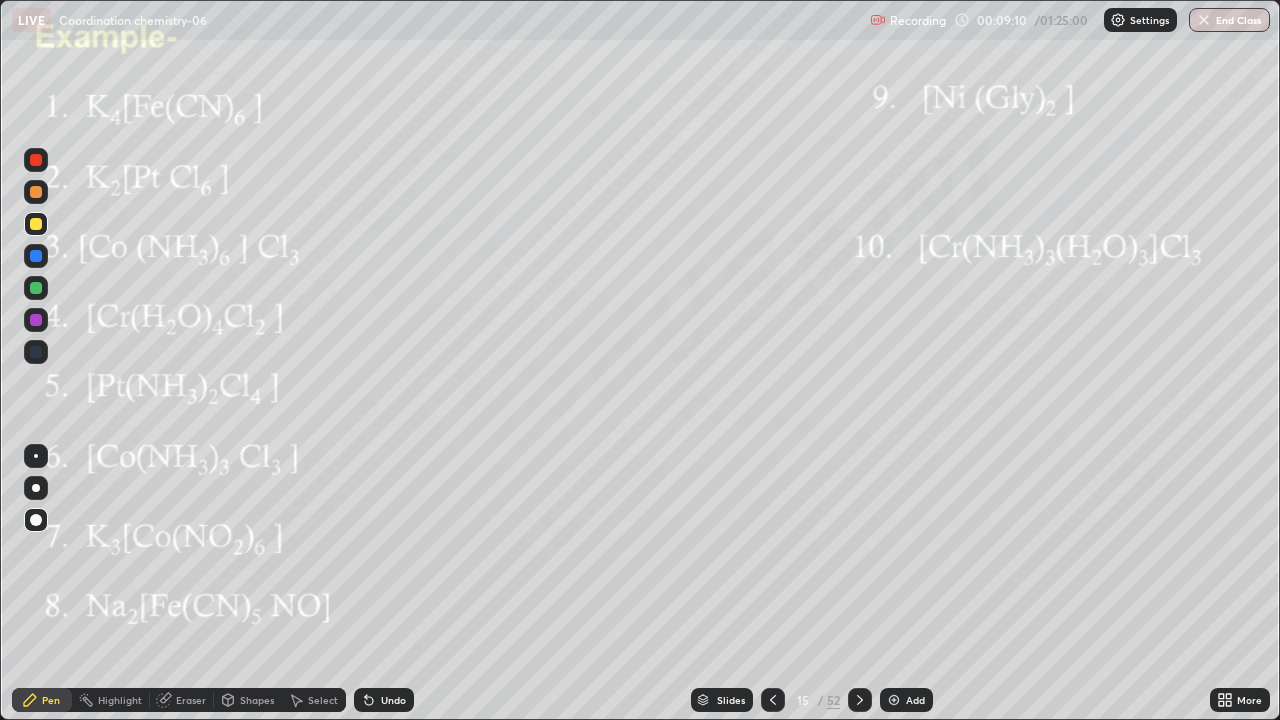click on "Undo" at bounding box center [384, 700] 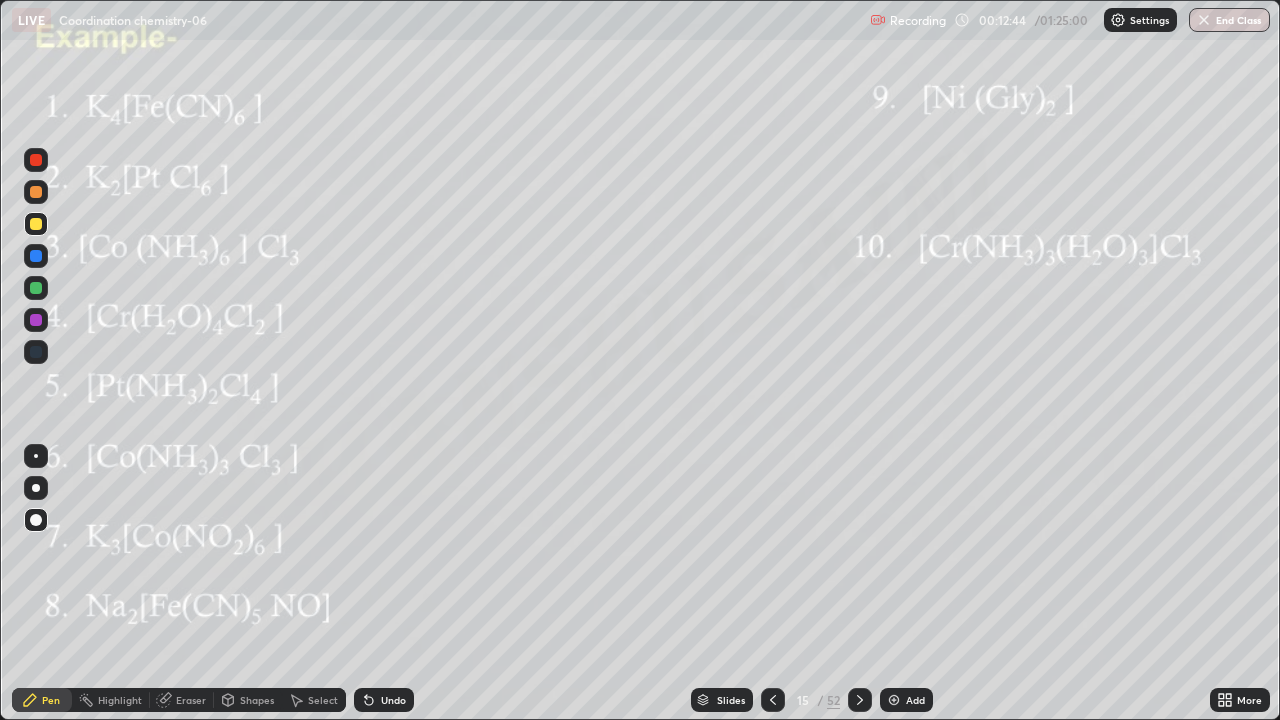 click on "Add" at bounding box center [906, 700] 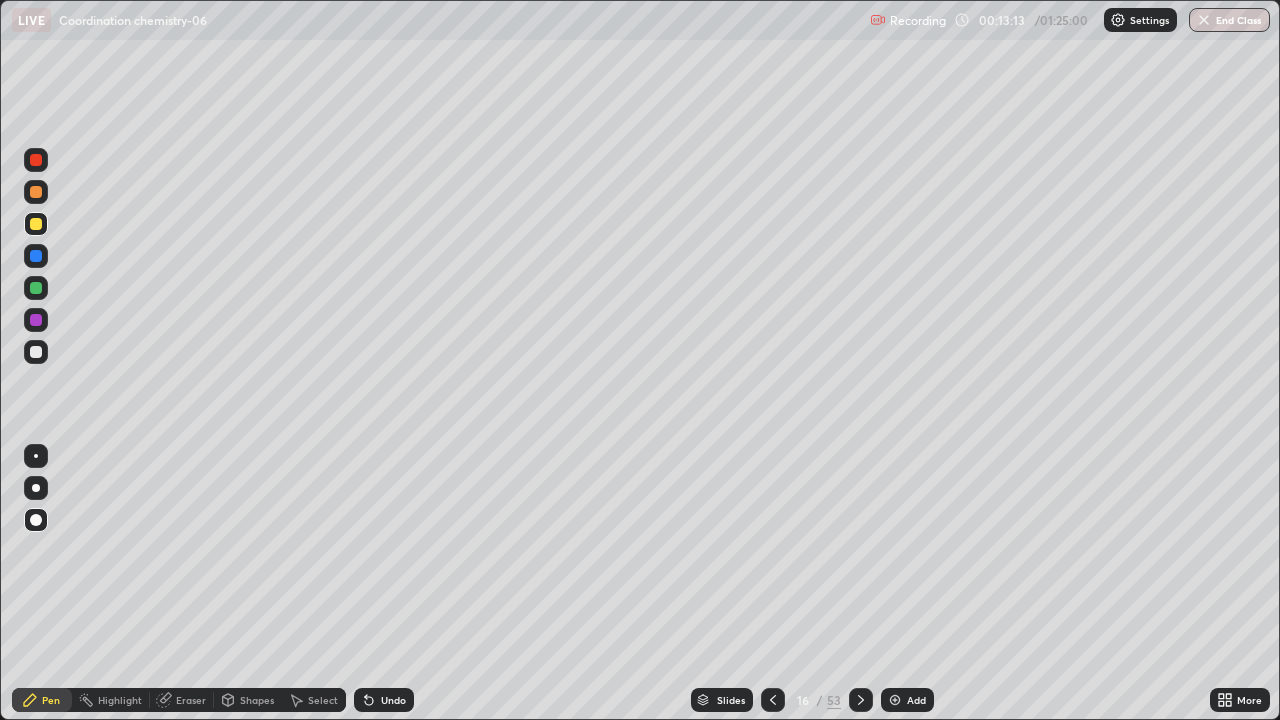 click 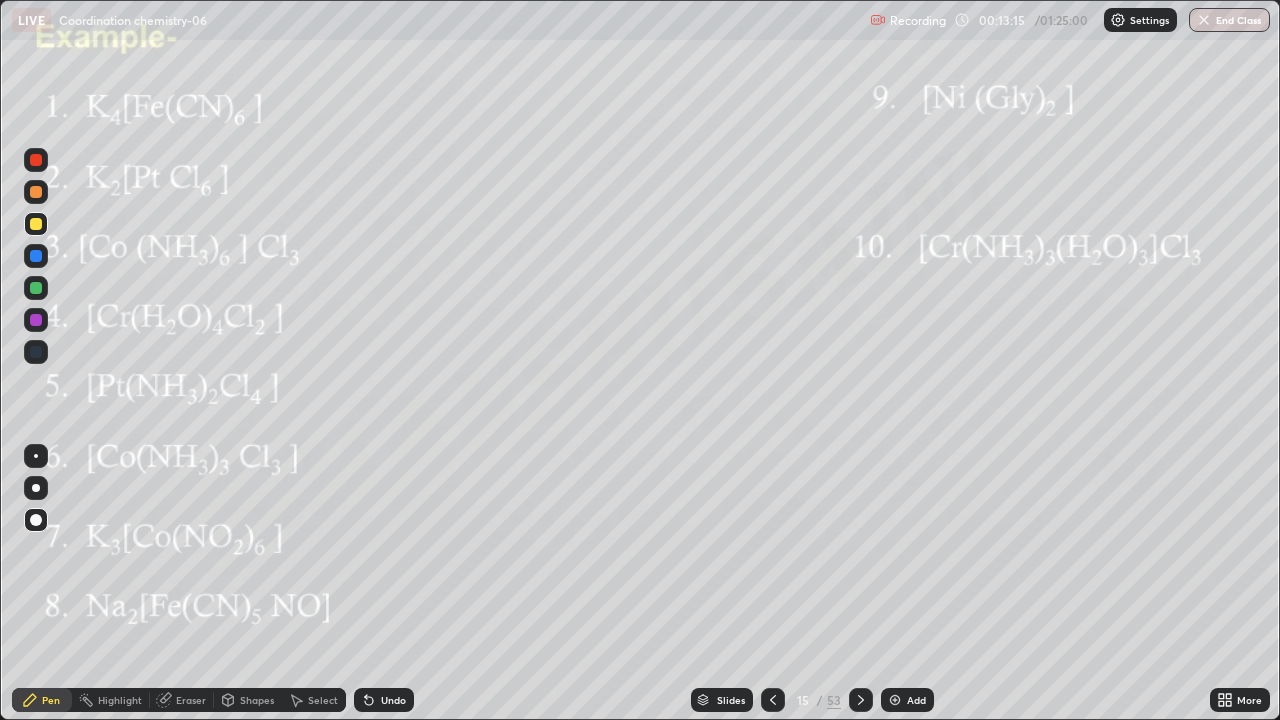 click 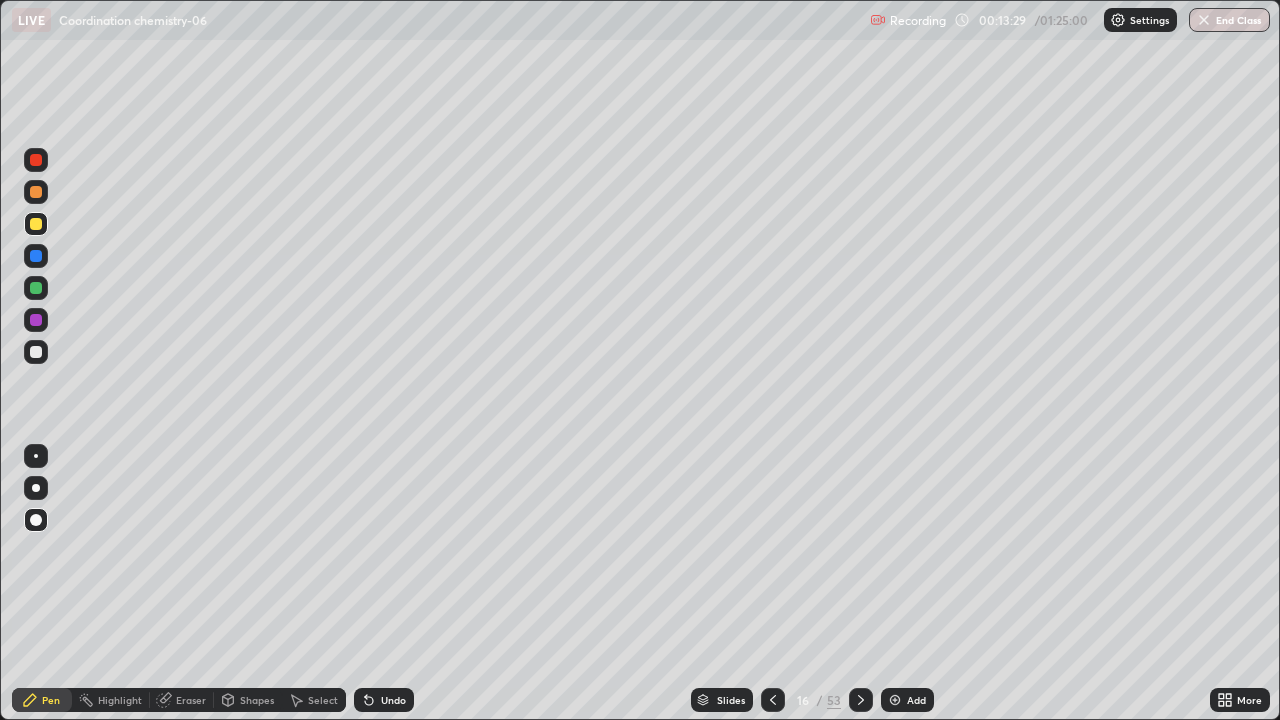 click 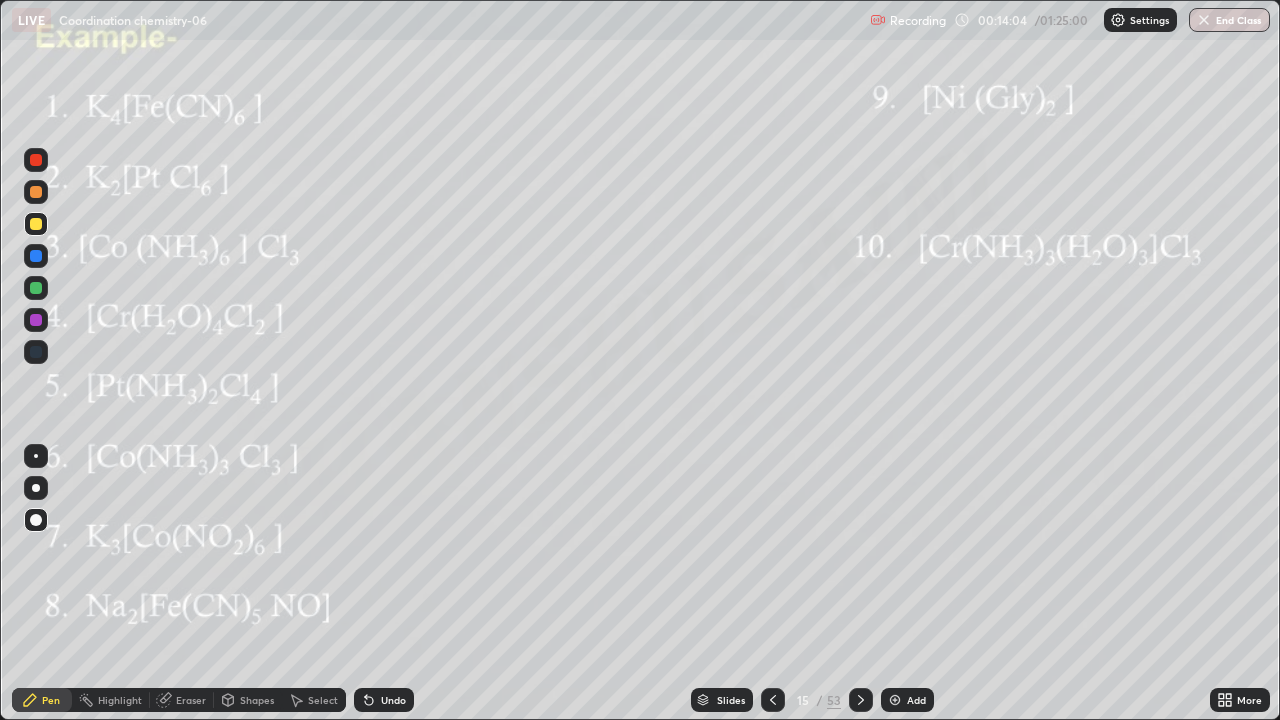 click 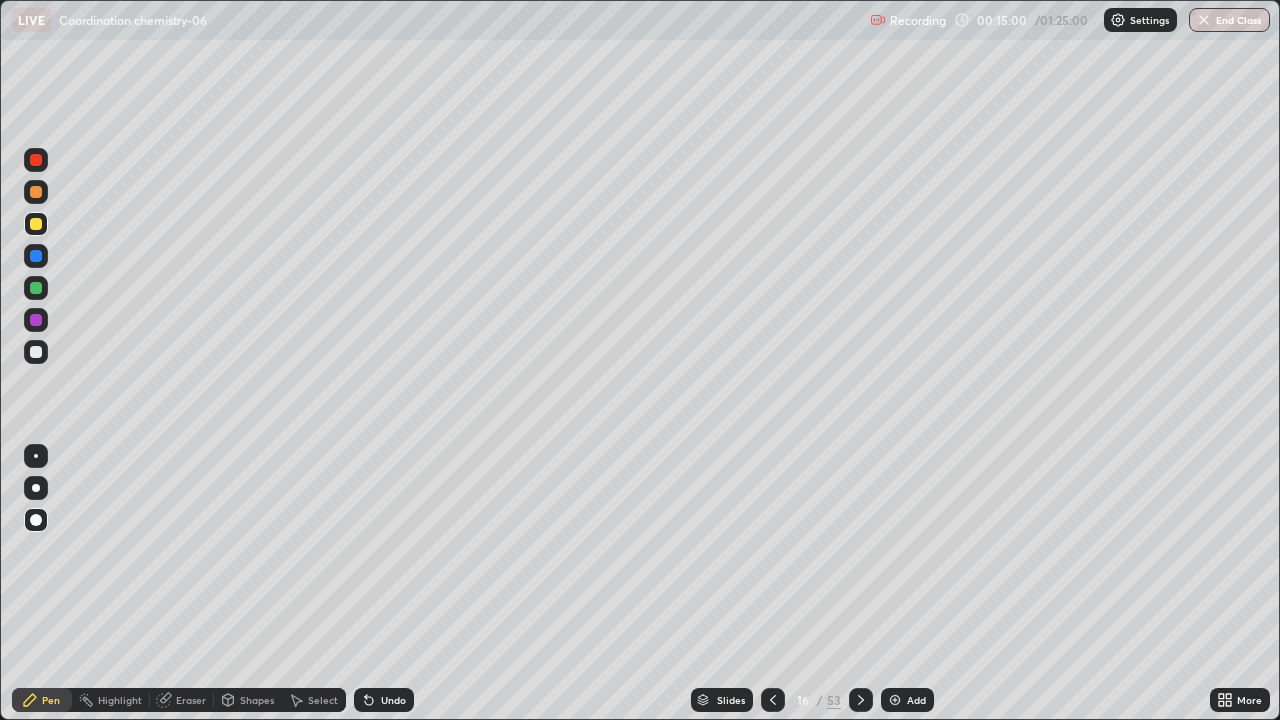 click 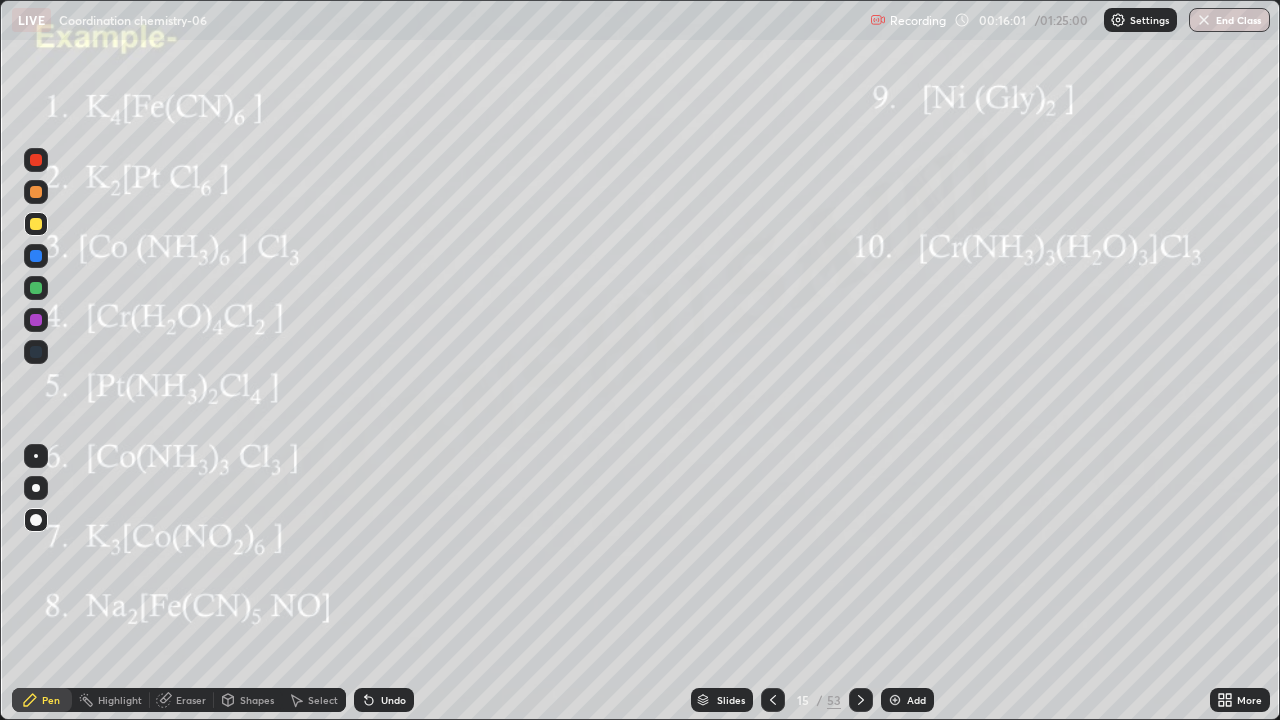 click 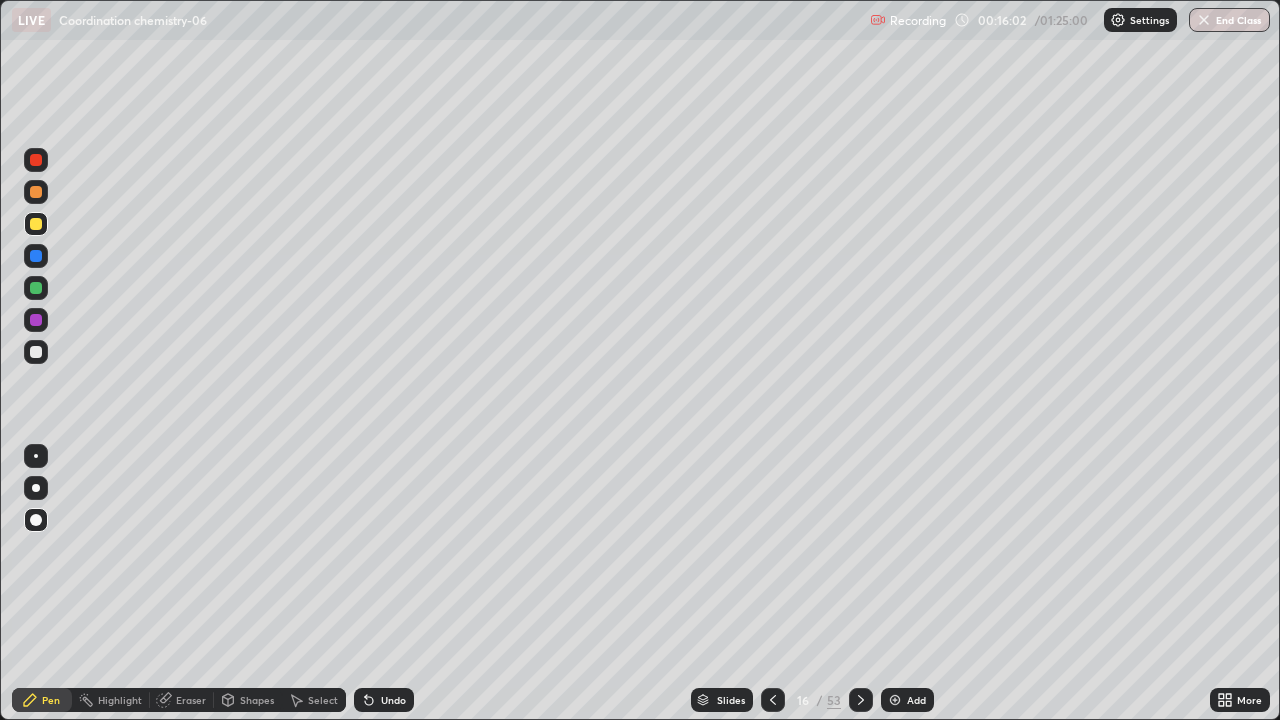 click 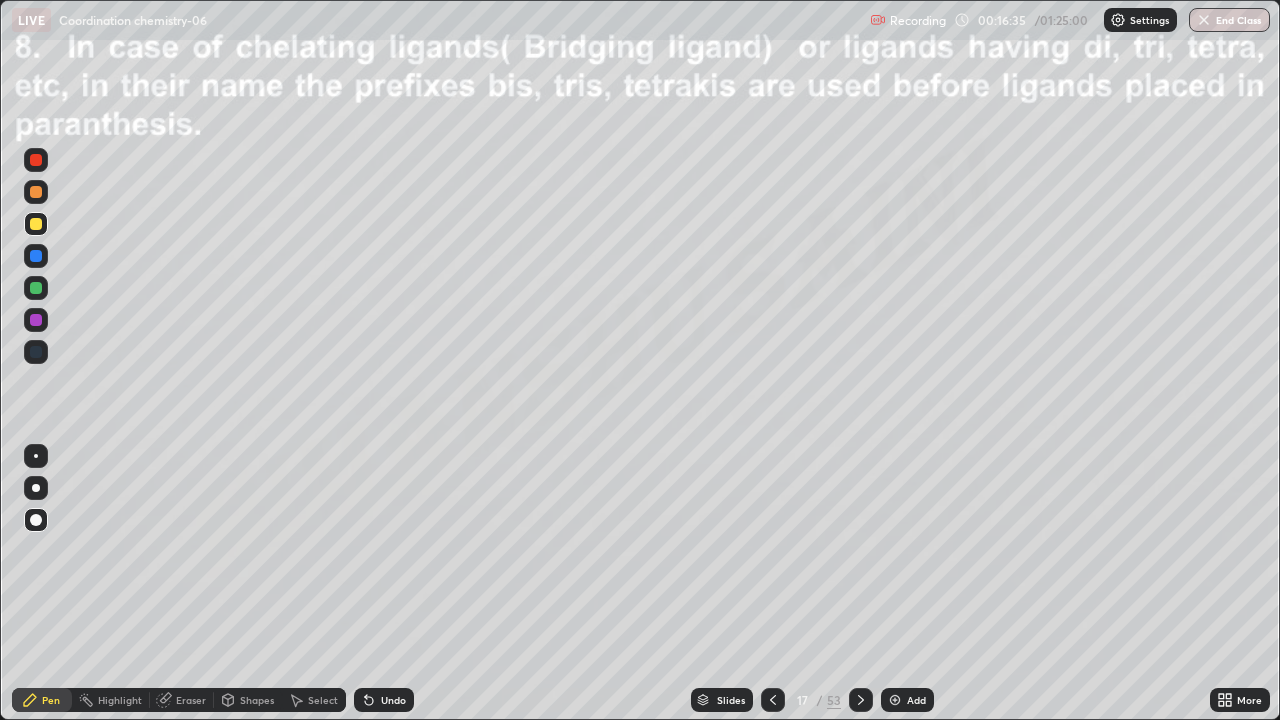 click on "Pen" at bounding box center (51, 700) 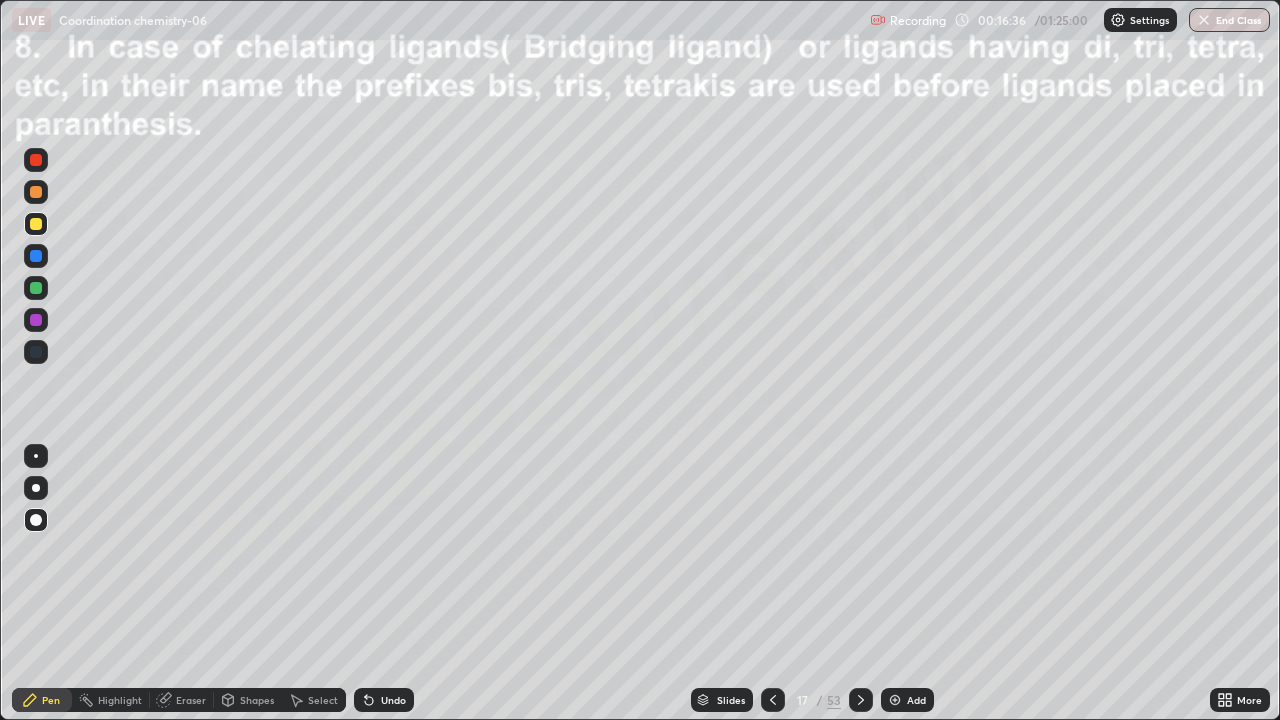 click at bounding box center [36, 320] 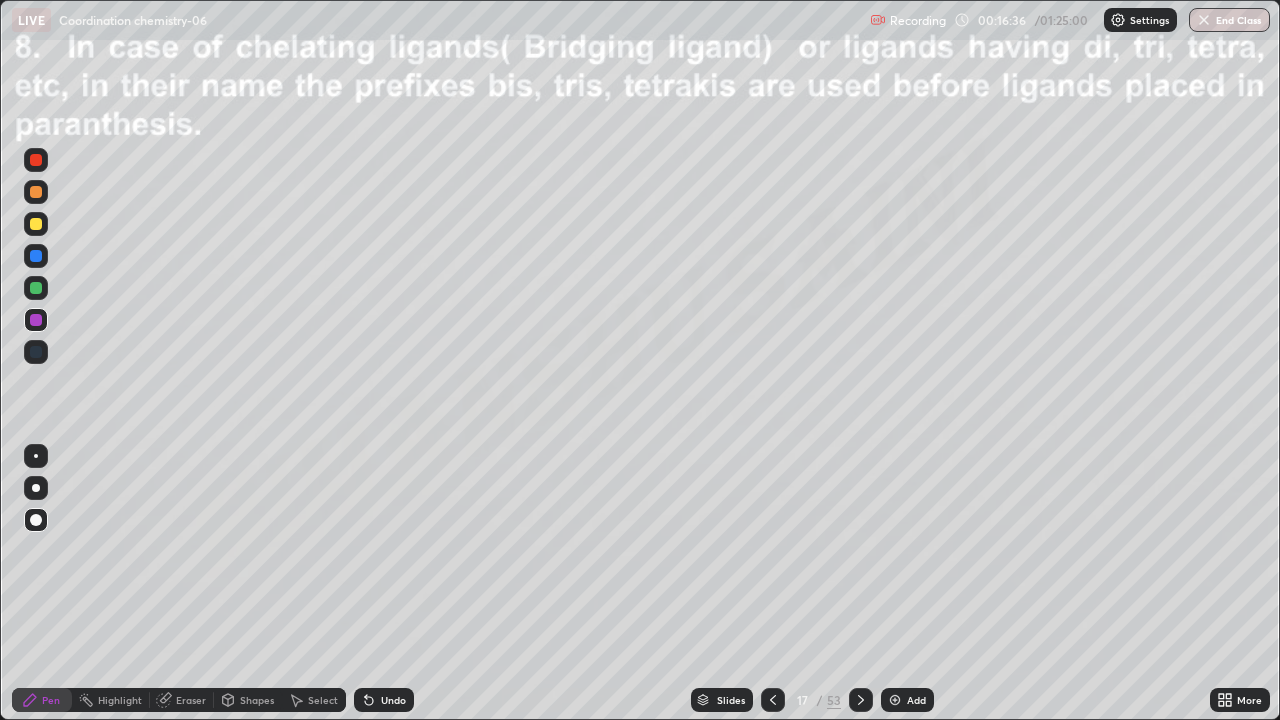 click at bounding box center [36, 256] 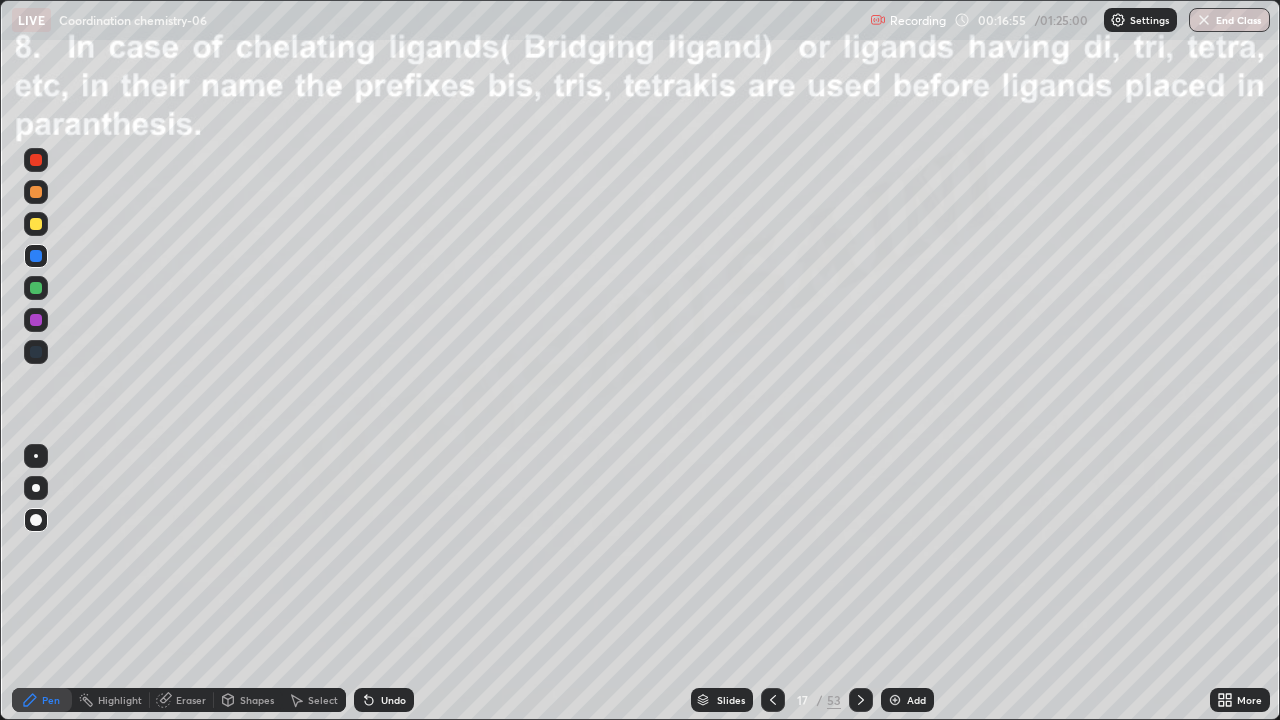 click on "Pen" at bounding box center [42, 700] 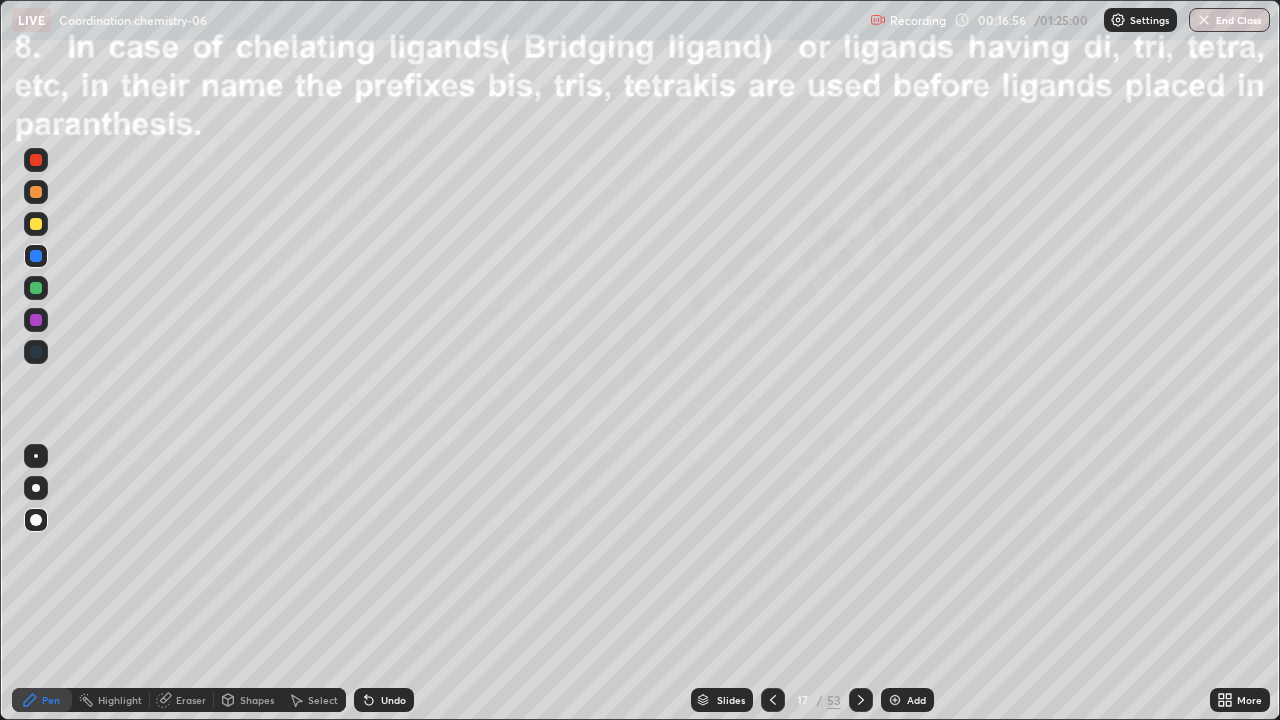 click at bounding box center [36, 320] 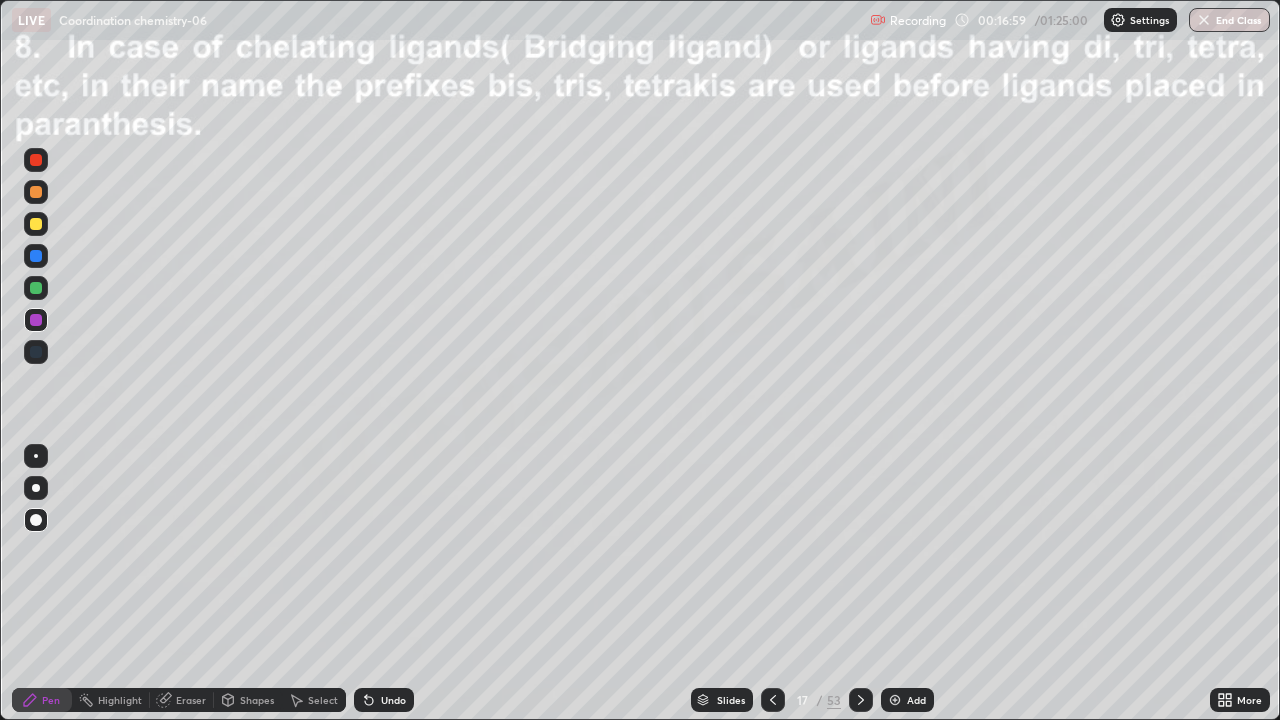 click on "Undo" at bounding box center (393, 700) 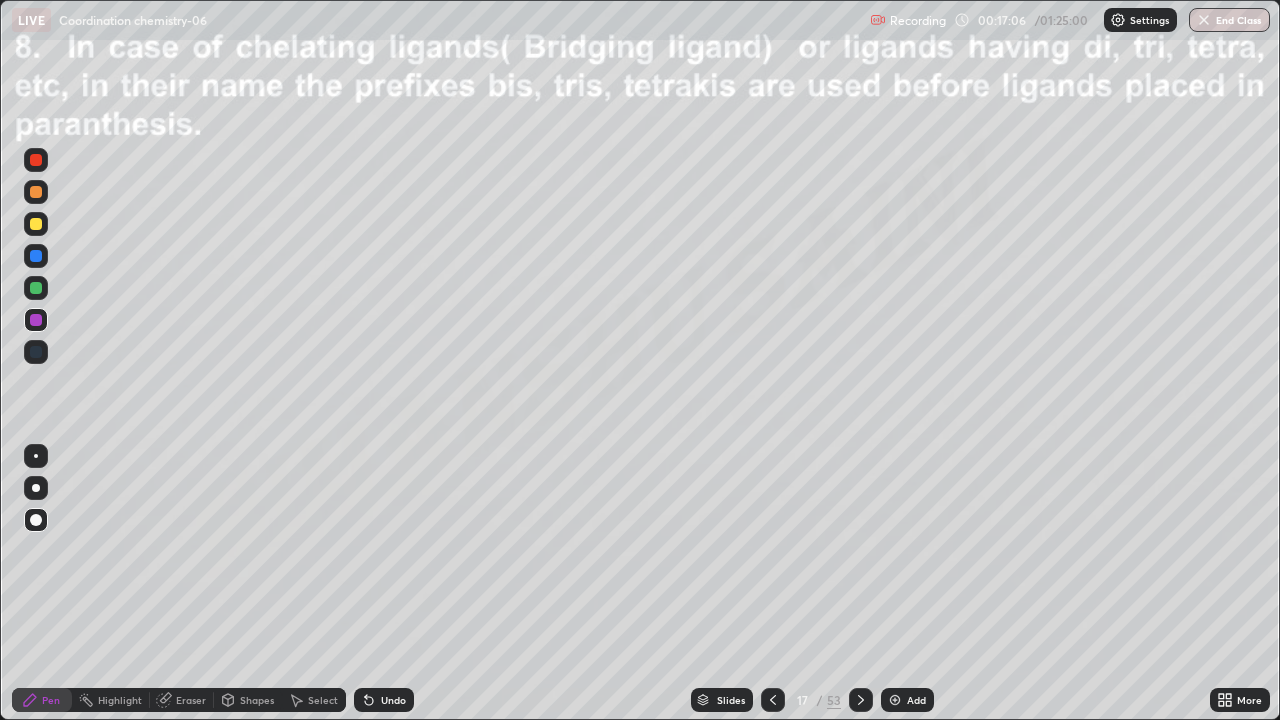 click at bounding box center (36, 224) 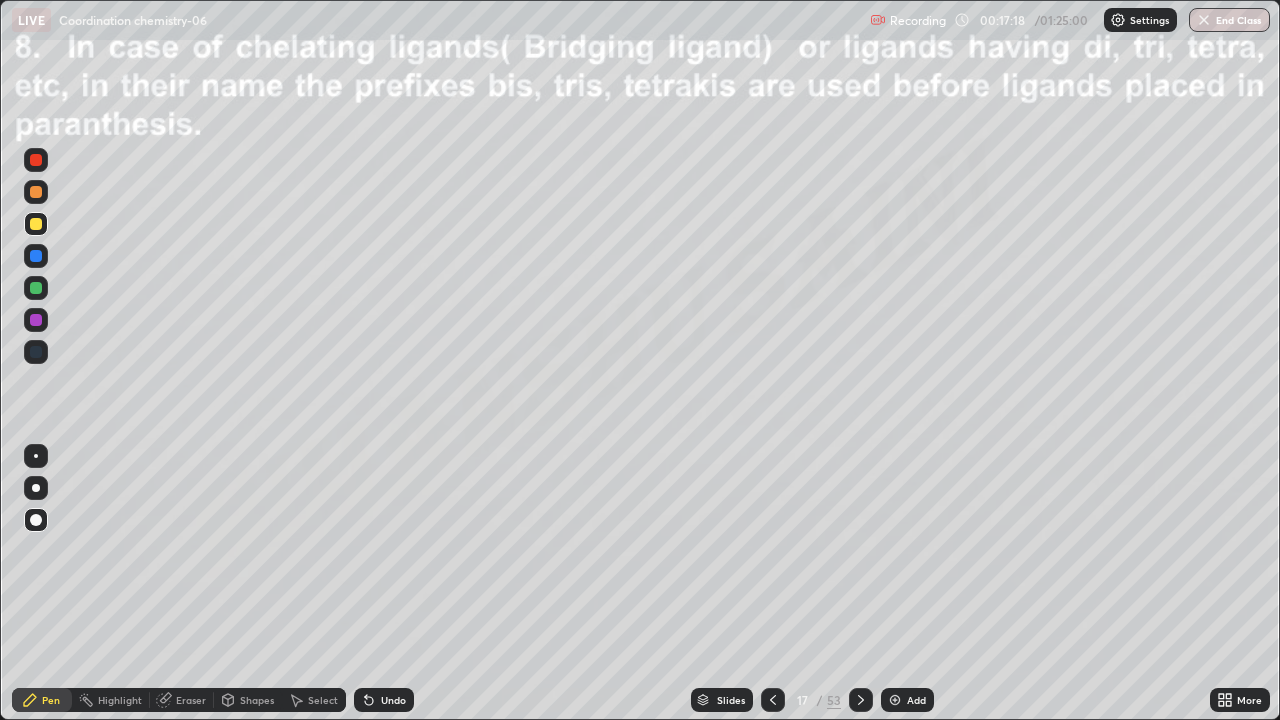 click on "Eraser" at bounding box center [191, 700] 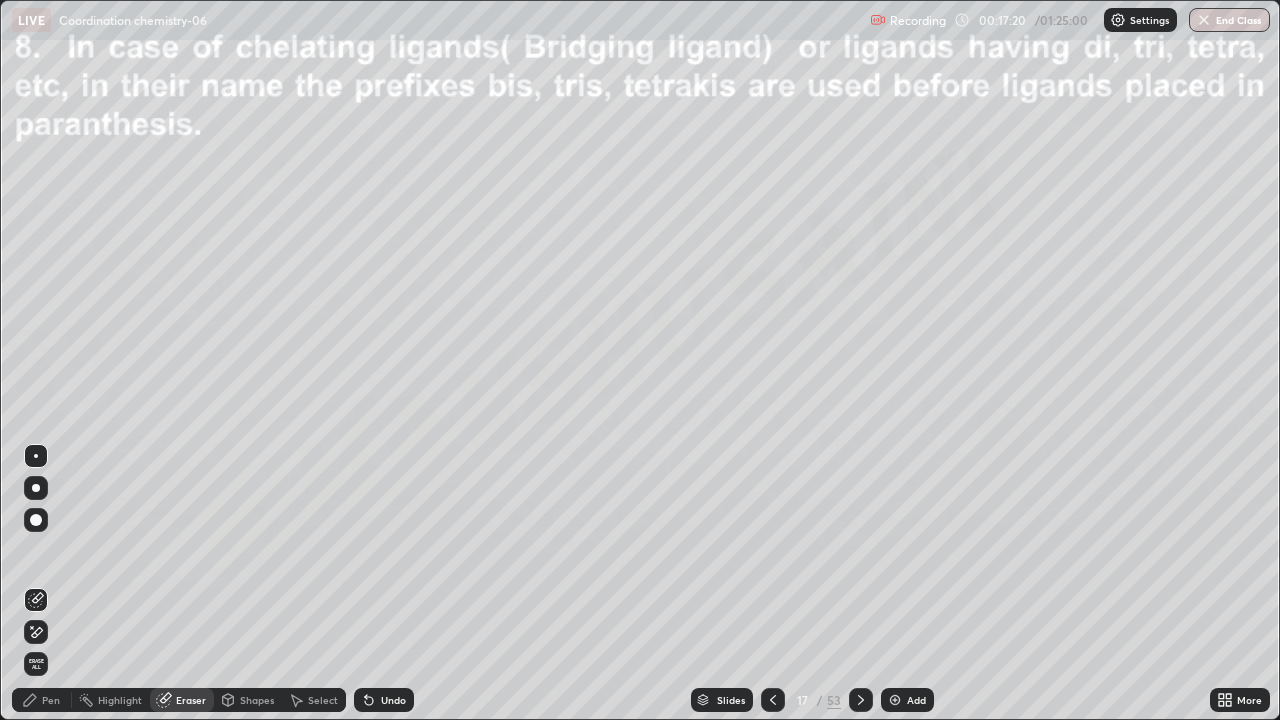 click on "Pen" at bounding box center (42, 700) 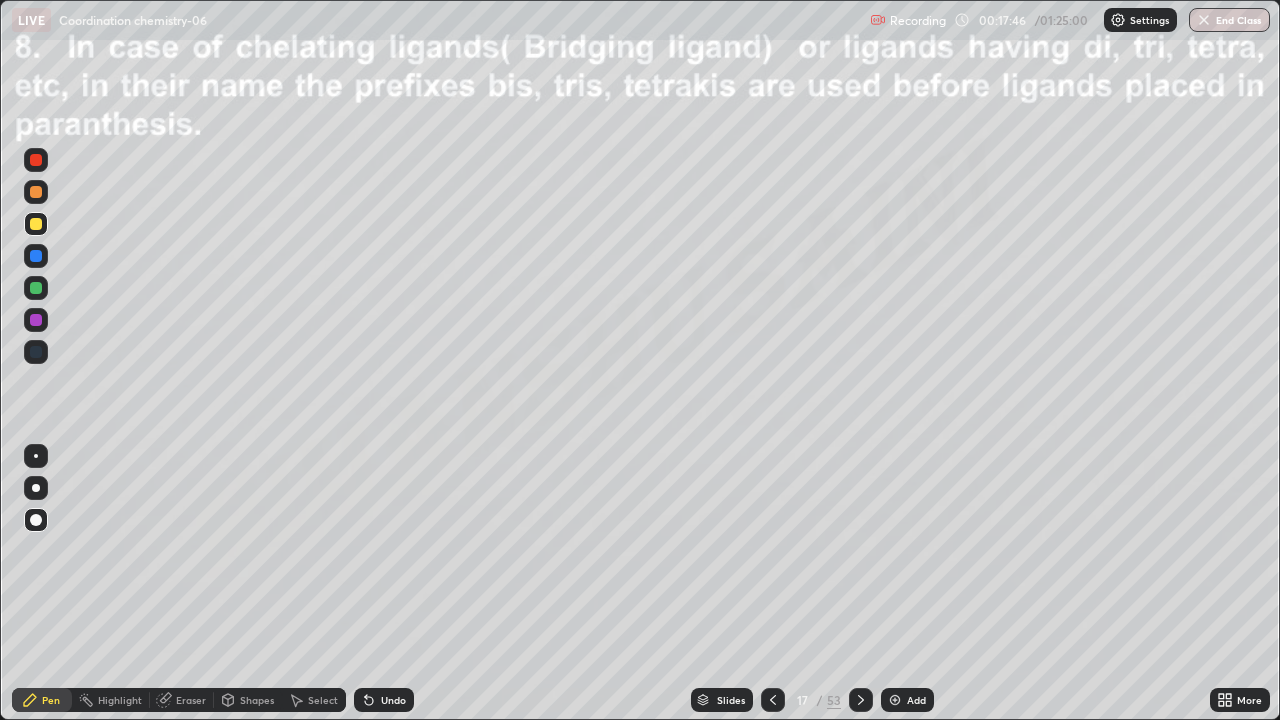 click on "Pen" at bounding box center (51, 700) 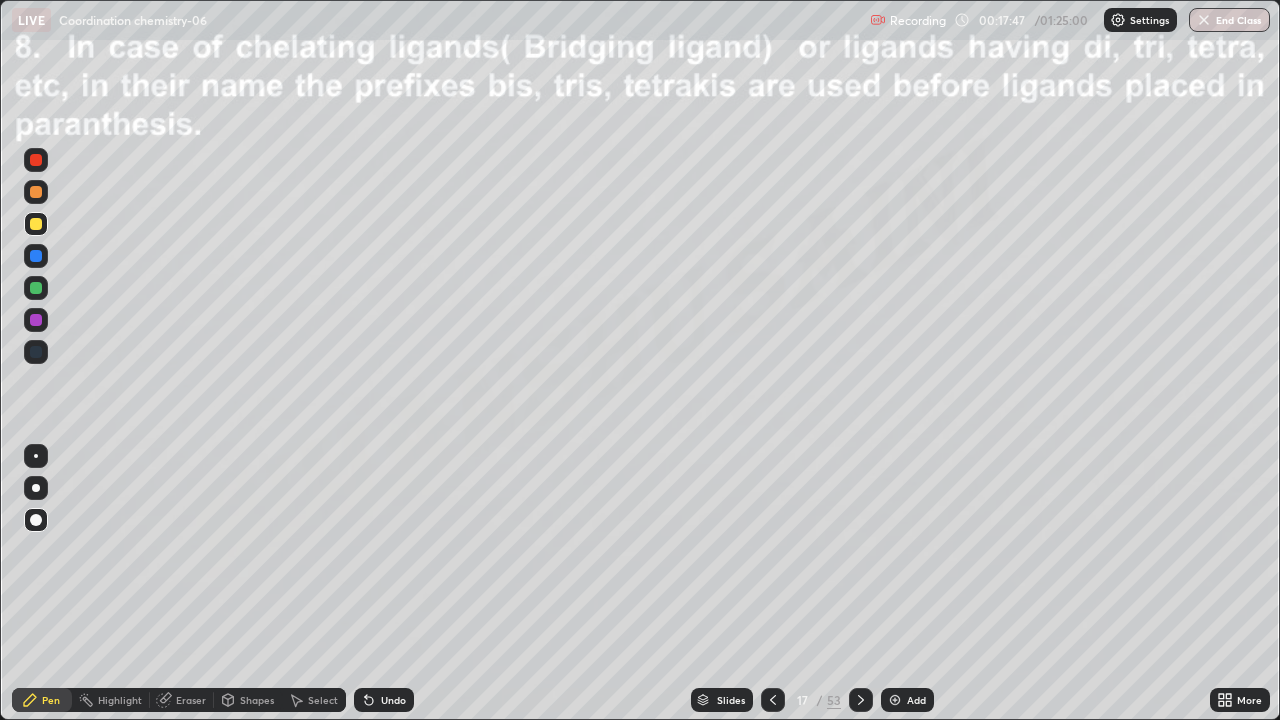 click at bounding box center [36, 320] 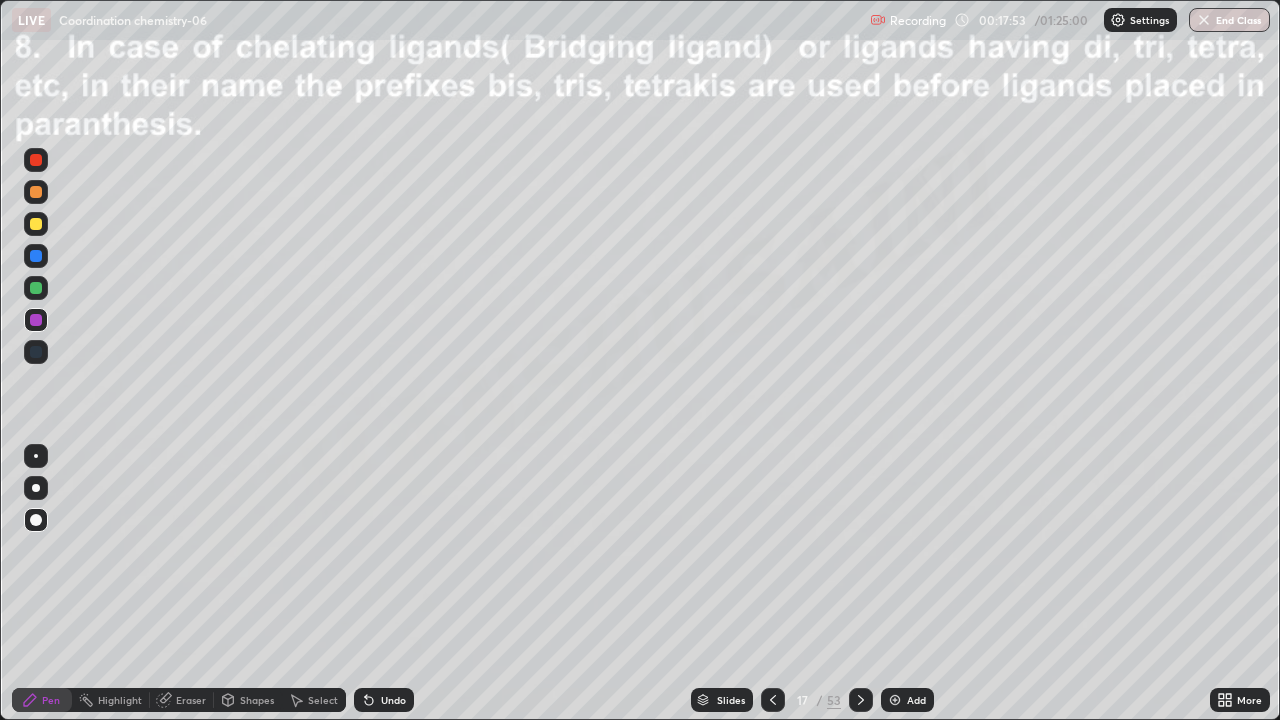 click on "Undo" at bounding box center (393, 700) 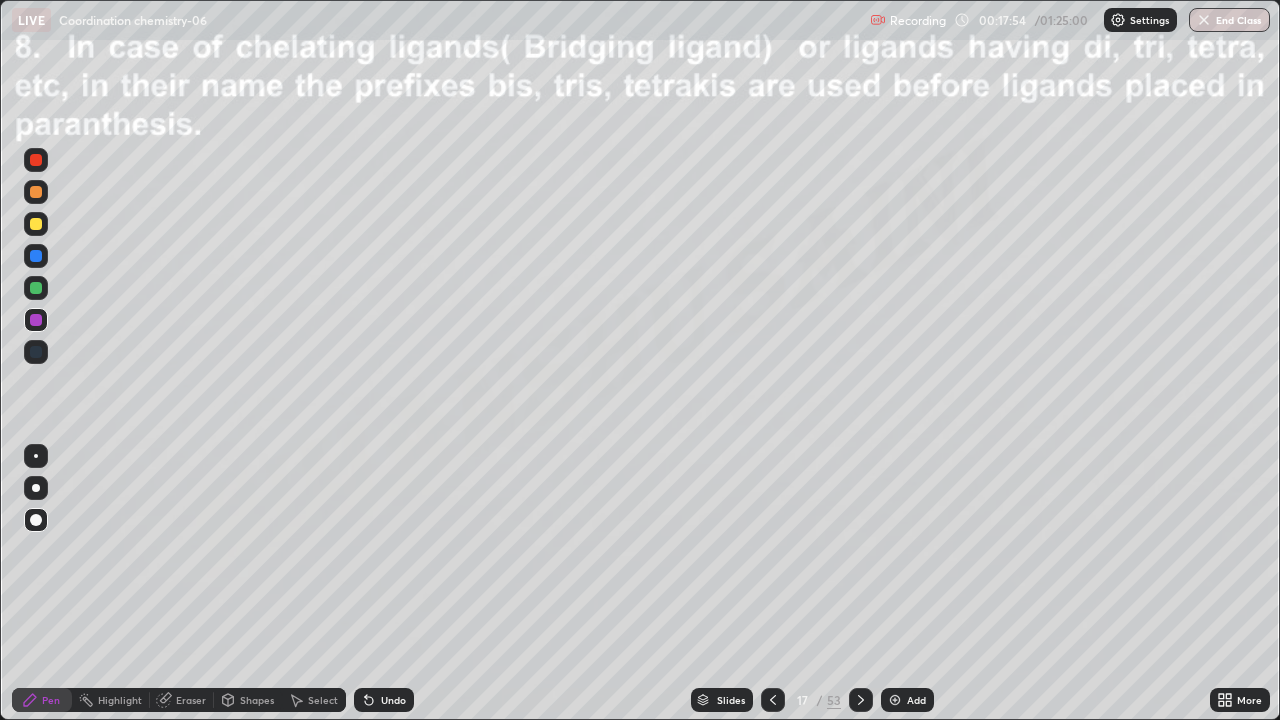 click at bounding box center (36, 288) 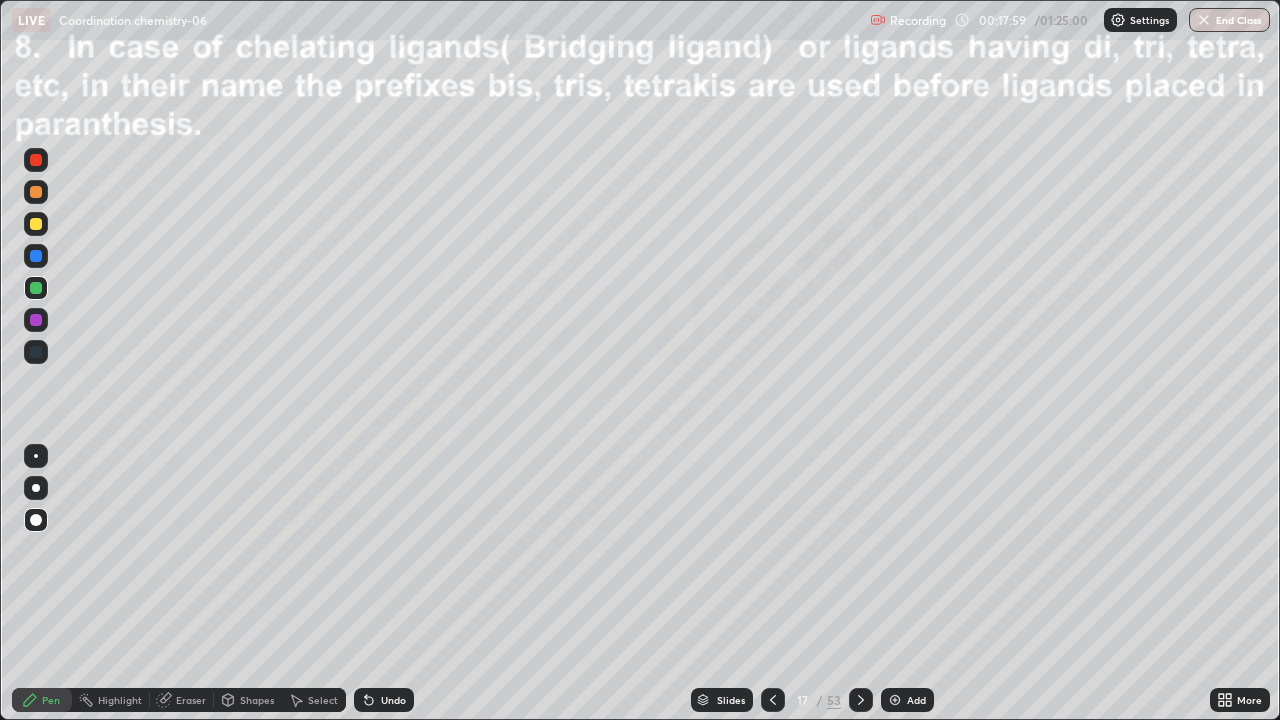 click at bounding box center (36, 224) 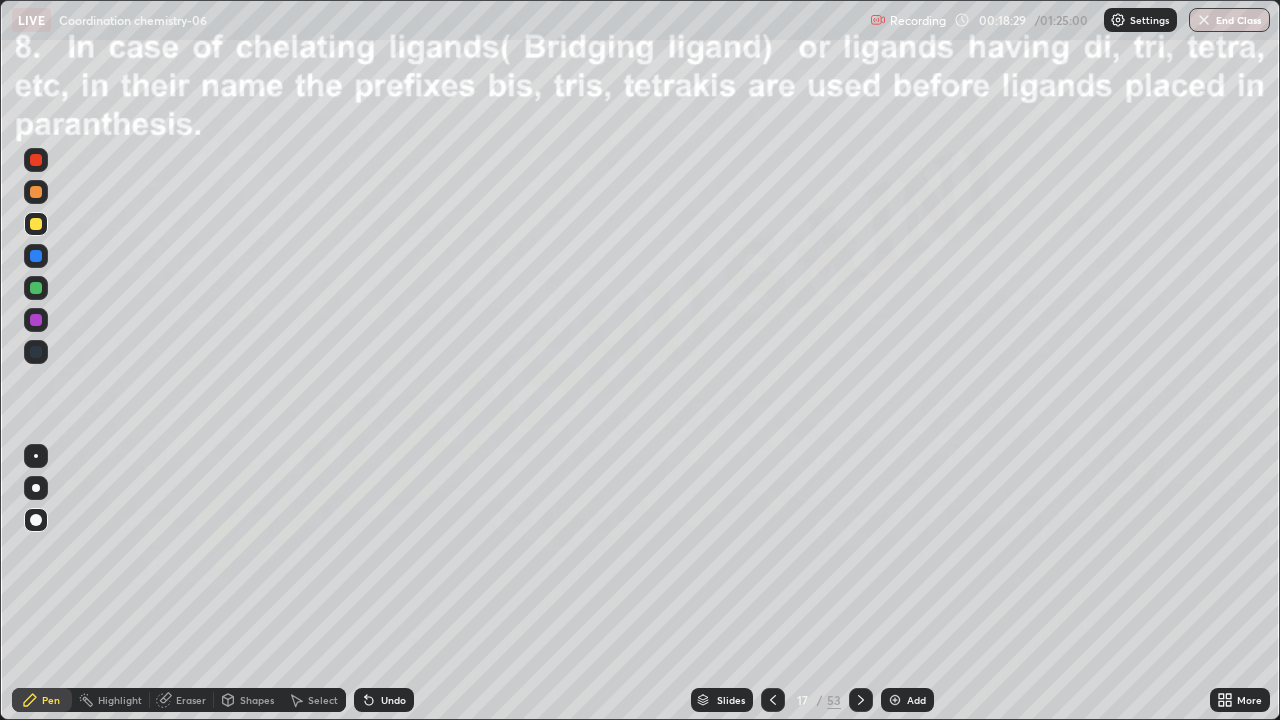 click at bounding box center [36, 256] 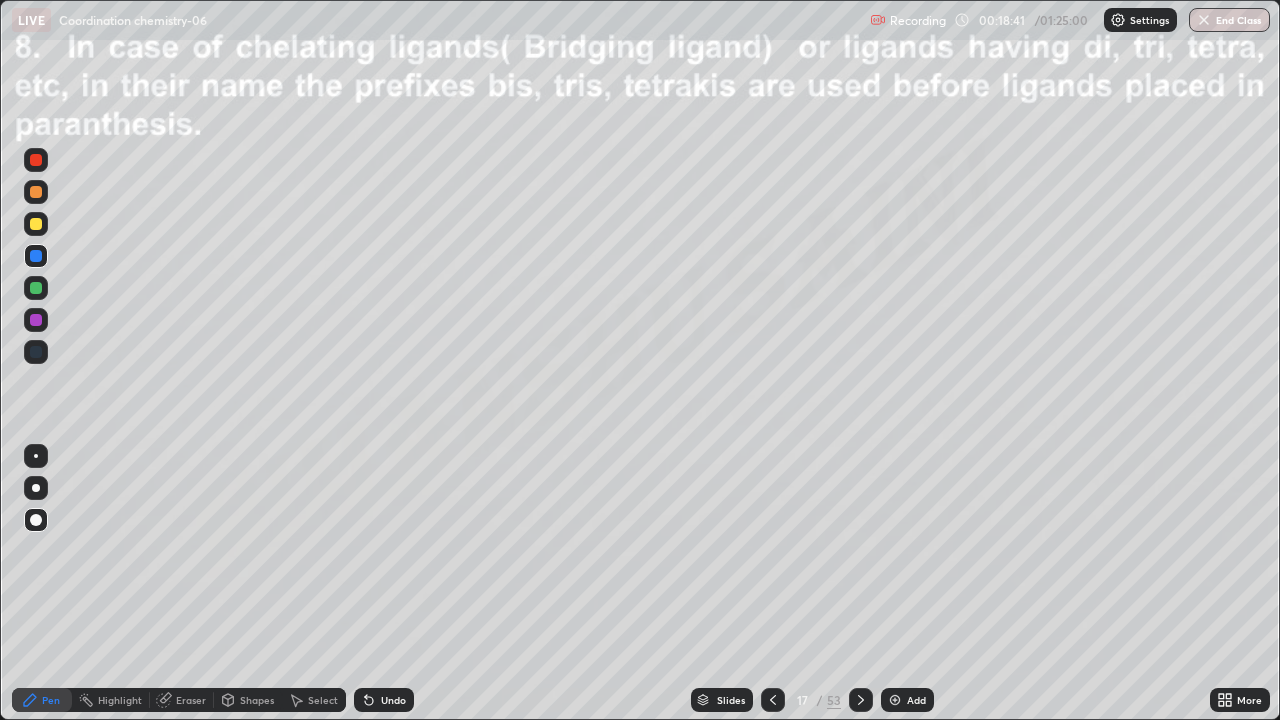 click at bounding box center [36, 288] 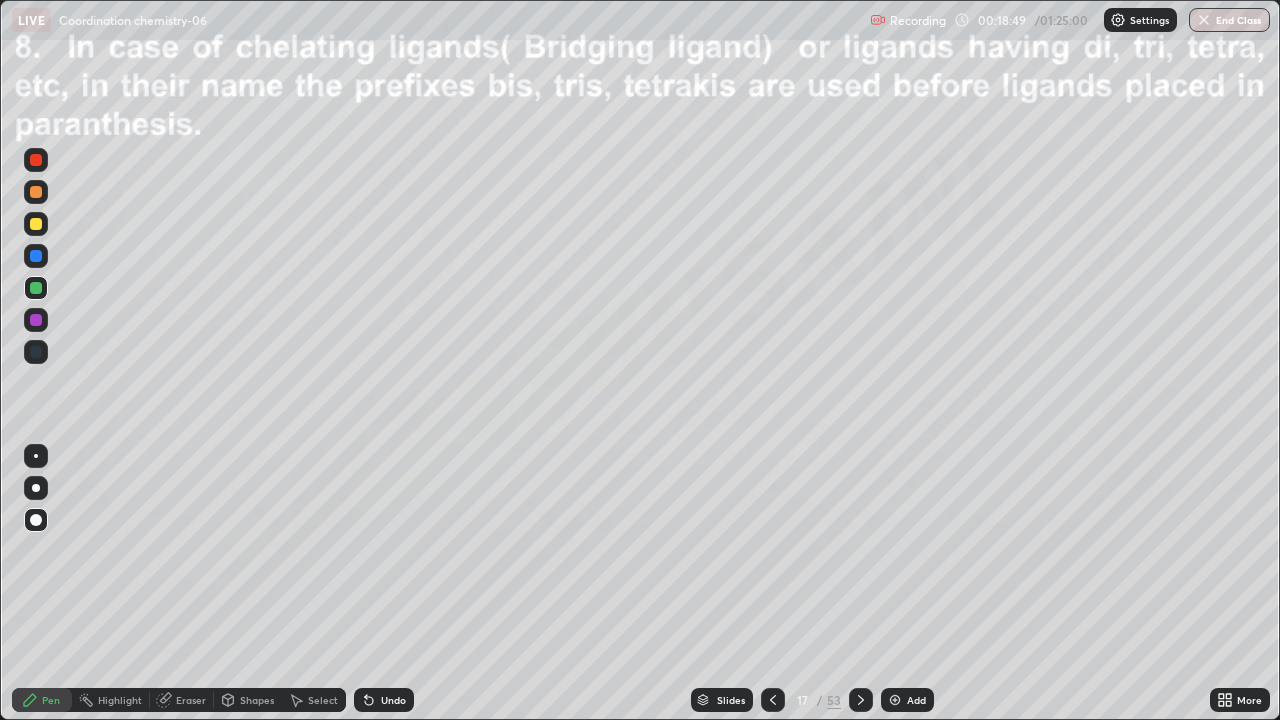 click at bounding box center [36, 224] 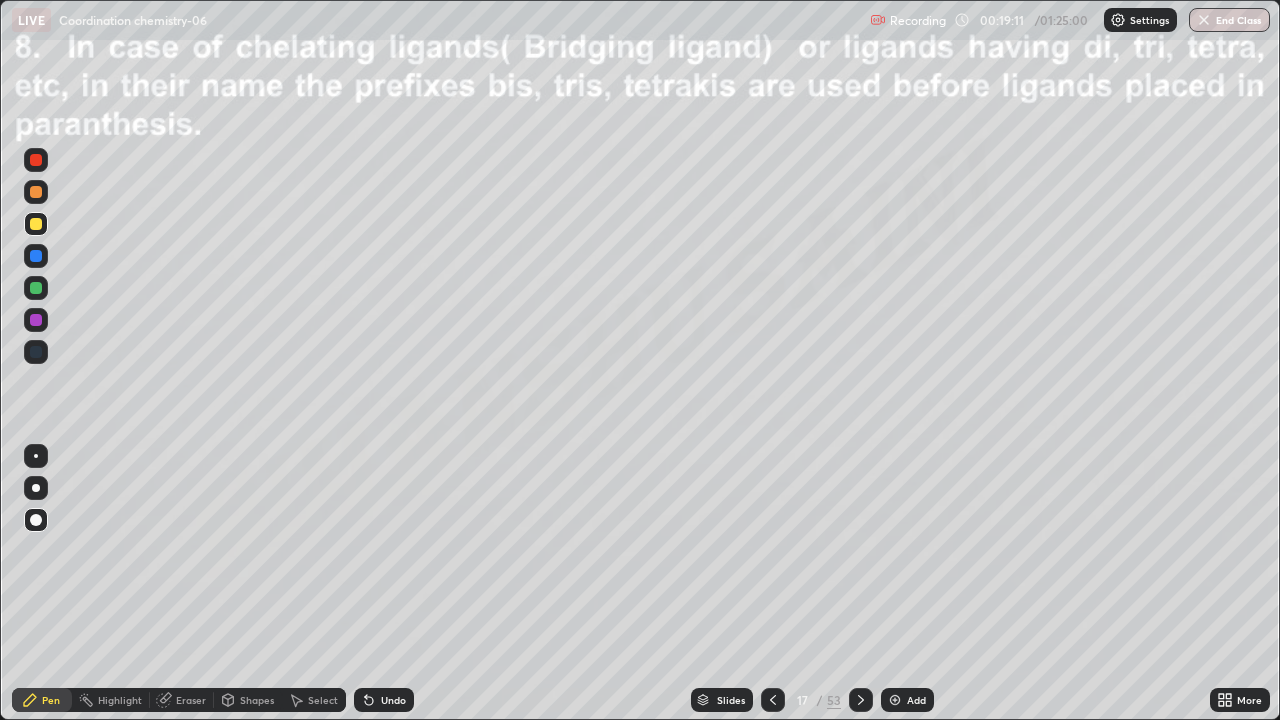 click on "Add" at bounding box center (907, 700) 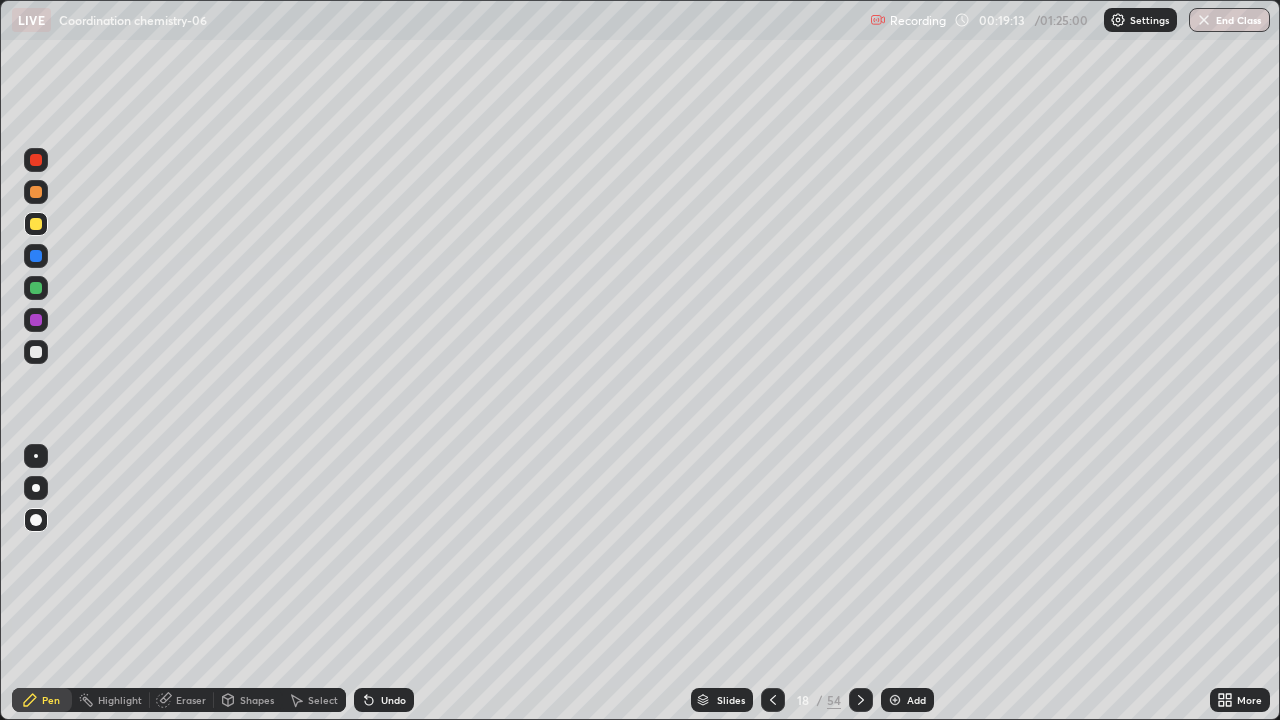 click at bounding box center [36, 352] 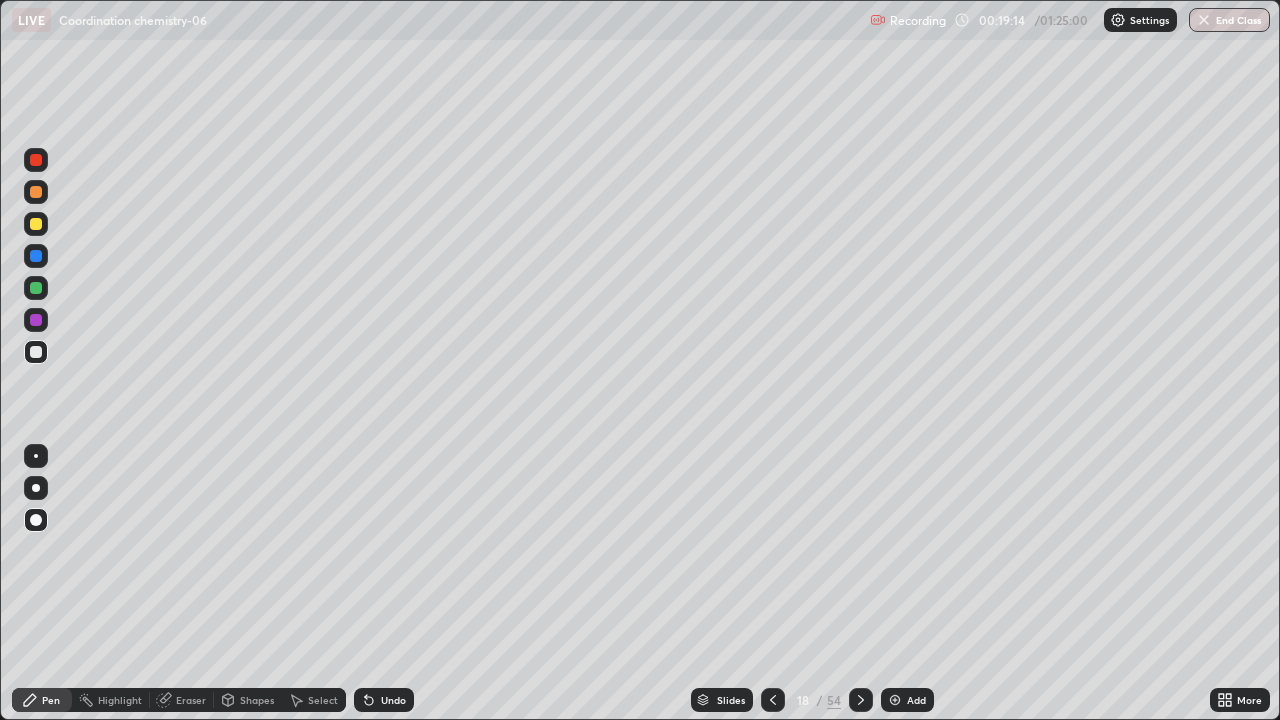 click 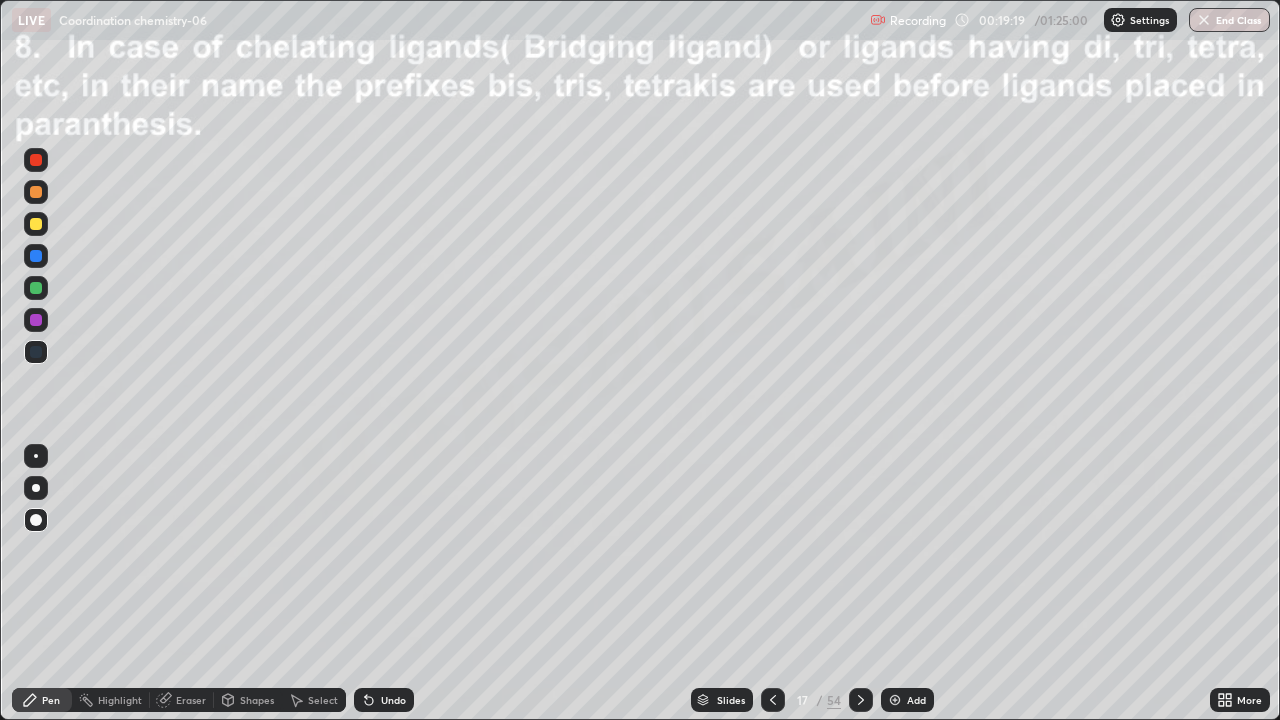 click at bounding box center [861, 700] 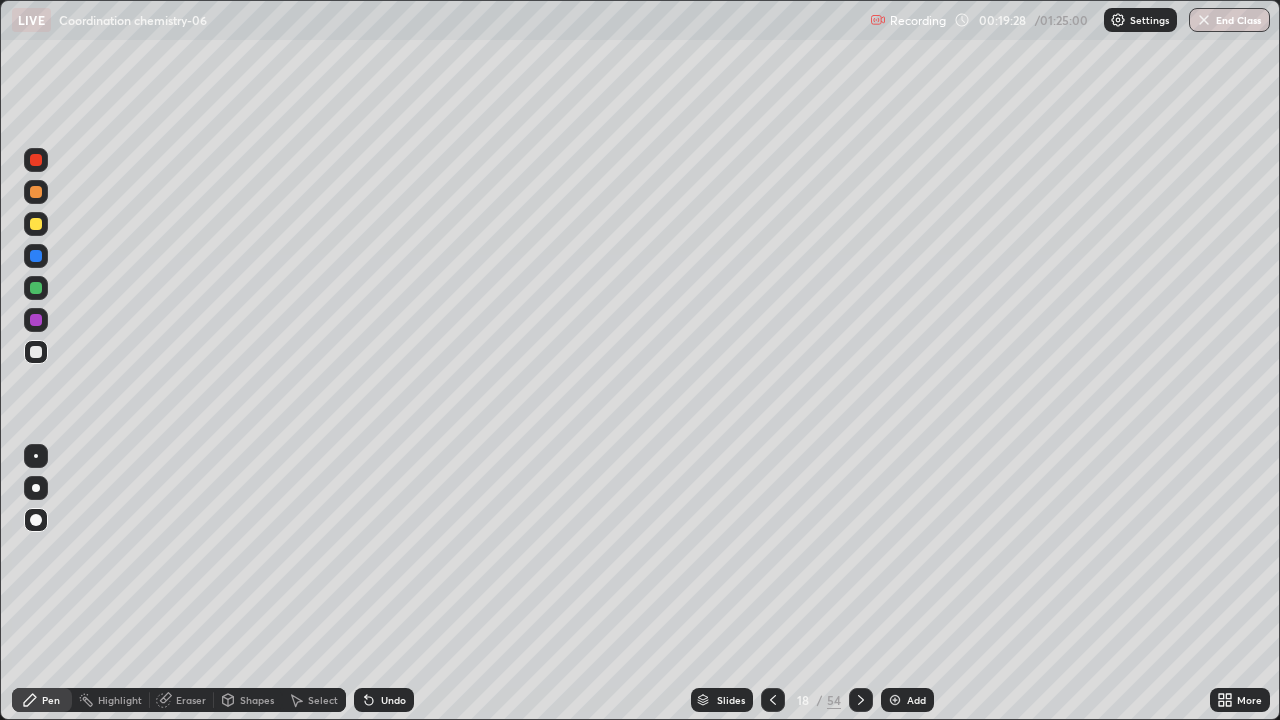 click 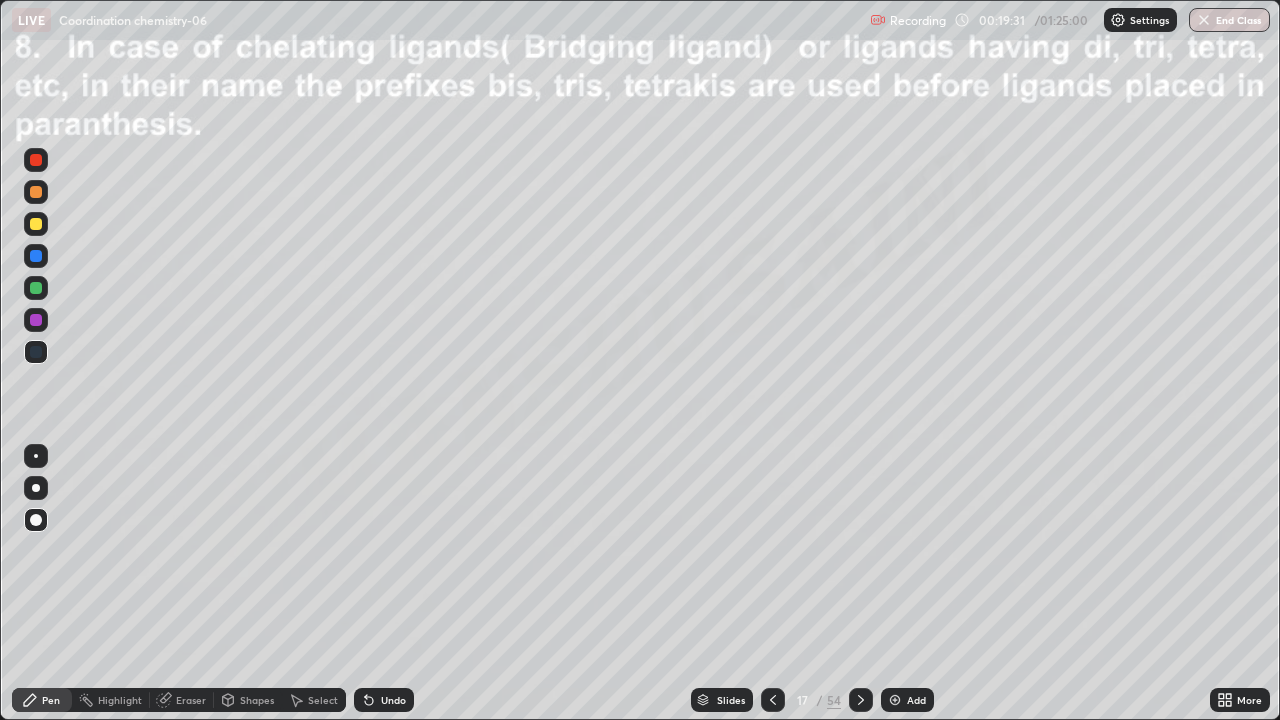 click 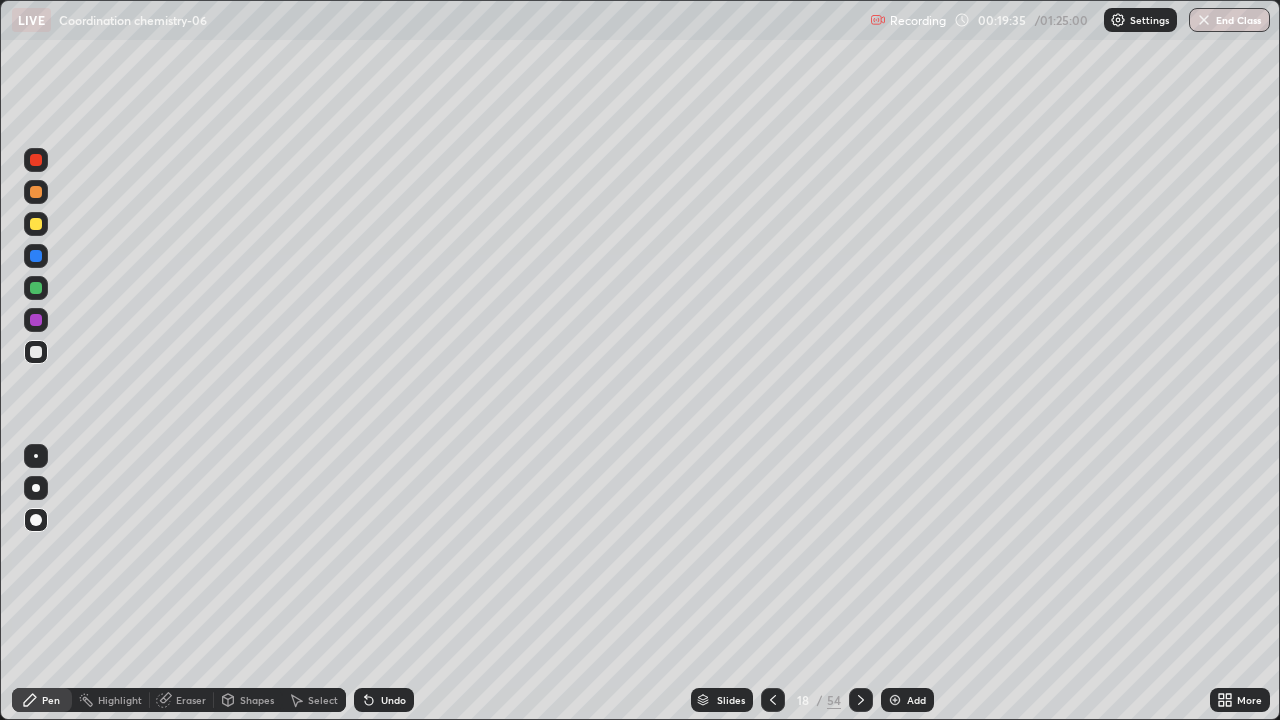 click at bounding box center [773, 700] 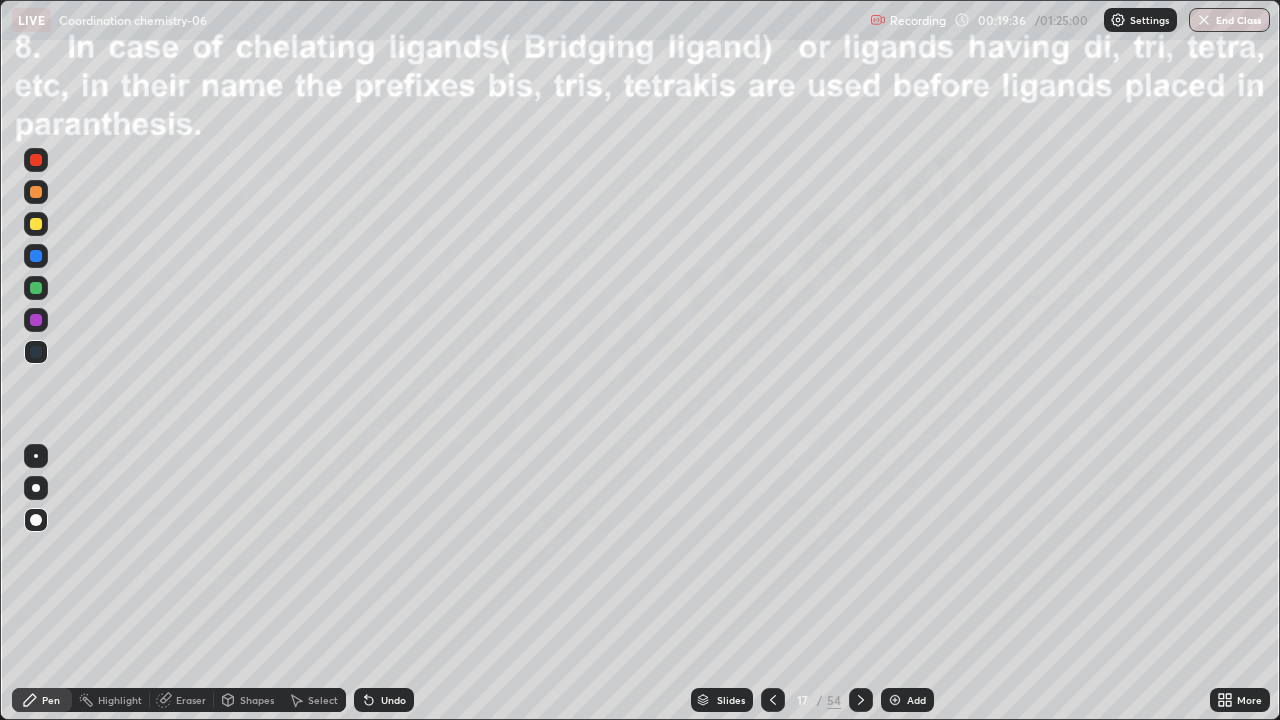 click 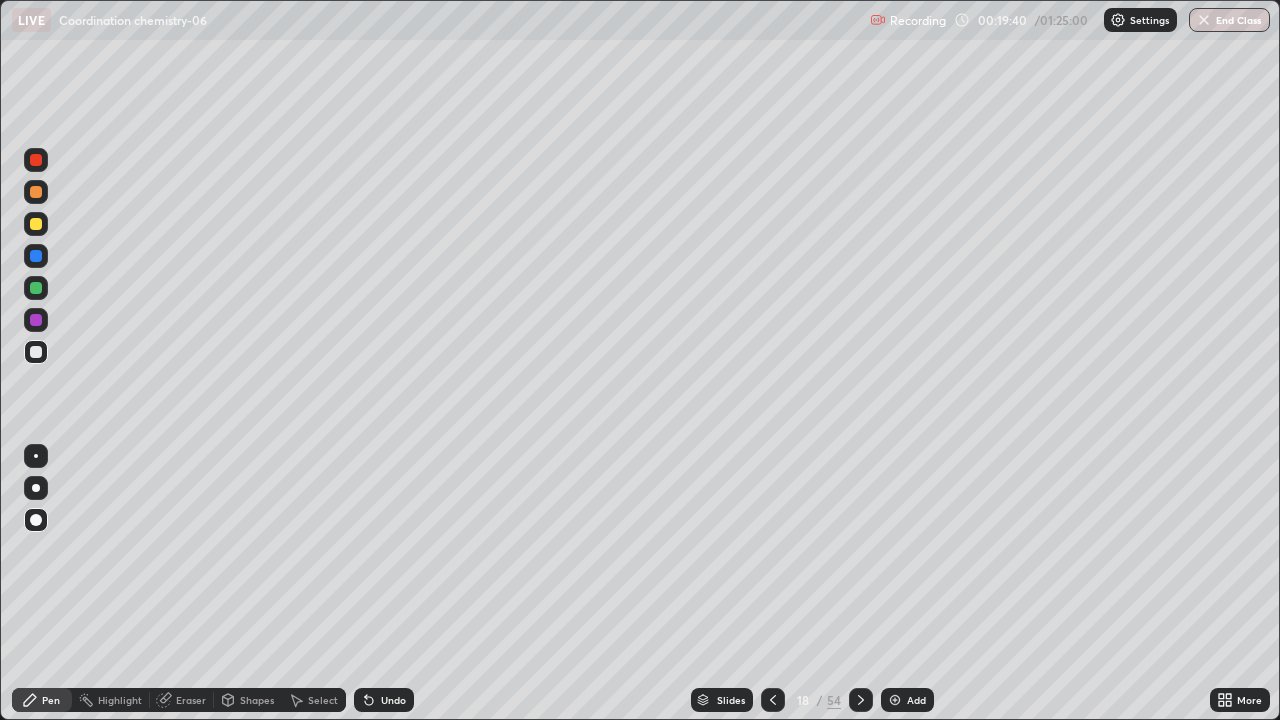 click 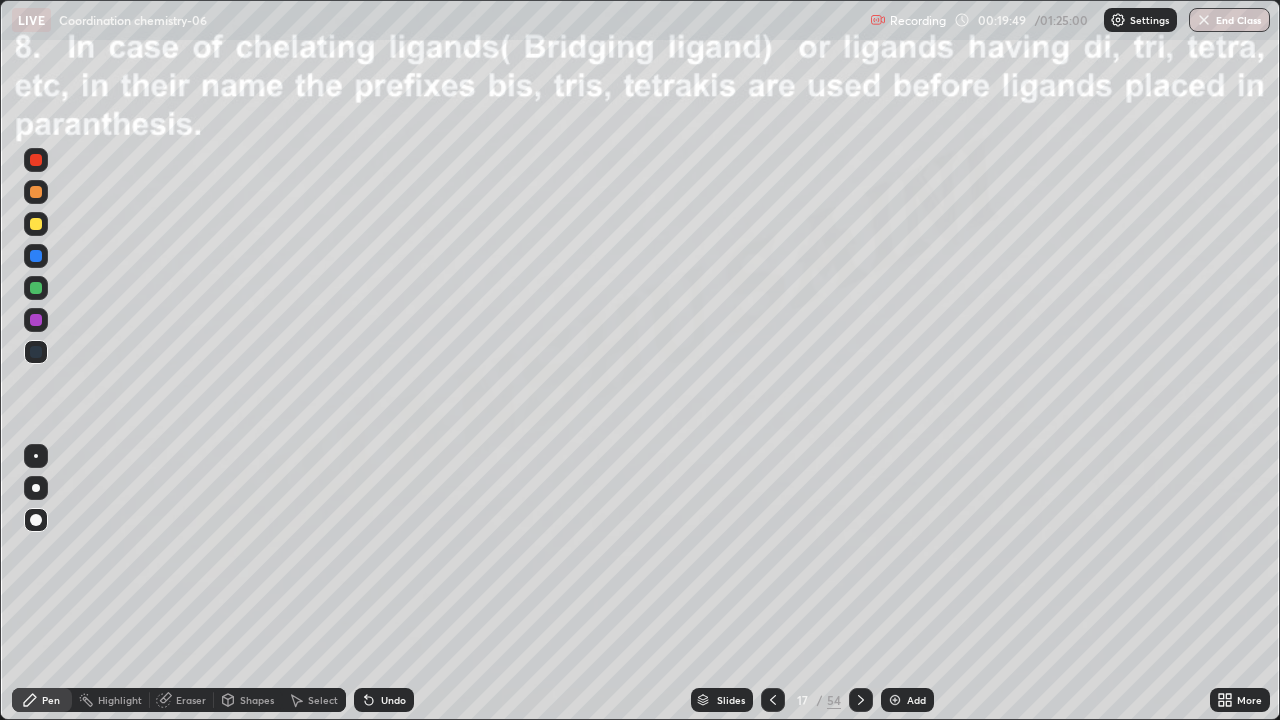 click 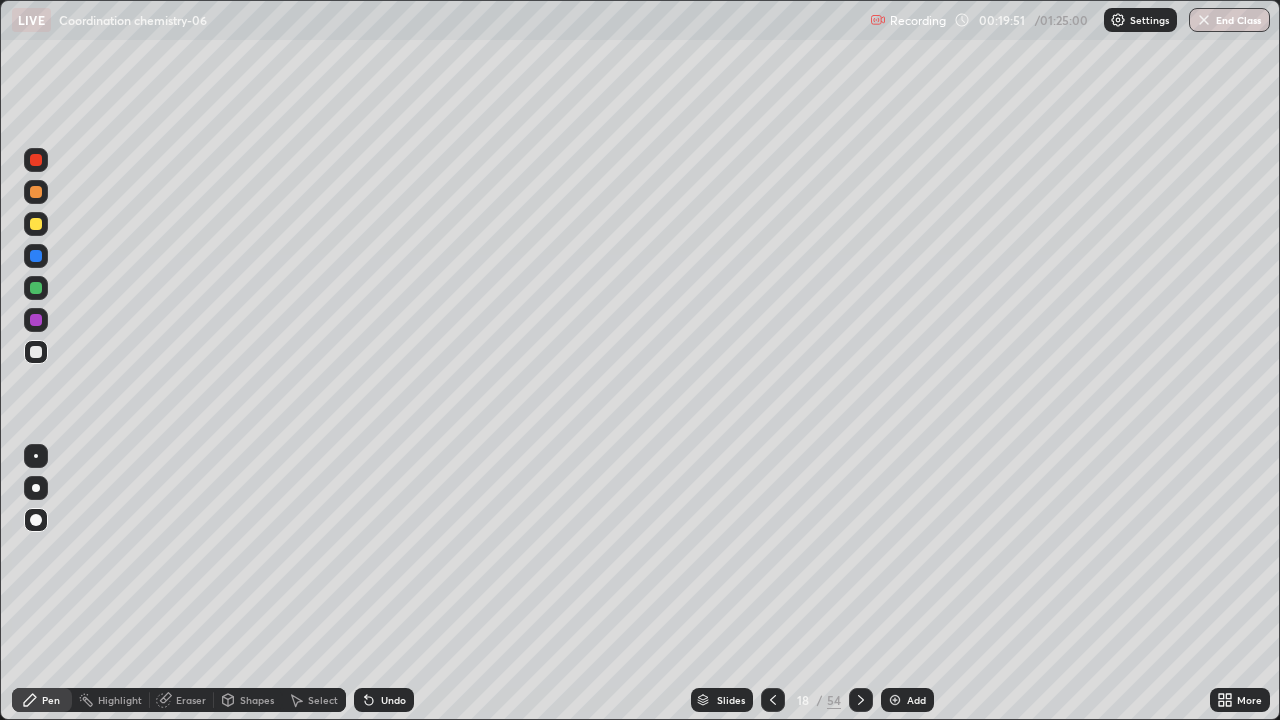 click at bounding box center (36, 352) 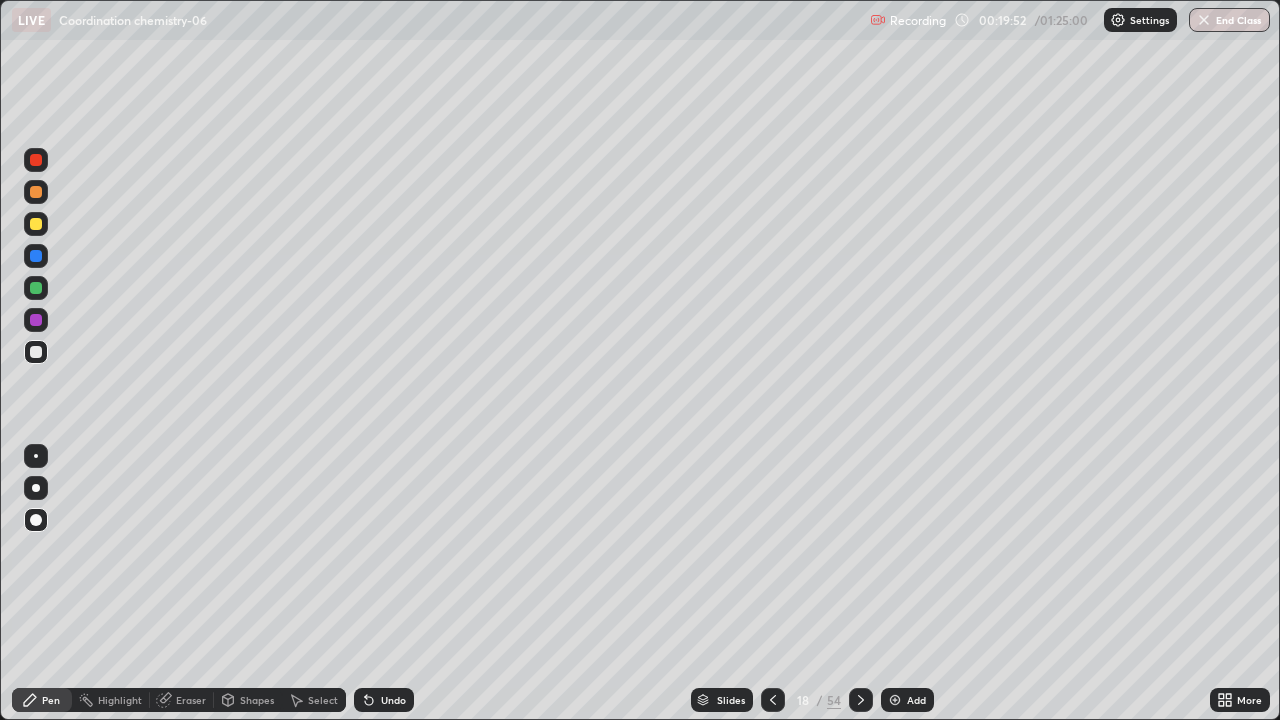 click 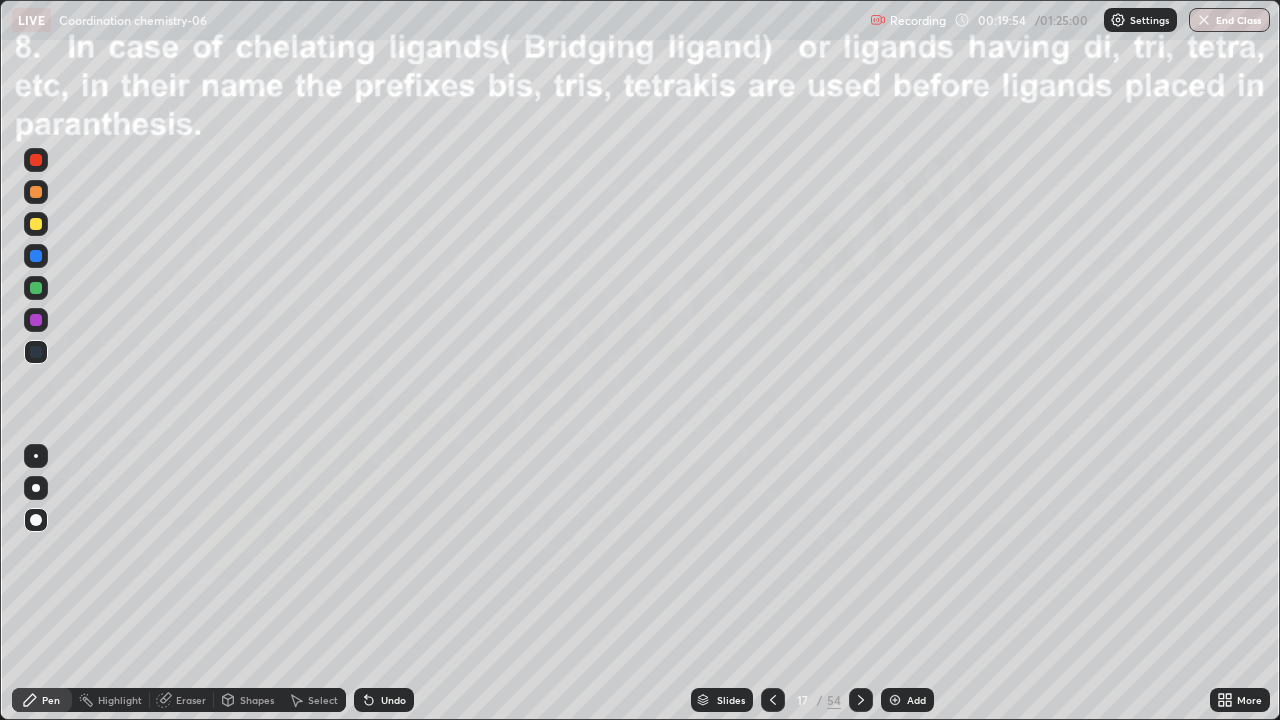click at bounding box center [36, 288] 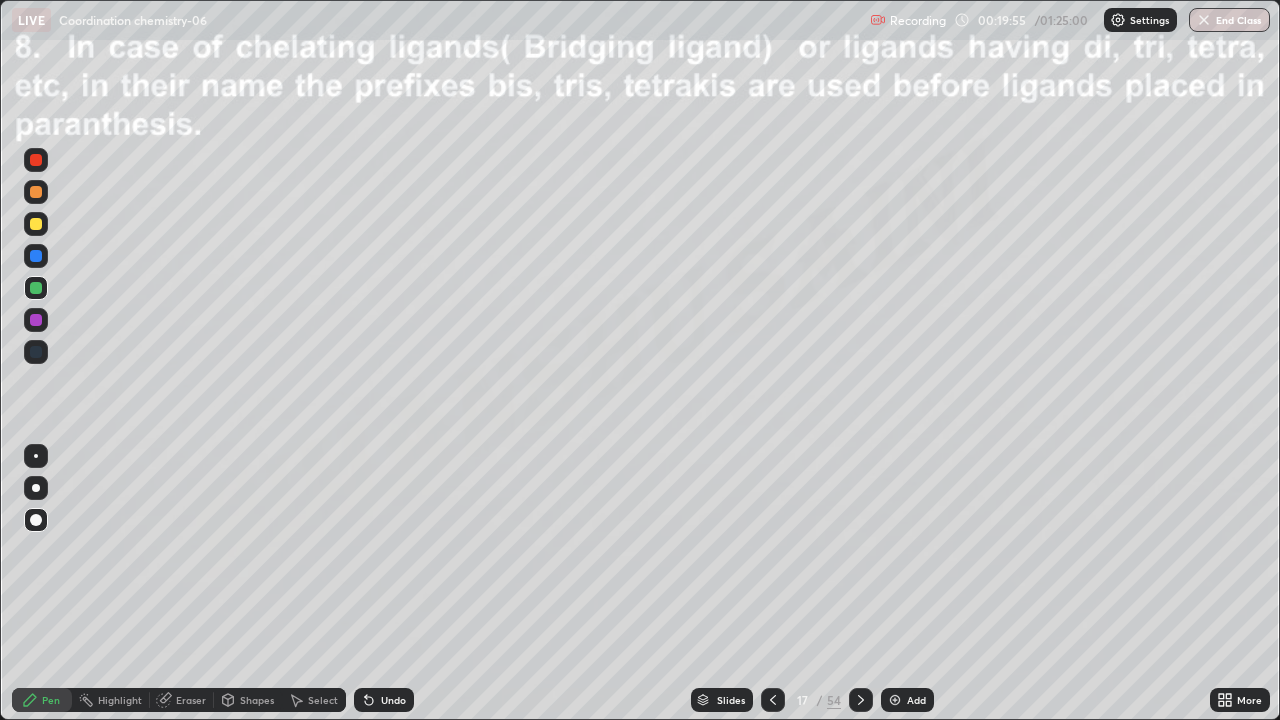 click 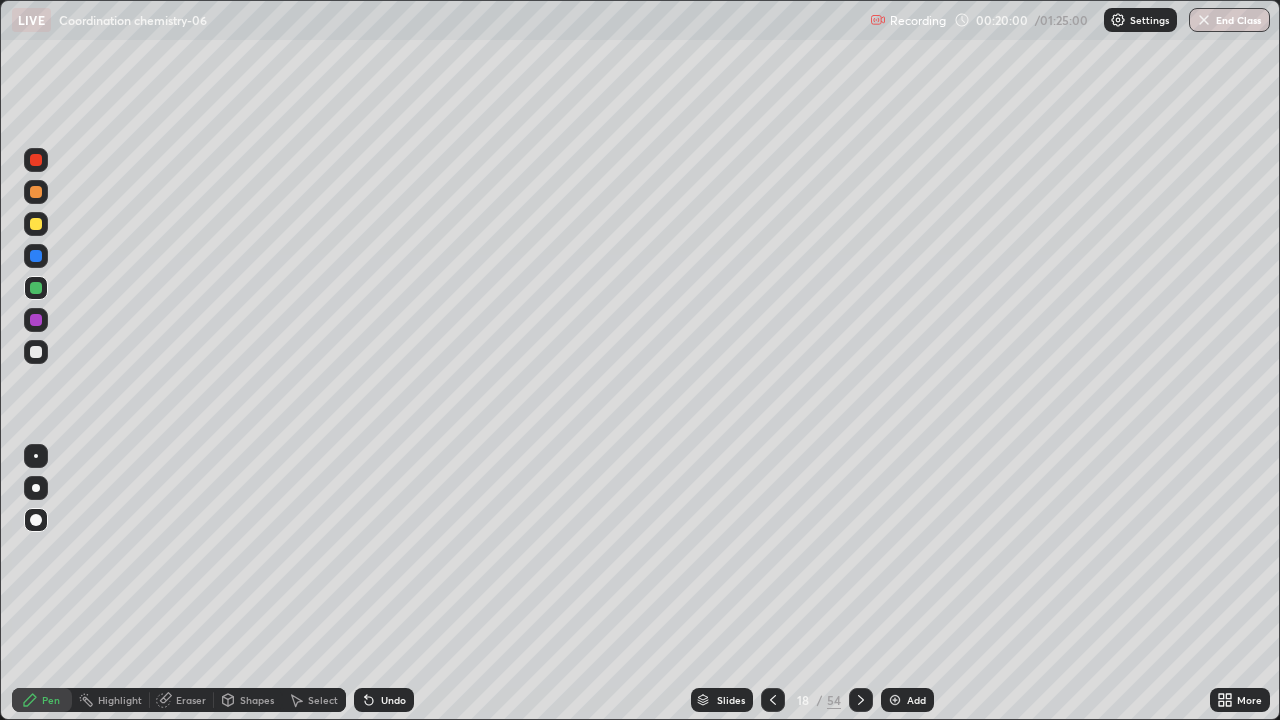 click 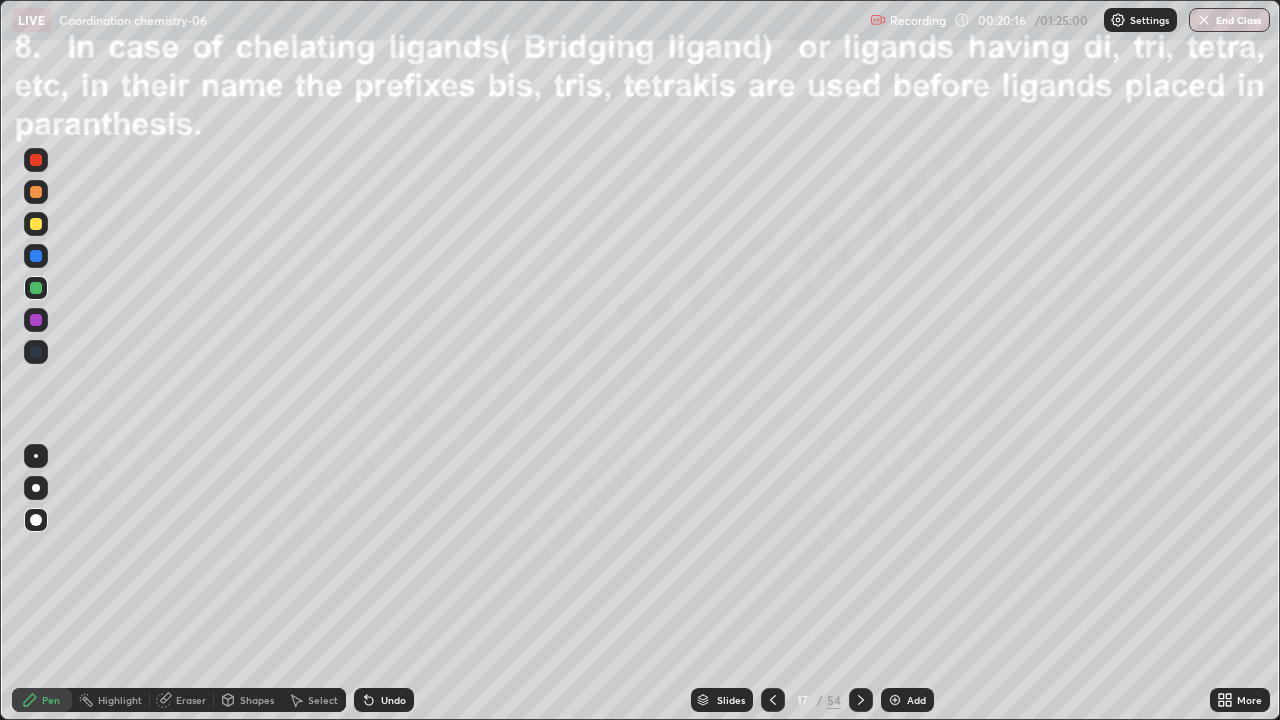 click 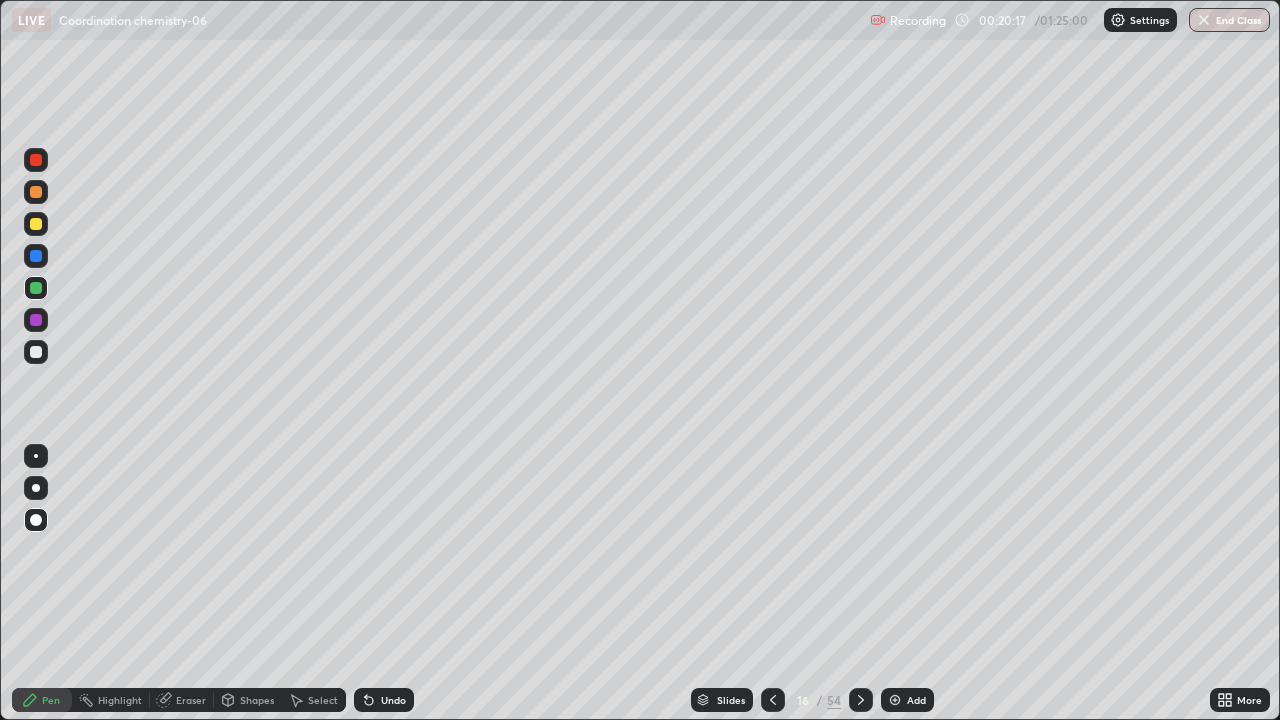 click 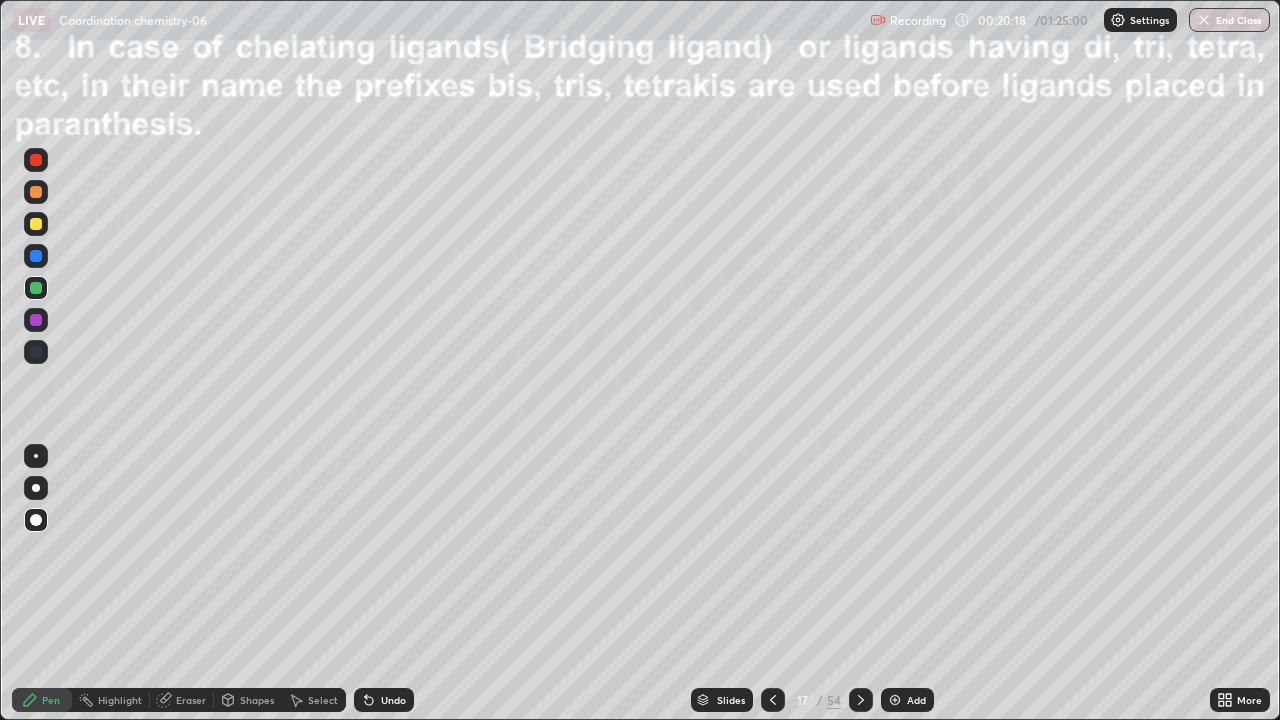 click 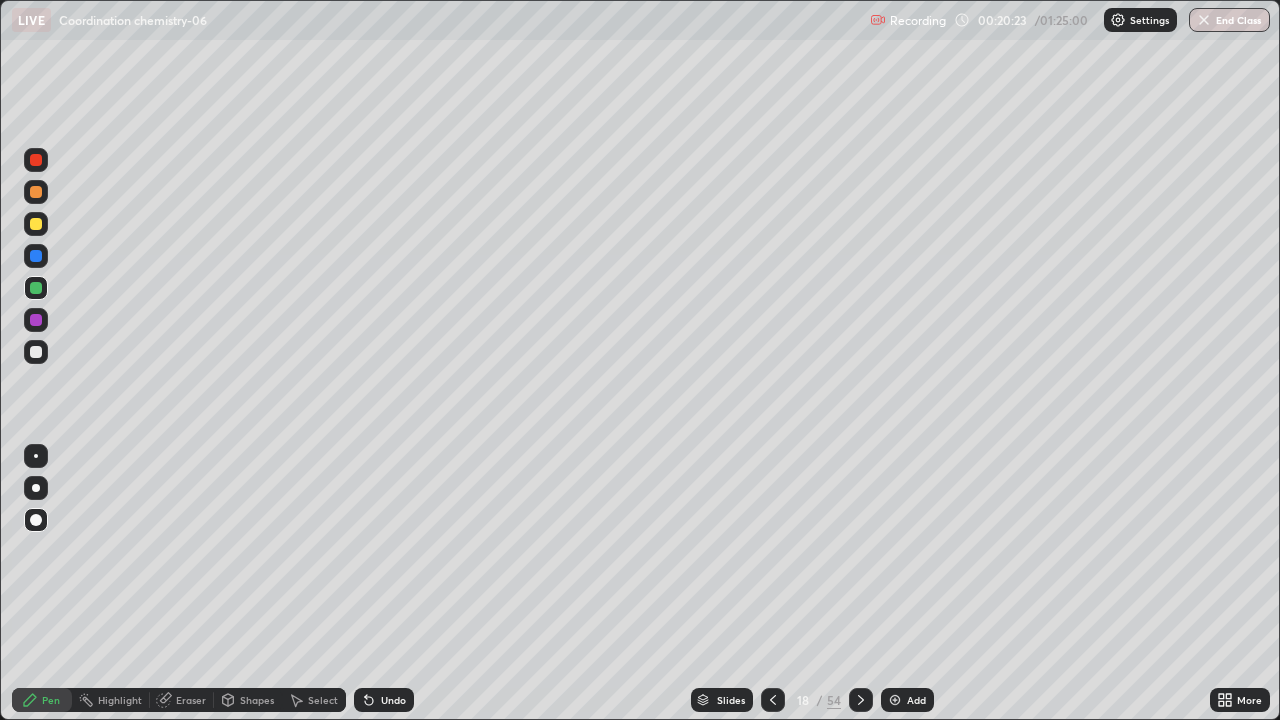 click at bounding box center (36, 352) 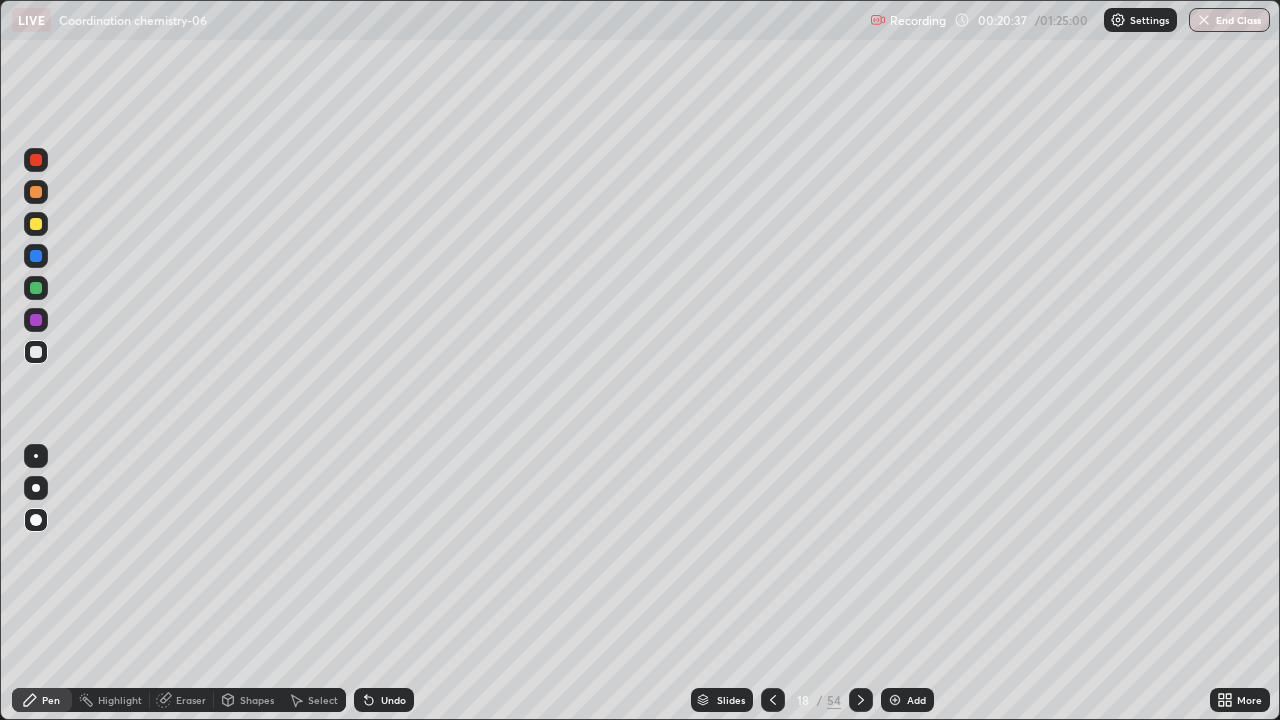 click 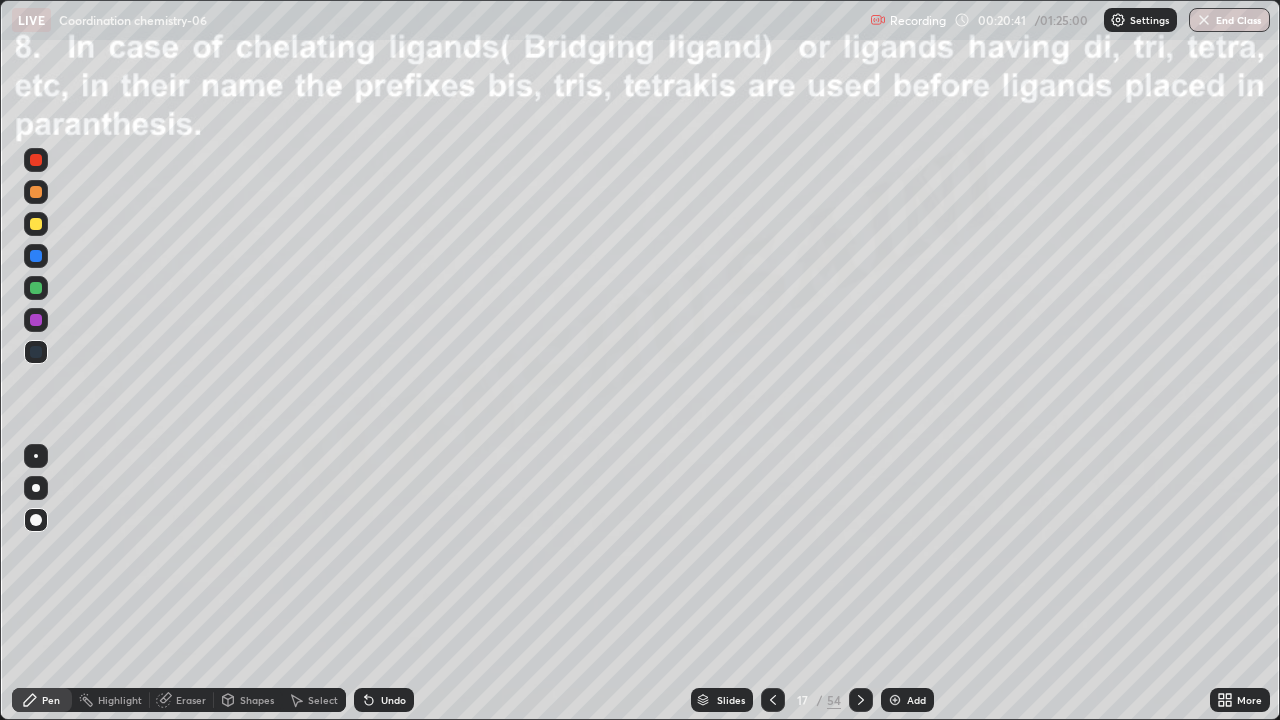 click 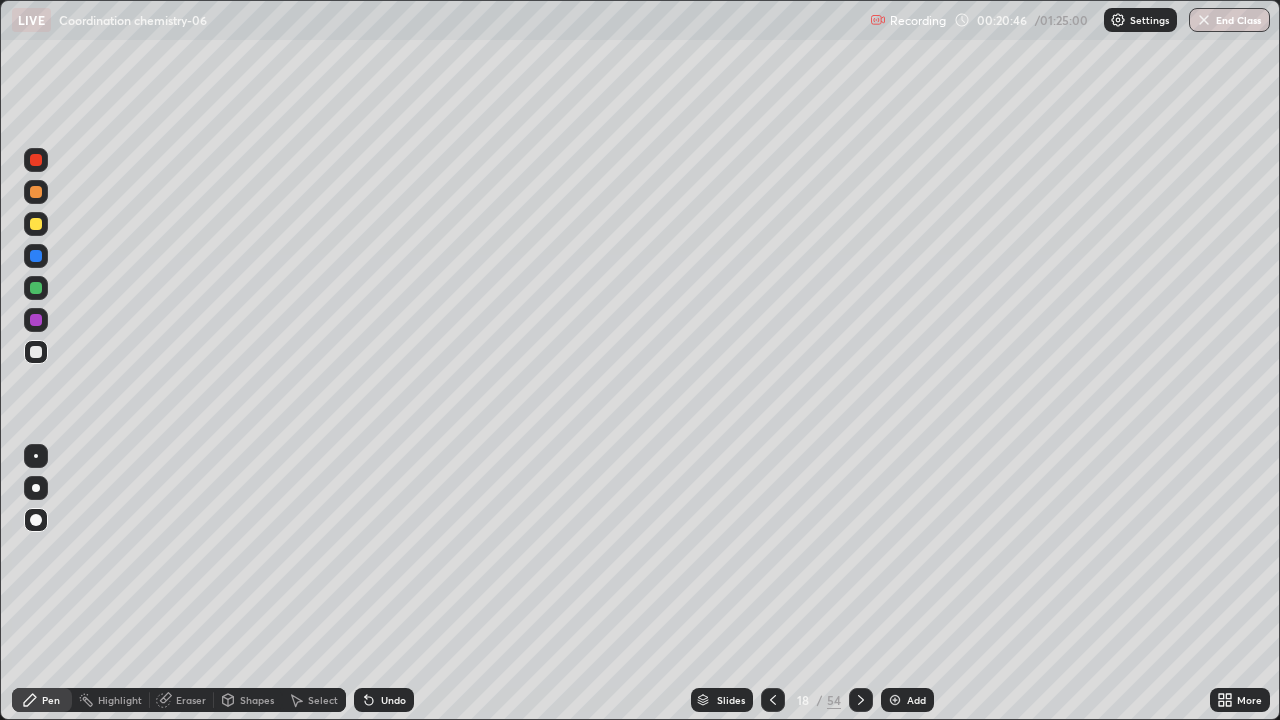 click 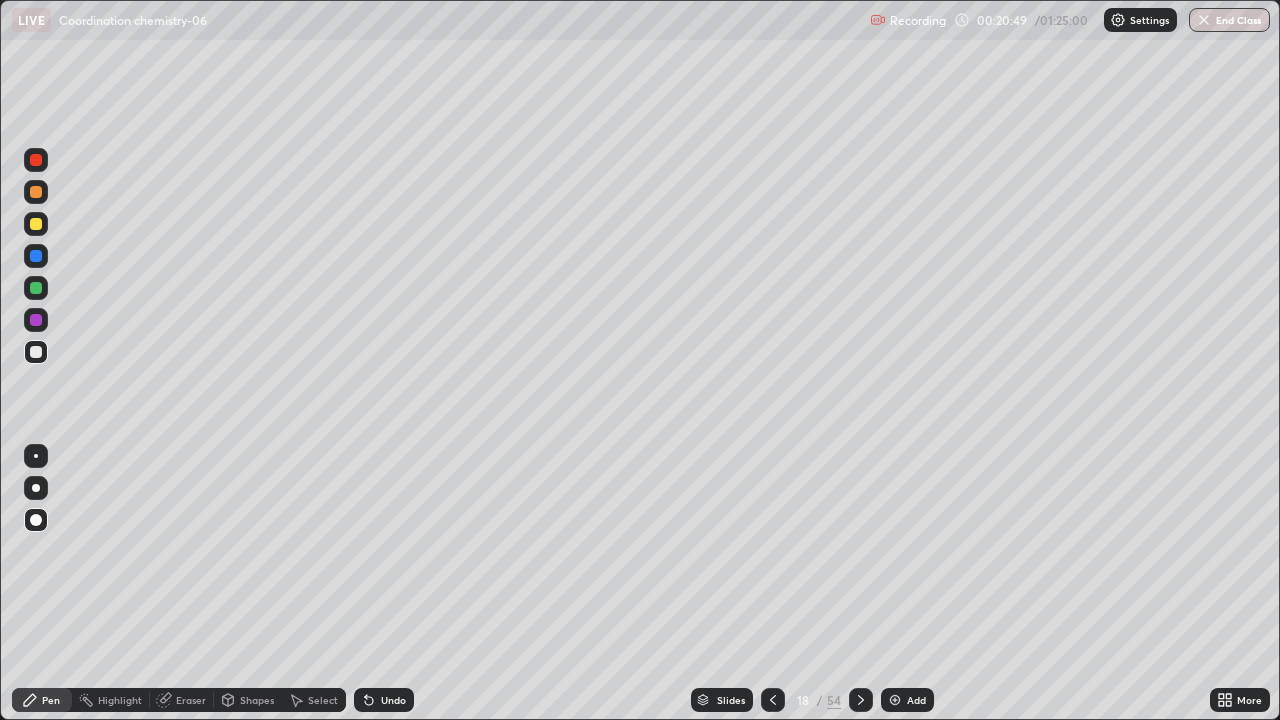 click 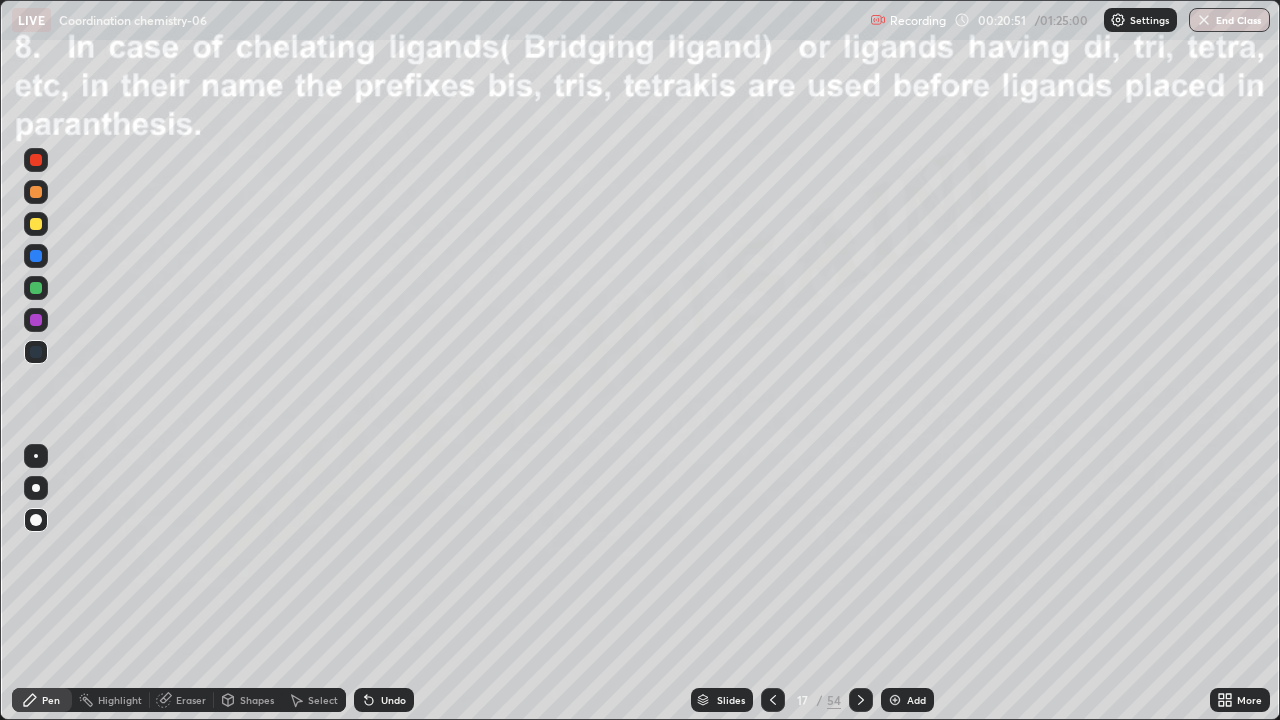click at bounding box center [861, 700] 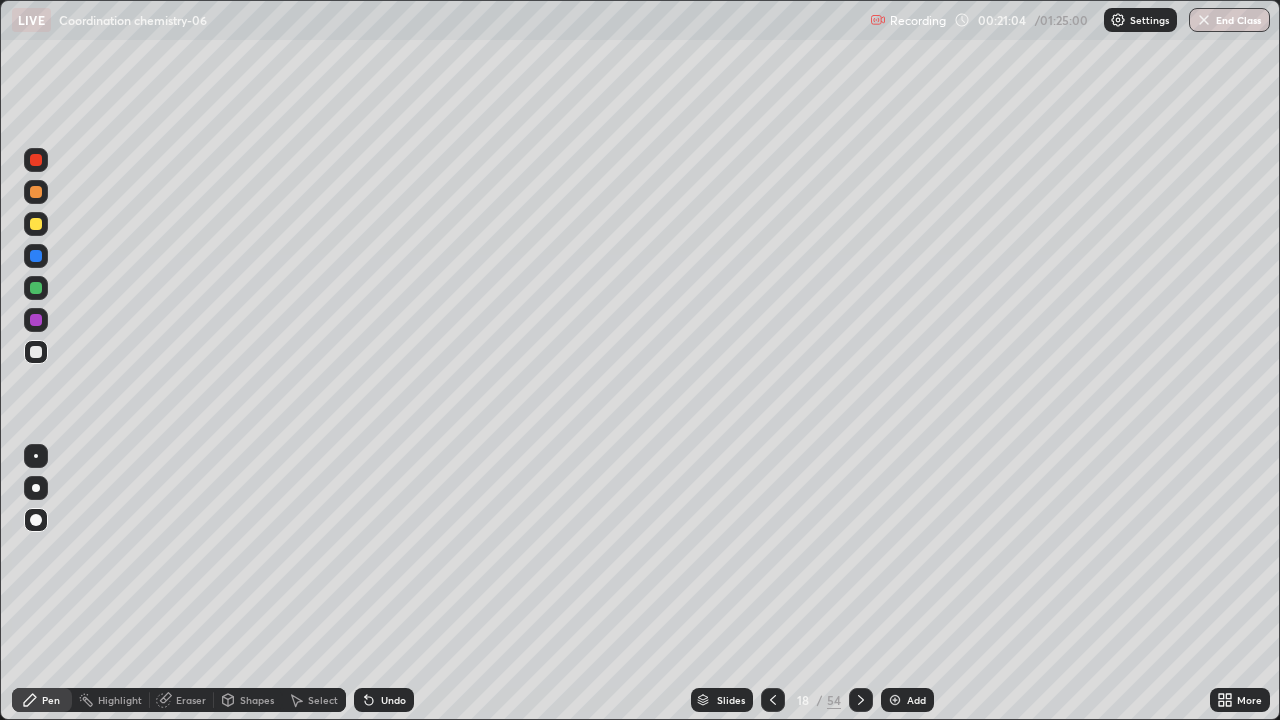 click 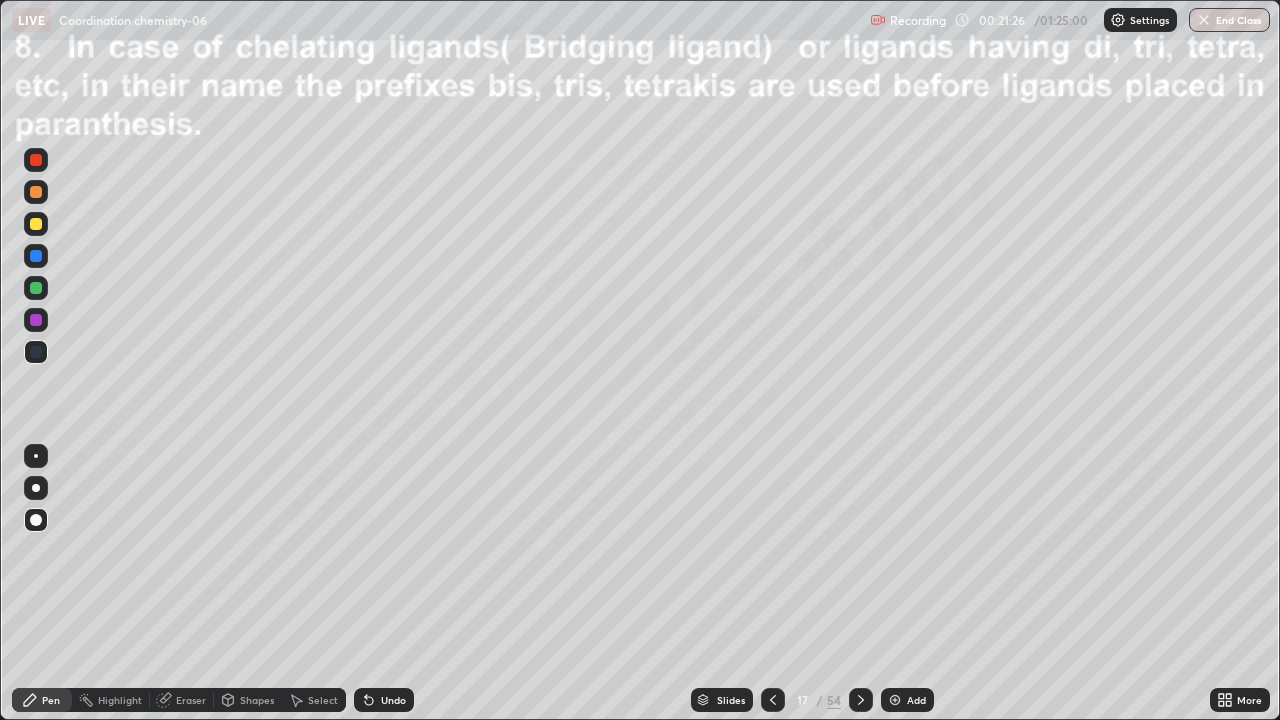 click 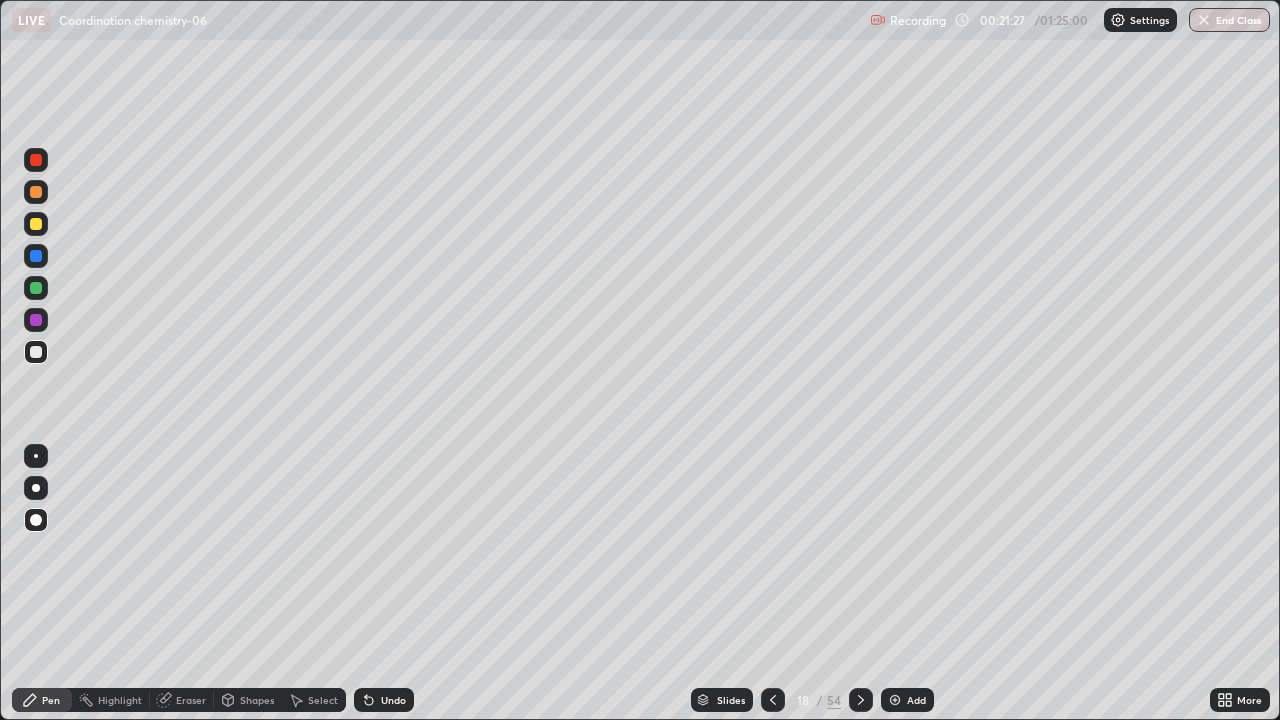 click 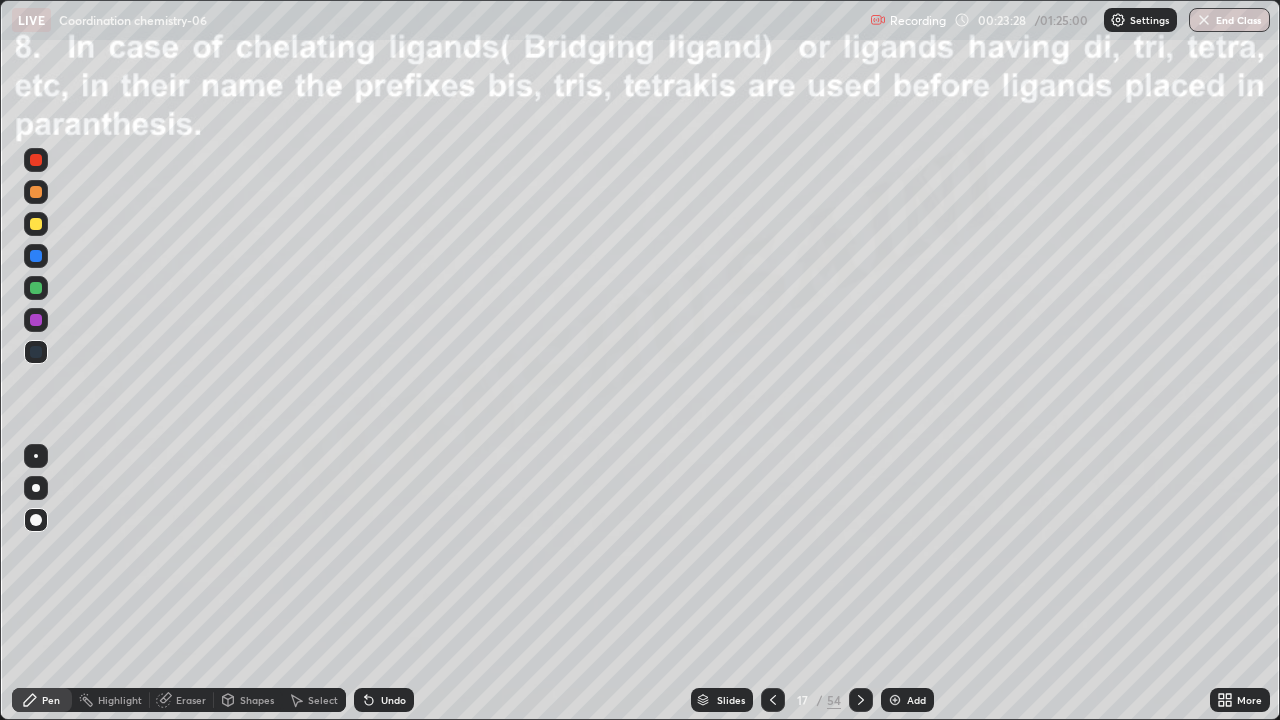 click 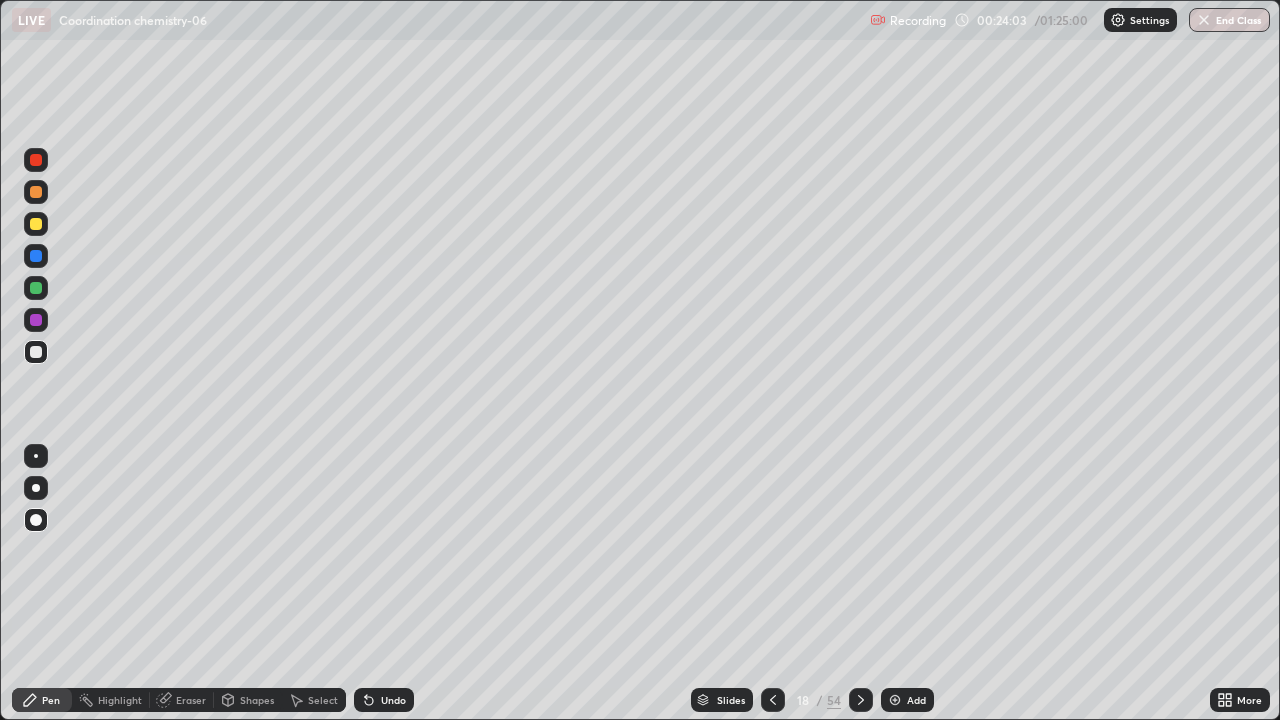 click on "Undo" at bounding box center [393, 700] 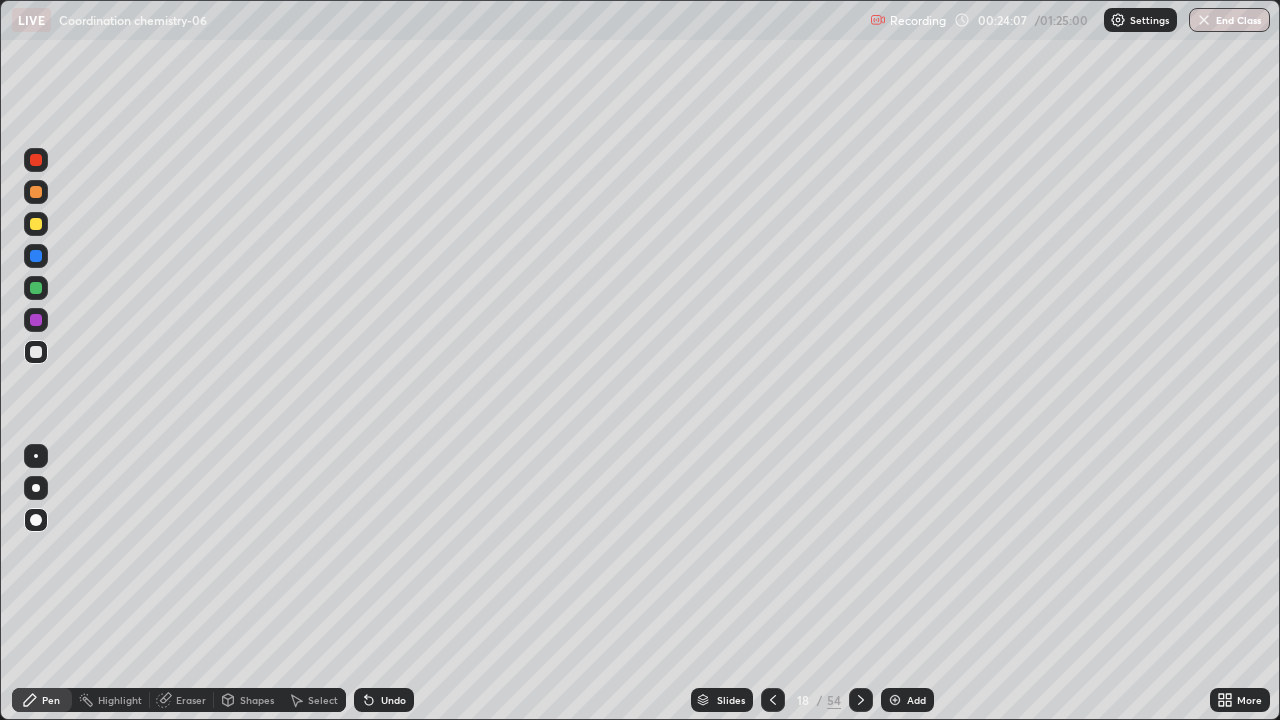 click at bounding box center [36, 224] 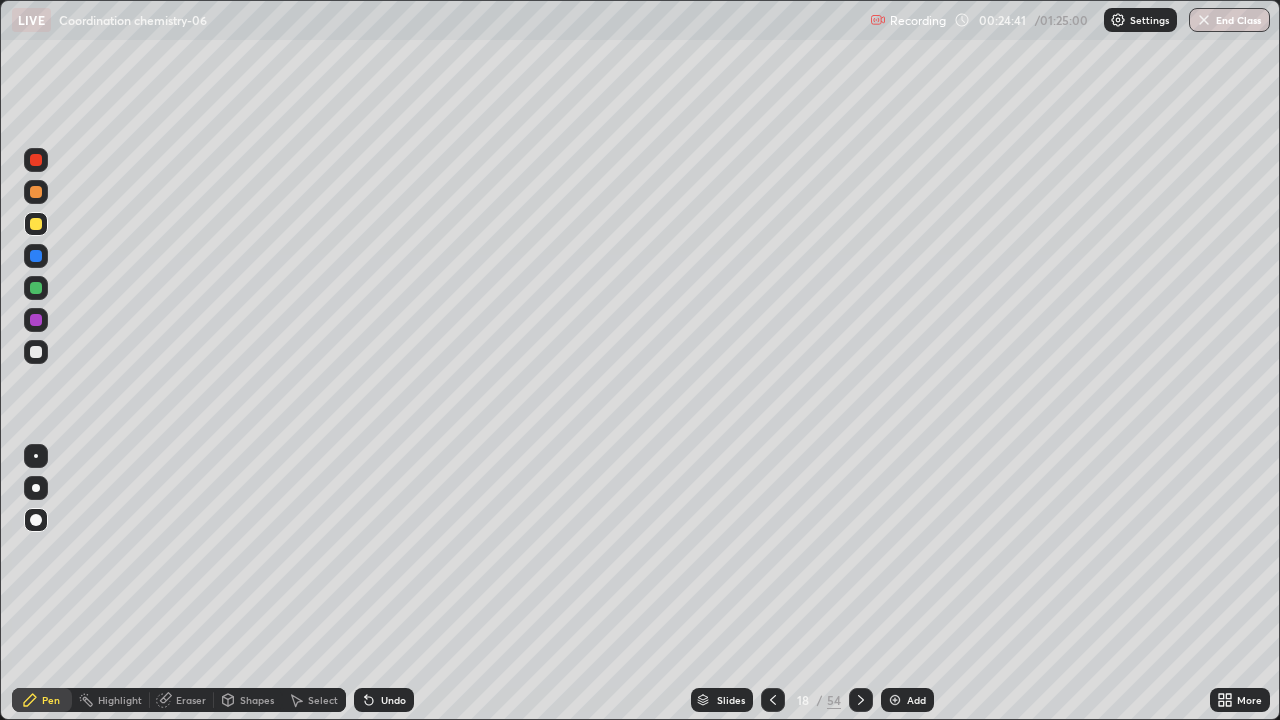 click 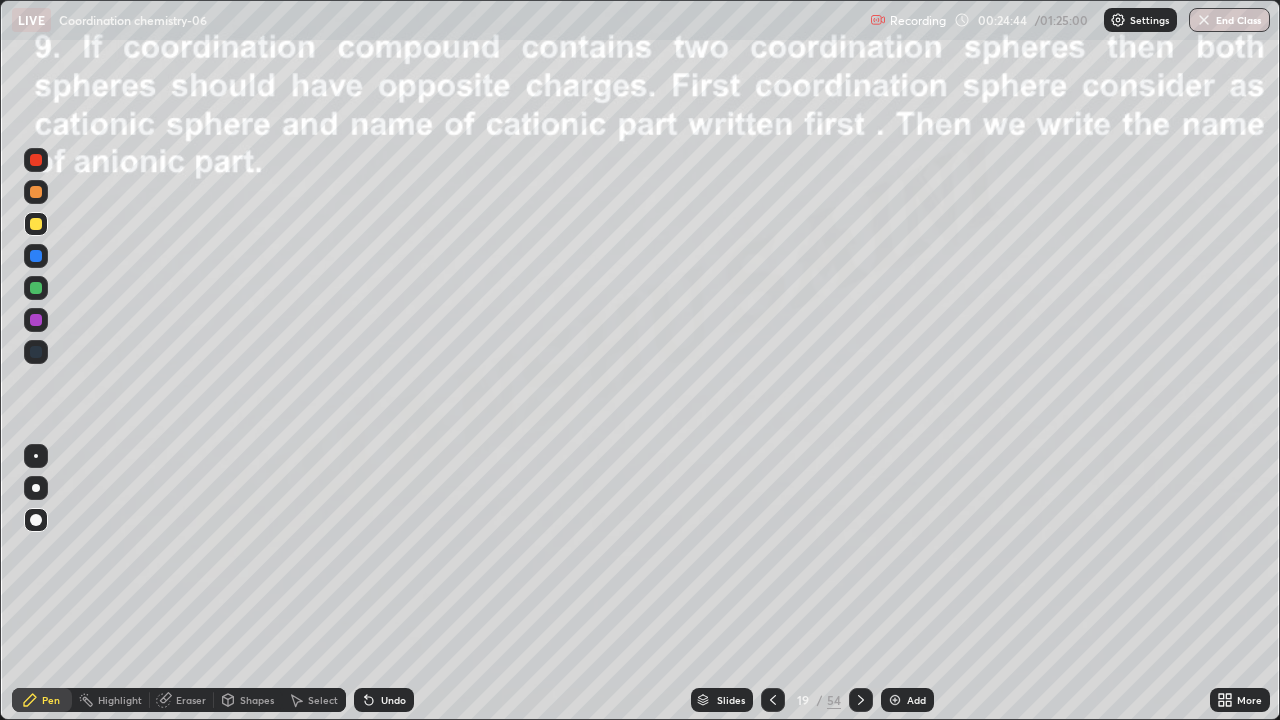 click at bounding box center [773, 700] 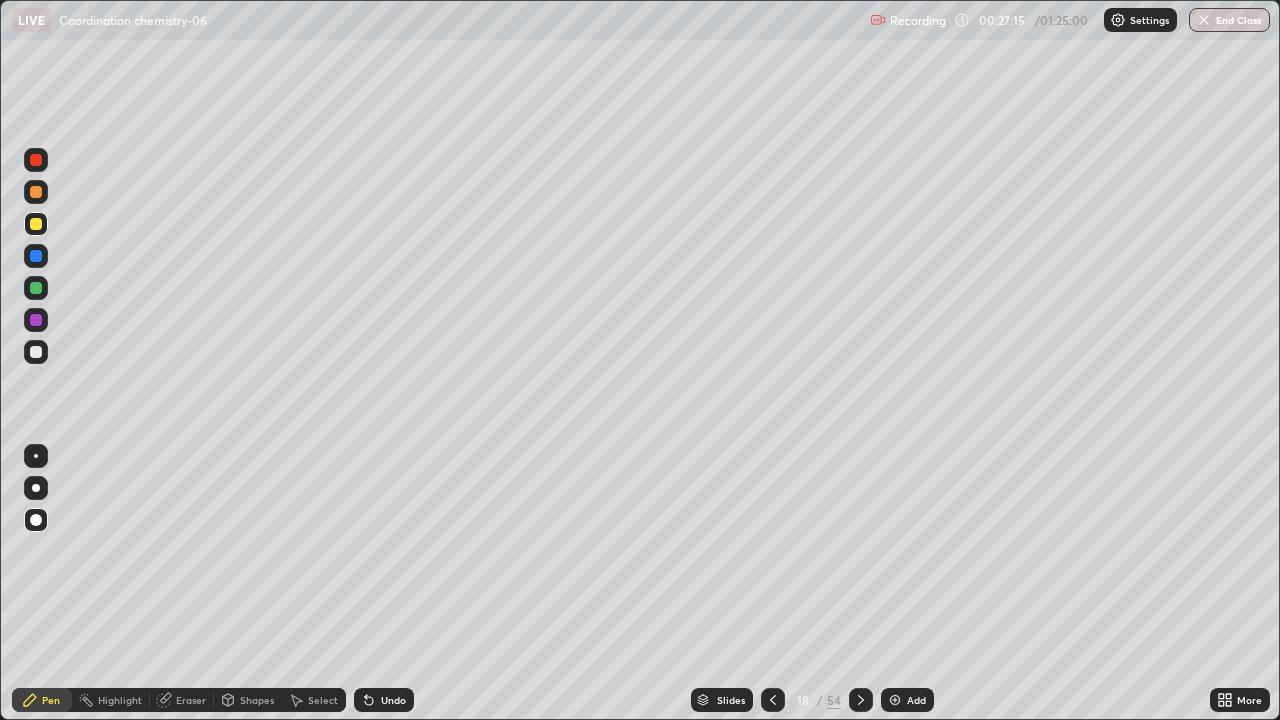 click at bounding box center [36, 288] 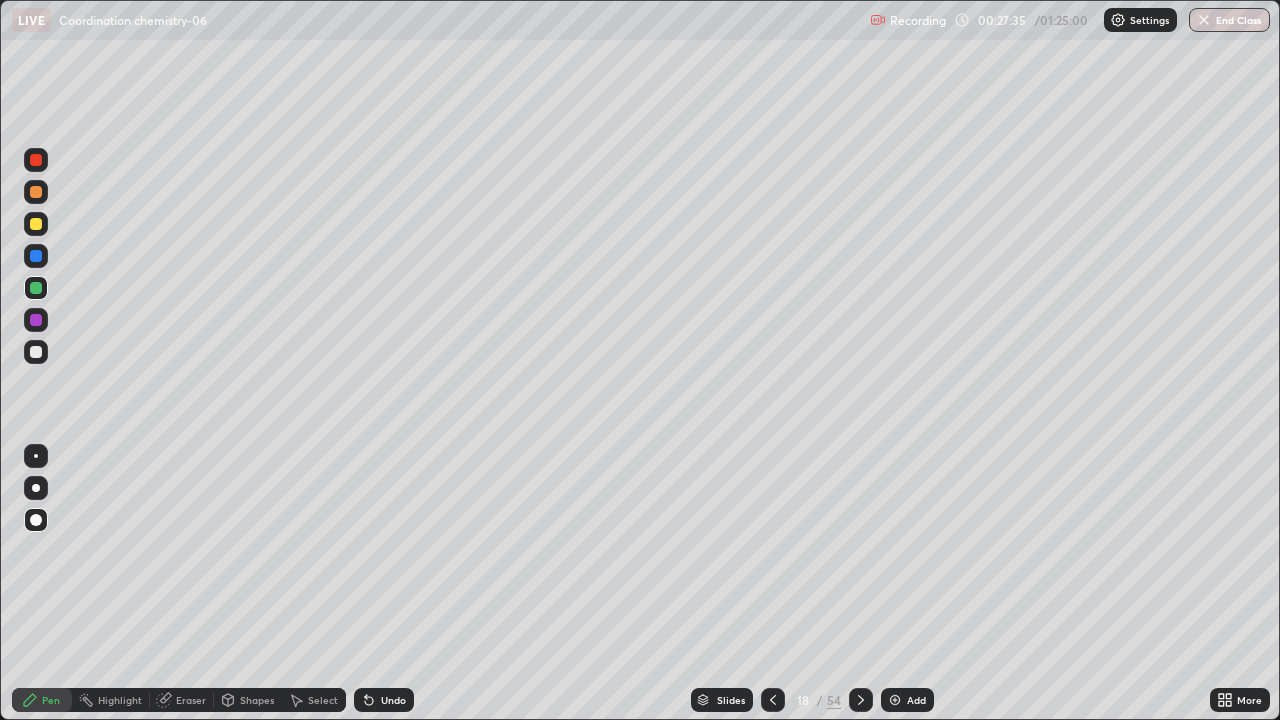 click at bounding box center (36, 352) 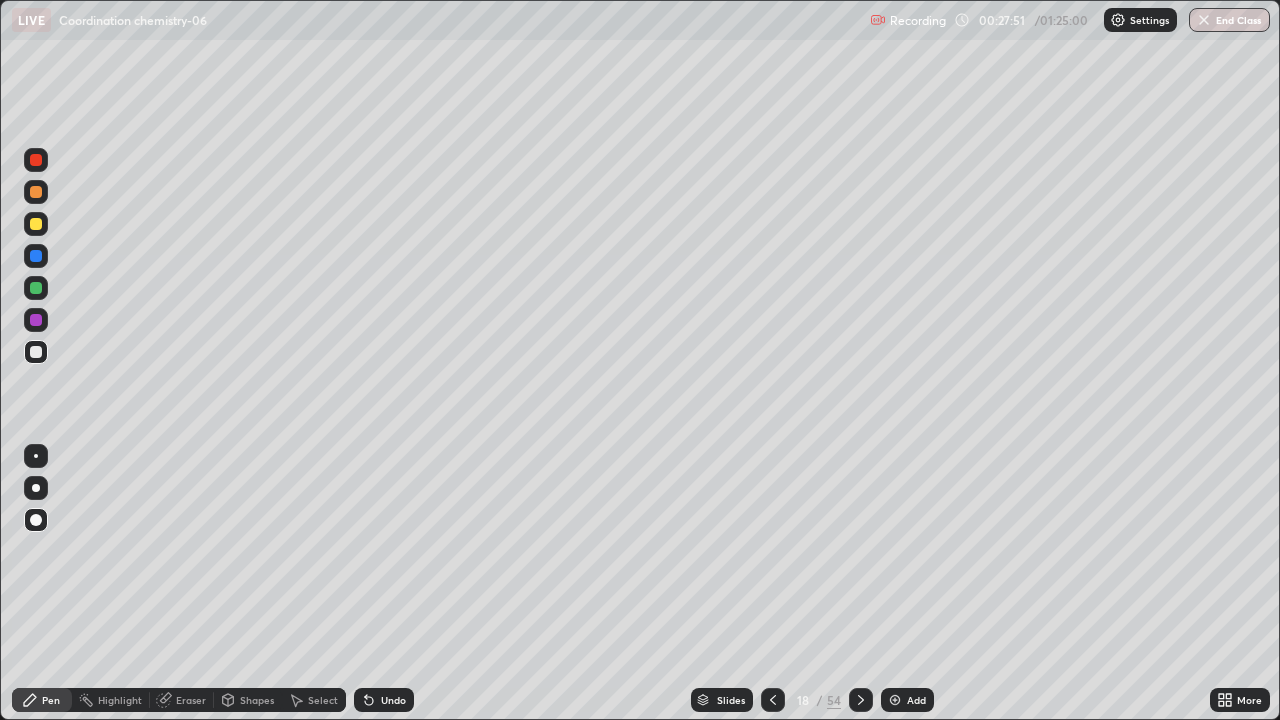 click on "Undo" at bounding box center [393, 700] 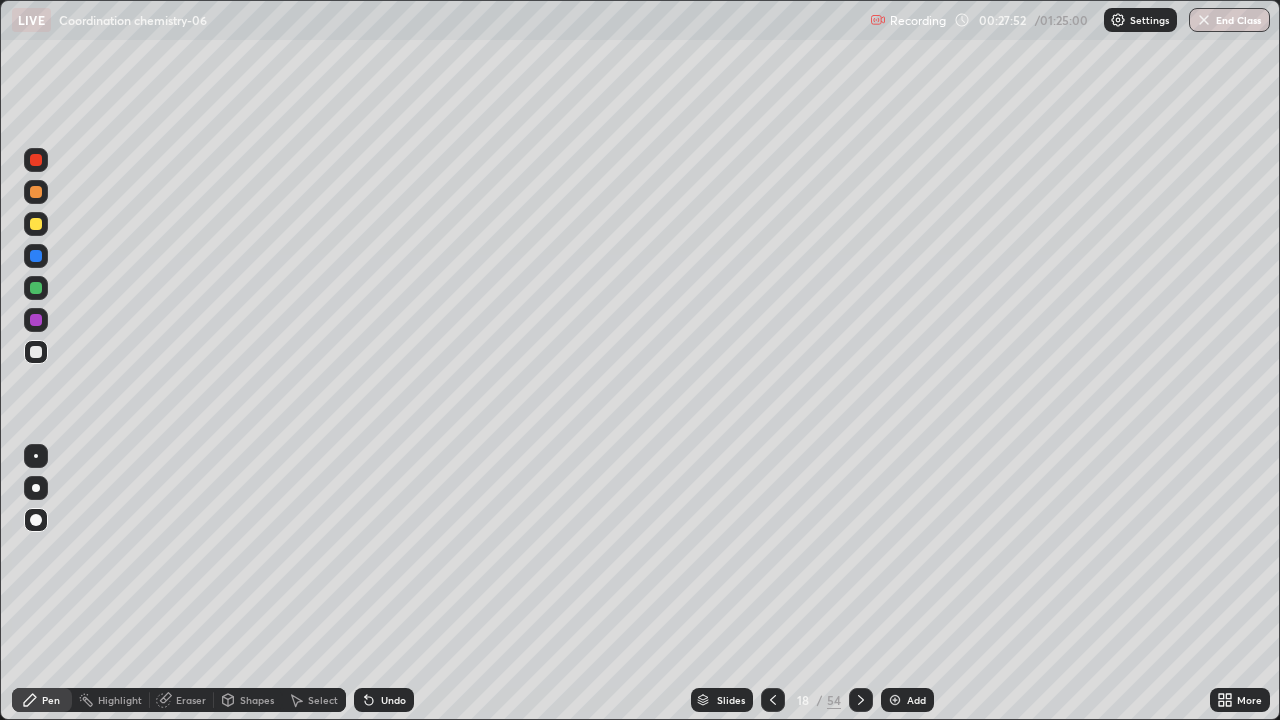 click on "Undo" at bounding box center (393, 700) 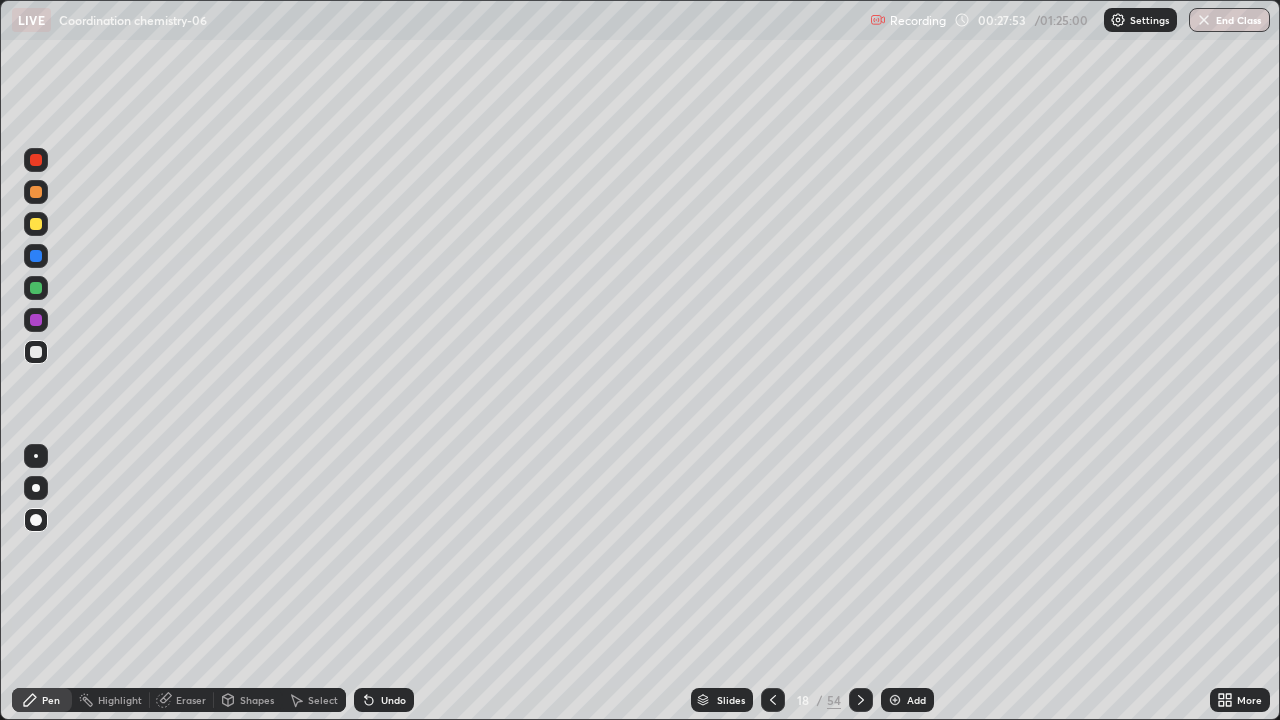 click on "Undo" at bounding box center [393, 700] 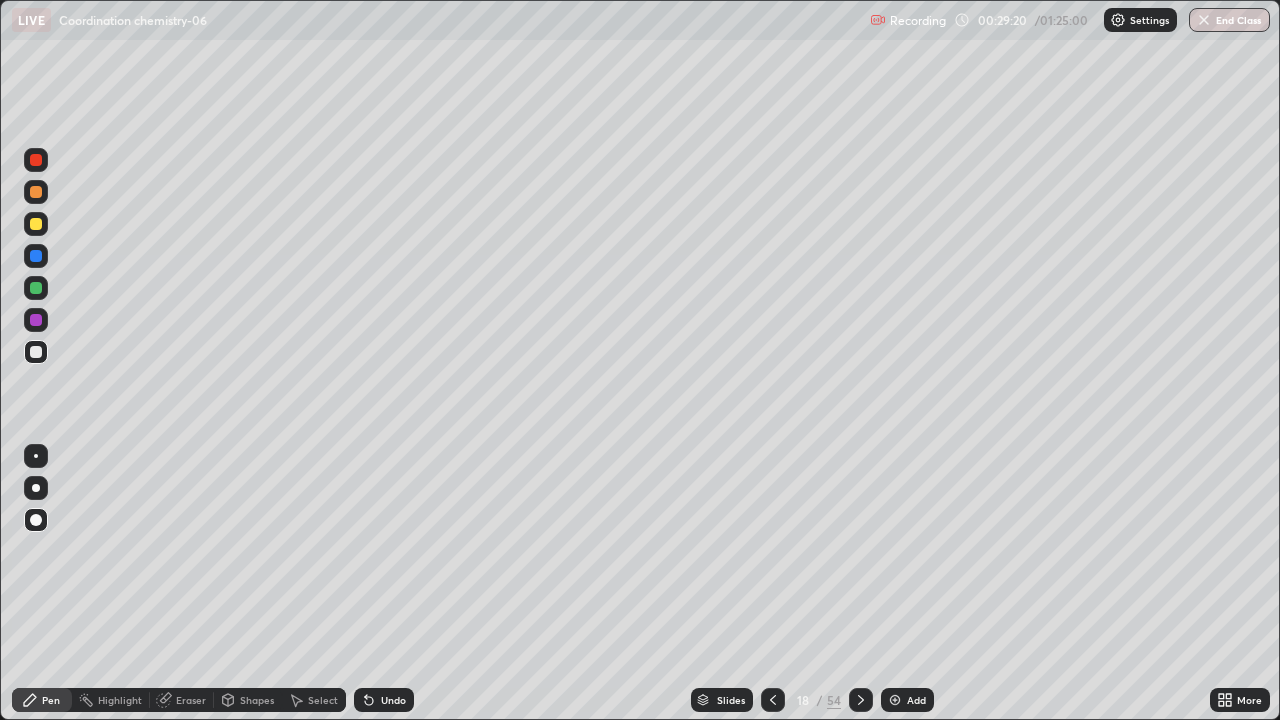 click 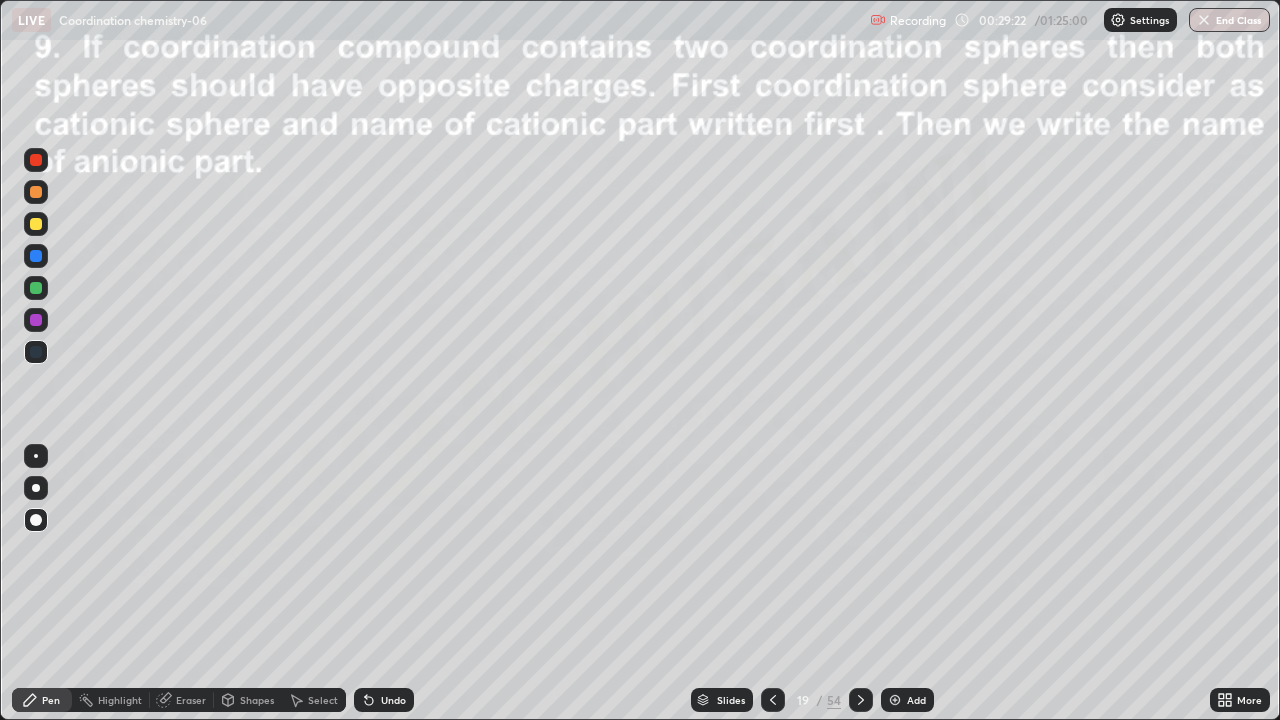 click on "Eraser" at bounding box center (191, 700) 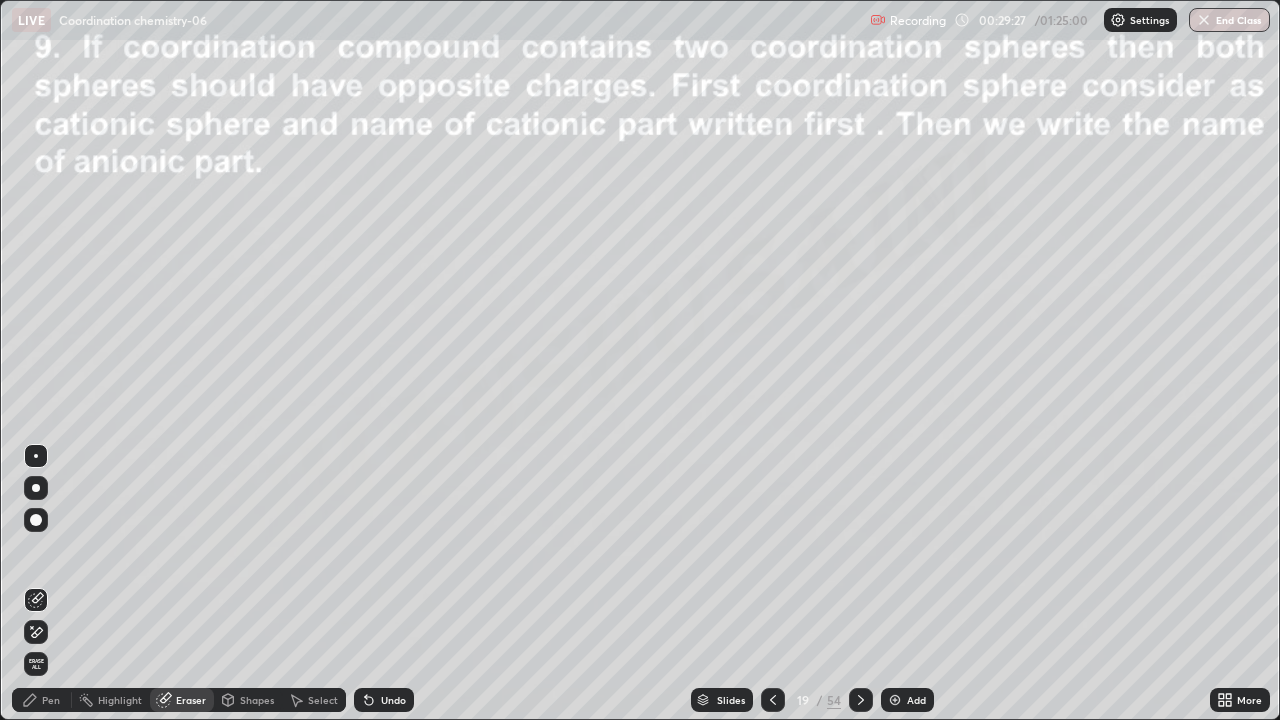 click on "Pen" at bounding box center [51, 700] 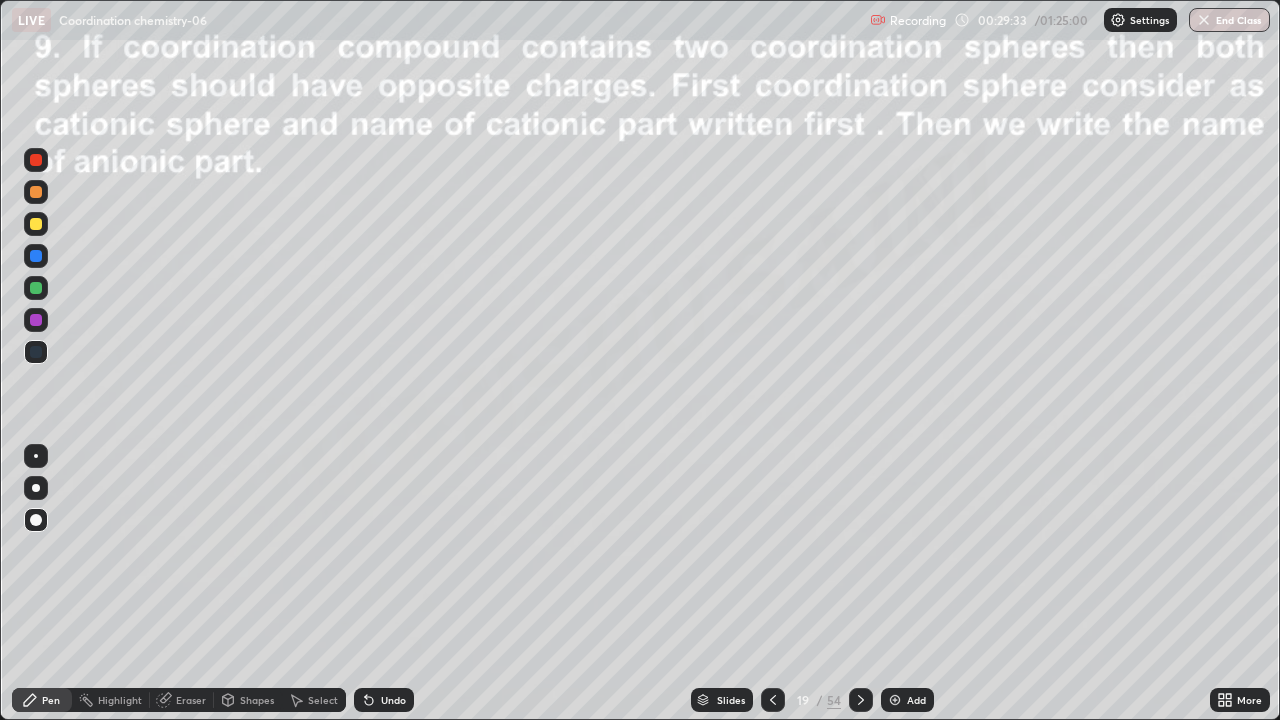 click at bounding box center (36, 288) 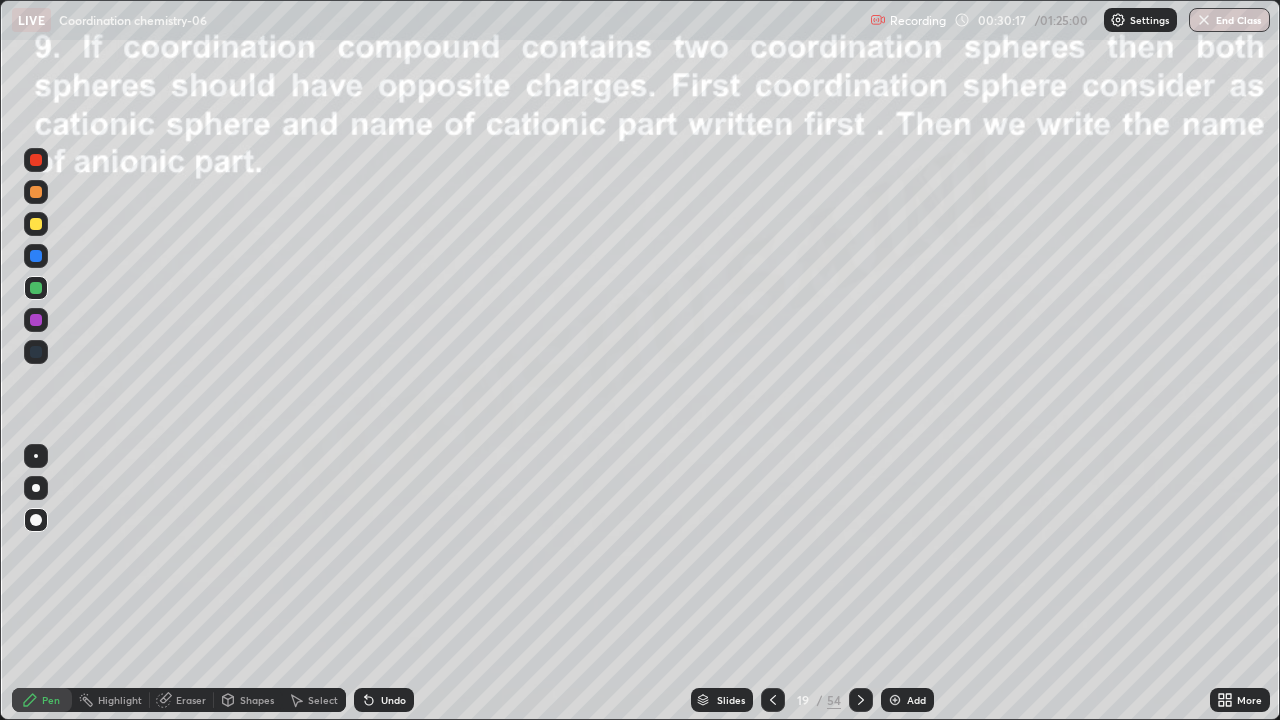 click at bounding box center [36, 224] 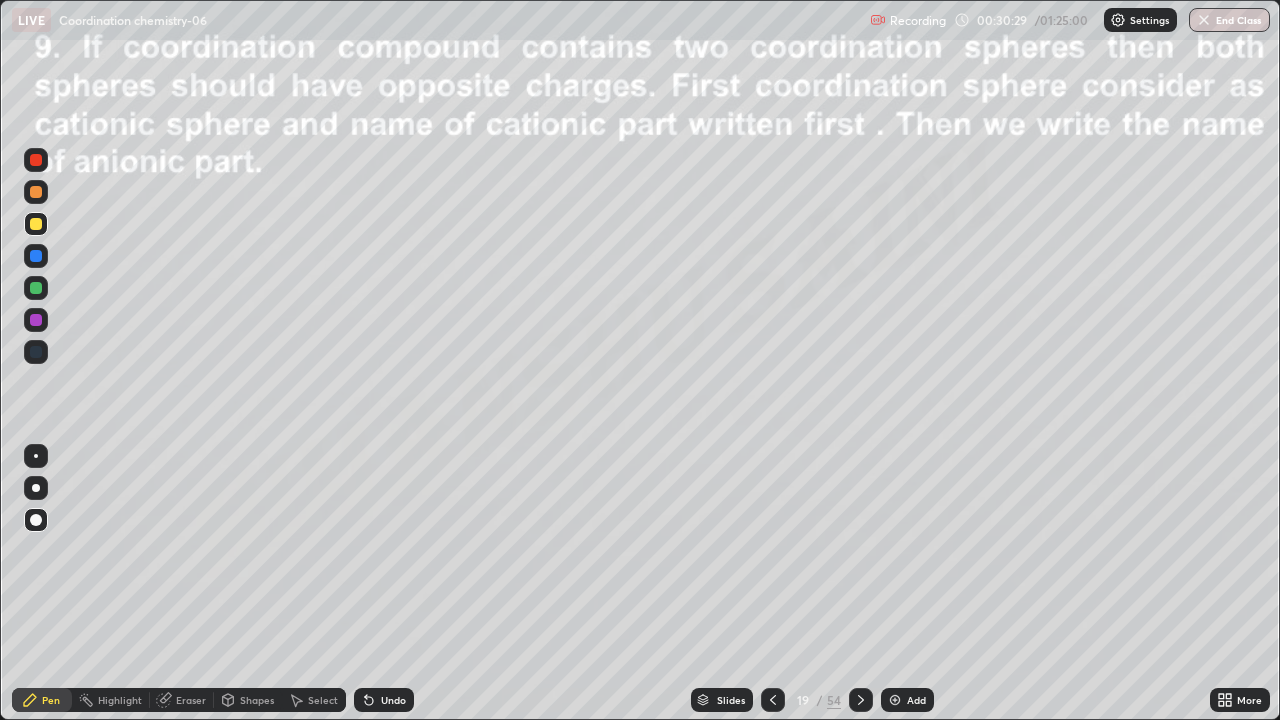 click at bounding box center (36, 288) 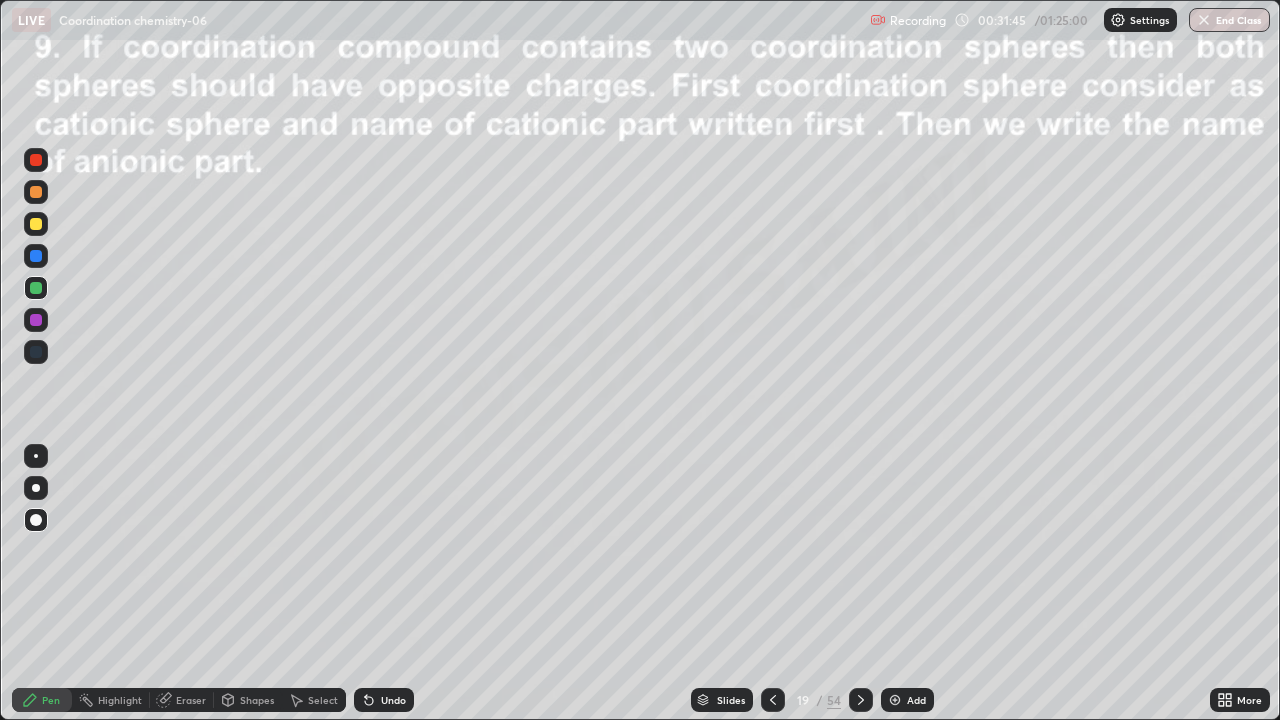 click at bounding box center (36, 320) 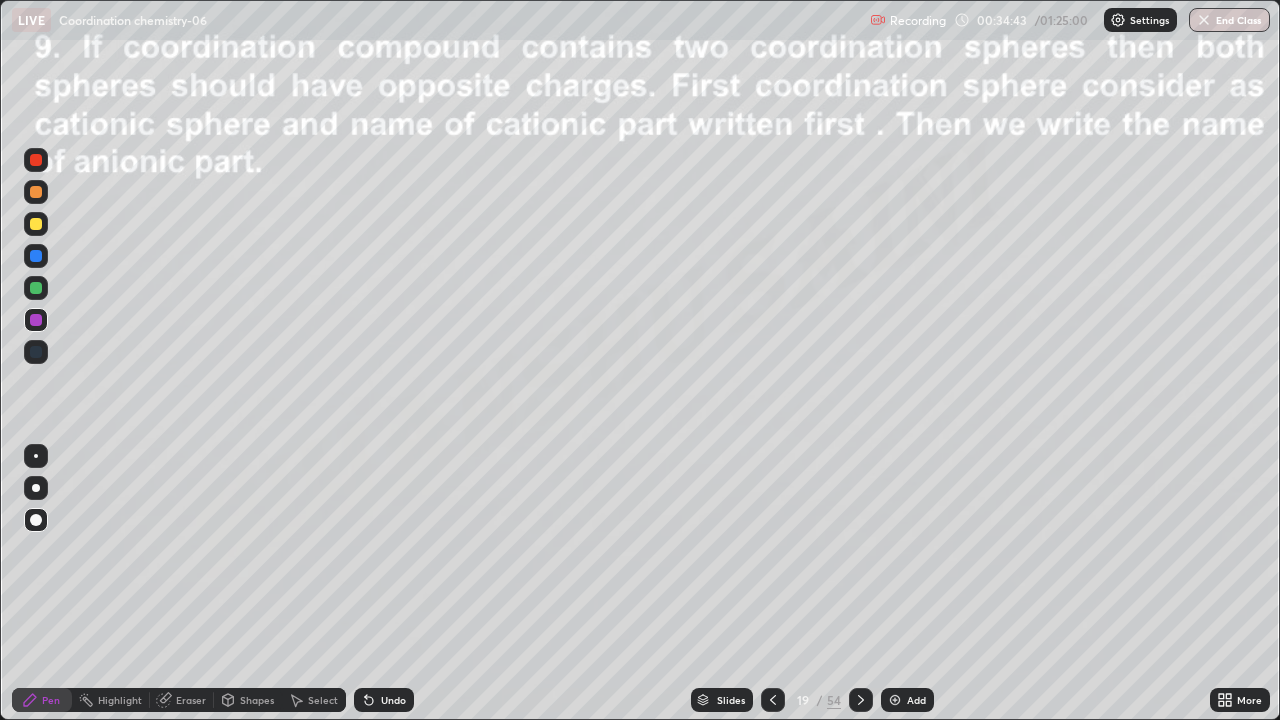 click at bounding box center [36, 288] 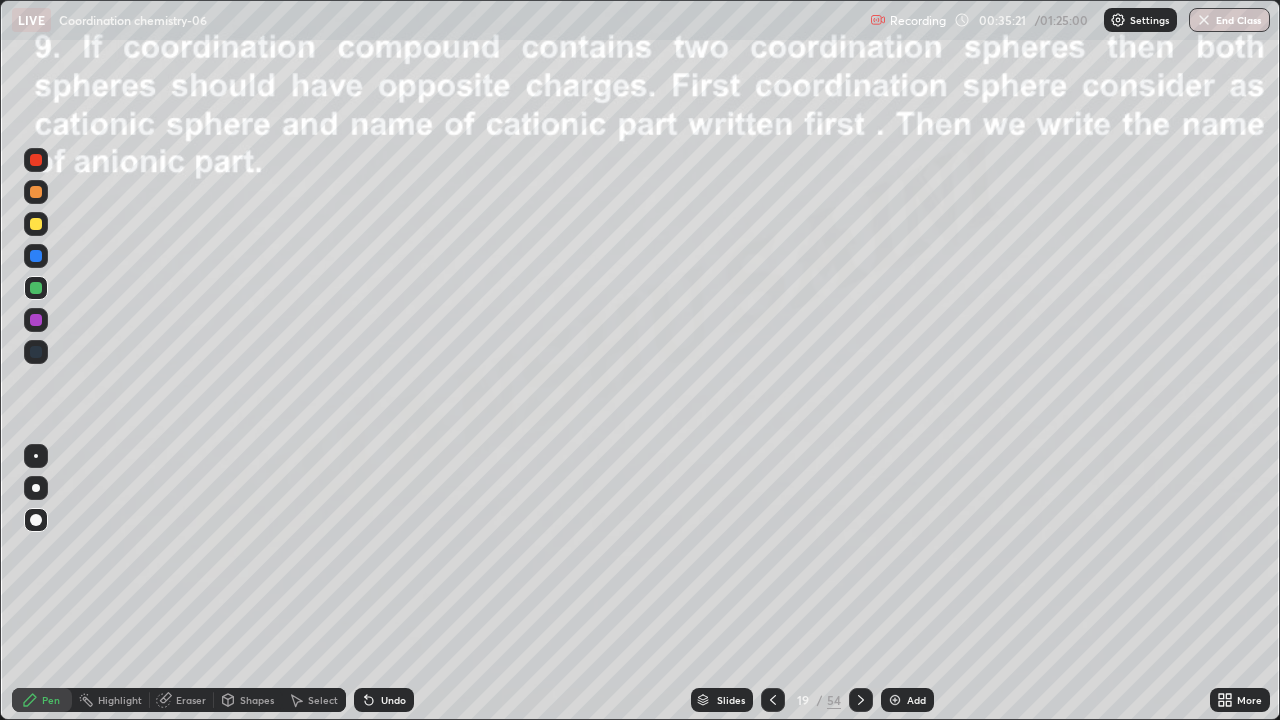 click on "Eraser" at bounding box center [191, 700] 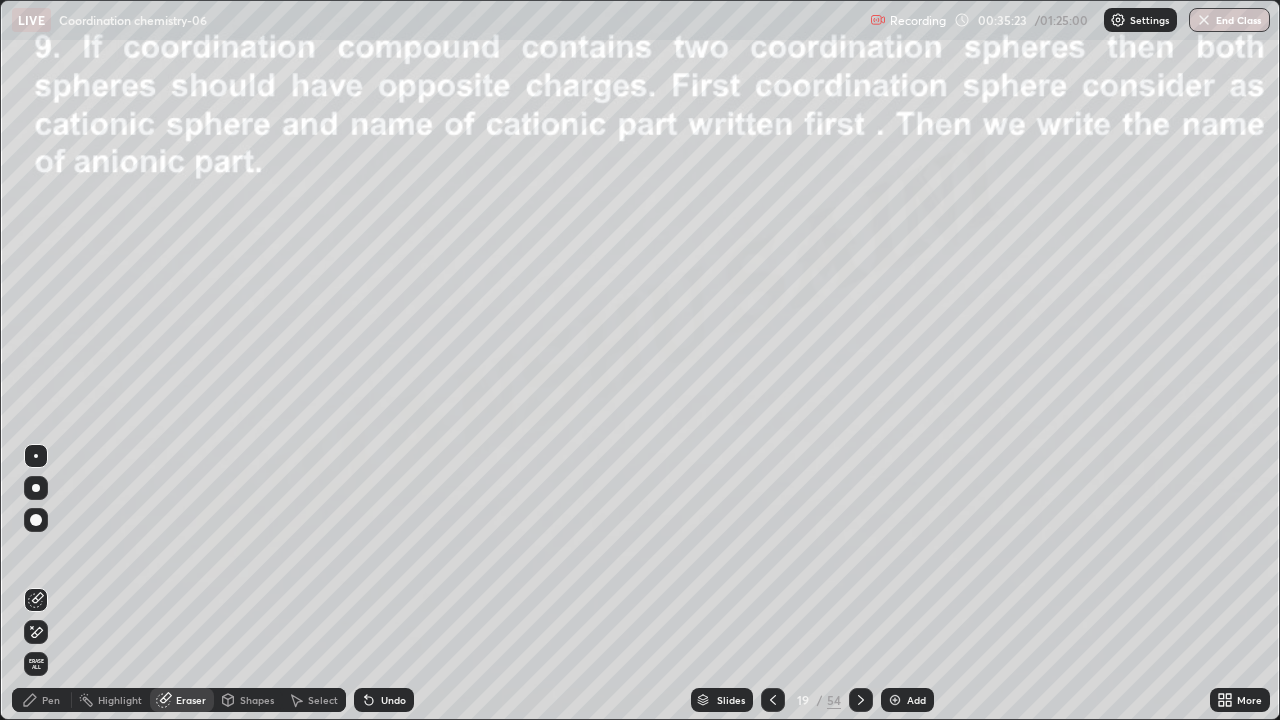 click on "Pen" at bounding box center (42, 700) 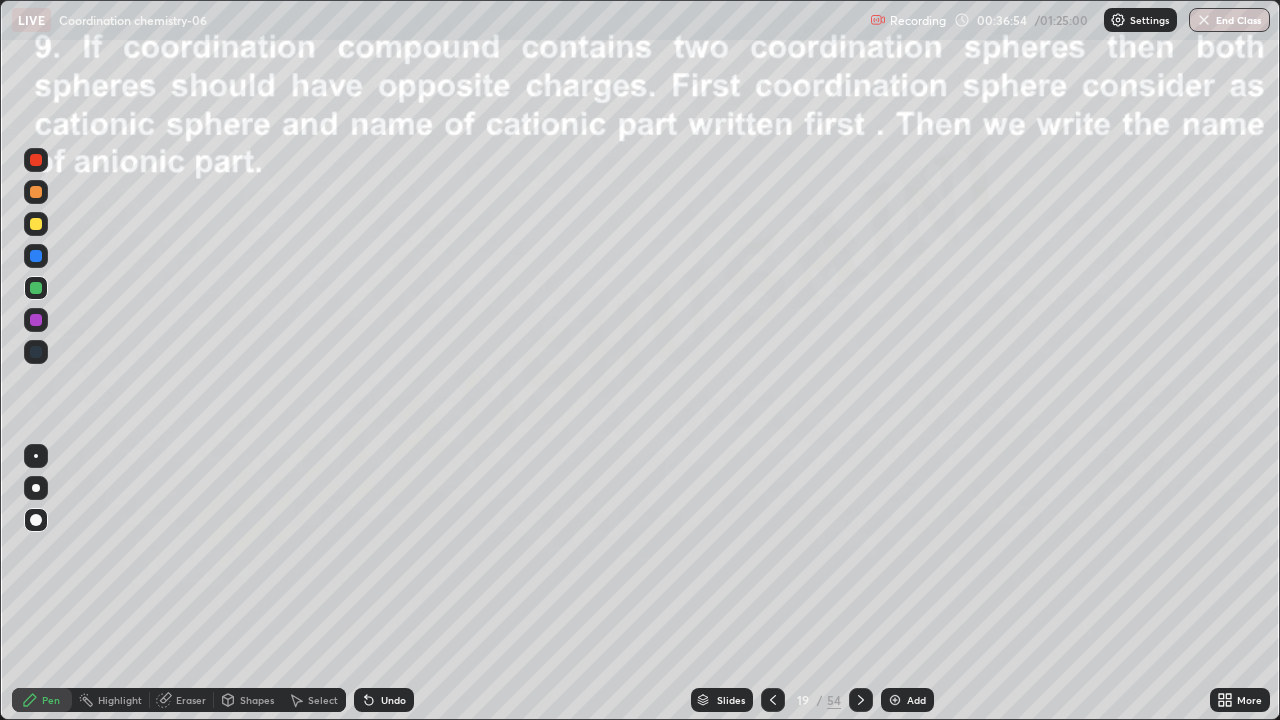 click 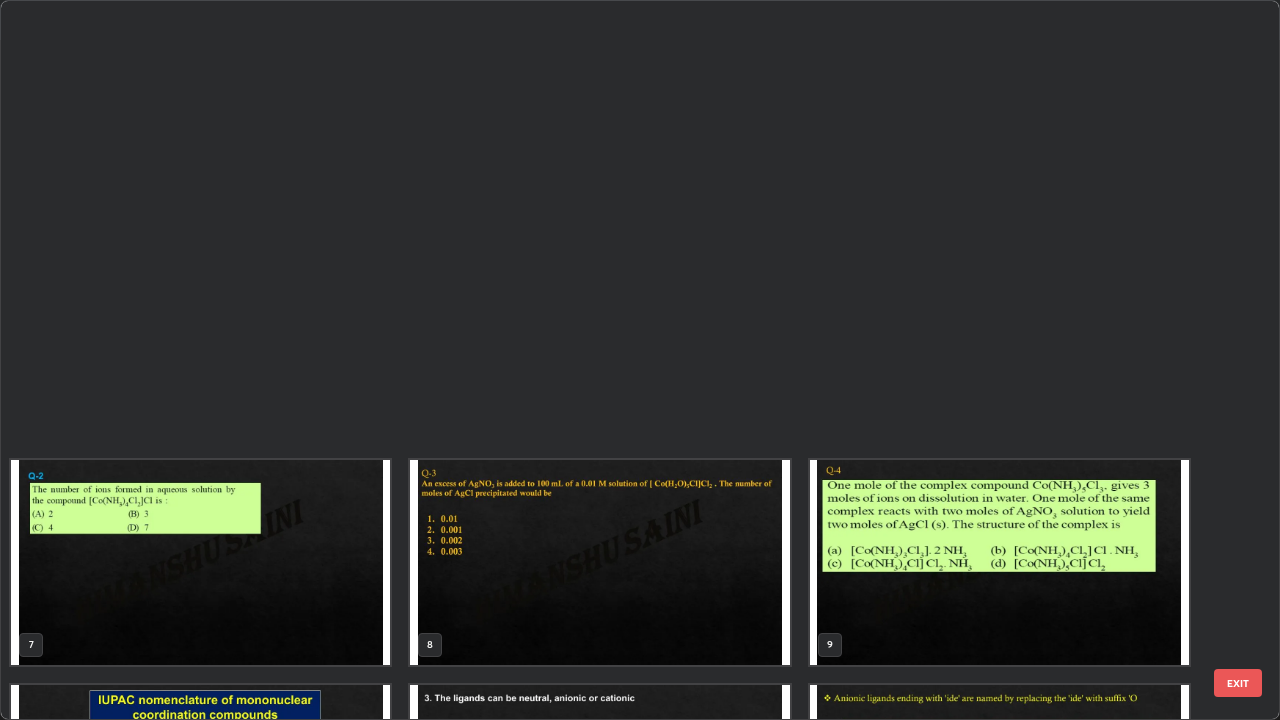 scroll, scrollTop: 854, scrollLeft: 0, axis: vertical 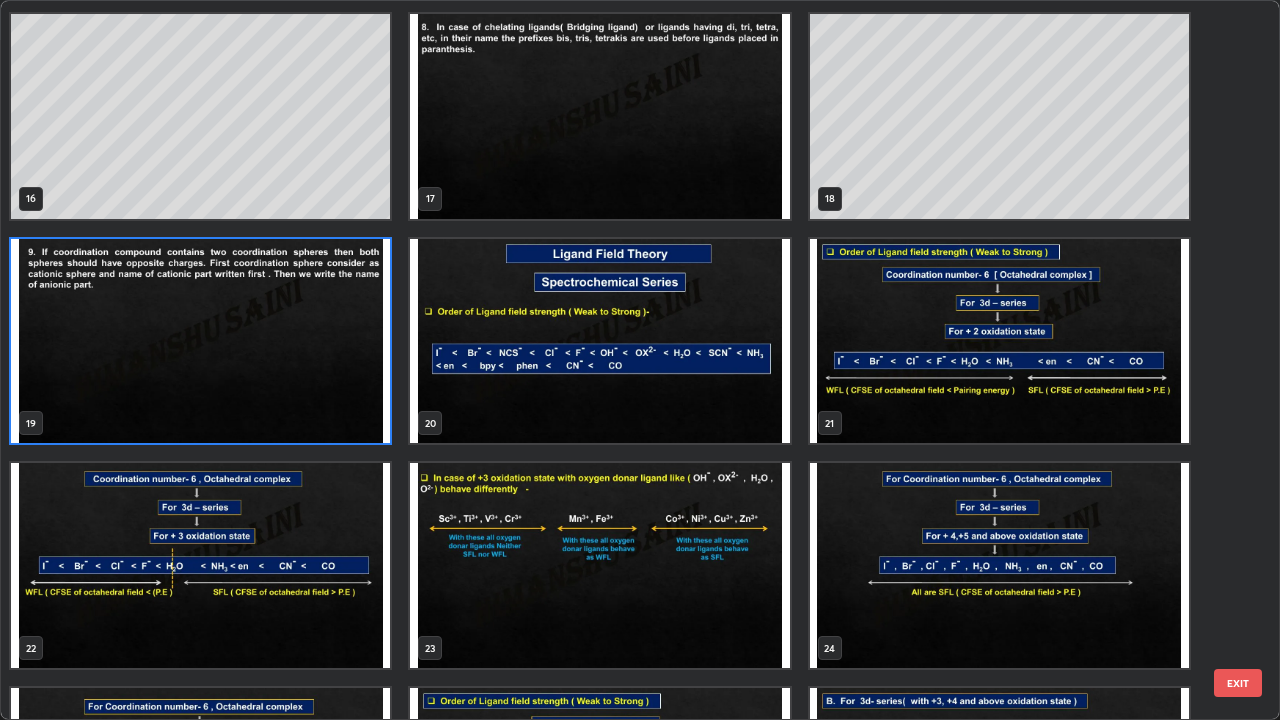 click at bounding box center (599, 341) 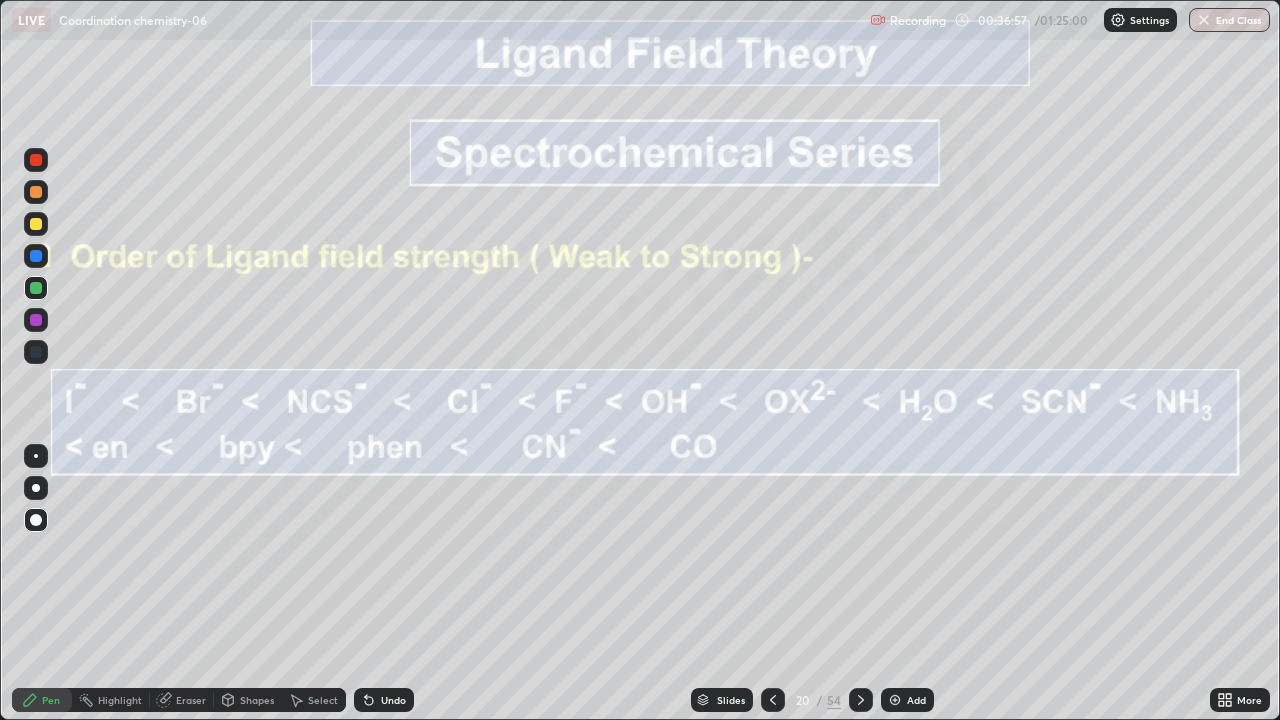 click at bounding box center (599, 341) 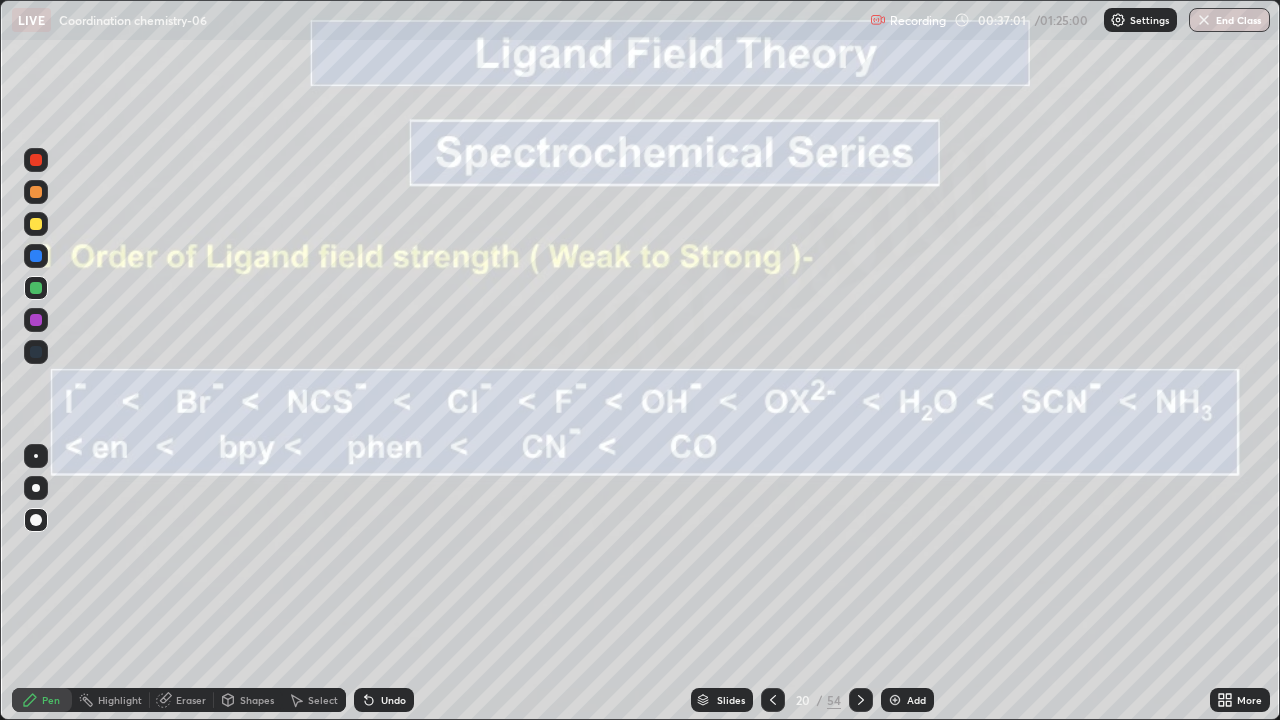 click 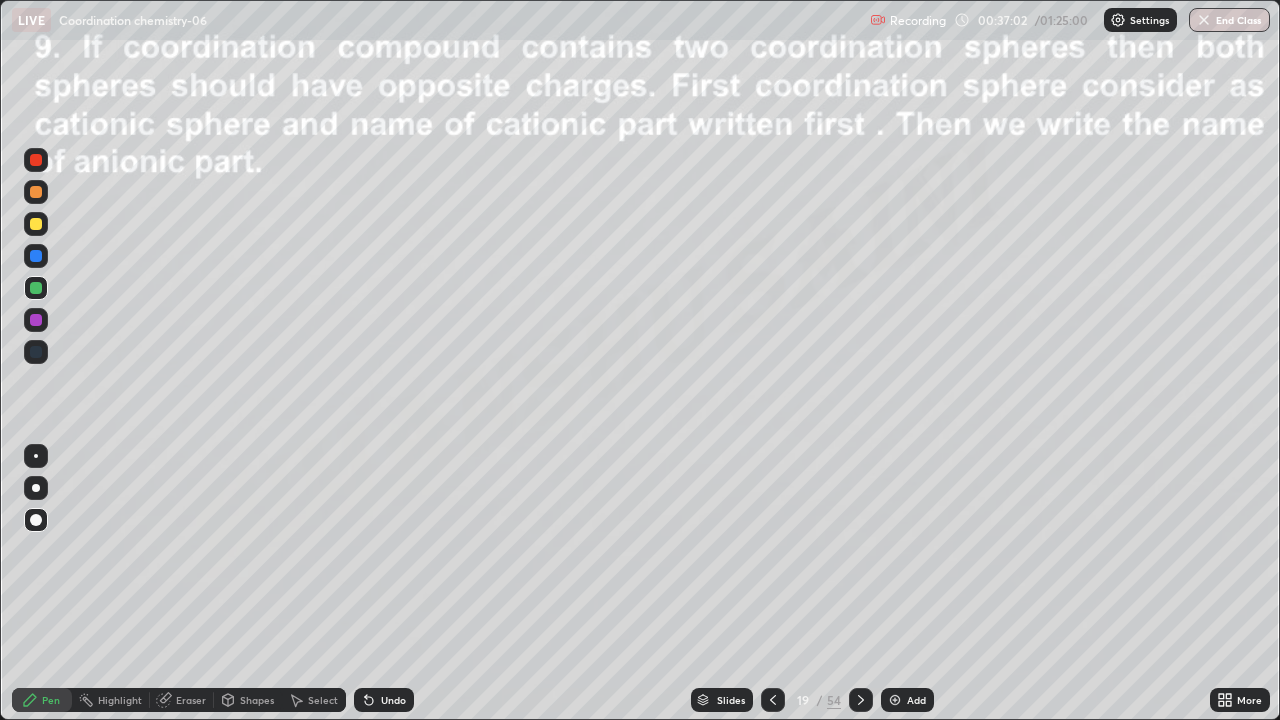 click on "Add" at bounding box center (916, 700) 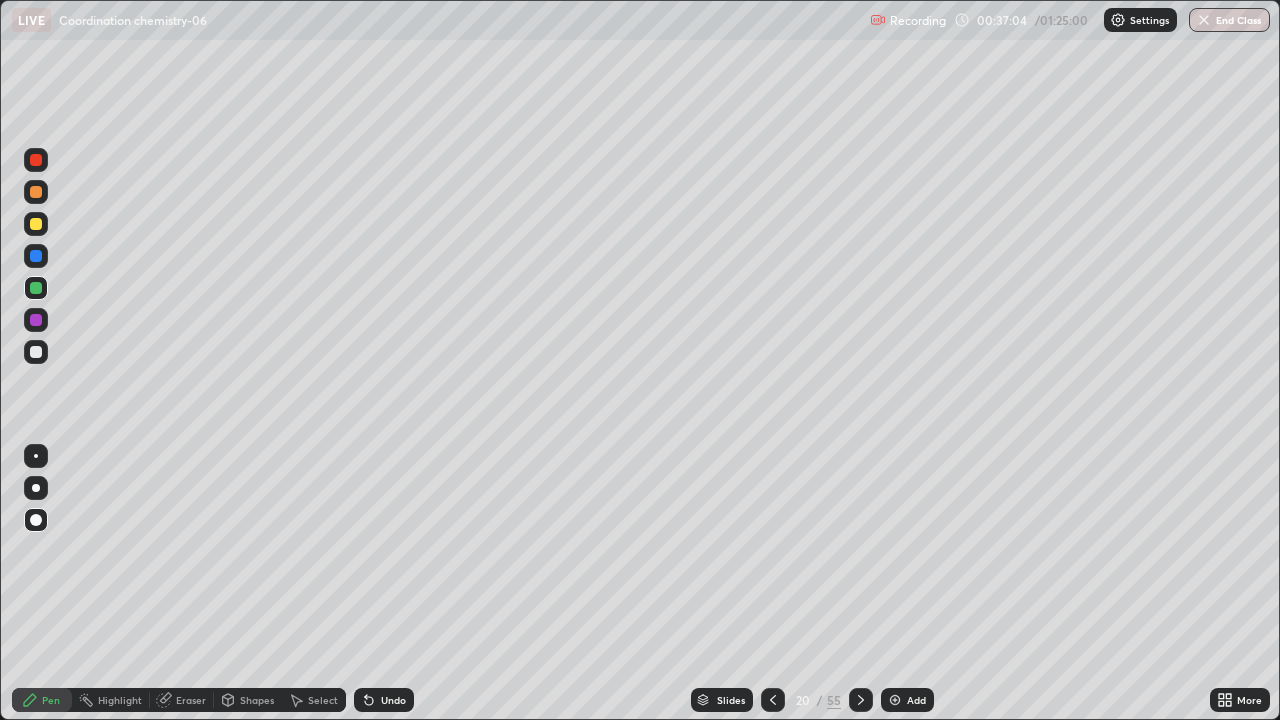 click at bounding box center (36, 352) 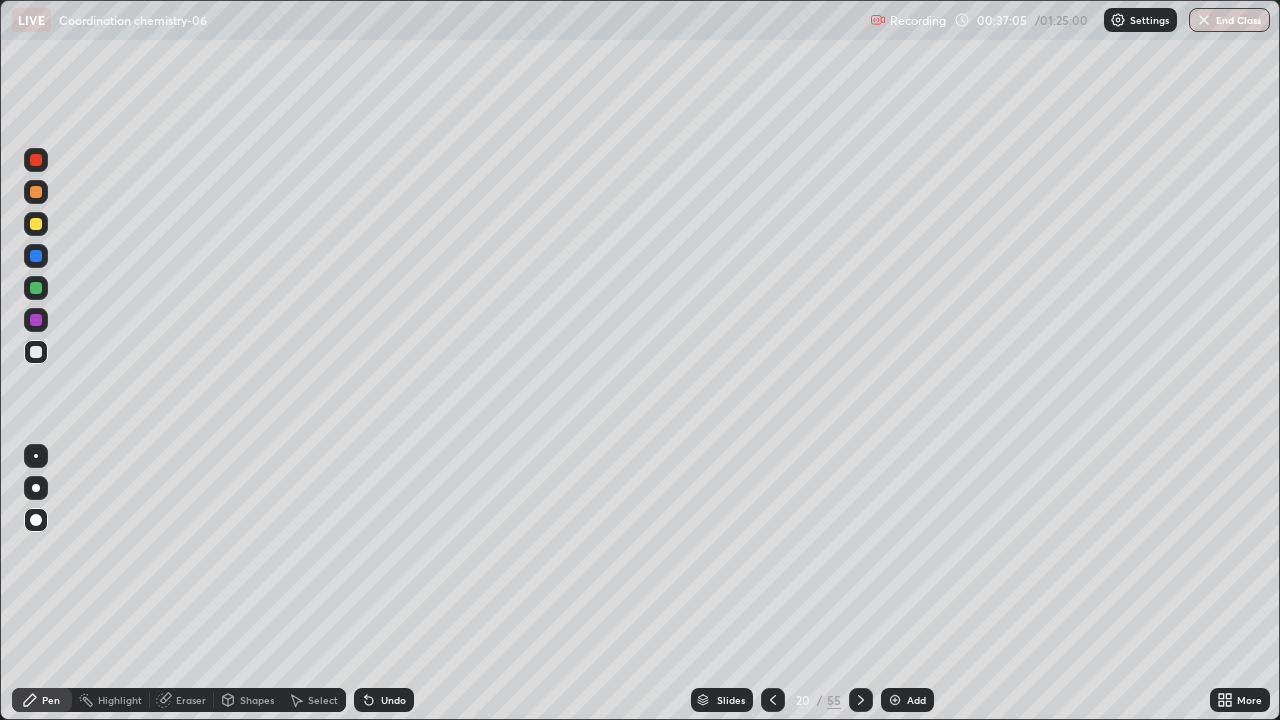 click on "Pen" at bounding box center (51, 700) 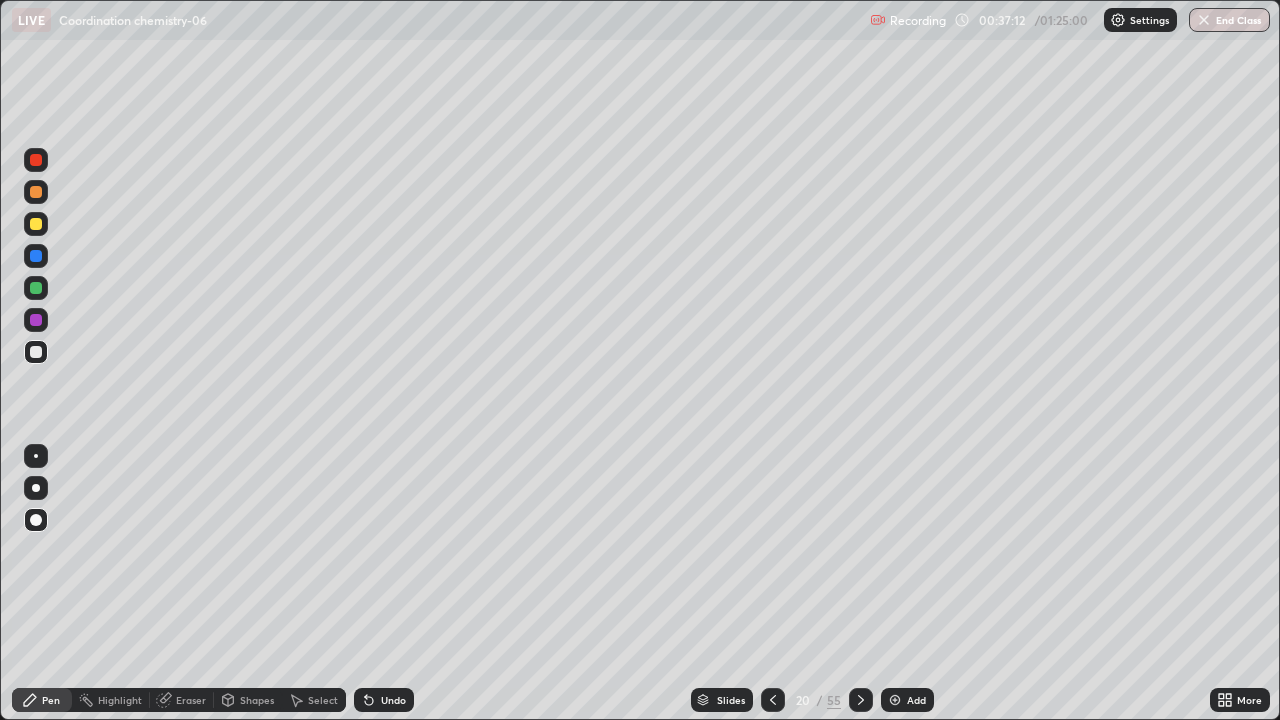 click at bounding box center [36, 224] 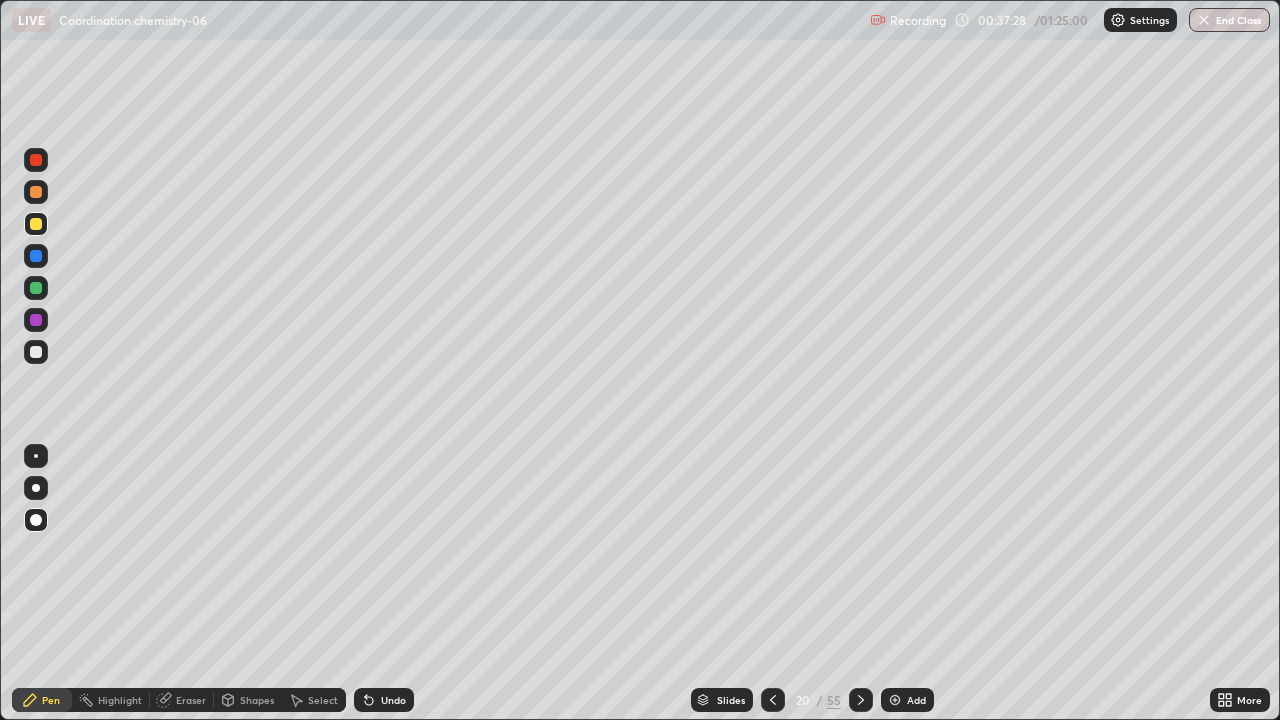 click 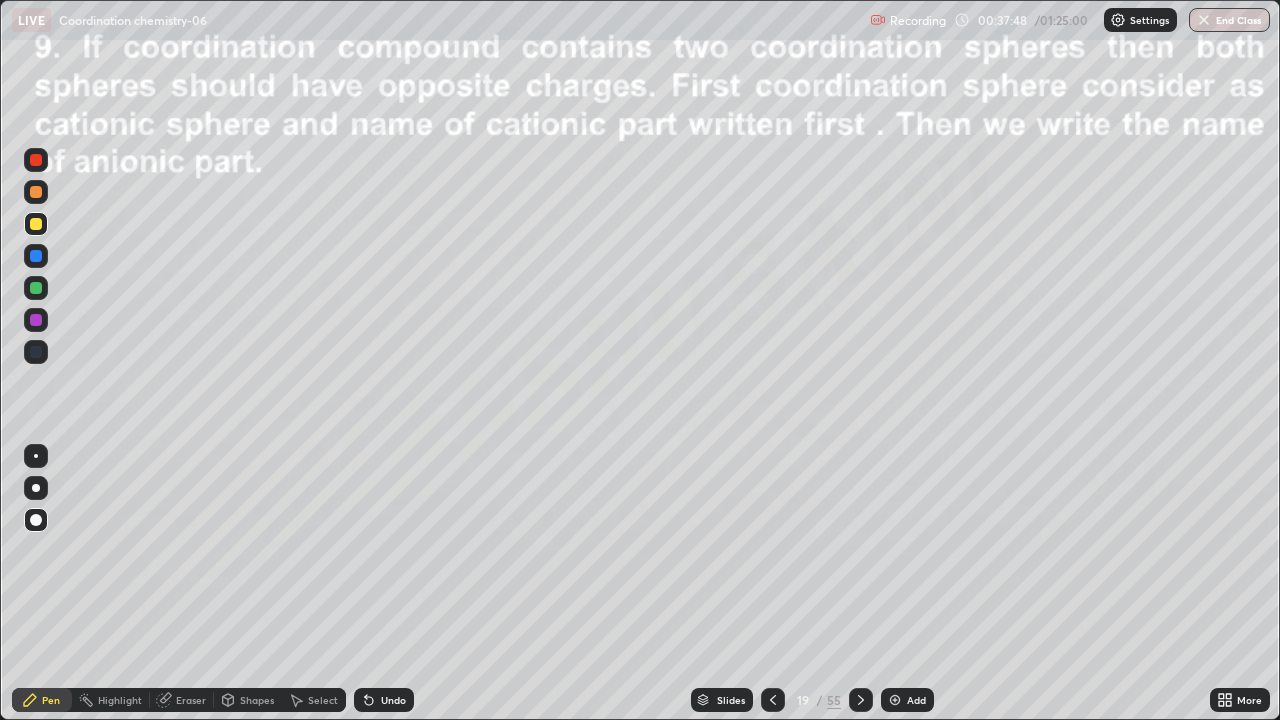 click 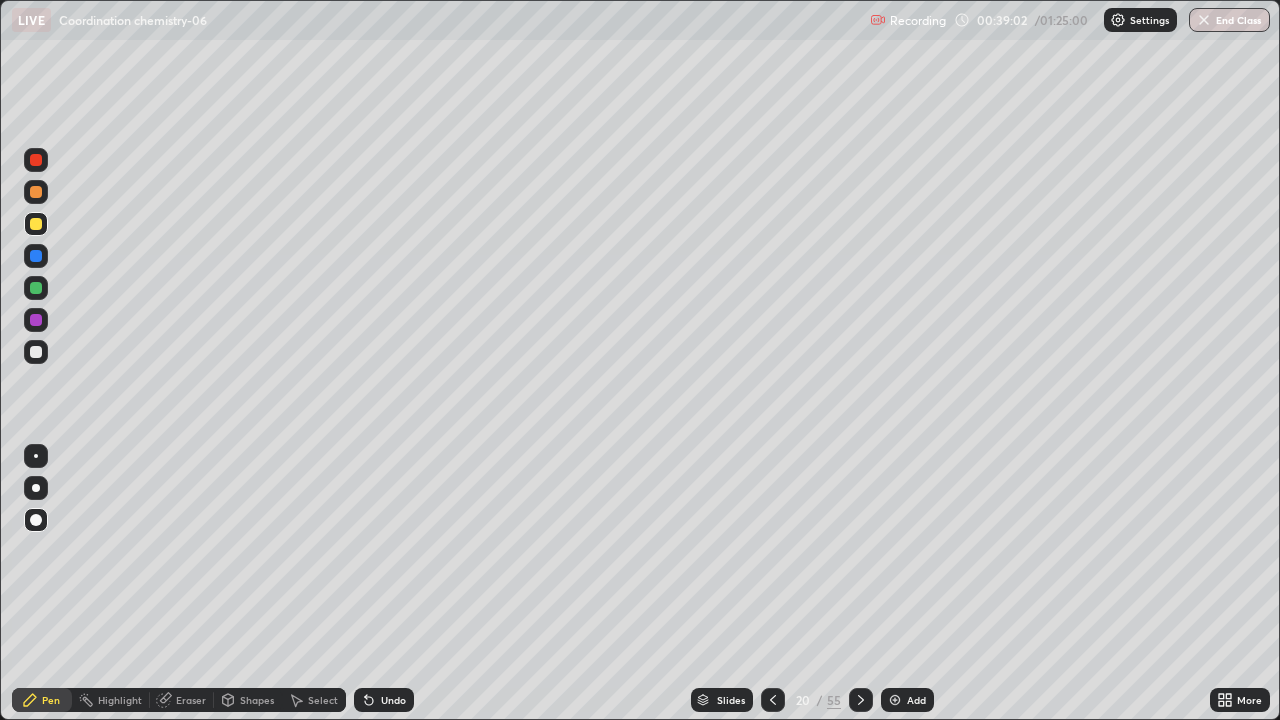 click 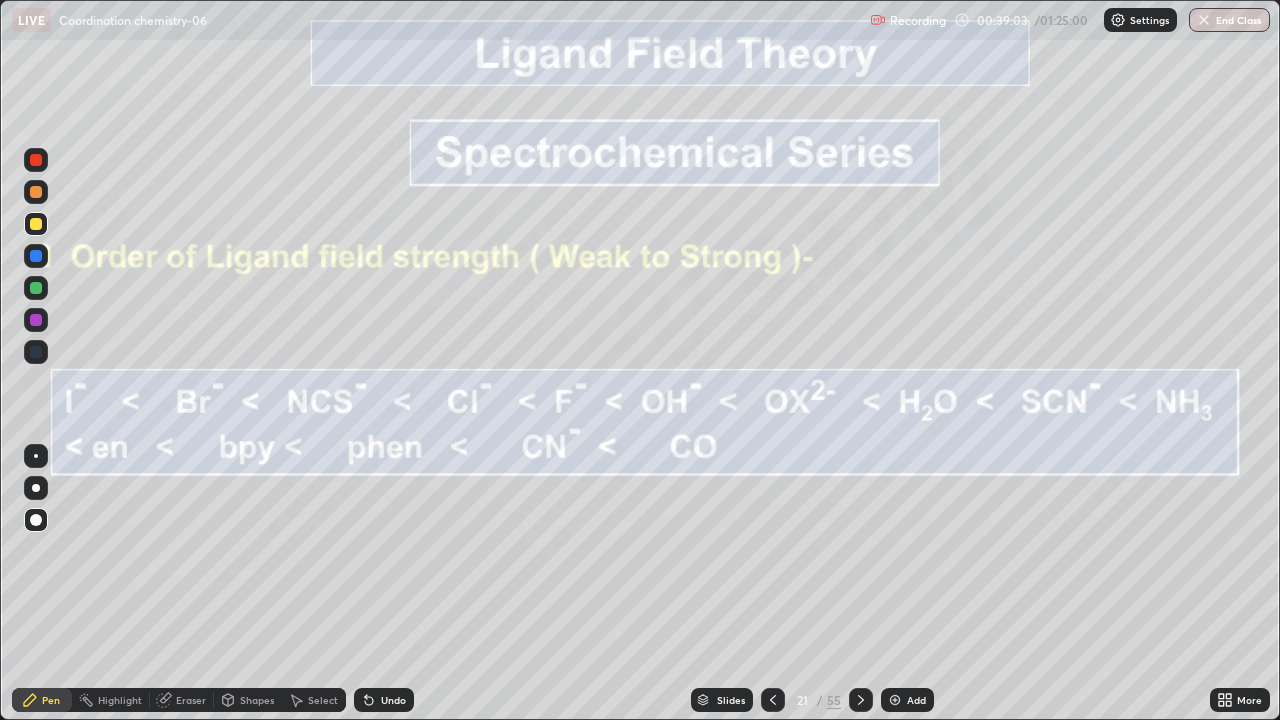 click on "Slides" at bounding box center [722, 700] 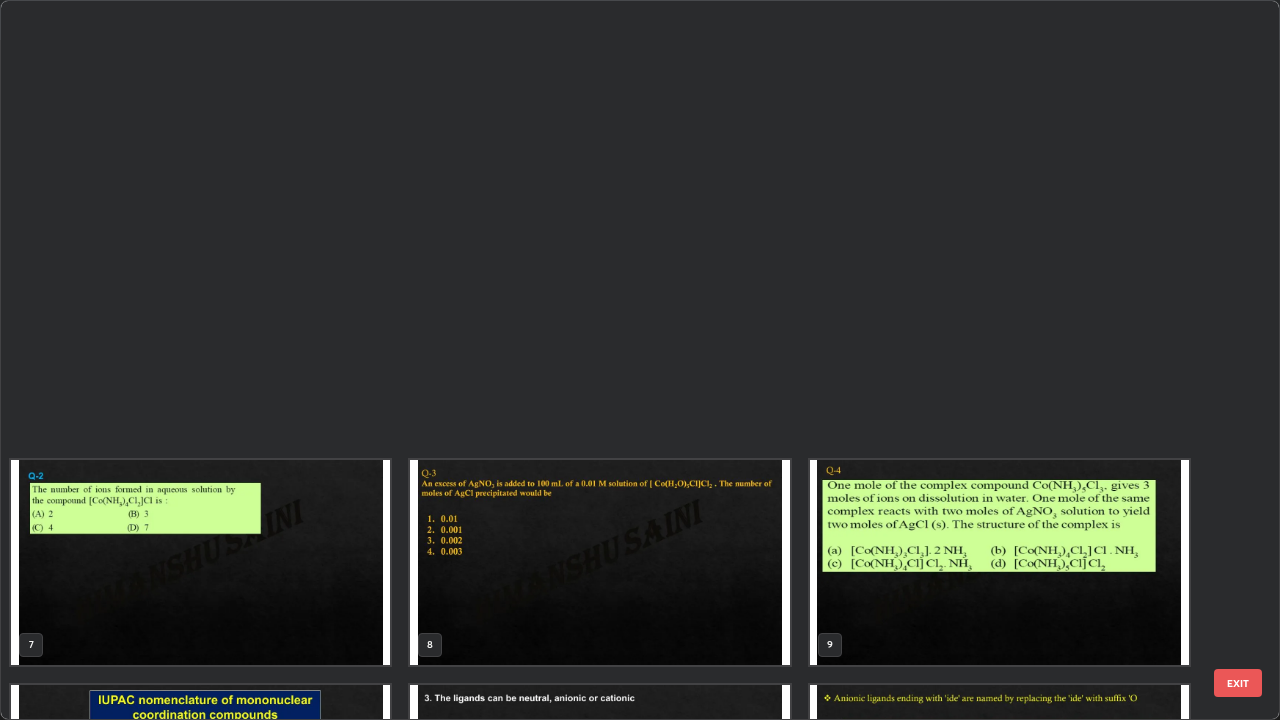scroll, scrollTop: 854, scrollLeft: 0, axis: vertical 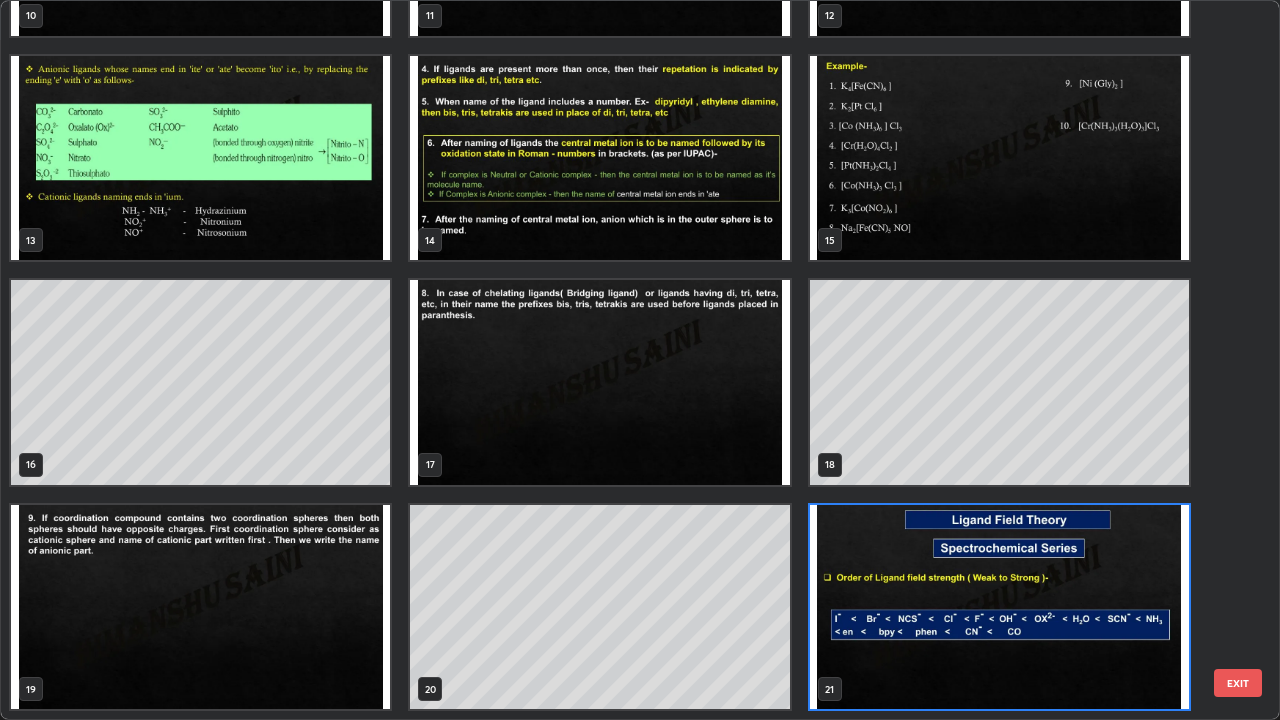 click at bounding box center [999, 607] 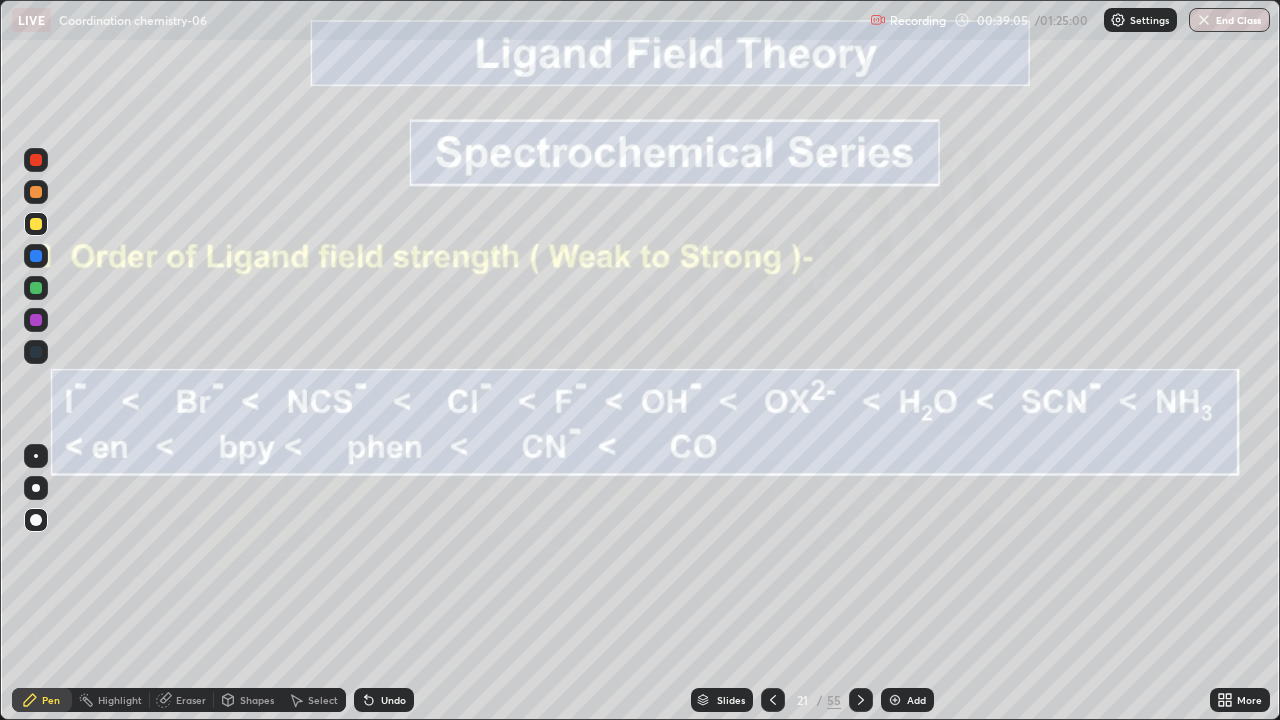 click at bounding box center [999, 607] 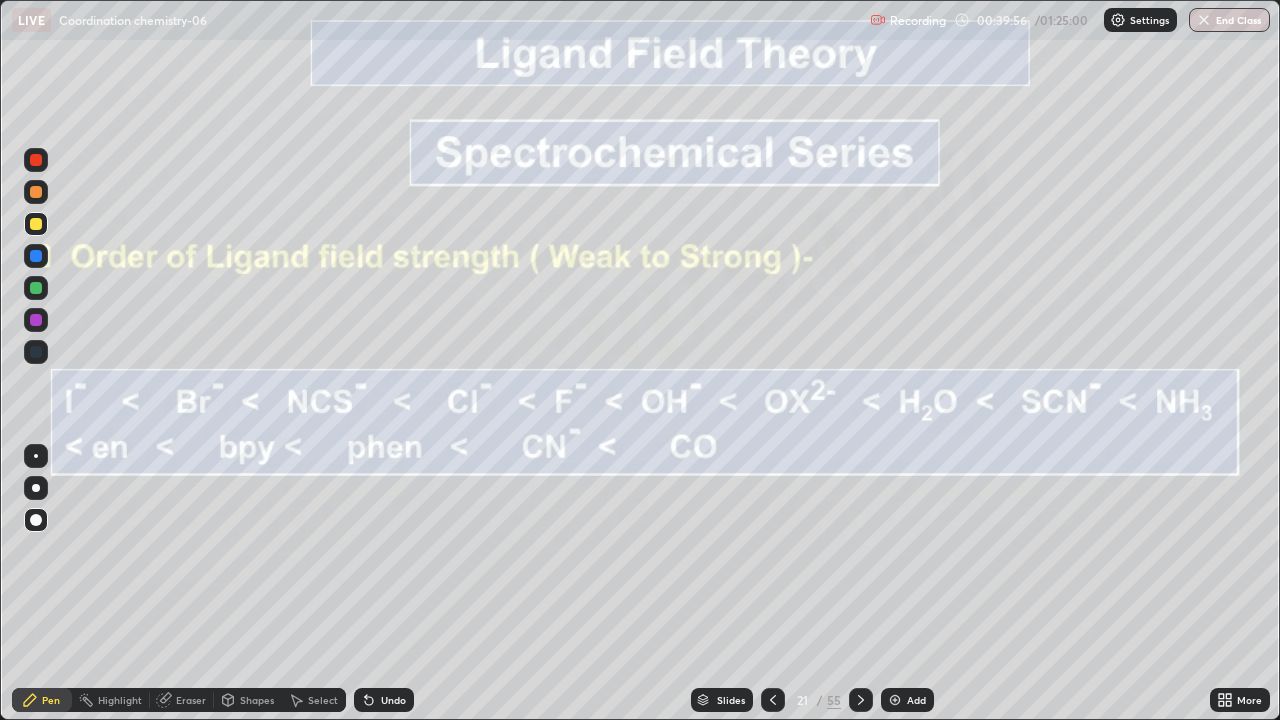 click 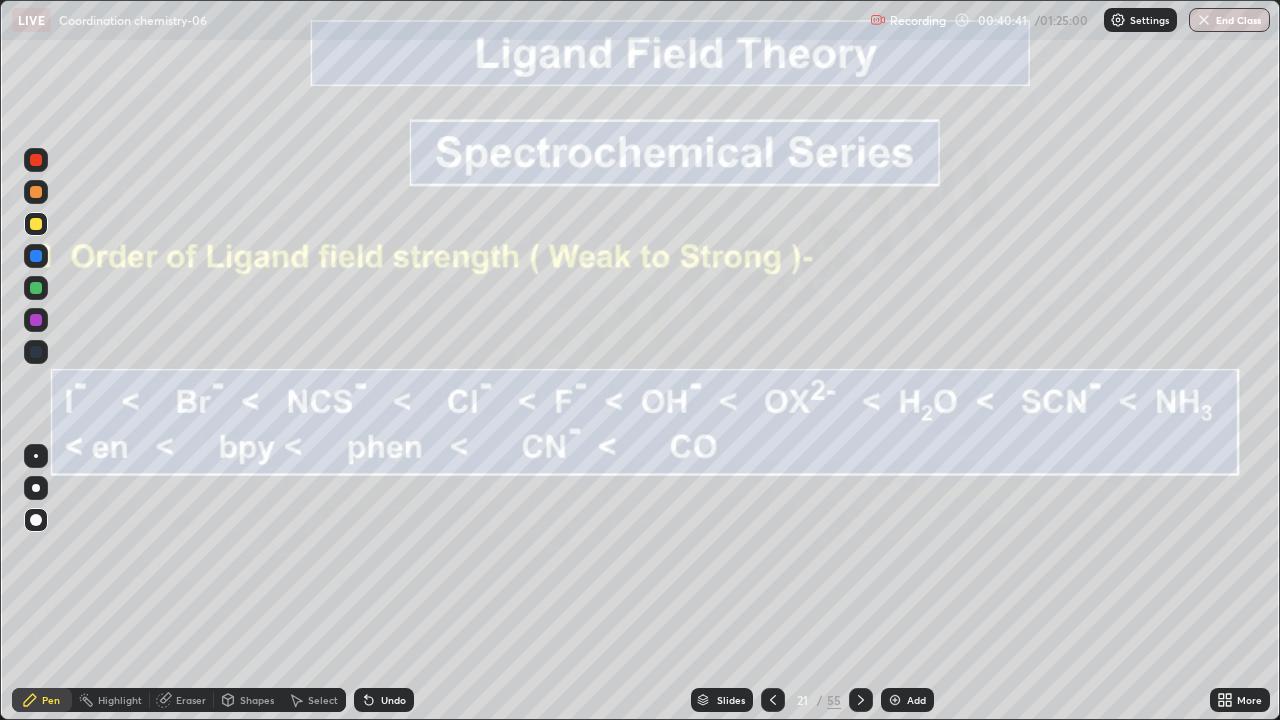 click at bounding box center (36, 320) 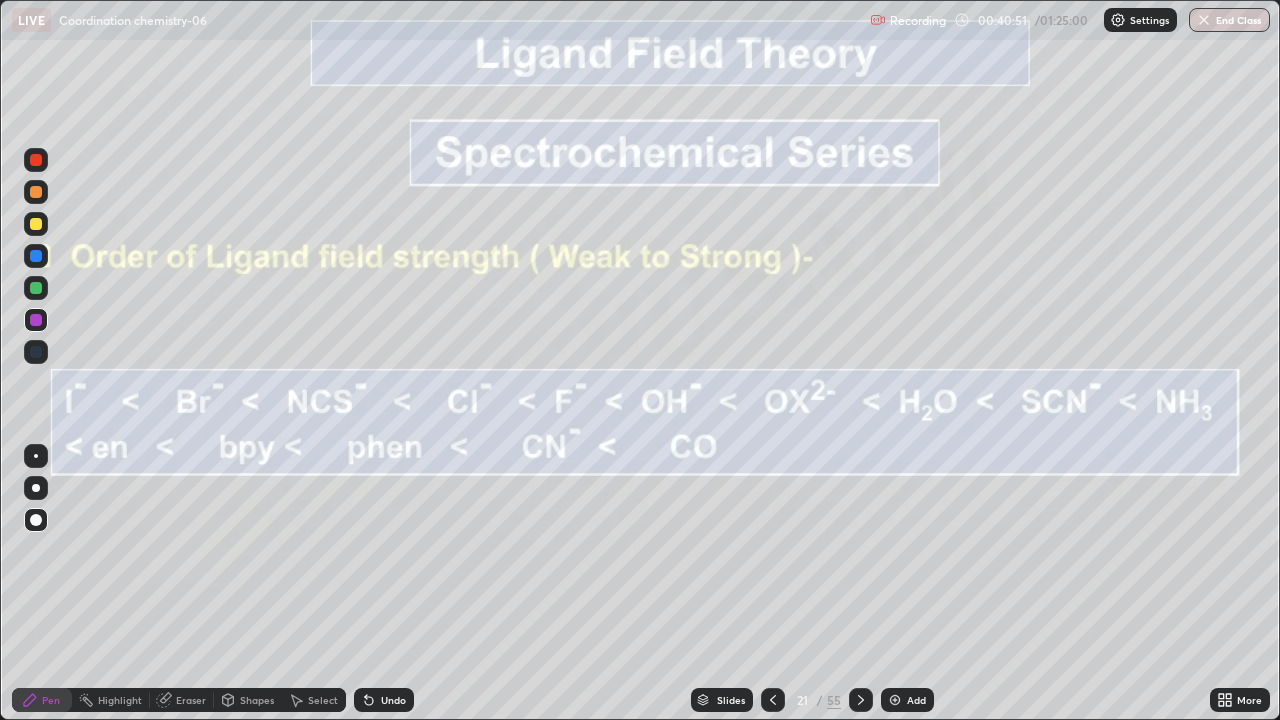 click at bounding box center (36, 288) 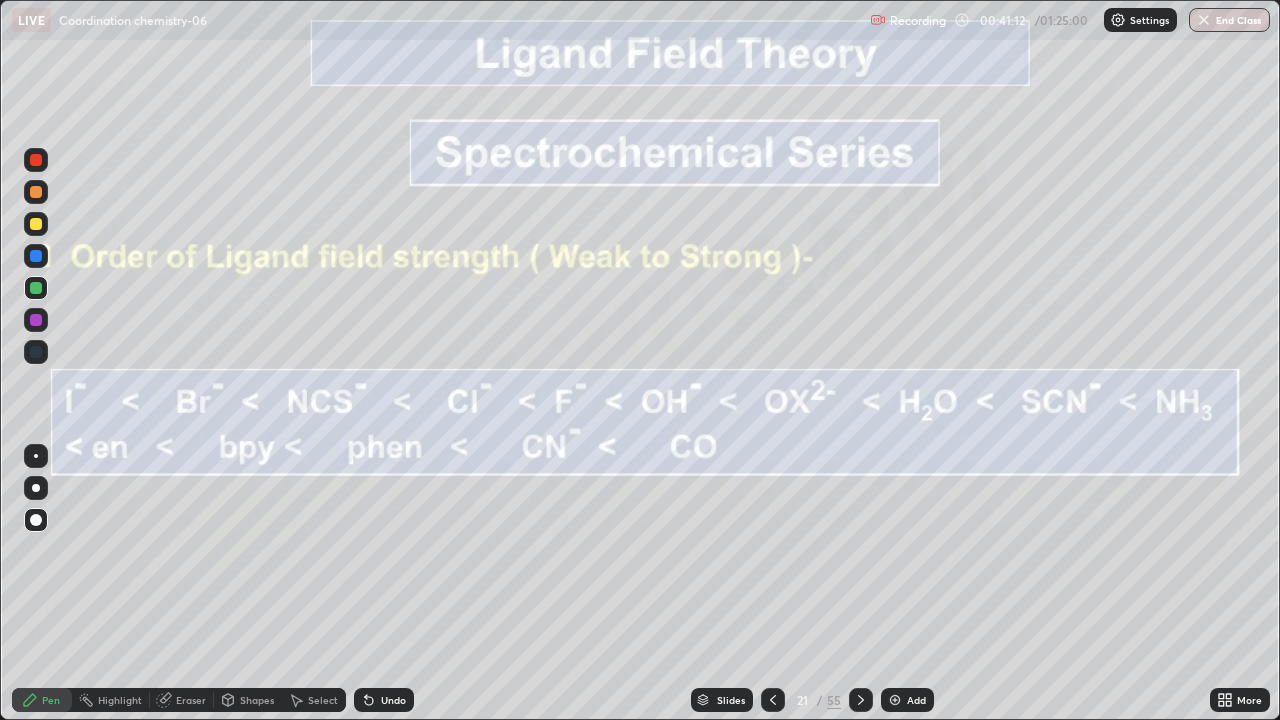 click on "Pen" at bounding box center [51, 700] 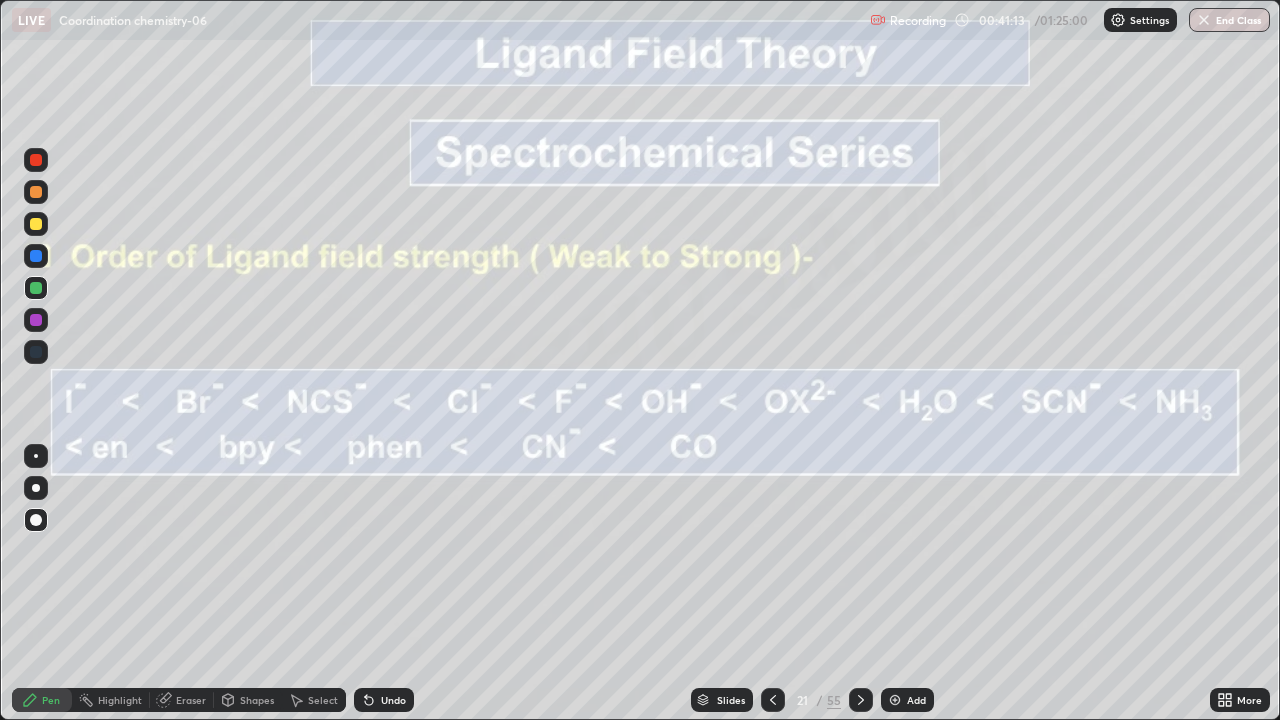 click at bounding box center [36, 256] 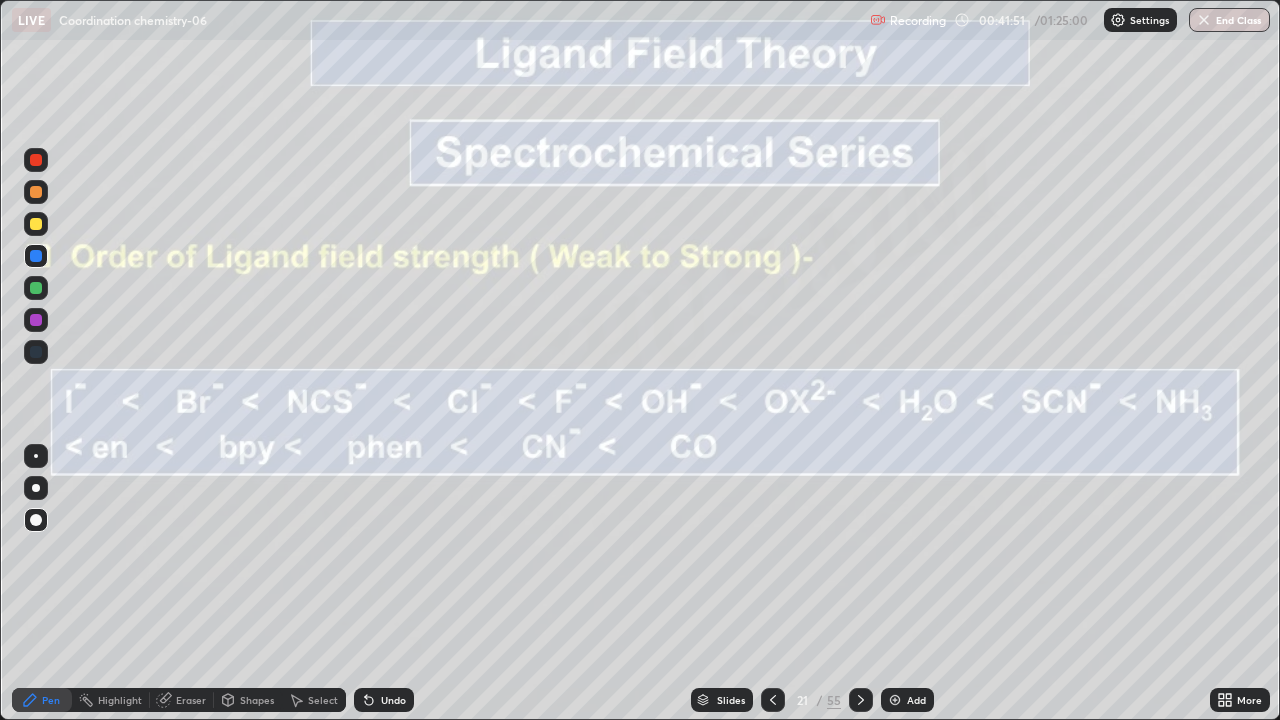 click 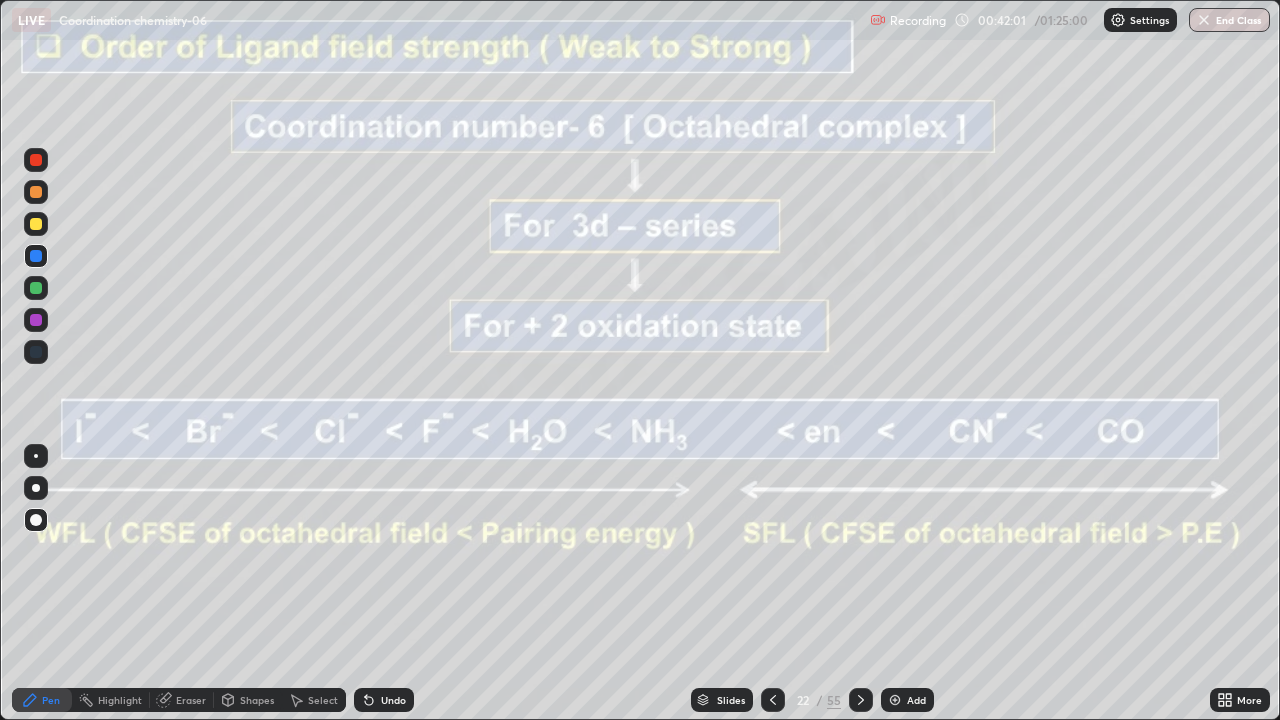 click 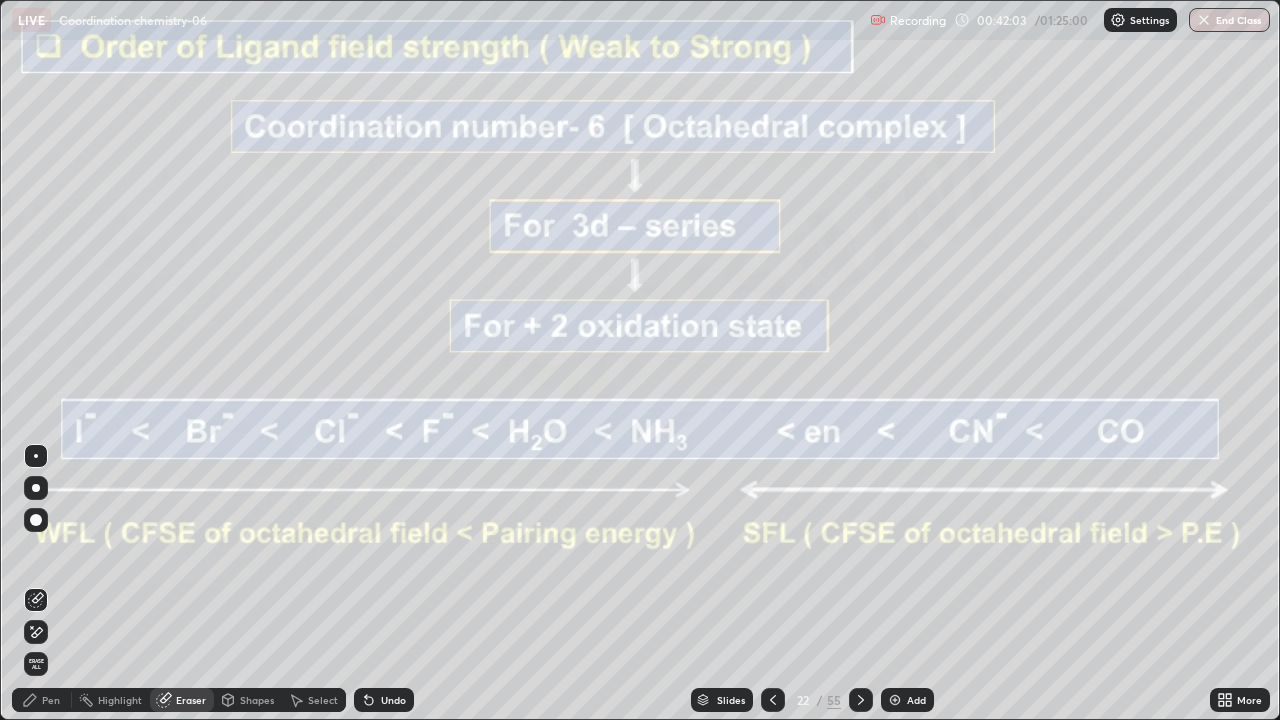 click on "Pen" at bounding box center (51, 700) 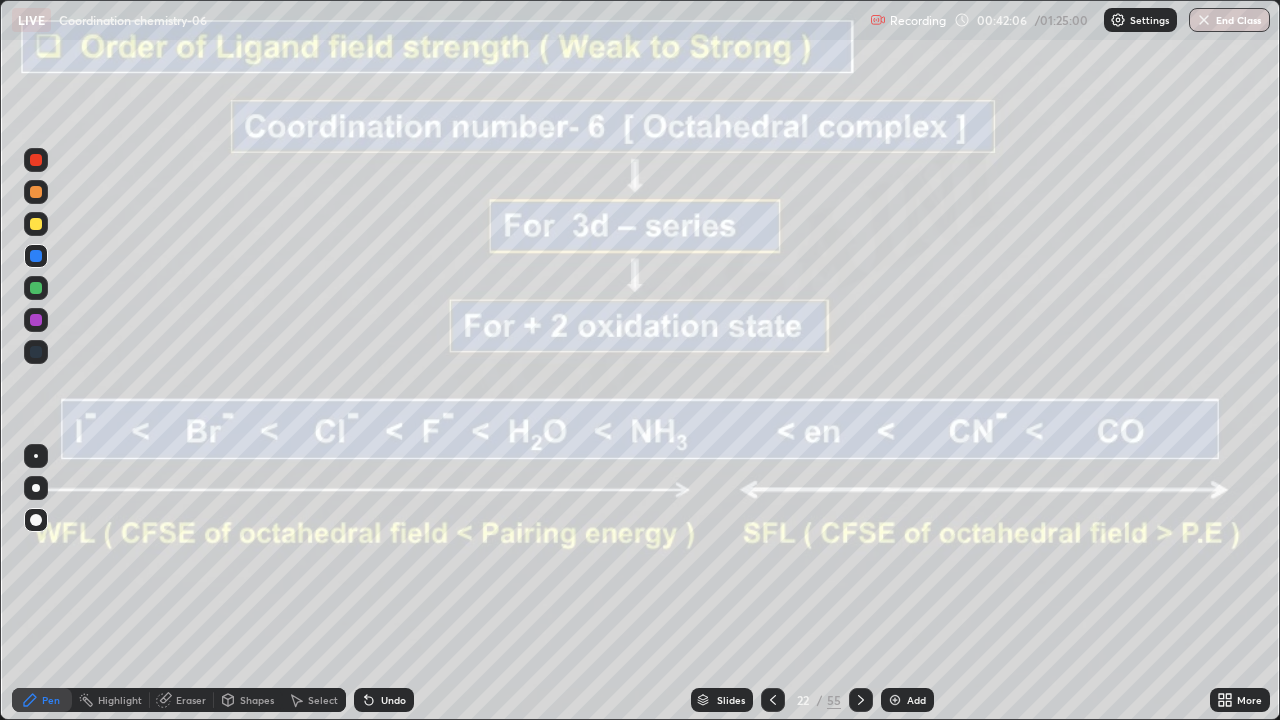 click at bounding box center (36, 288) 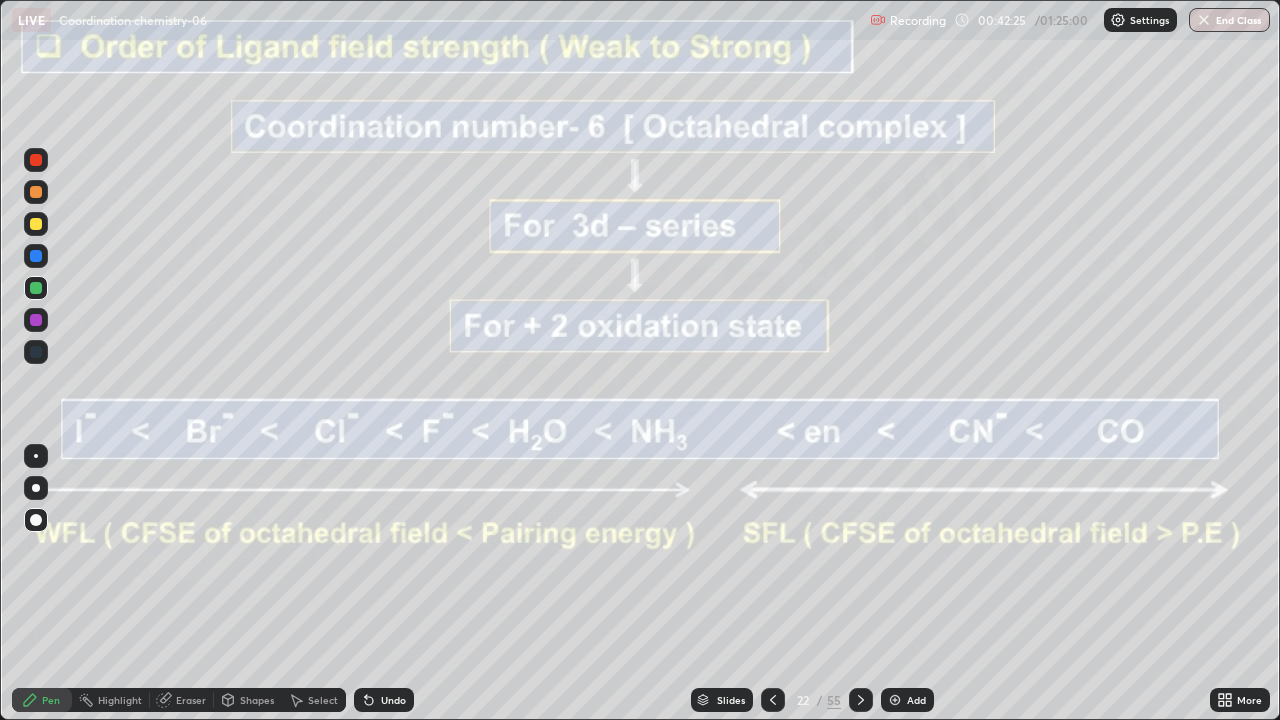 click at bounding box center [36, 224] 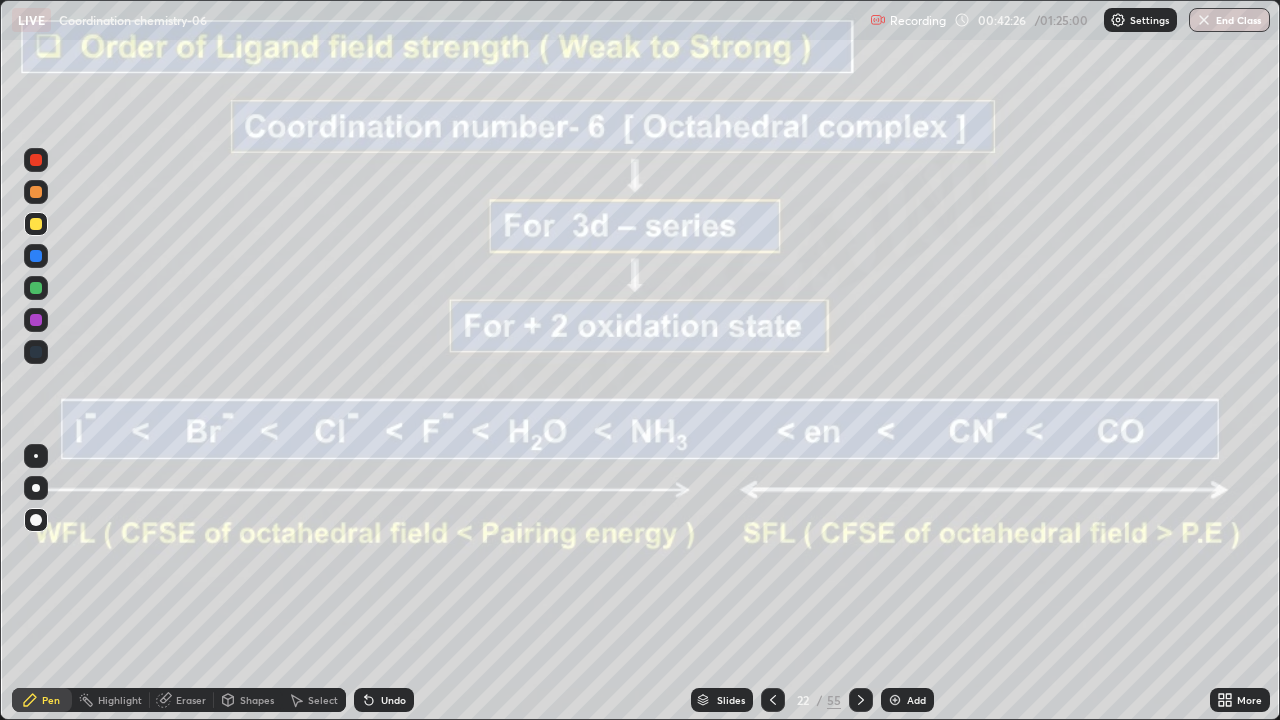 click on "Pen" at bounding box center (42, 700) 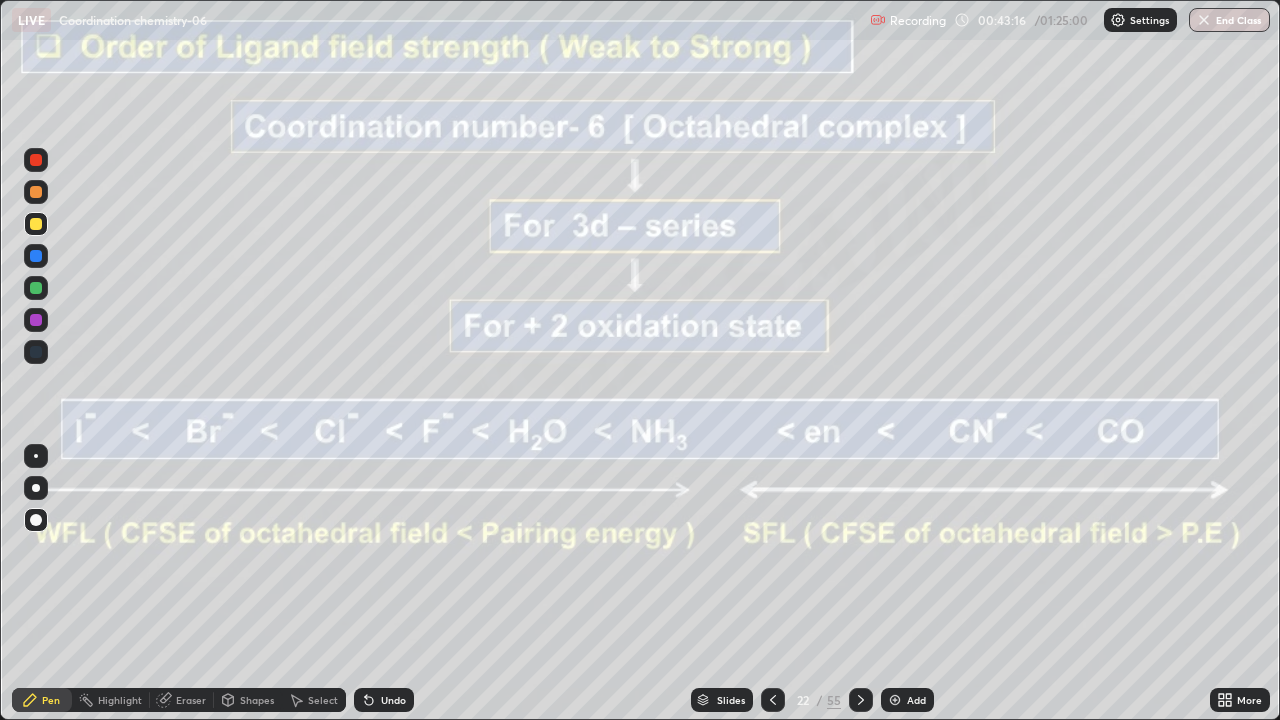 click at bounding box center [36, 256] 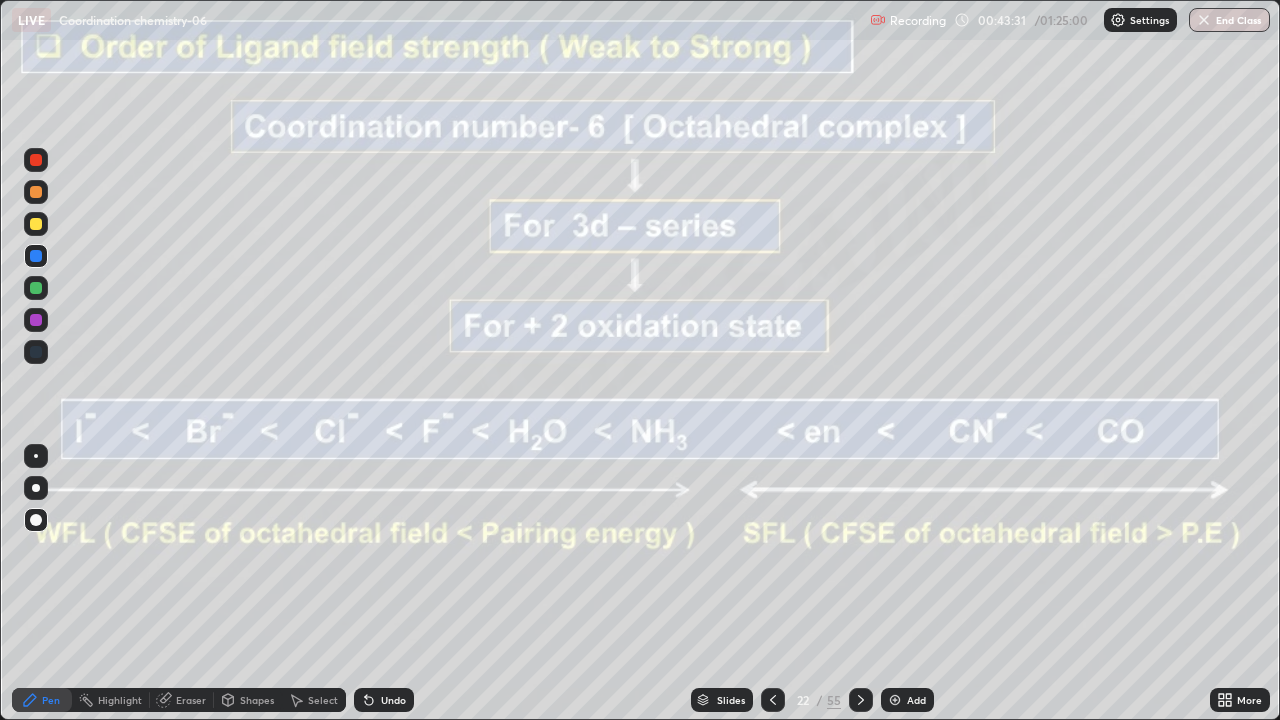 click at bounding box center (36, 224) 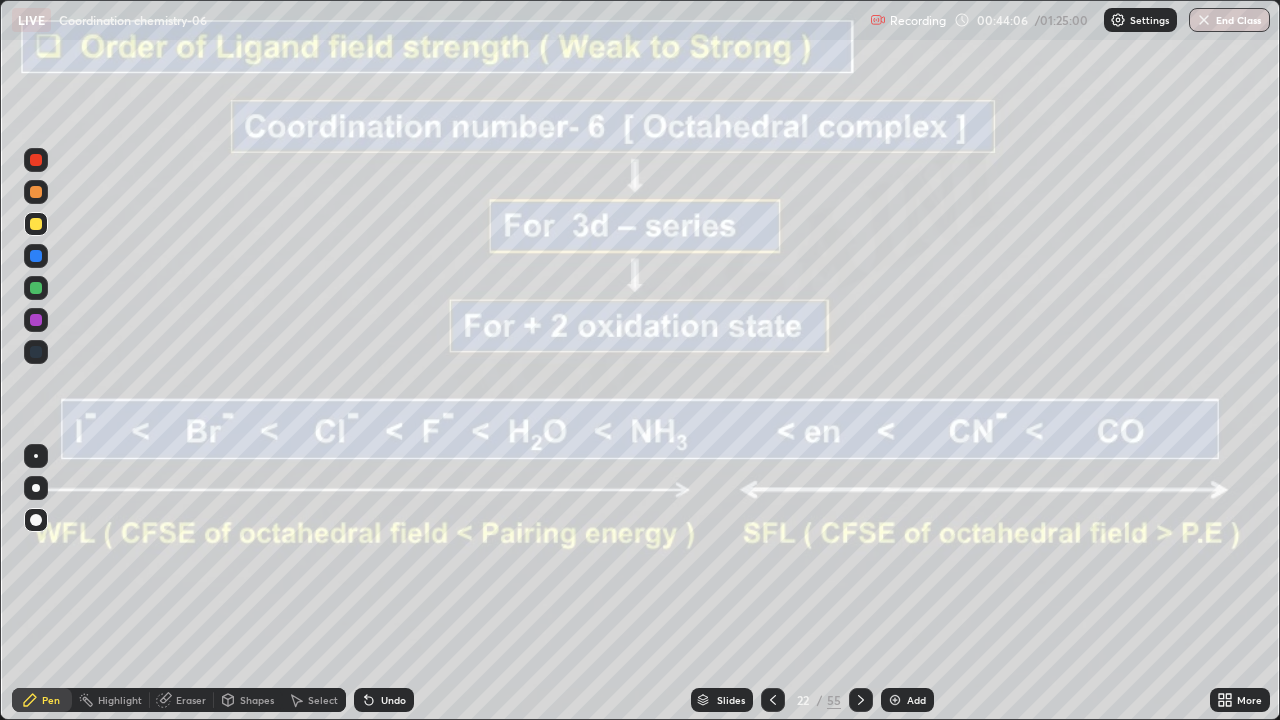 click 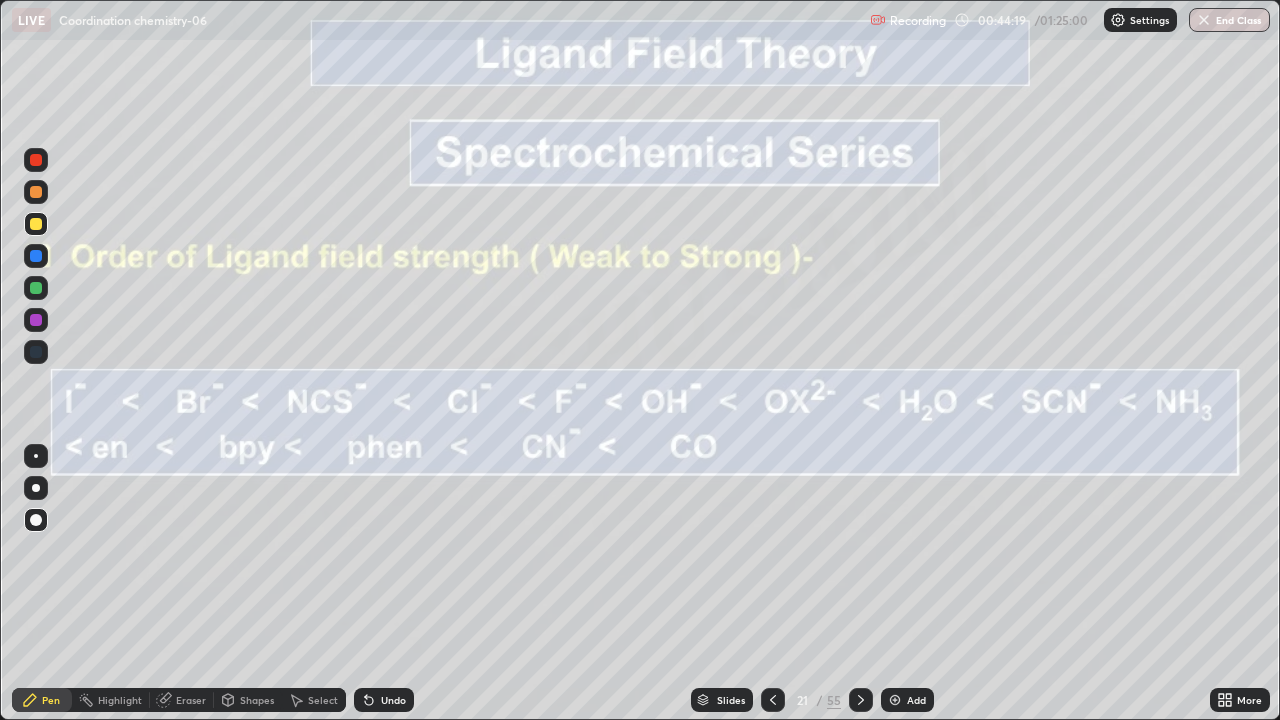 click 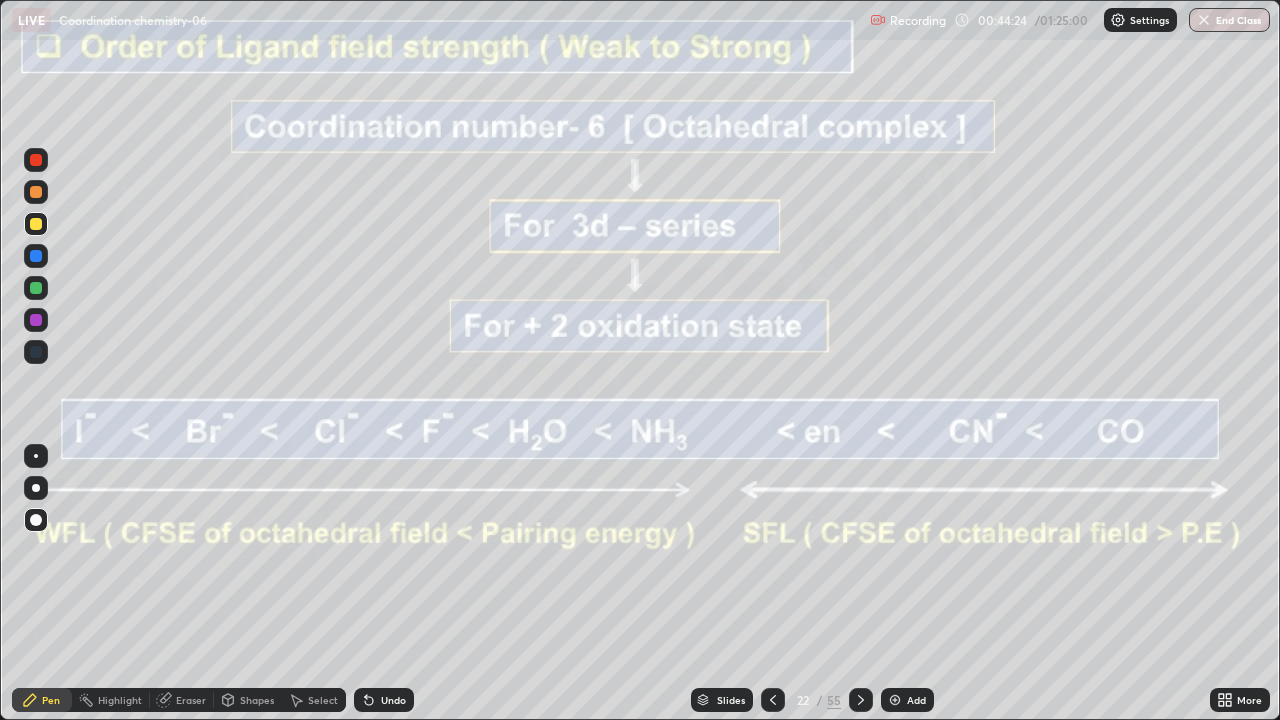 click 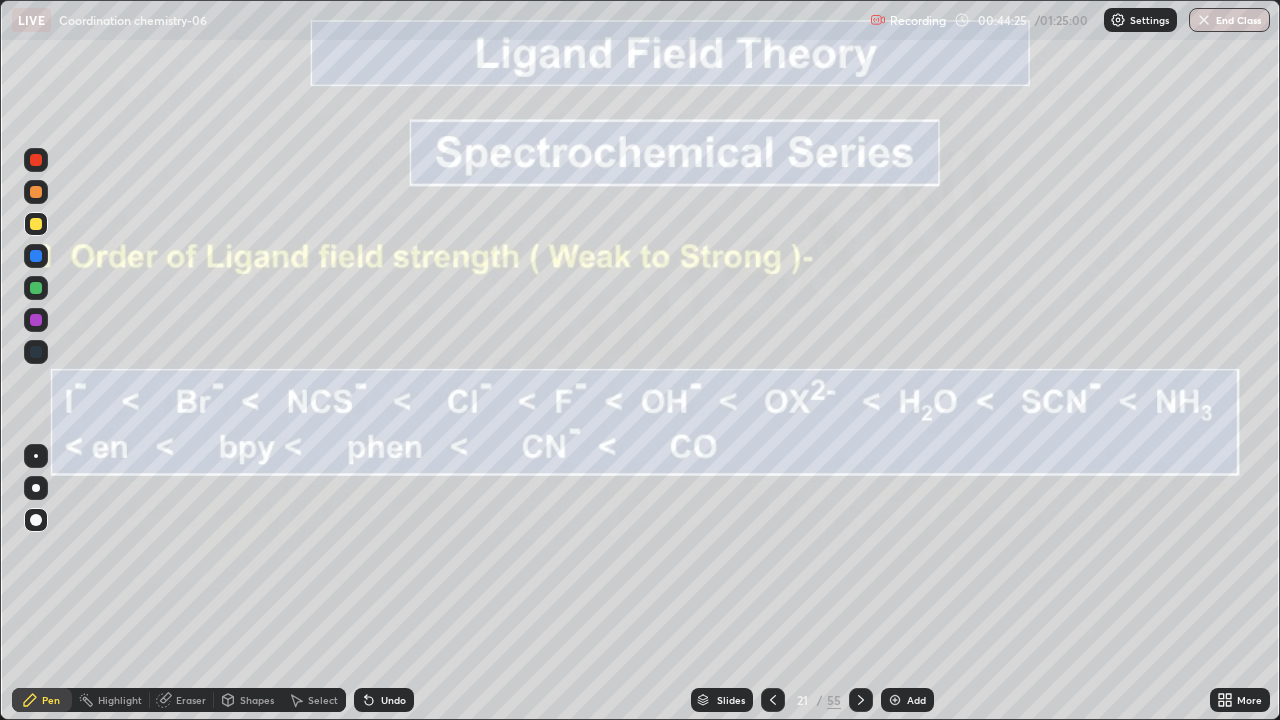 click at bounding box center (861, 700) 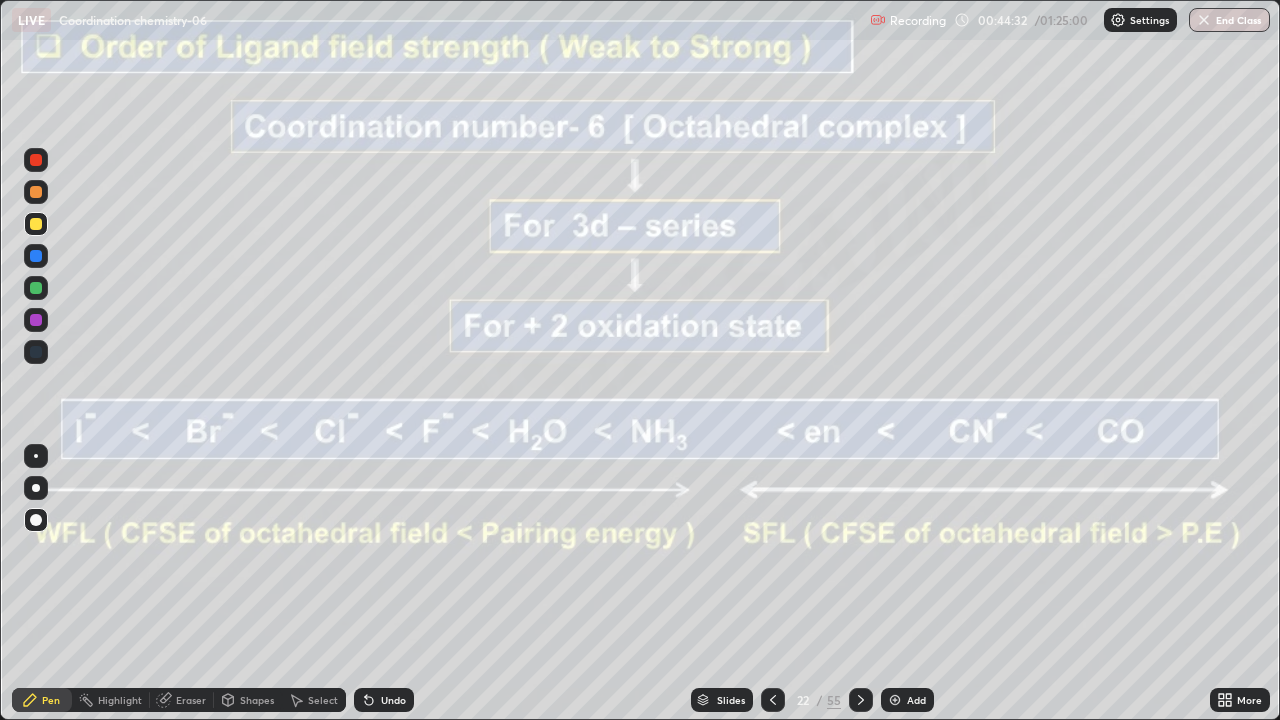 click 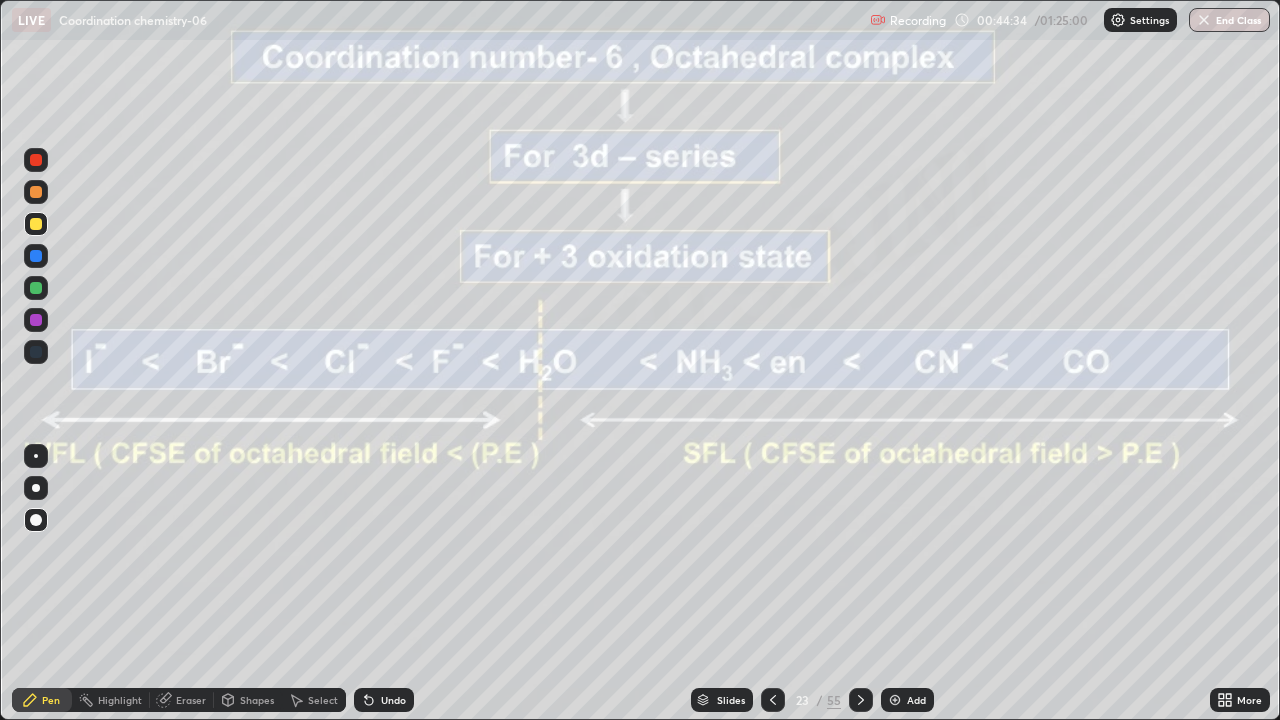 click at bounding box center [36, 224] 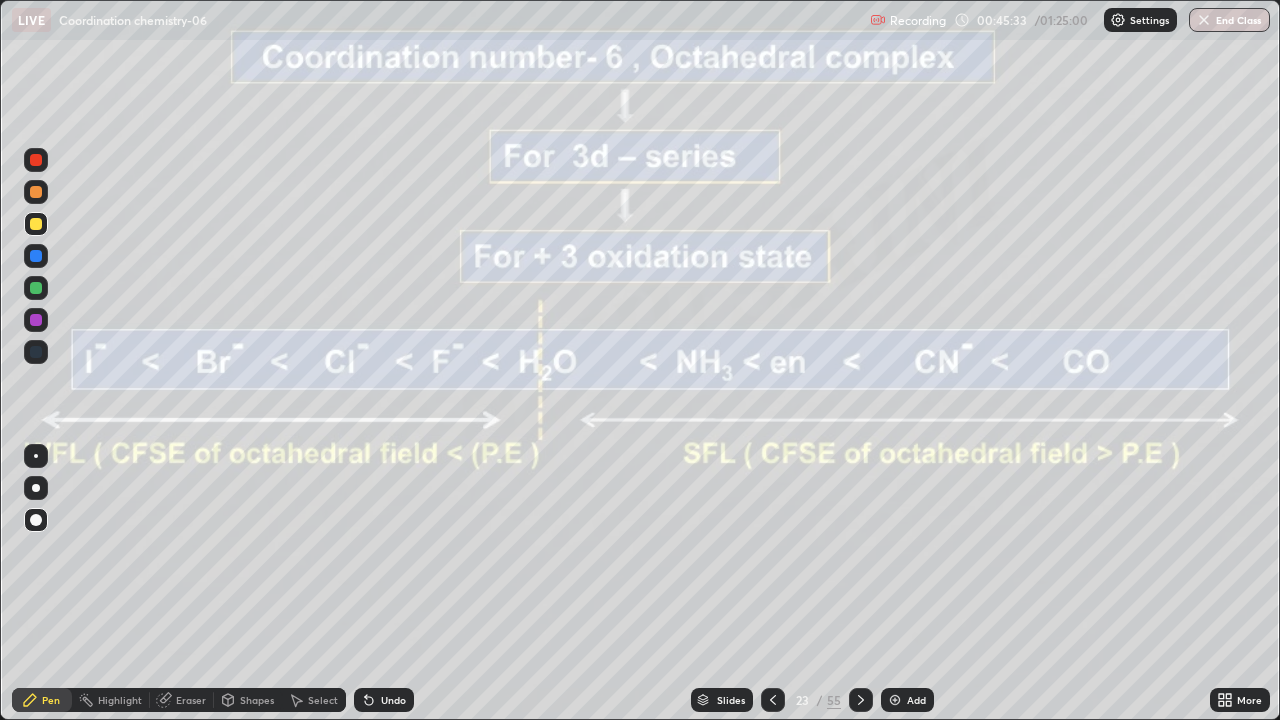 click 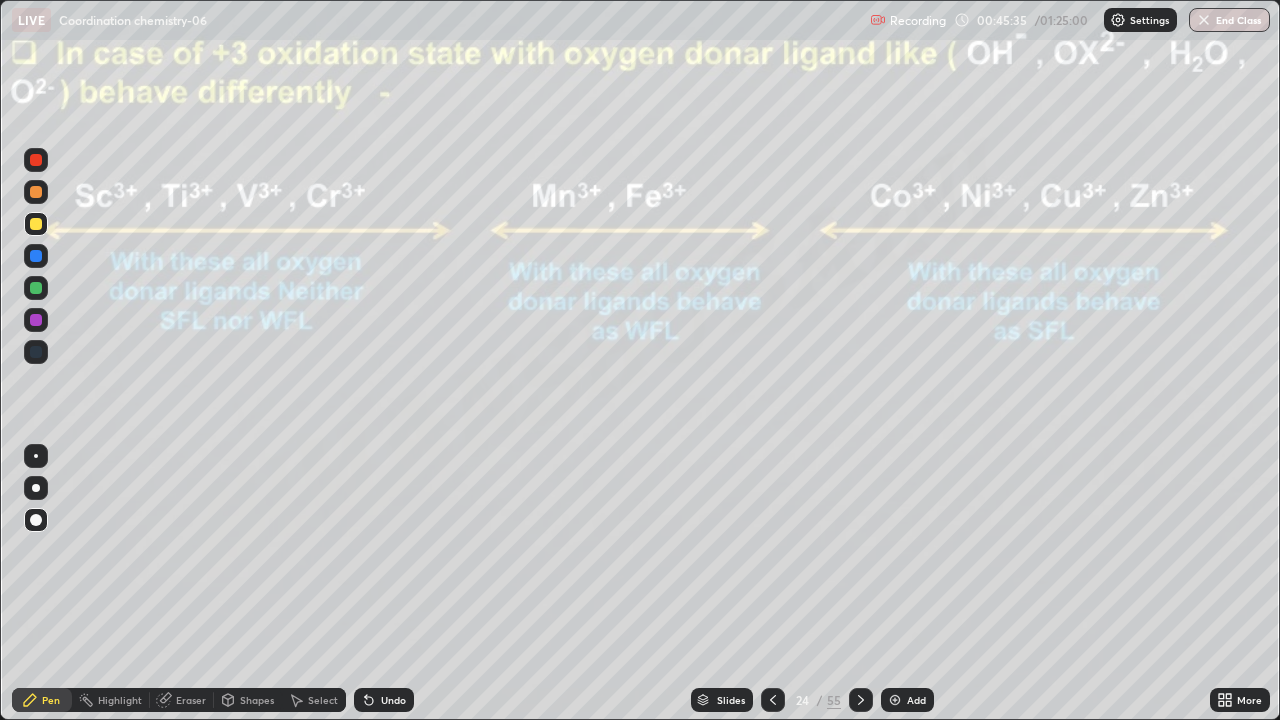 click at bounding box center [36, 320] 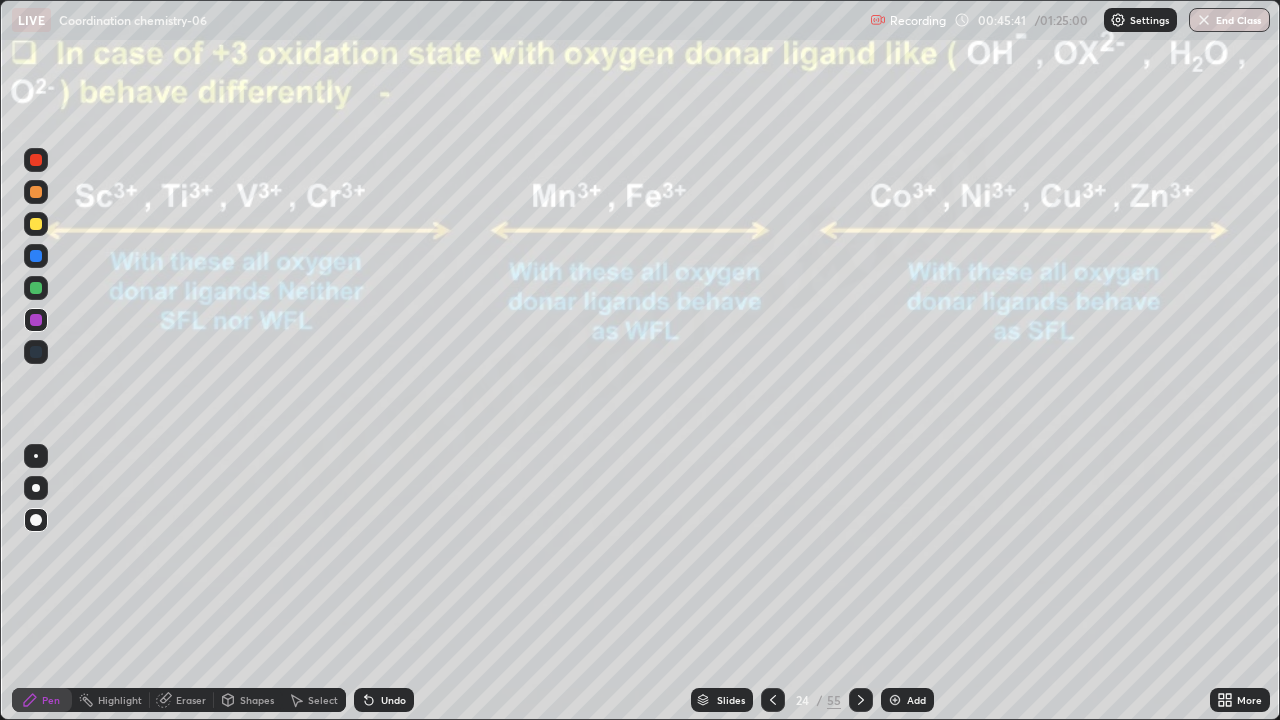 click at bounding box center (36, 224) 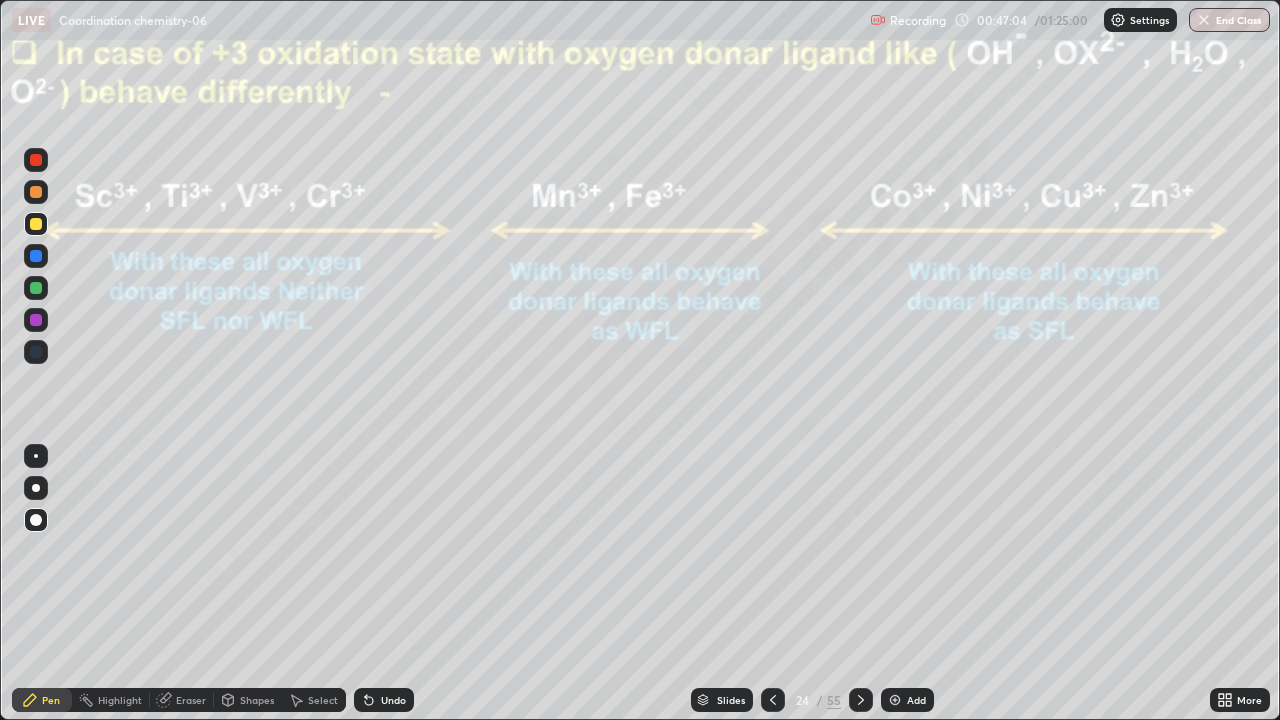 click 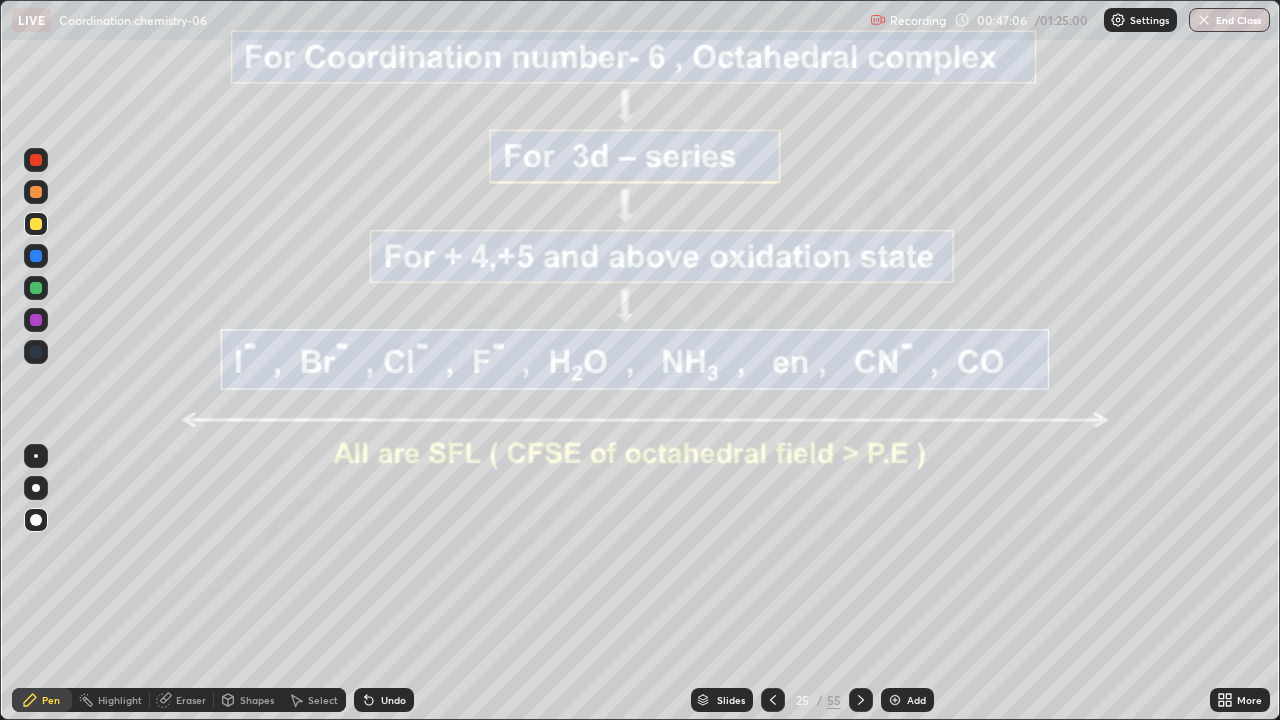 click at bounding box center [36, 288] 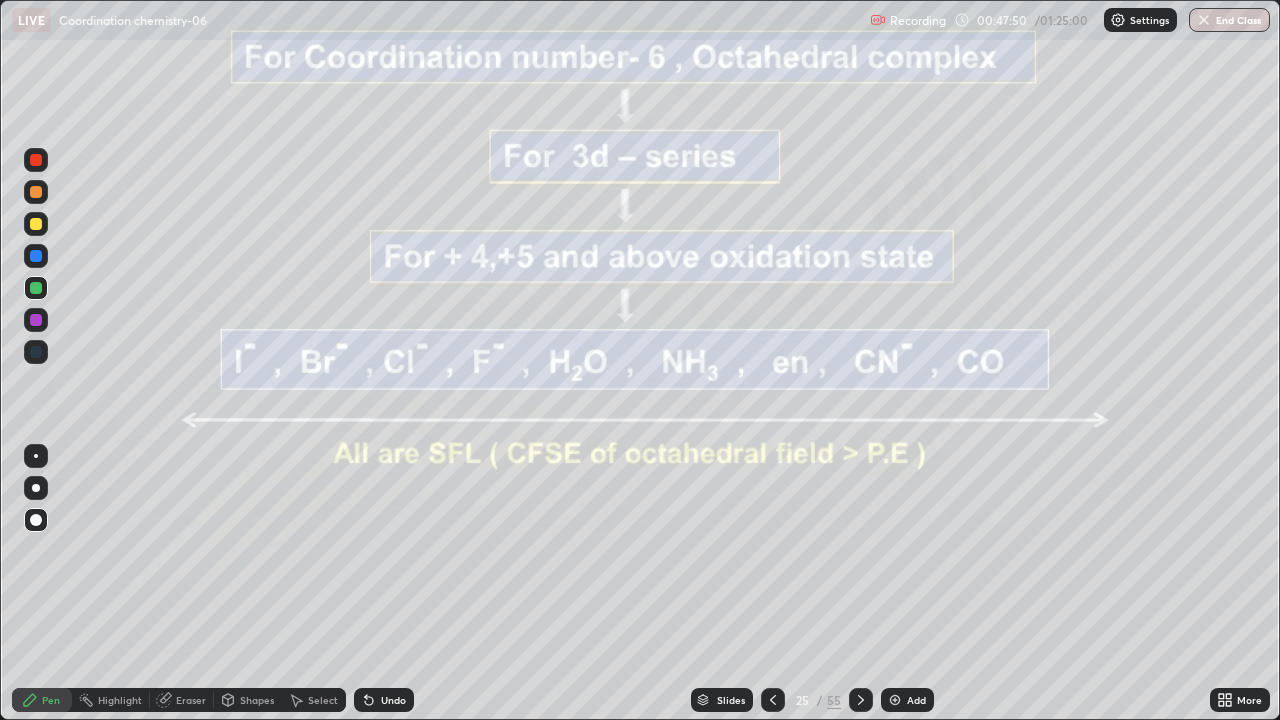 click 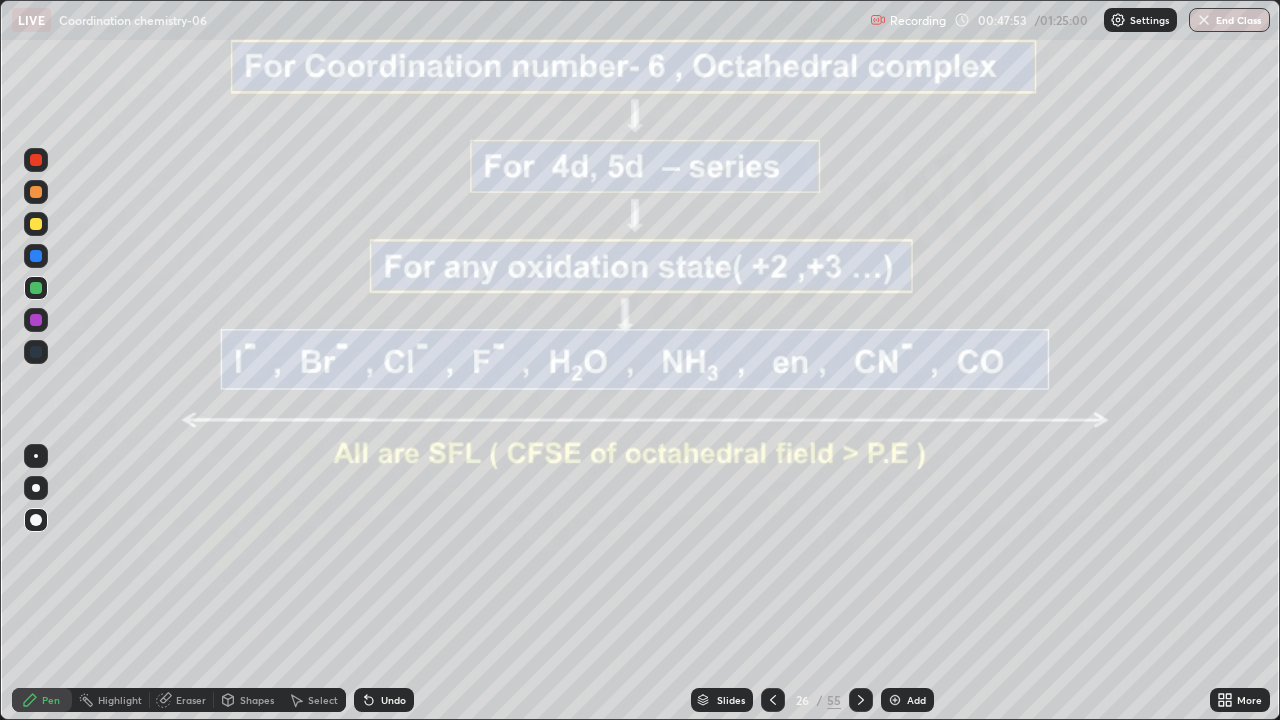 click at bounding box center (36, 288) 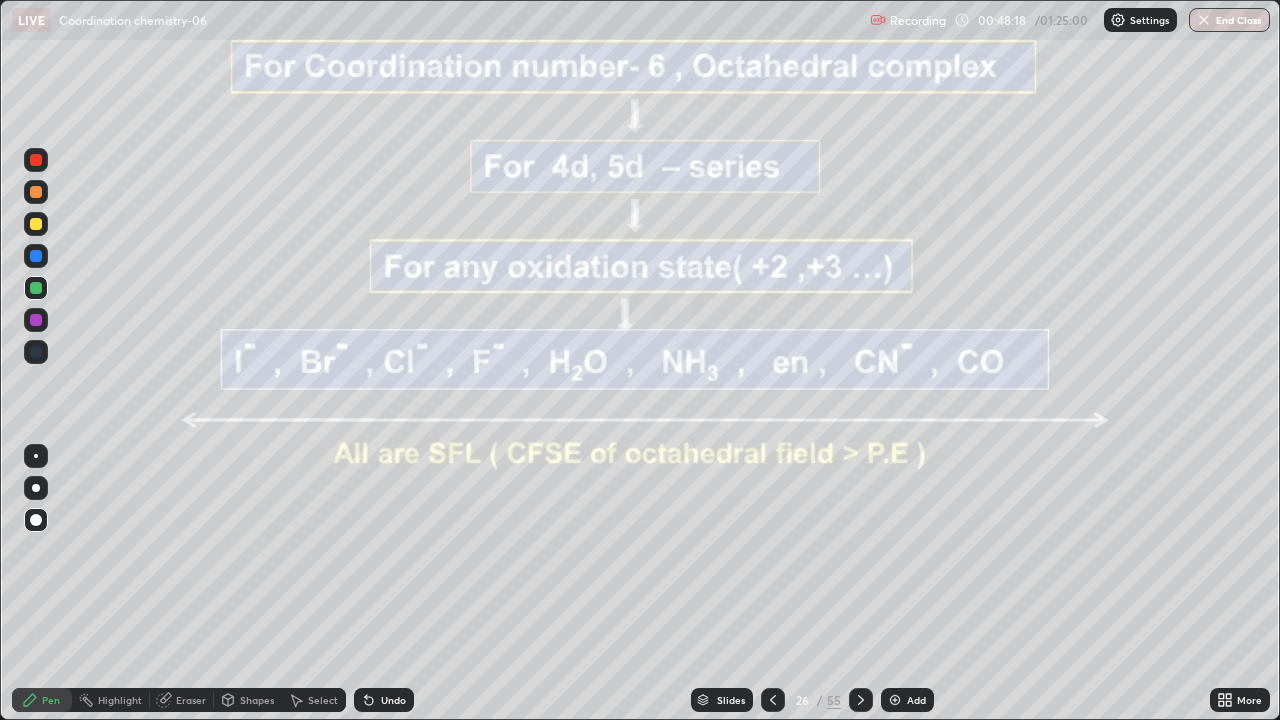 click 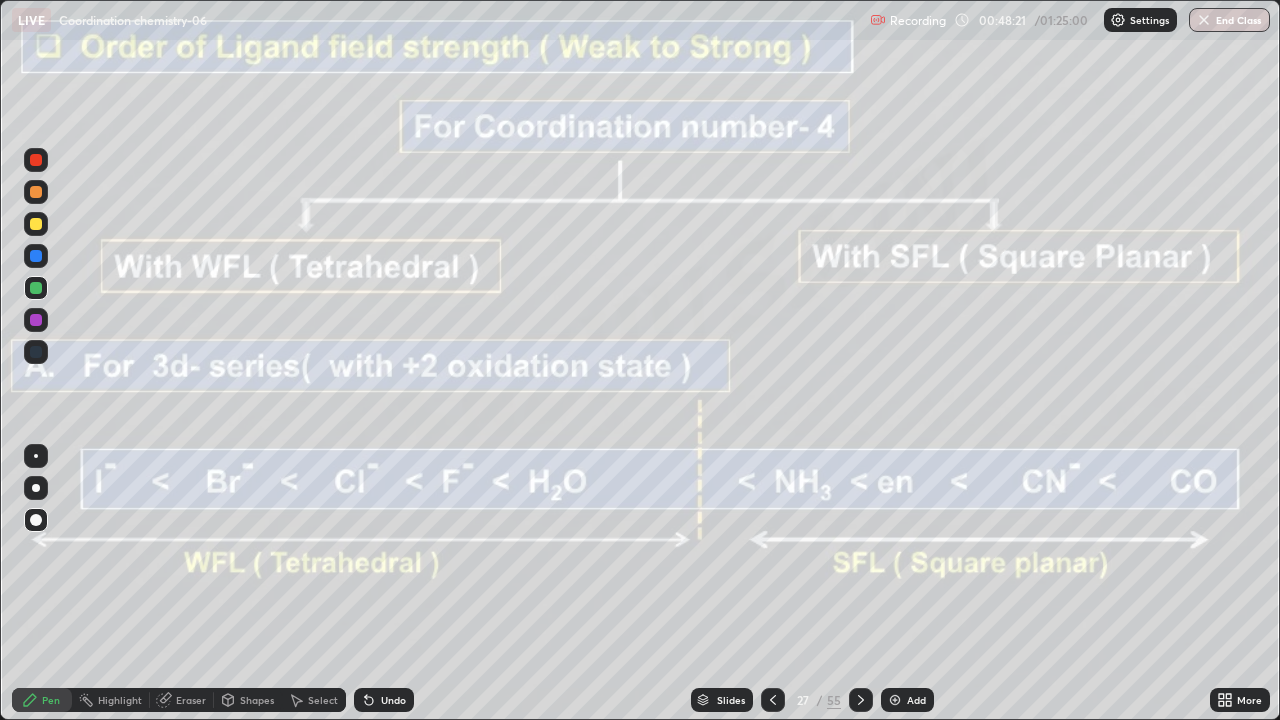 click at bounding box center [36, 224] 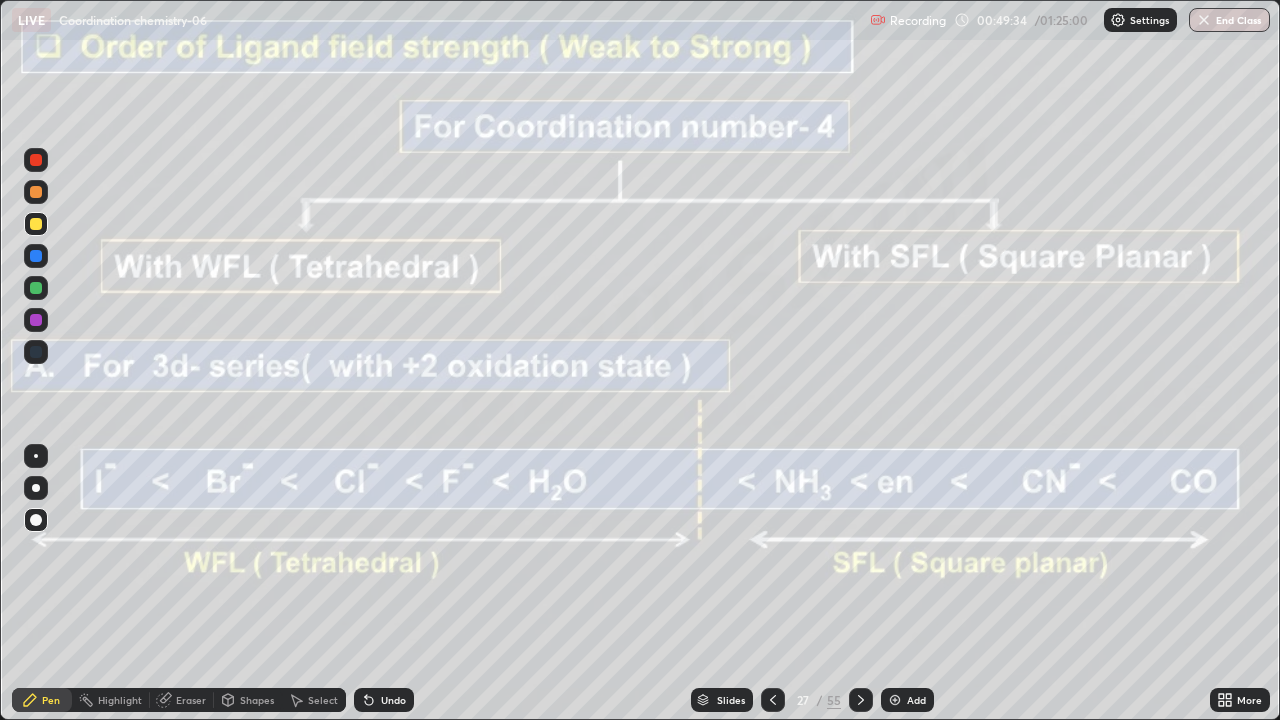 click 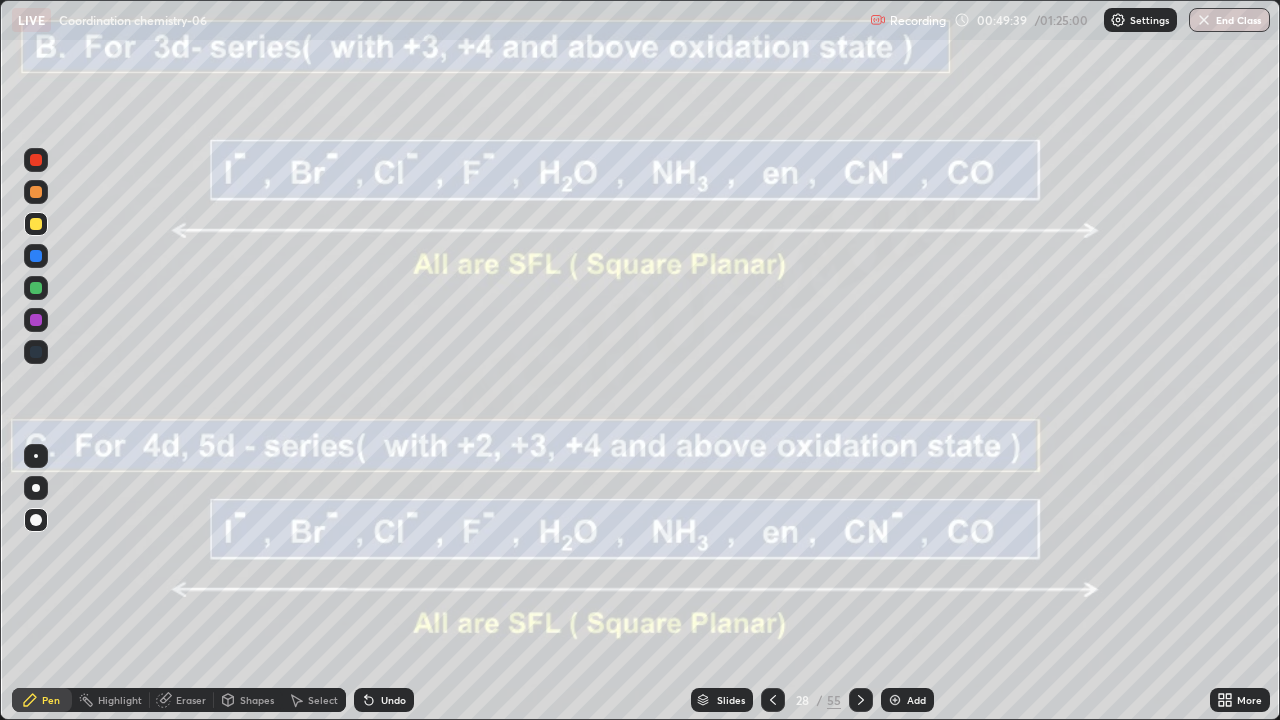 click at bounding box center (36, 288) 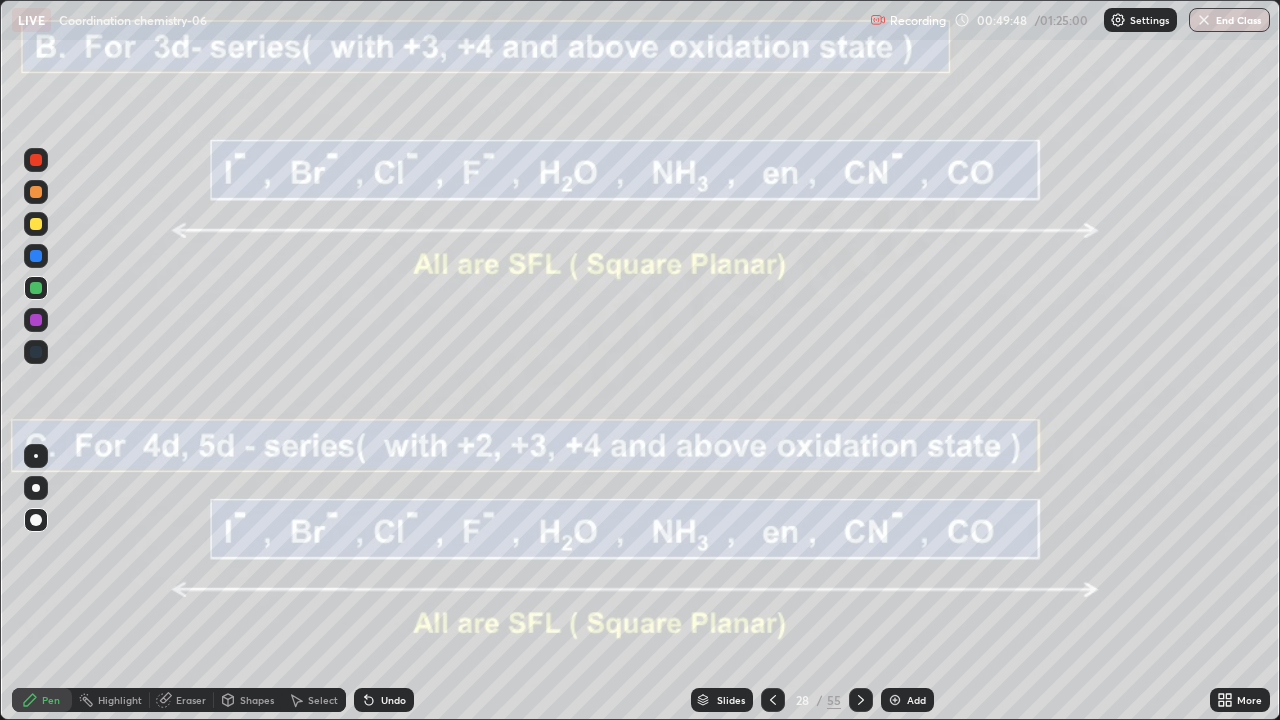 click 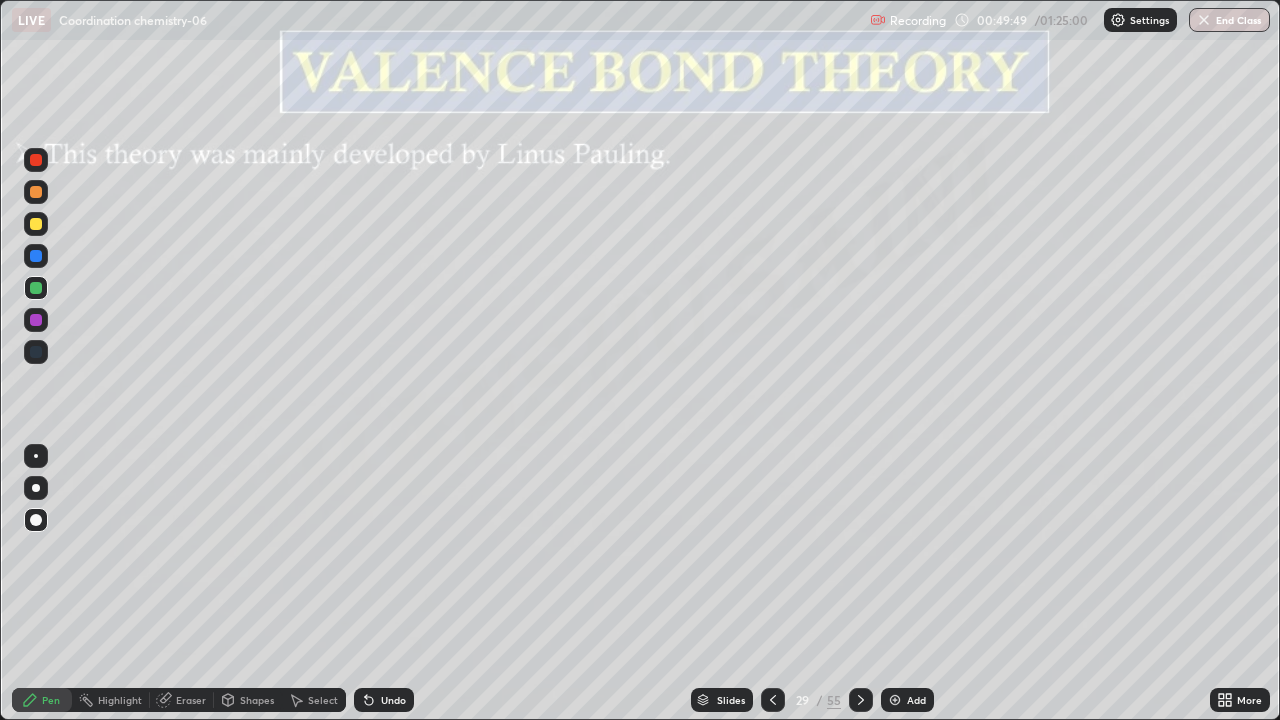 click 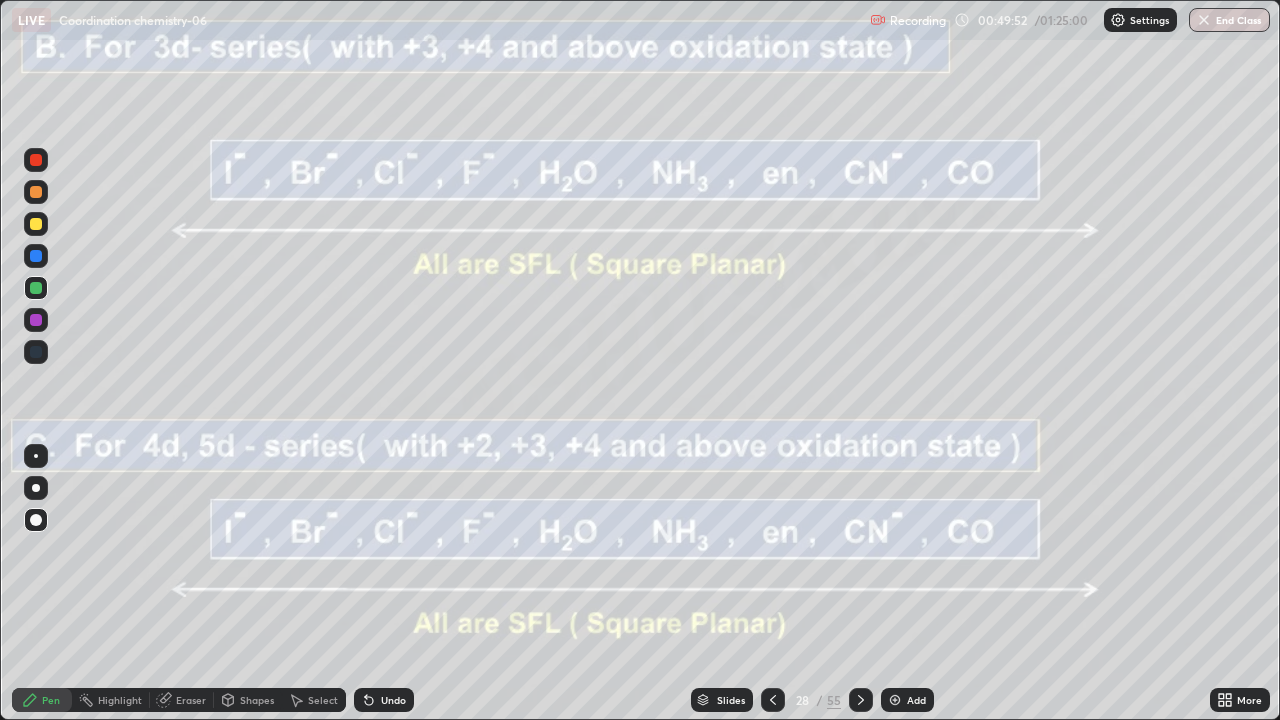click on "Add" at bounding box center (916, 700) 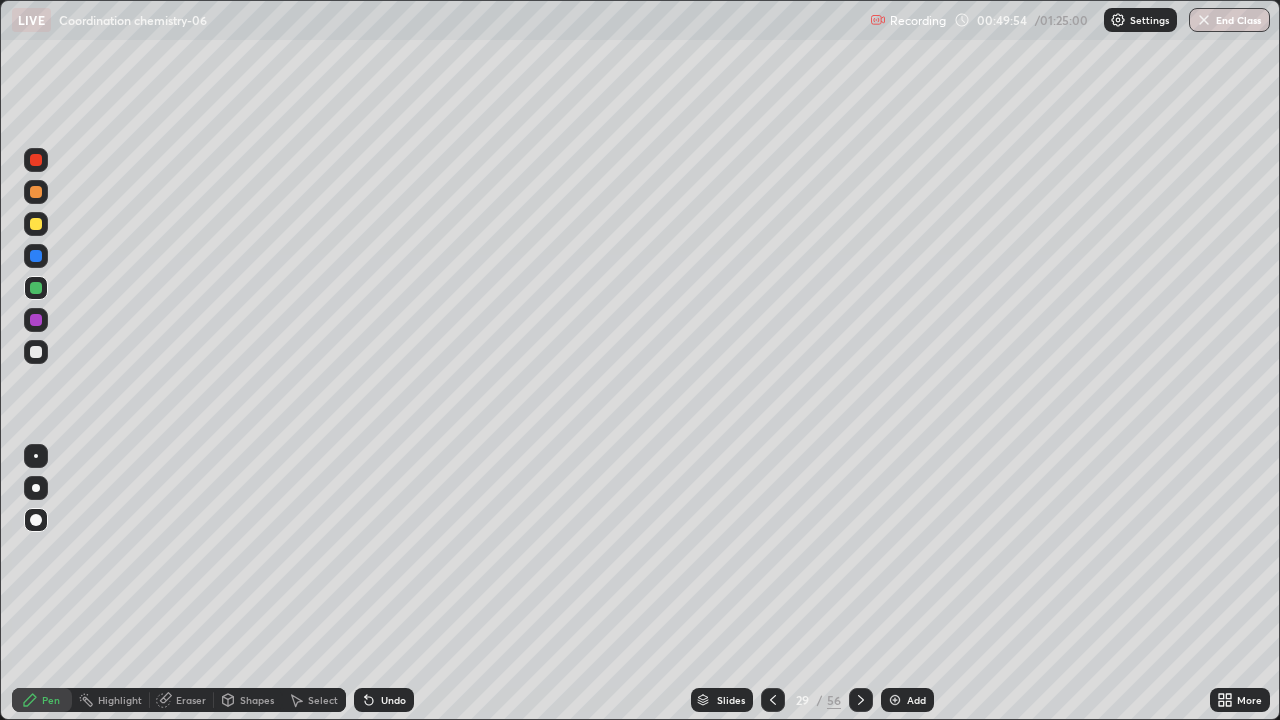 click at bounding box center (36, 352) 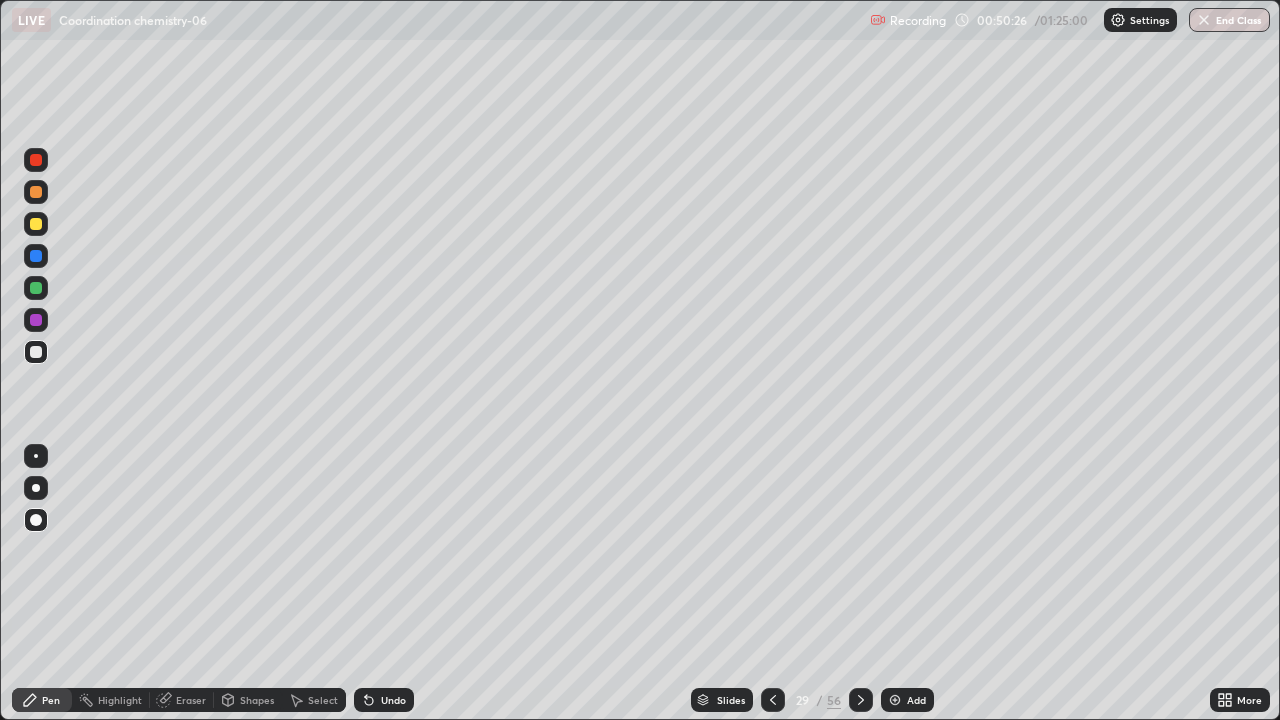 click at bounding box center [36, 288] 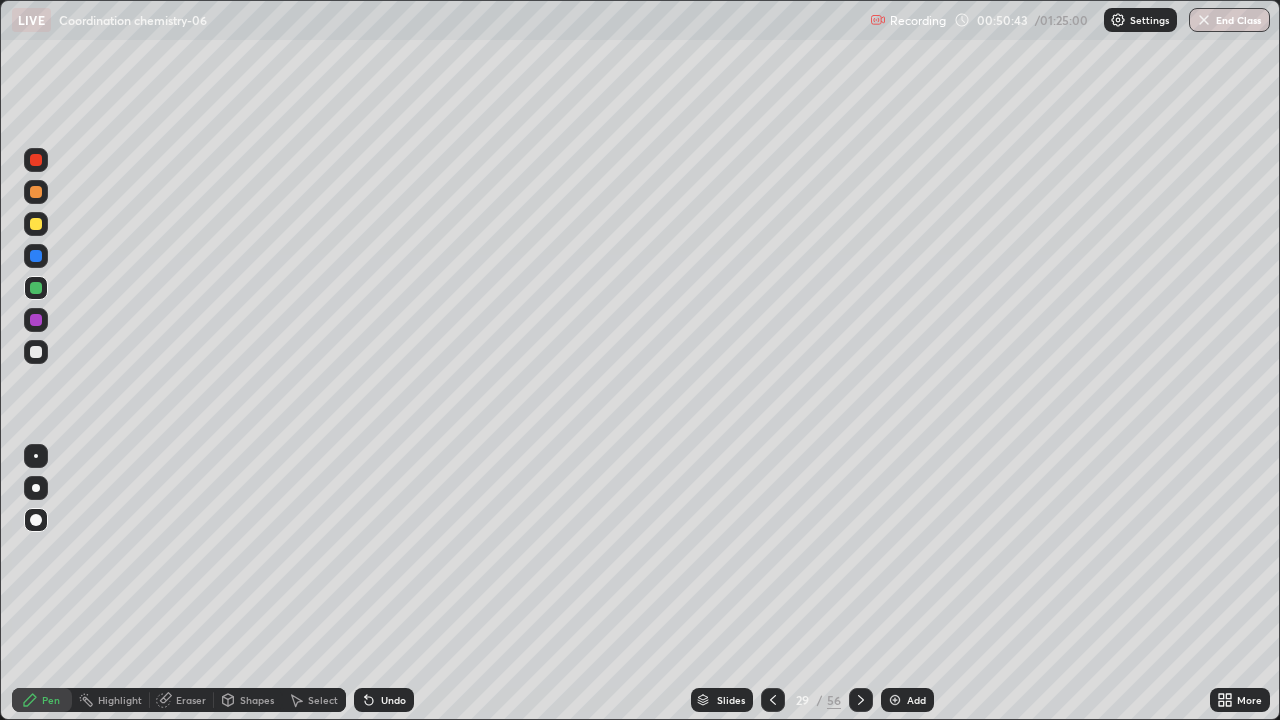 click at bounding box center [36, 256] 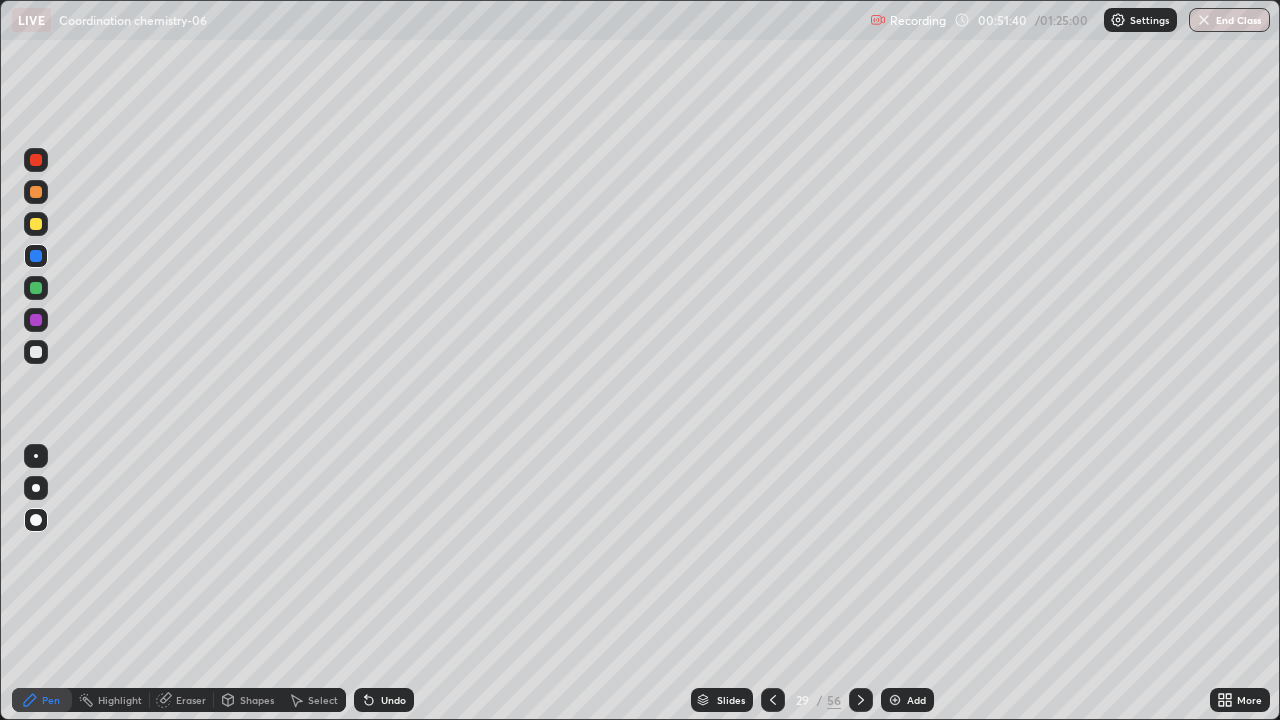 click 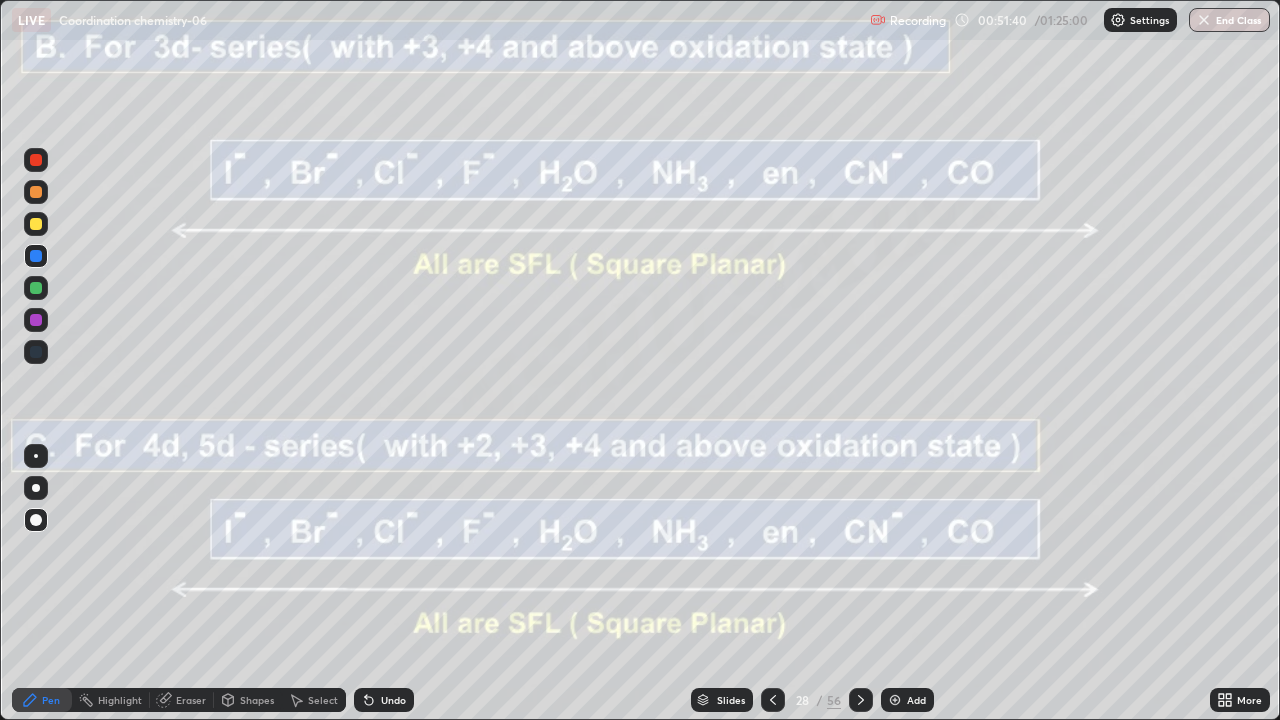 click 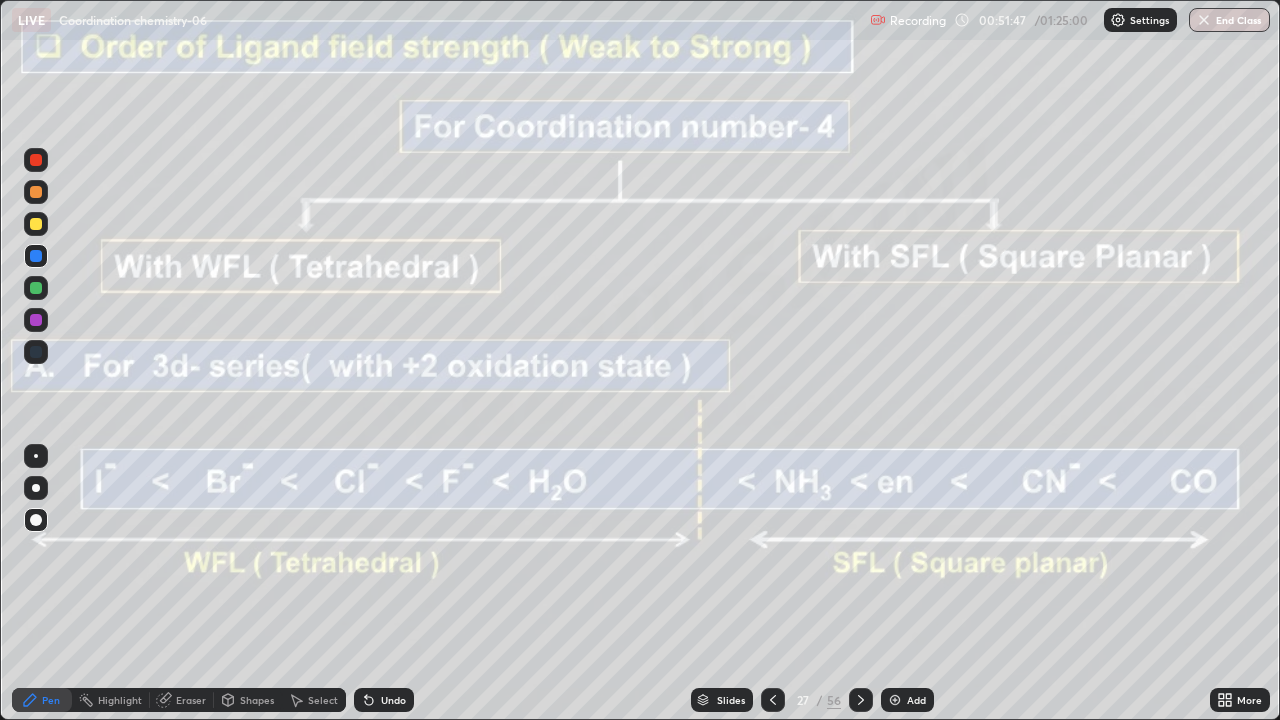 click 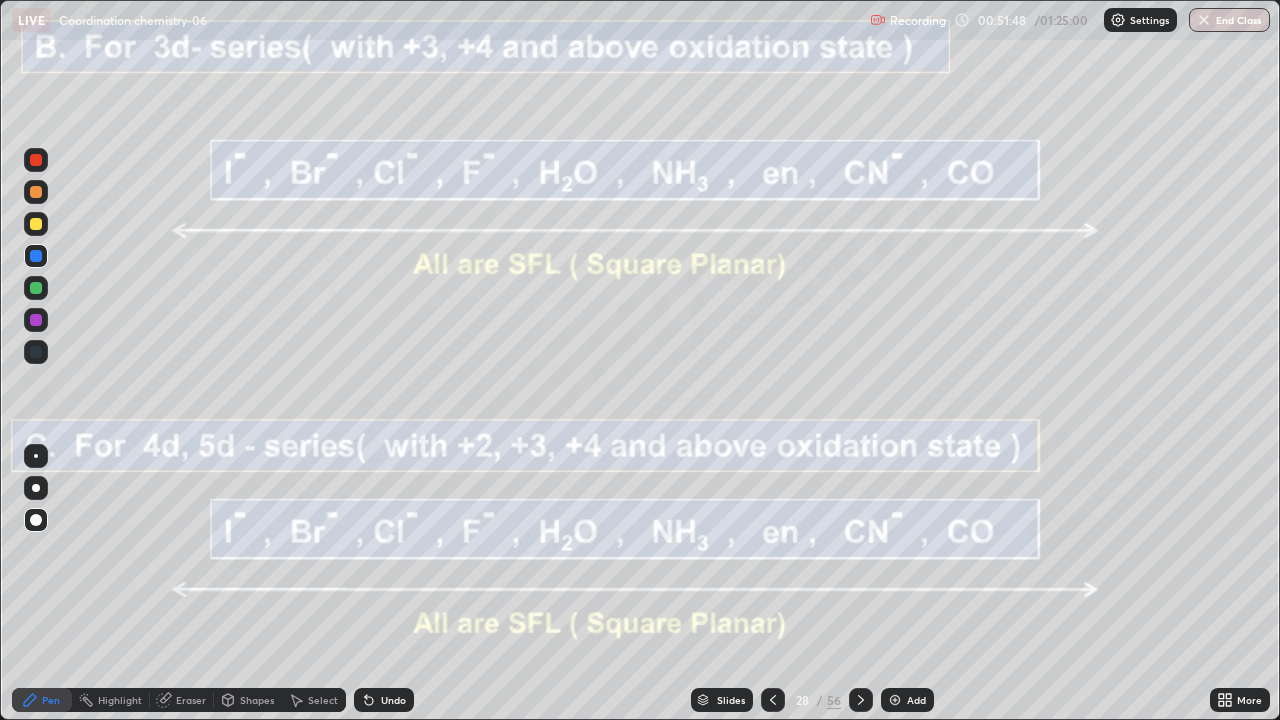 click at bounding box center (861, 700) 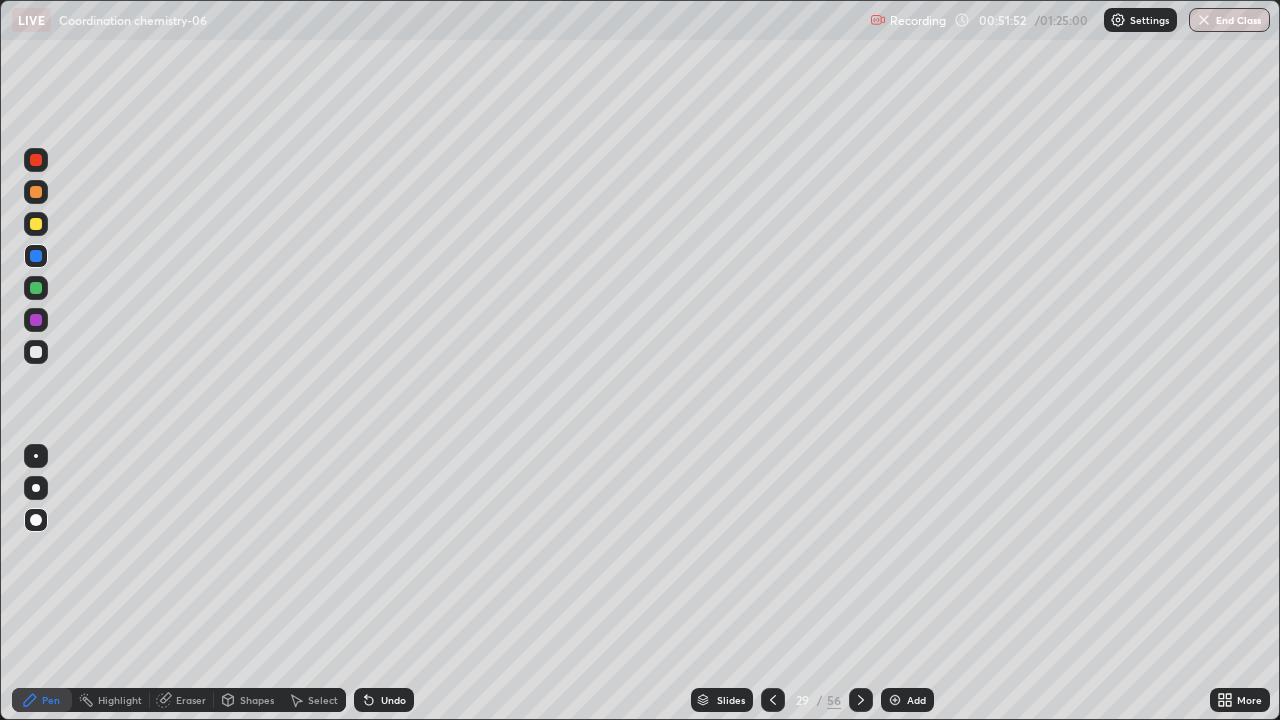 click on "Undo" at bounding box center (384, 700) 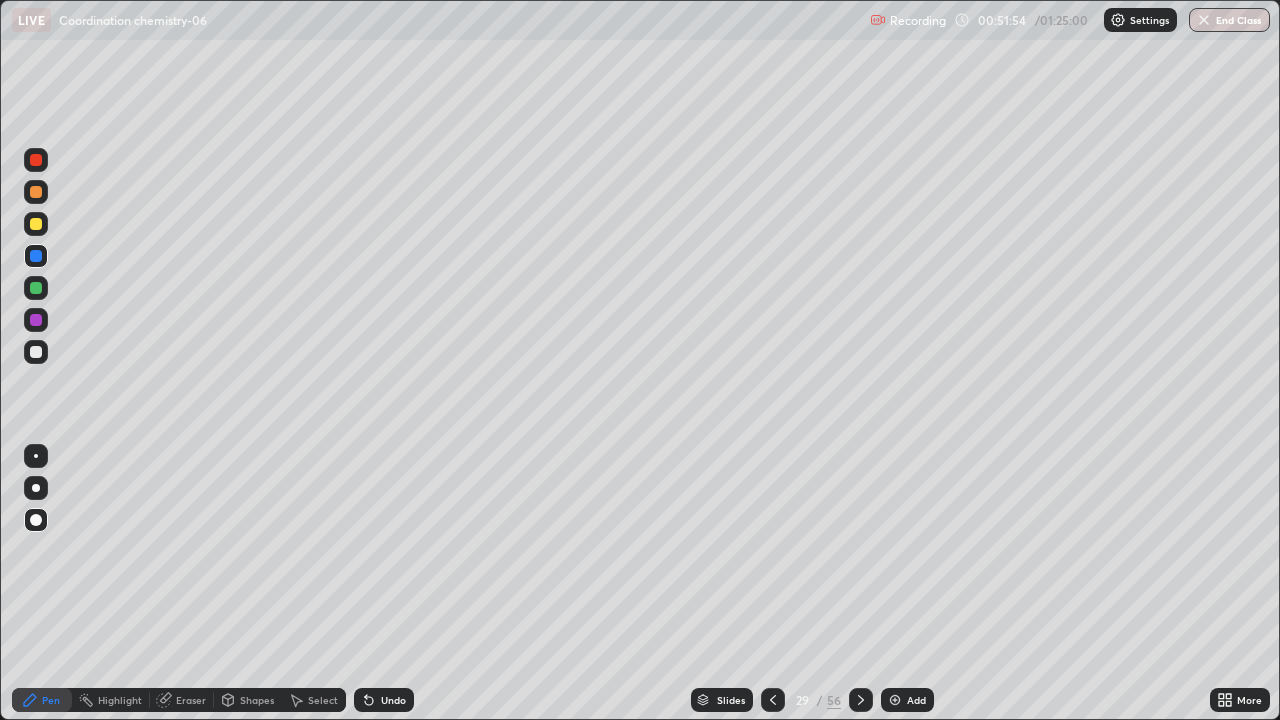 click 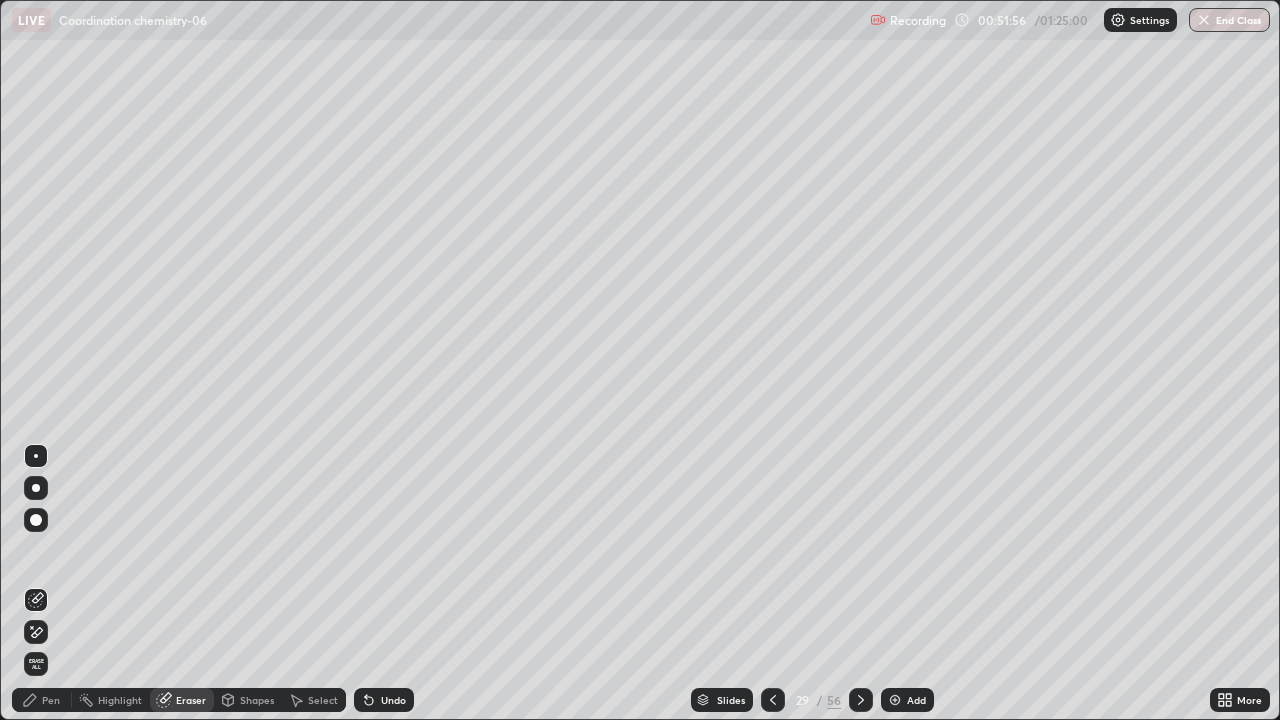 click on "Pen" at bounding box center [51, 700] 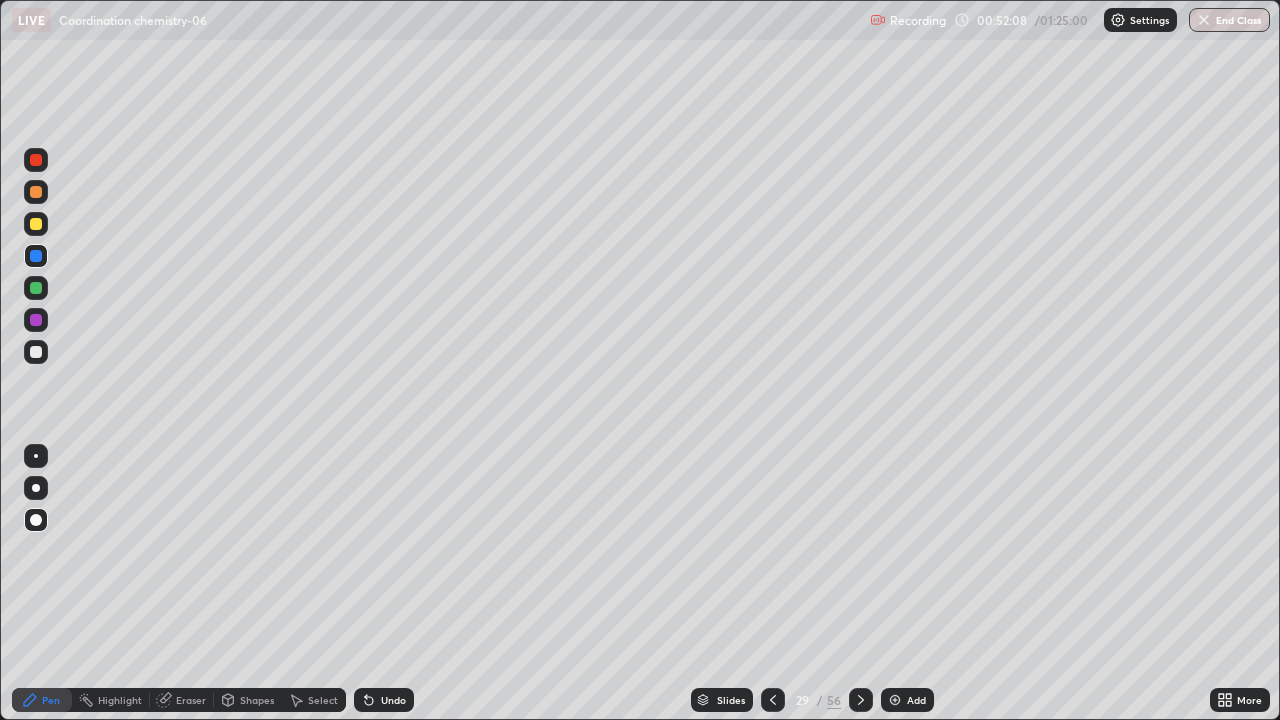 click on "Pen" at bounding box center (51, 700) 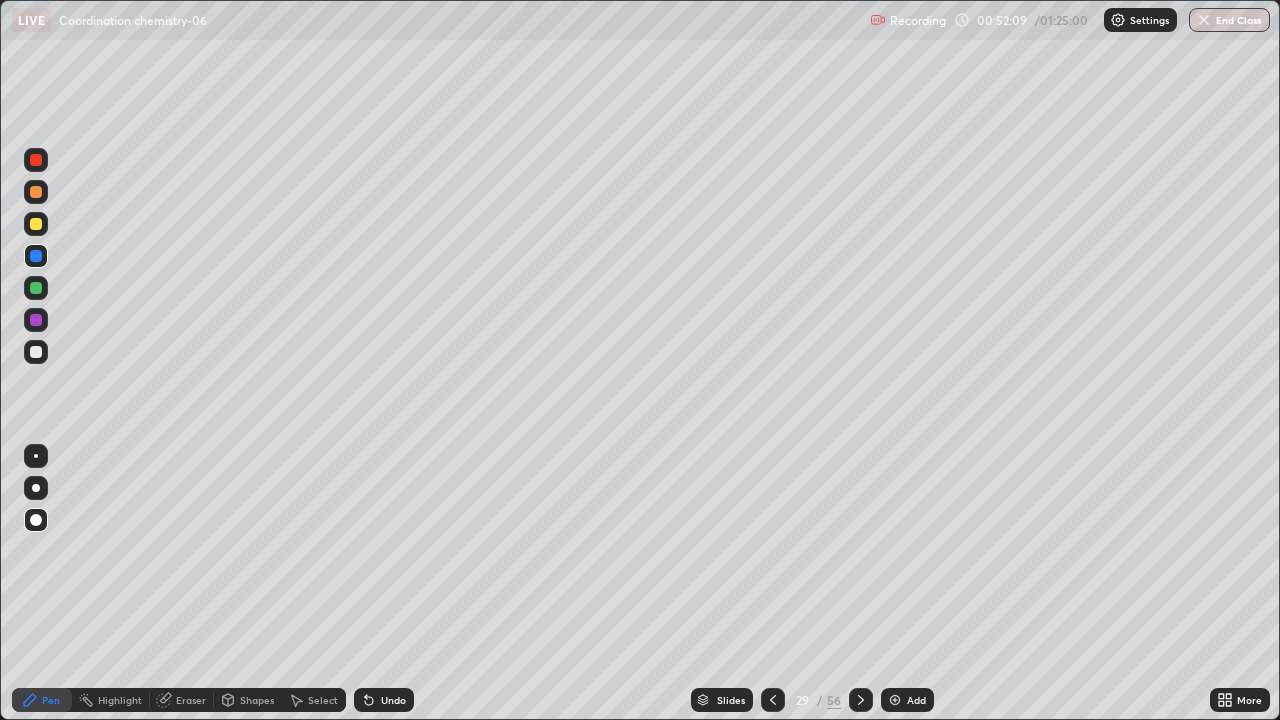 click at bounding box center [36, 352] 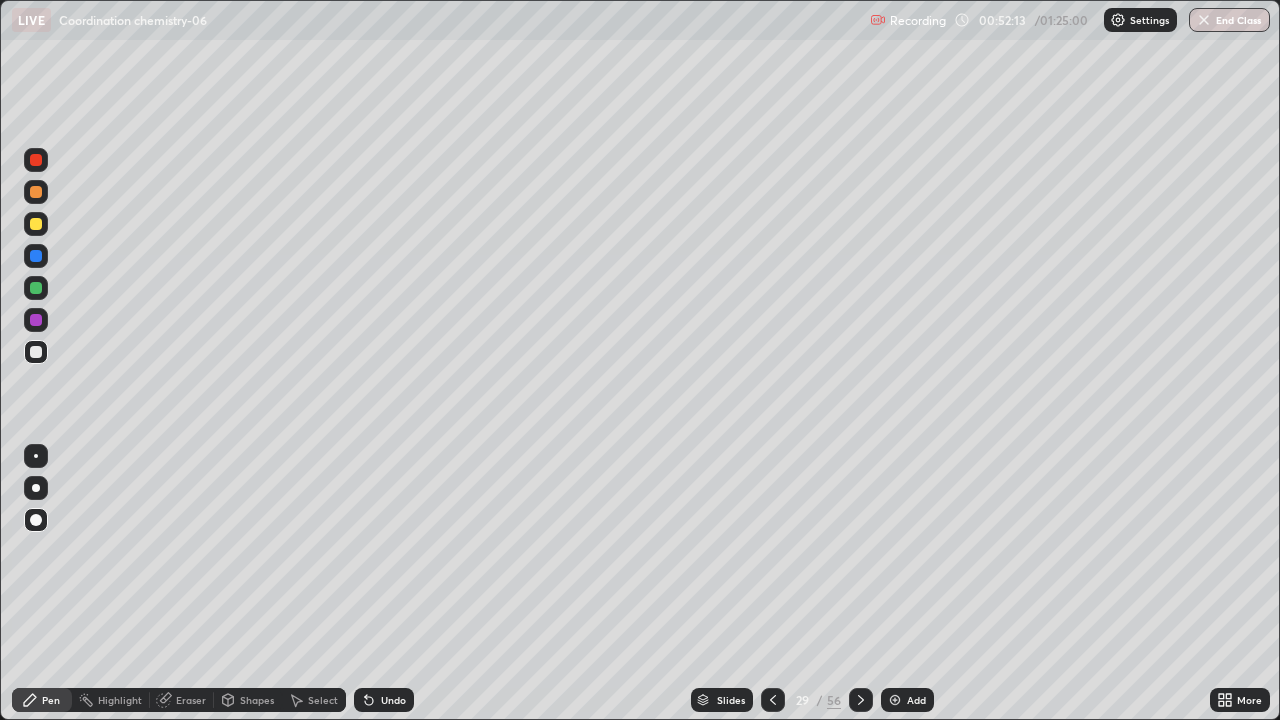 click at bounding box center [36, 288] 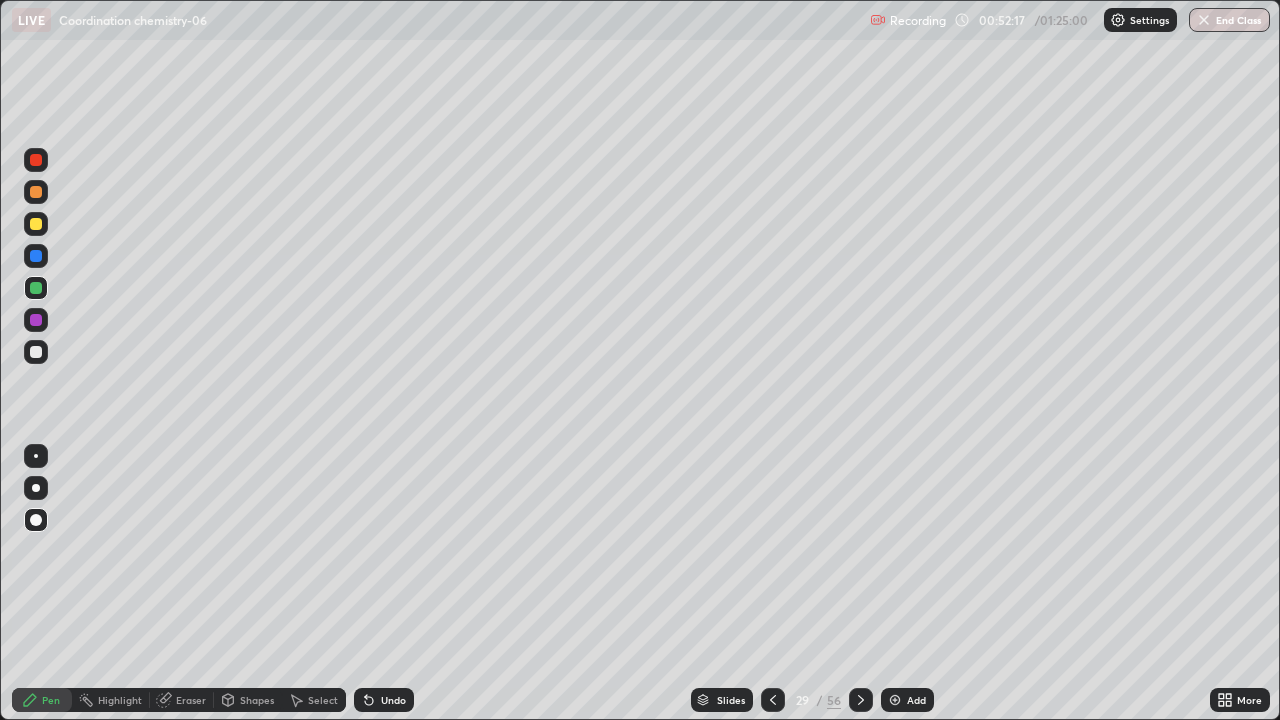 click 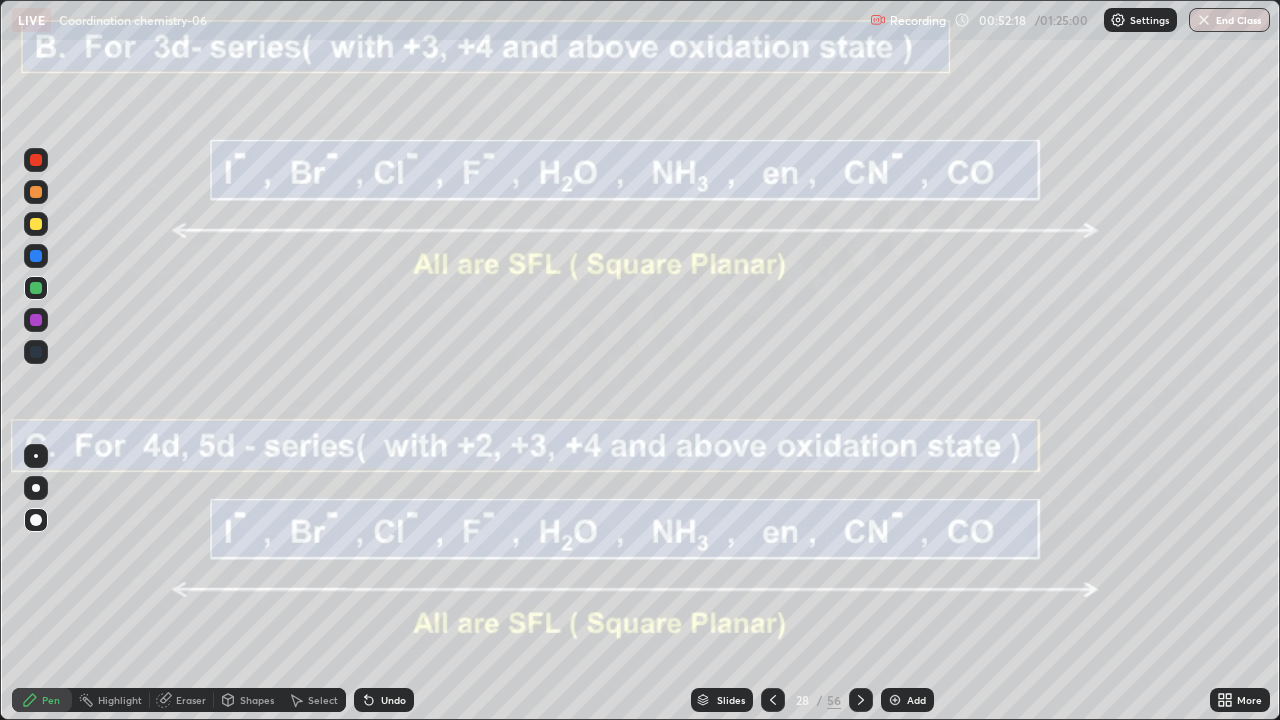 click 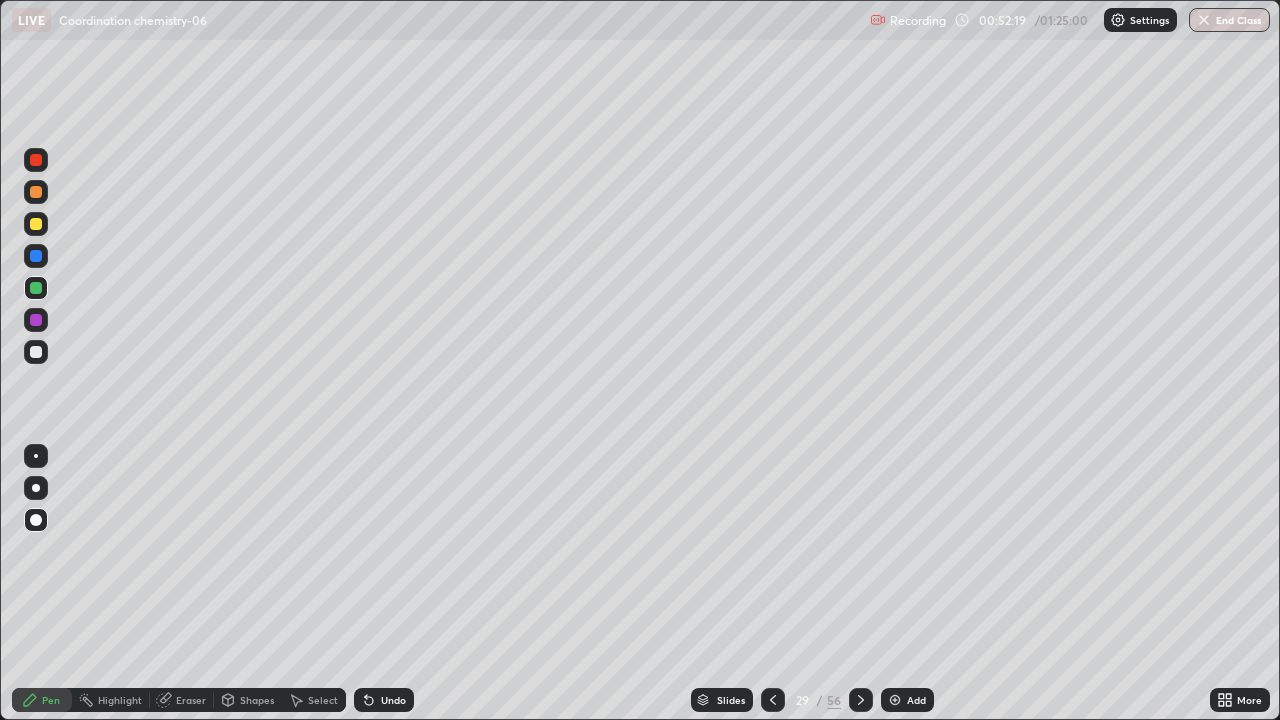 click at bounding box center (861, 700) 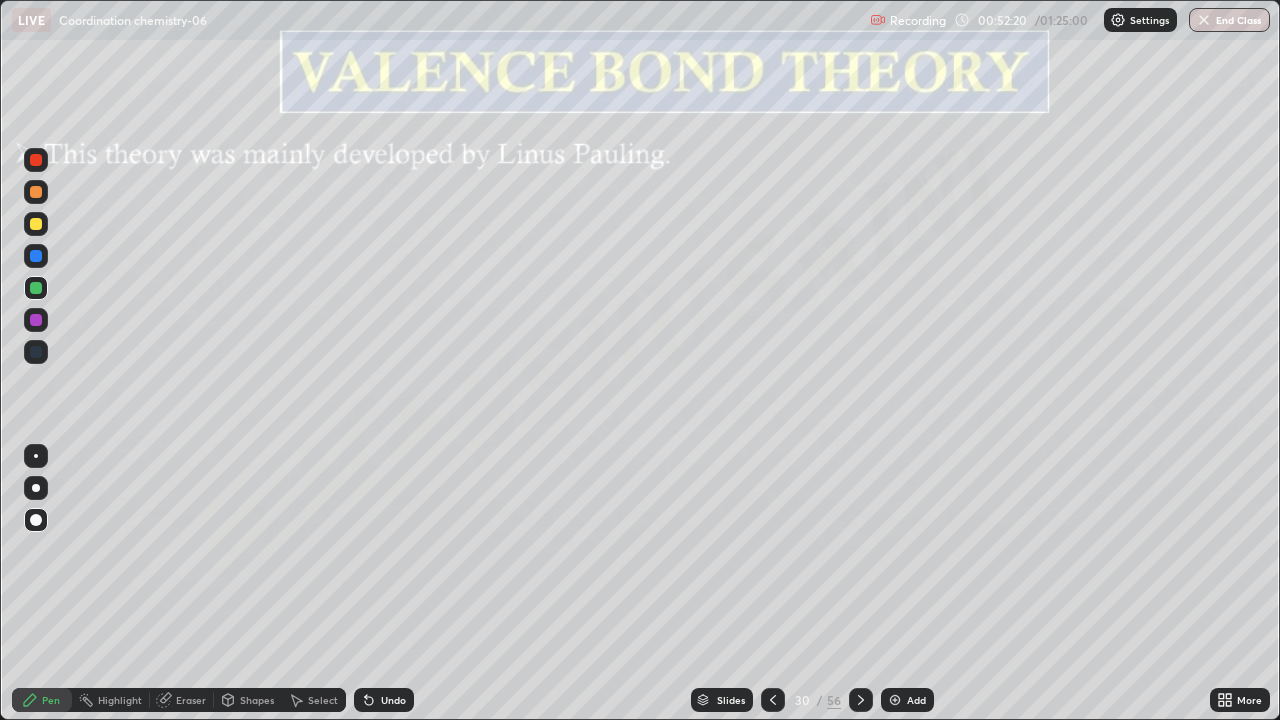 click 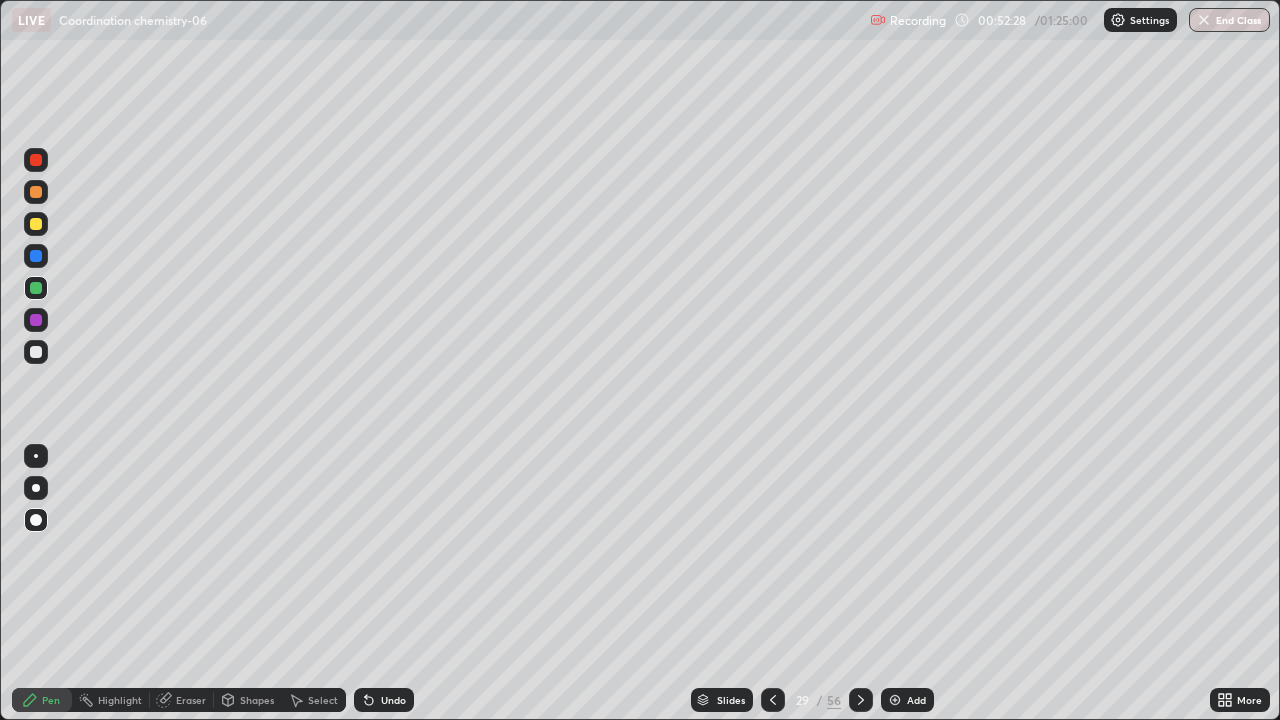 click 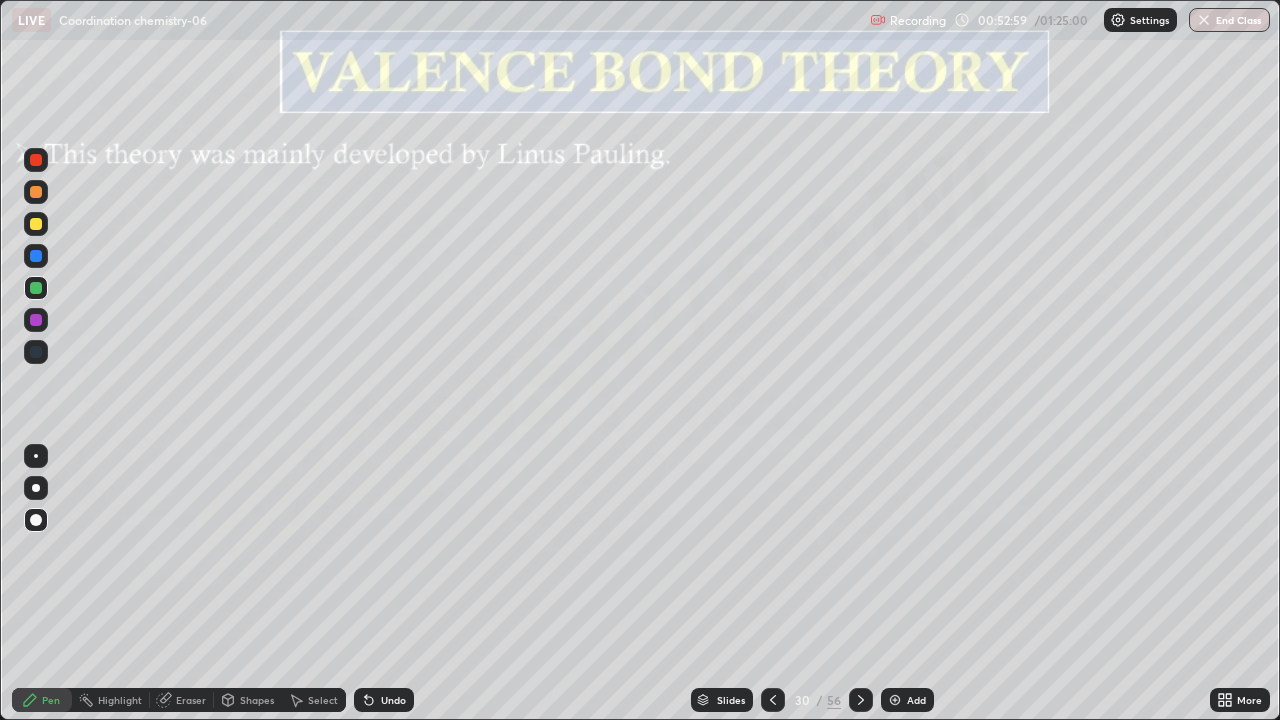 click at bounding box center [36, 224] 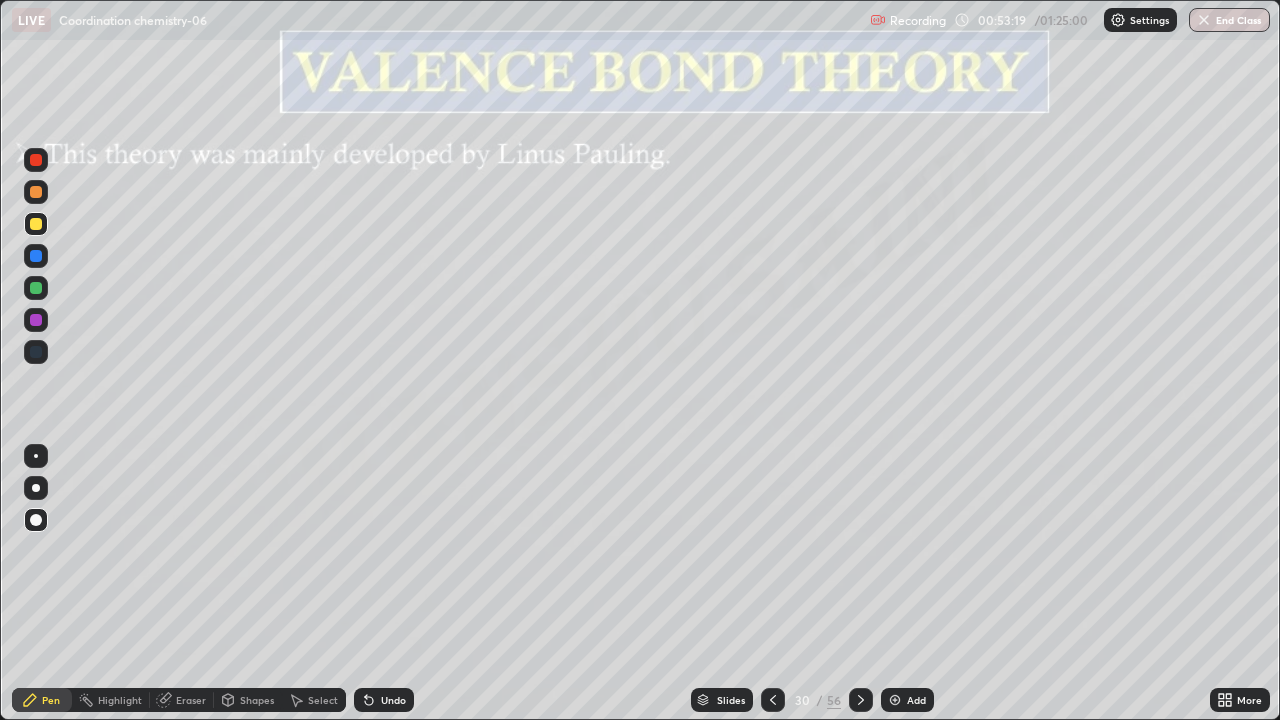 click 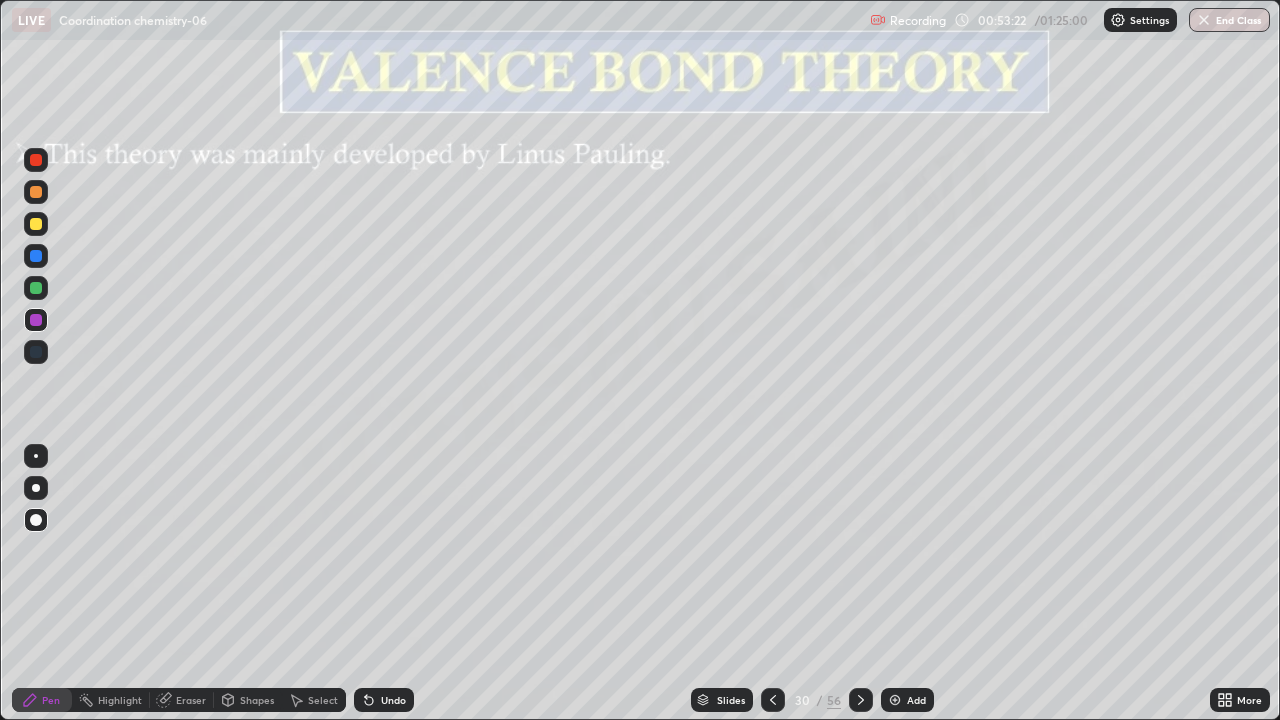click at bounding box center (36, 224) 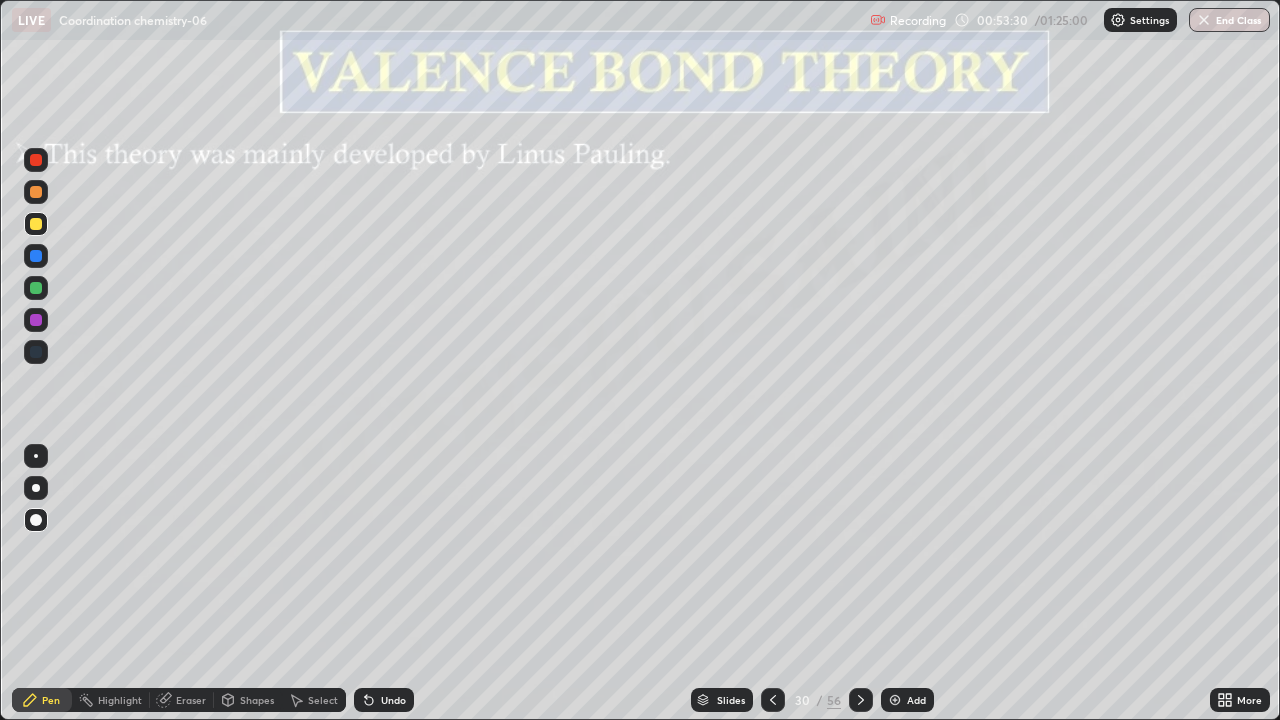 click on "Pen" at bounding box center [42, 700] 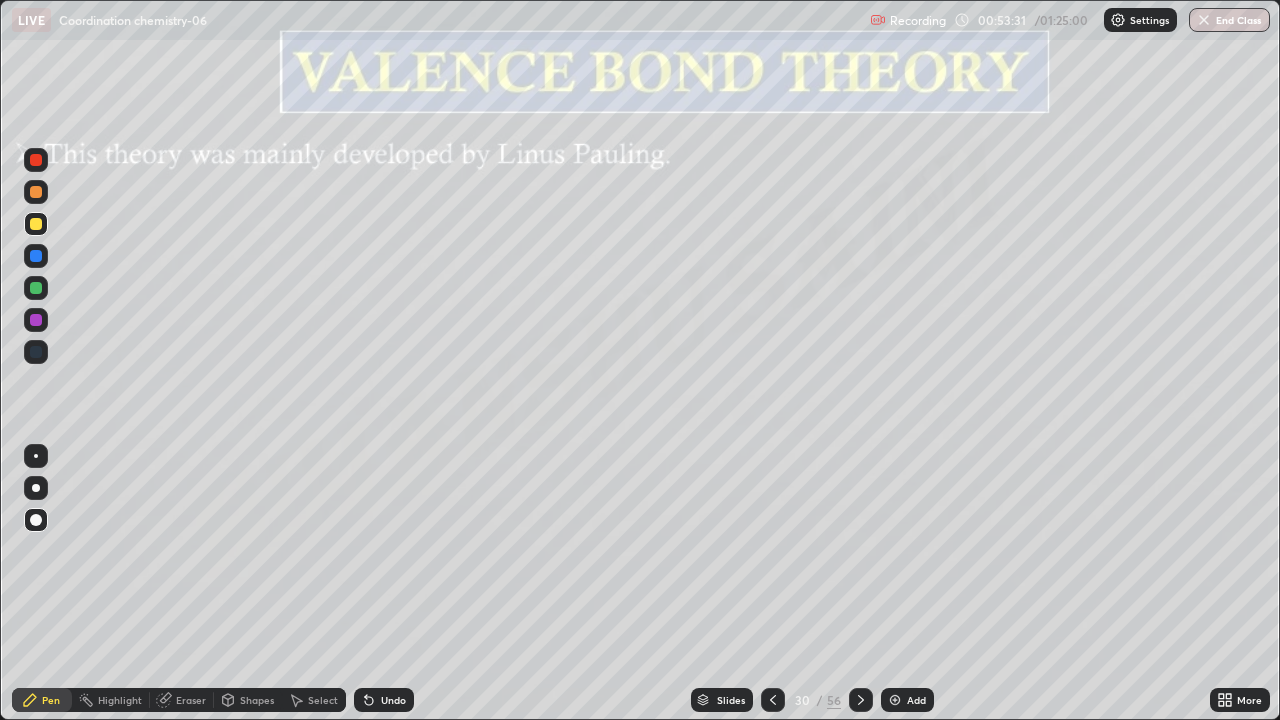 click at bounding box center [36, 320] 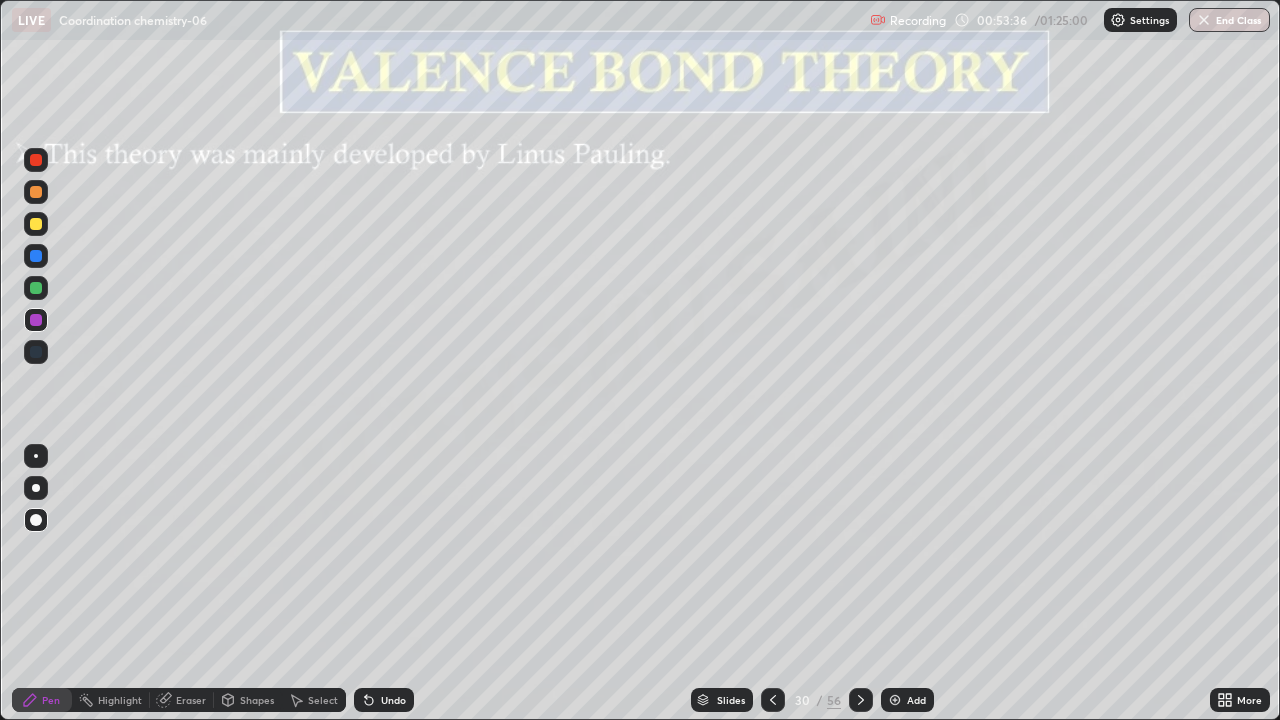 click at bounding box center [36, 224] 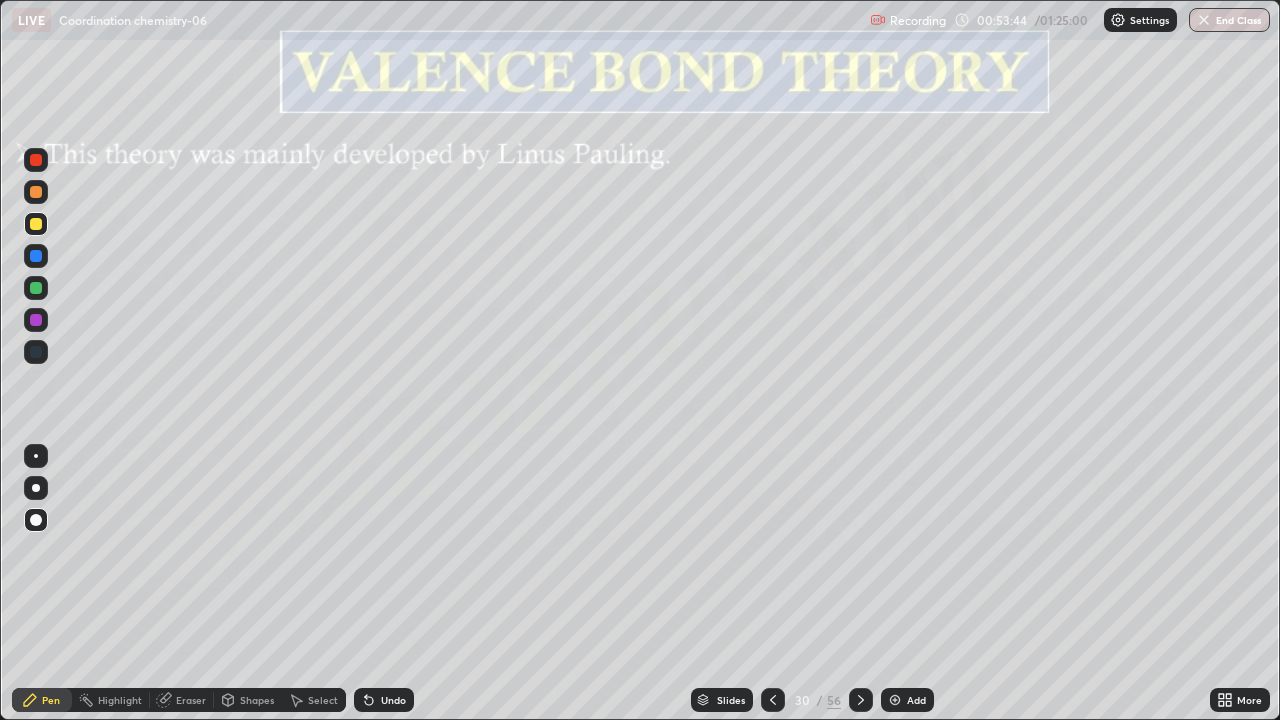 click at bounding box center (36, 256) 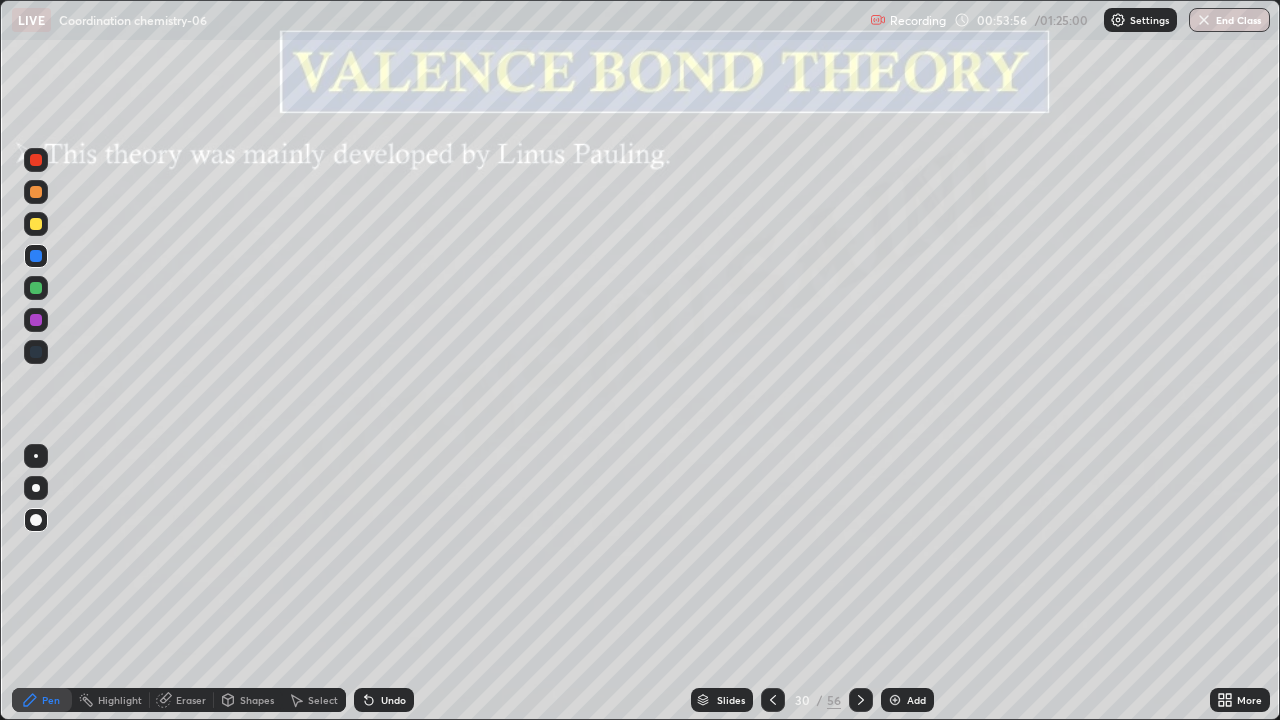 click at bounding box center (36, 224) 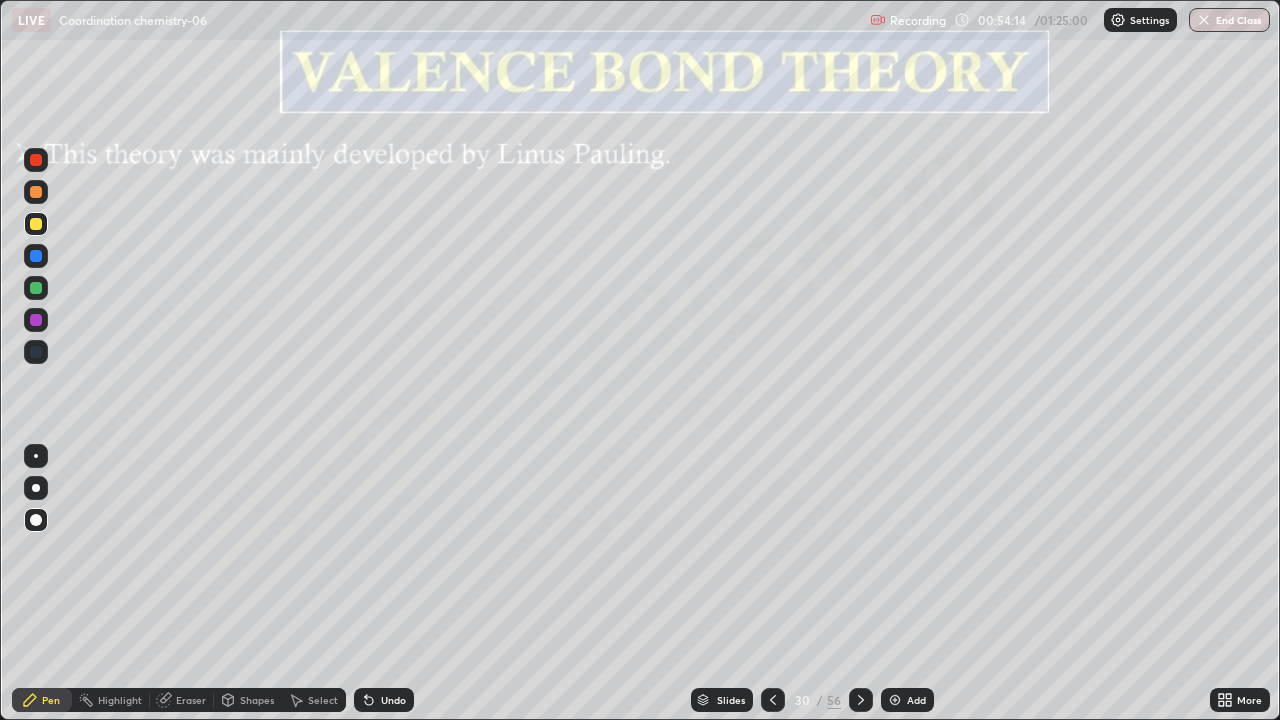 click at bounding box center (36, 320) 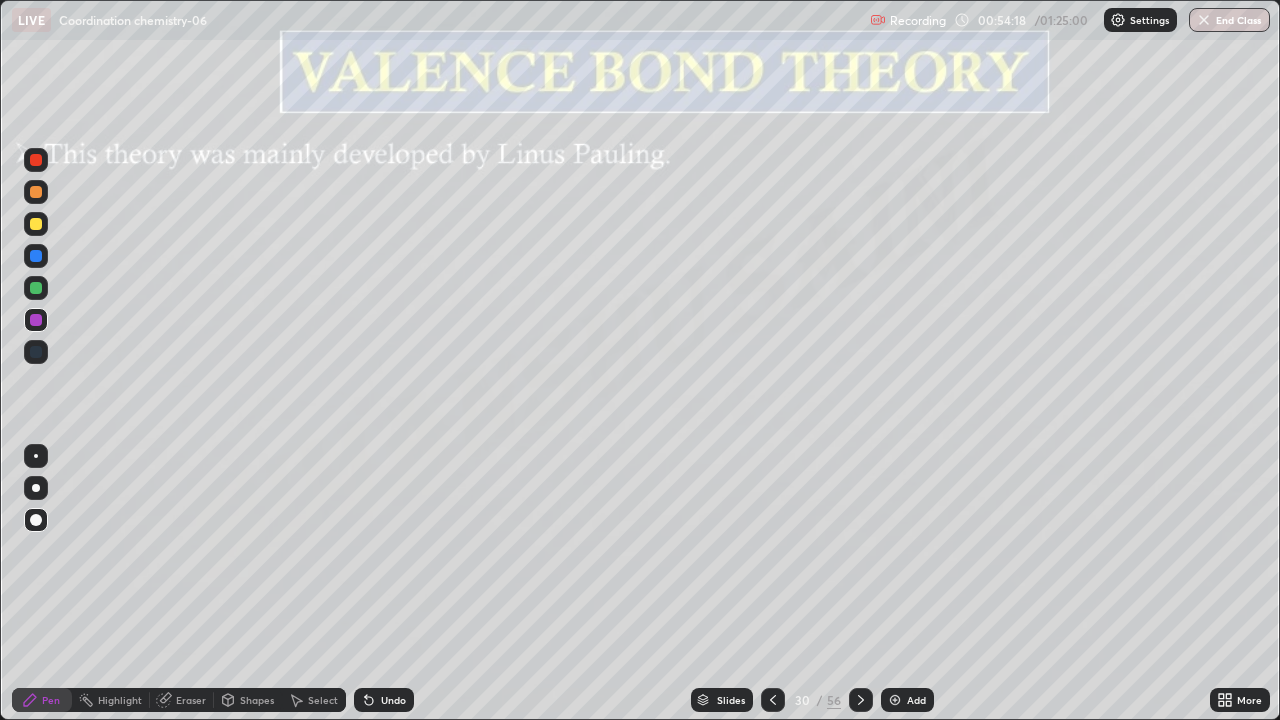 click on "Undo" at bounding box center [393, 700] 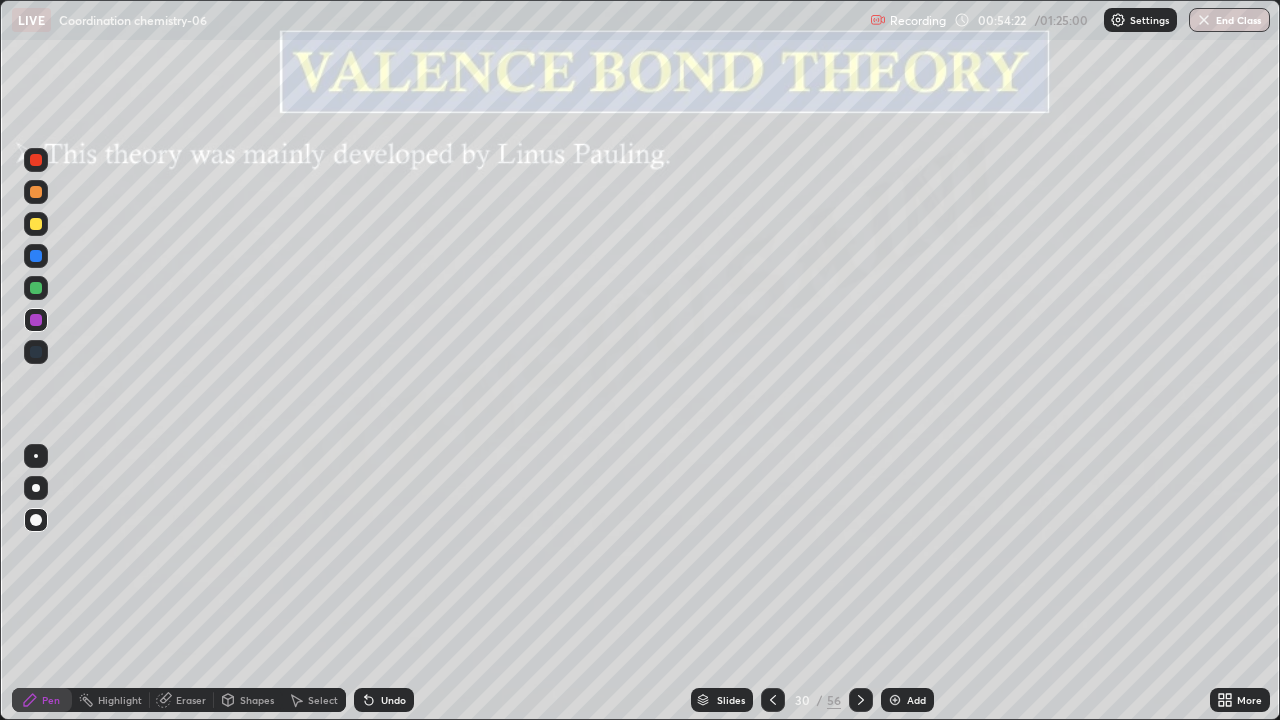 click on "Pen" at bounding box center [51, 700] 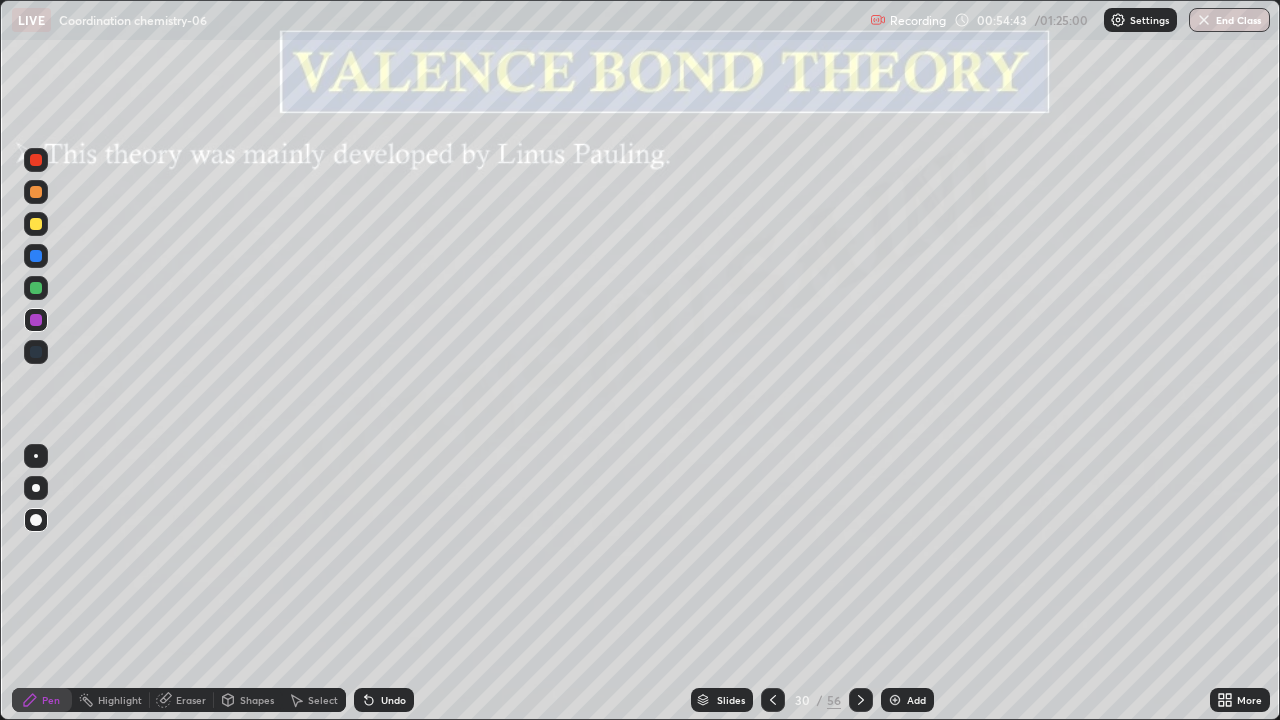 click at bounding box center [36, 288] 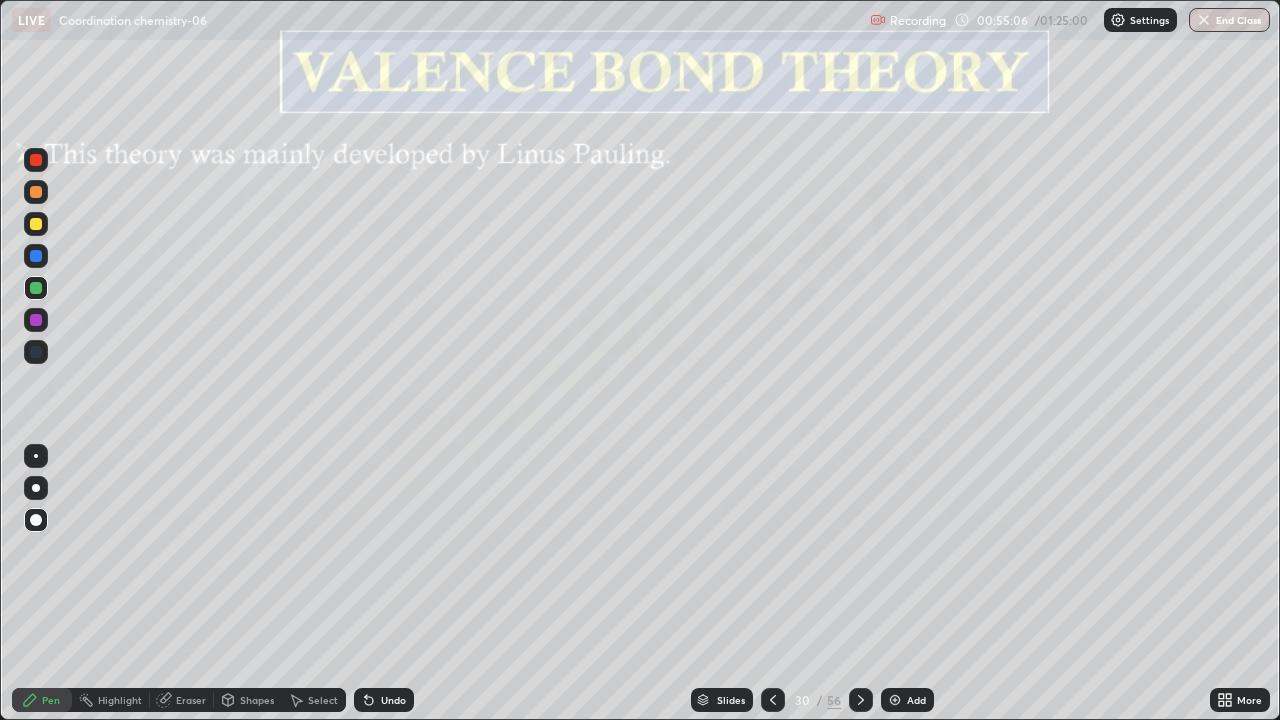 click at bounding box center [36, 320] 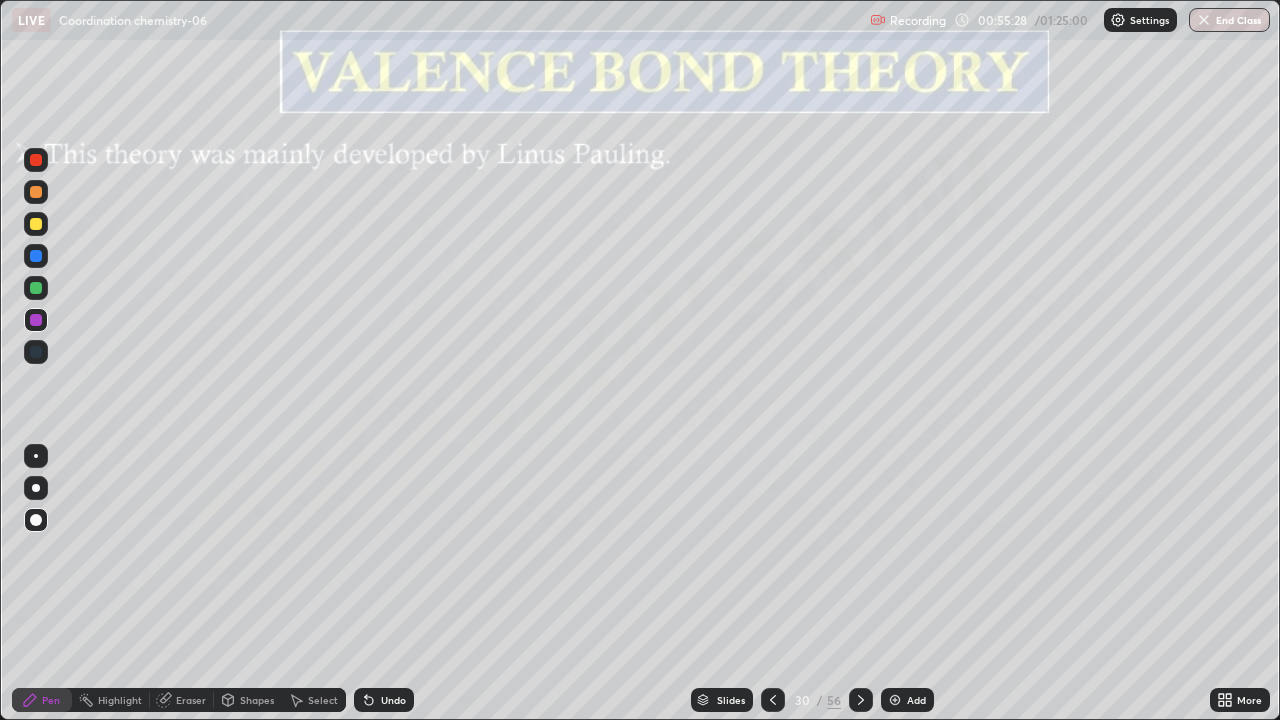 click on "Select" at bounding box center [323, 700] 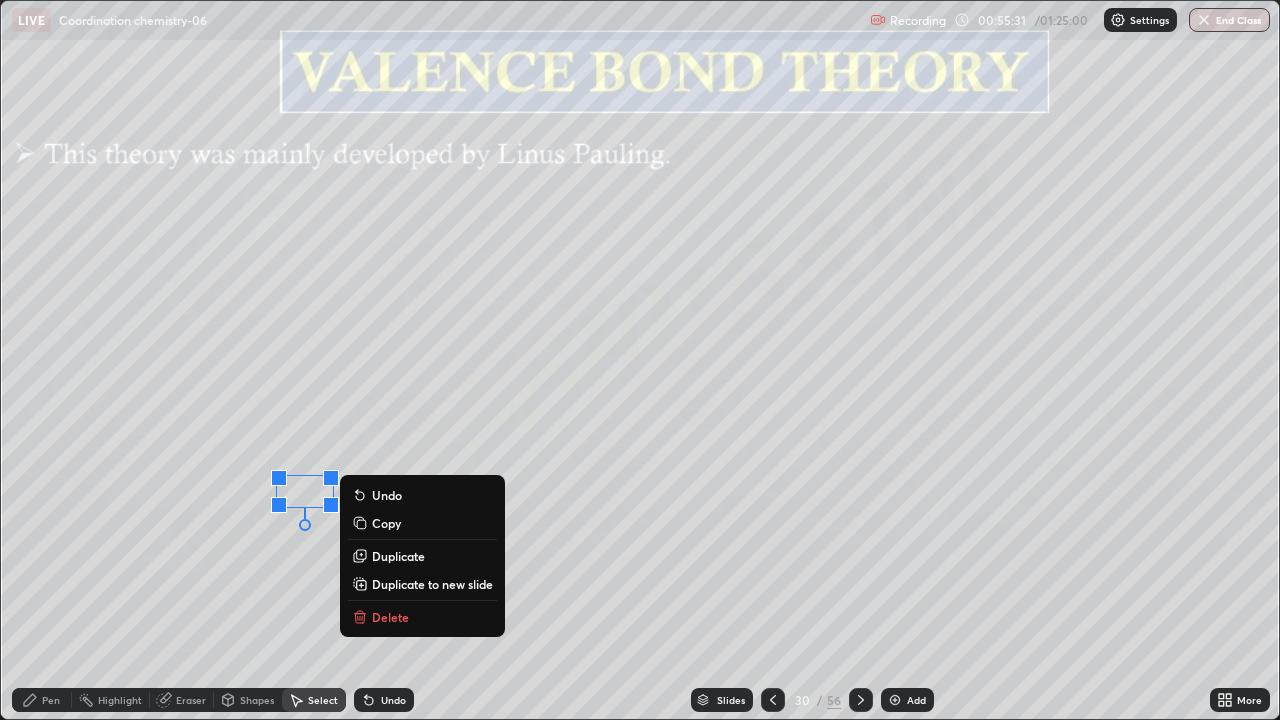 click on "Pen" at bounding box center [51, 700] 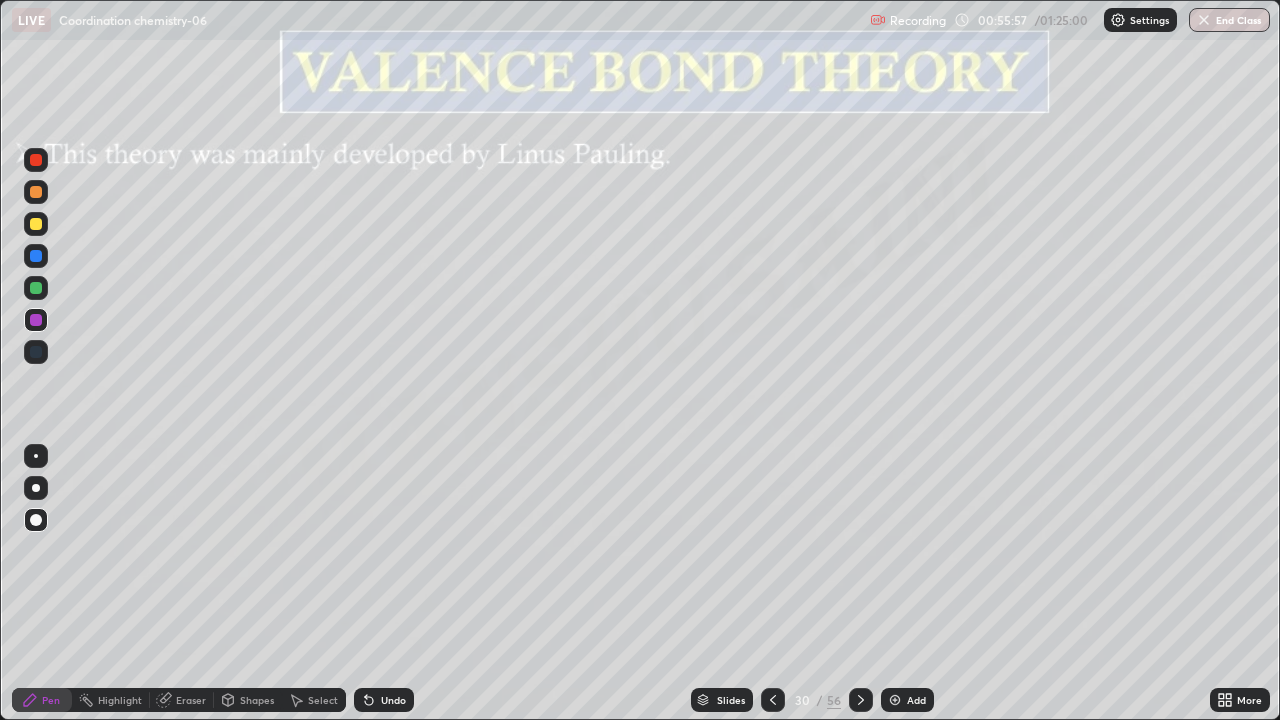 click at bounding box center (36, 288) 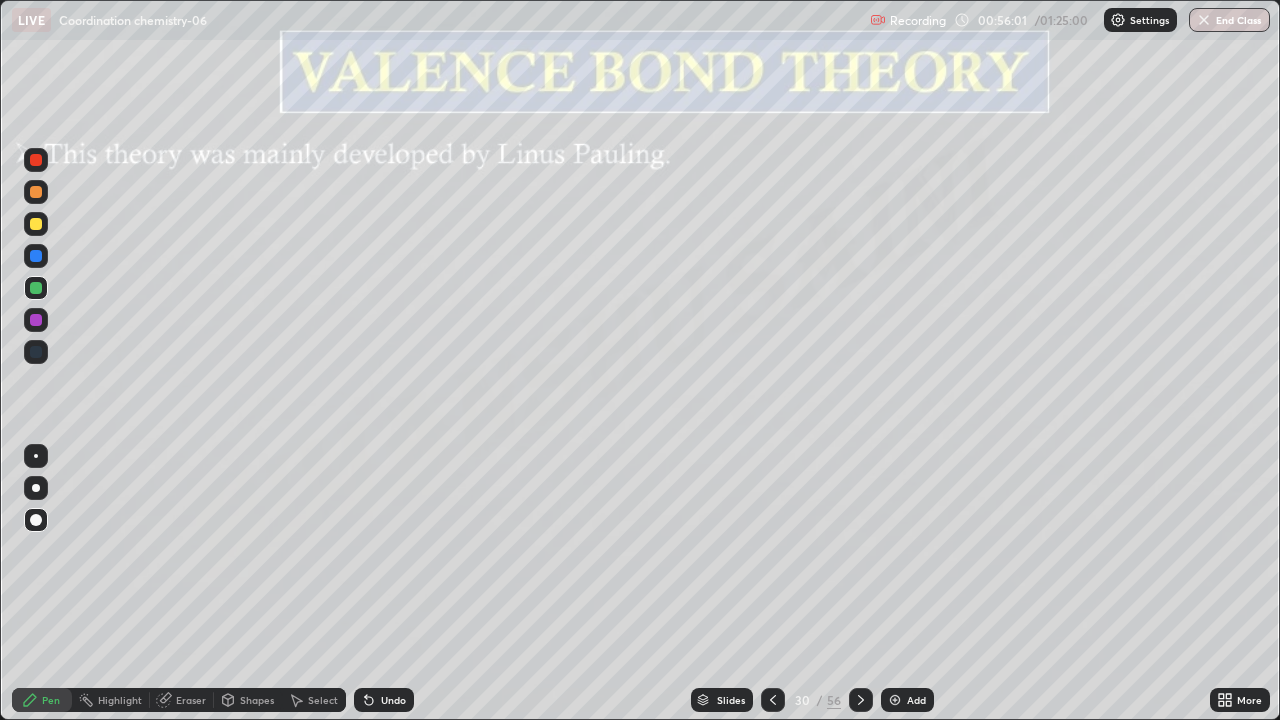 click at bounding box center (36, 320) 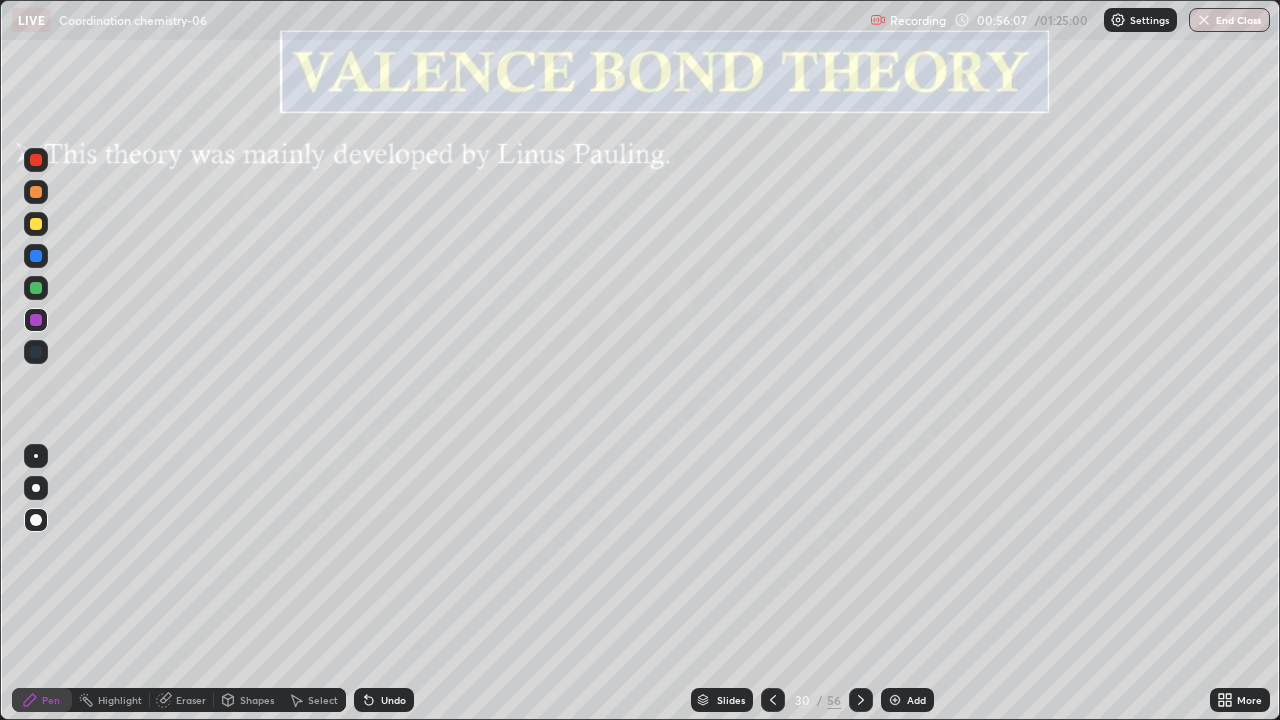 click at bounding box center (36, 224) 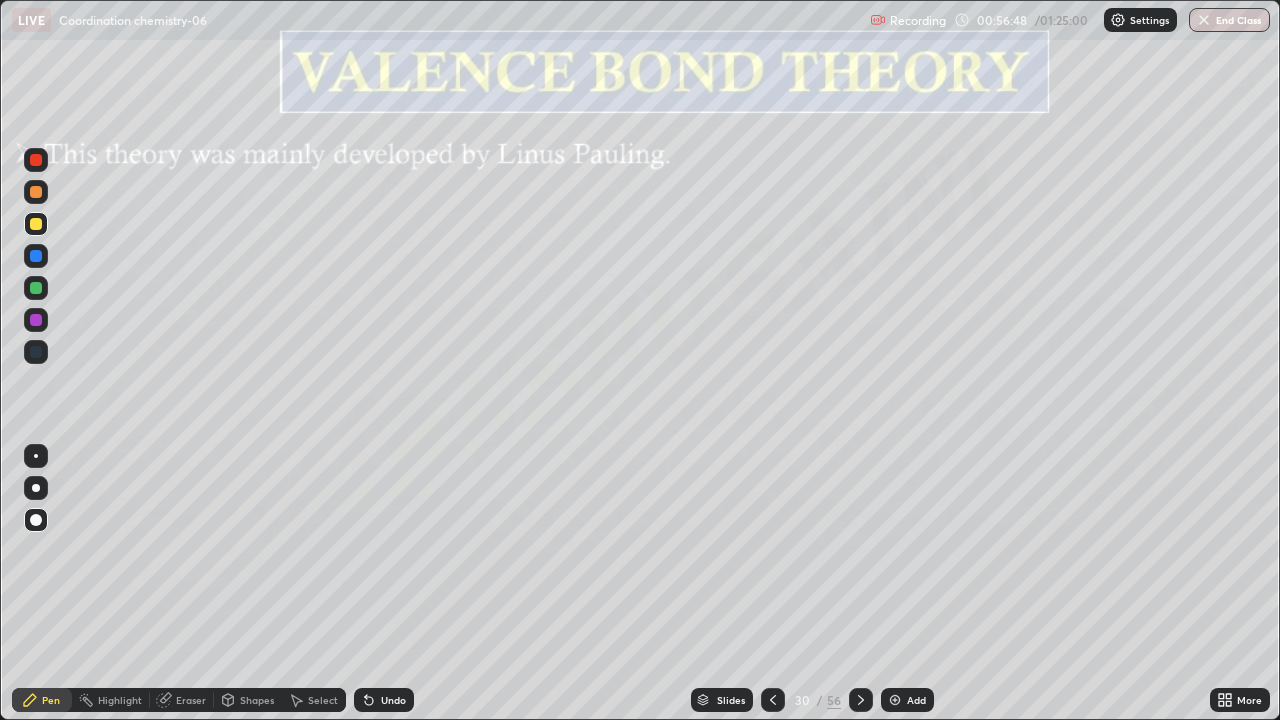 click on "Undo" at bounding box center [393, 700] 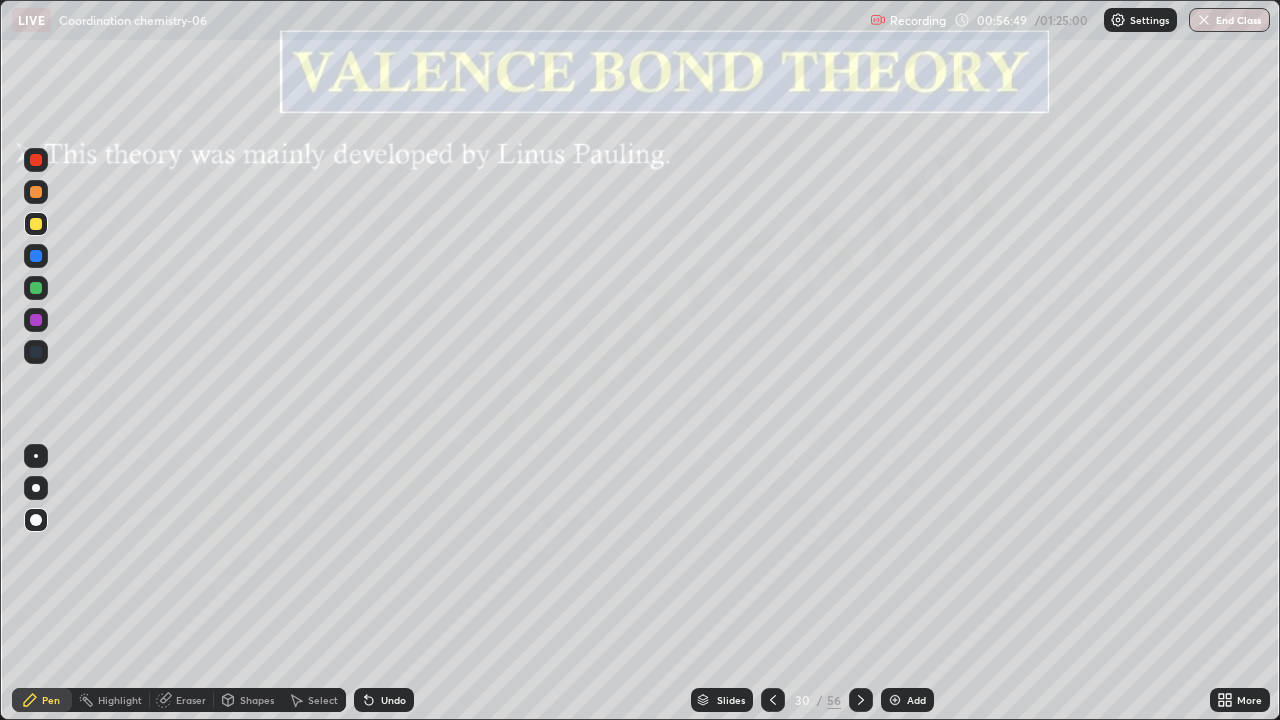 click on "Undo" at bounding box center (393, 700) 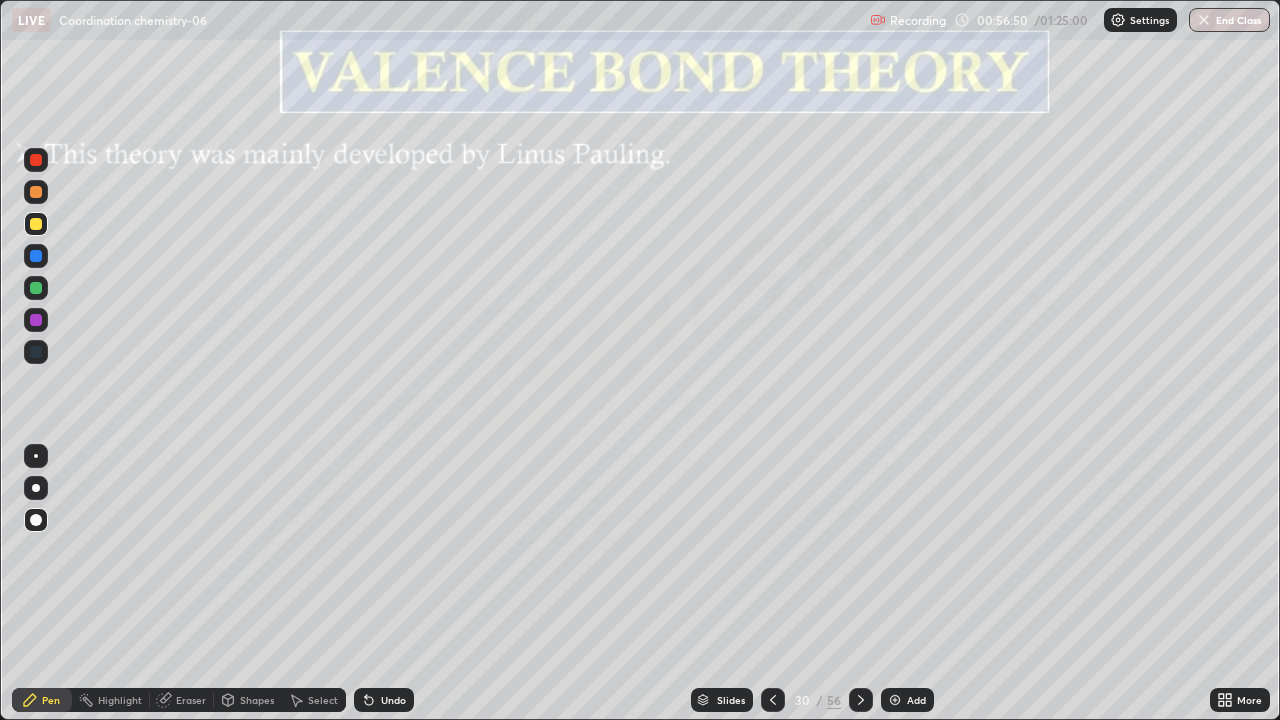 click on "Eraser" at bounding box center [182, 700] 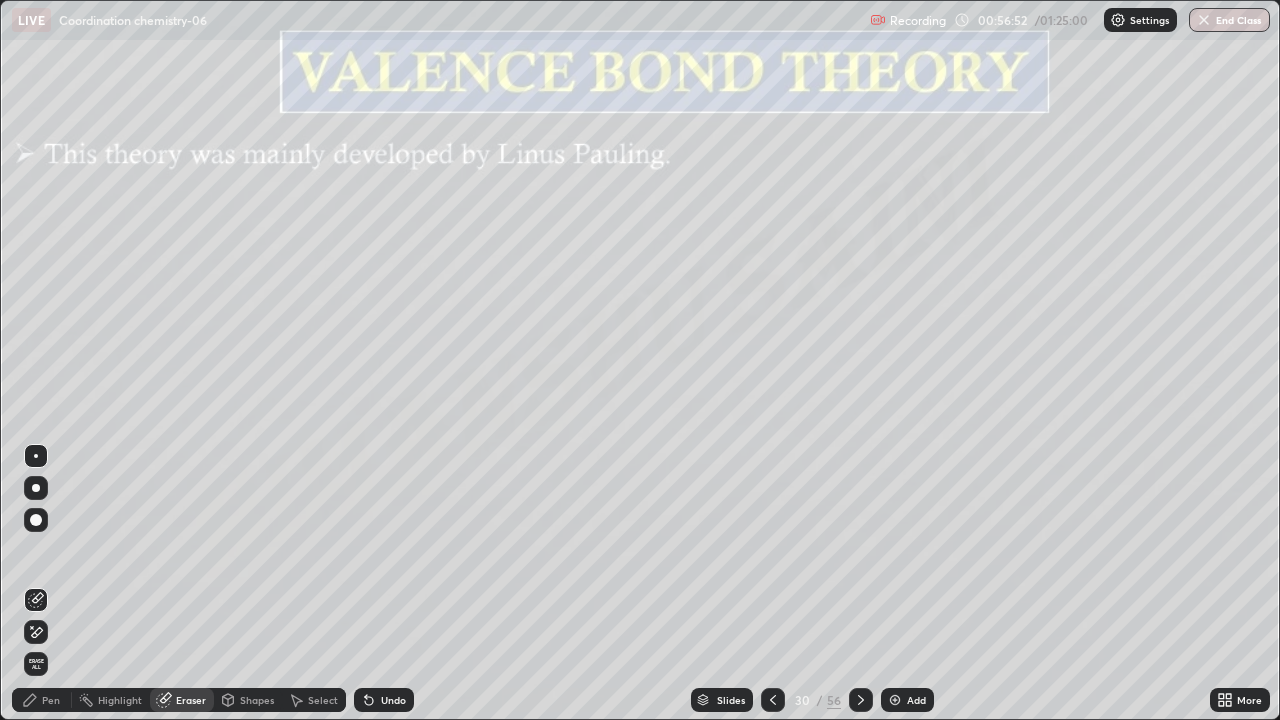 click on "Pen" at bounding box center [51, 700] 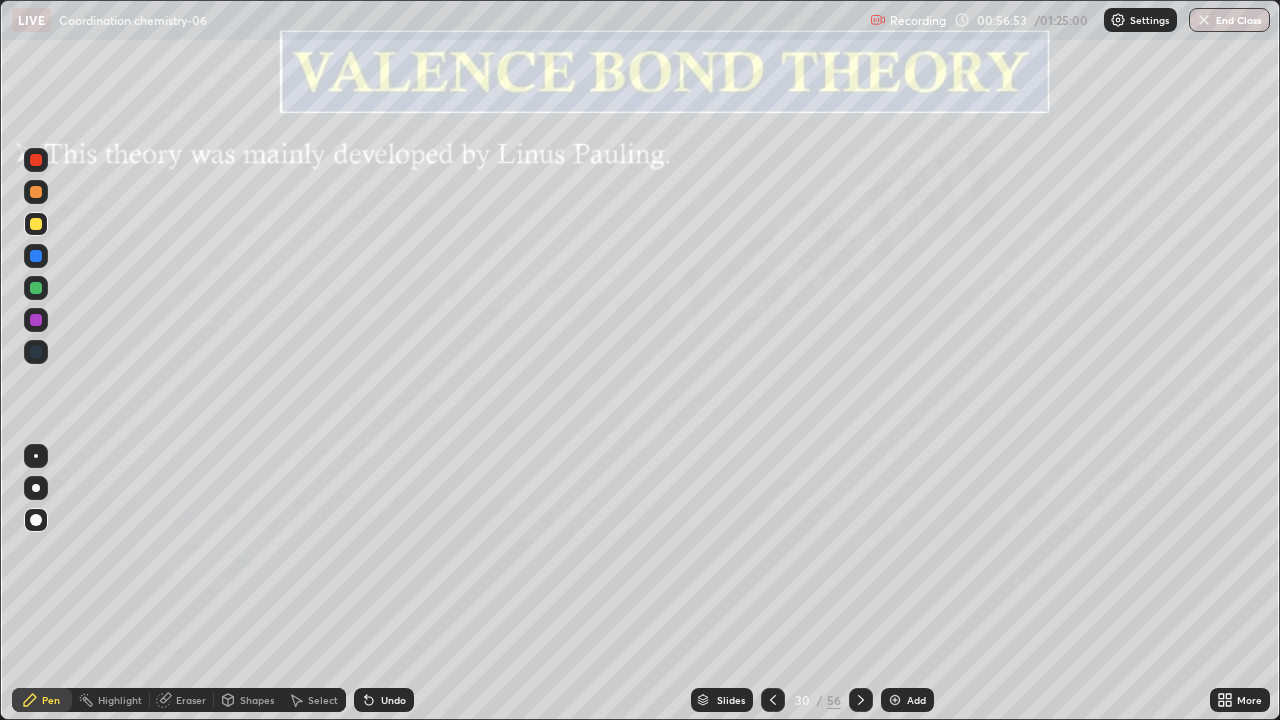 click at bounding box center (36, 288) 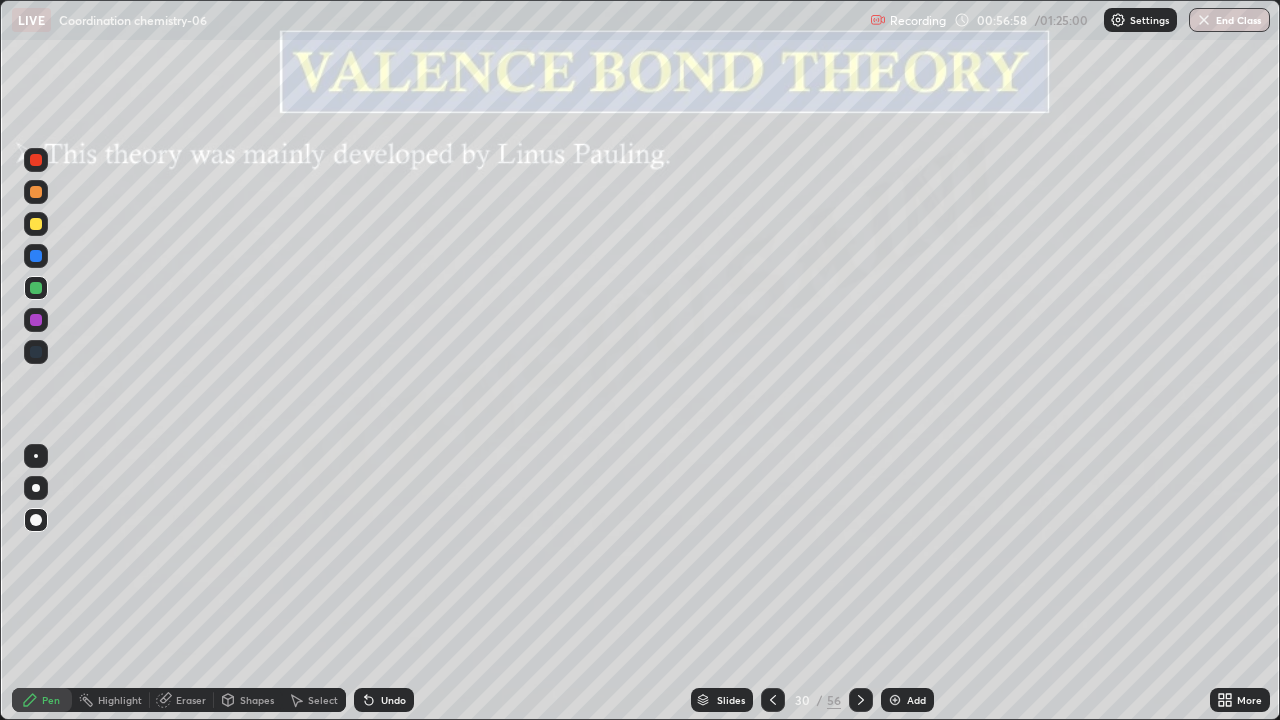 click at bounding box center (36, 320) 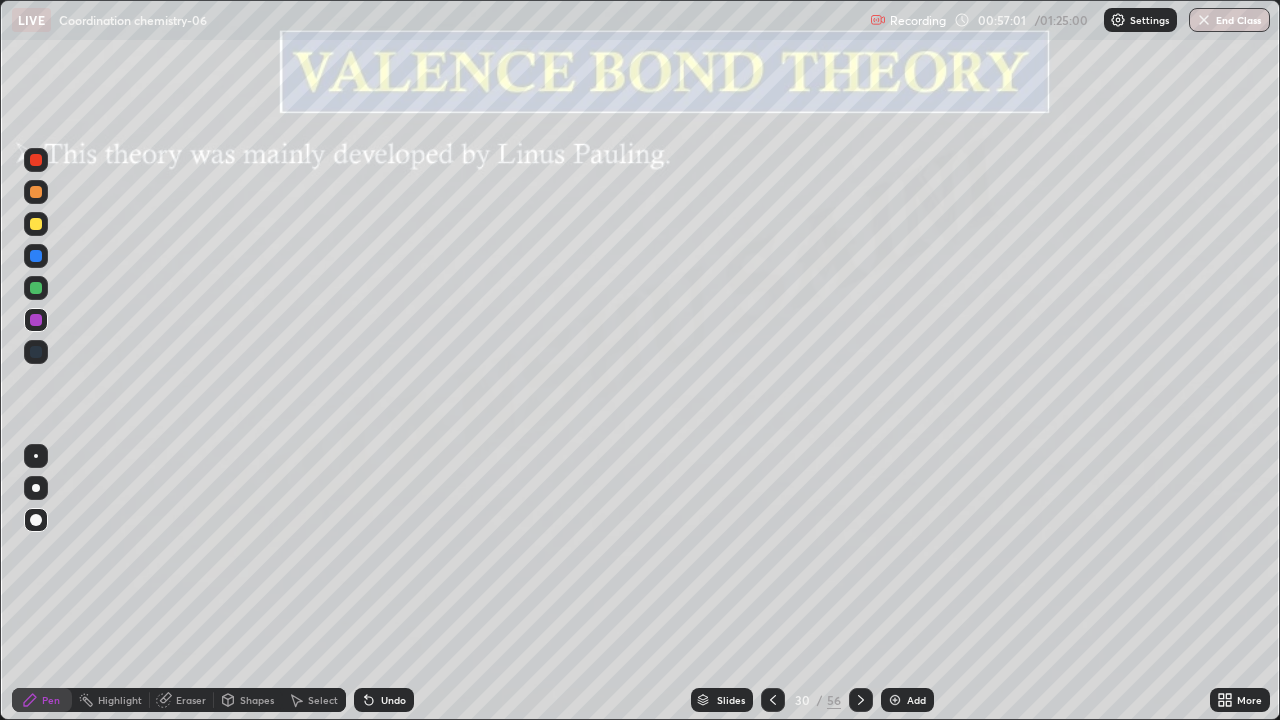 click on "Eraser" at bounding box center (191, 700) 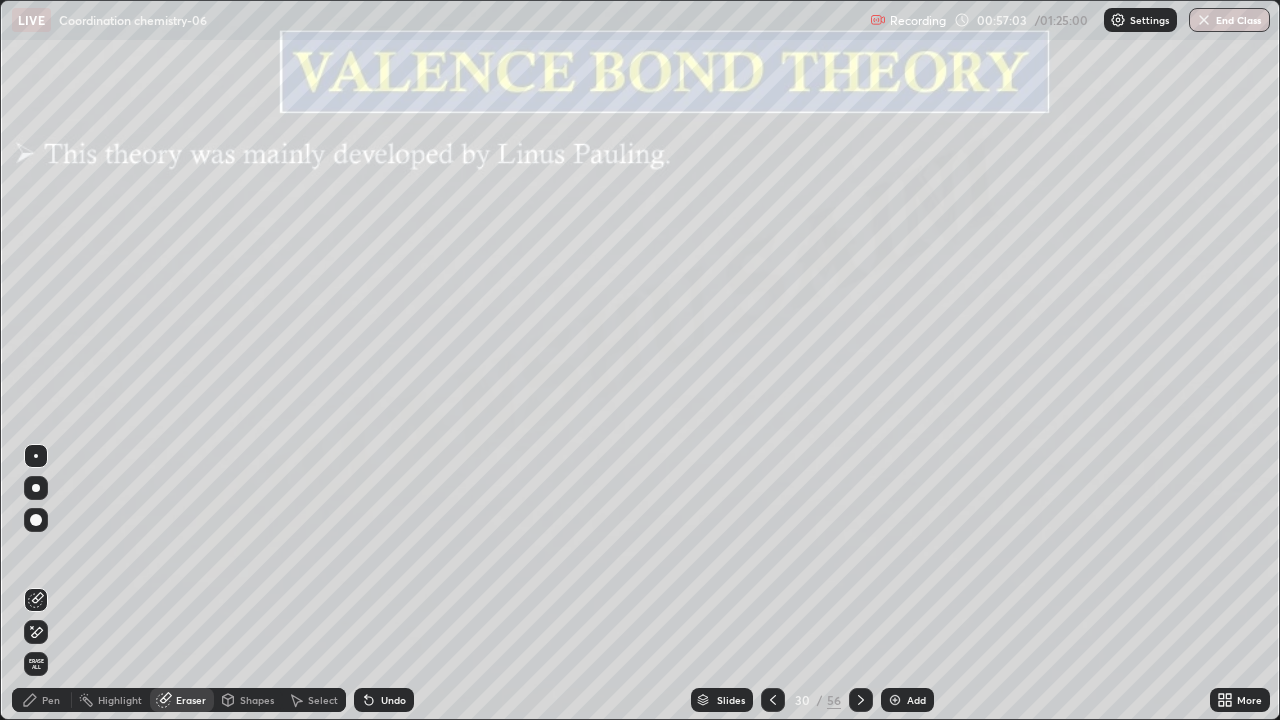 click on "Pen" at bounding box center [42, 700] 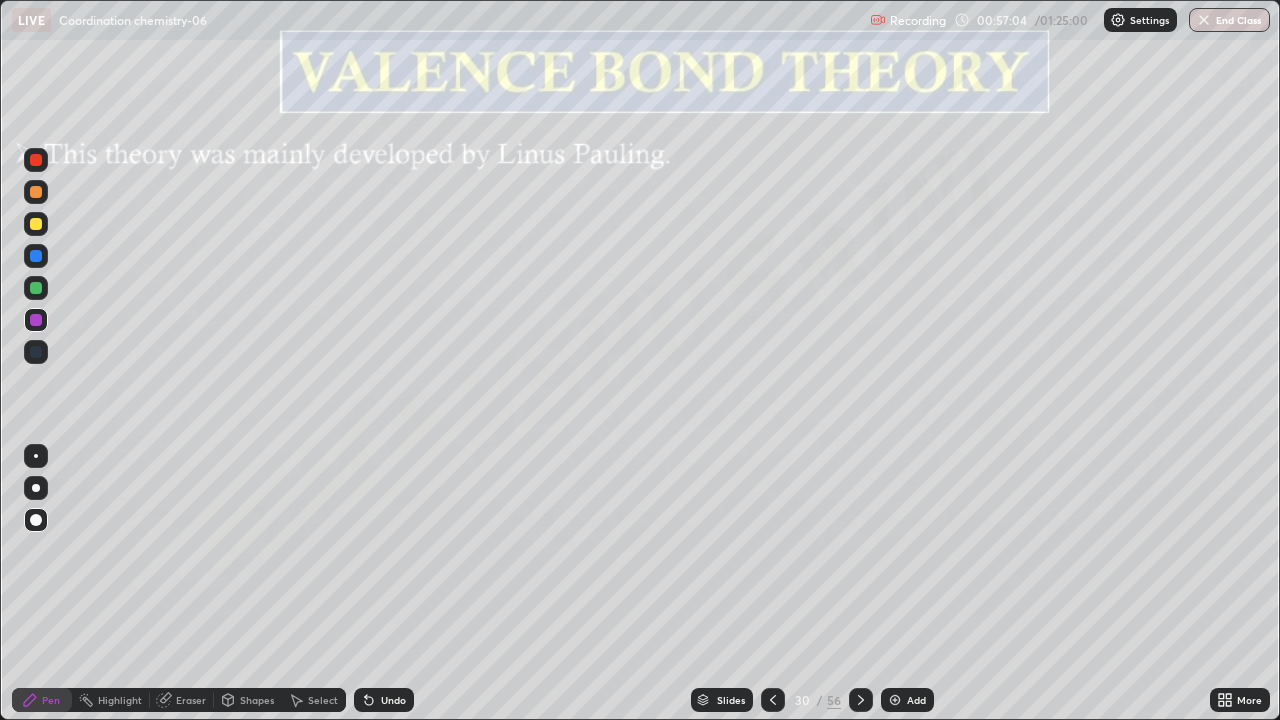 click at bounding box center [36, 224] 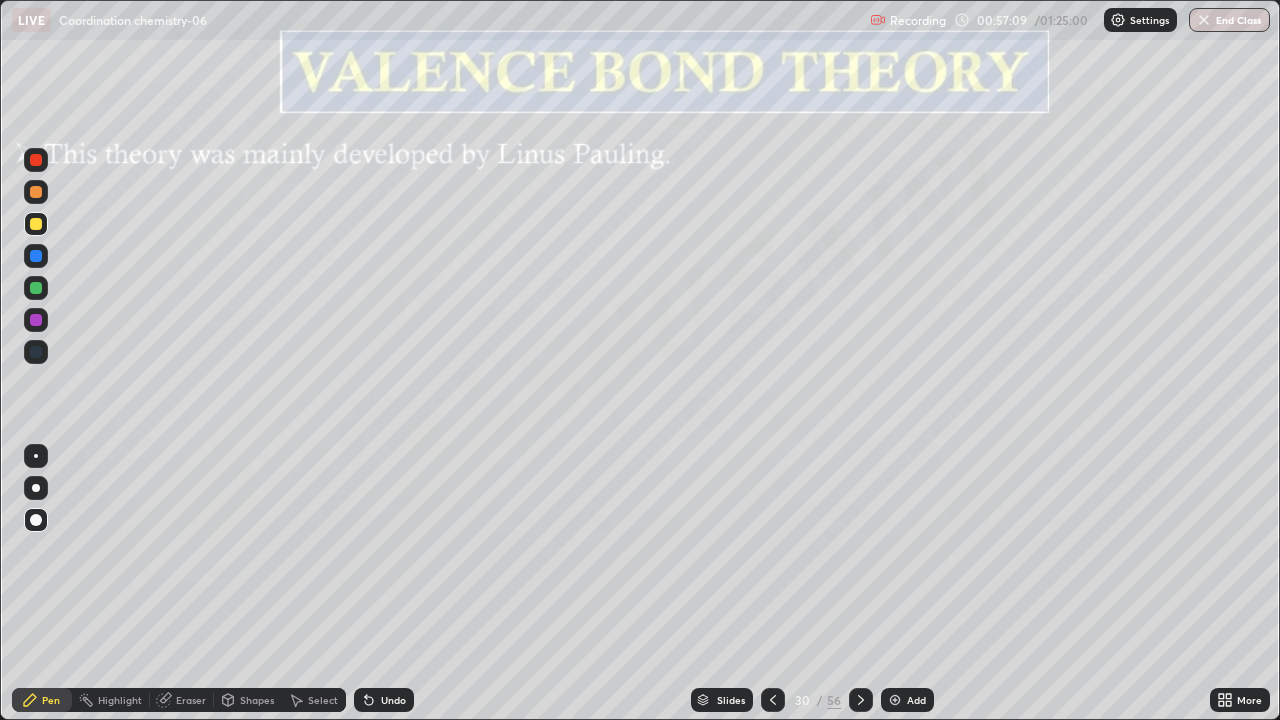 click on "Undo" at bounding box center (384, 700) 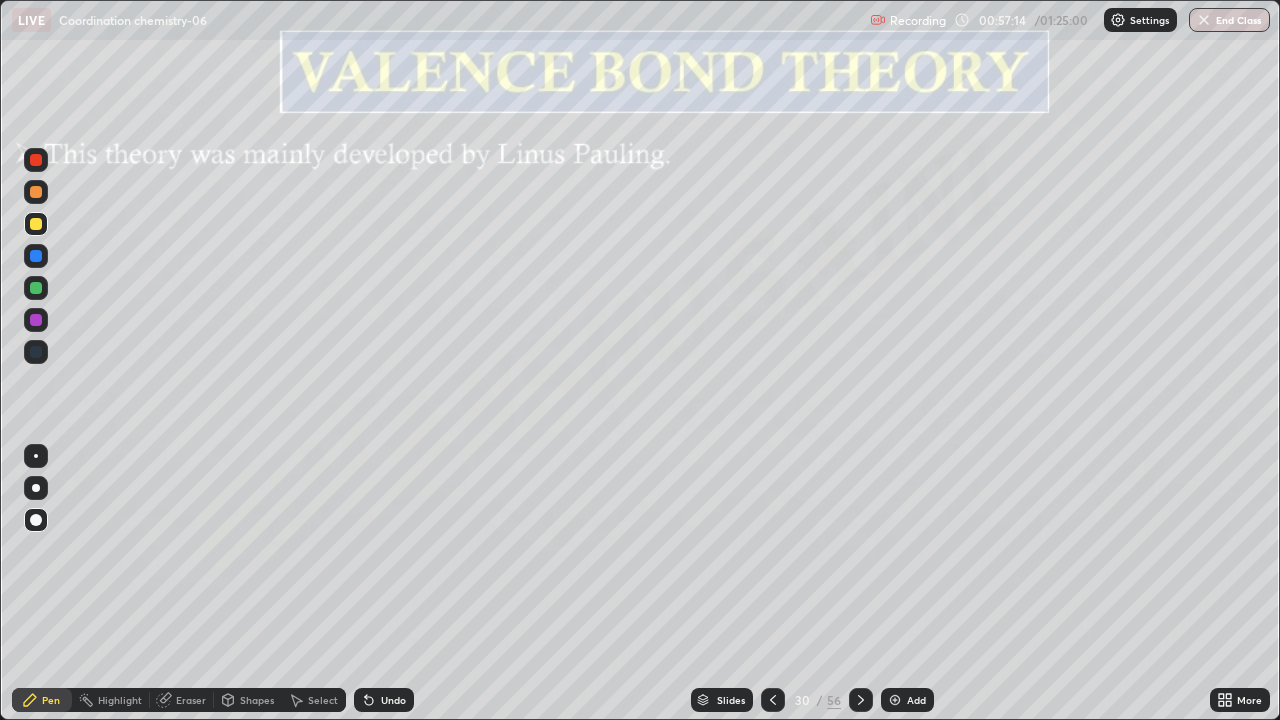 click 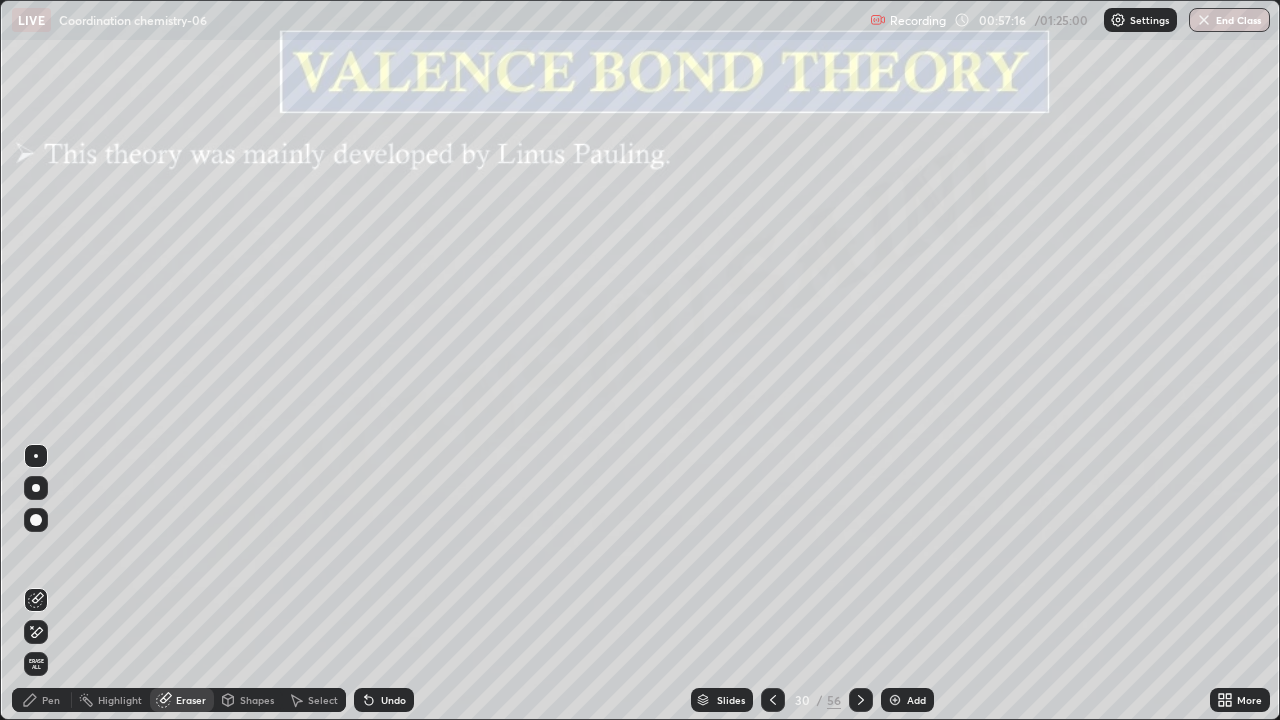 click on "Pen" at bounding box center [51, 700] 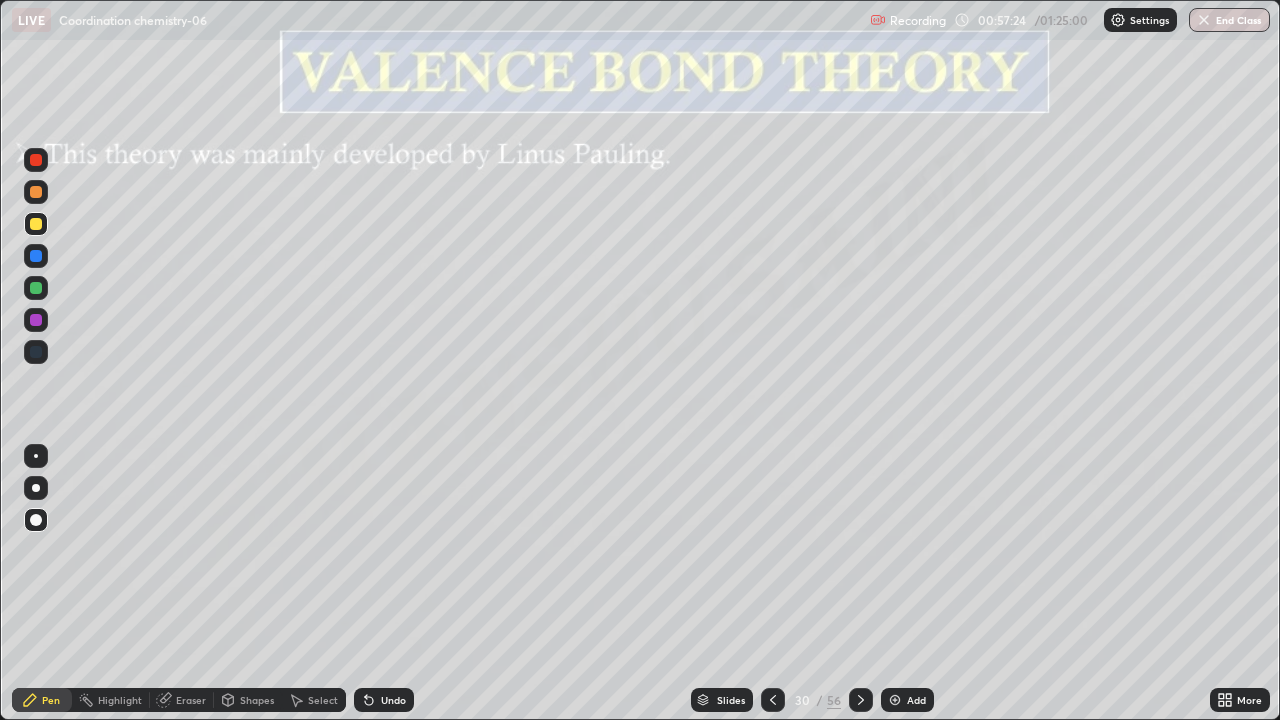 click on "Eraser" at bounding box center (191, 700) 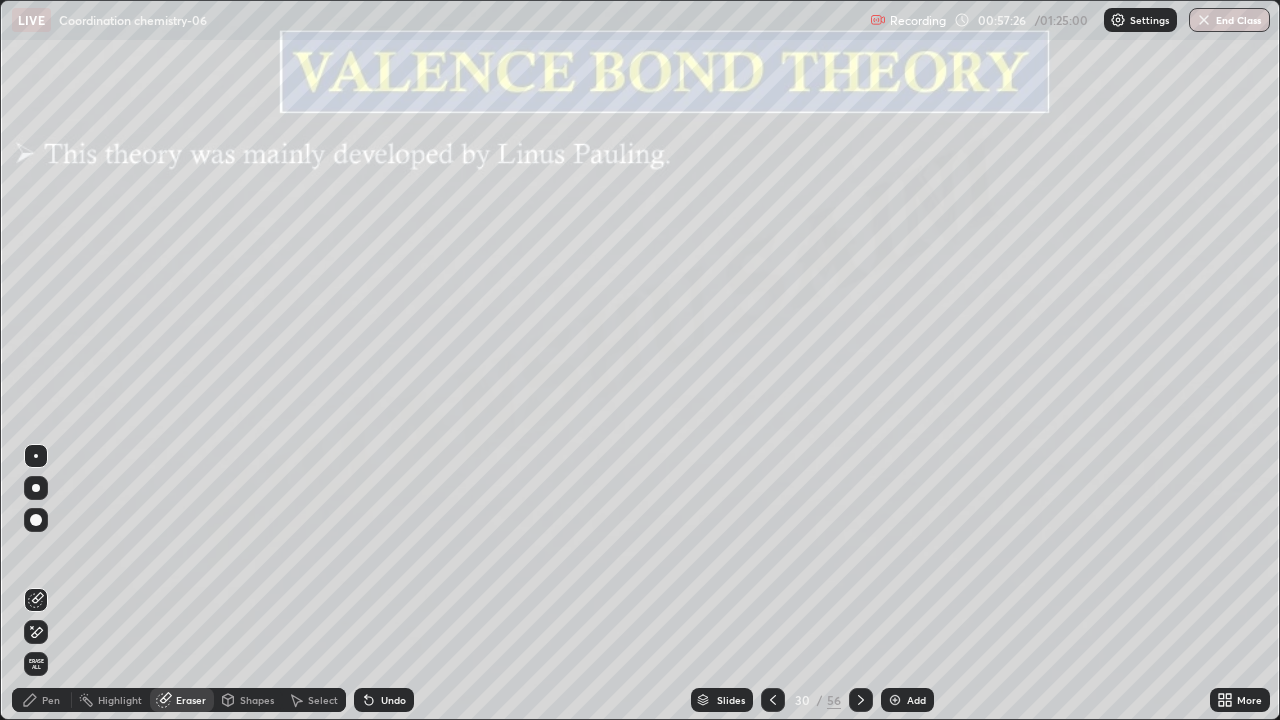 click on "Pen" at bounding box center [51, 700] 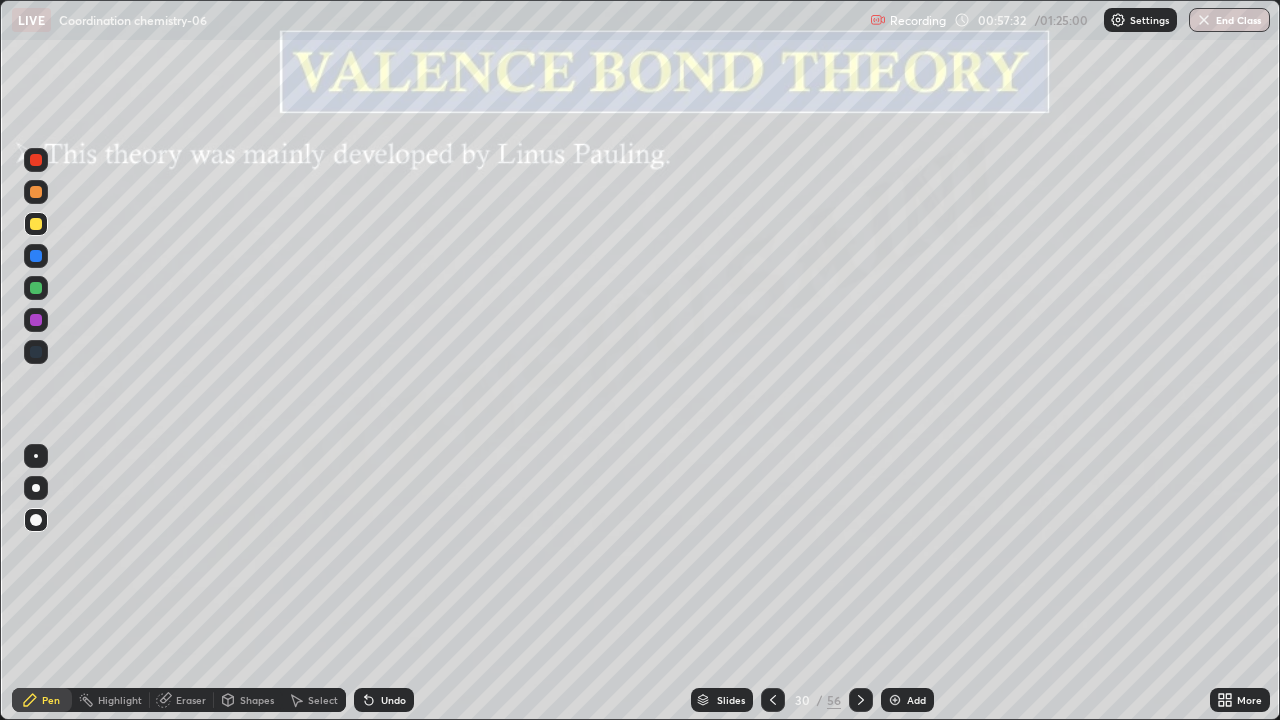 click 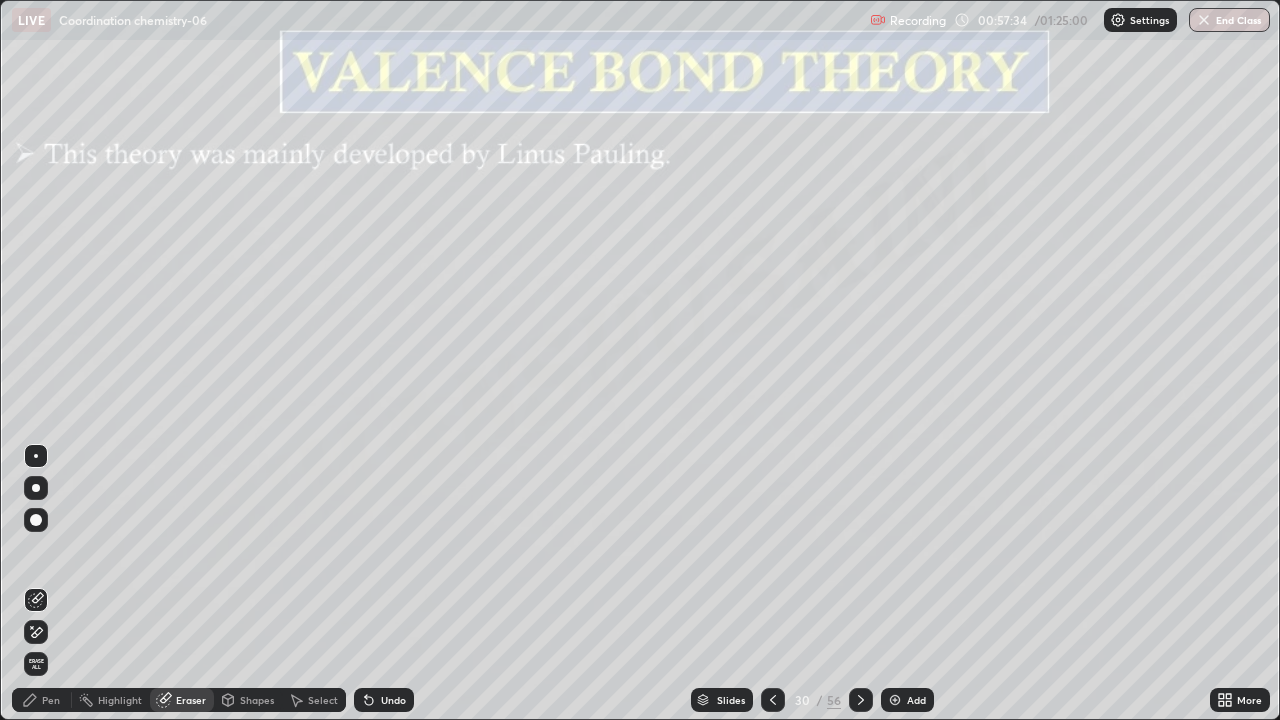 click on "Pen" at bounding box center (51, 700) 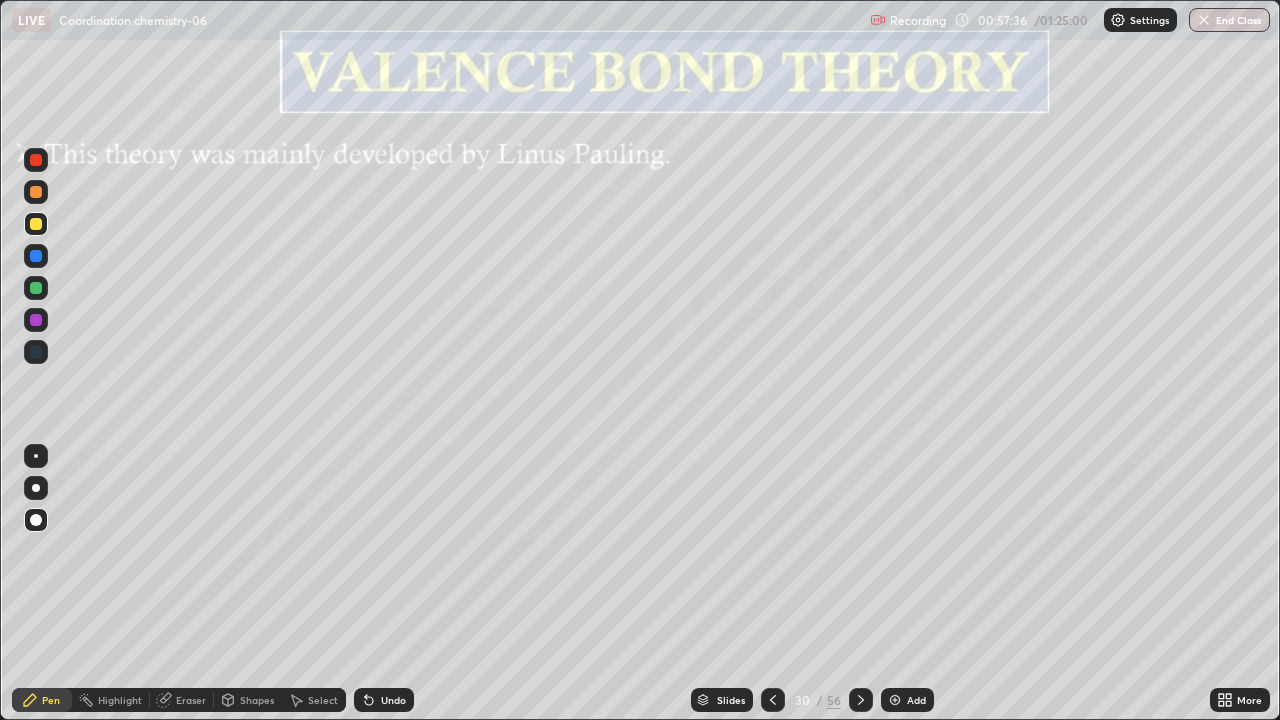 click on "Undo" at bounding box center [393, 700] 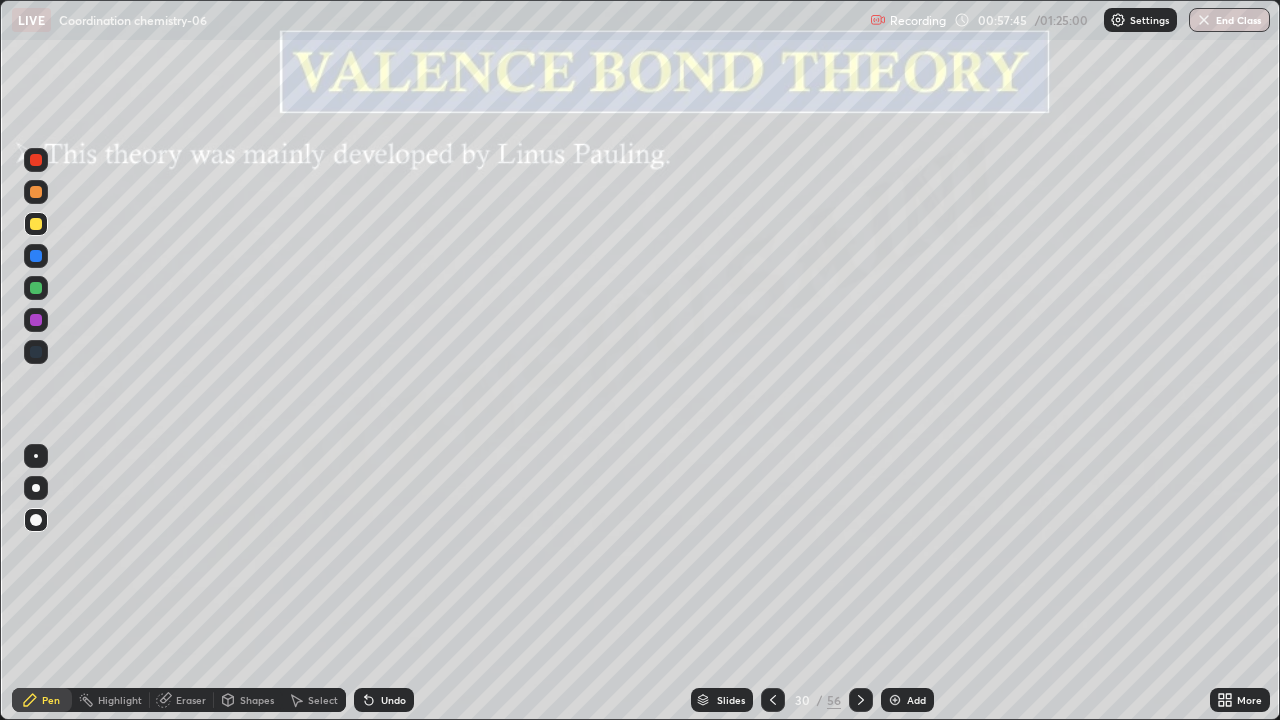 click on "Eraser" at bounding box center (182, 700) 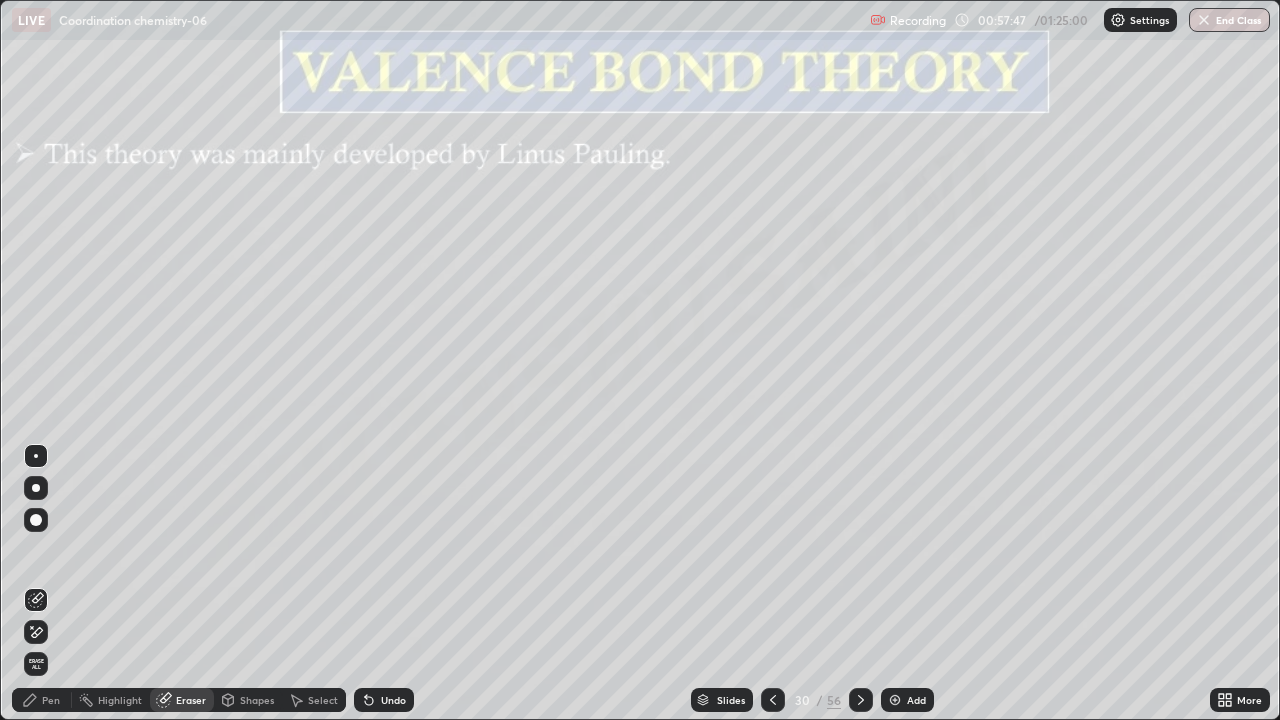 click 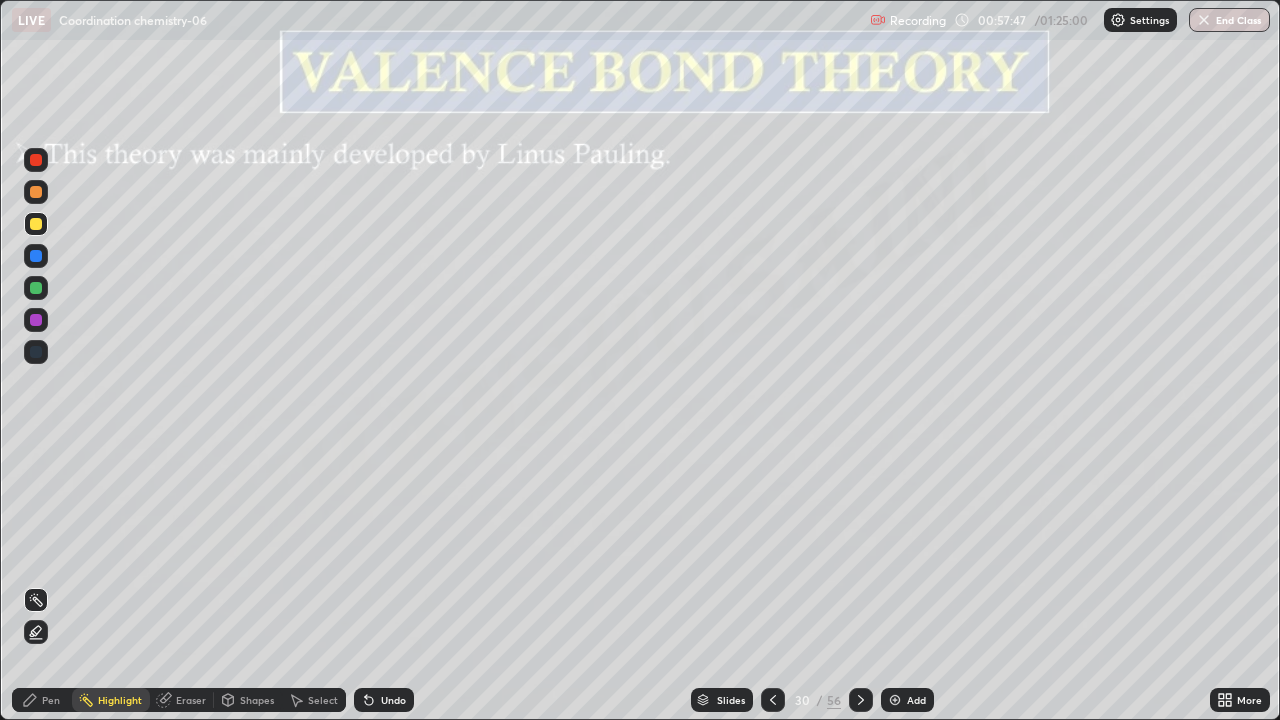 click on "Pen" at bounding box center (51, 700) 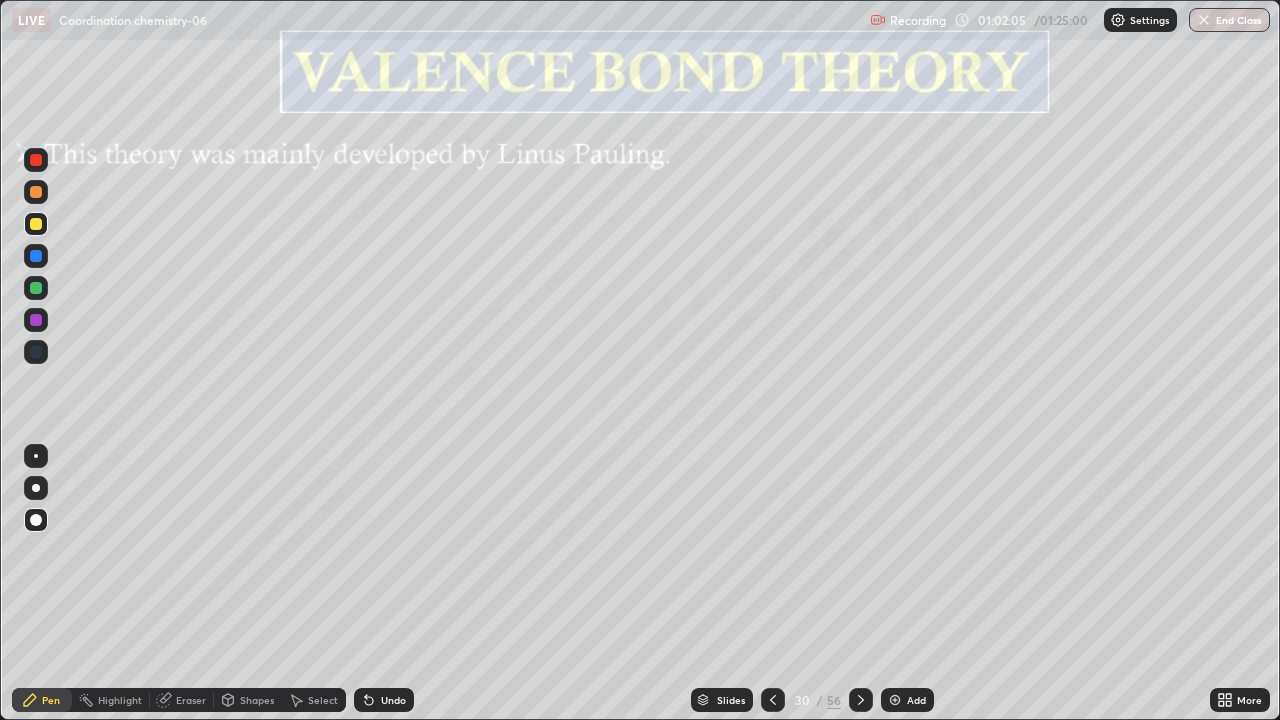 click 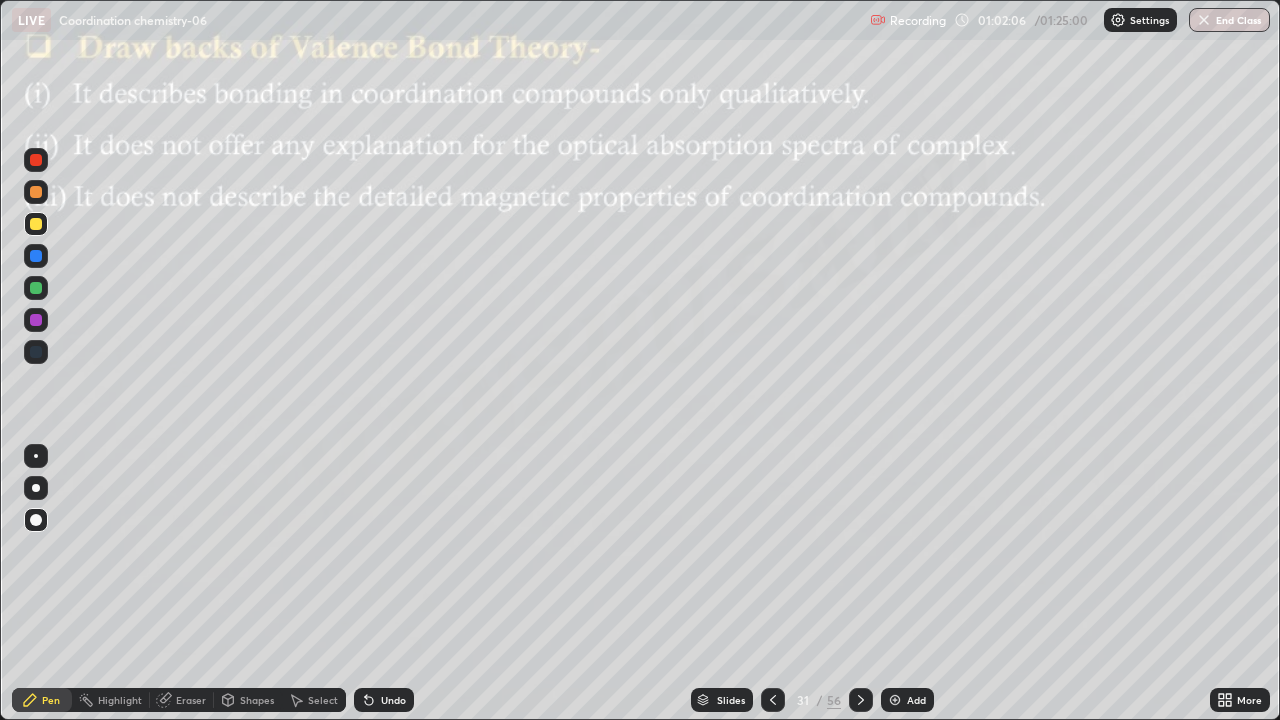 click 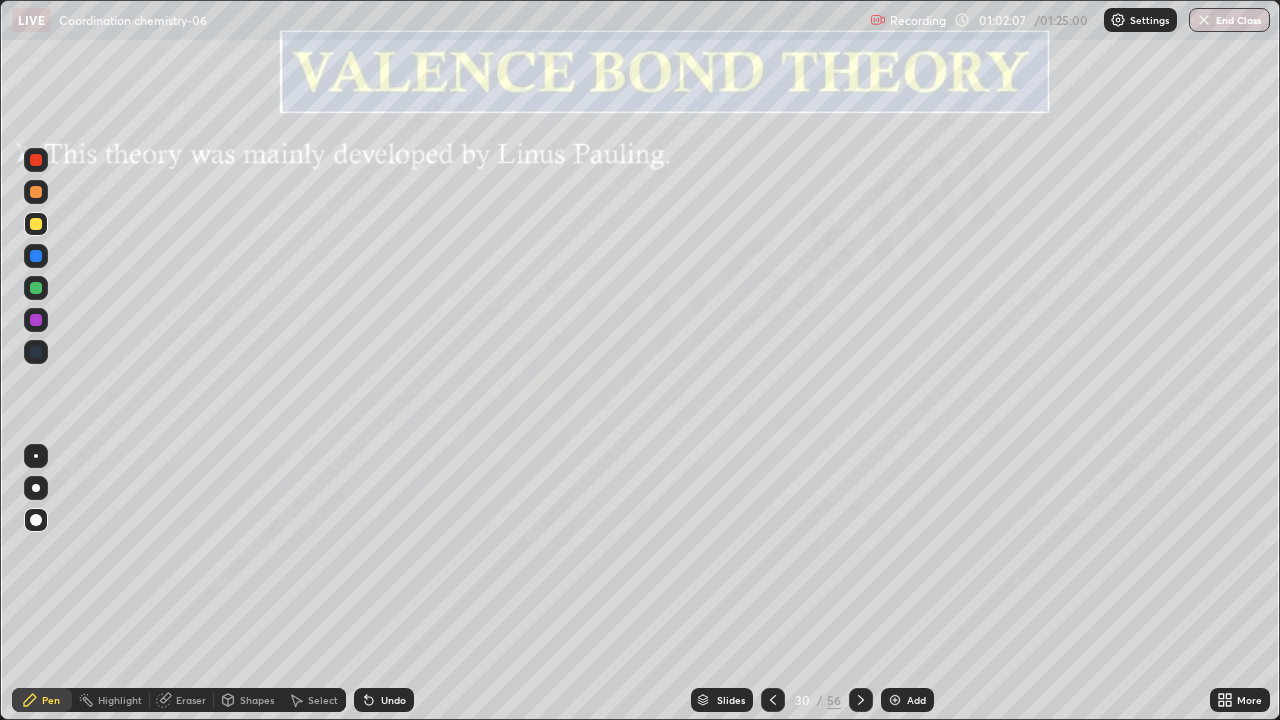 click on "Add" at bounding box center [916, 700] 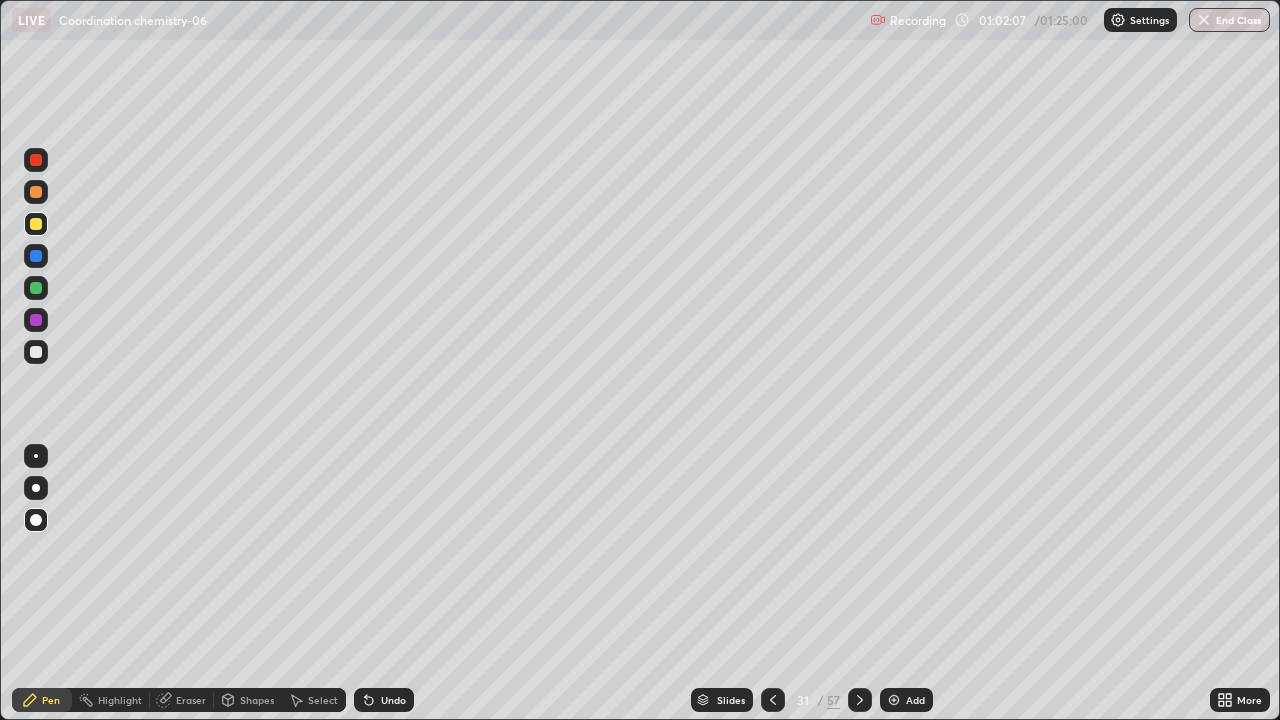 click on "Pen" at bounding box center [51, 700] 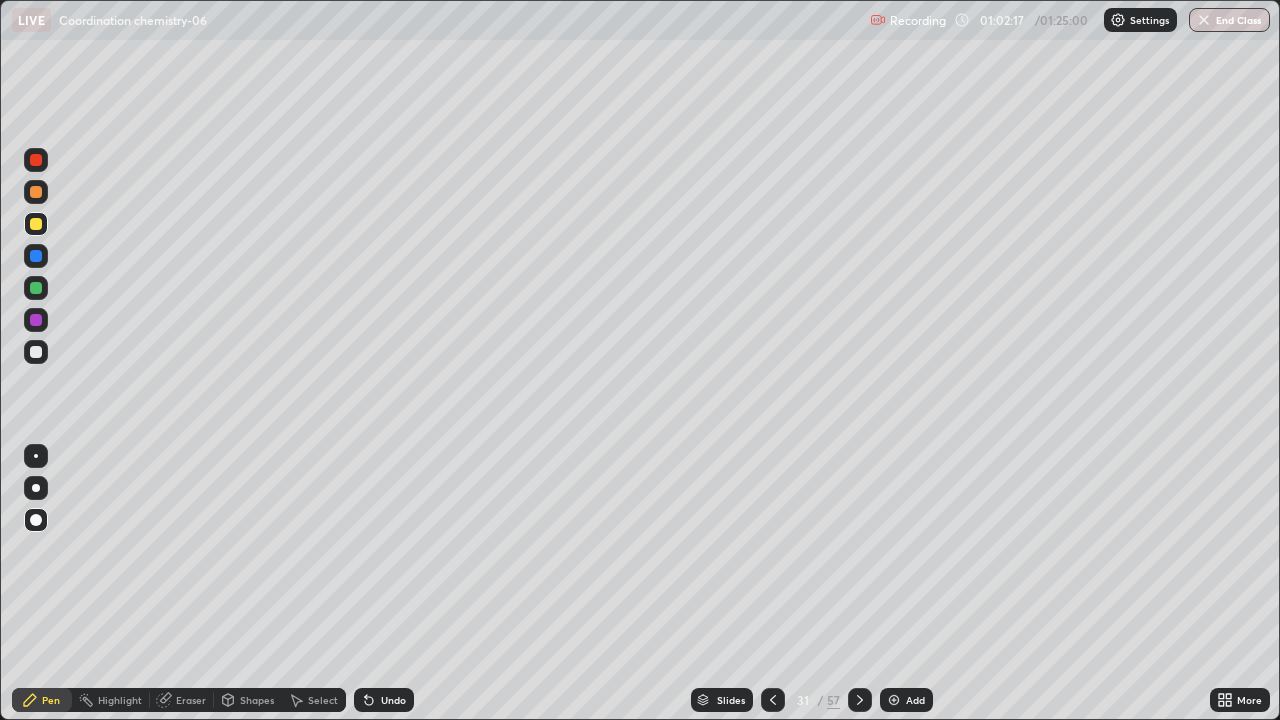 click at bounding box center (36, 224) 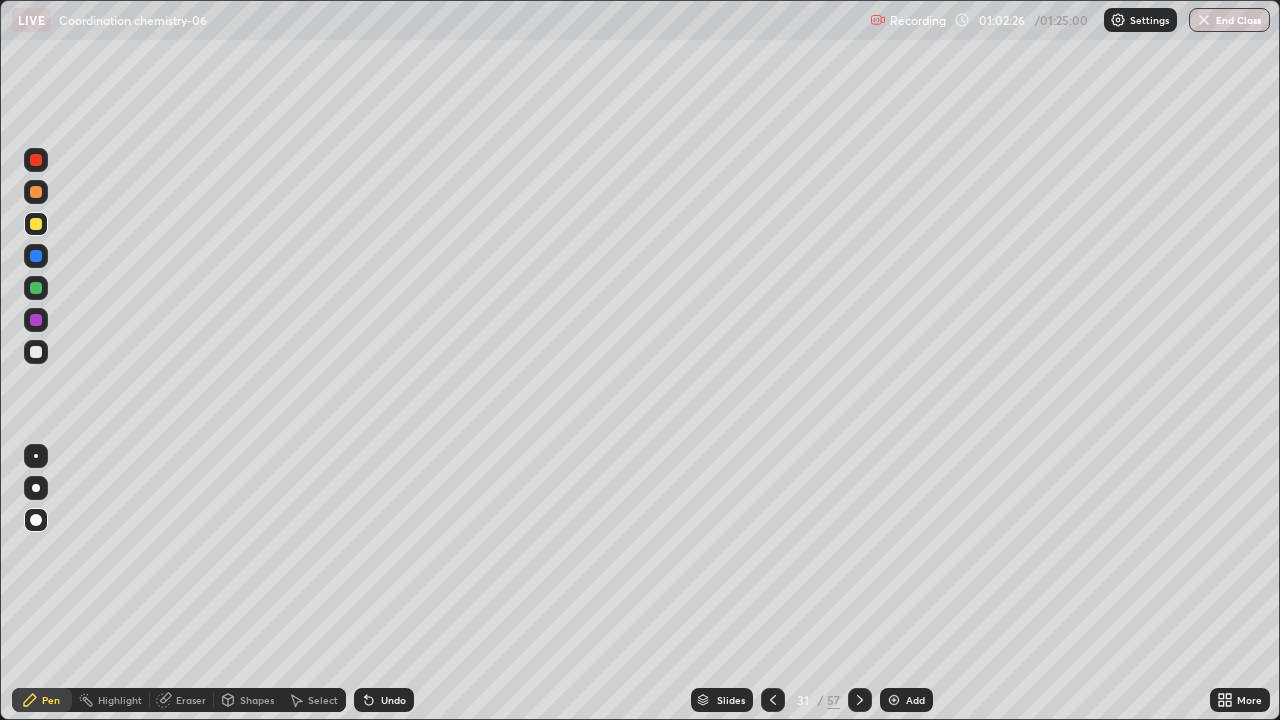 click at bounding box center [36, 256] 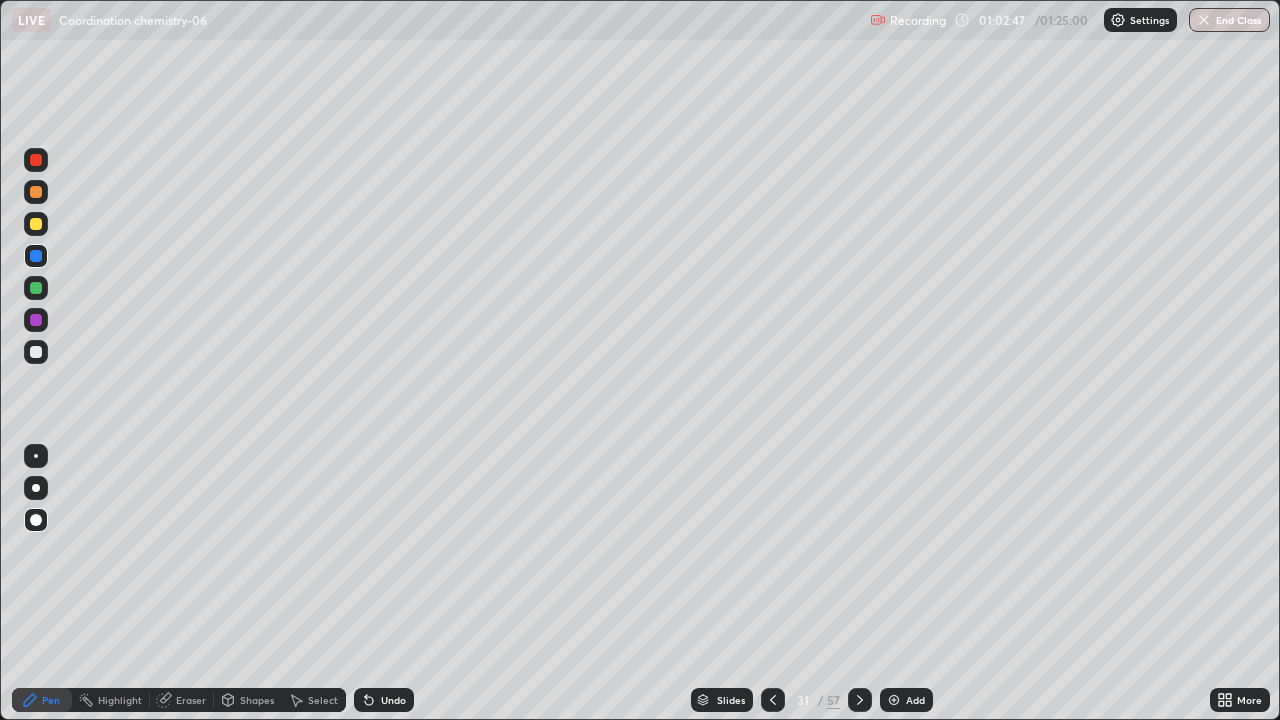 click at bounding box center (36, 288) 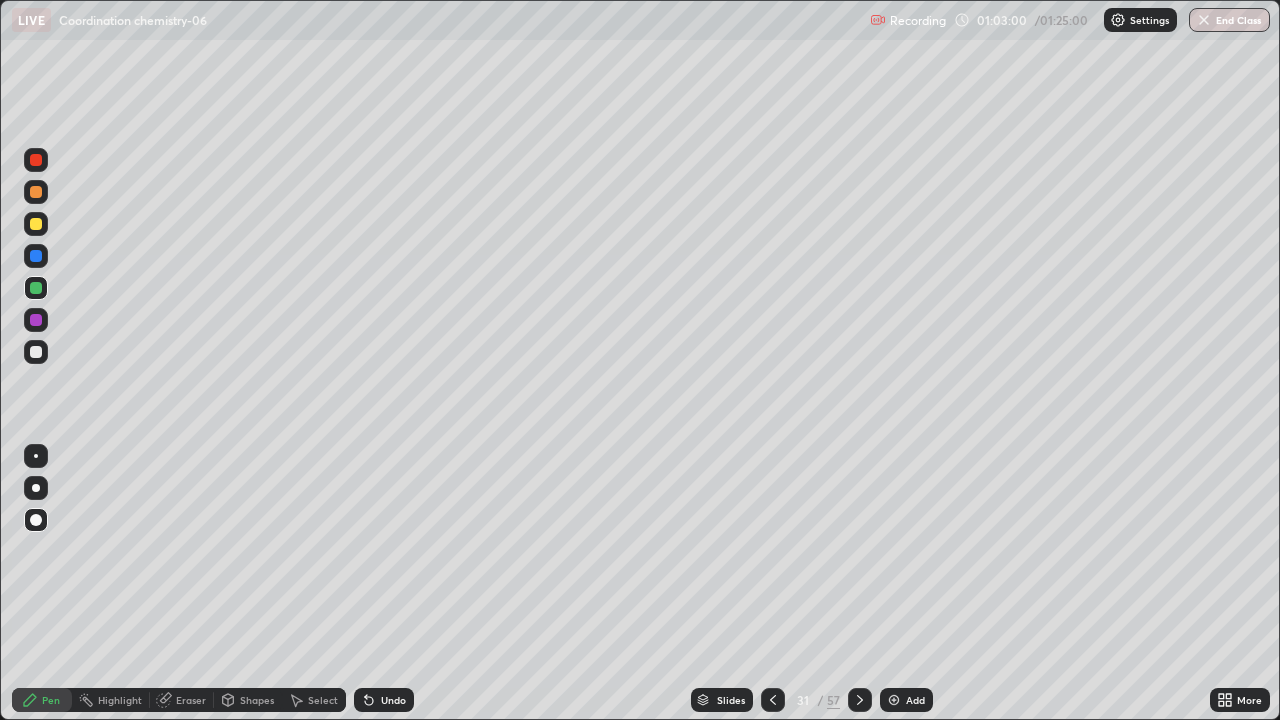 click at bounding box center (36, 352) 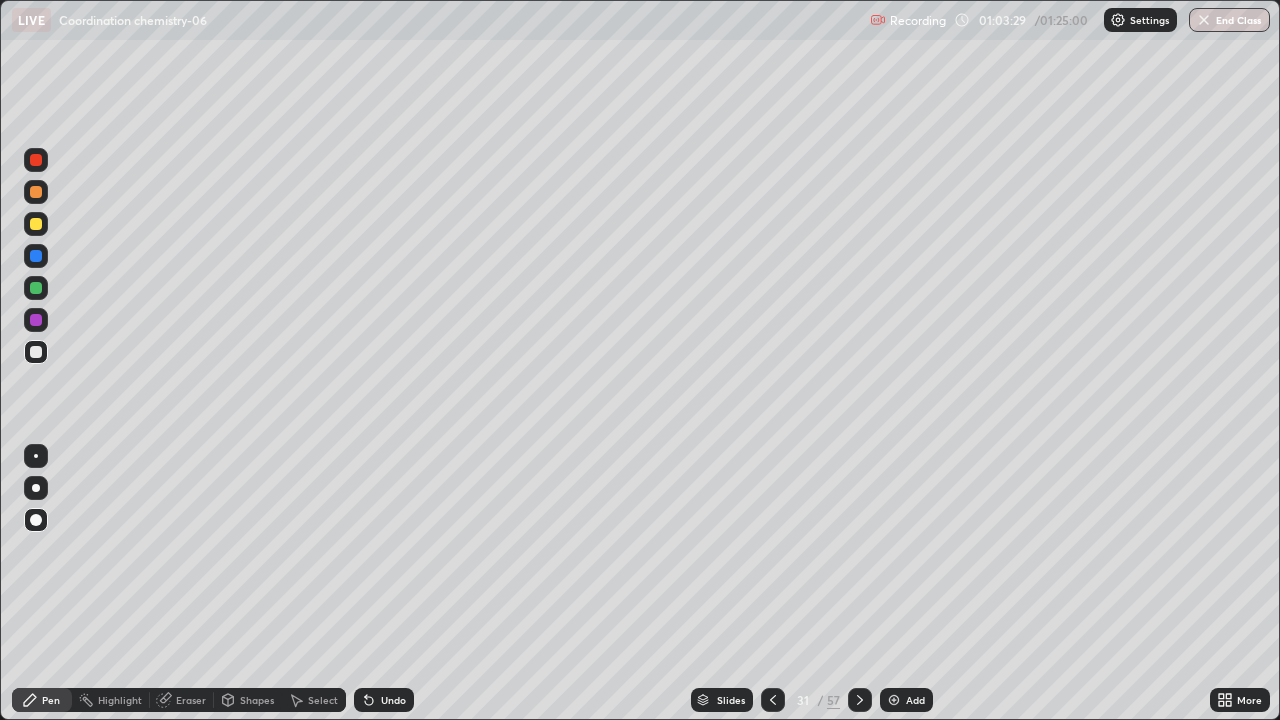 click on "Eraser" at bounding box center [191, 700] 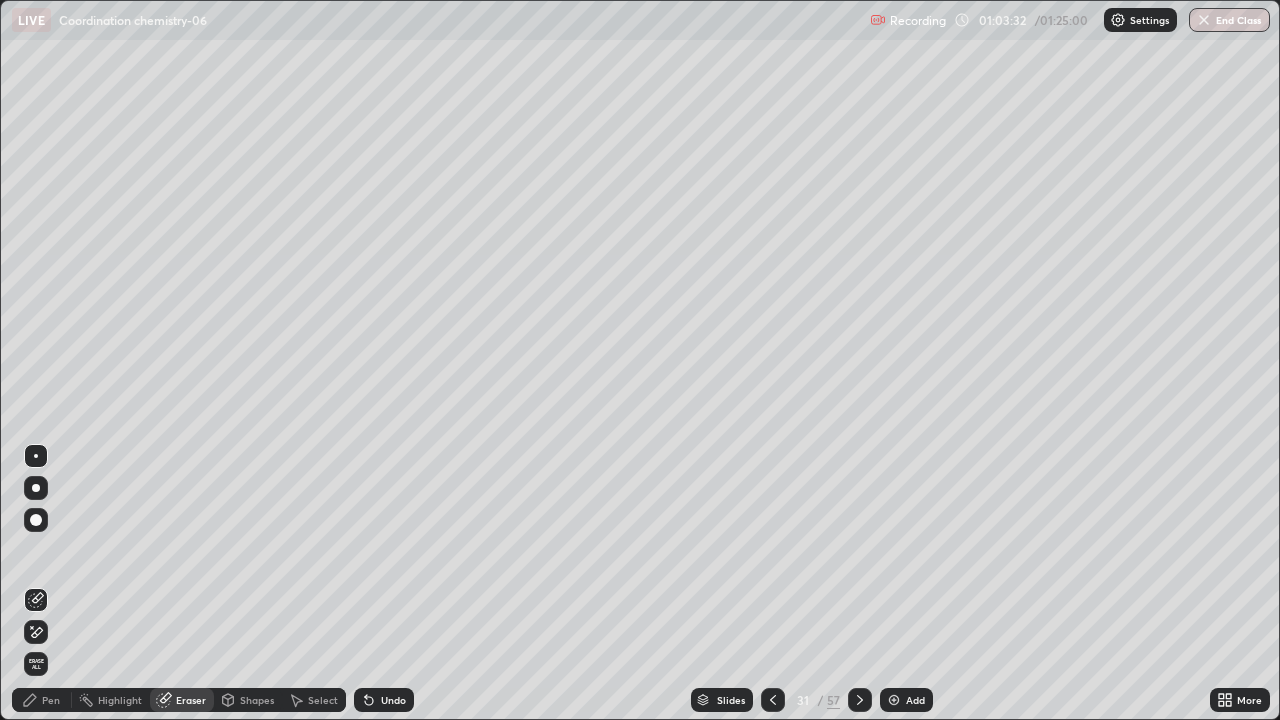 click on "Pen" at bounding box center (51, 700) 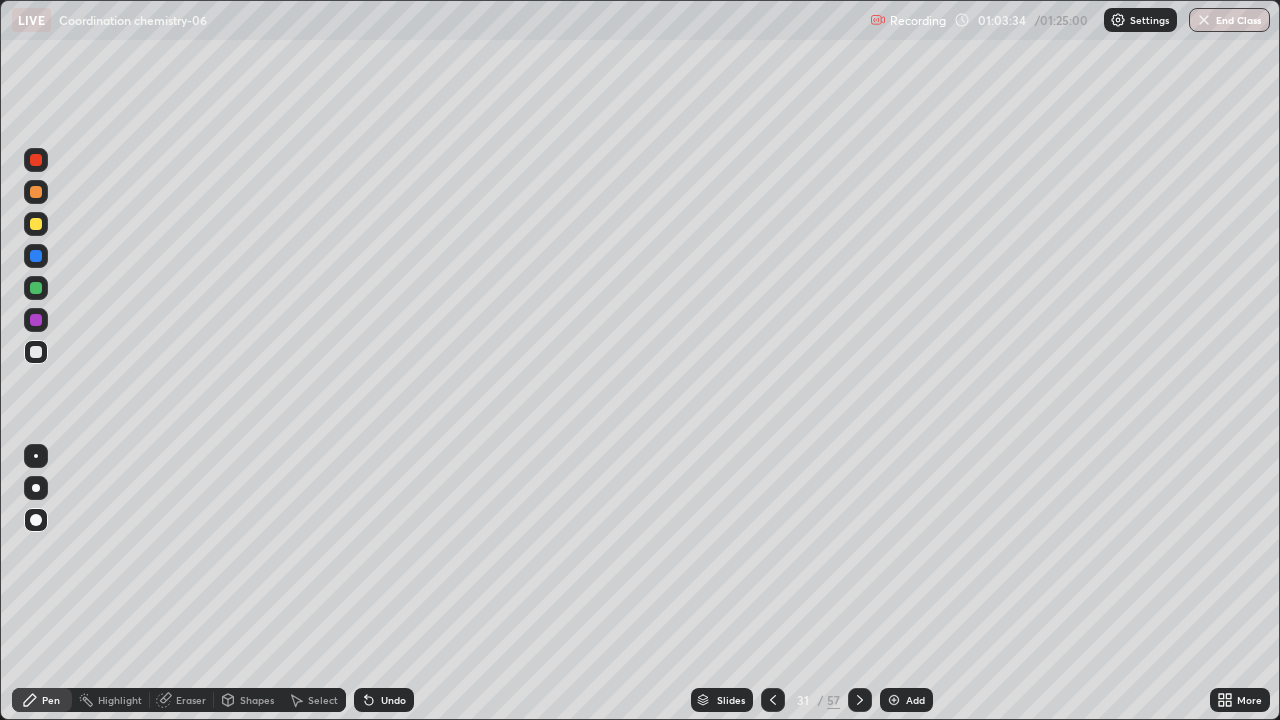 click at bounding box center [36, 352] 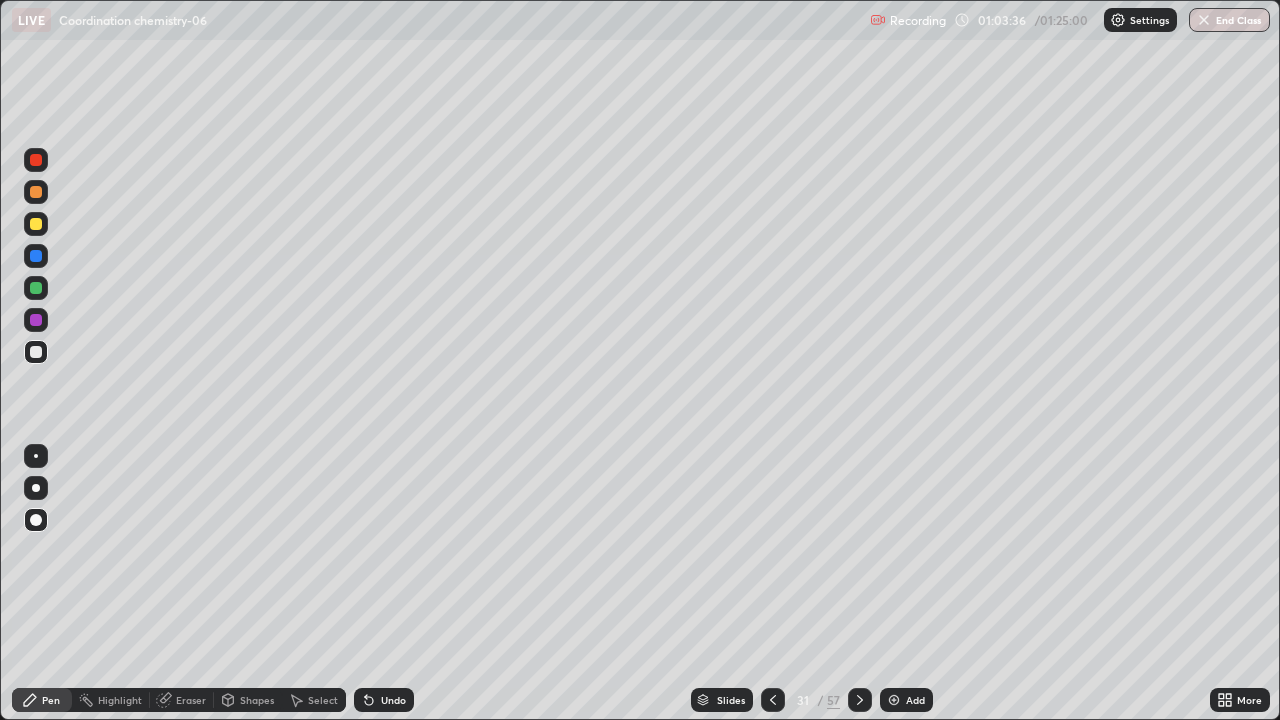 click at bounding box center [36, 224] 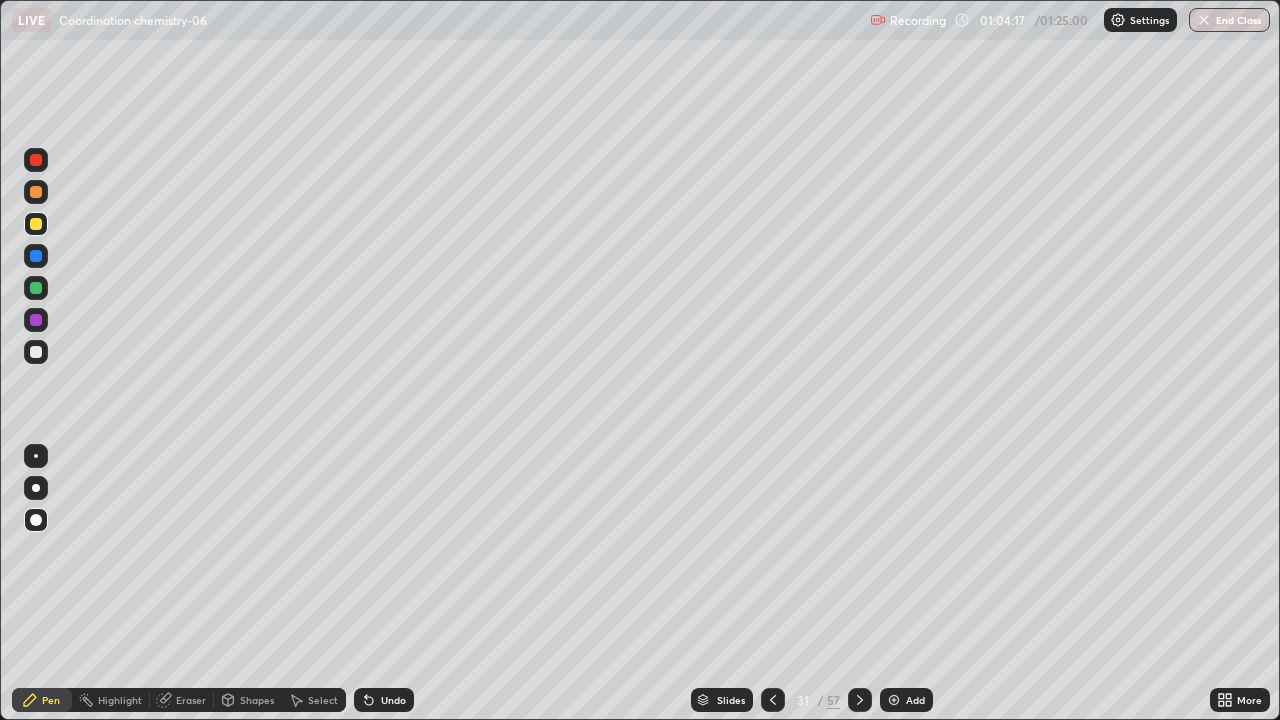 click on "Undo" at bounding box center (384, 700) 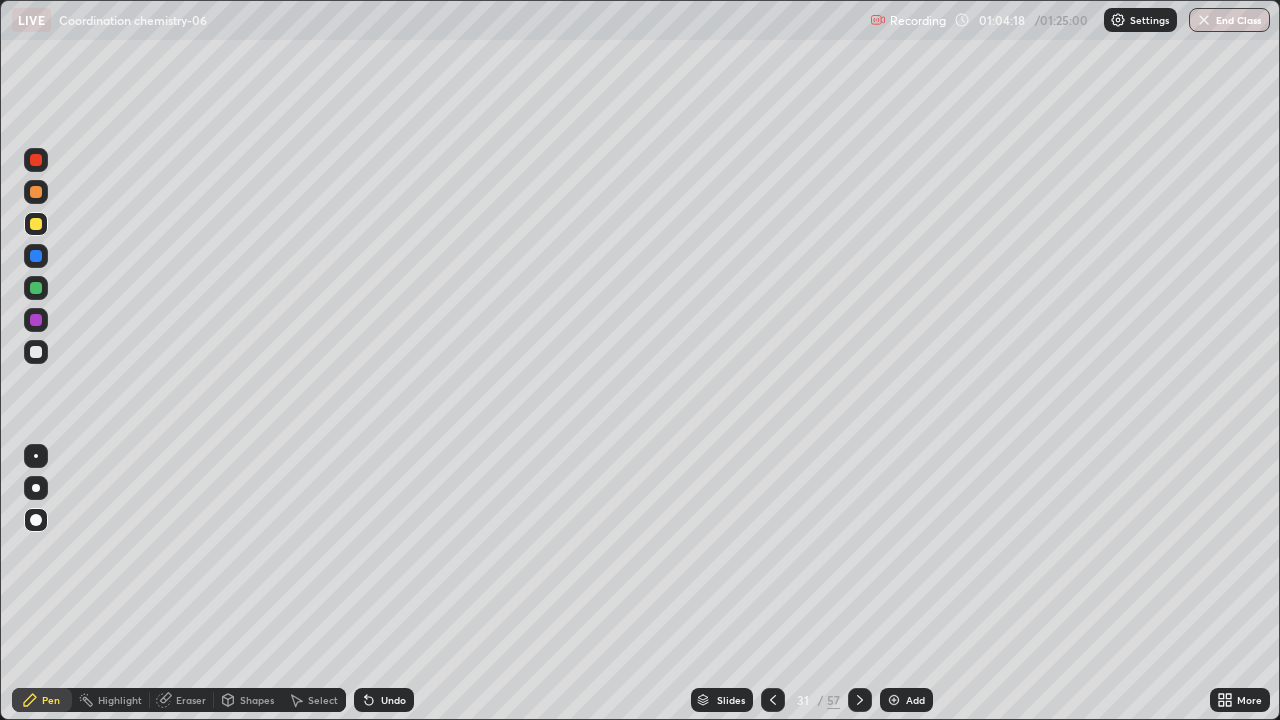 click on "Undo" at bounding box center [393, 700] 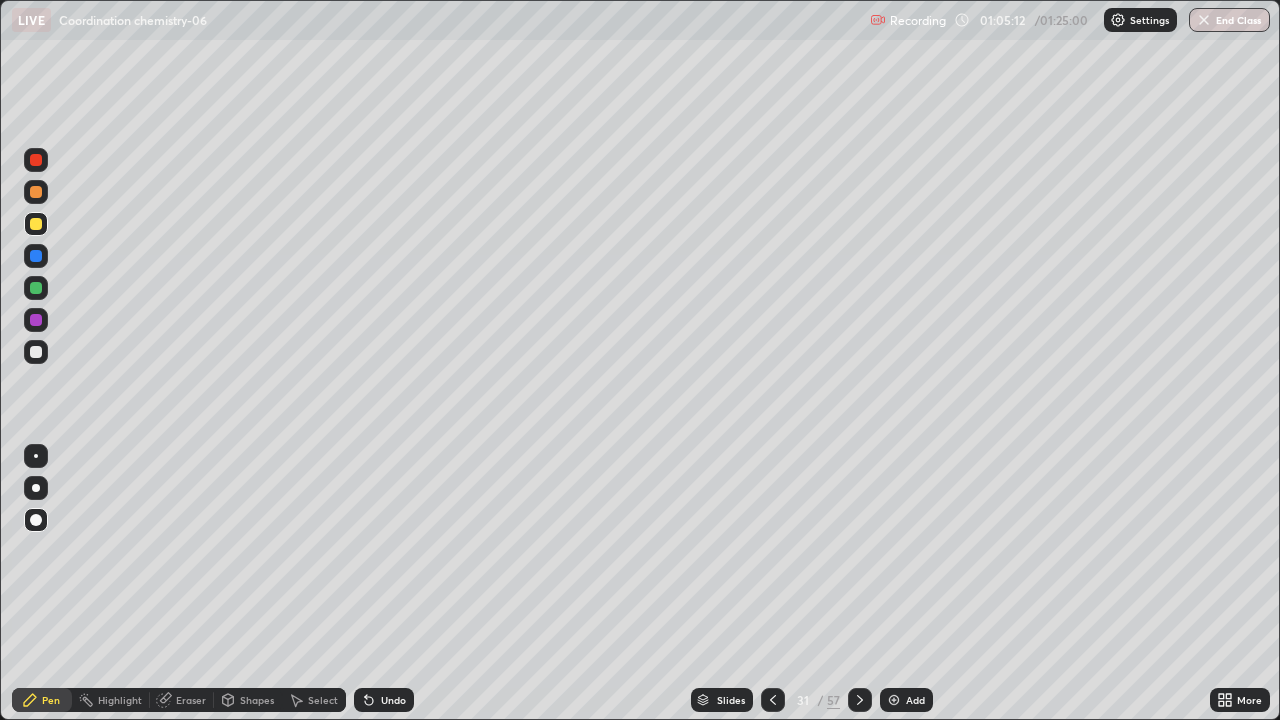 click 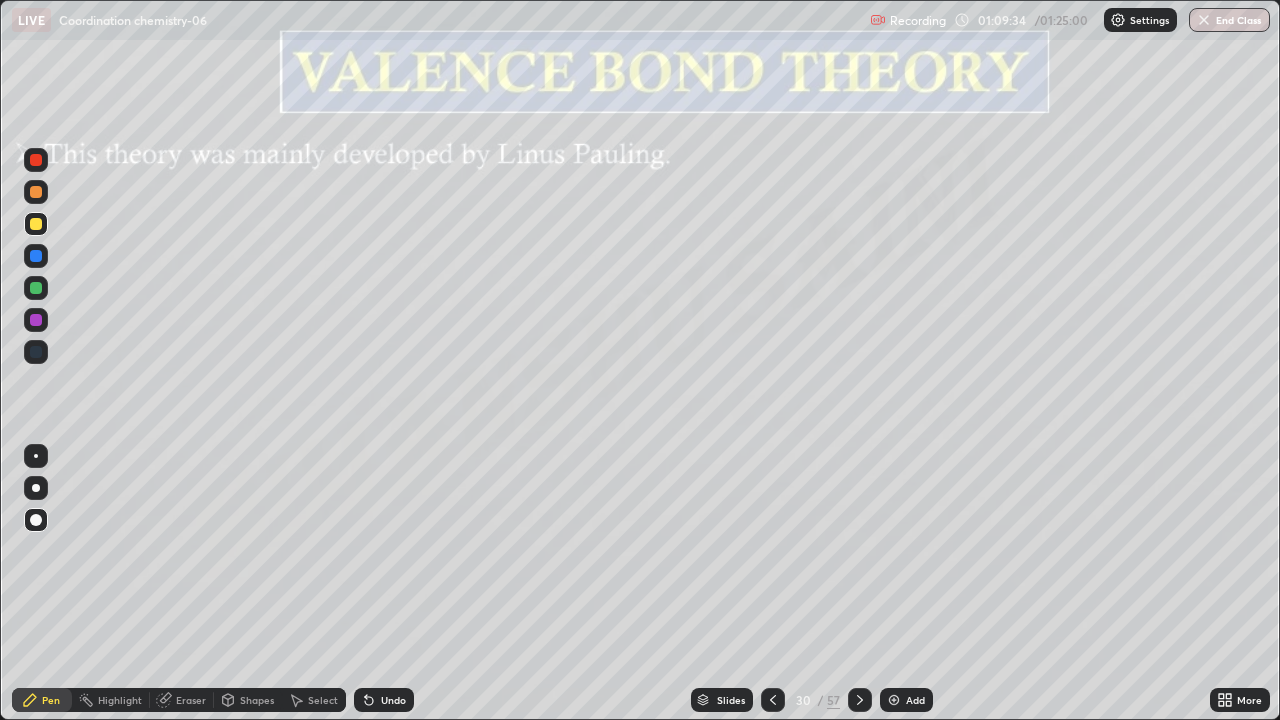 click 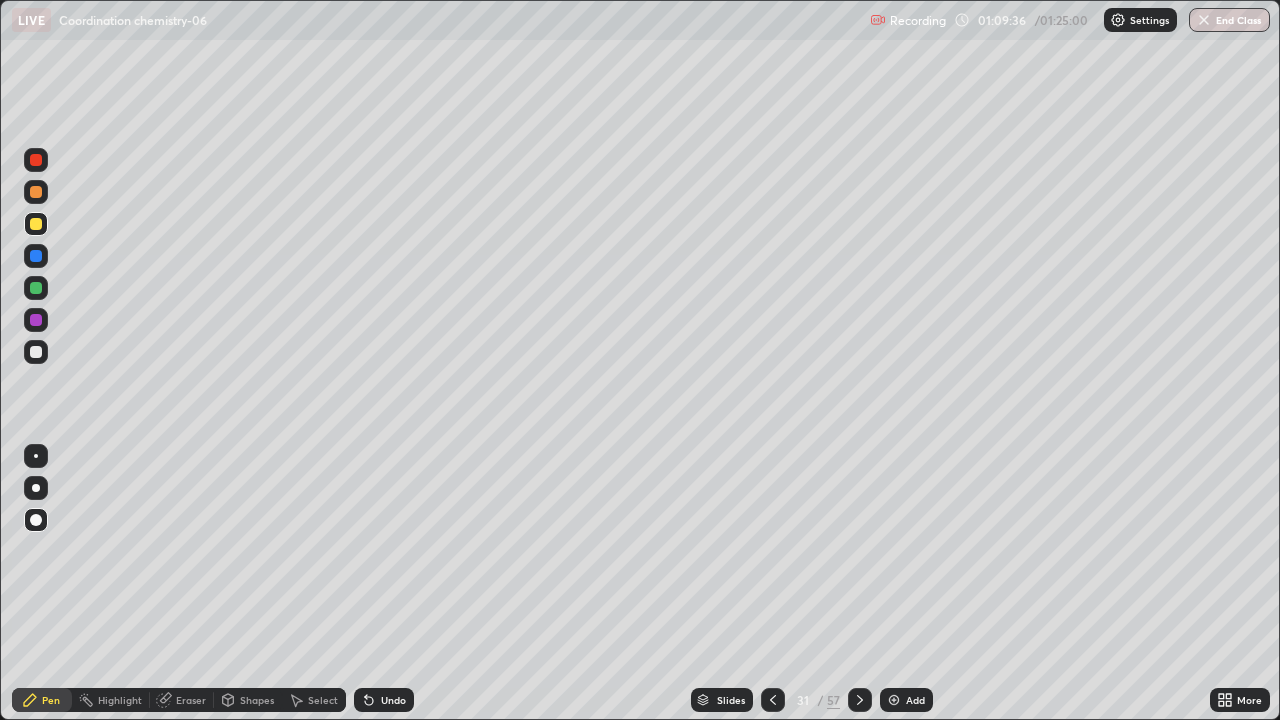 click on "Add" at bounding box center [915, 700] 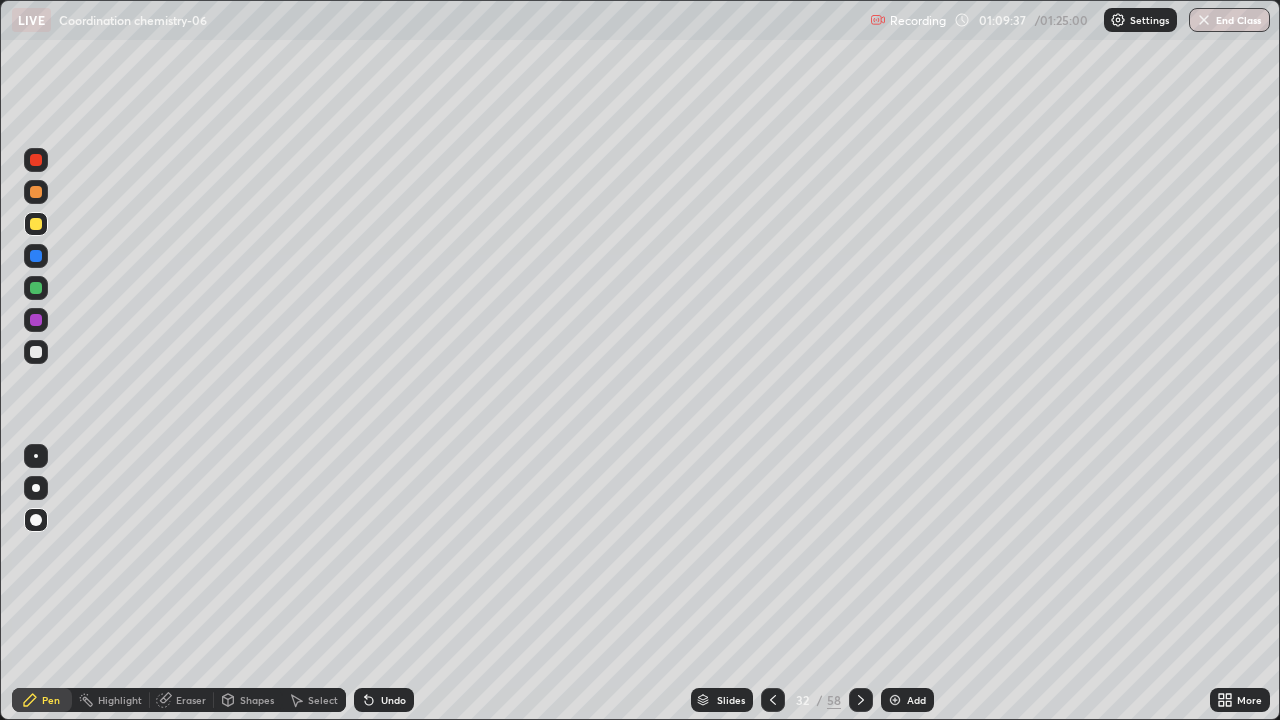 click at bounding box center [36, 352] 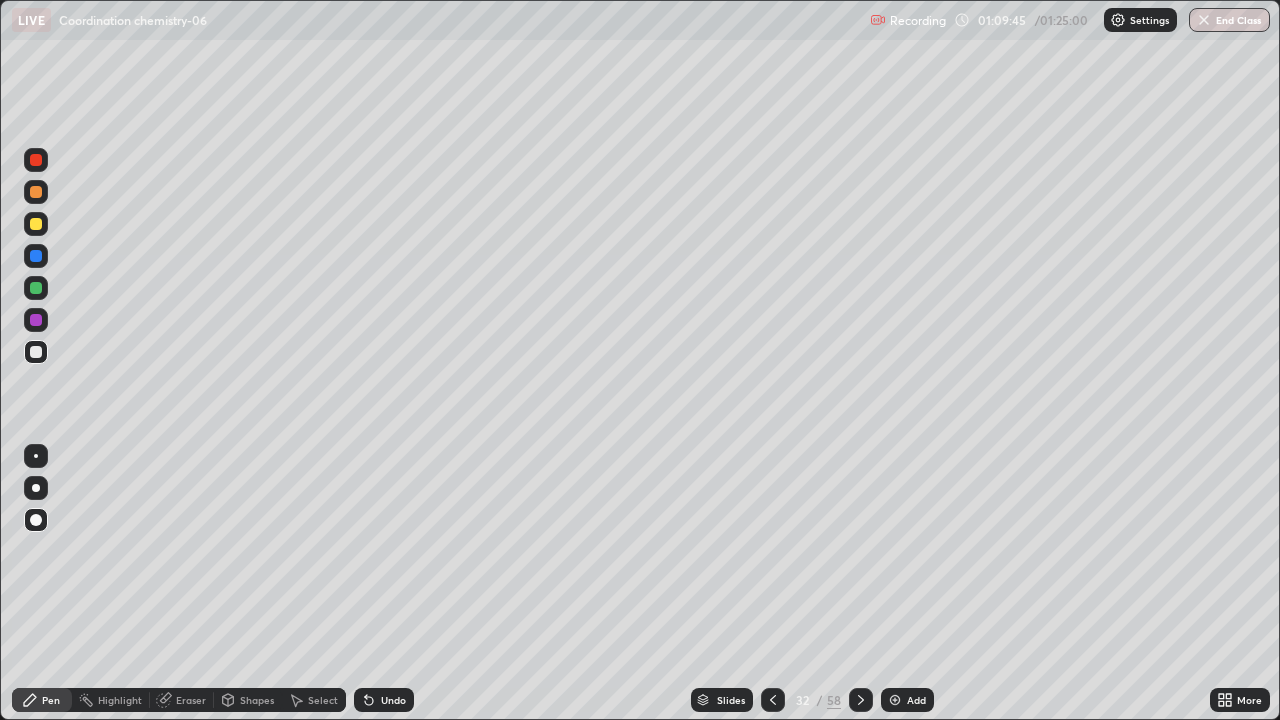 click on "Undo" at bounding box center (384, 700) 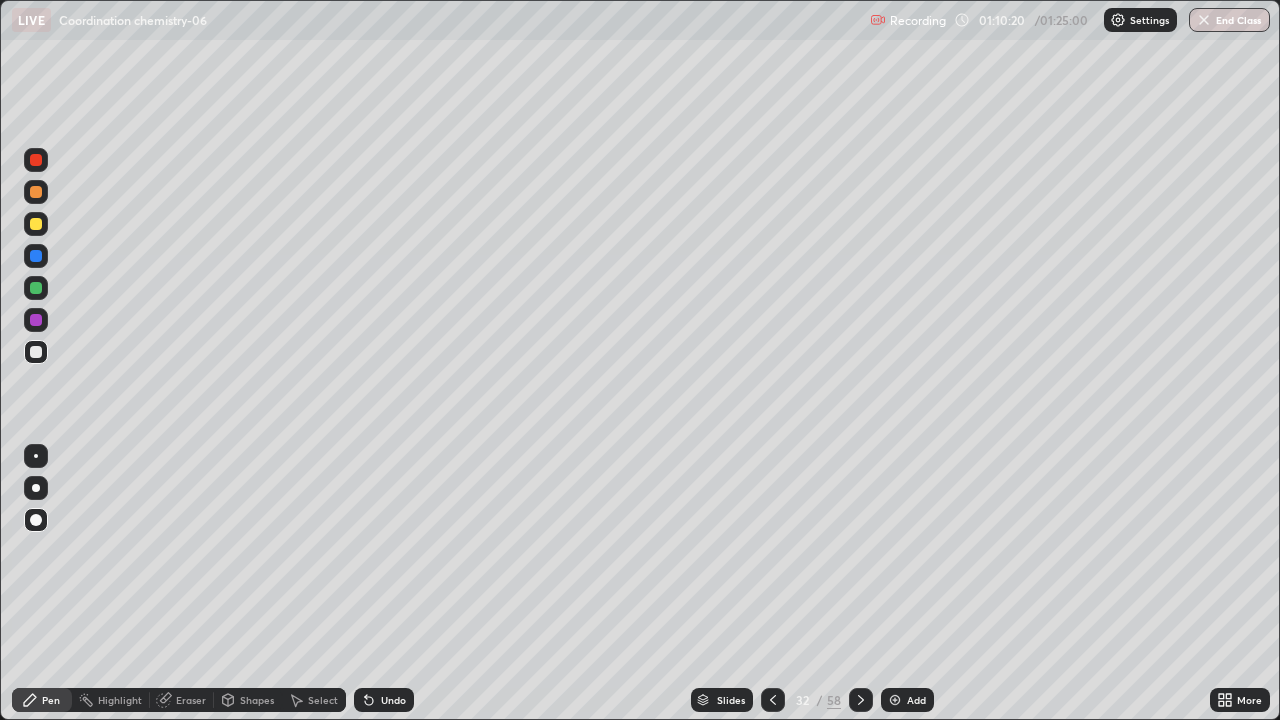 click at bounding box center (36, 320) 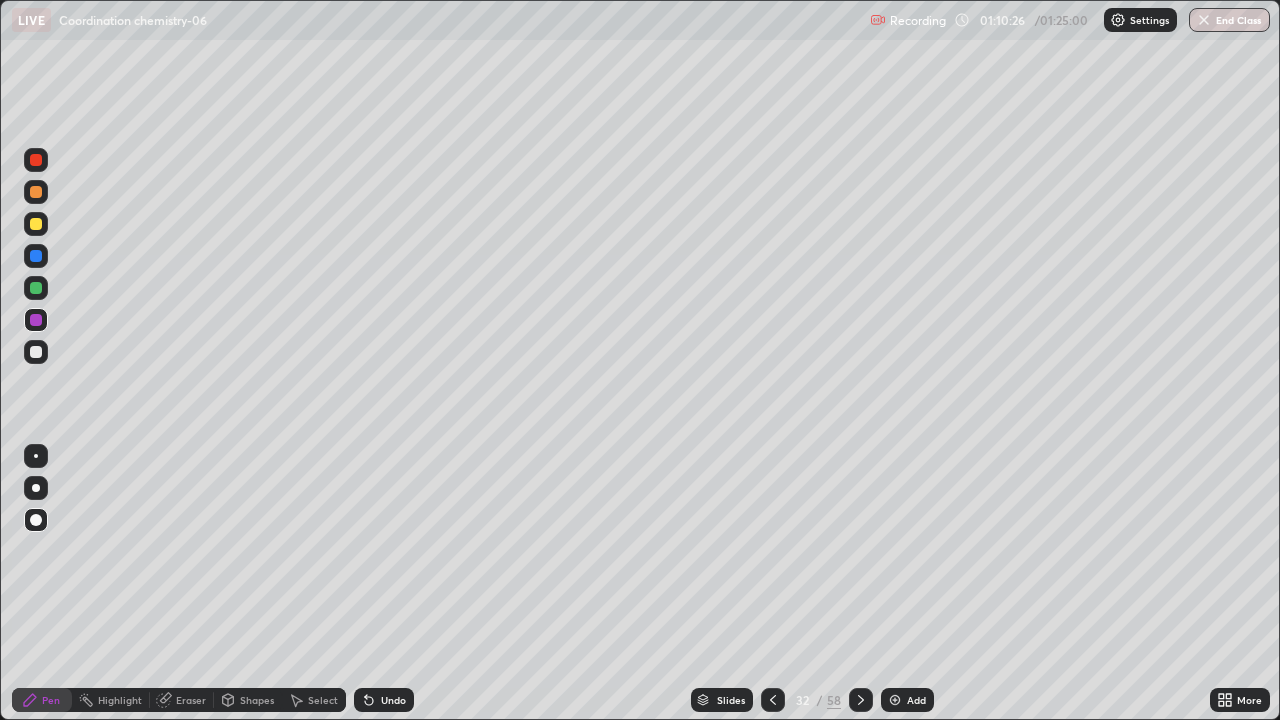 click at bounding box center [36, 224] 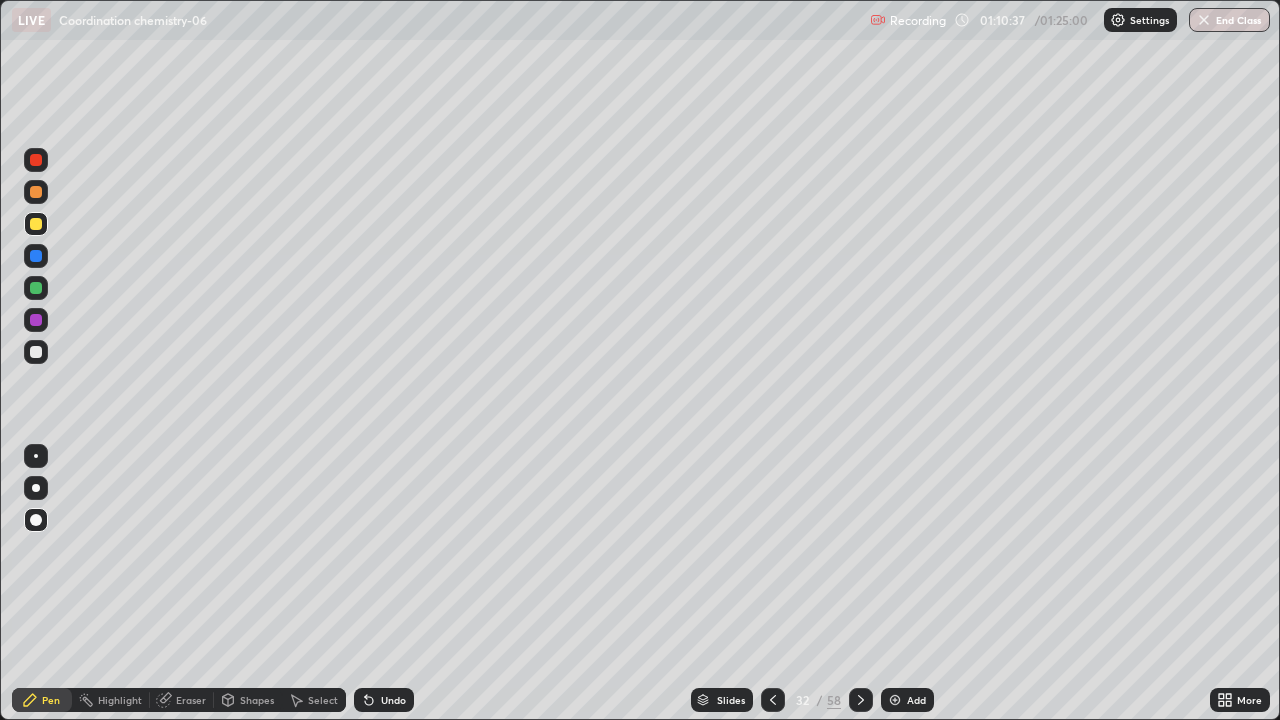 click at bounding box center (36, 256) 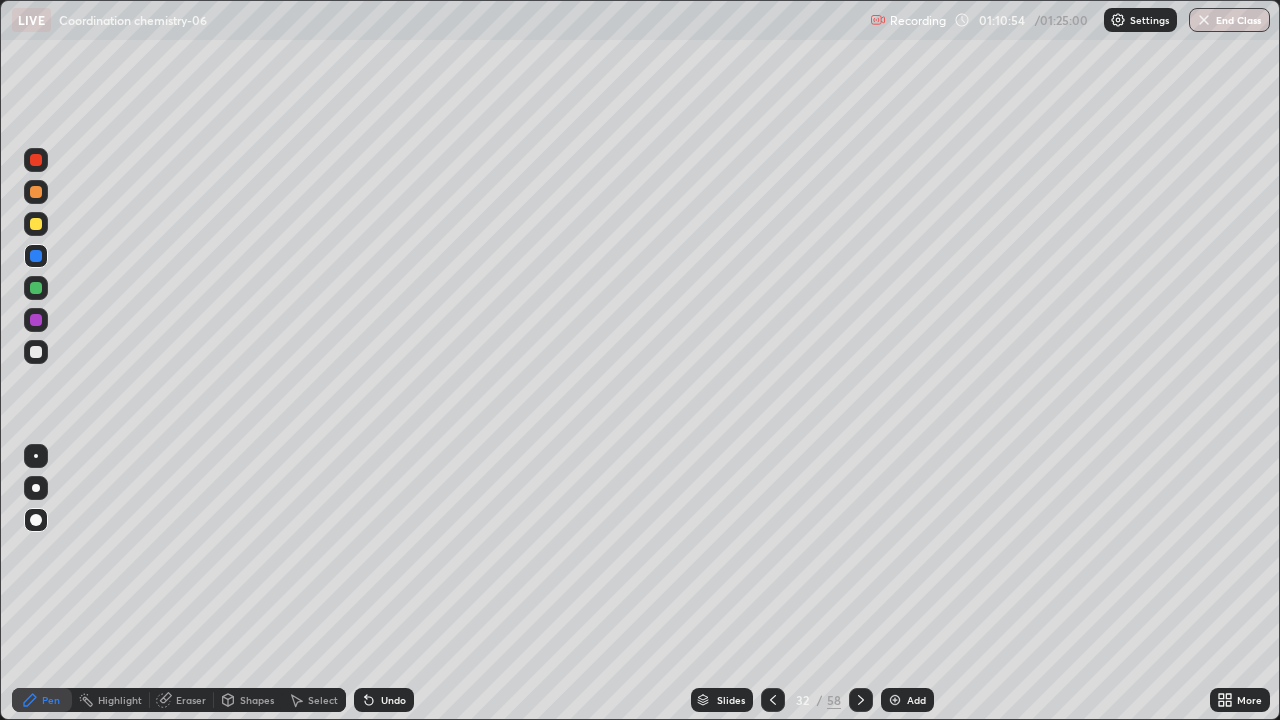 click at bounding box center (36, 352) 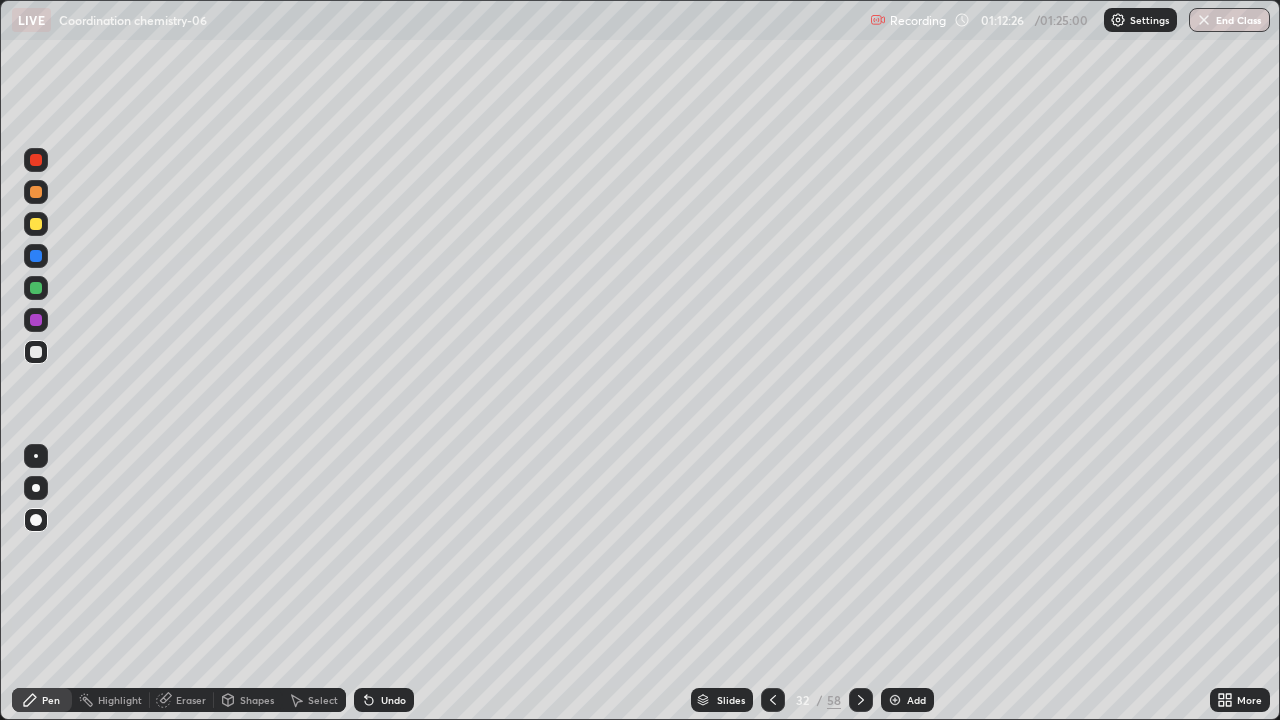 click on "Add" at bounding box center (916, 700) 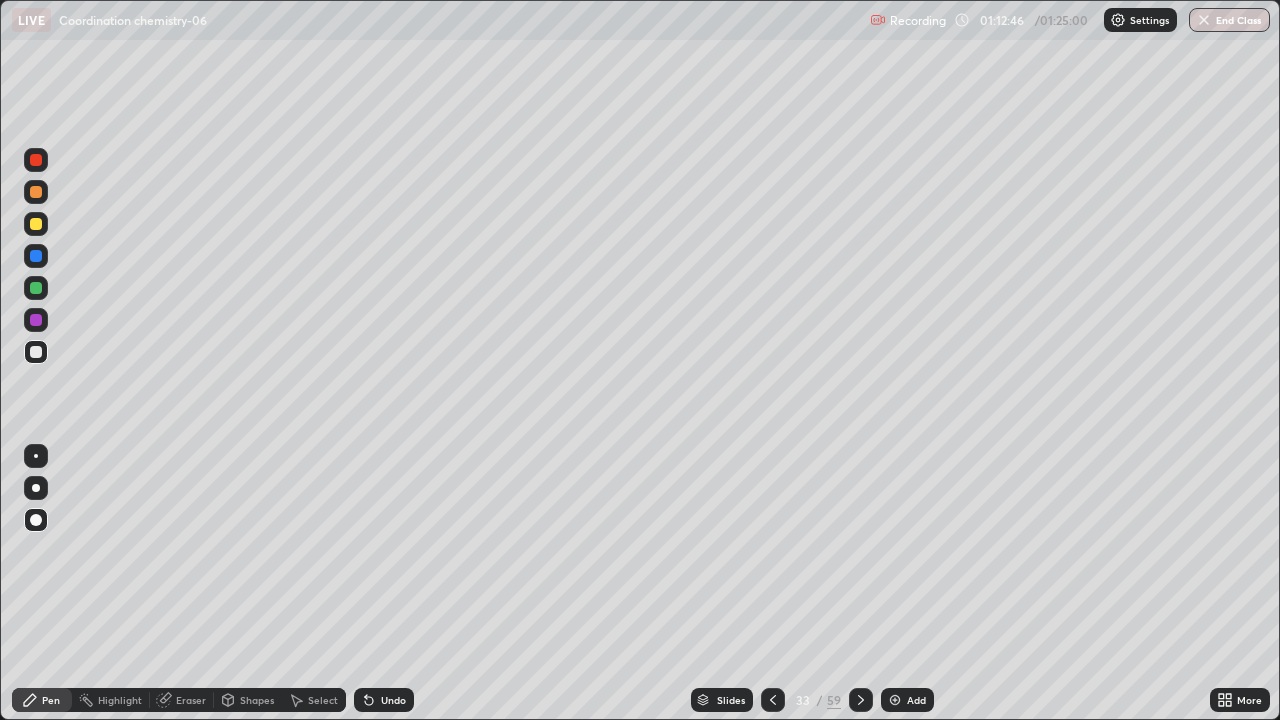 click on "Slides" at bounding box center (722, 700) 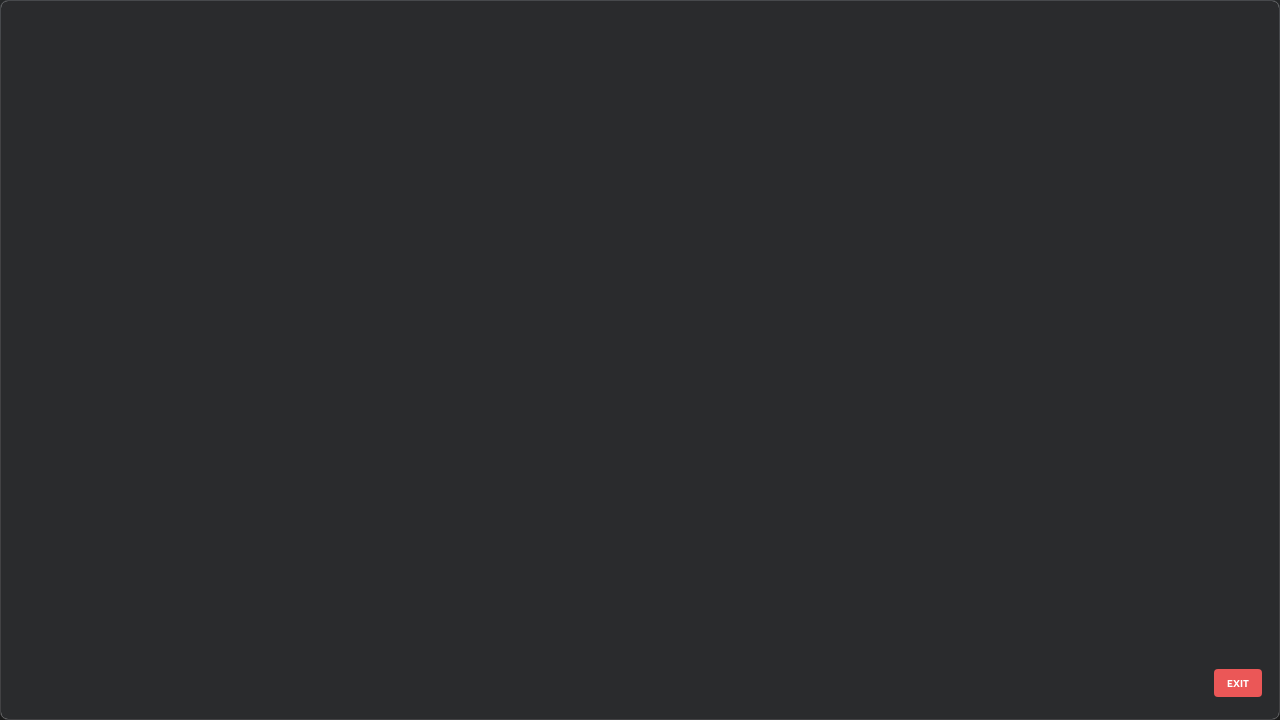 scroll, scrollTop: 1753, scrollLeft: 0, axis: vertical 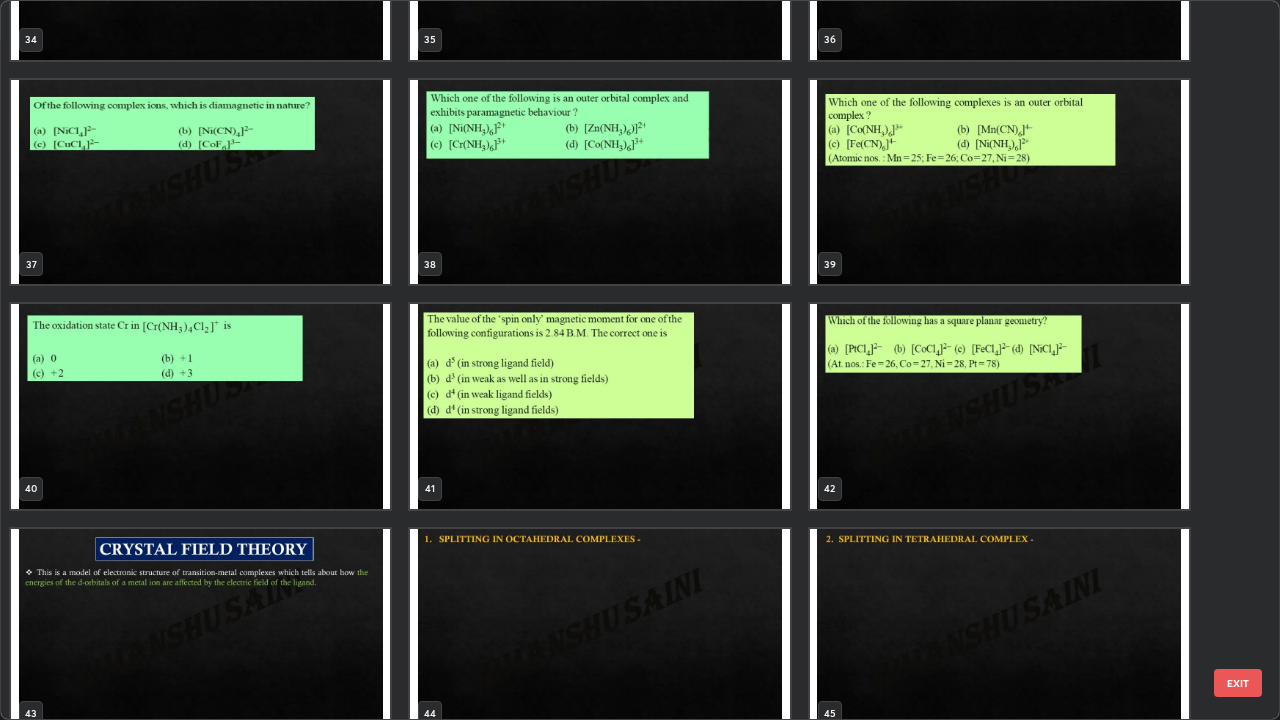 click at bounding box center [999, 406] 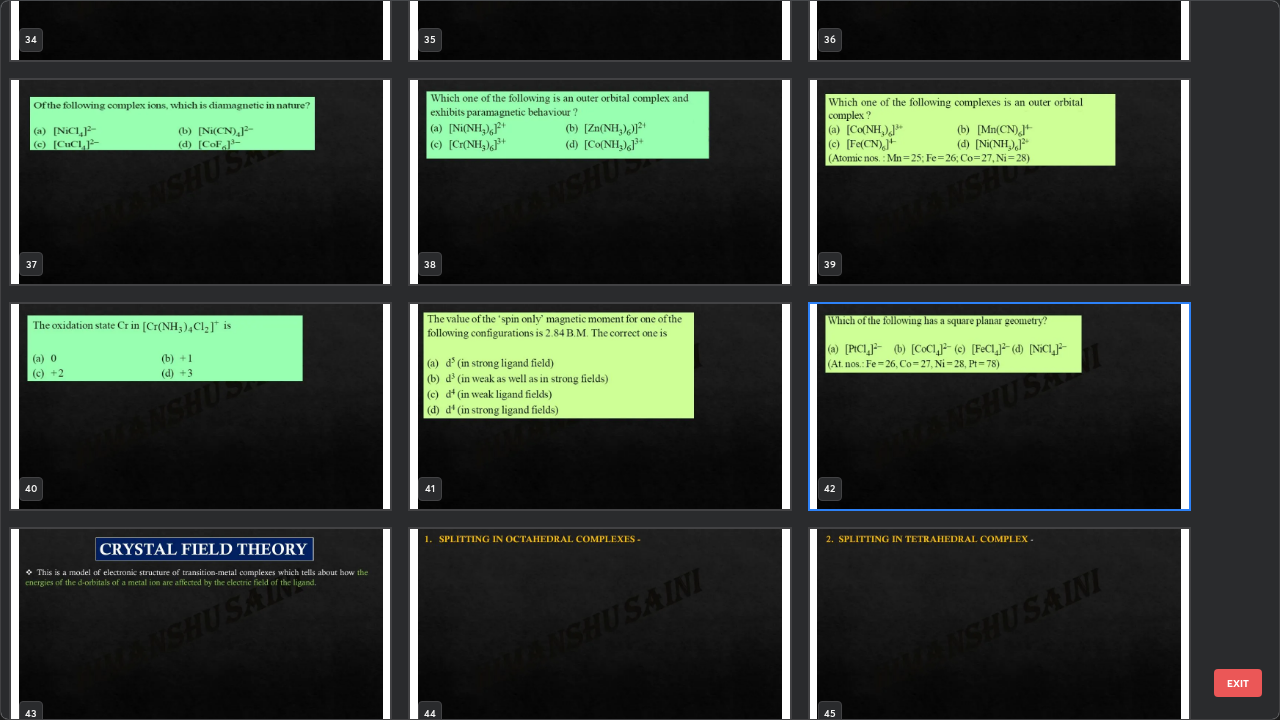 click at bounding box center (999, 406) 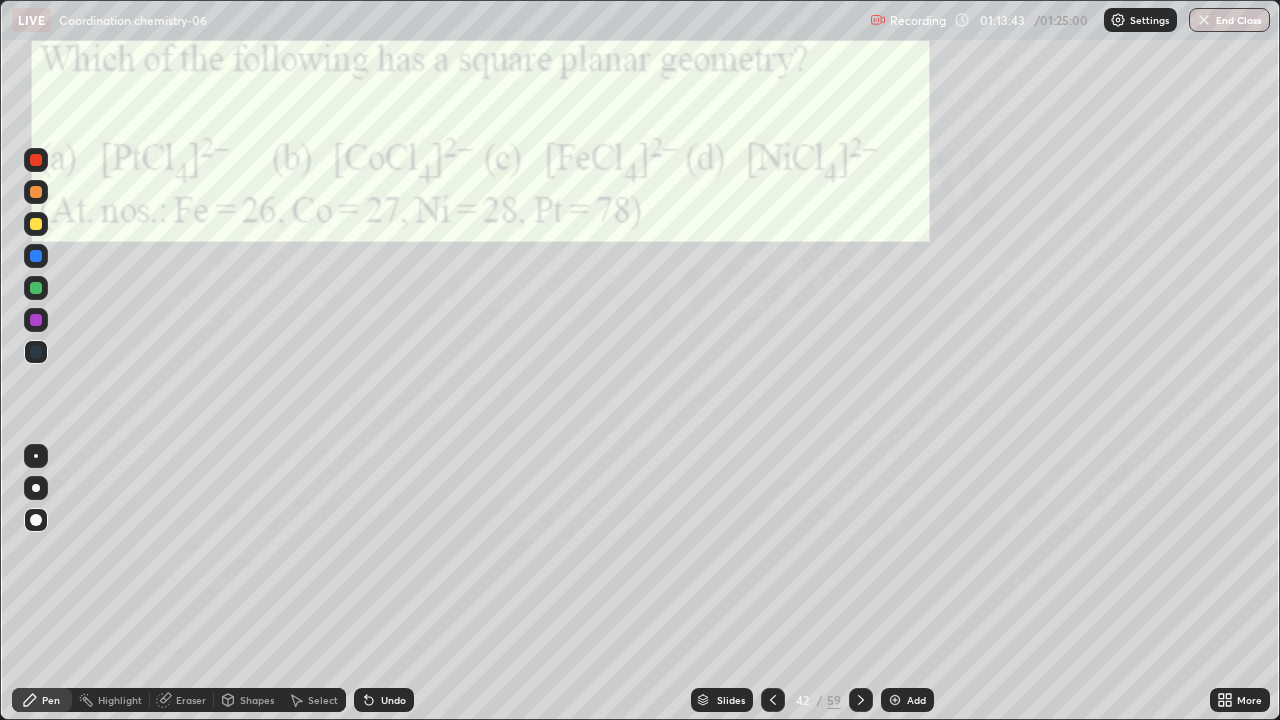 click 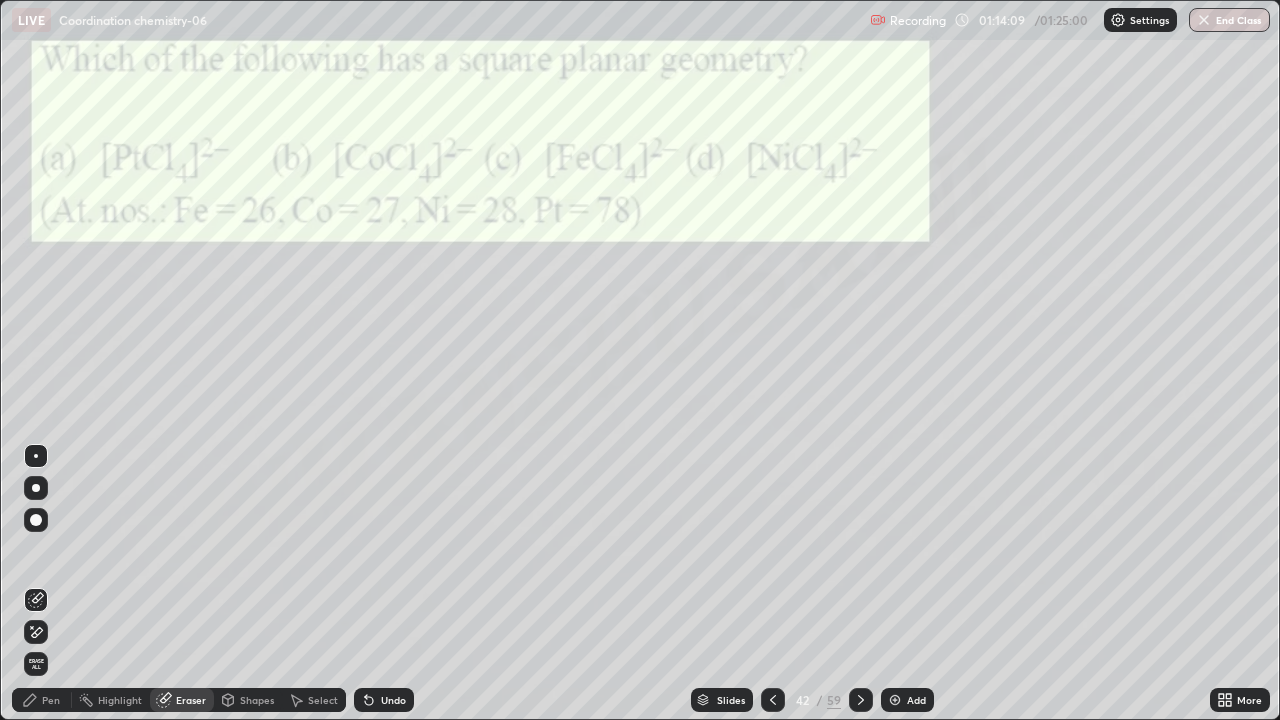 click on "Pen" at bounding box center (42, 700) 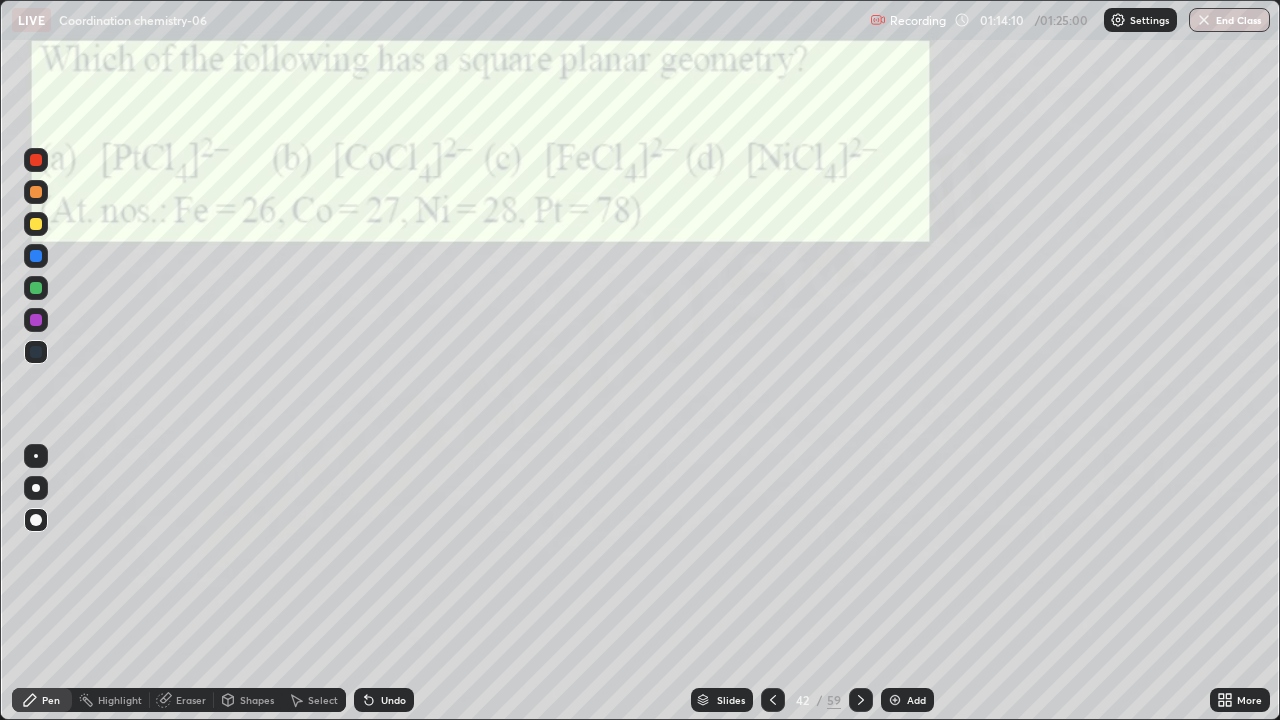 click at bounding box center [36, 256] 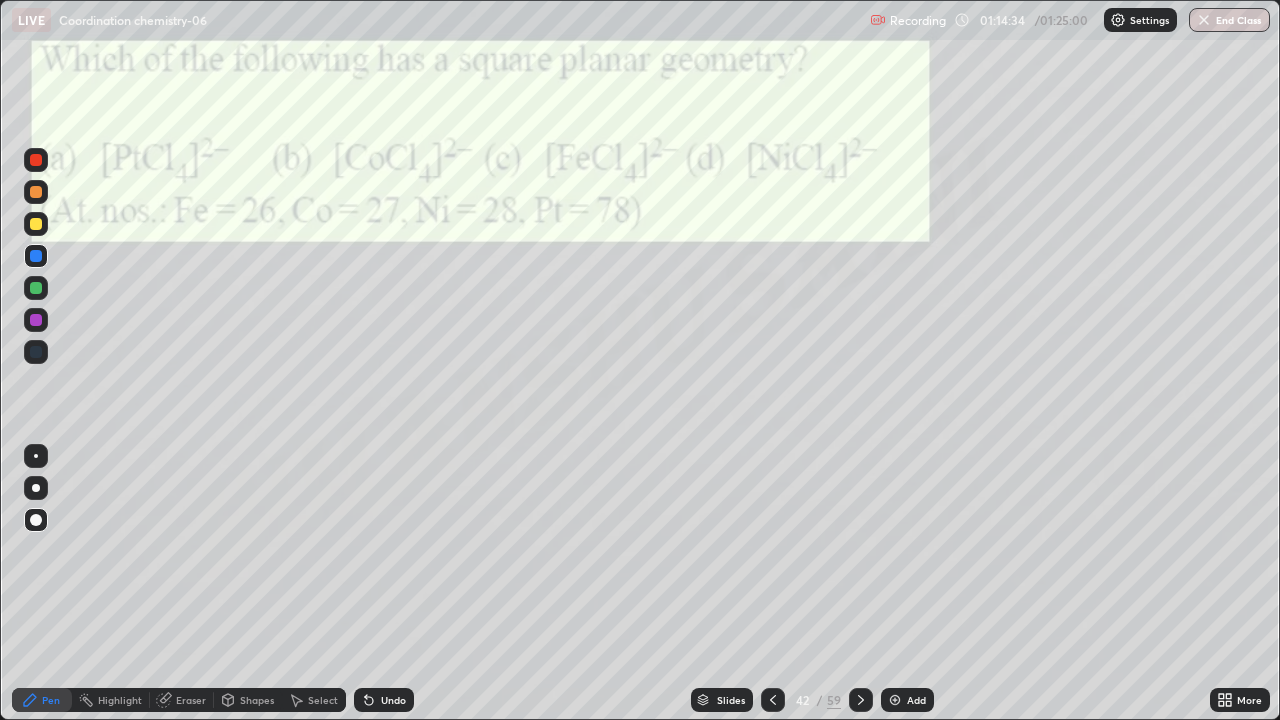 click on "Slides" at bounding box center [731, 700] 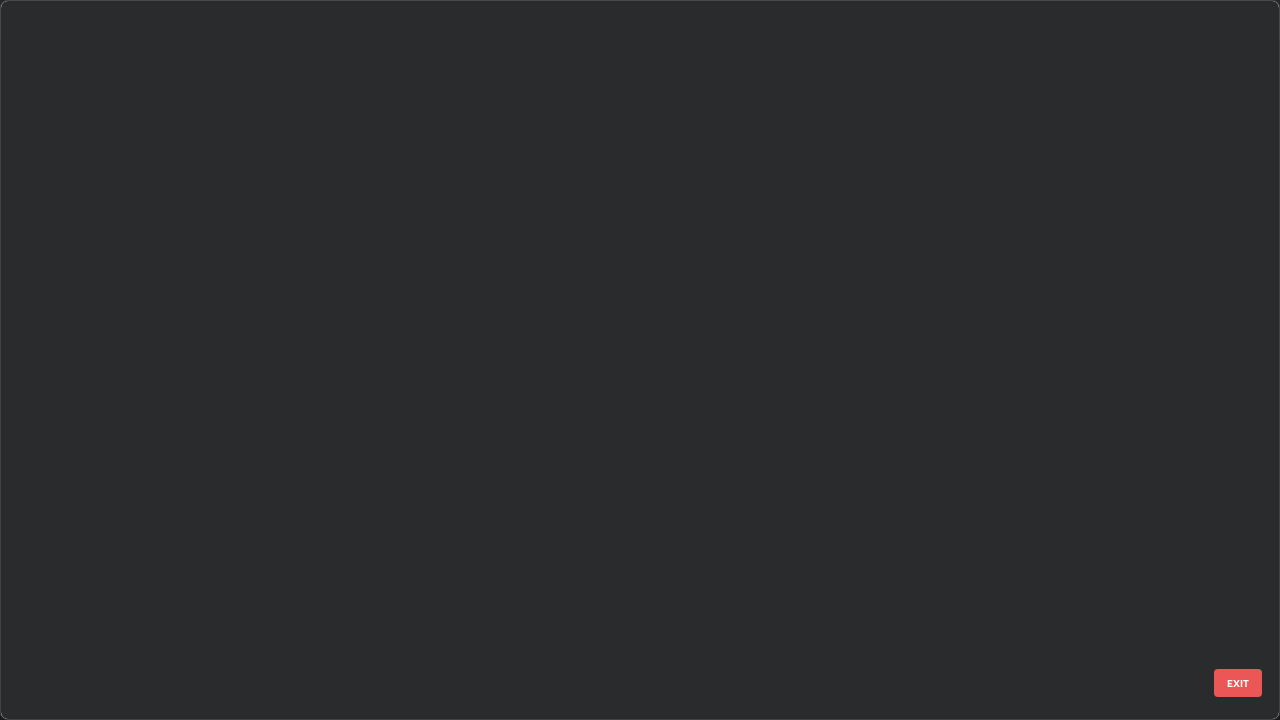 scroll, scrollTop: 2426, scrollLeft: 0, axis: vertical 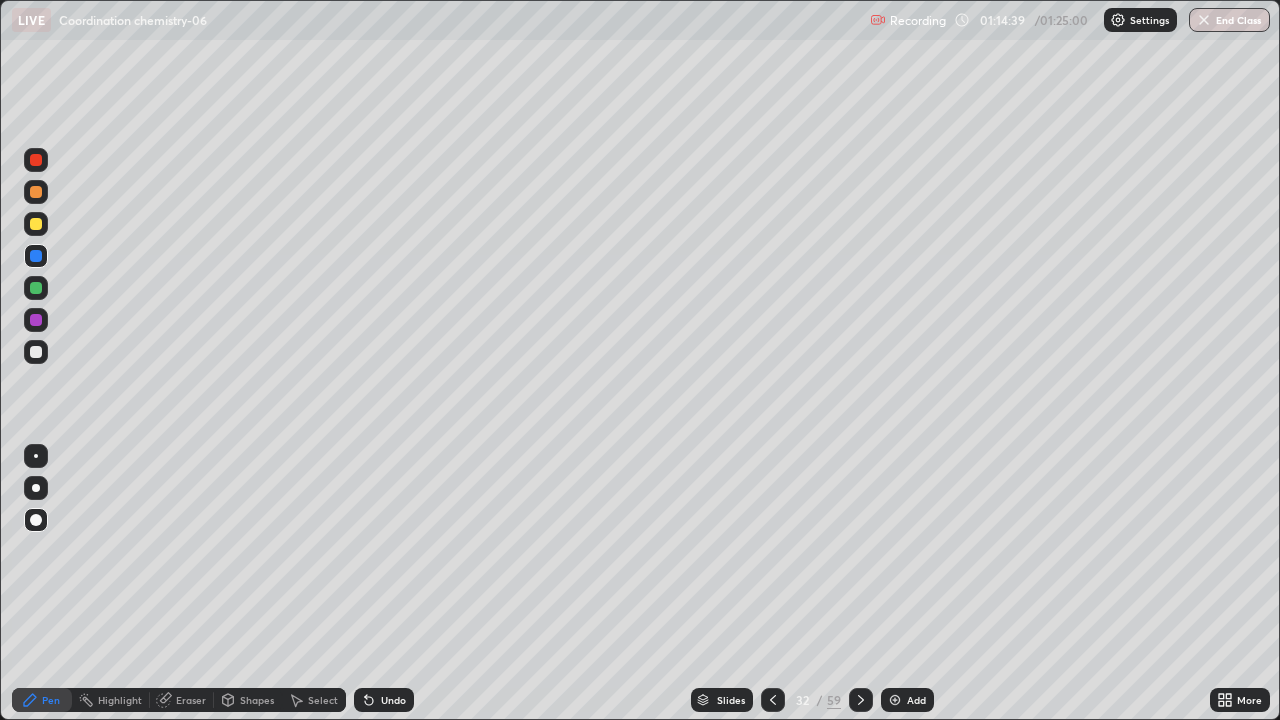 click 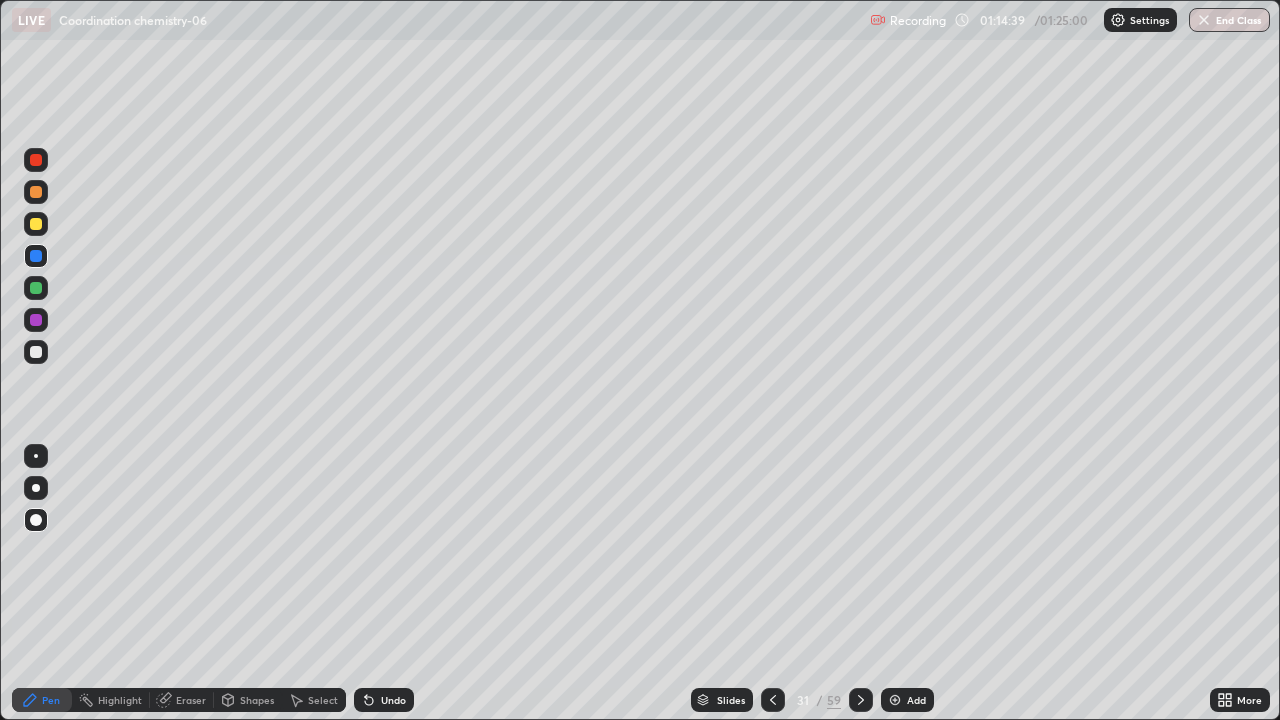 click 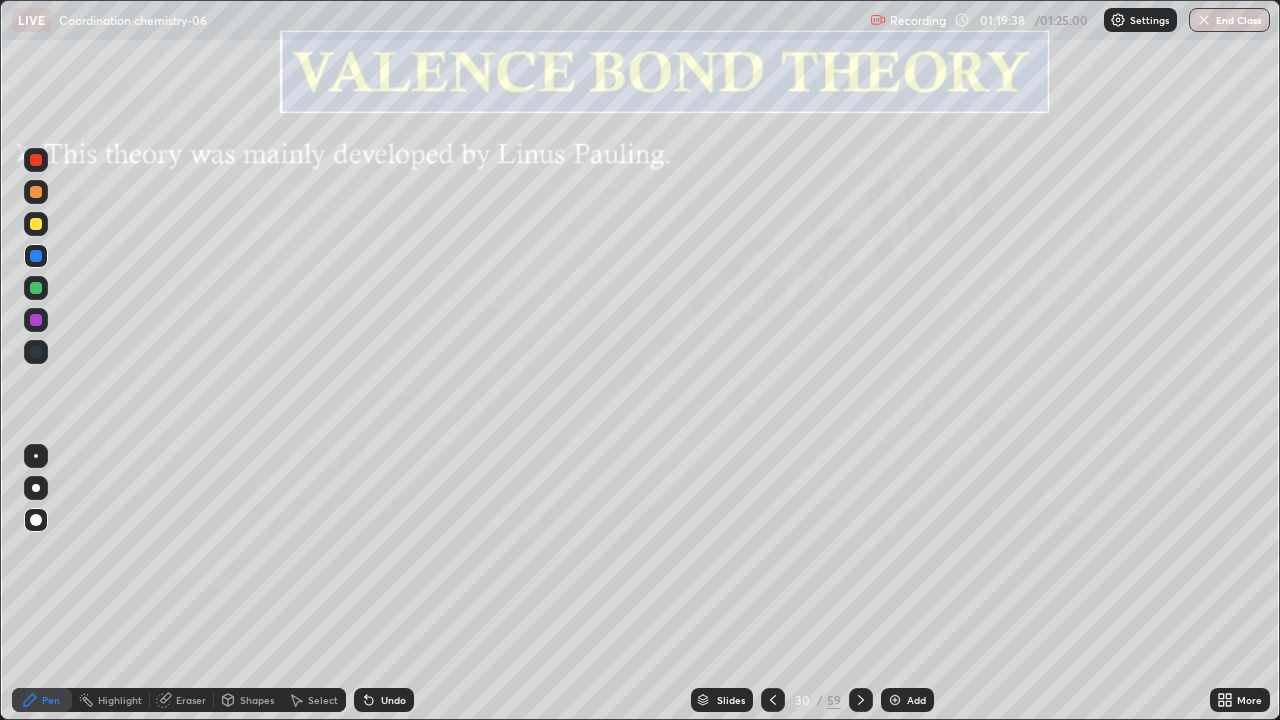 click 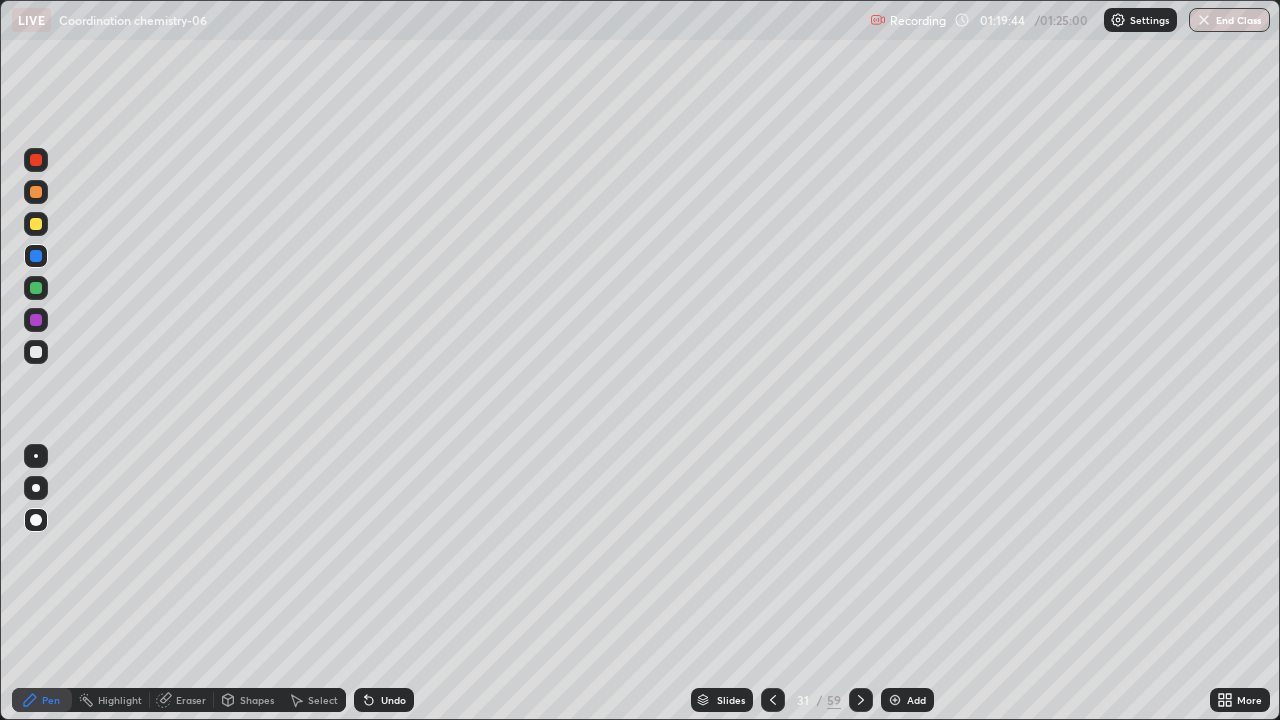 click 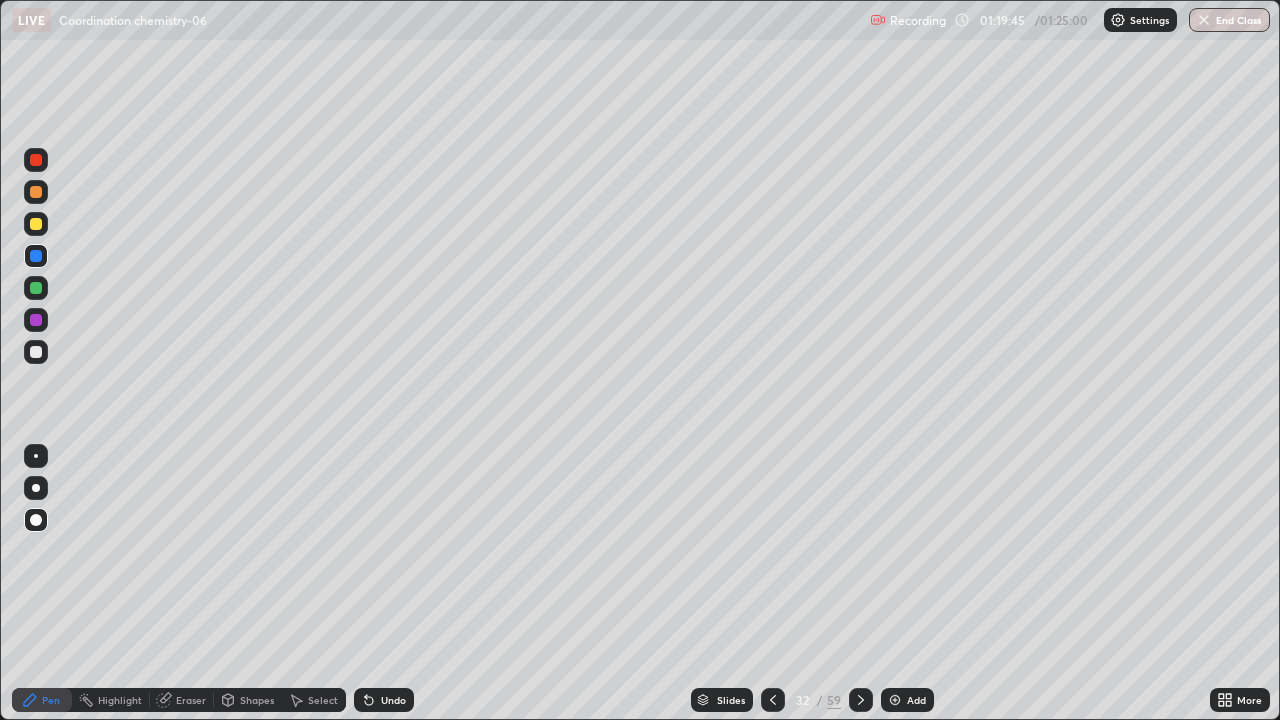 click 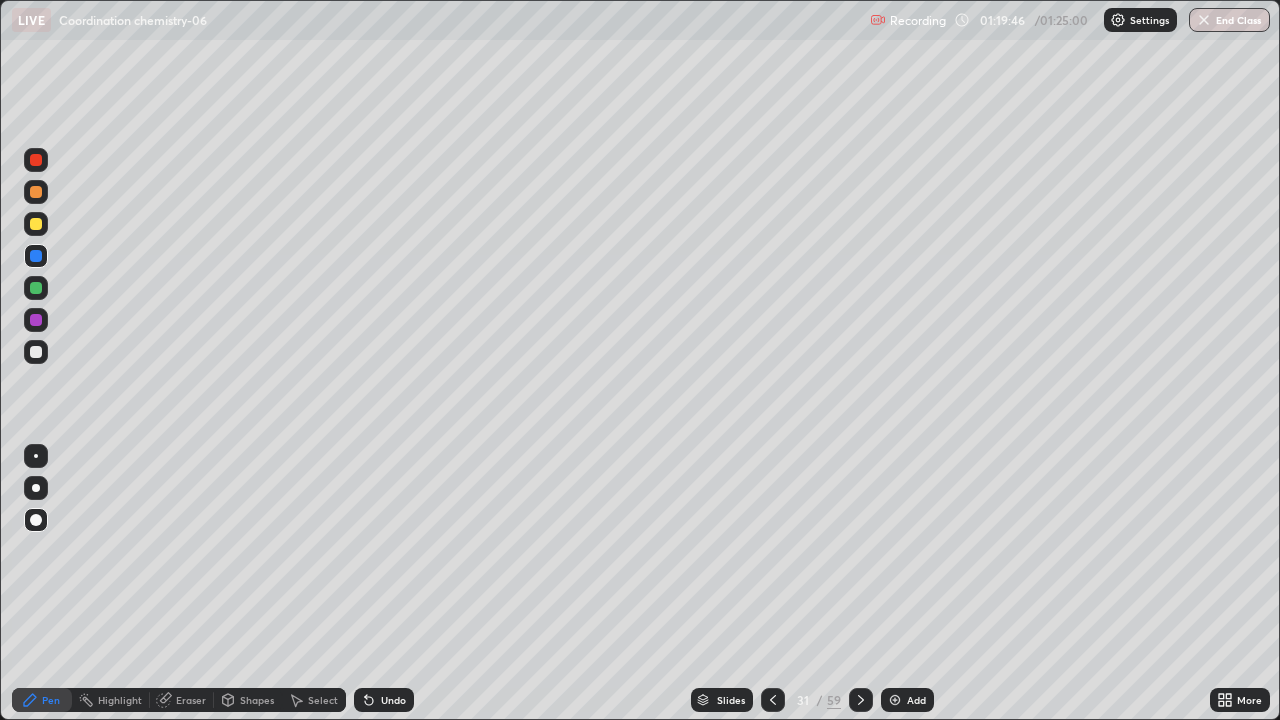 click 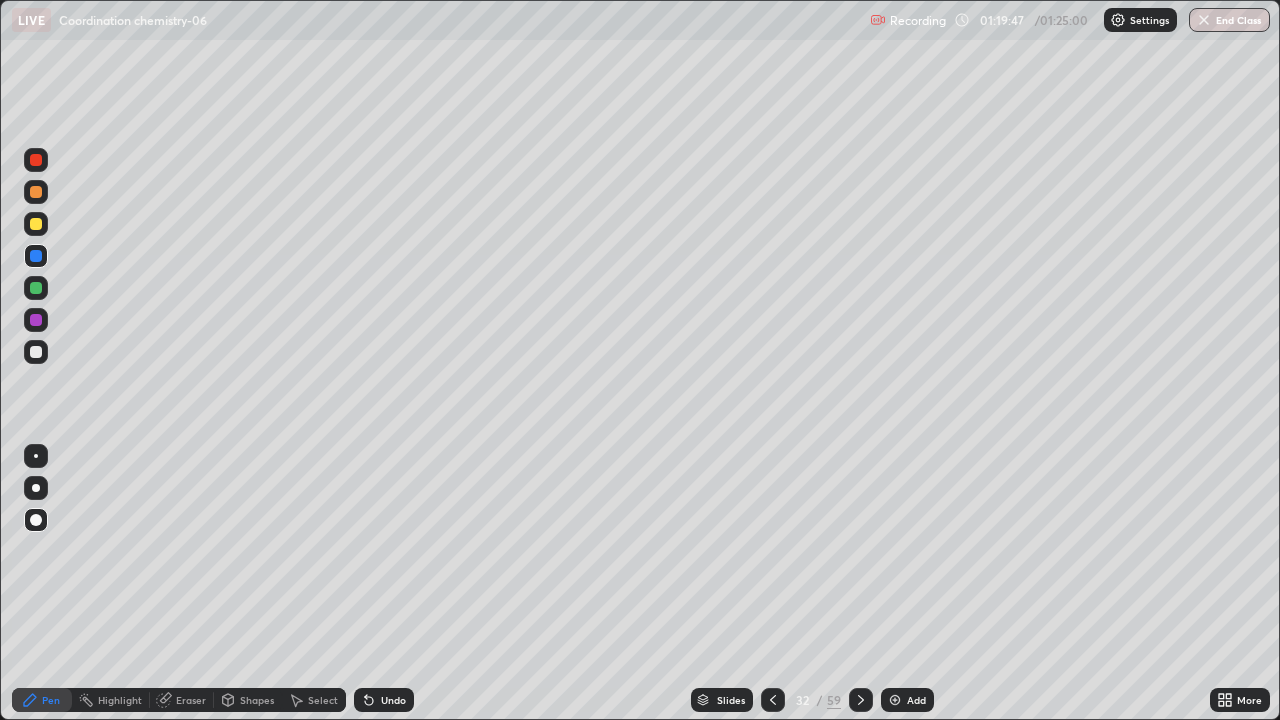 click on "Add" at bounding box center (916, 700) 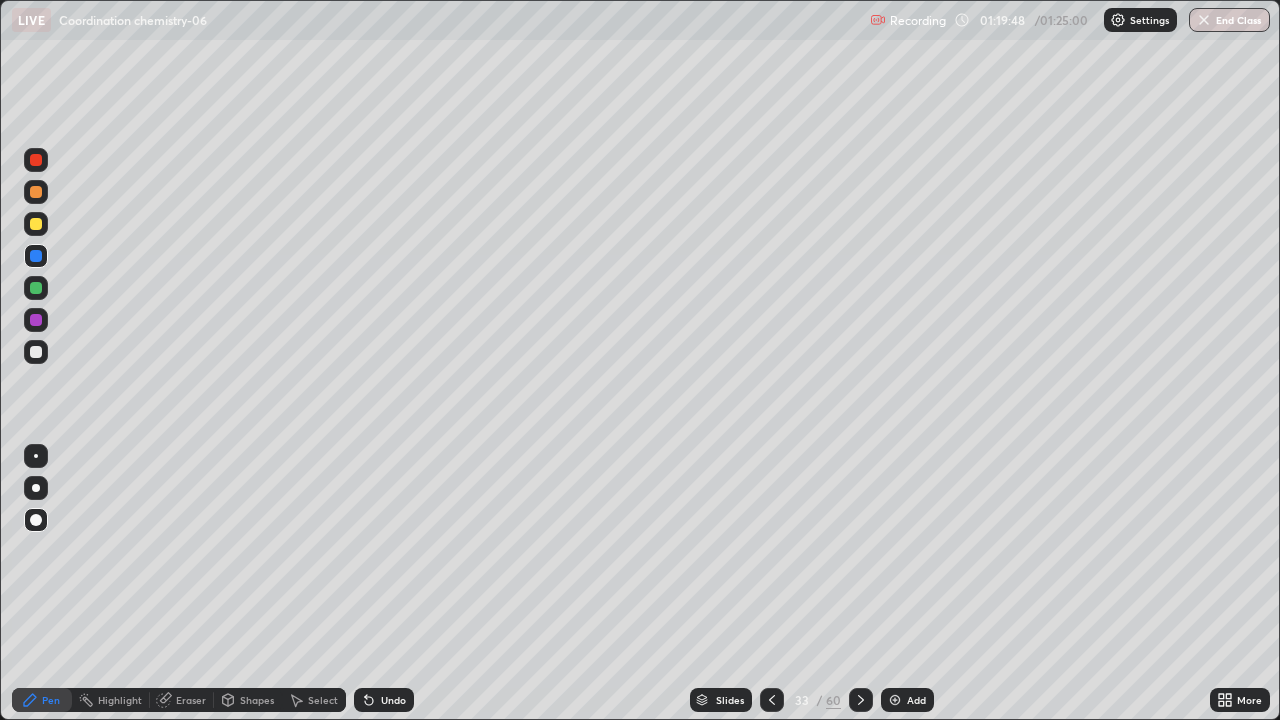 click on "Pen" at bounding box center (42, 700) 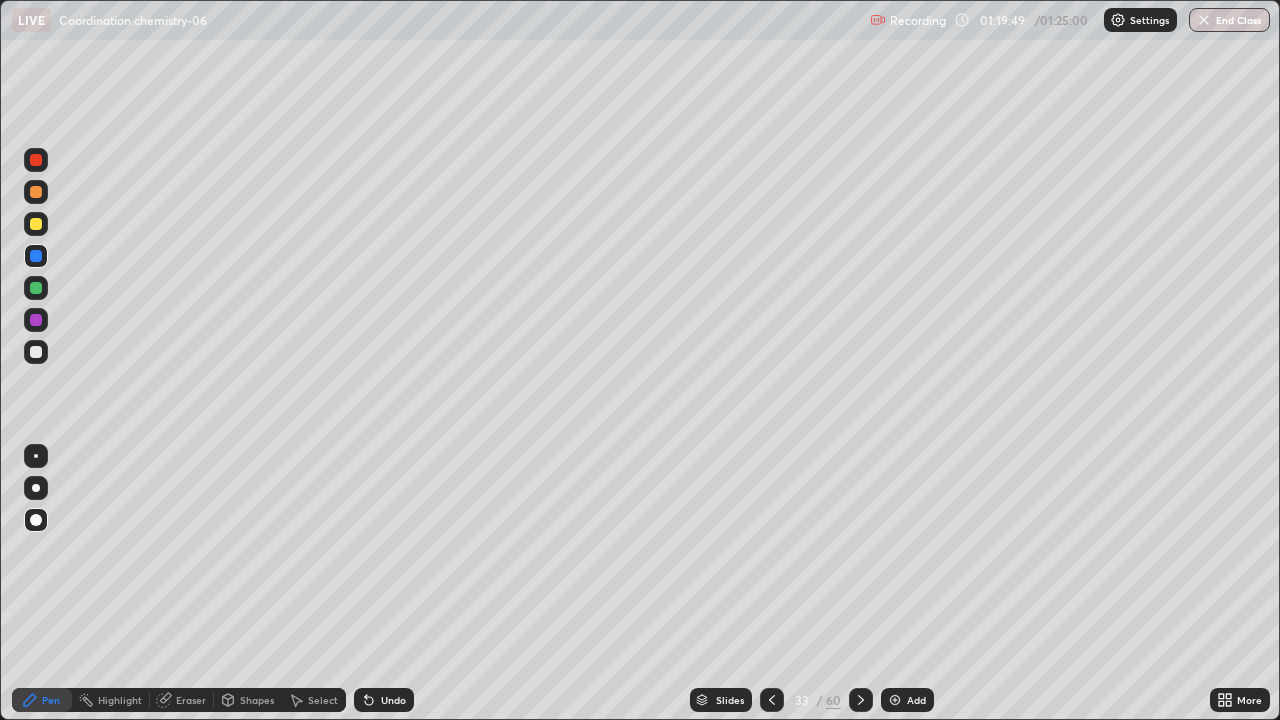 click at bounding box center [36, 520] 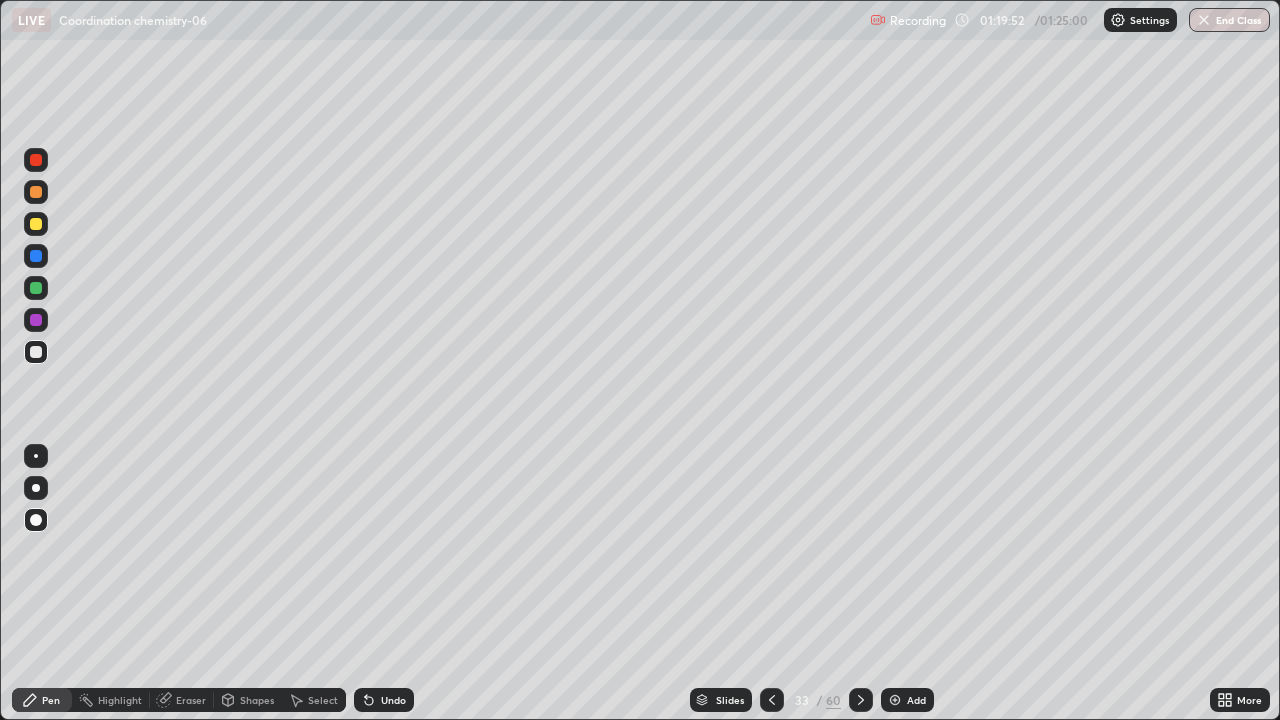 click at bounding box center [36, 224] 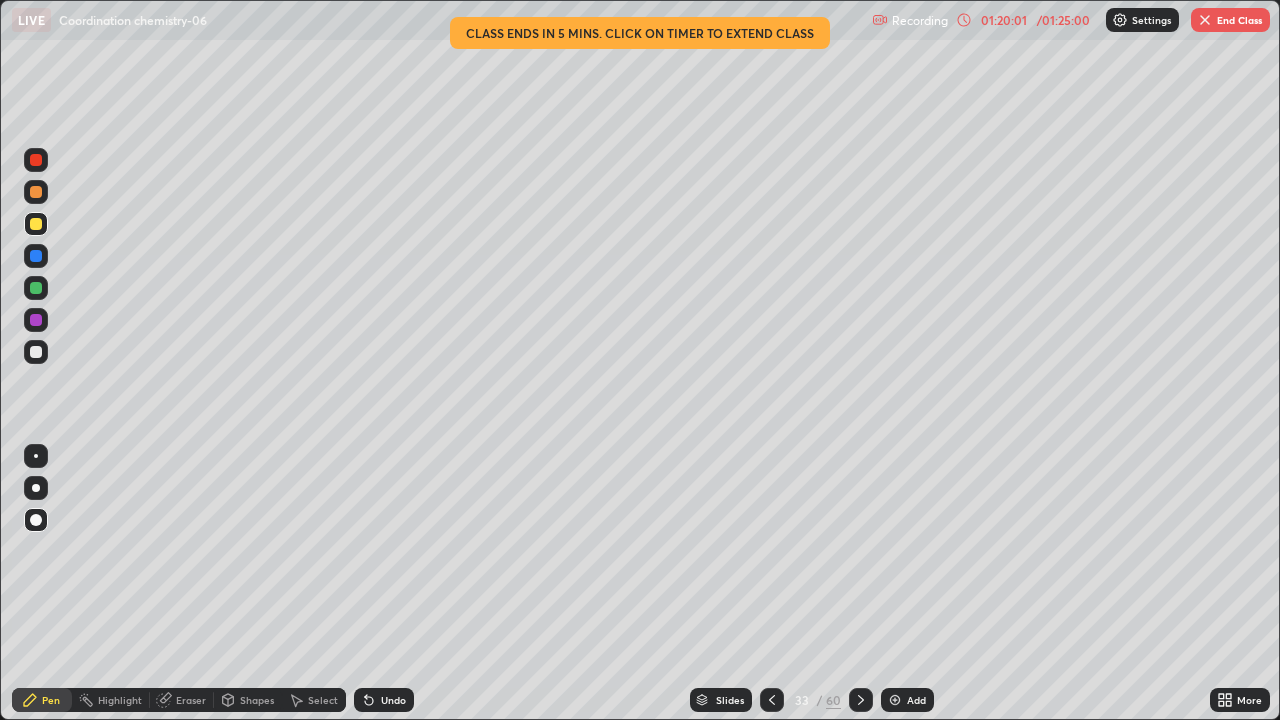 click at bounding box center (36, 192) 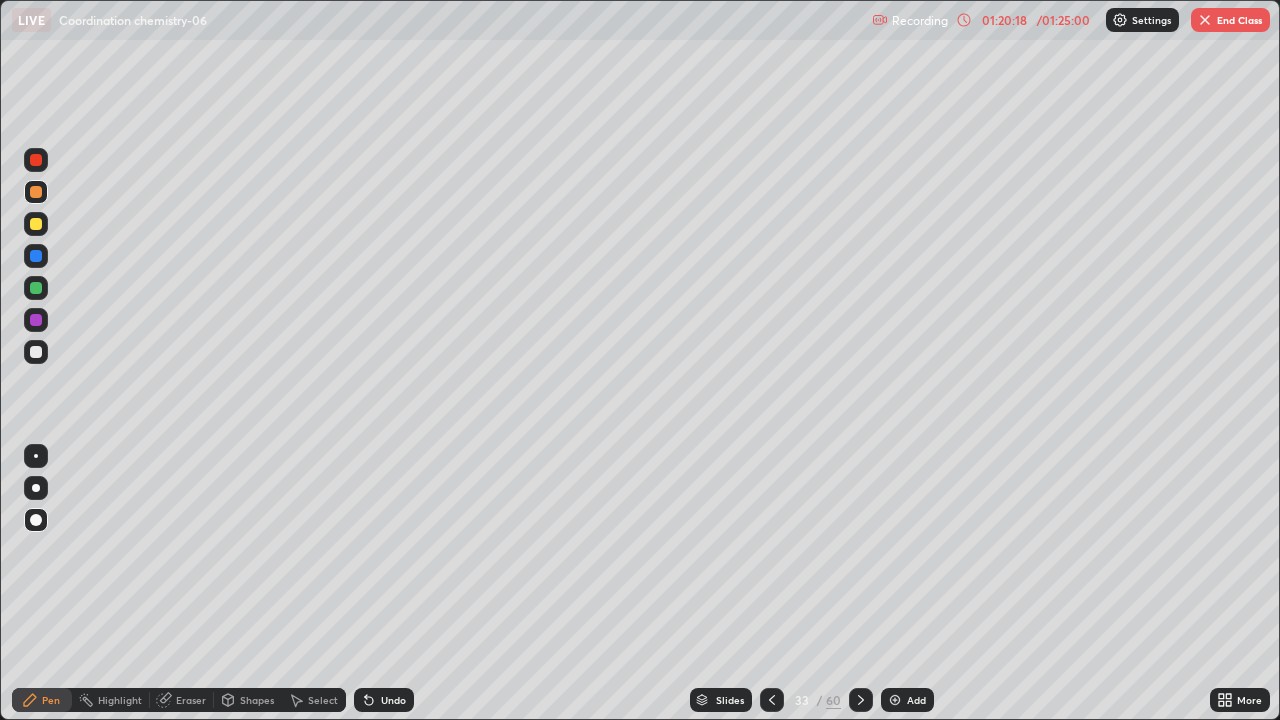 click 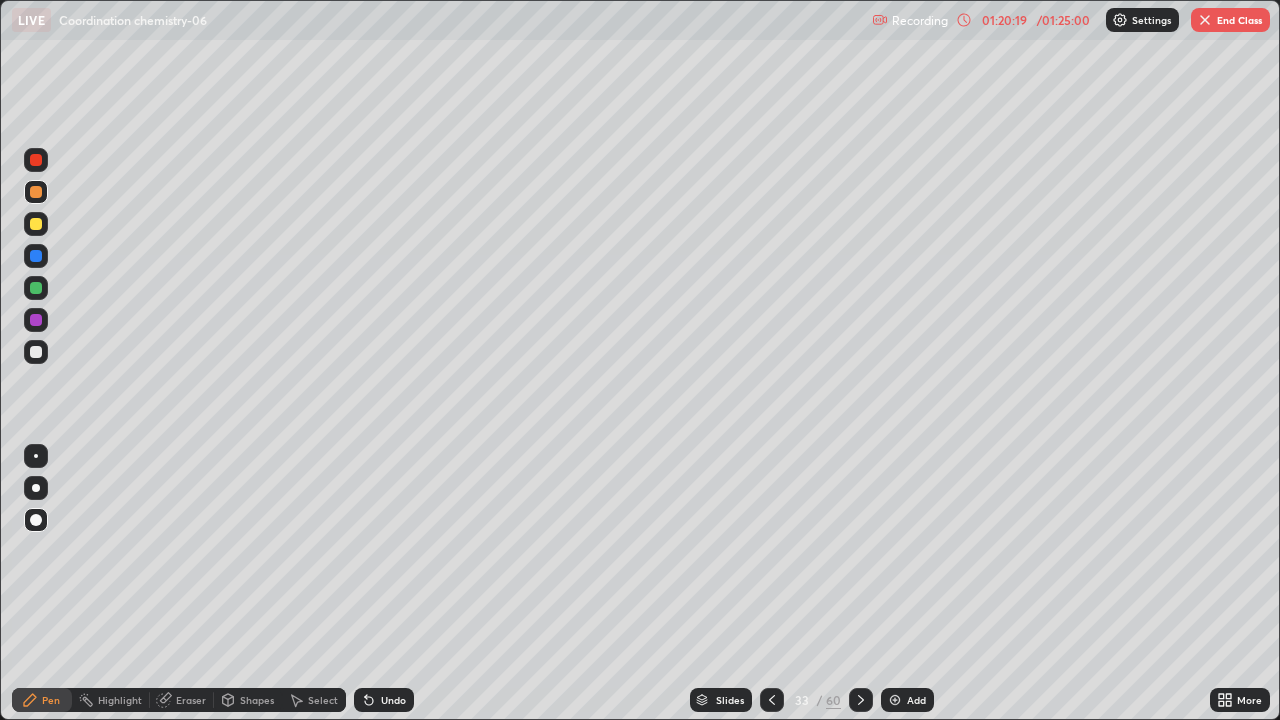 click 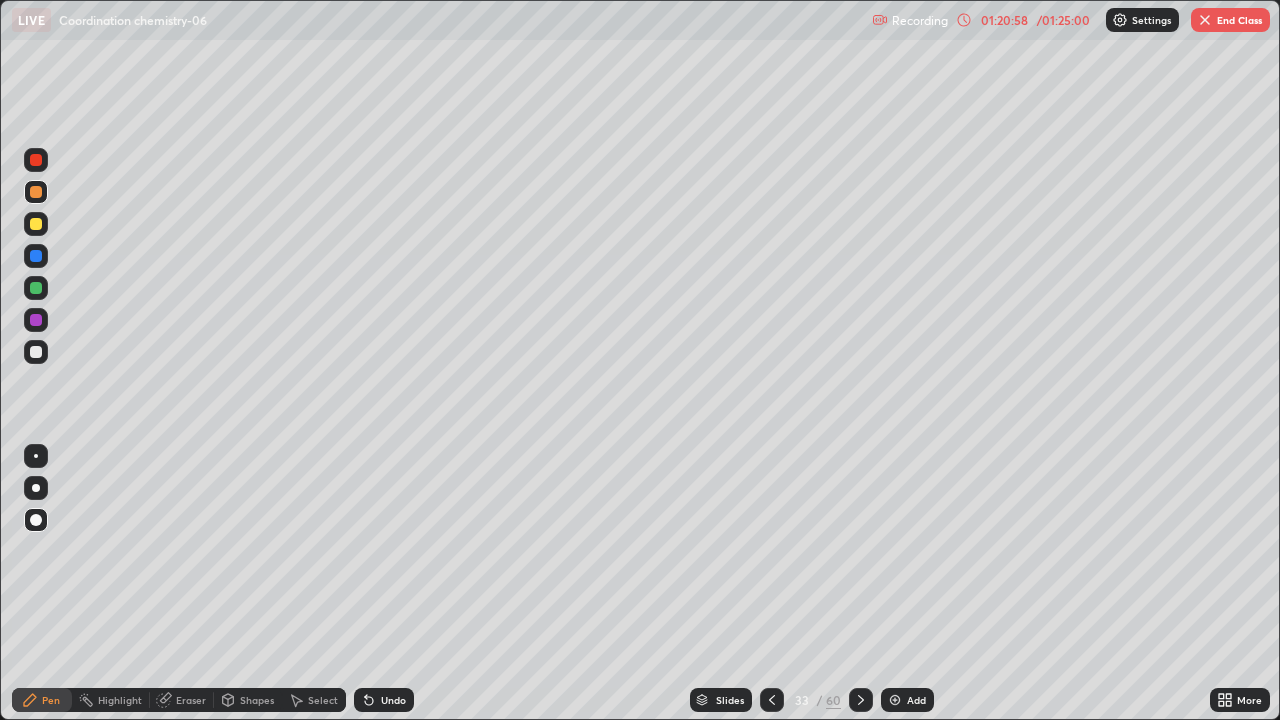 click 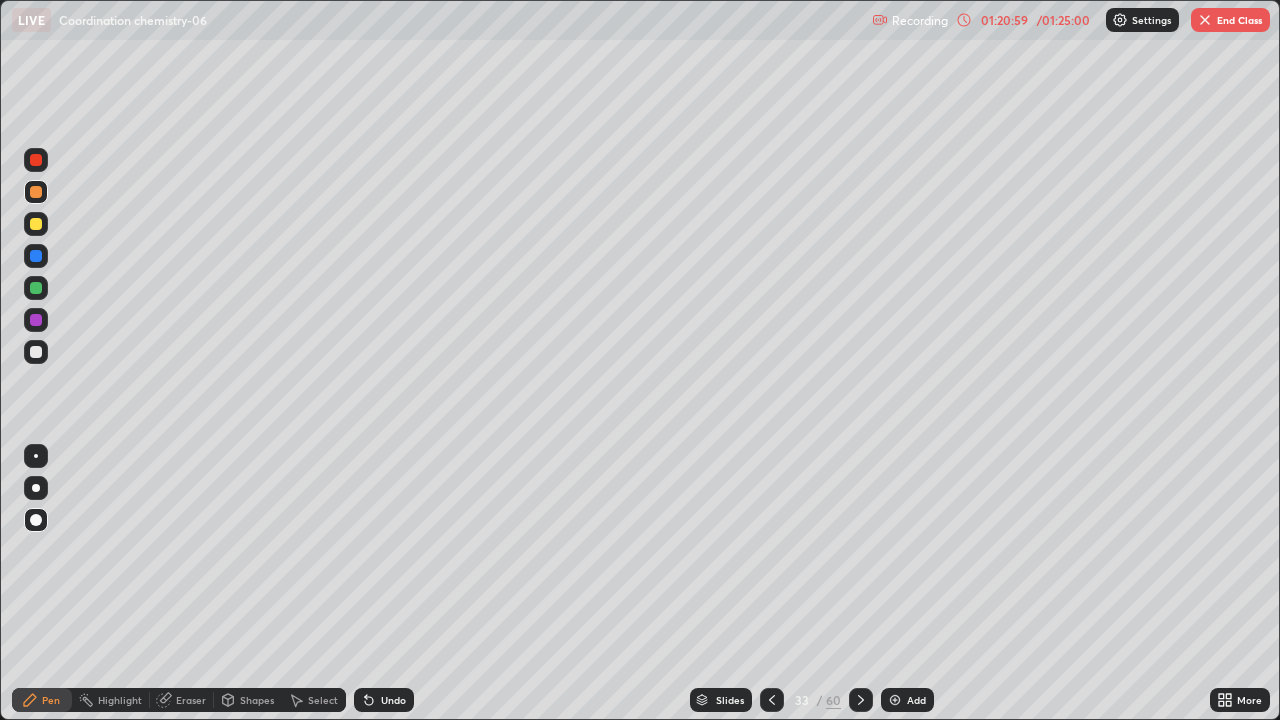 click on "Undo" at bounding box center [384, 700] 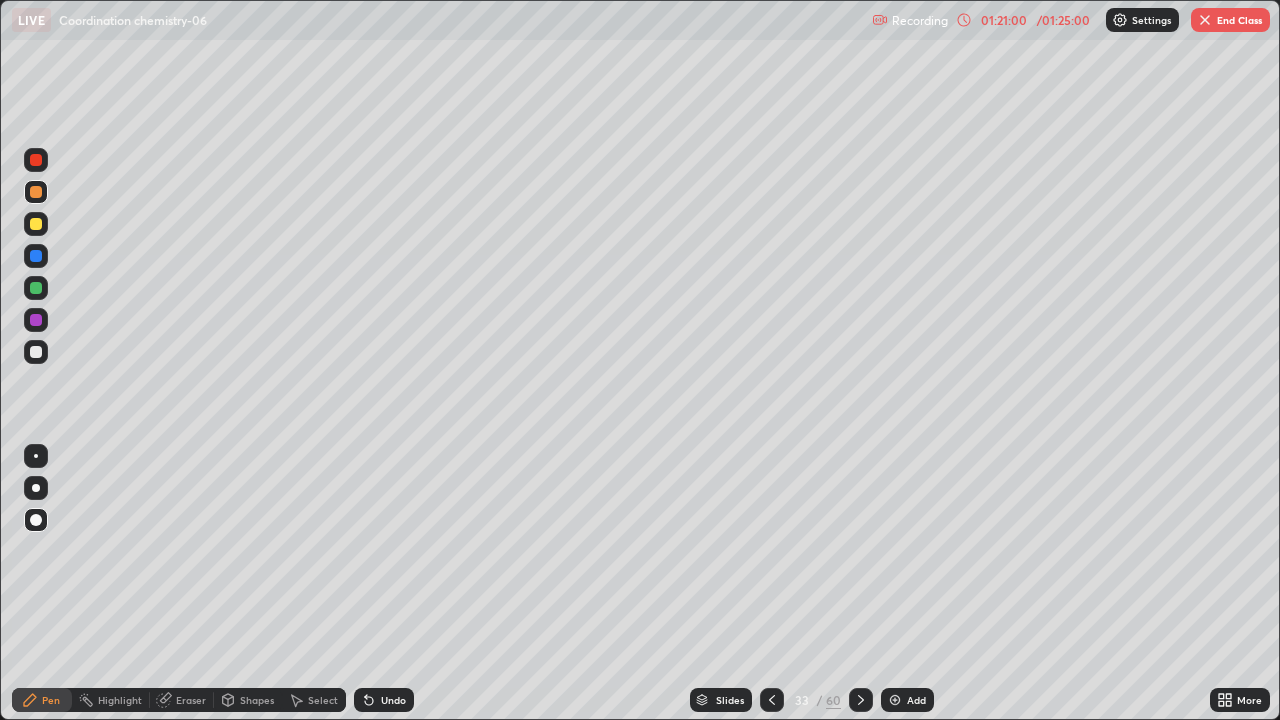 click on "Undo" at bounding box center [384, 700] 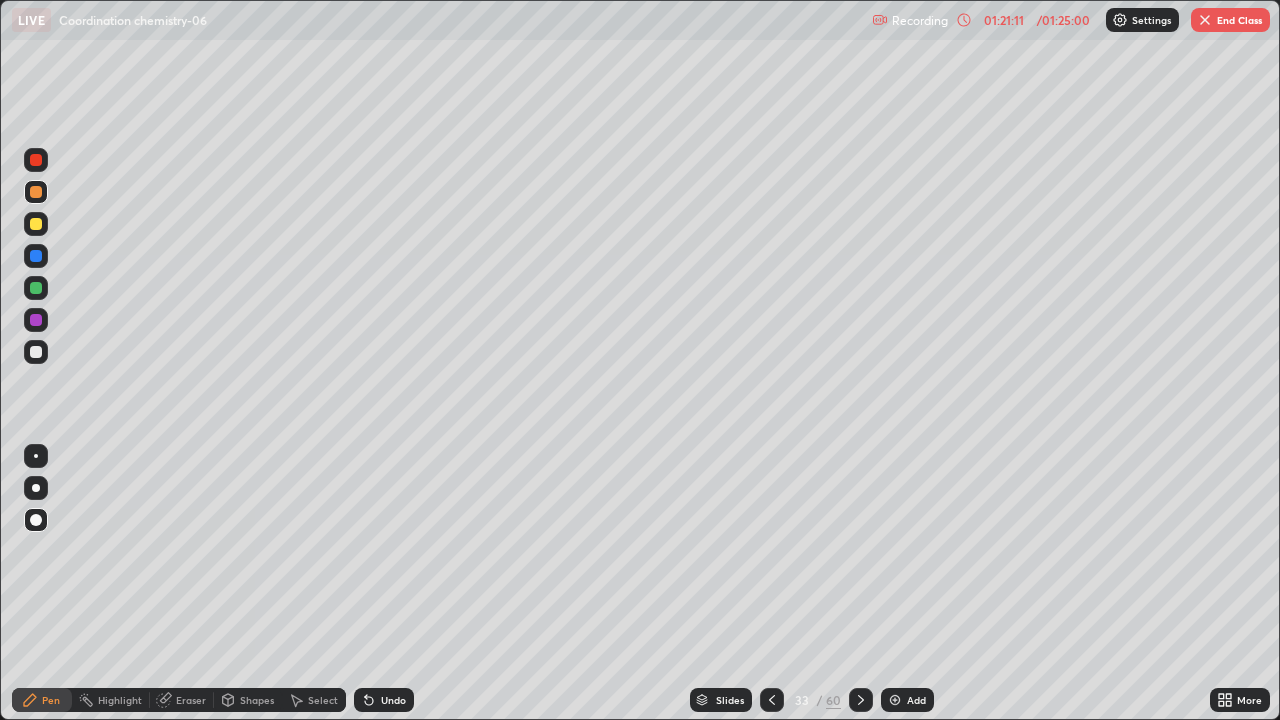 click at bounding box center [36, 352] 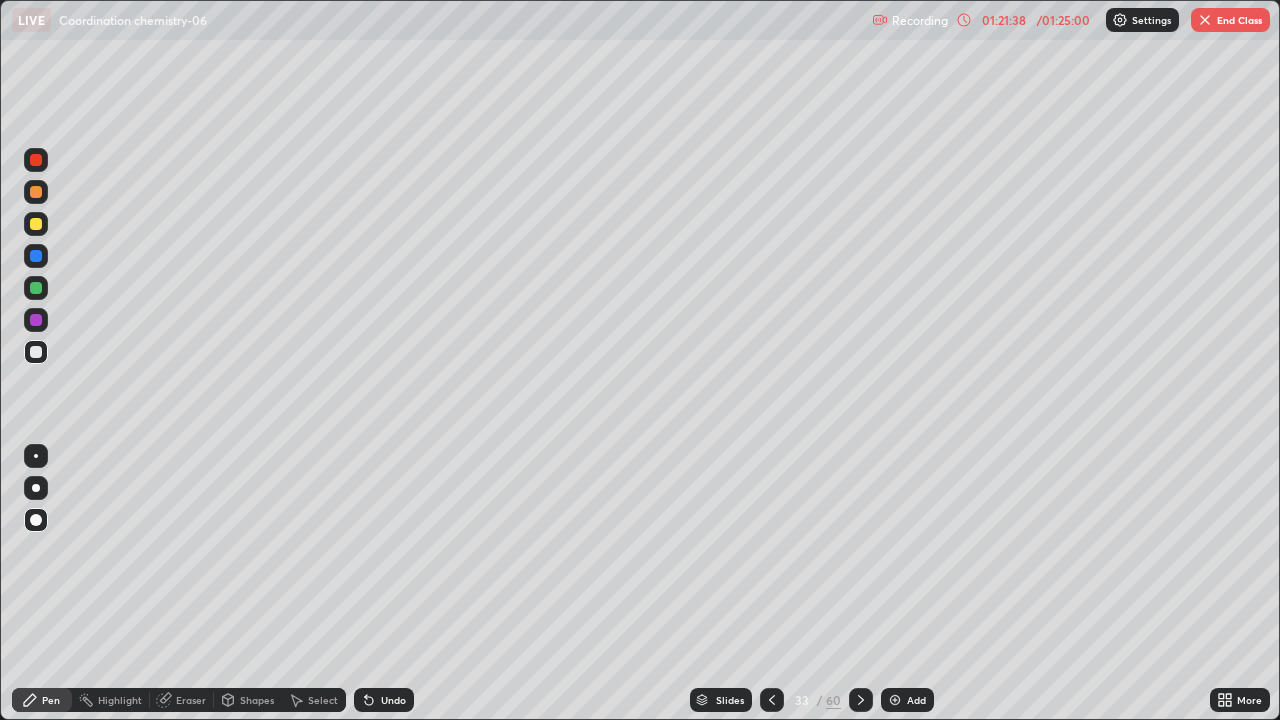 click on "Undo" at bounding box center (393, 700) 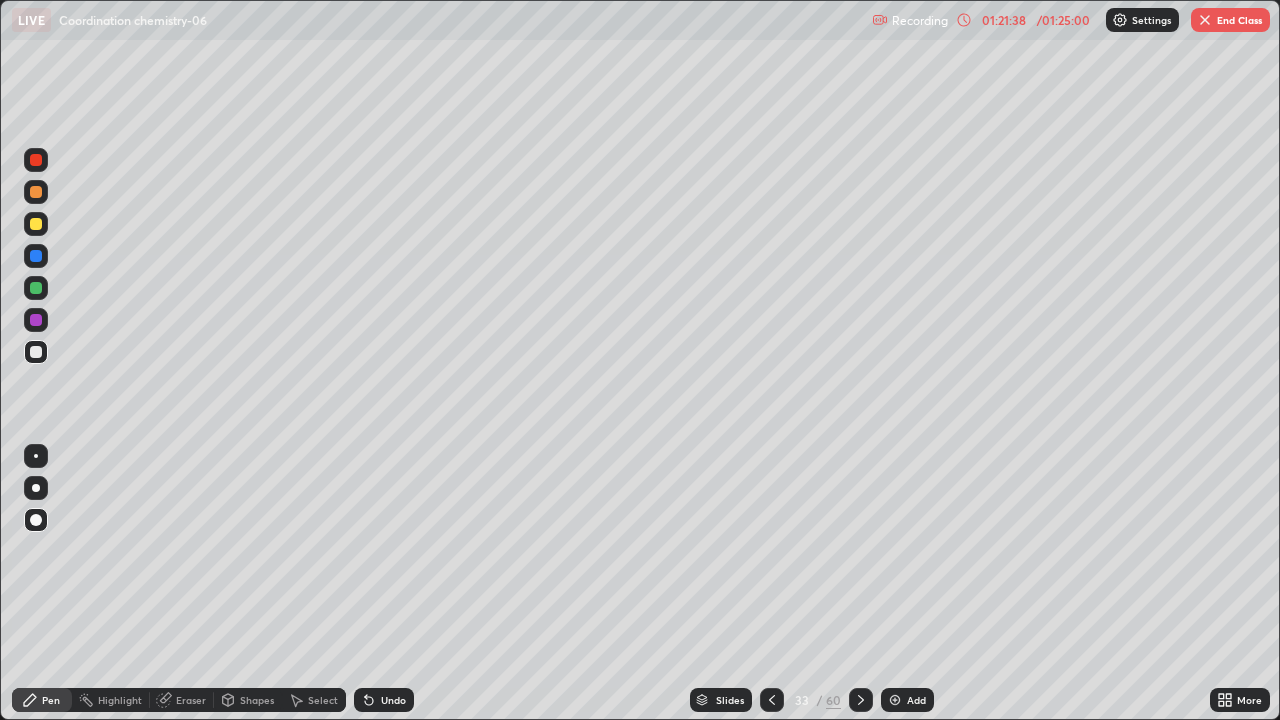 click on "Undo" at bounding box center (393, 700) 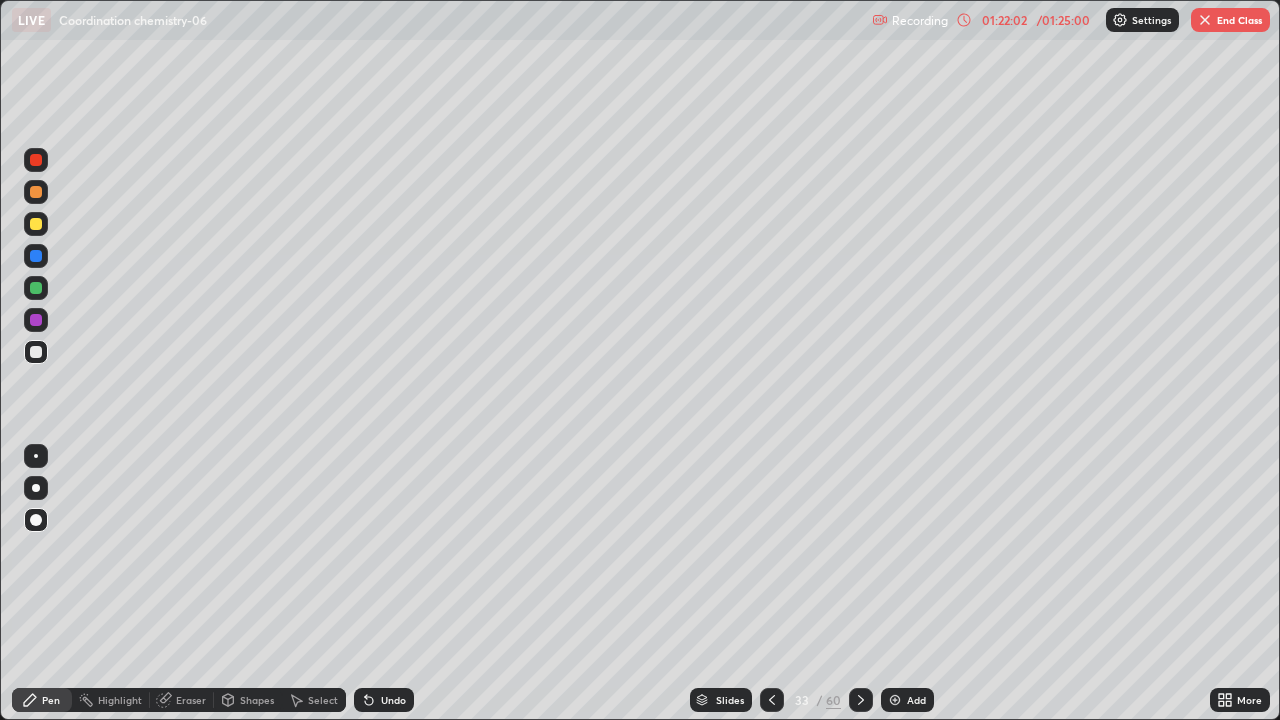 click at bounding box center [36, 320] 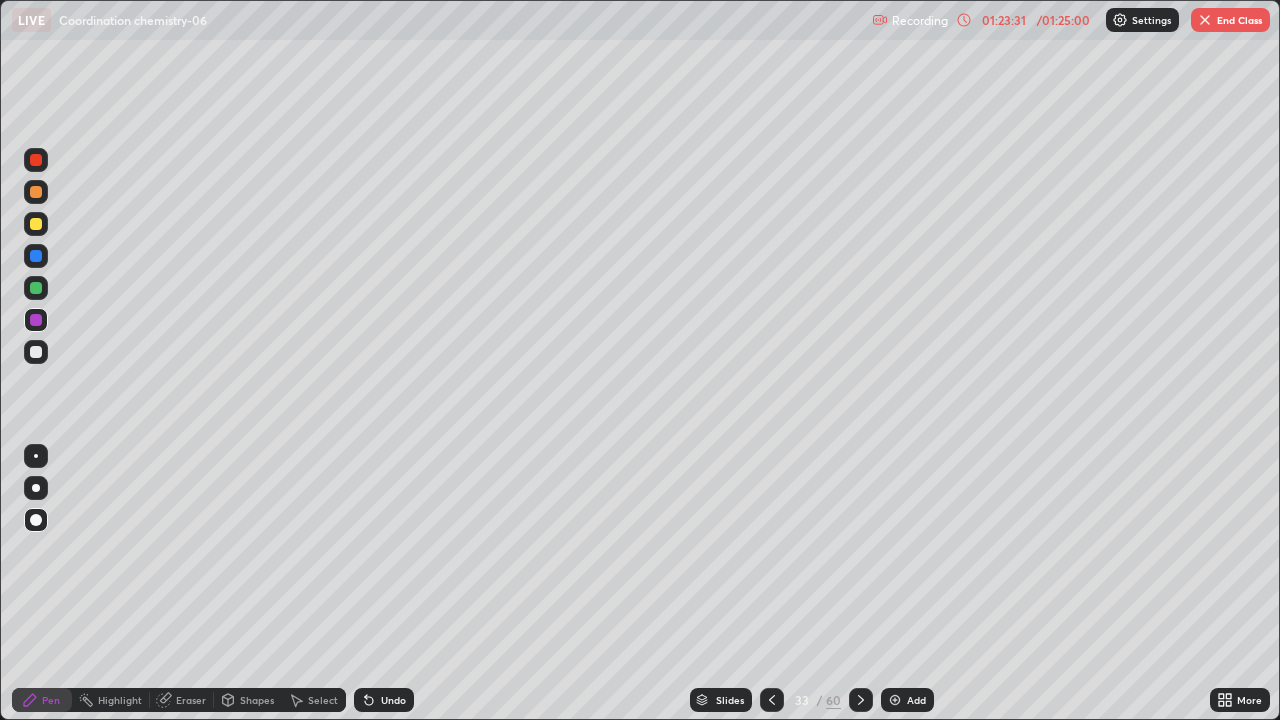 click 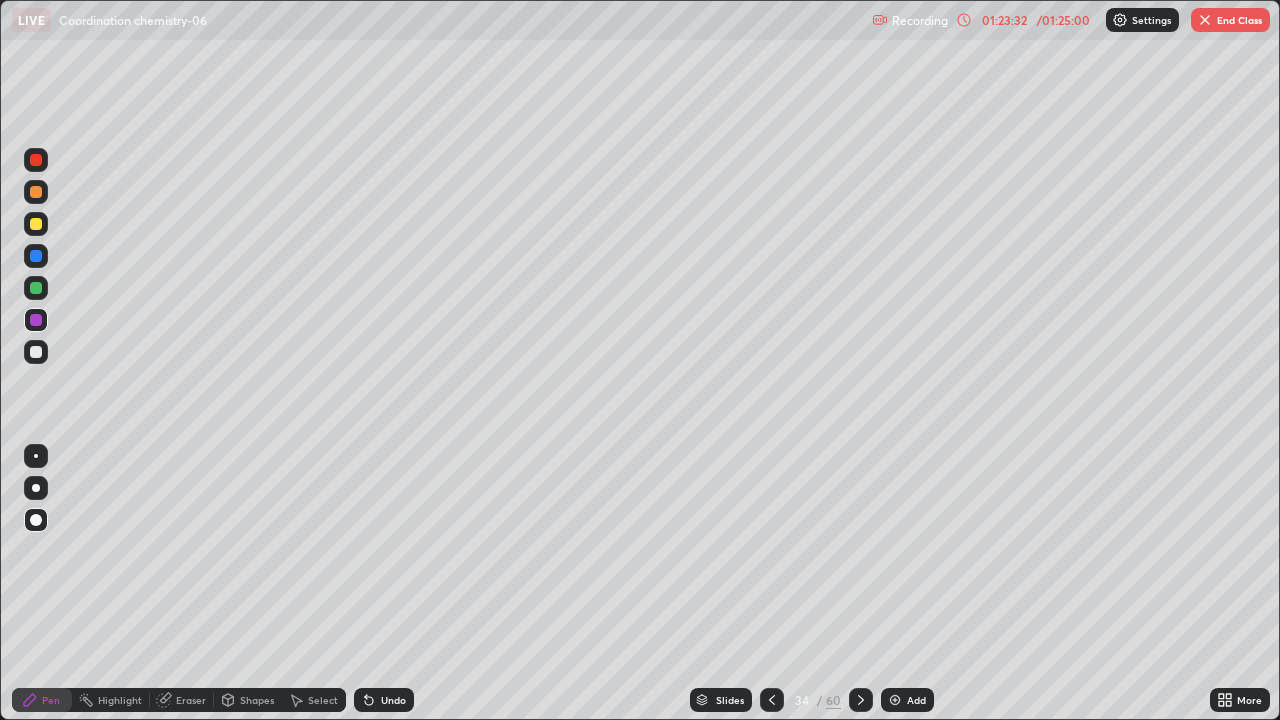 click 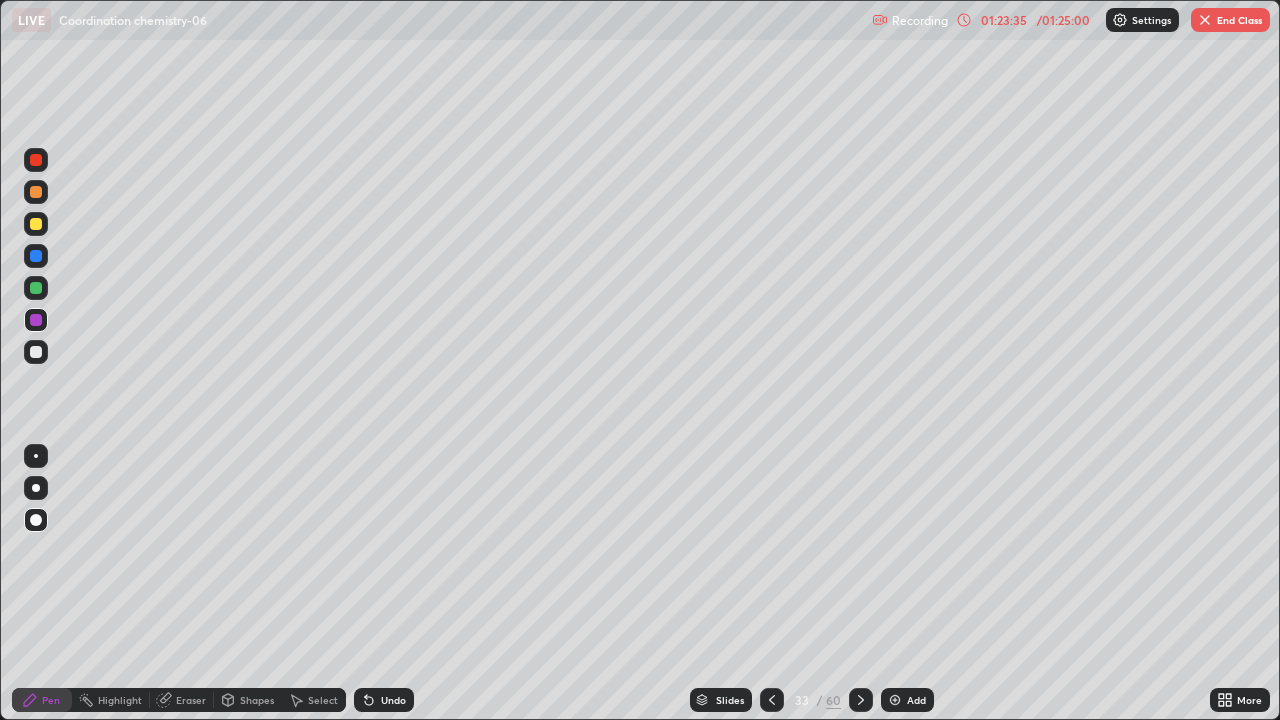 click 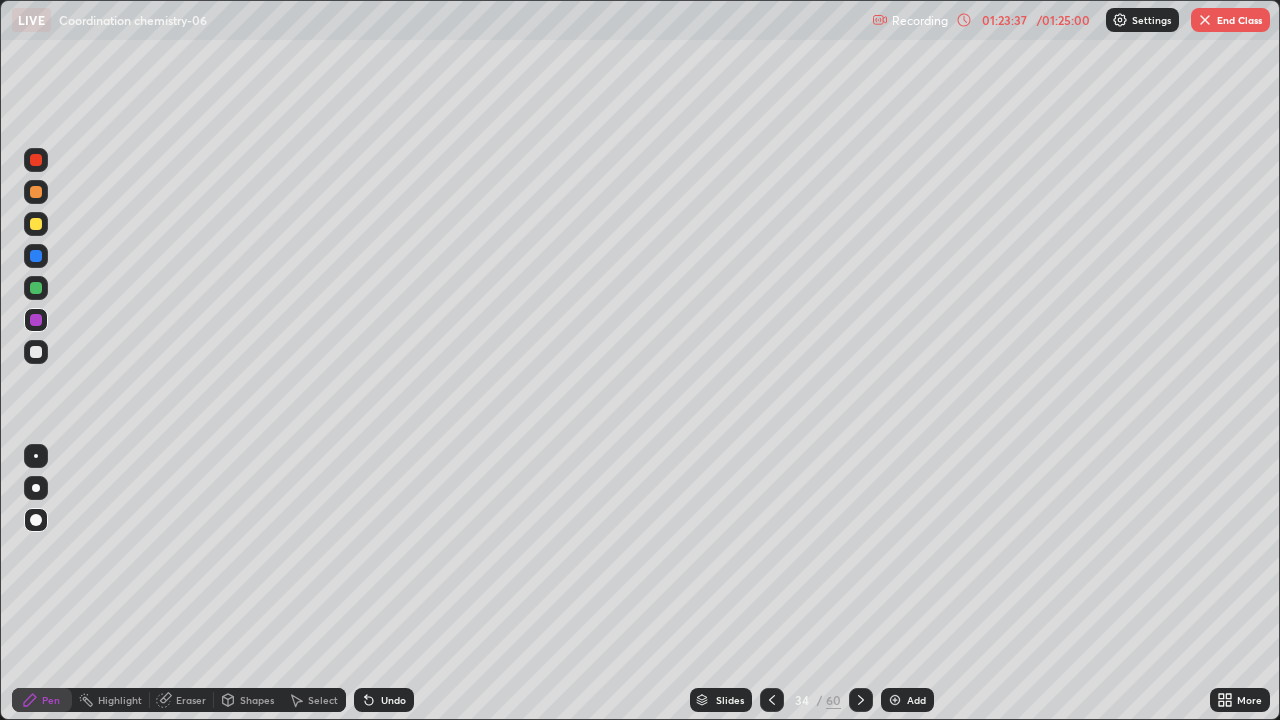 click 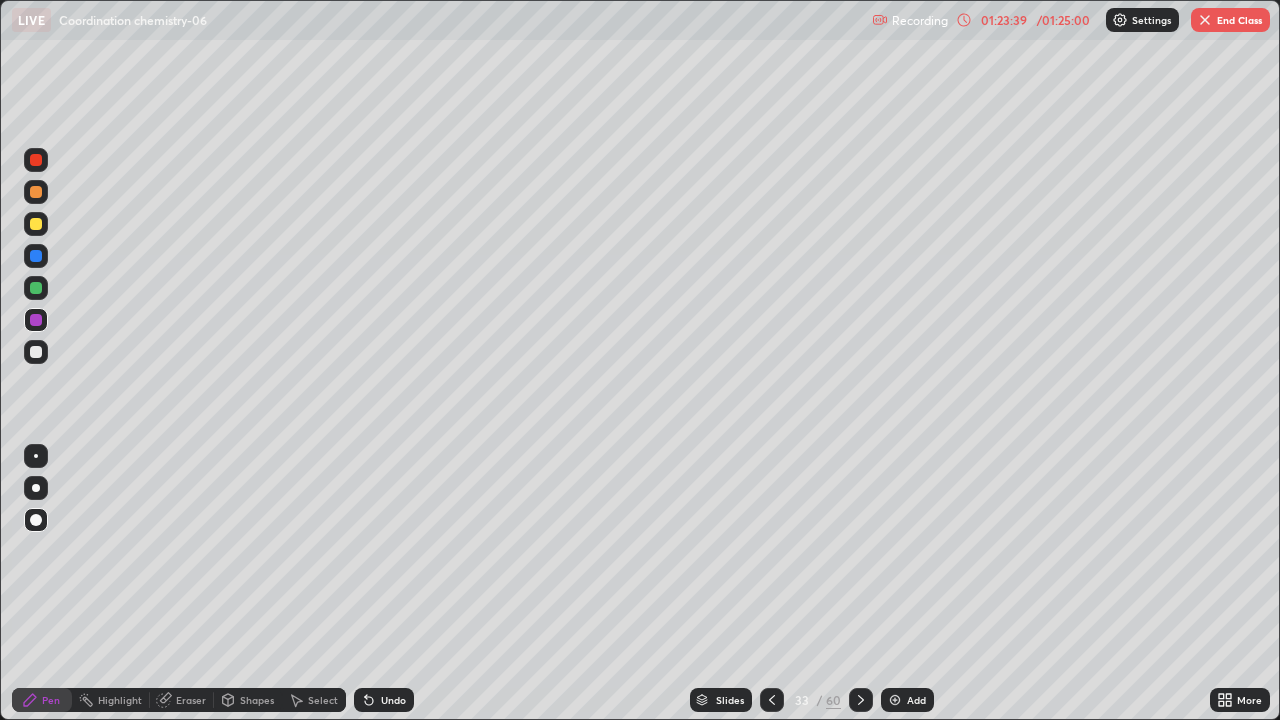 click on "Add" at bounding box center [916, 700] 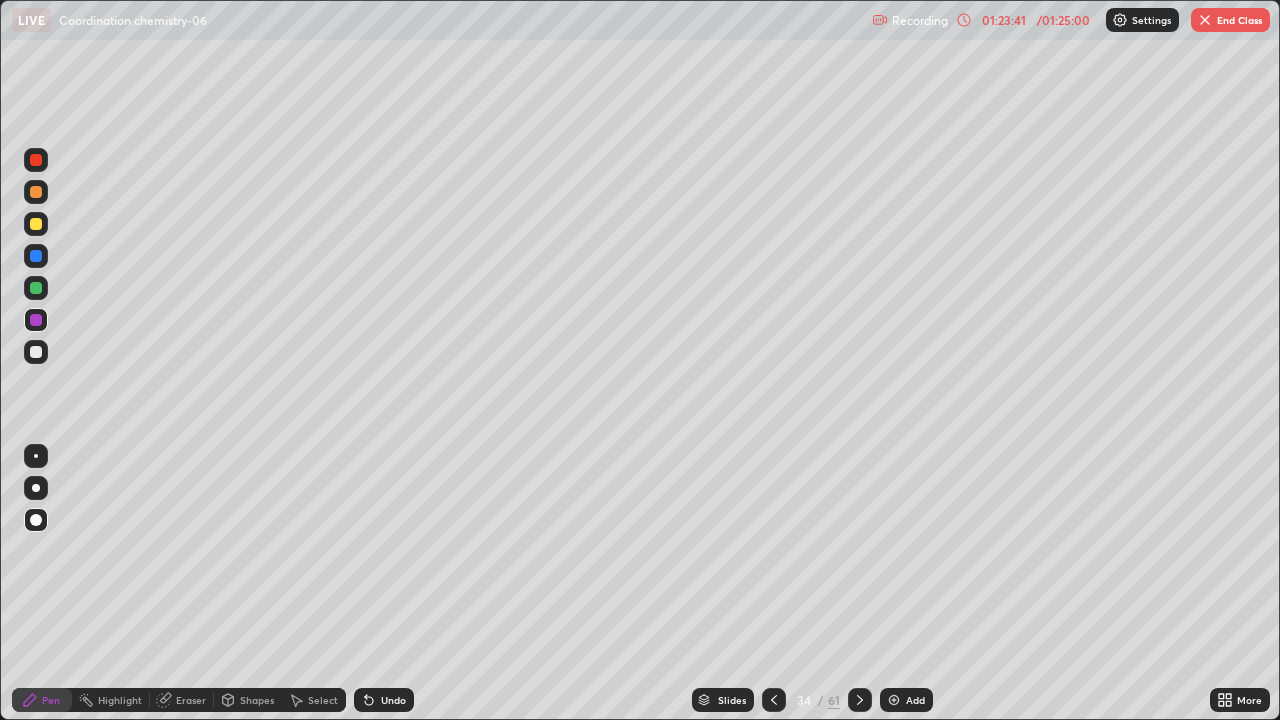 click at bounding box center [36, 224] 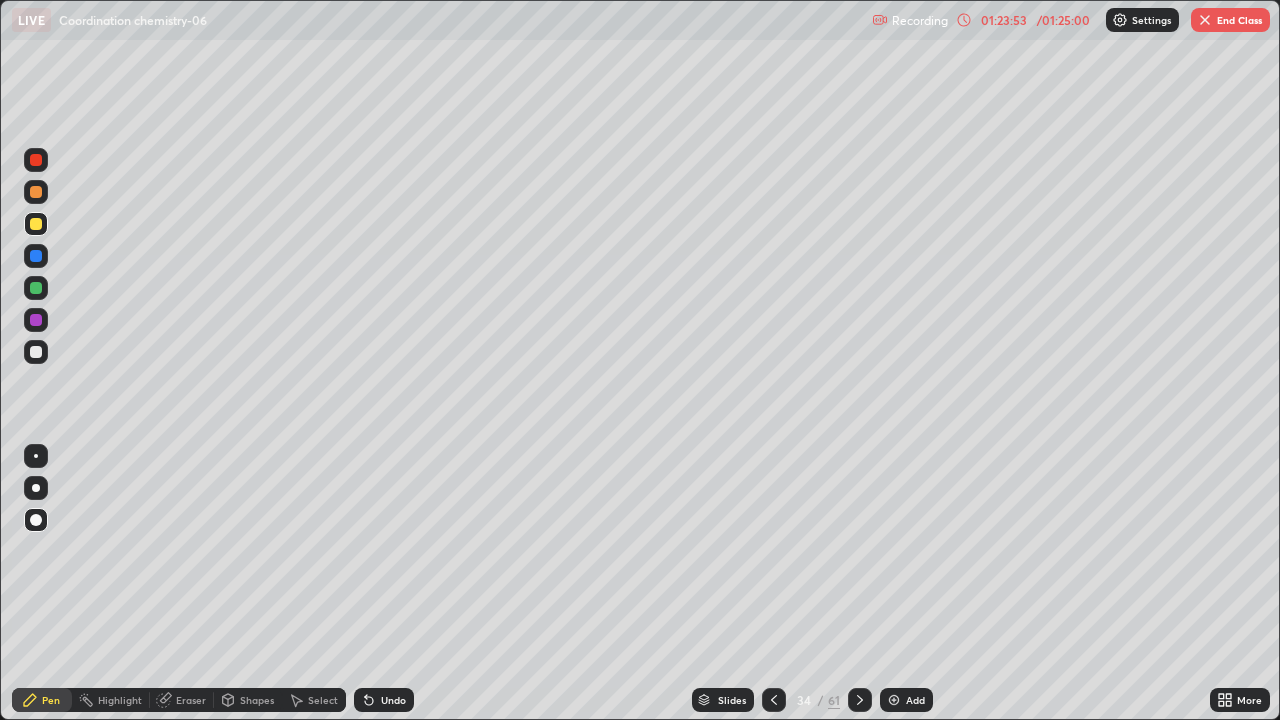 click at bounding box center (36, 256) 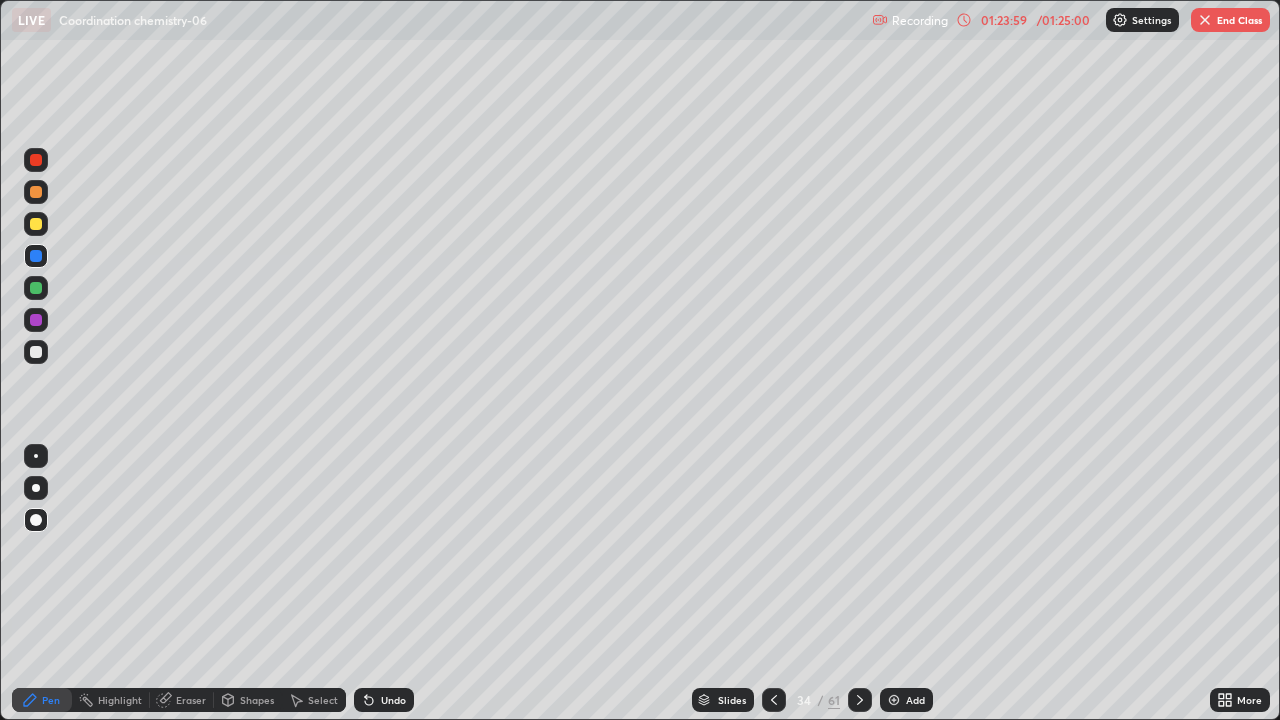 click at bounding box center (36, 352) 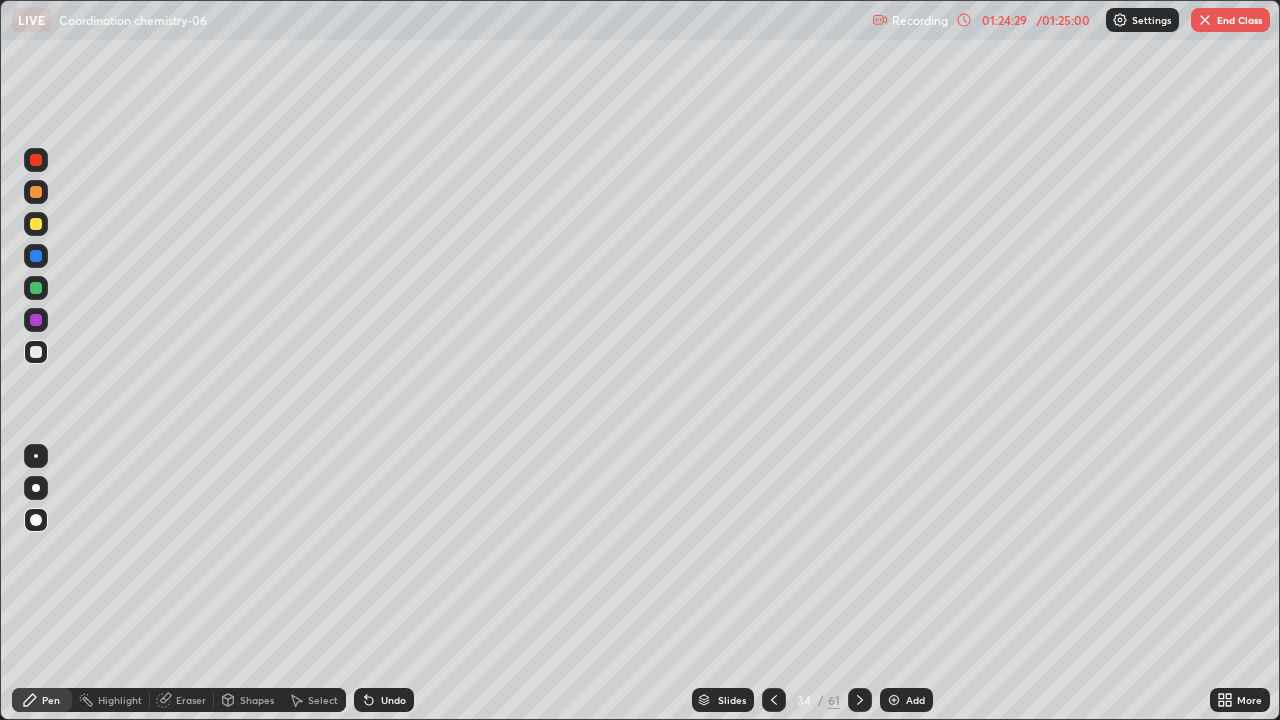 click 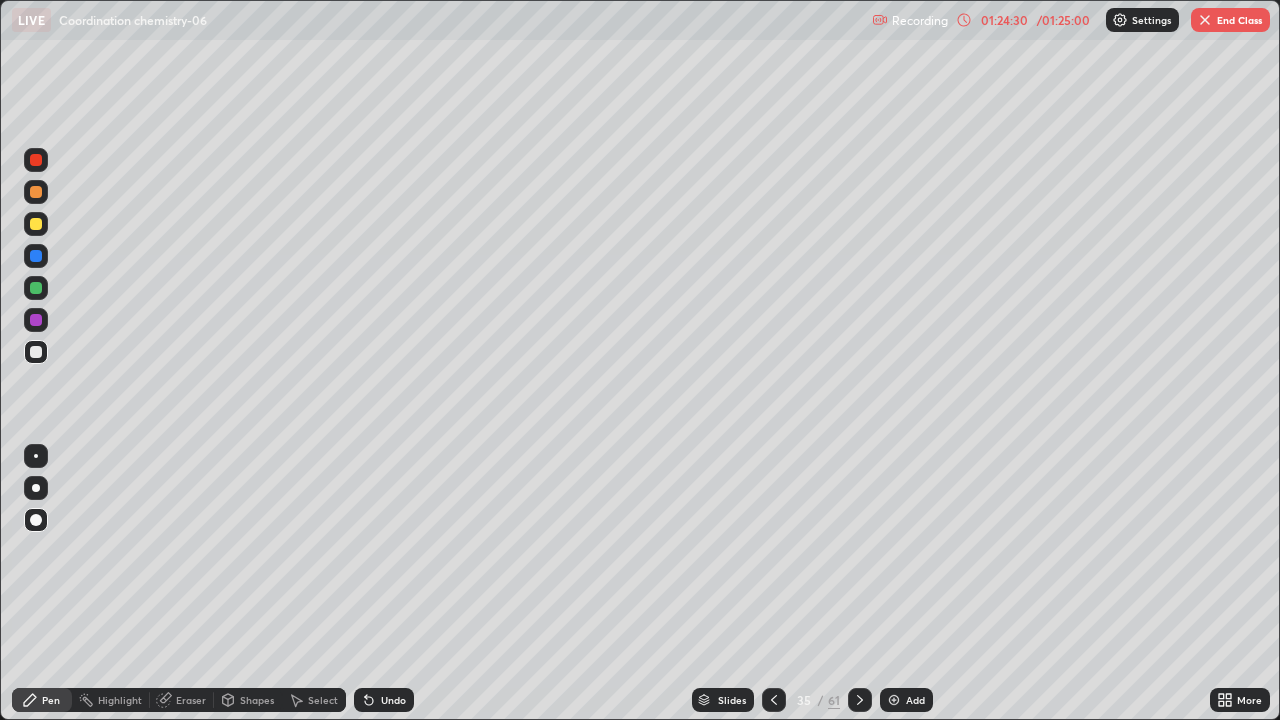 click 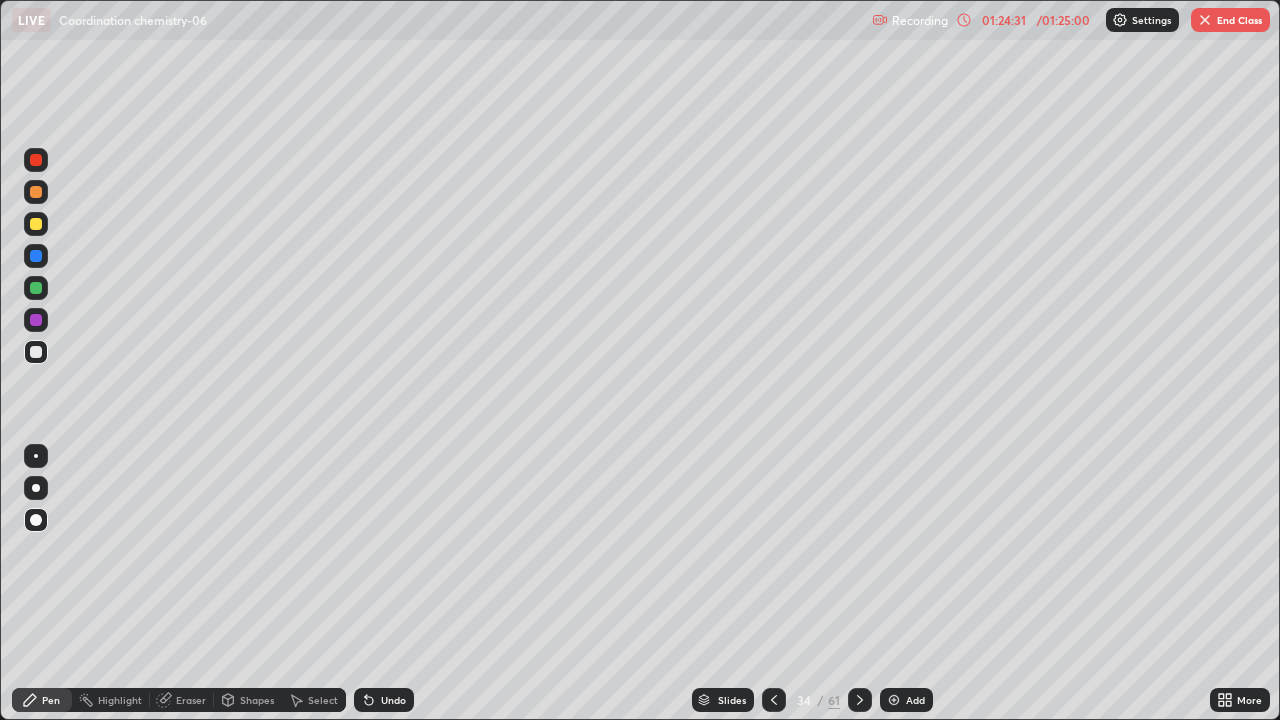 click 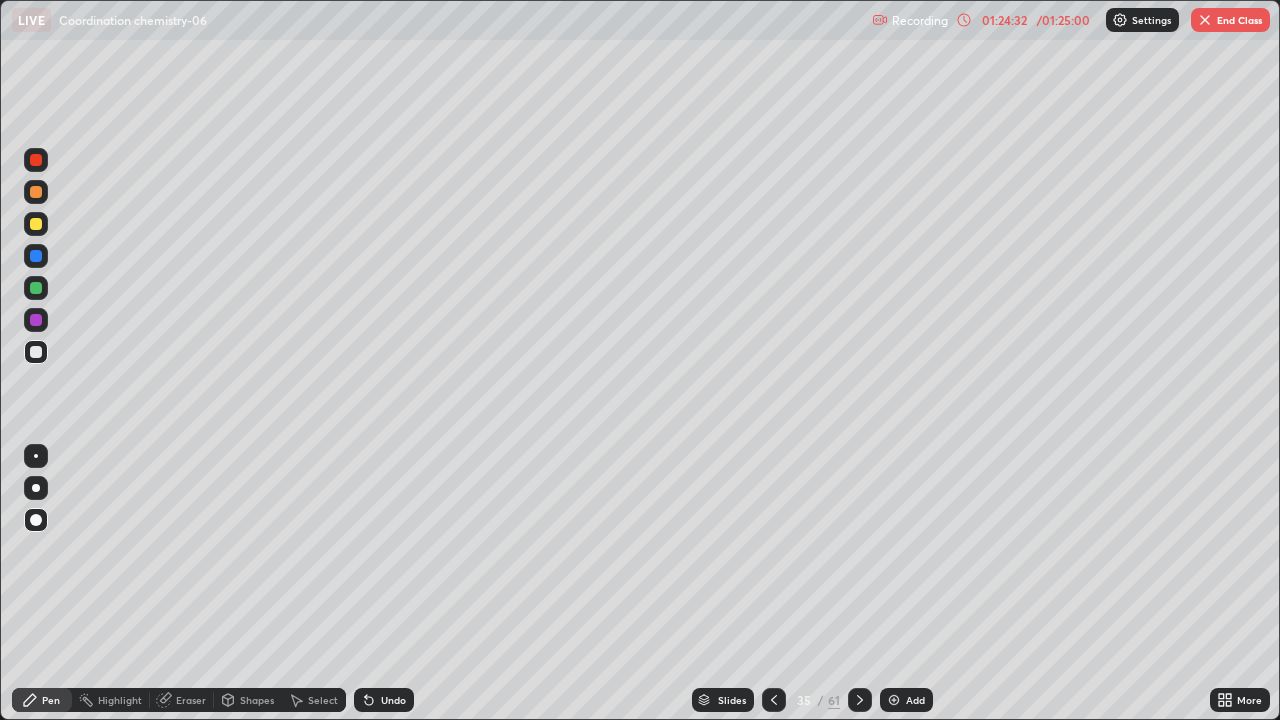 click at bounding box center (860, 700) 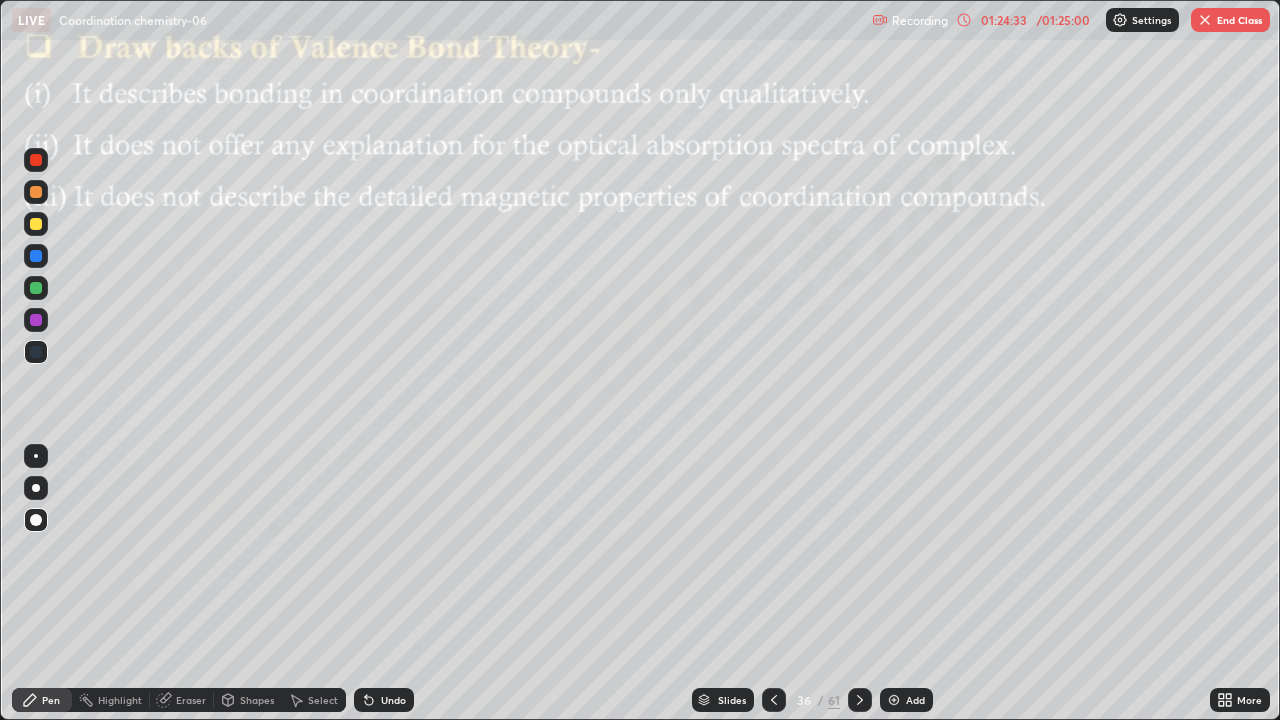 click on "Eraser" at bounding box center (191, 700) 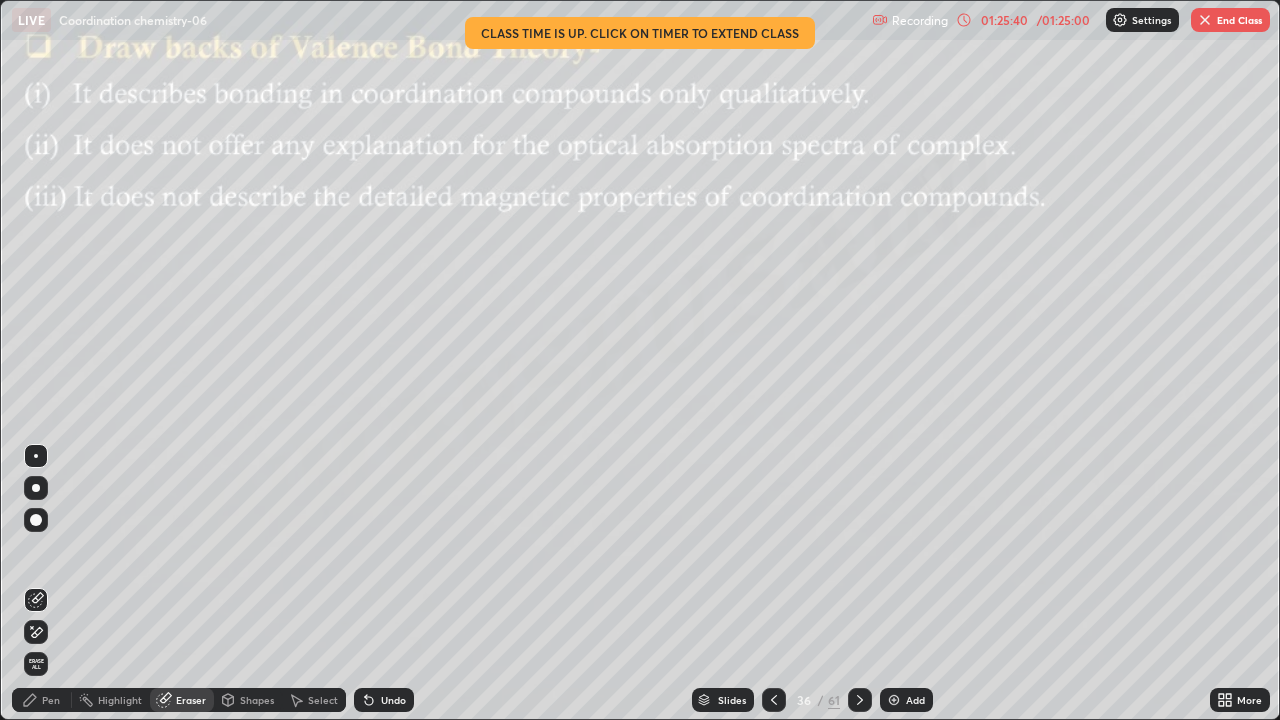 click 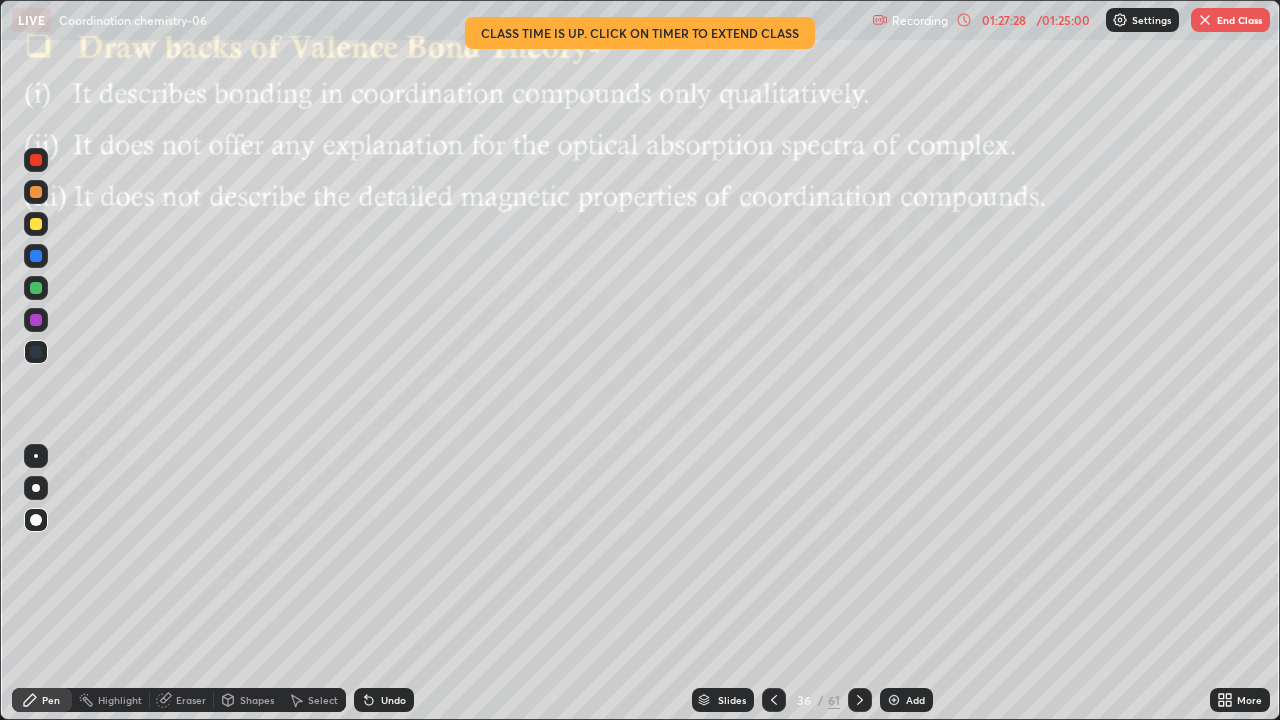 click on "End Class" at bounding box center (1230, 20) 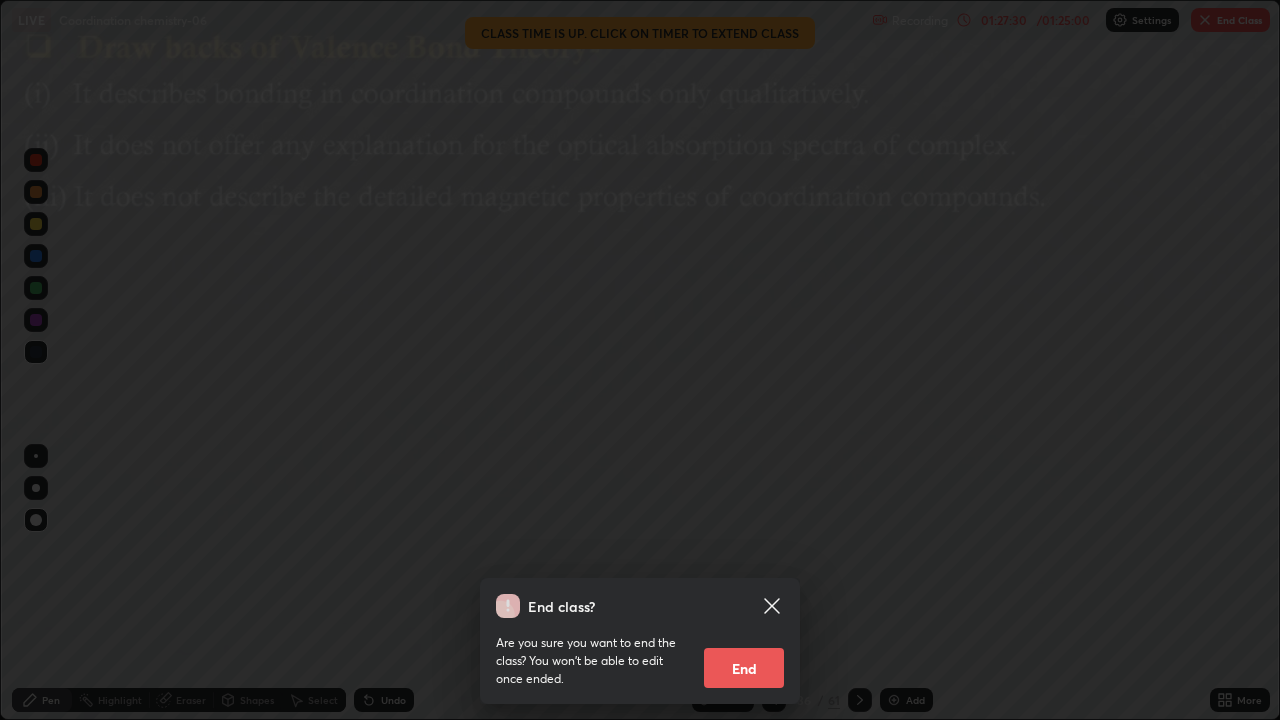 click on "End" at bounding box center [744, 668] 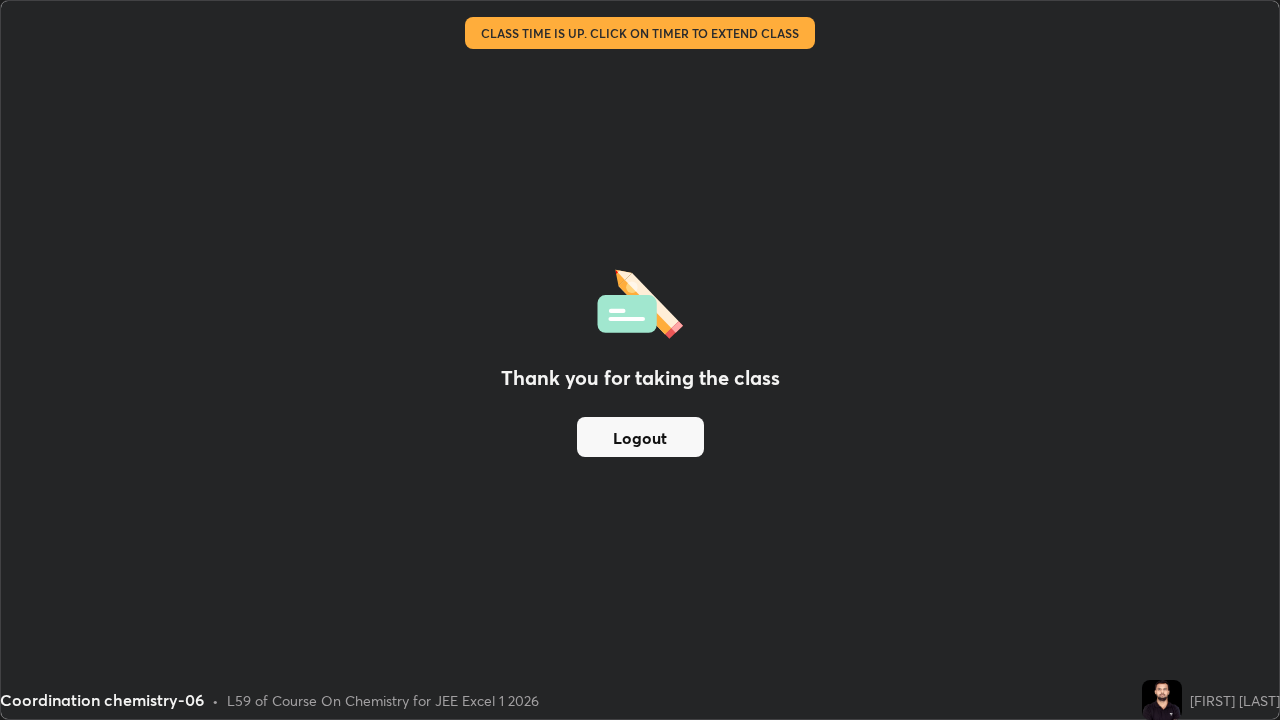 click on "Logout" at bounding box center (640, 437) 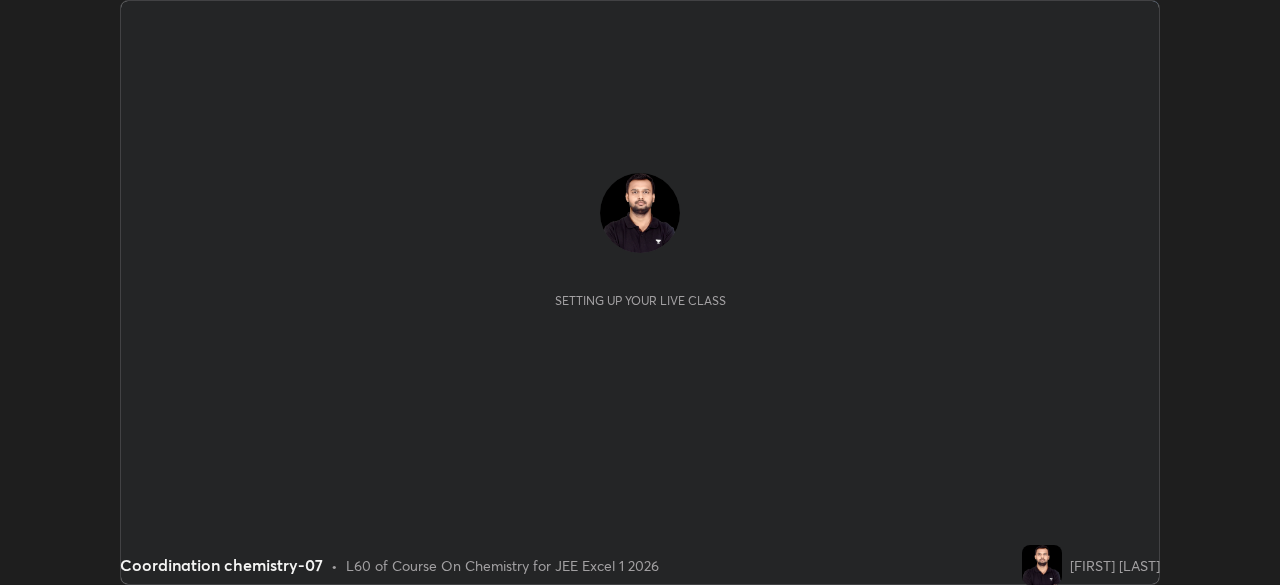 scroll, scrollTop: 0, scrollLeft: 0, axis: both 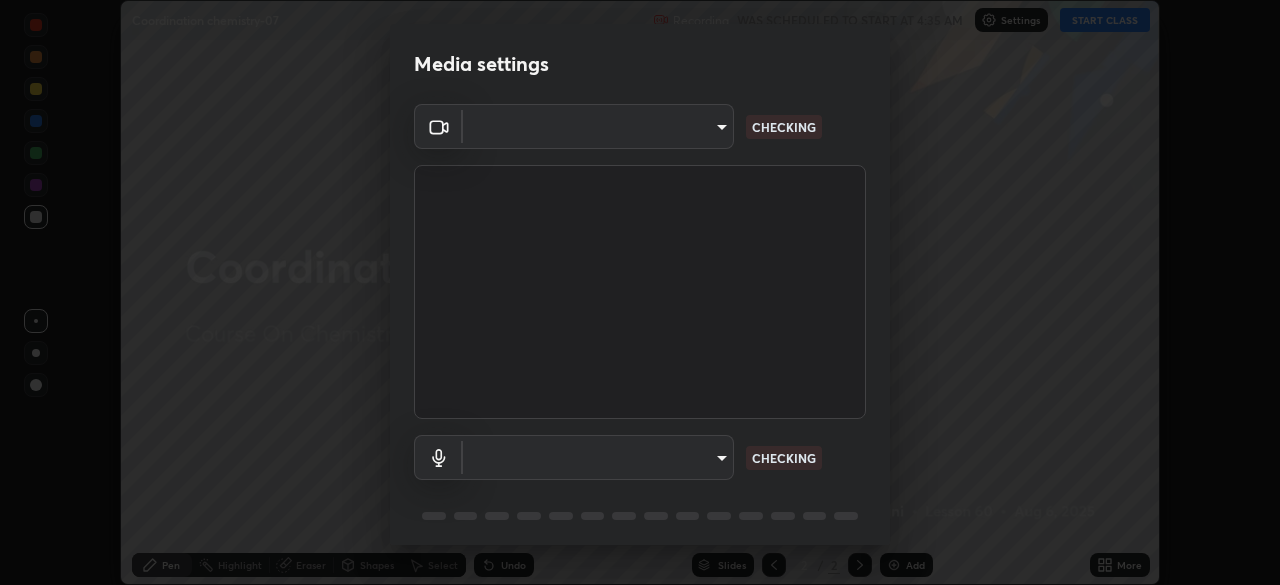 type on "6ee9b2c6c9a5678ab5214f7e96b3922f1b517bc999d2db28af292a13673a7194" 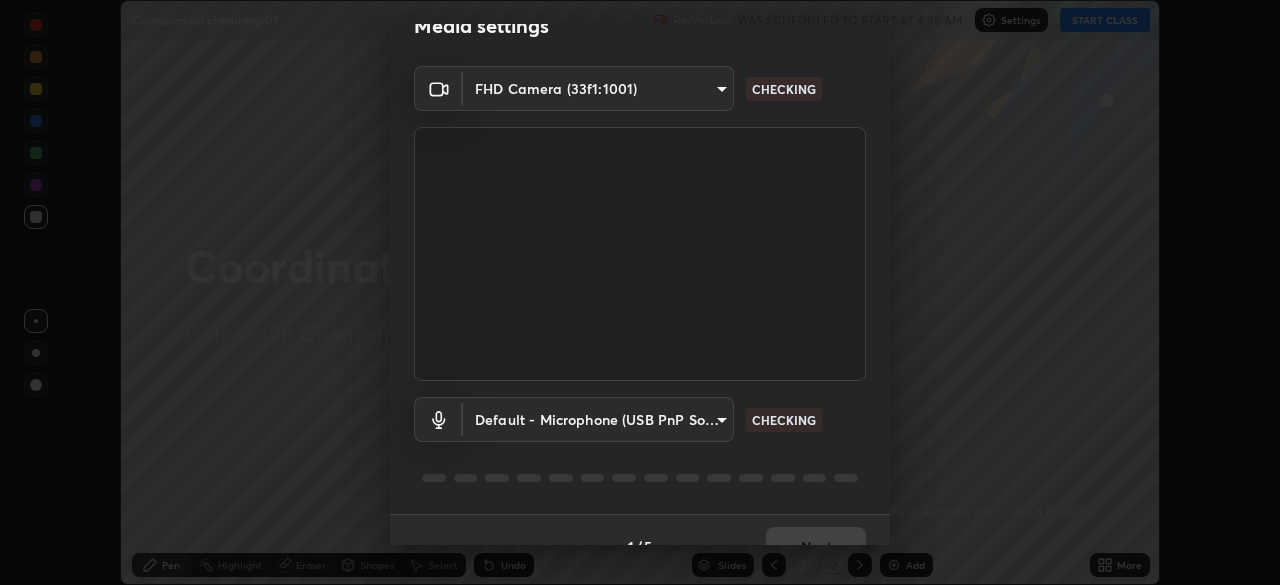 scroll, scrollTop: 71, scrollLeft: 0, axis: vertical 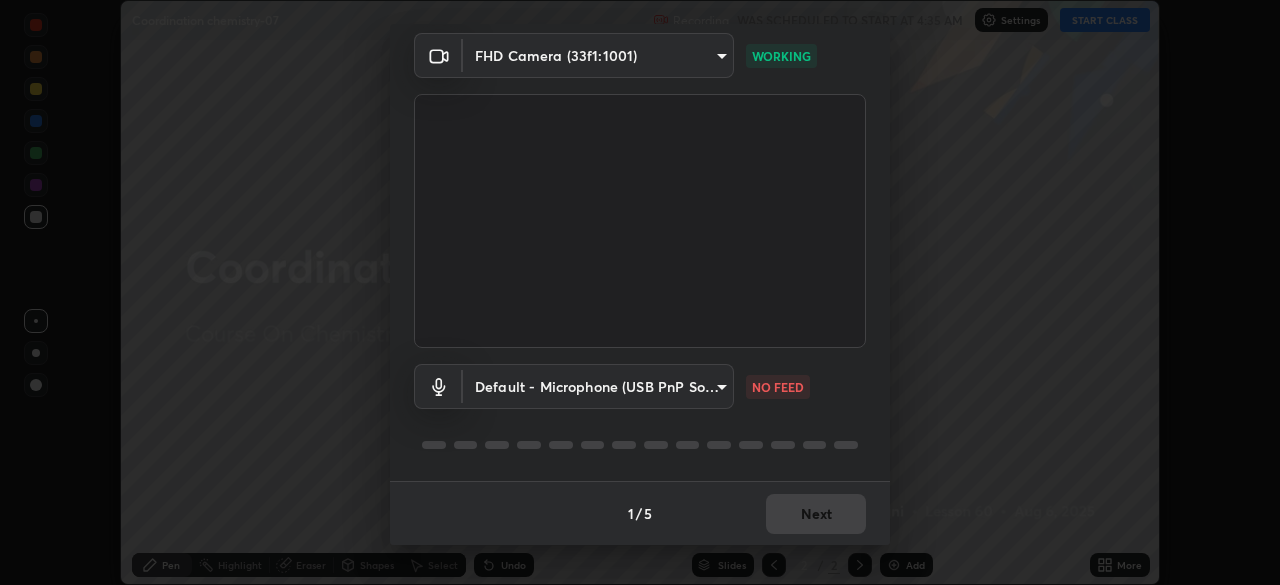 click on "Erase all Coordination chemistry-07 Recording WAS SCHEDULED TO START AT  4:35 AM Settings START CLASS Setting up your live class Coordination chemistry-07 • L60 of Course On Chemistry for JEE Excel 1 2026 [PERSON] Pen Highlight Eraser Shapes Select Undo Slides 2 / 2 Add More No doubts shared Encourage your learners to ask a doubt for better clarity Report an issue Reason for reporting Buffering Chat not working Audio - Video sync issue Educator video quality low ​ Attach an image Report Media settings FHD Camera (33f1:1001) 6ee9b2c6c9a5678ab5214f7e96b3922f1b517bc999d2db28af292a13673a7194 WORKING Default - Microphone (USB PnP Sound Device) default NO FEED 1 / 5 Next" at bounding box center [640, 292] 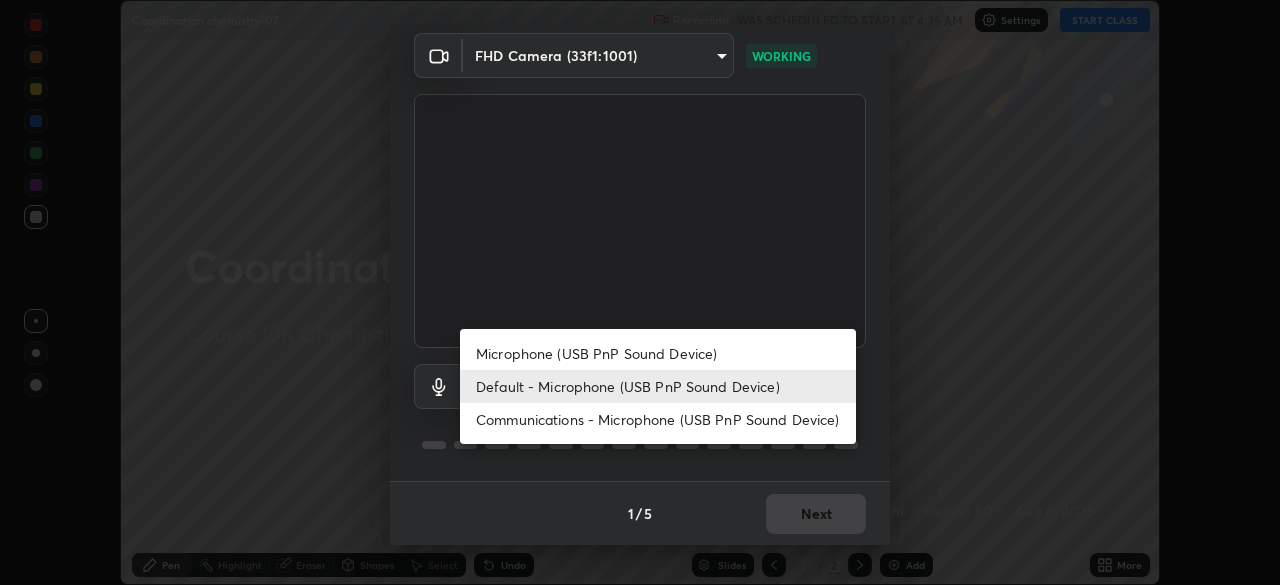 click on "Communications - Microphone (USB PnP Sound Device)" at bounding box center [658, 419] 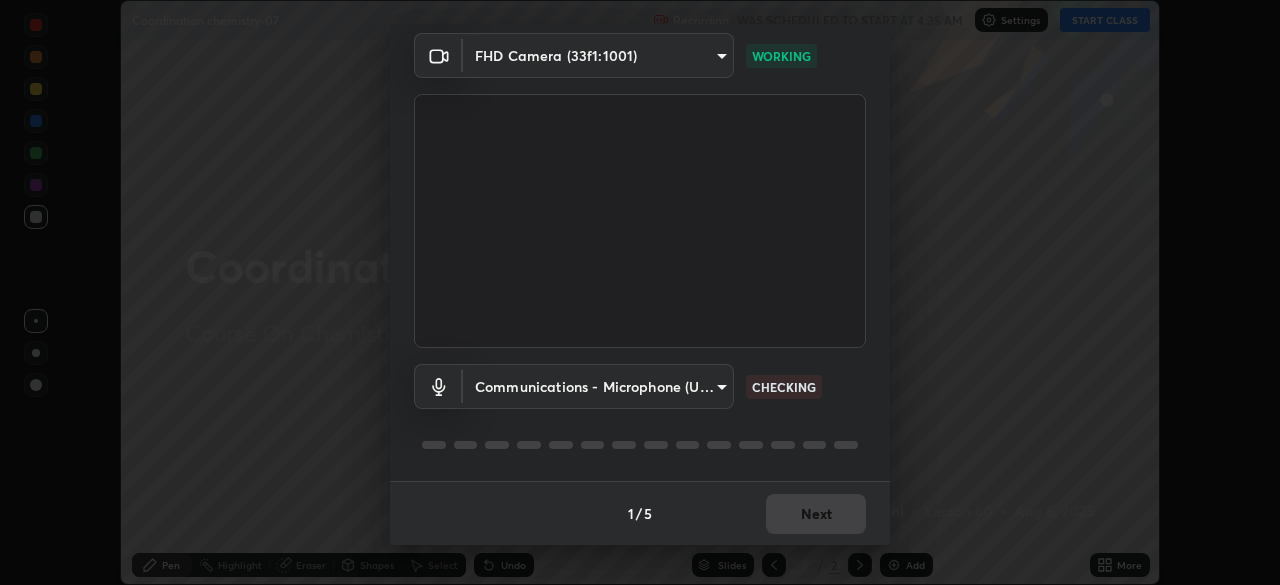 click on "Erase all Coordination chemistry-07 Recording WAS SCHEDULED TO START AT  4:35 AM Settings START CLASS Setting up your live class Coordination chemistry-07 • L60 of Course On Chemistry for JEE Excel 1 2026 [FIRST] [LAST] Pen Highlight Eraser Shapes Select Undo Slides 2 / 2 Add More No doubts shared Encourage your learners to ask a doubt for better clarity Report an issue Reason for reporting Buffering Chat not working Audio - Video sync issue Educator video quality low ​ Attach an image Report Media settings FHD Camera (33f1:1001) 6ee9b2c6c9a5678ab5214f7e96b3922f1b517bc999d2db28af292a13673a7194 WORKING Communications - Microphone (USB PnP Sound Device) communications CHECKING 1 / 5 Next" at bounding box center [640, 292] 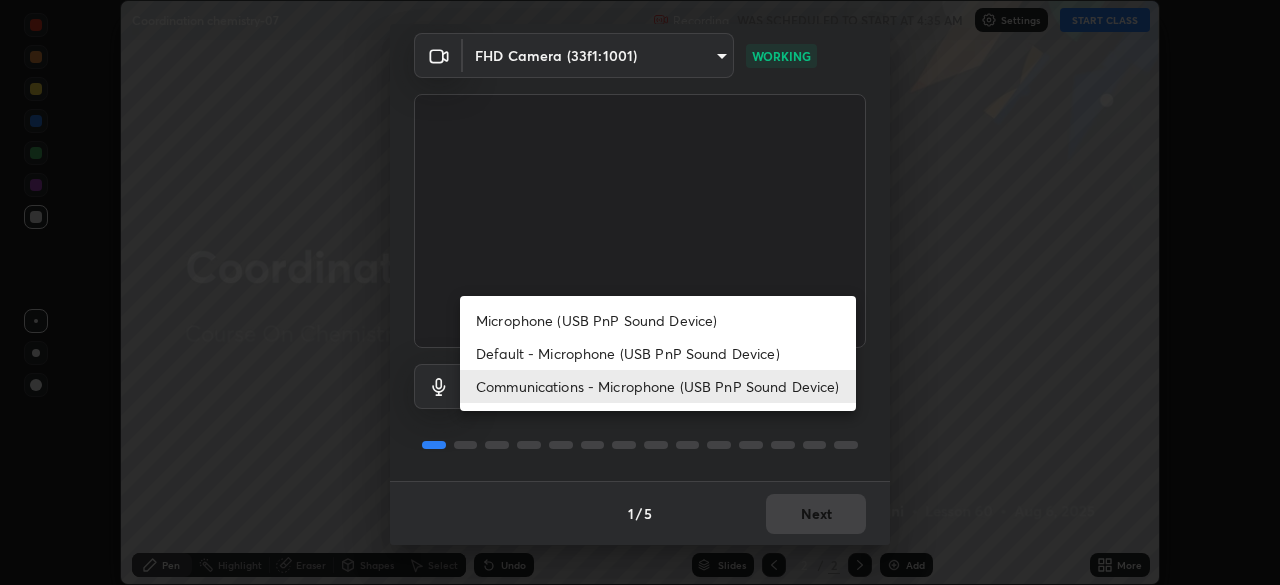 click on "Default - Microphone (USB PnP Sound Device)" at bounding box center [658, 353] 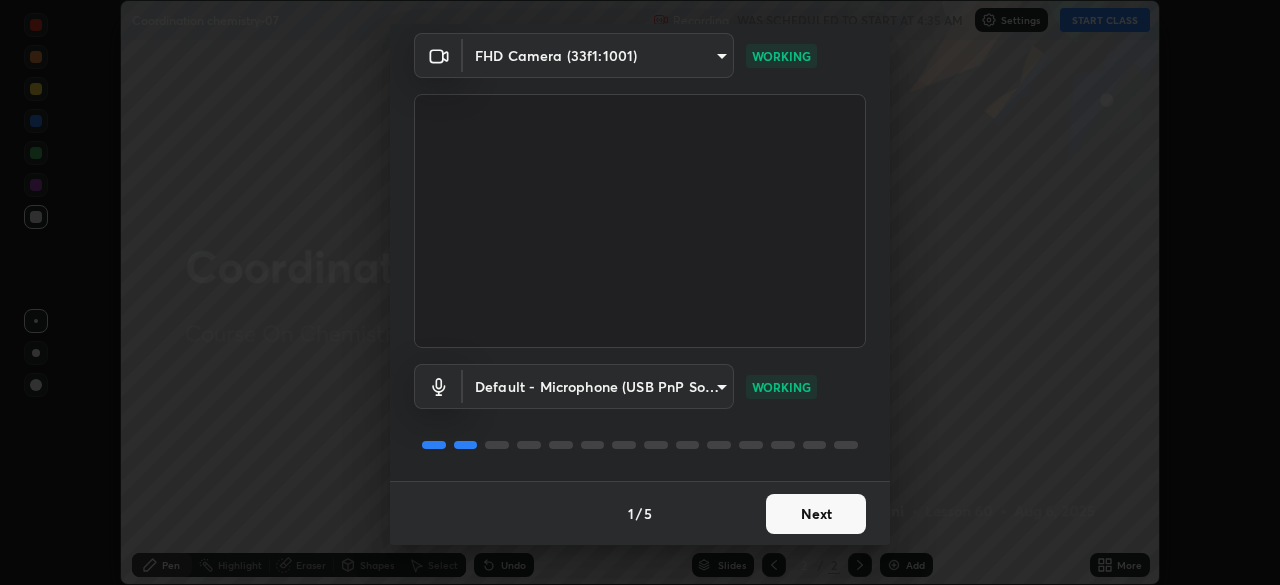 click on "Next" at bounding box center (816, 514) 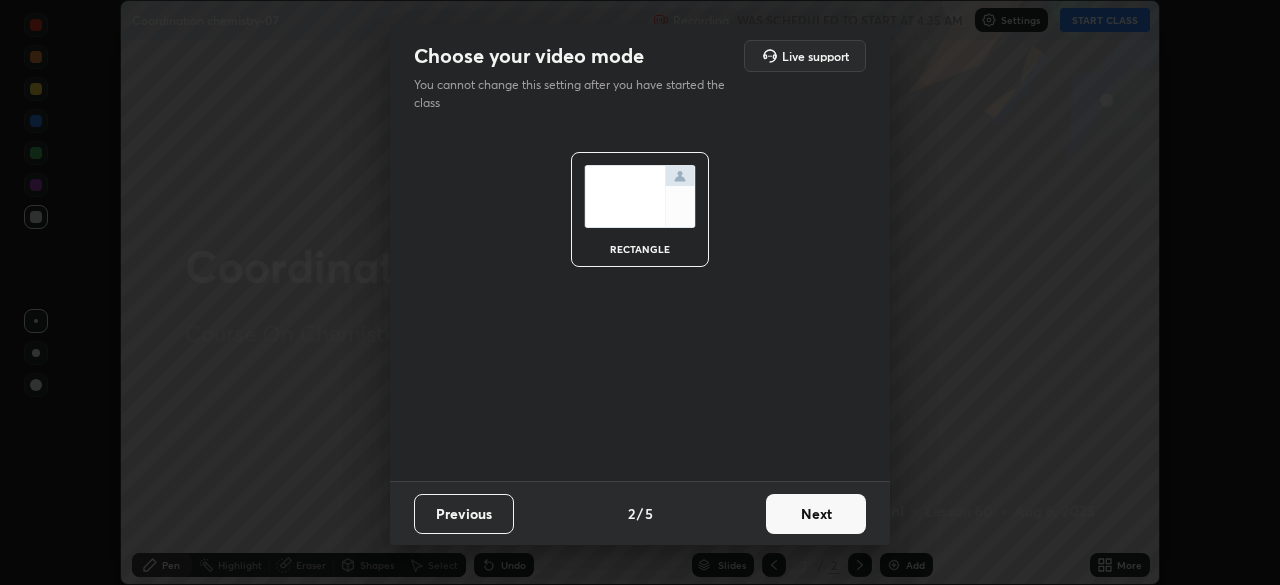 scroll, scrollTop: 0, scrollLeft: 0, axis: both 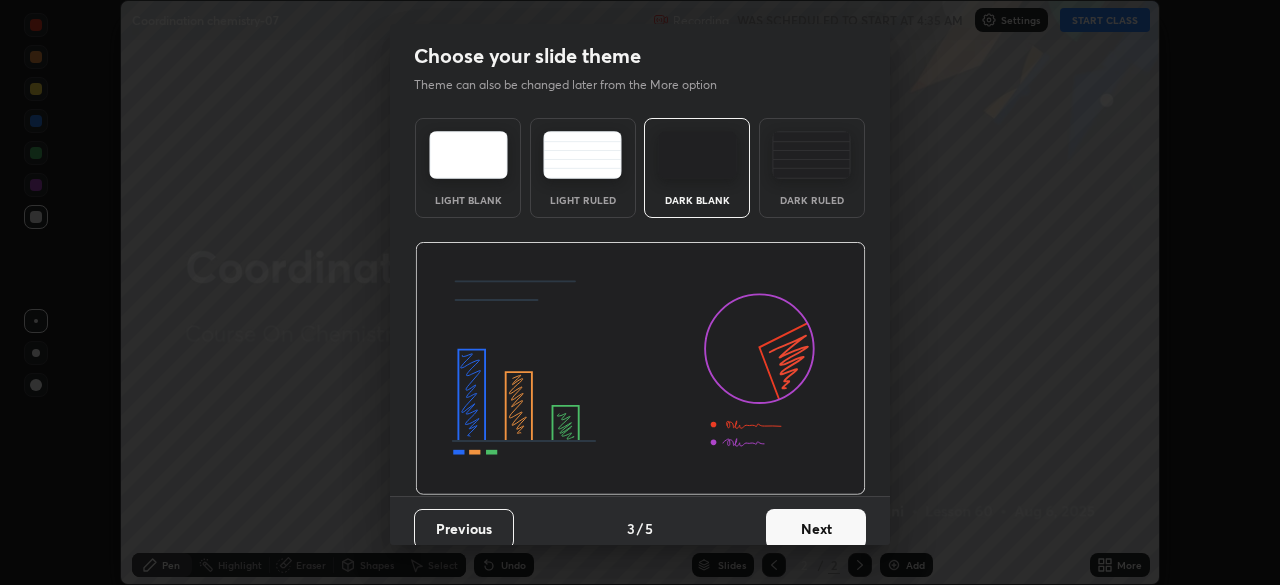 click on "Next" at bounding box center [816, 529] 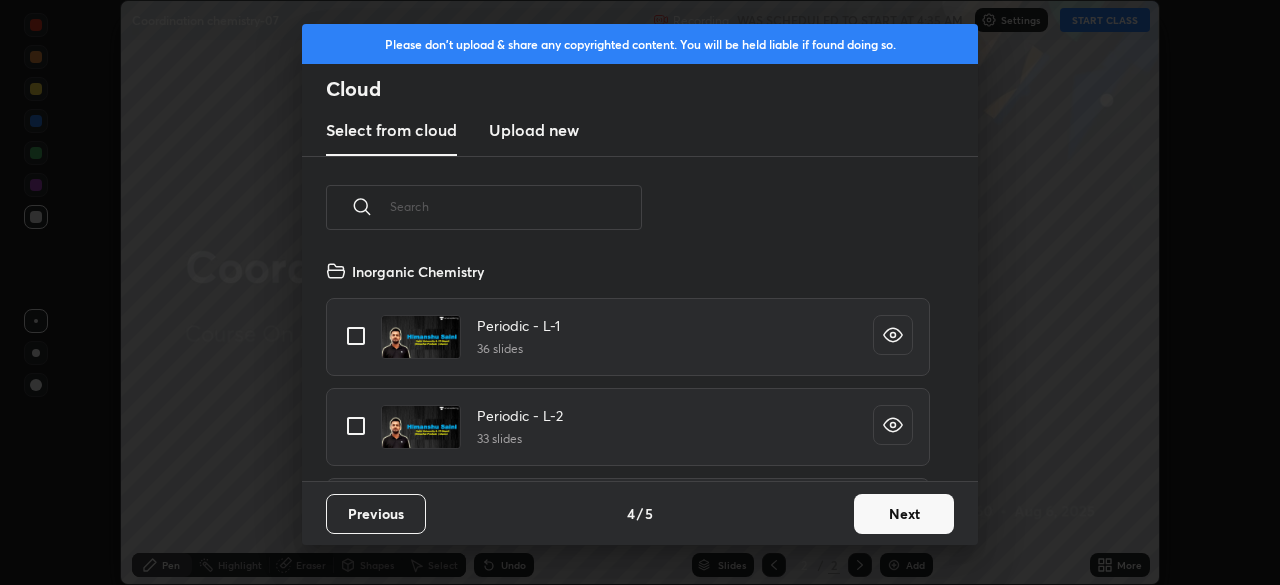 scroll, scrollTop: 7, scrollLeft: 11, axis: both 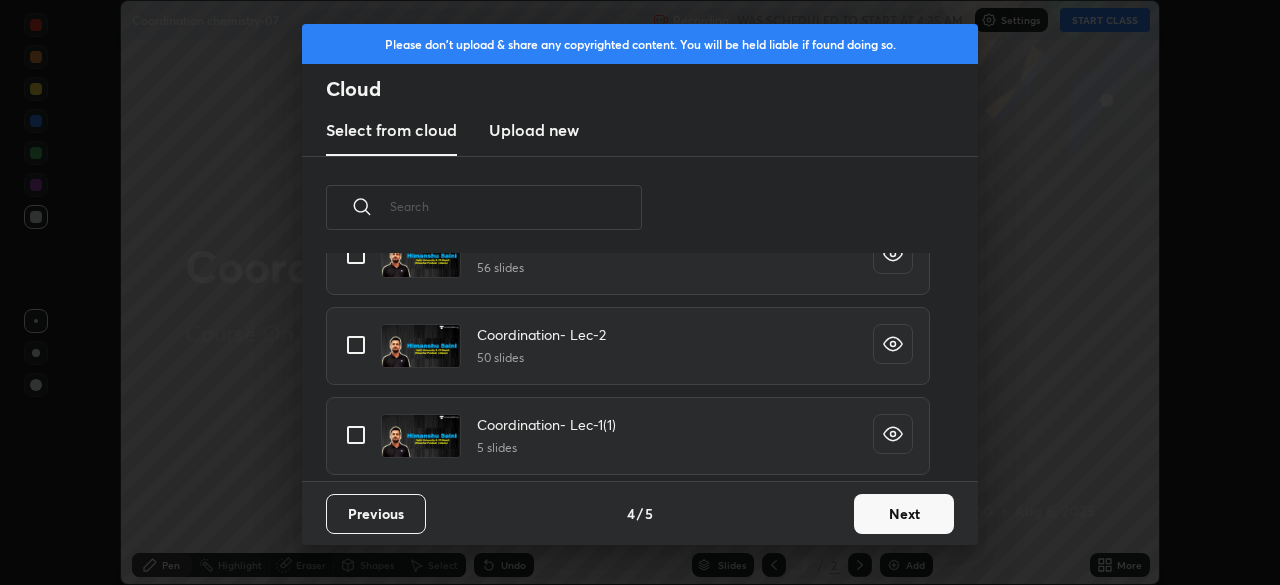 click at bounding box center [356, 345] 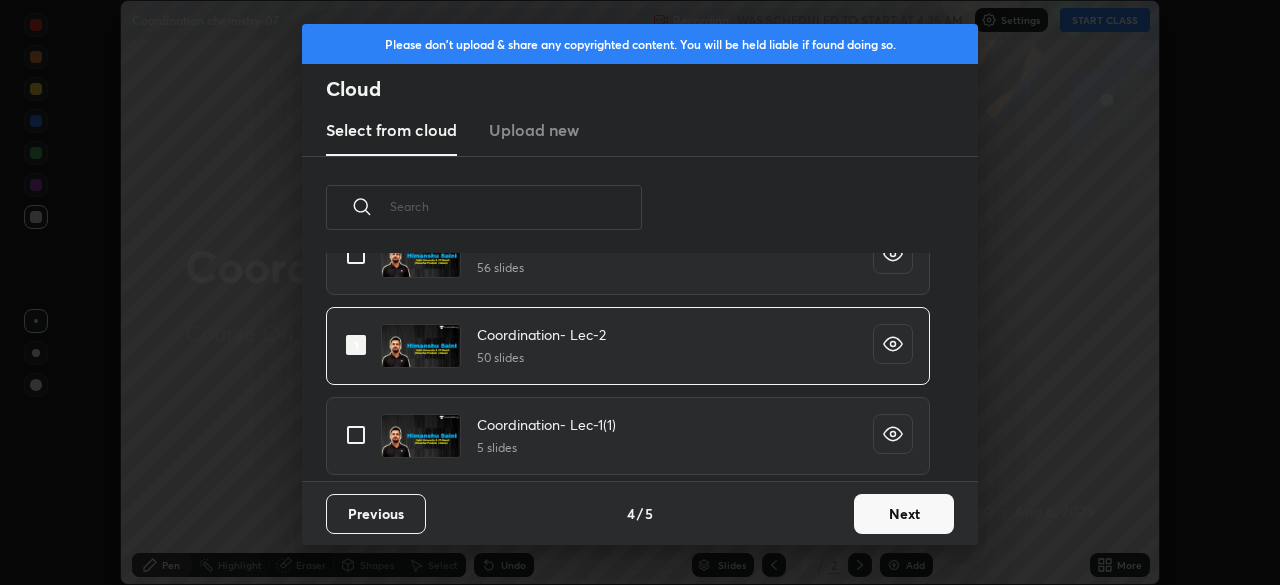 click on "Next" at bounding box center [904, 514] 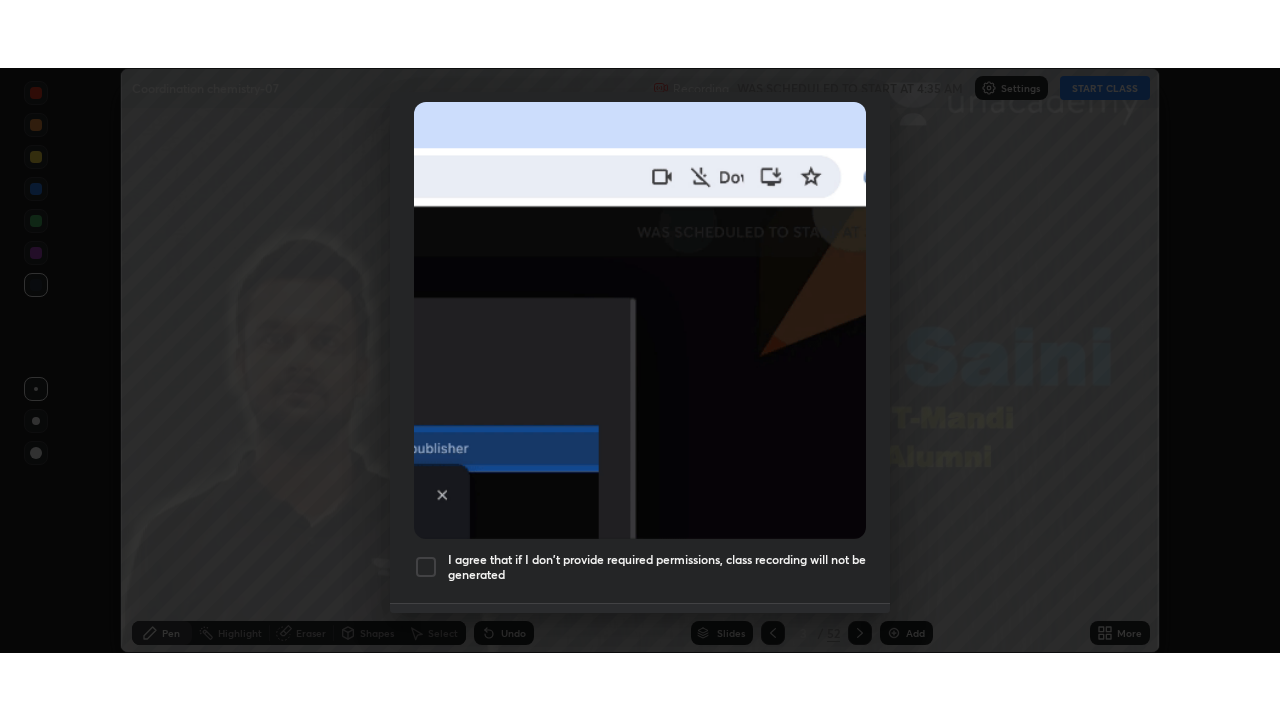 scroll, scrollTop: 479, scrollLeft: 0, axis: vertical 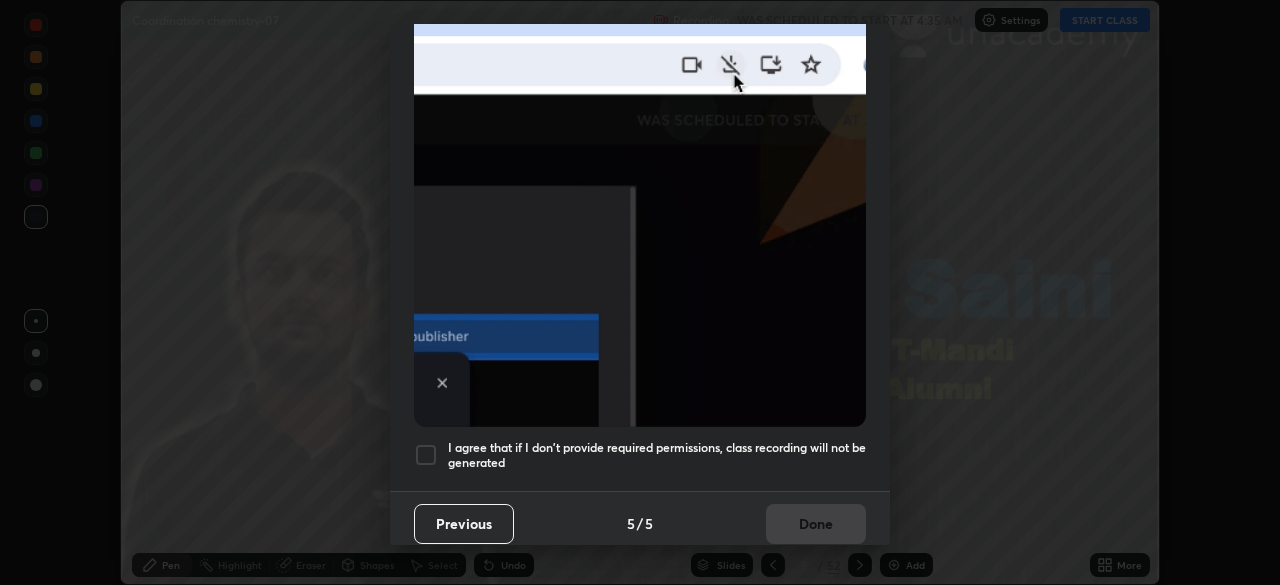 click at bounding box center (426, 455) 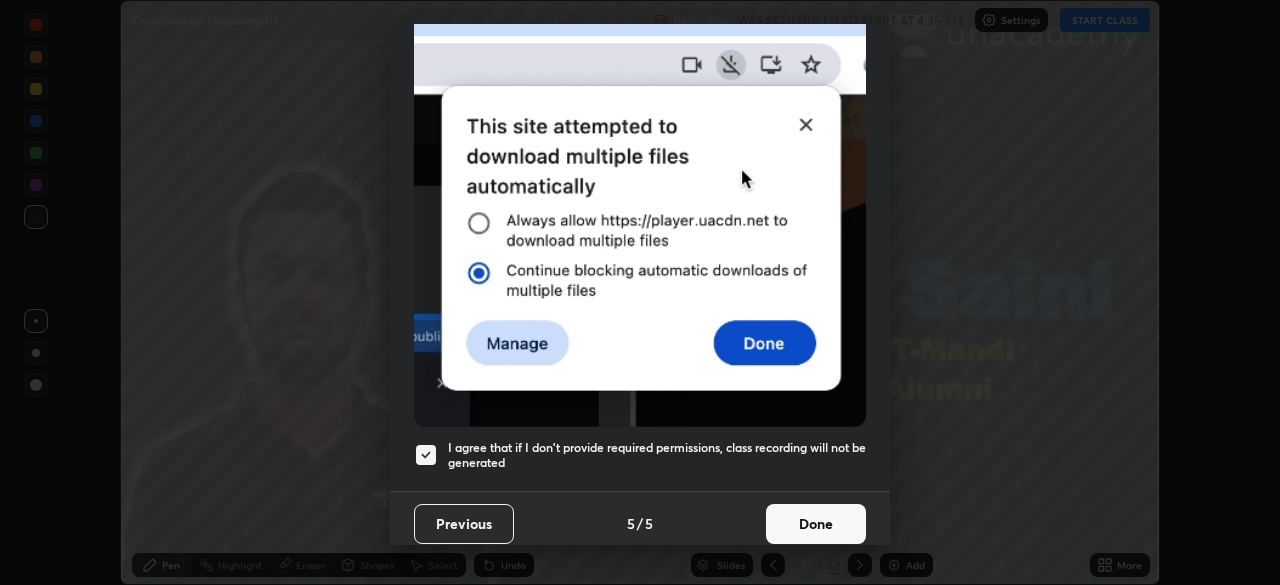 click on "Done" at bounding box center (816, 524) 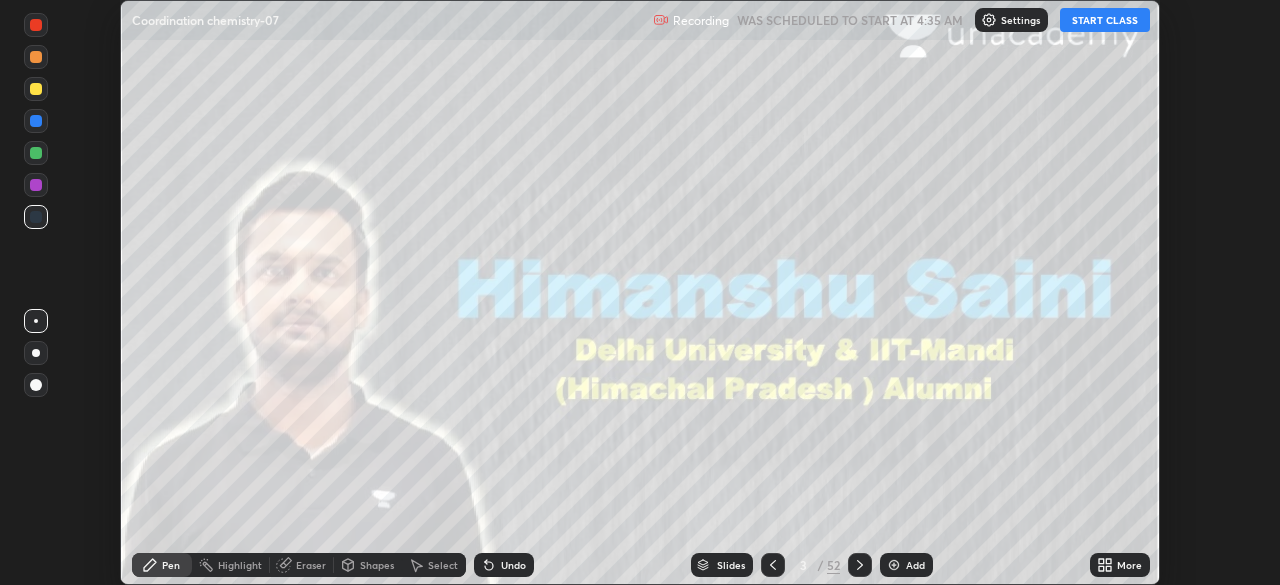 click on "START CLASS" at bounding box center [1105, 20] 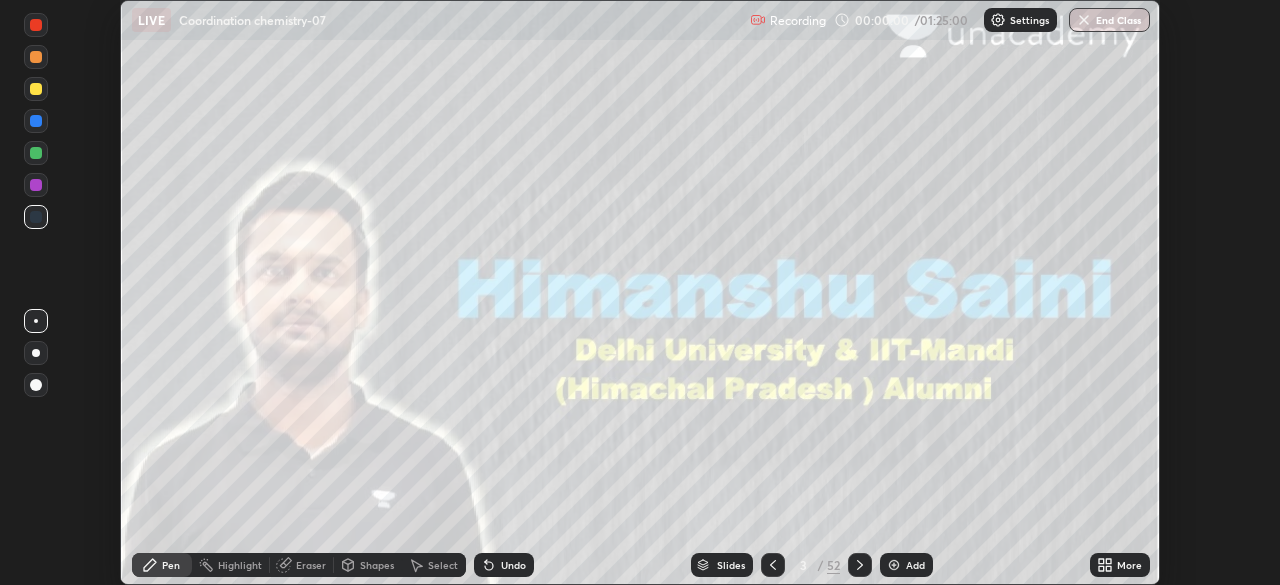 click on "More" at bounding box center [1129, 565] 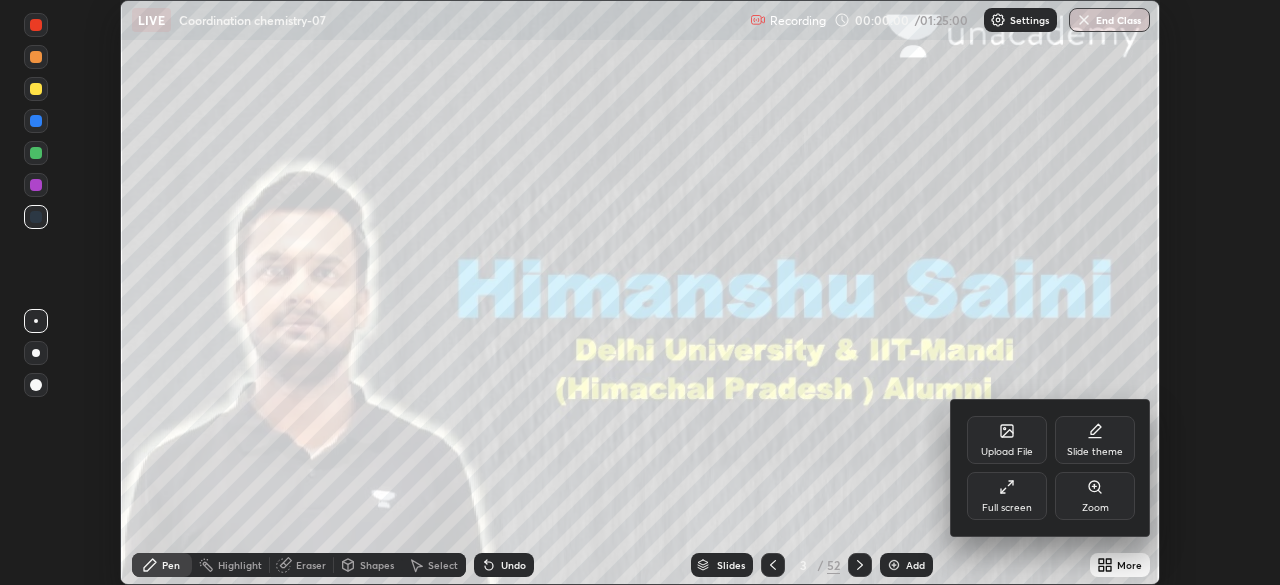 click on "Full screen" at bounding box center (1007, 508) 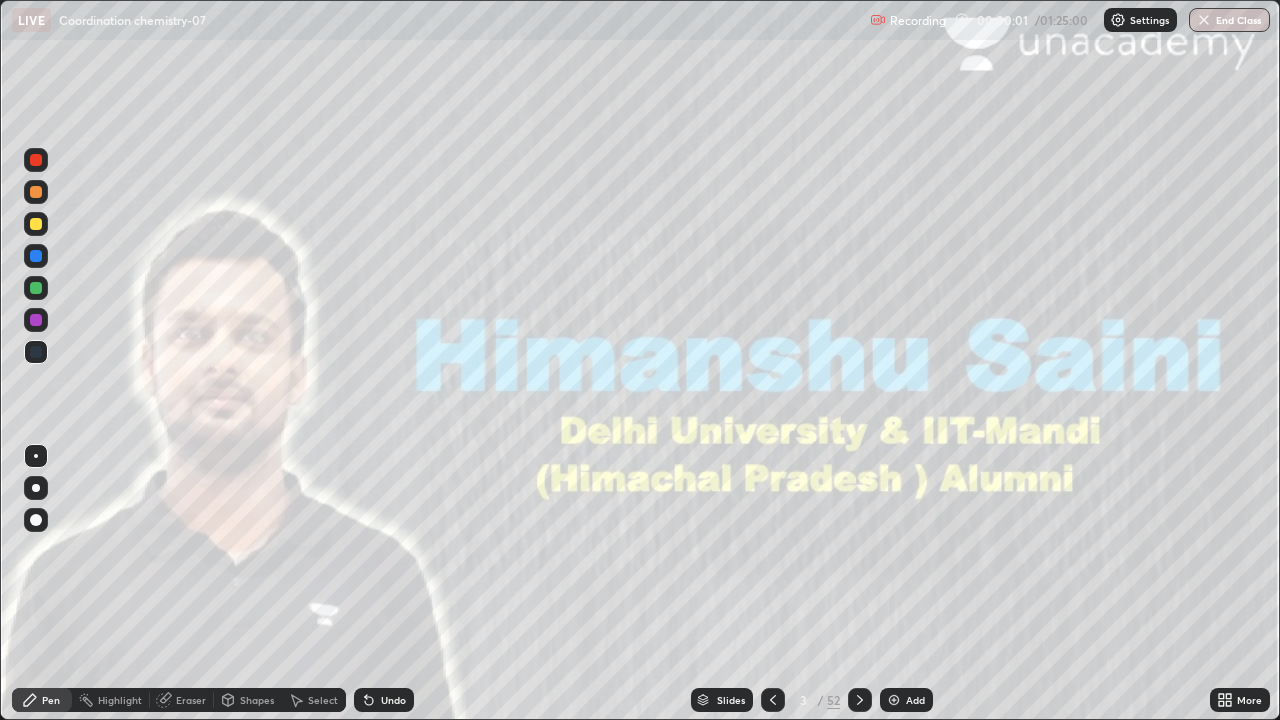 scroll, scrollTop: 99280, scrollLeft: 98720, axis: both 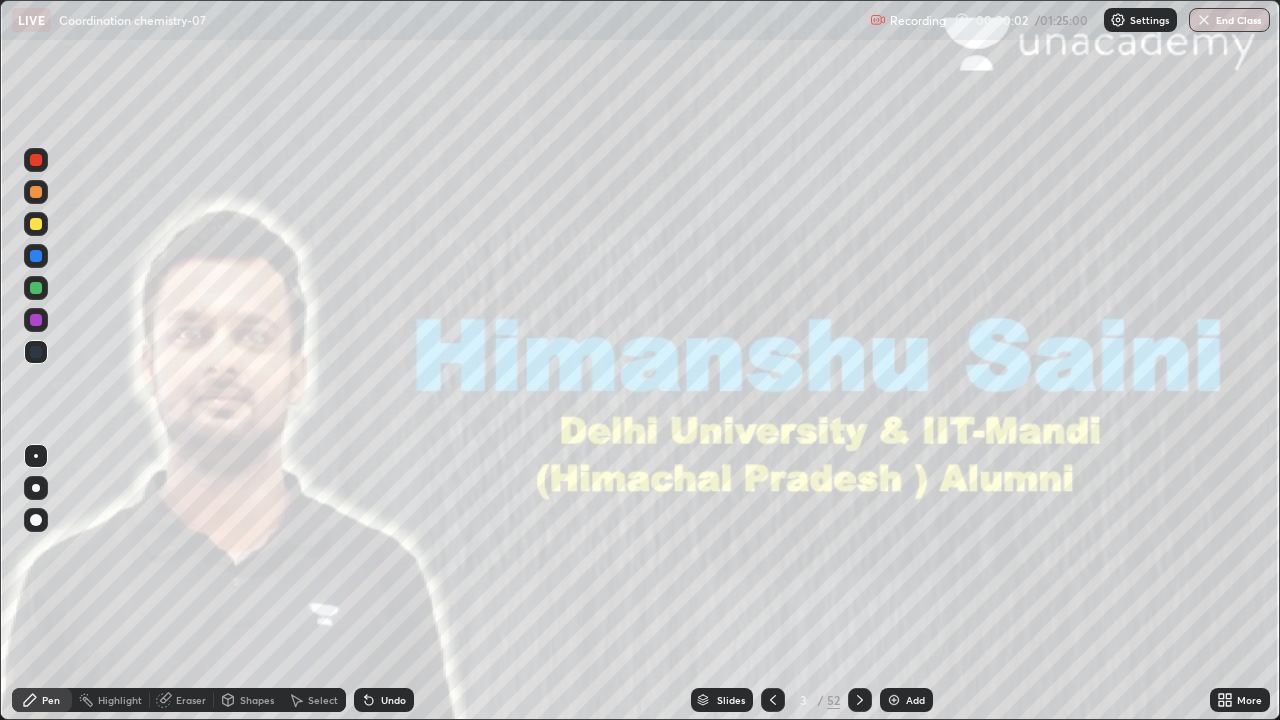 click on "Slides" at bounding box center (731, 700) 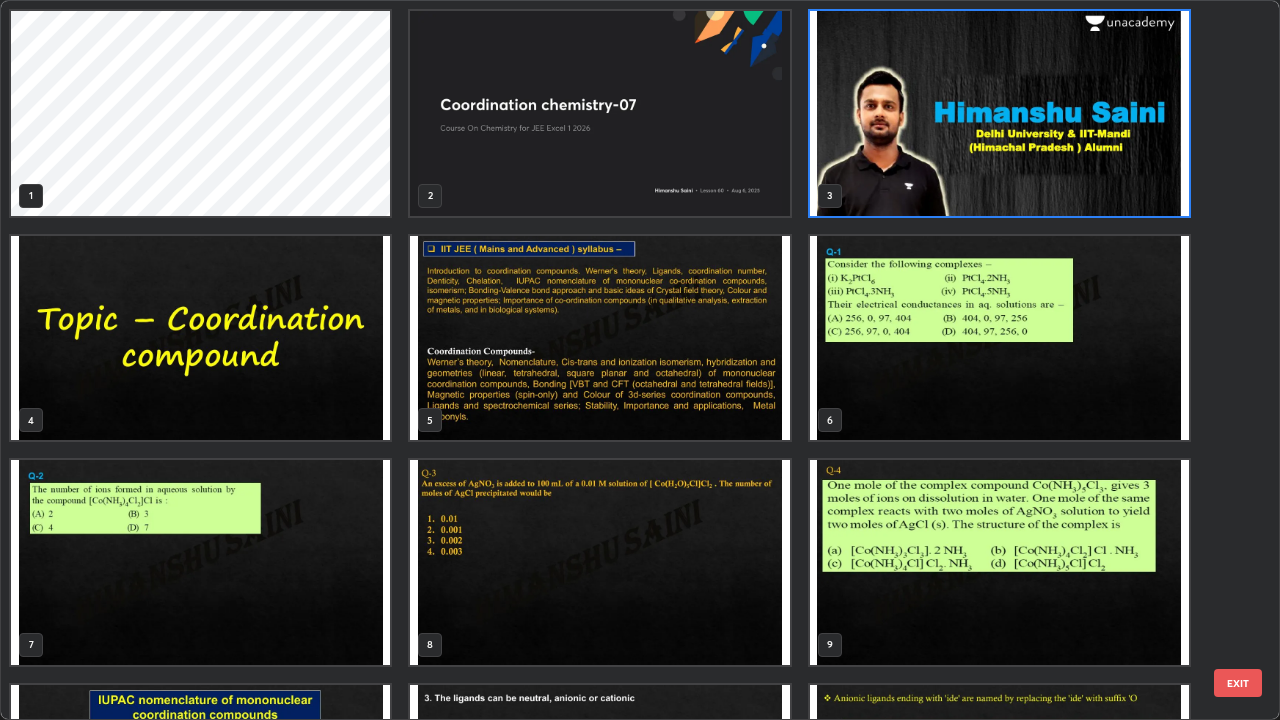 scroll, scrollTop: 7, scrollLeft: 11, axis: both 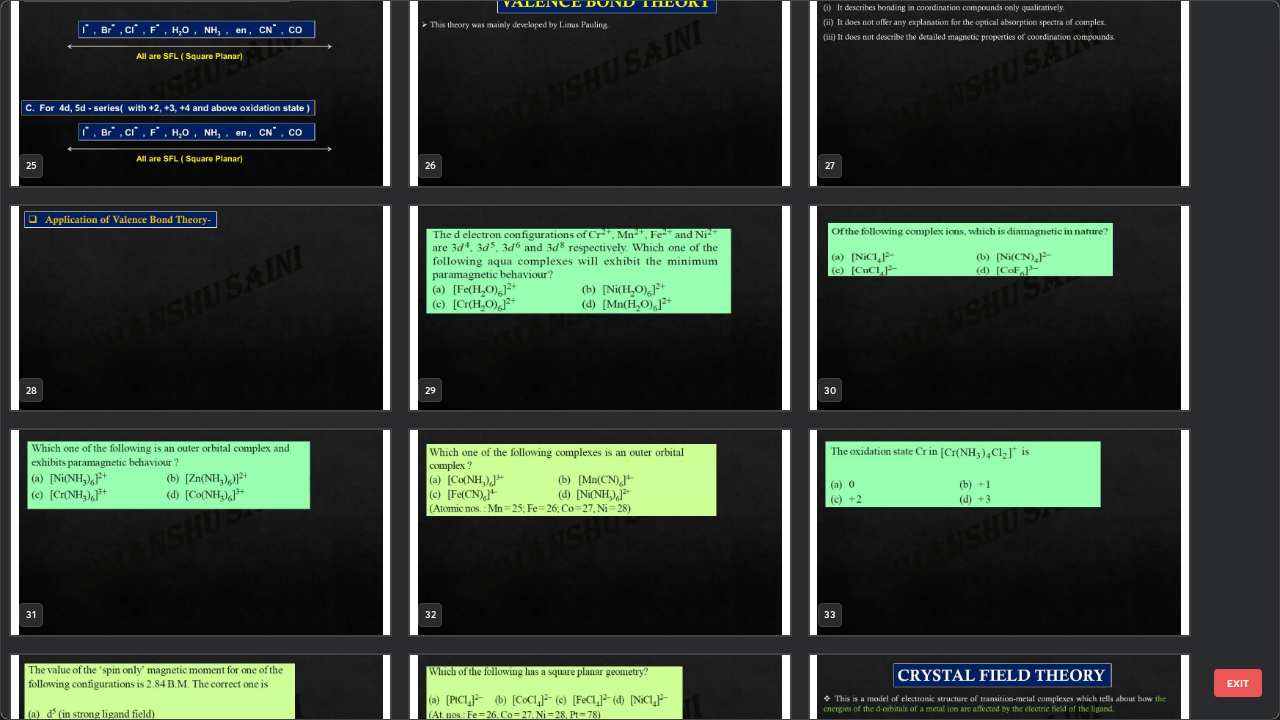 click at bounding box center [200, 308] 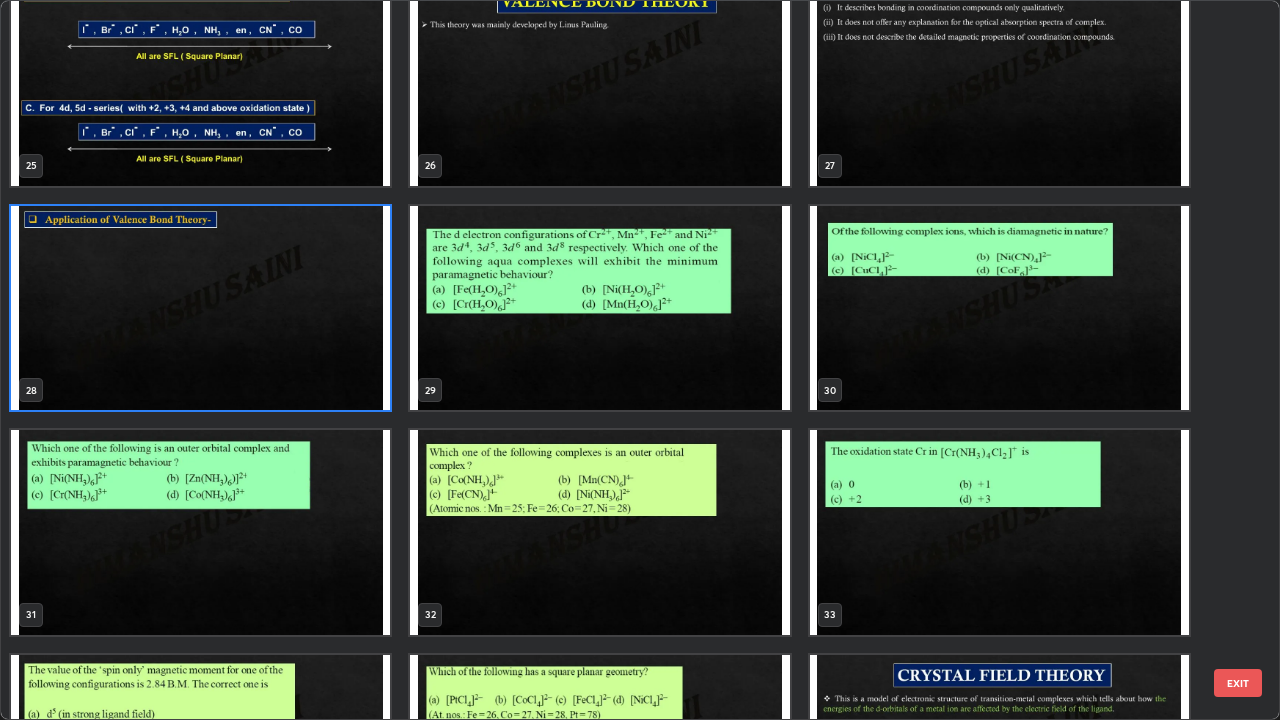 click at bounding box center (200, 308) 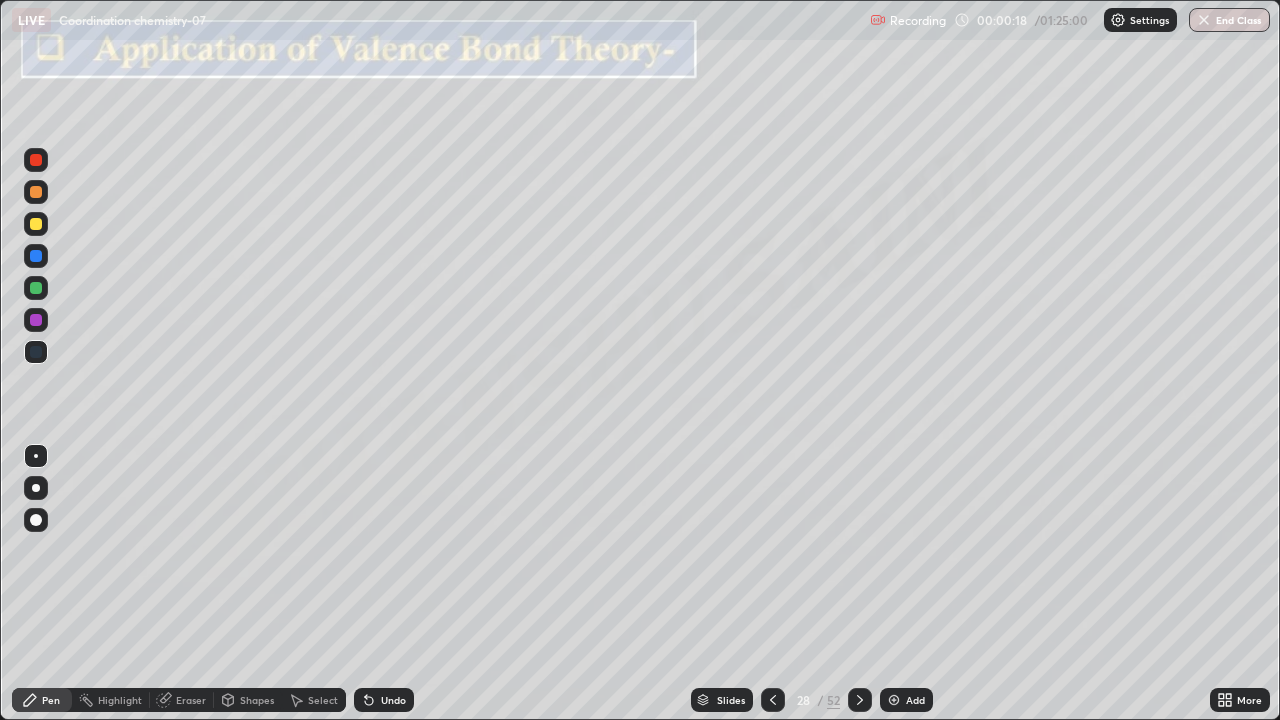 click on "Slides" at bounding box center [722, 700] 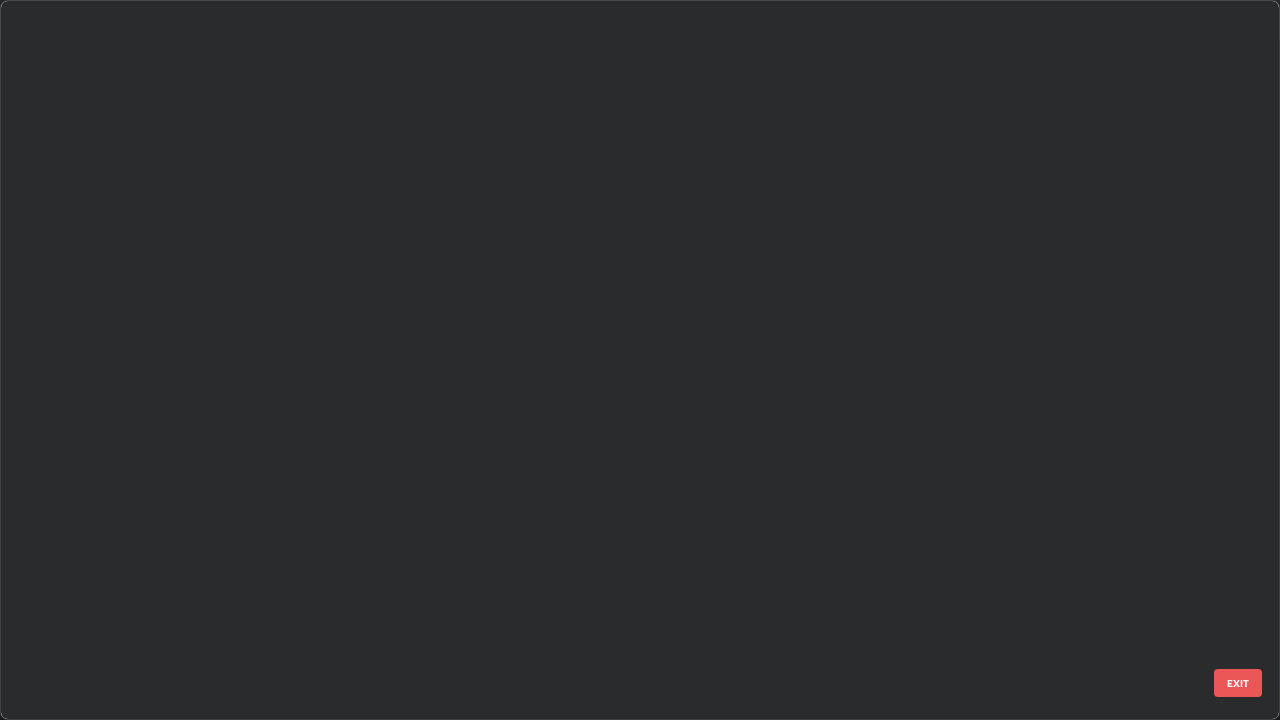 scroll, scrollTop: 1528, scrollLeft: 0, axis: vertical 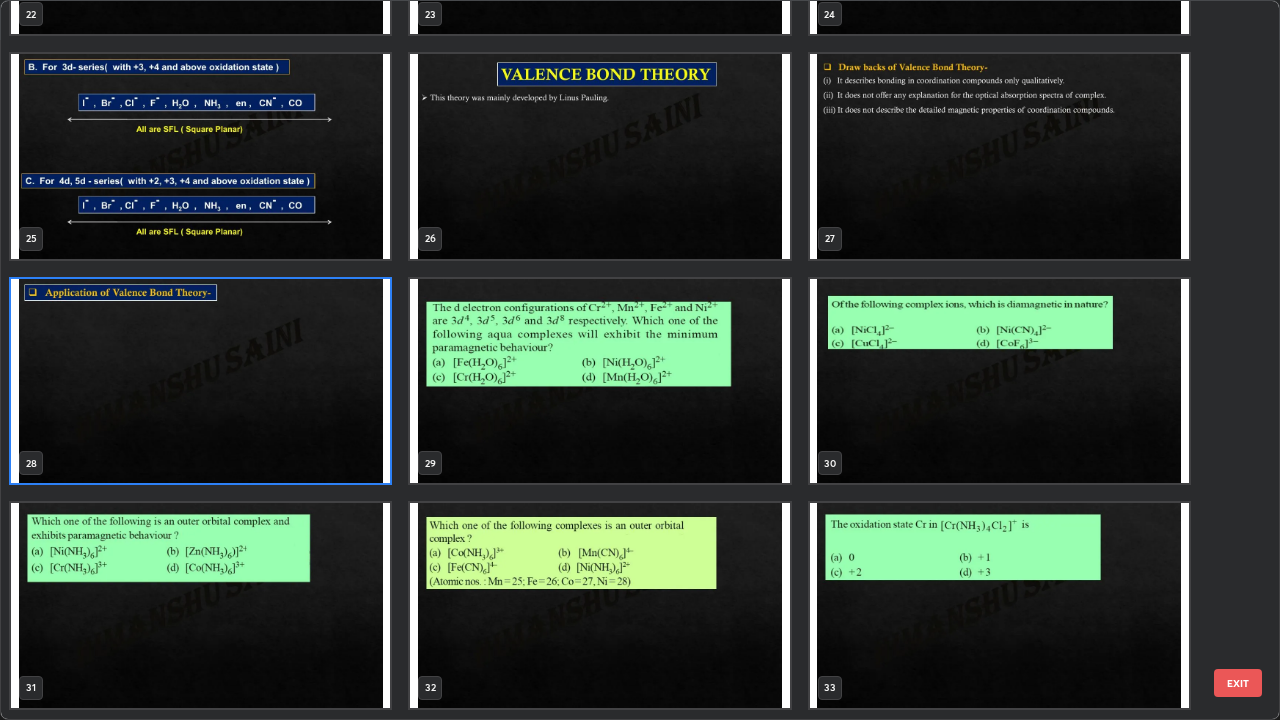 click at bounding box center [200, 381] 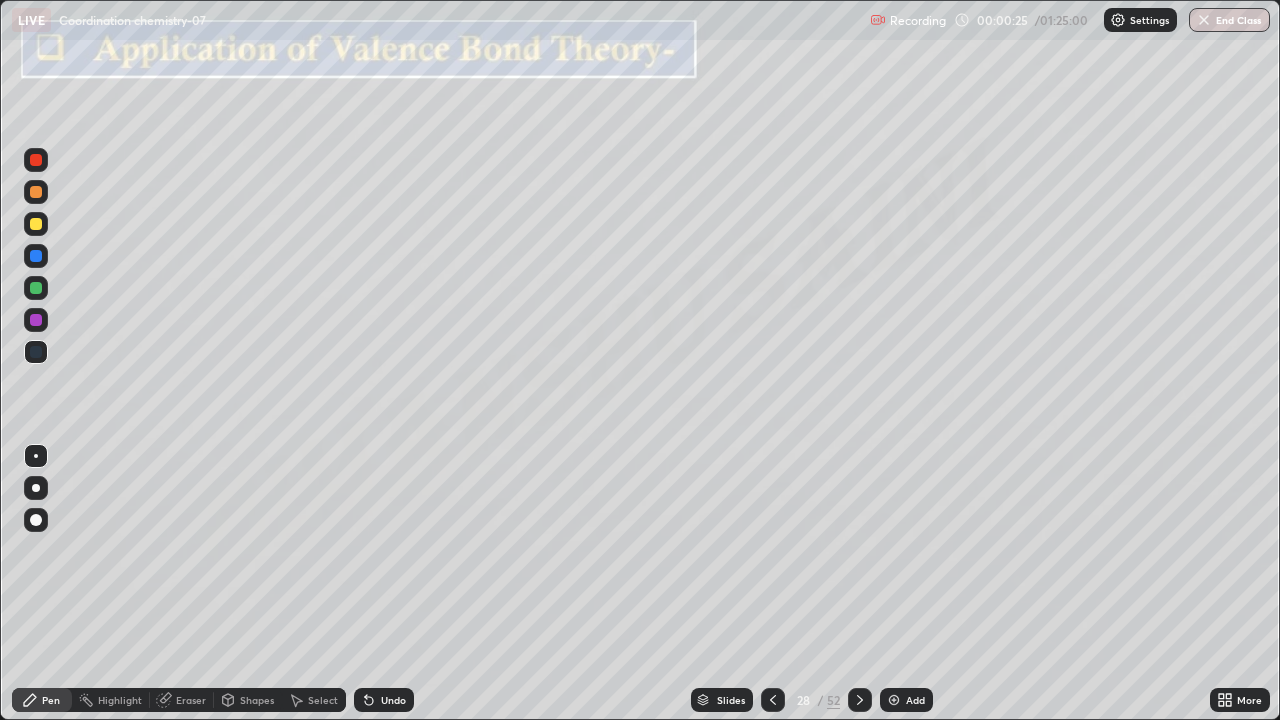 click at bounding box center [200, 381] 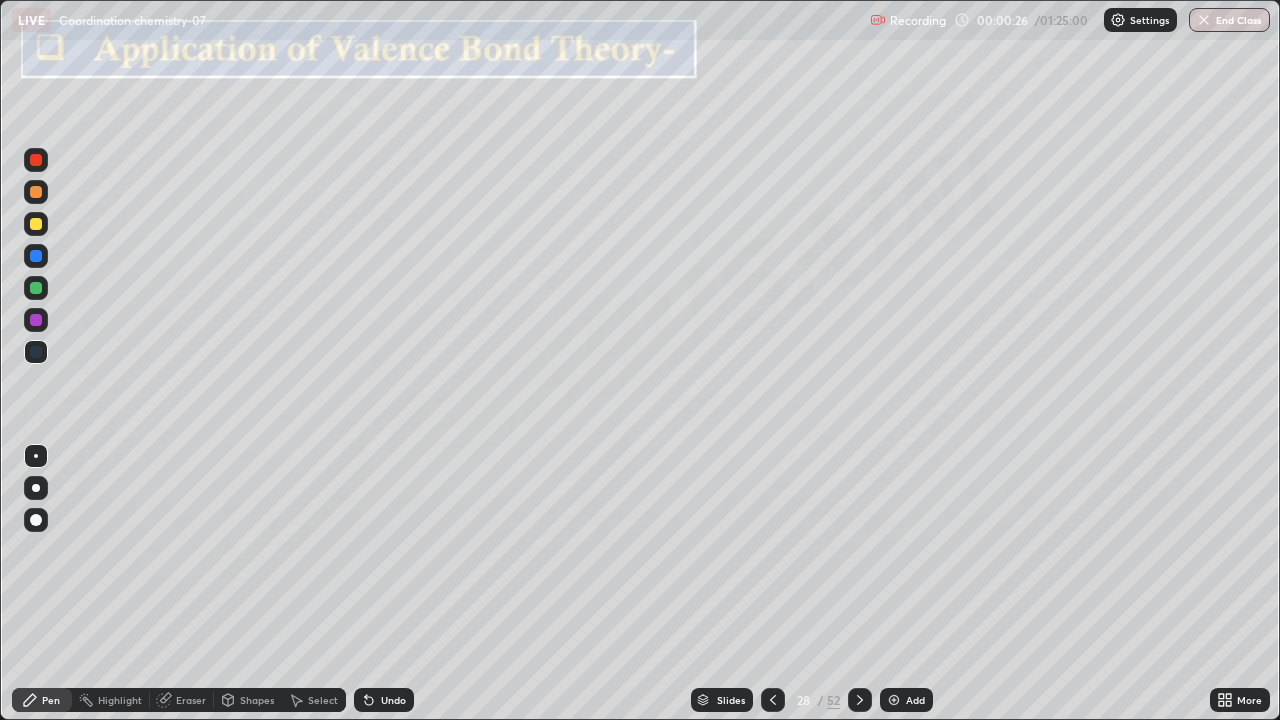 click at bounding box center [200, 381] 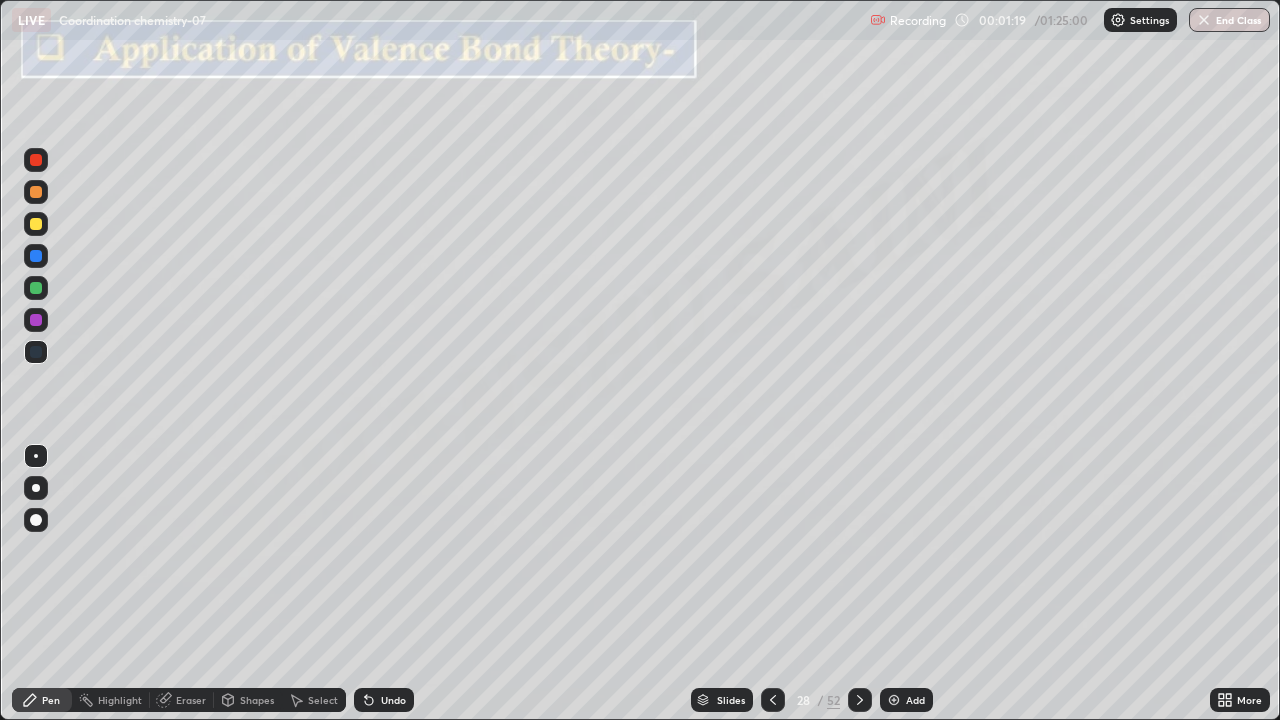 click at bounding box center (36, 224) 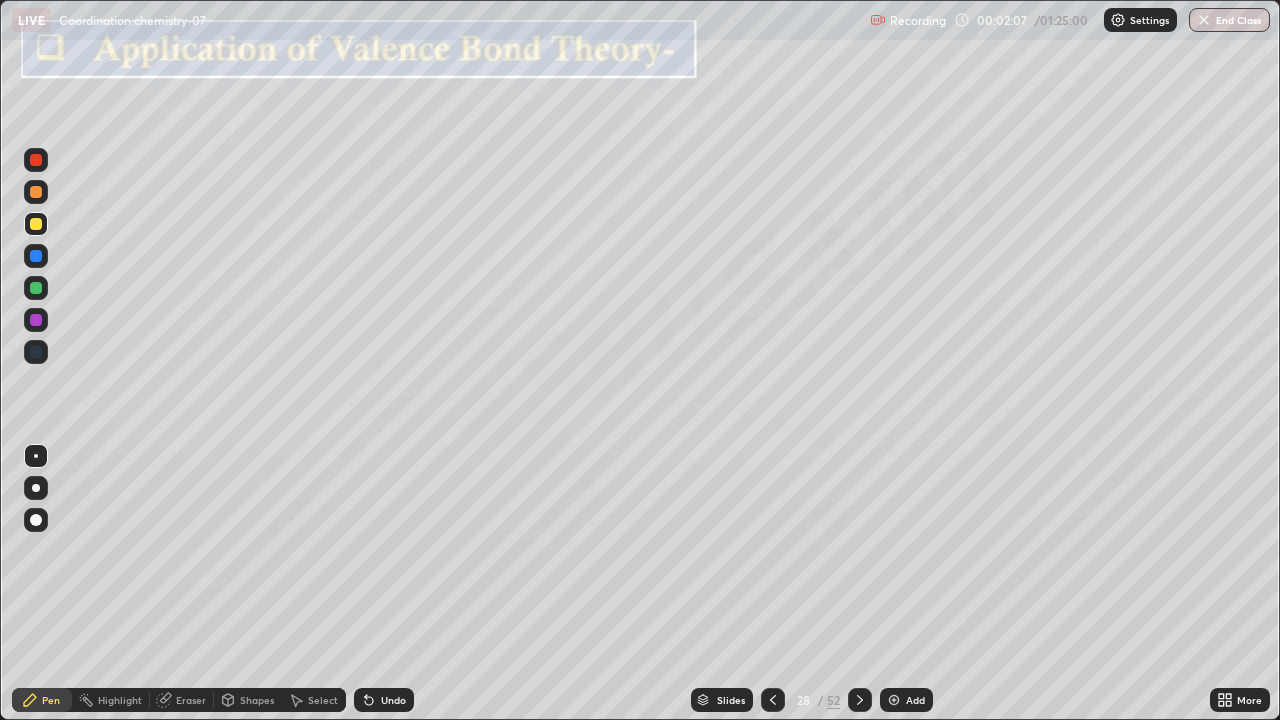 click on "Pen" at bounding box center [51, 700] 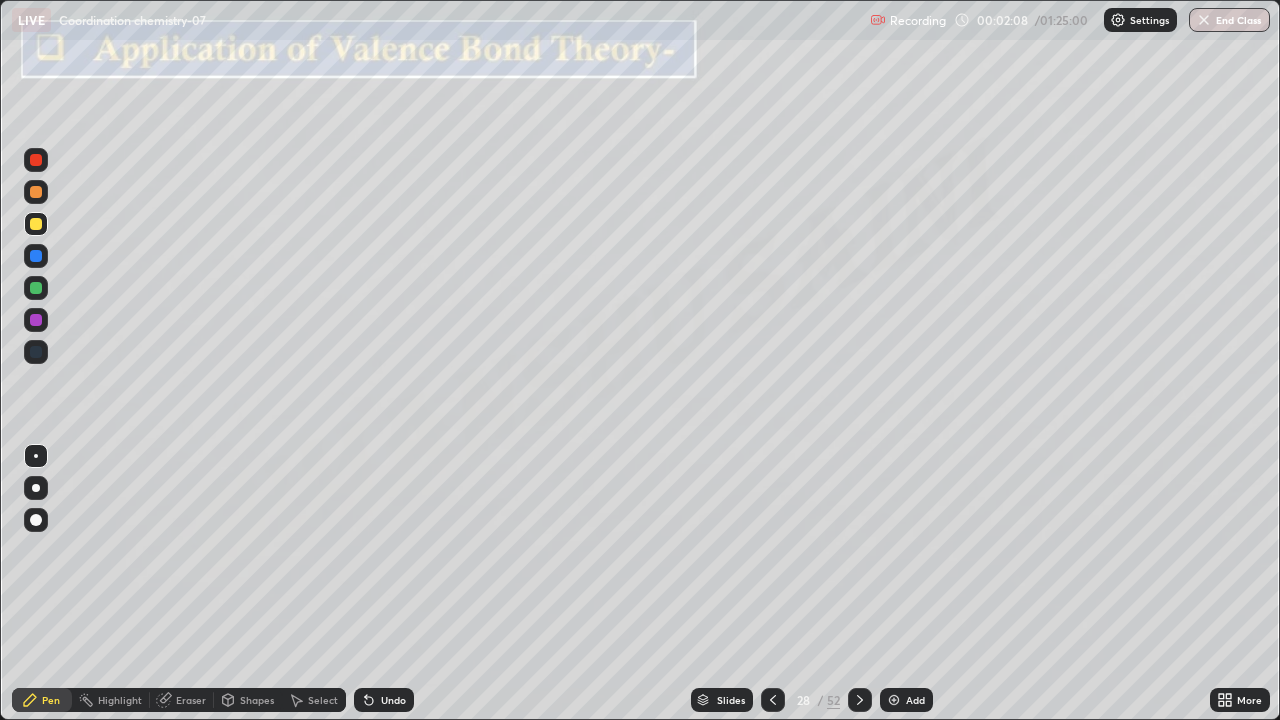 click at bounding box center [36, 192] 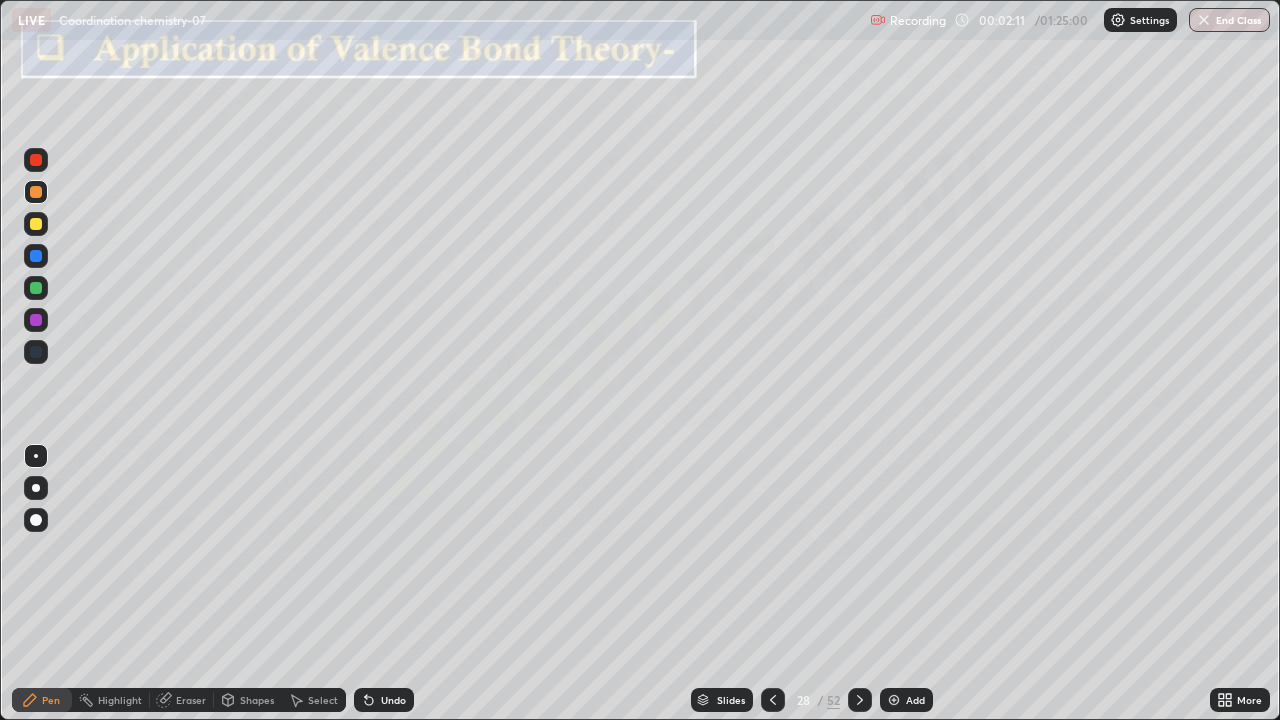 click on "Undo" at bounding box center [384, 700] 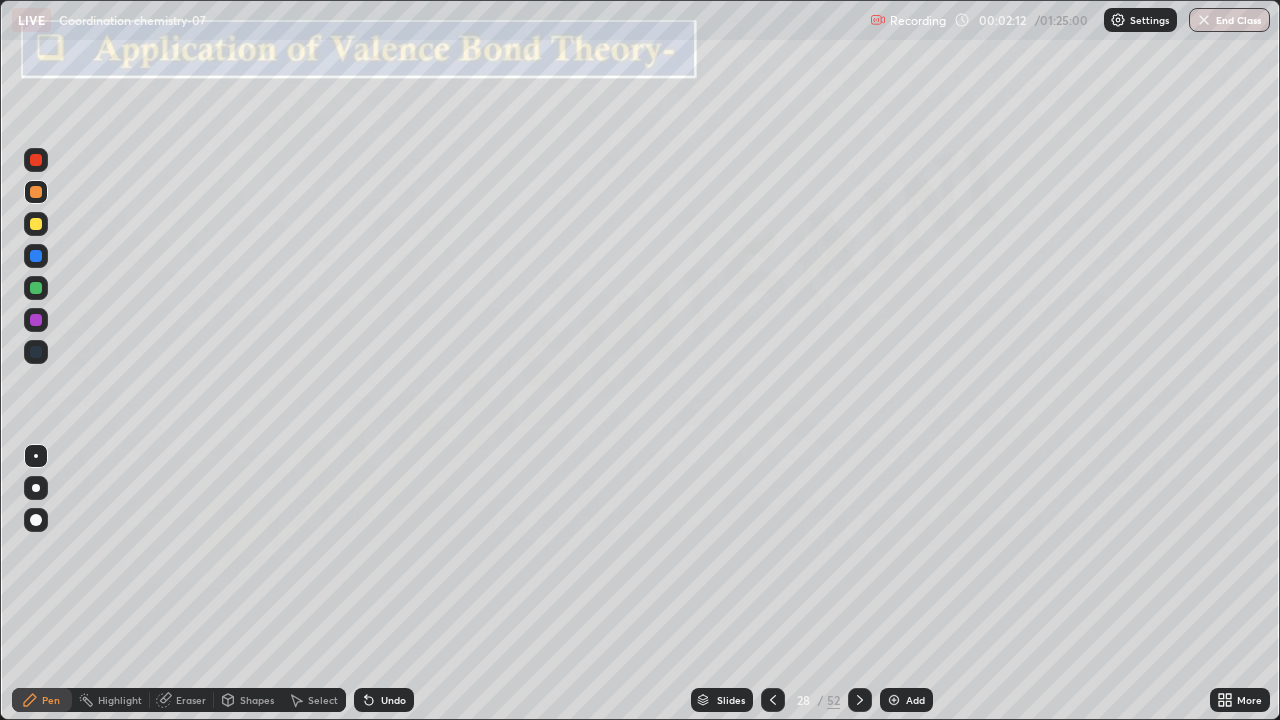 click at bounding box center (36, 520) 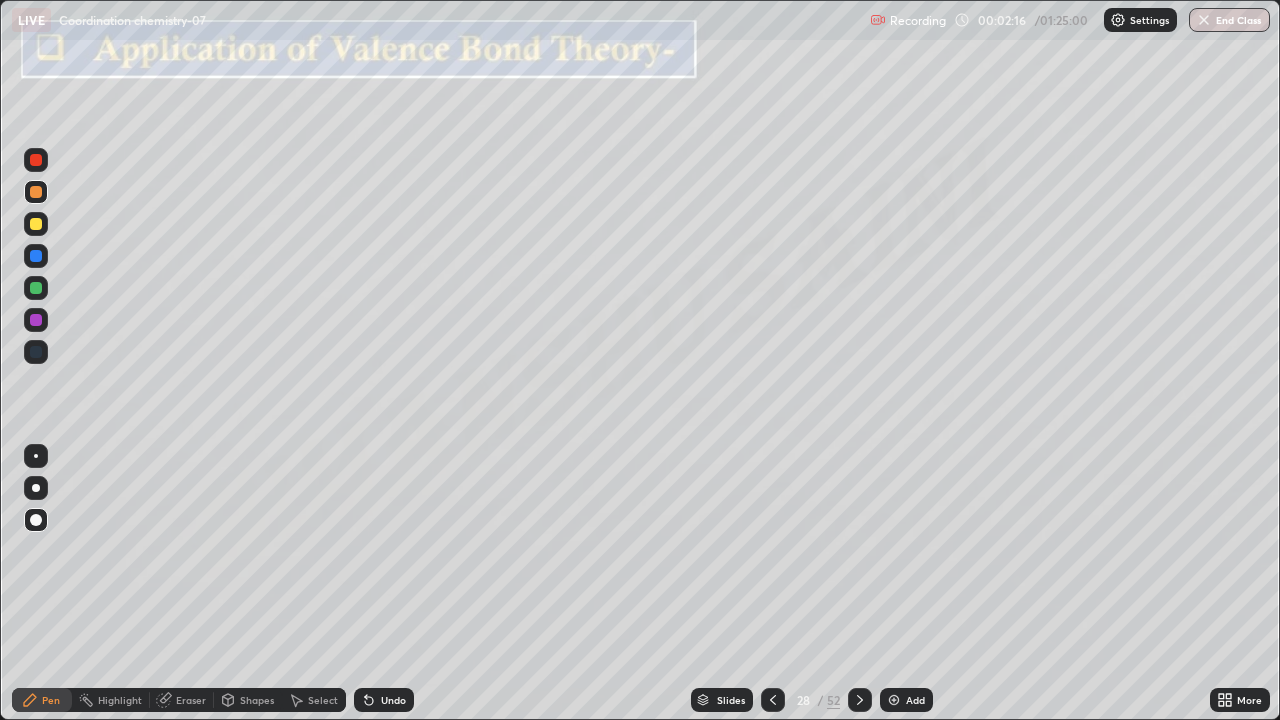 click at bounding box center (36, 224) 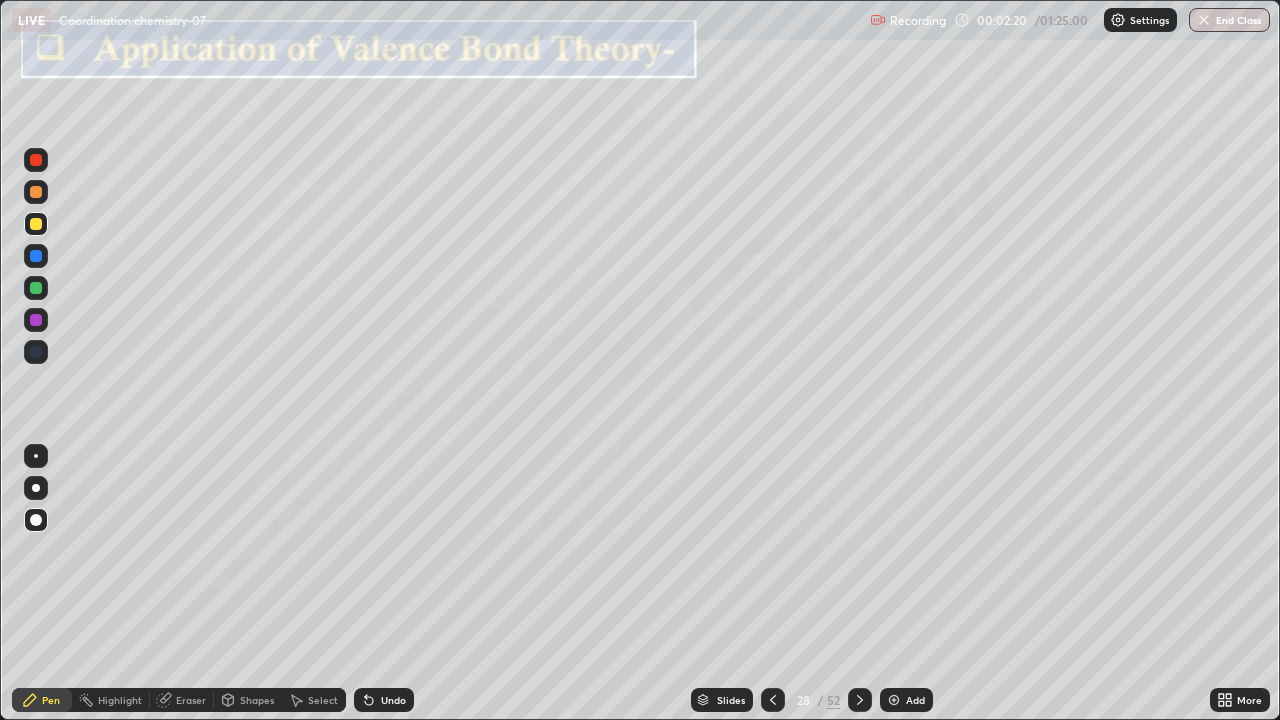 click on "Eraser" at bounding box center (182, 700) 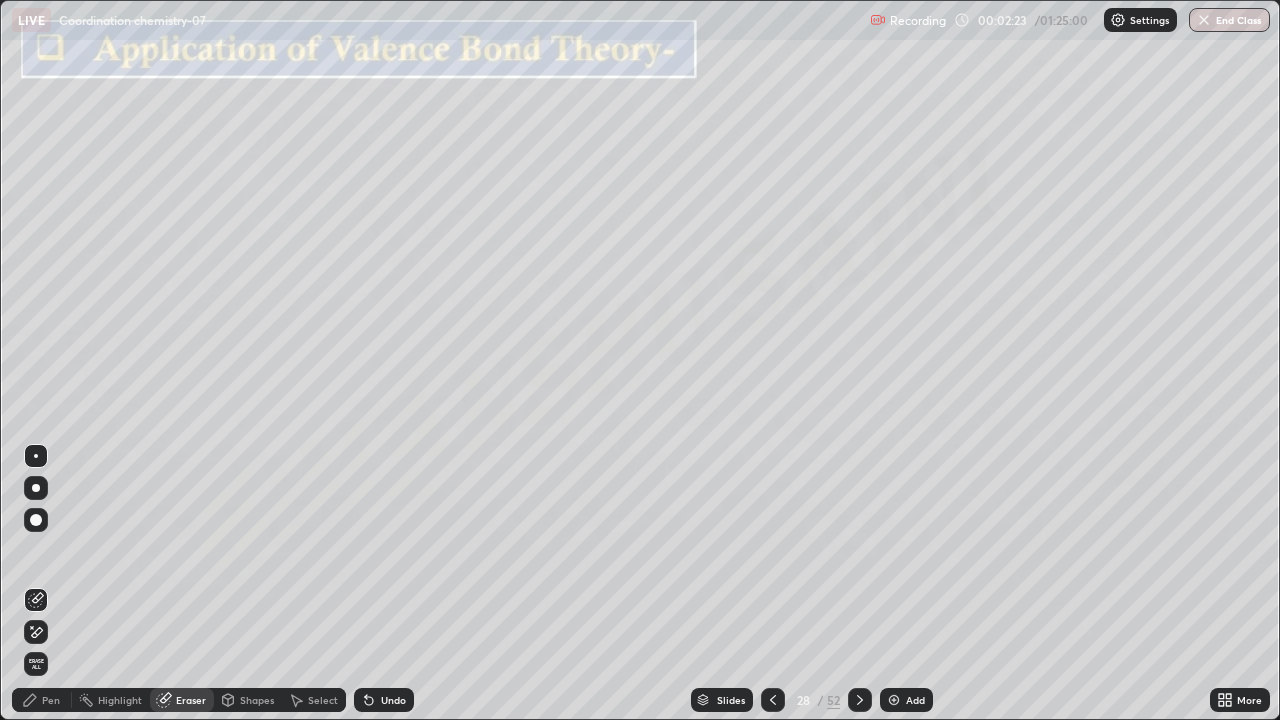 click on "Pen" at bounding box center (42, 700) 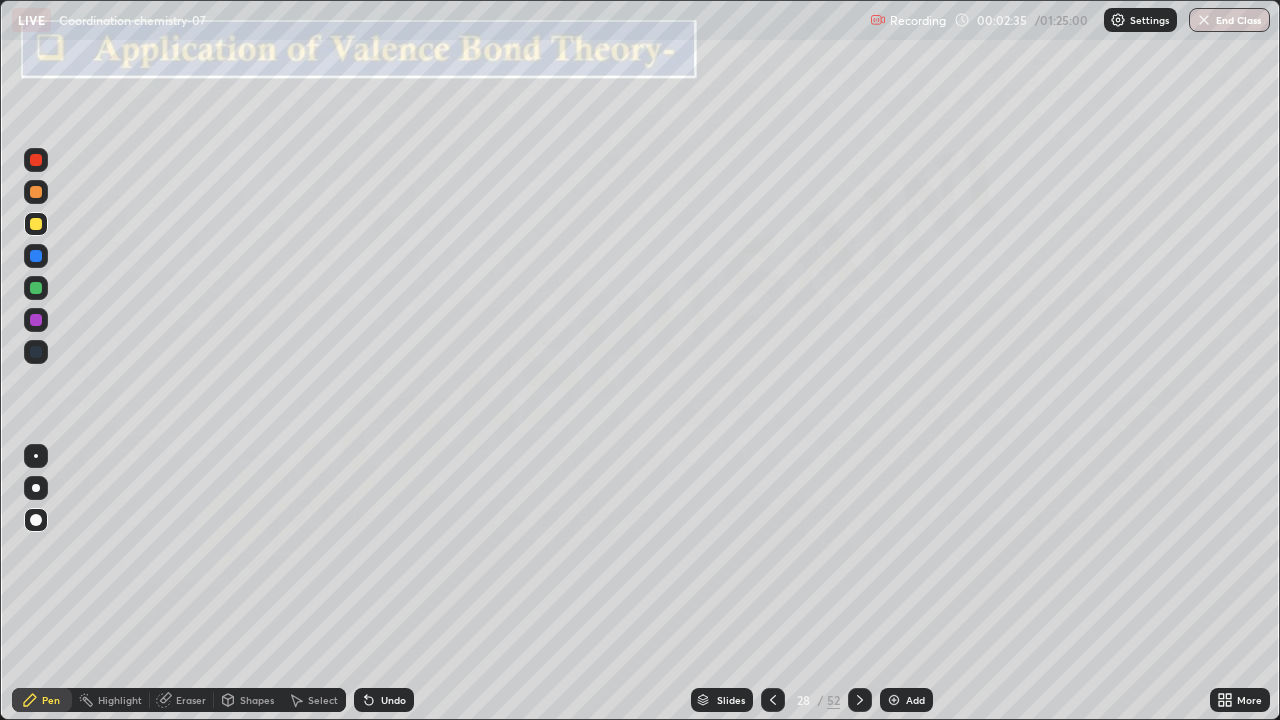 click 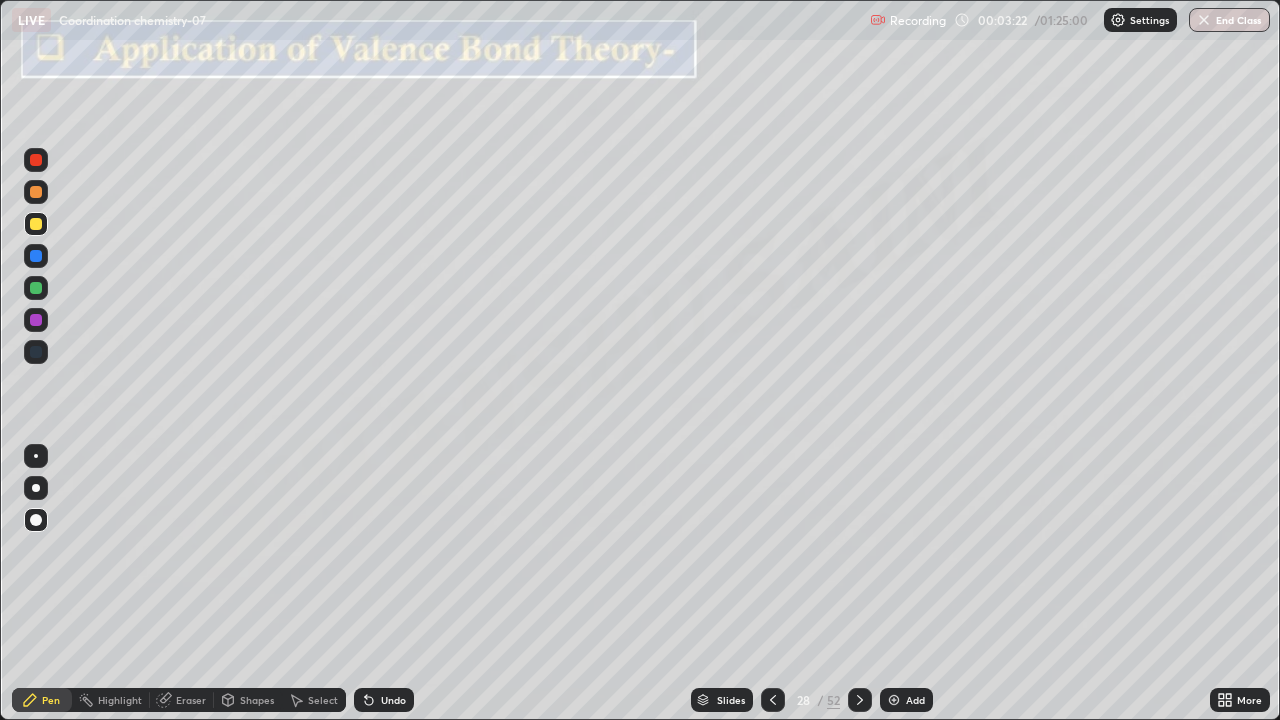 click 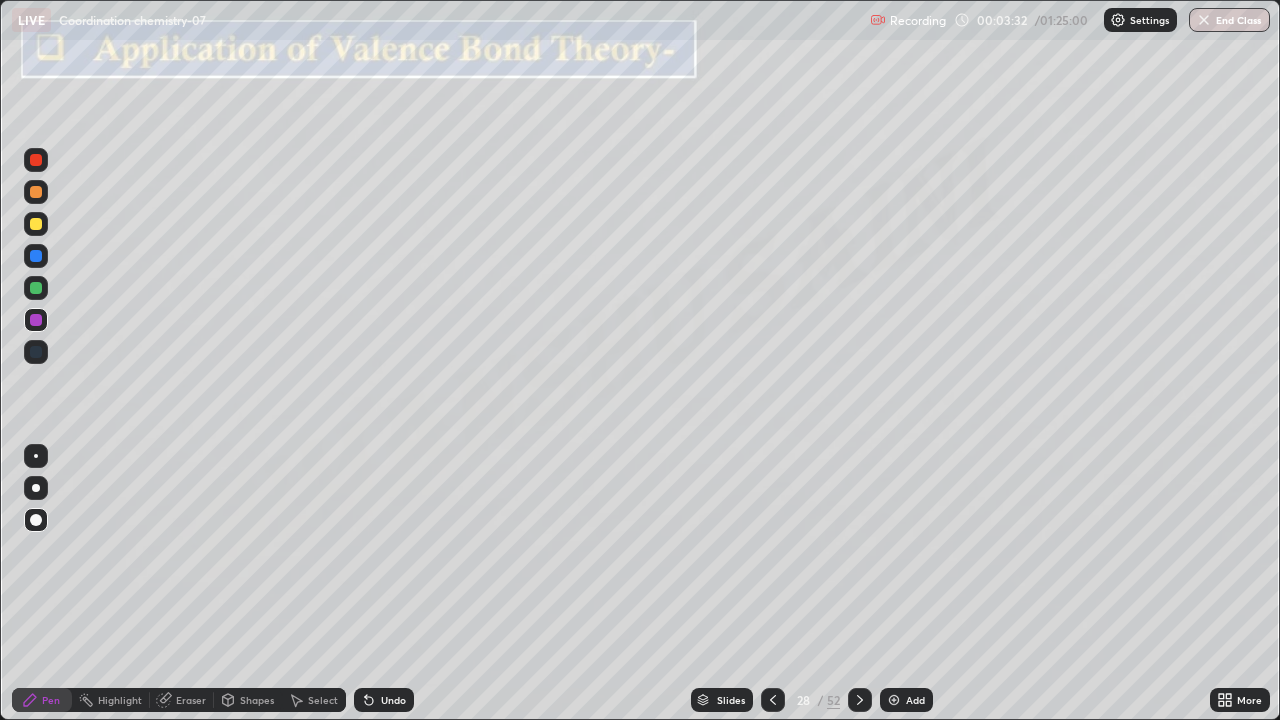 click on "Undo" at bounding box center (384, 700) 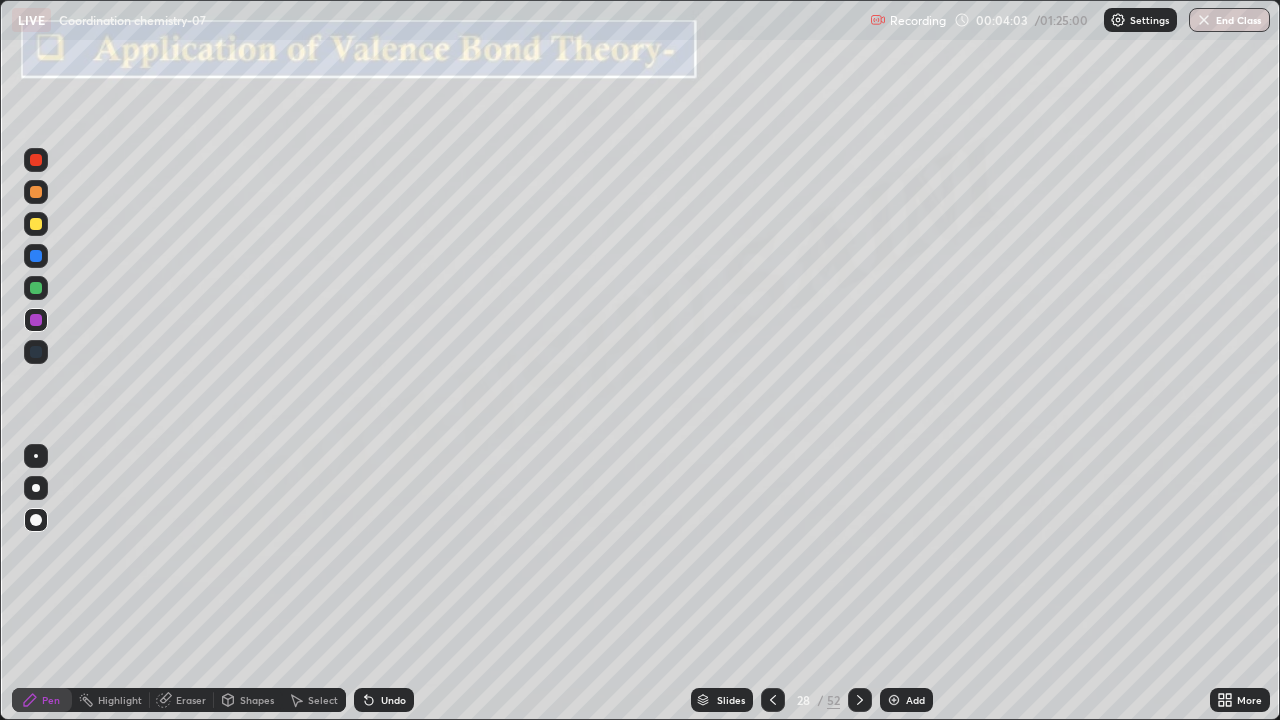 click at bounding box center (894, 700) 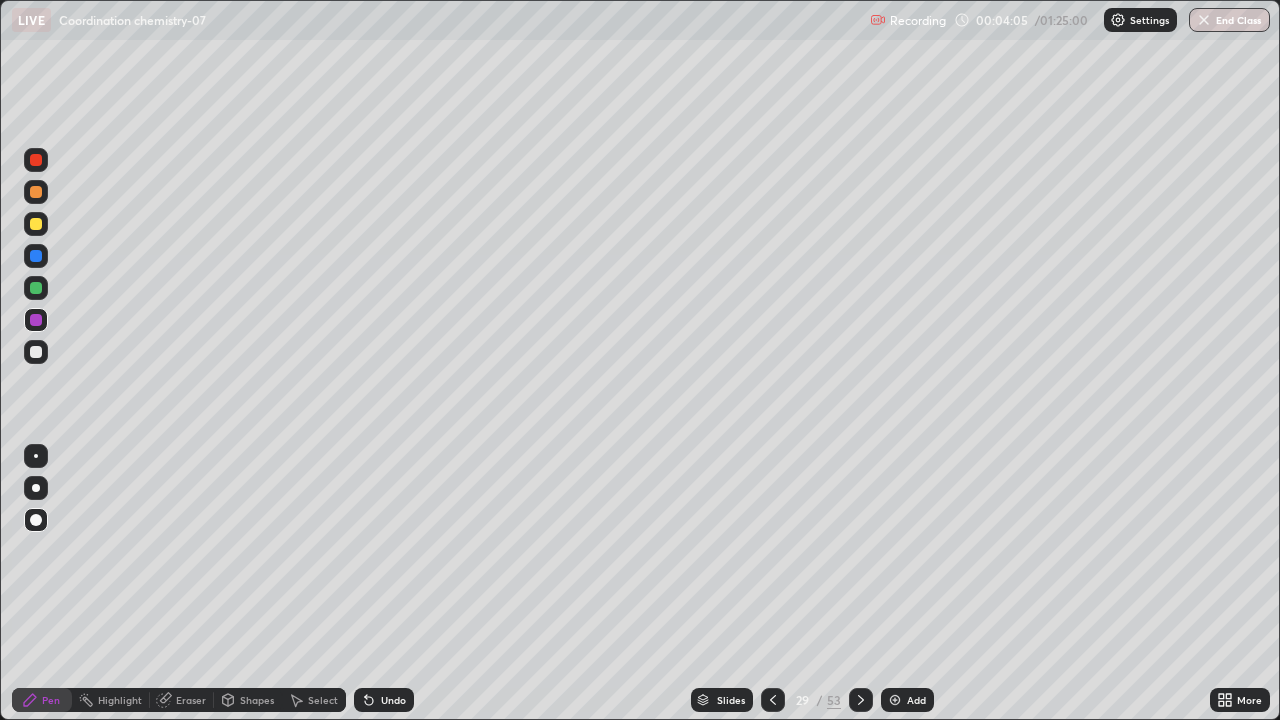 click at bounding box center (36, 224) 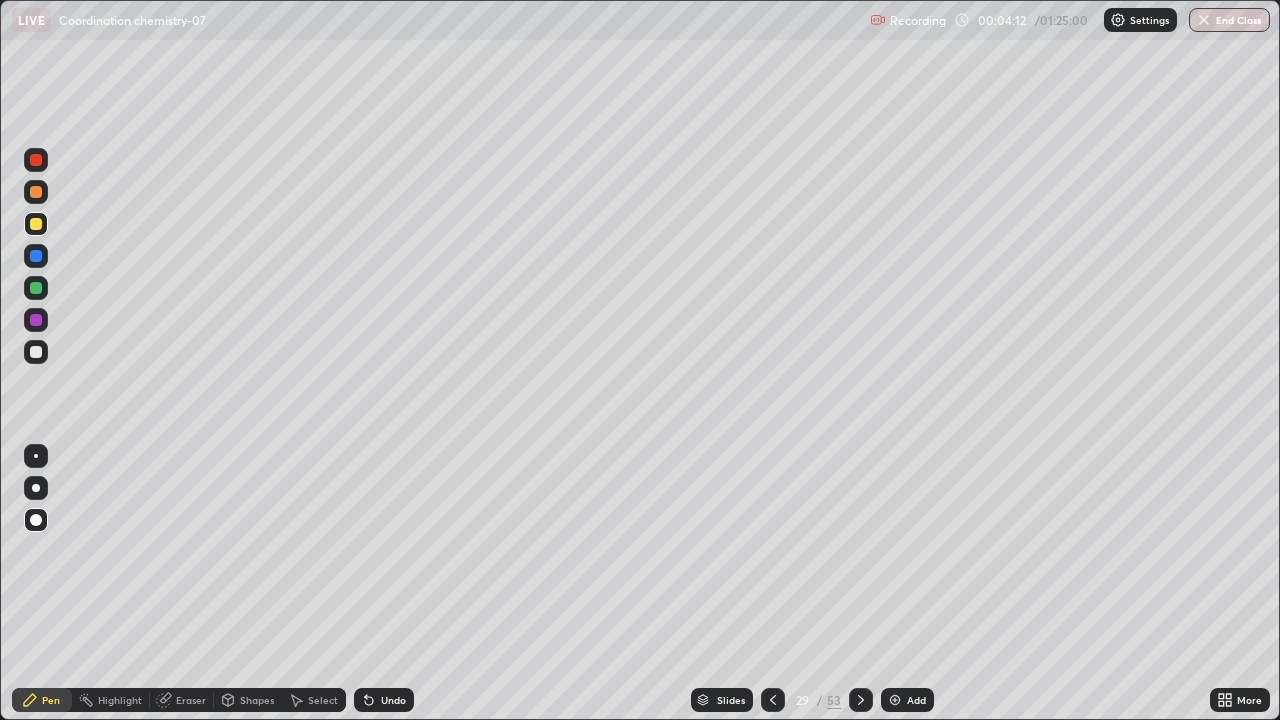 click on "Undo" at bounding box center (393, 700) 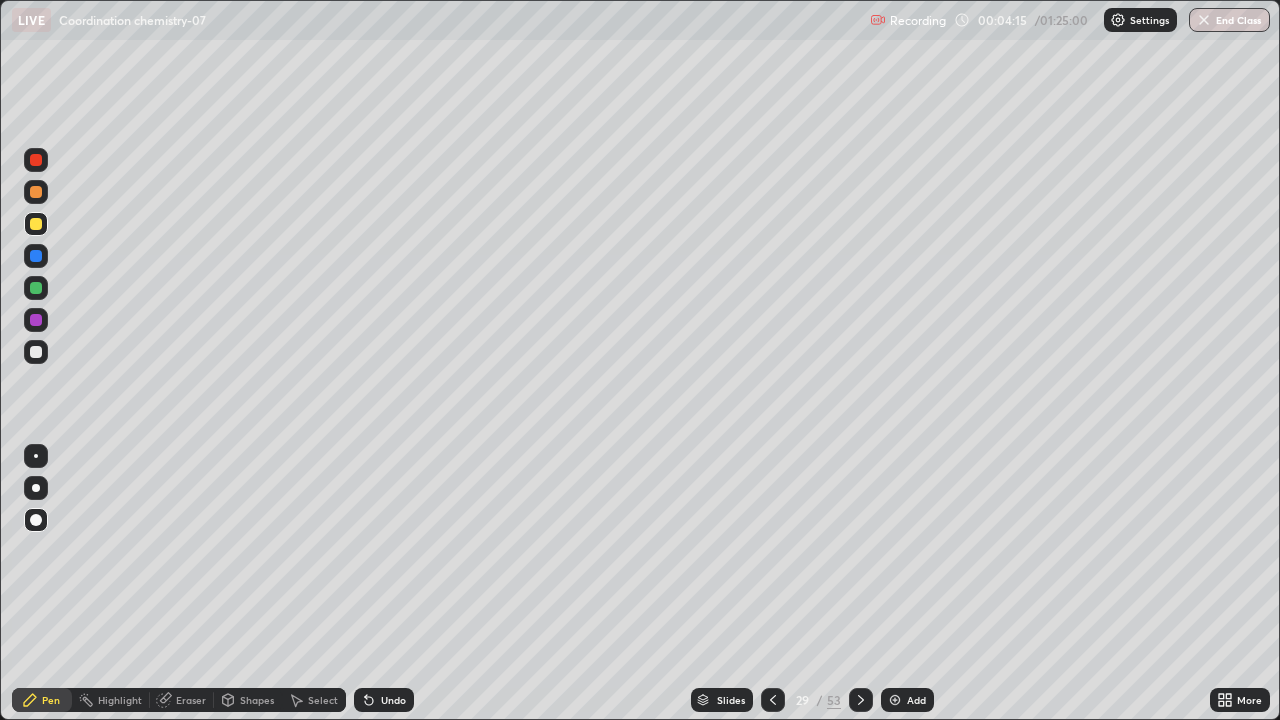 click at bounding box center (36, 256) 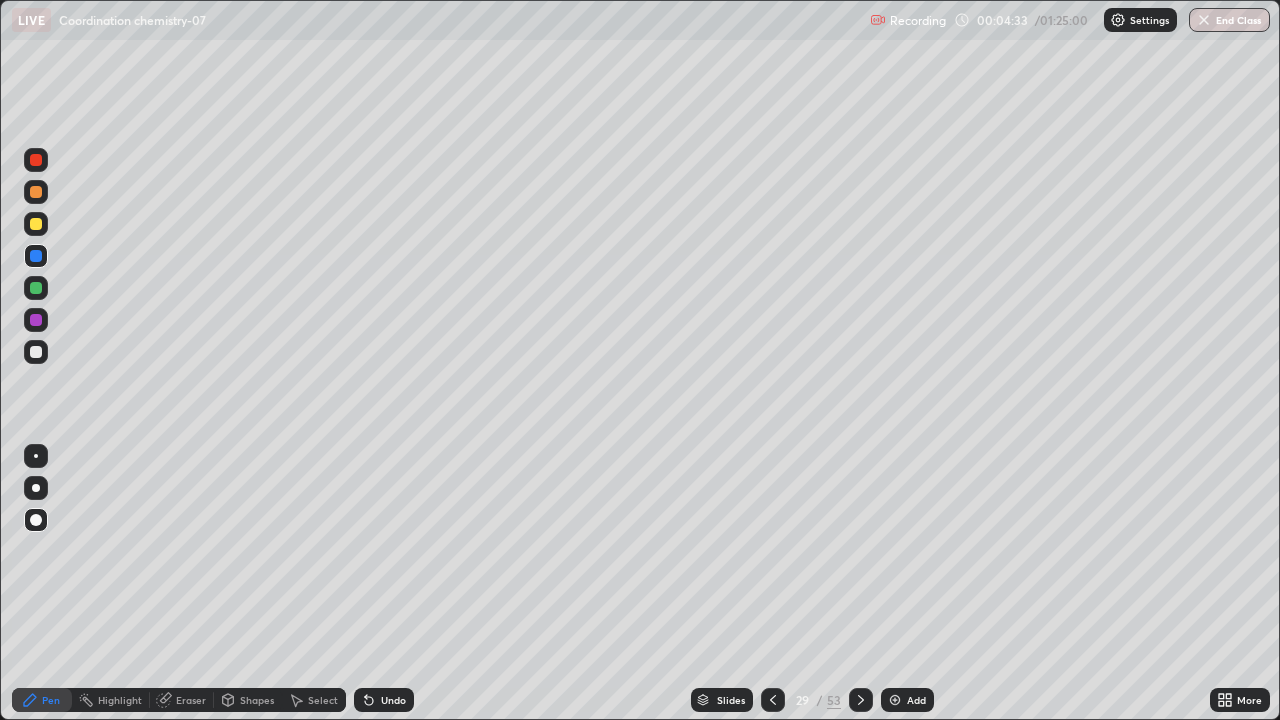 click at bounding box center (36, 352) 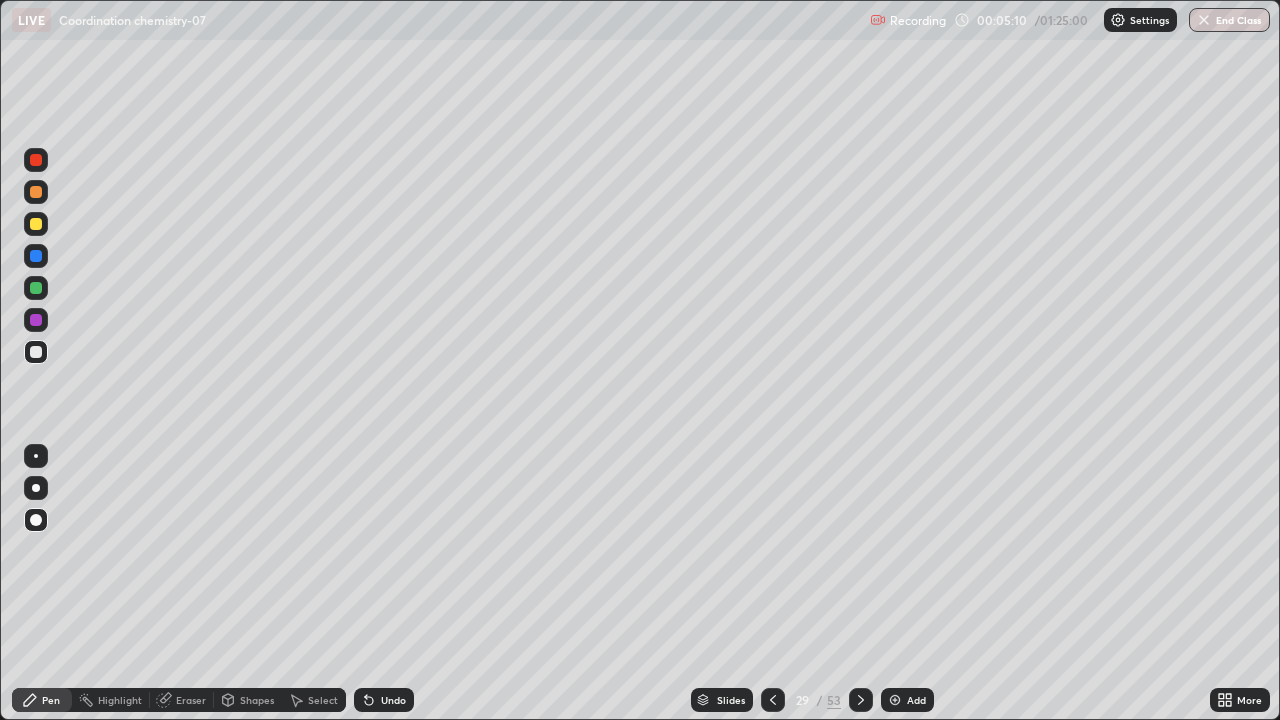 click at bounding box center [773, 700] 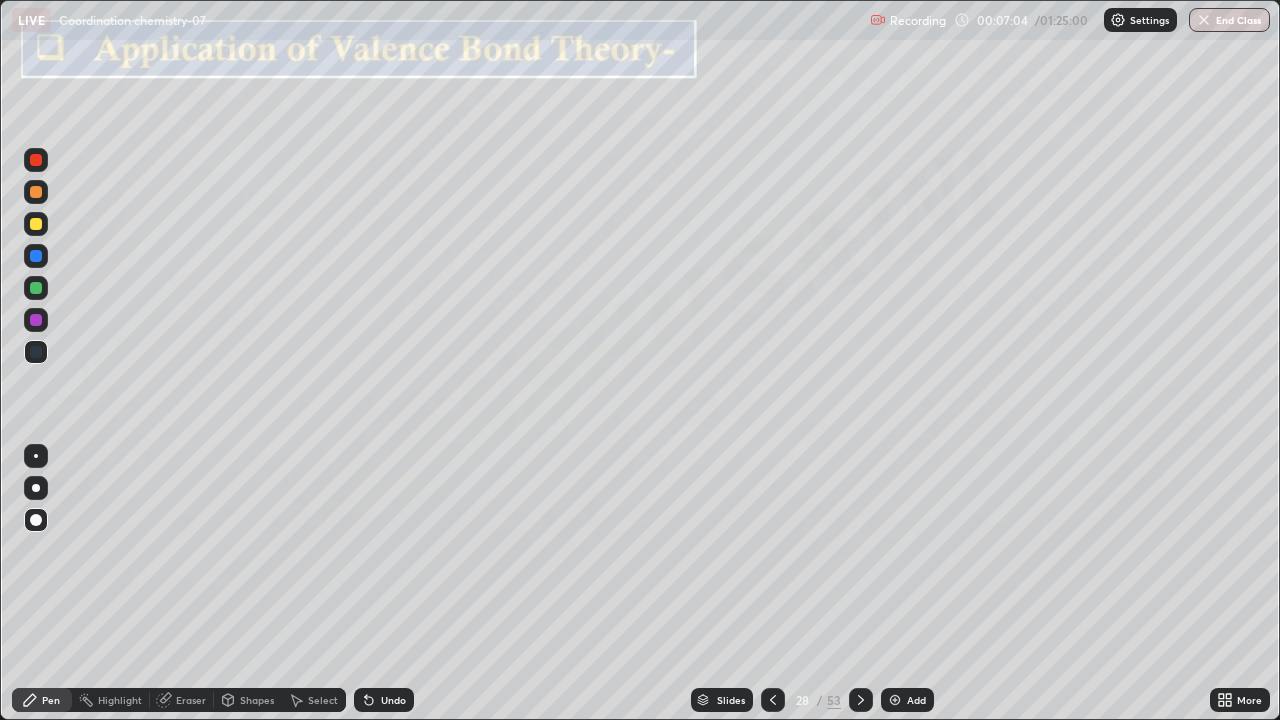 click 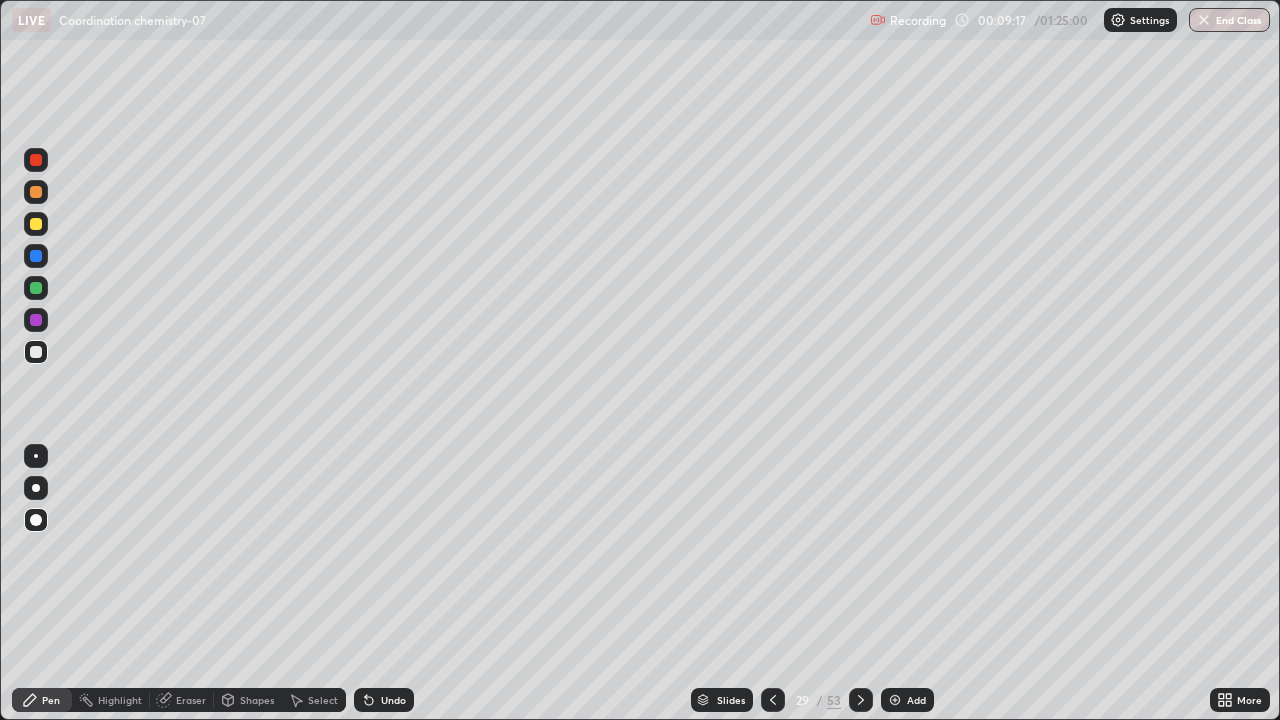 click at bounding box center (895, 700) 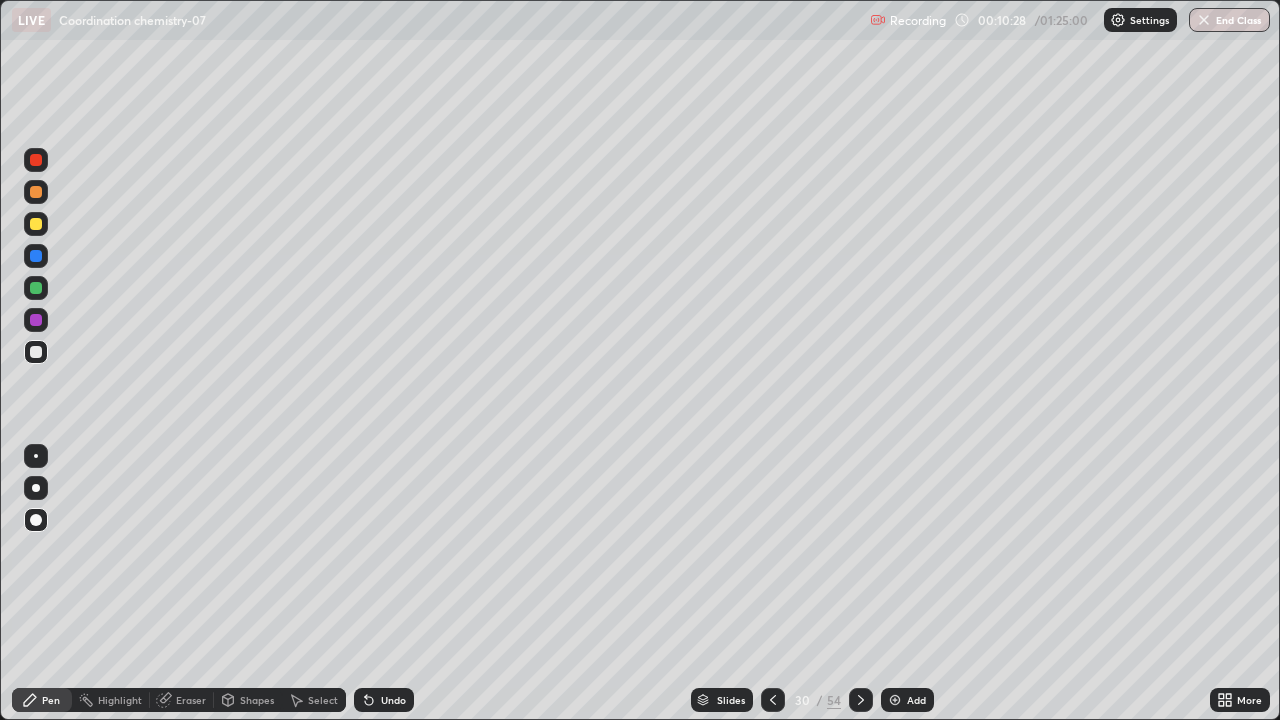 click on "Shapes" at bounding box center (257, 700) 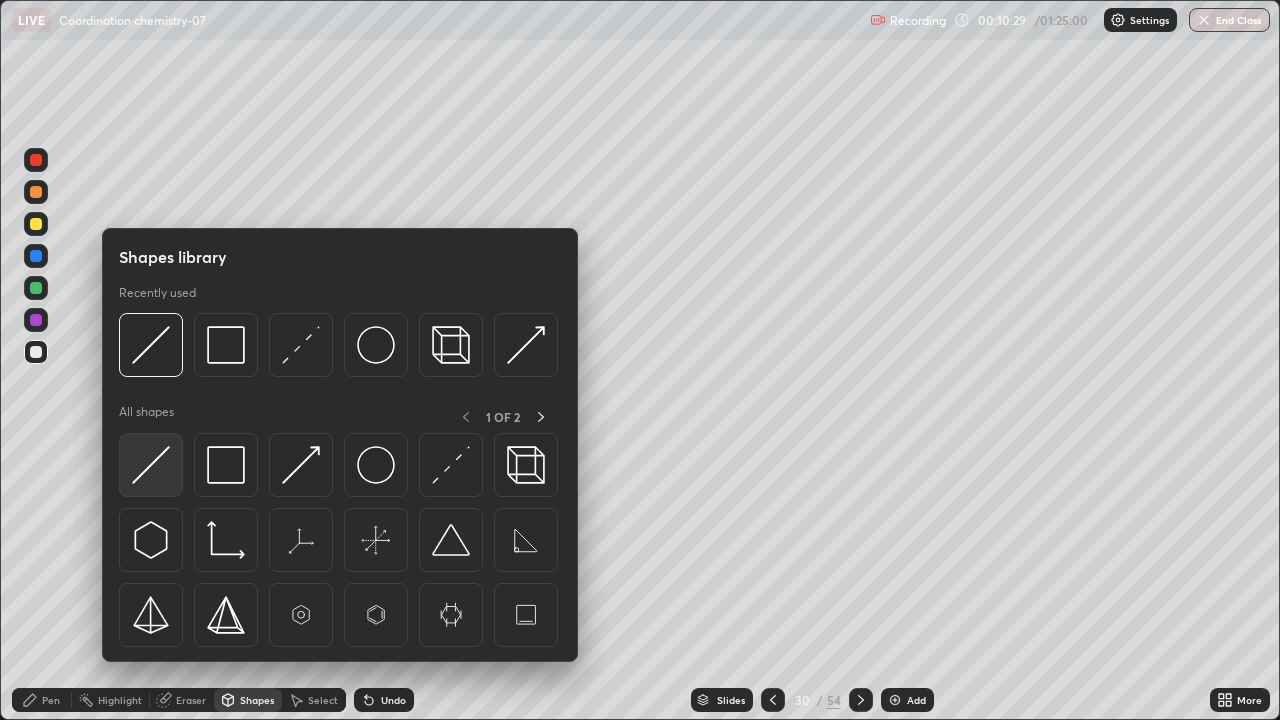 click at bounding box center (151, 465) 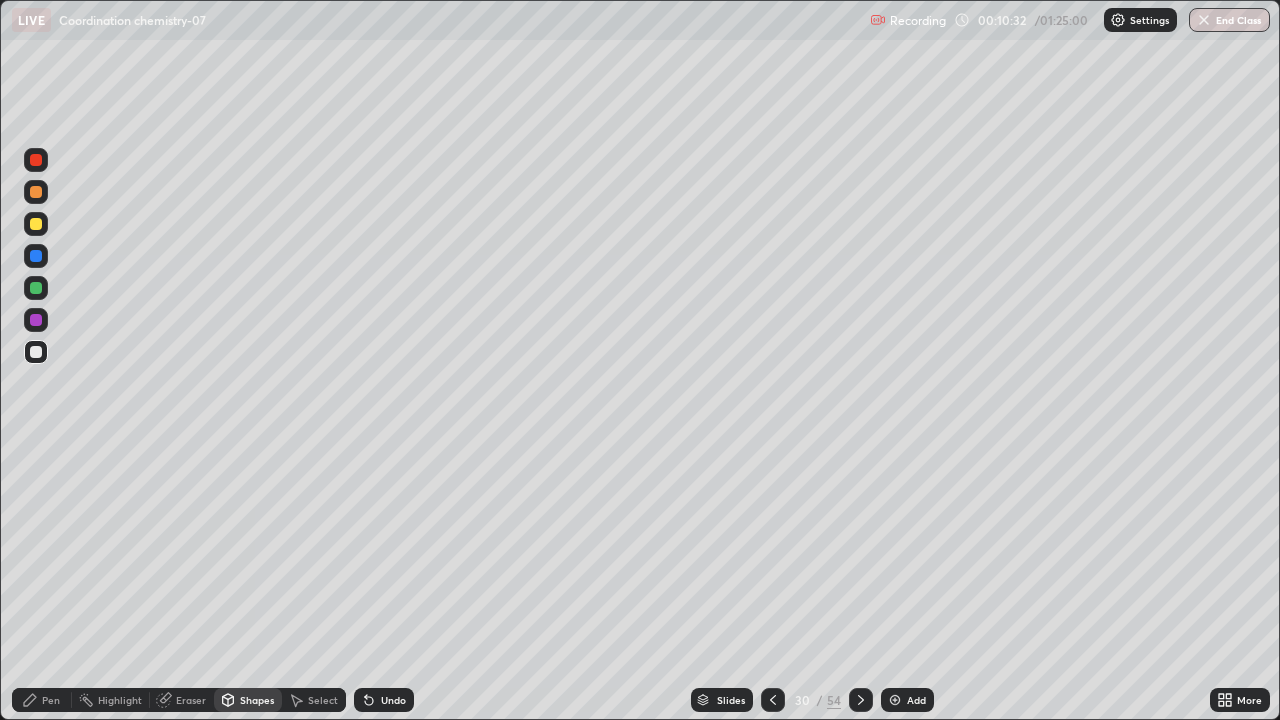click on "Slides" at bounding box center (722, 700) 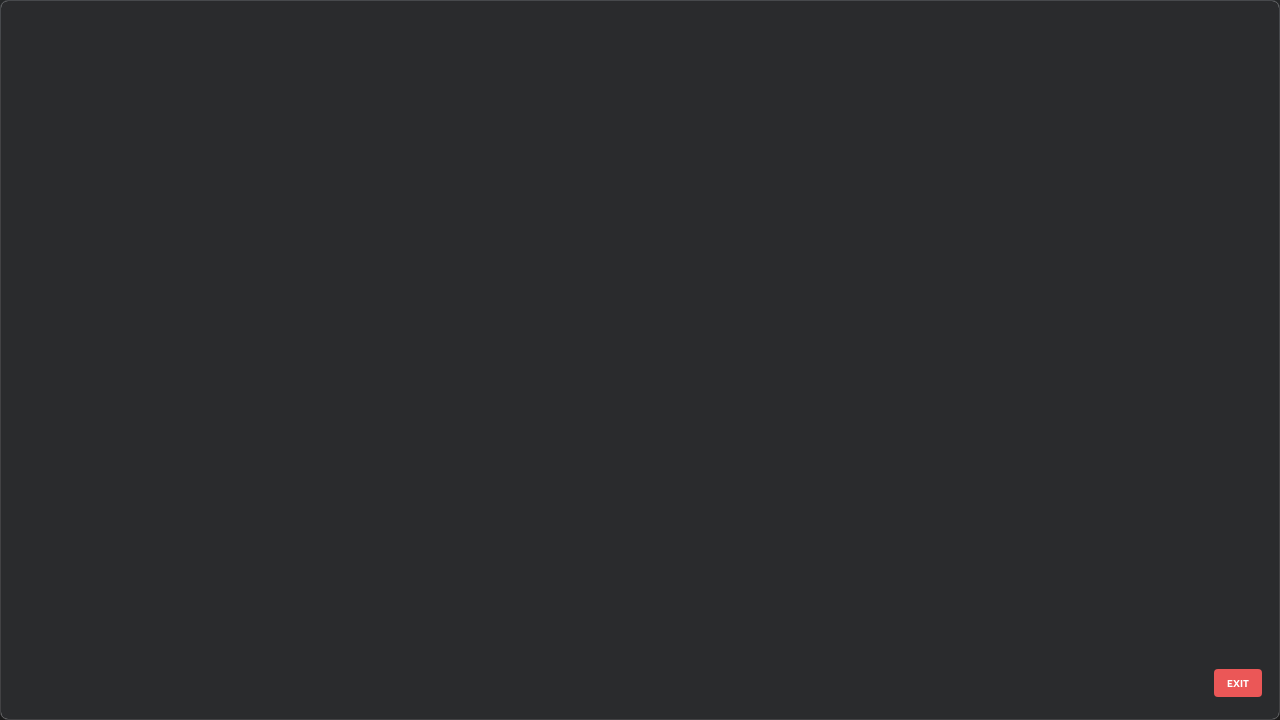 scroll, scrollTop: 1528, scrollLeft: 0, axis: vertical 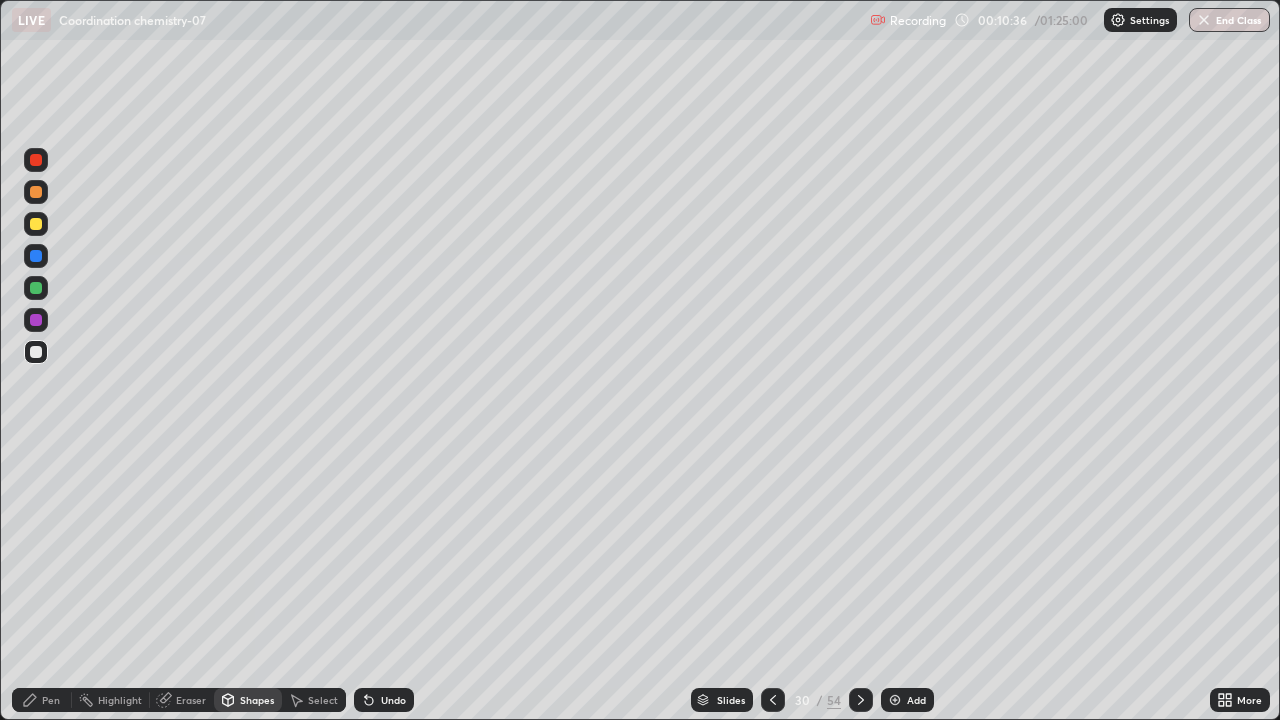 click on "Pen" at bounding box center (42, 700) 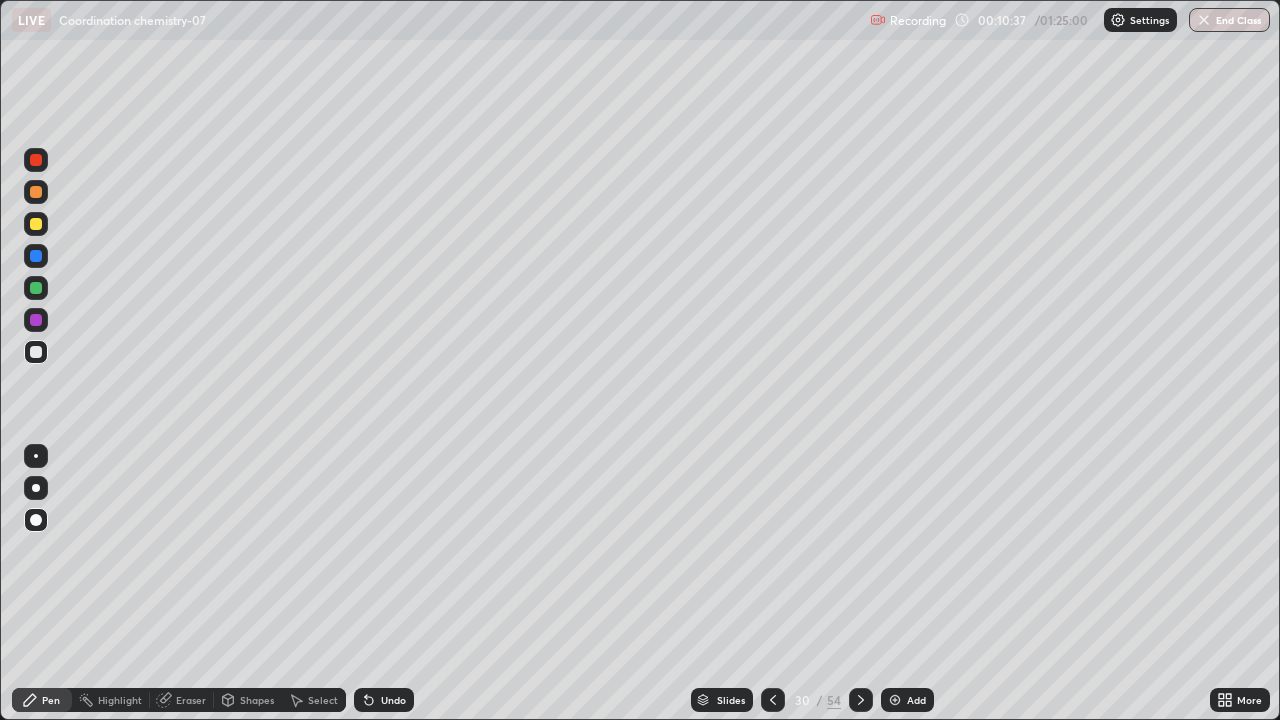 click at bounding box center [36, 224] 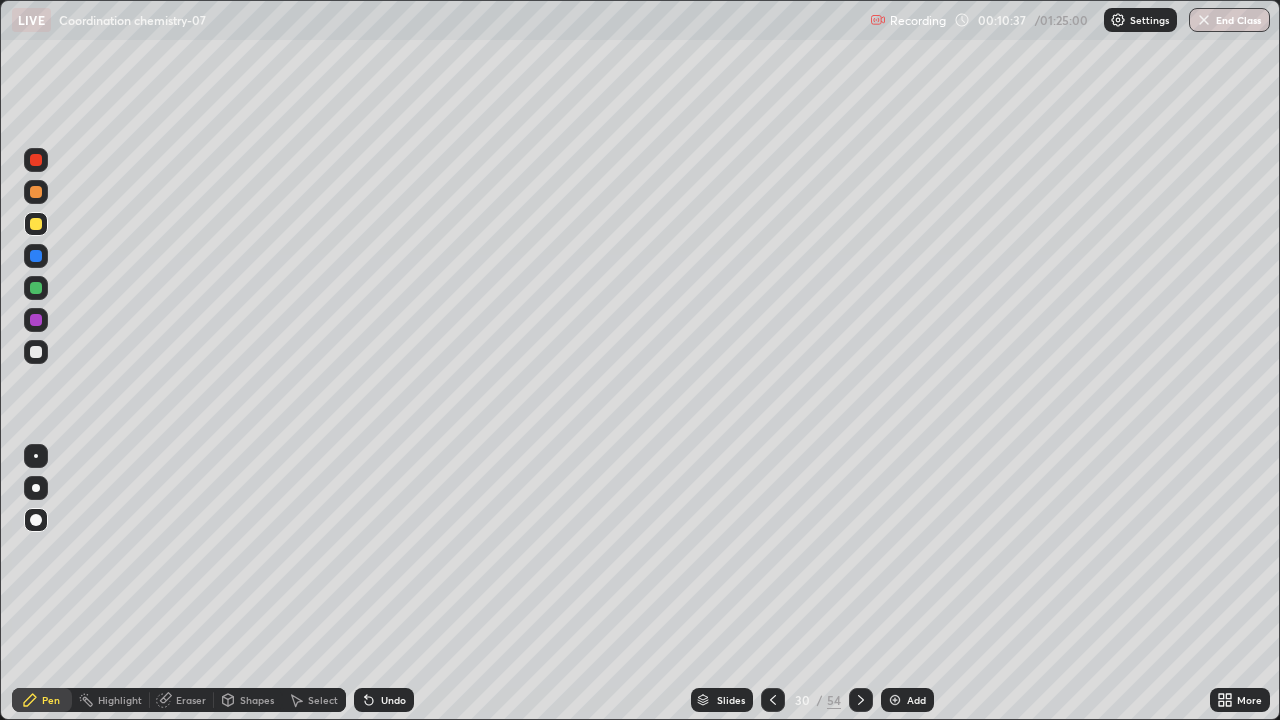 click at bounding box center [36, 224] 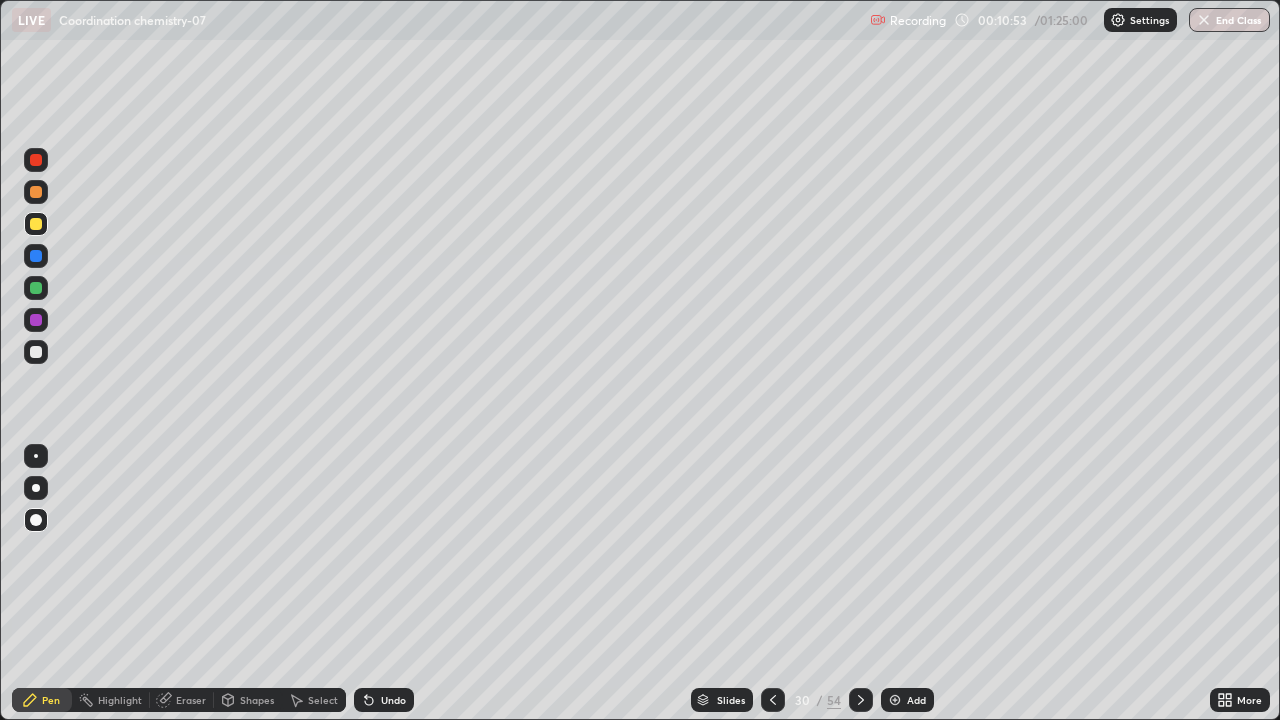 click at bounding box center (36, 352) 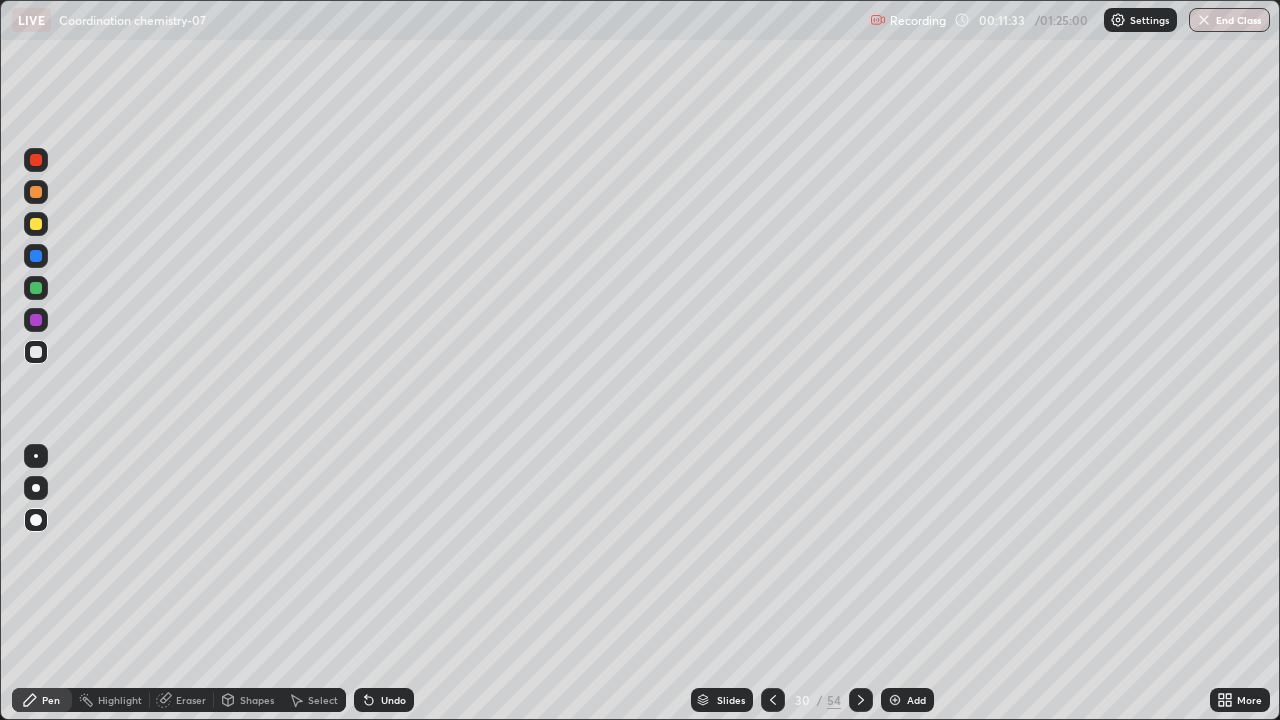 click on "Pen" at bounding box center [51, 700] 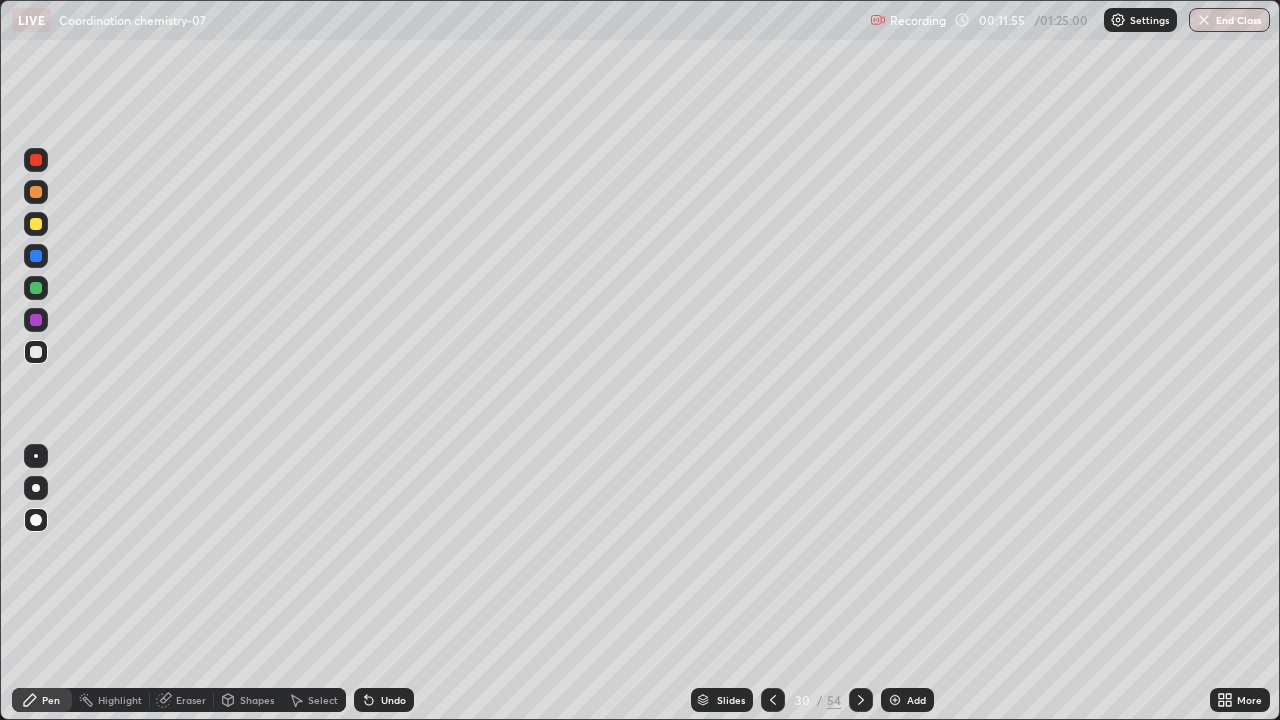 click at bounding box center [36, 320] 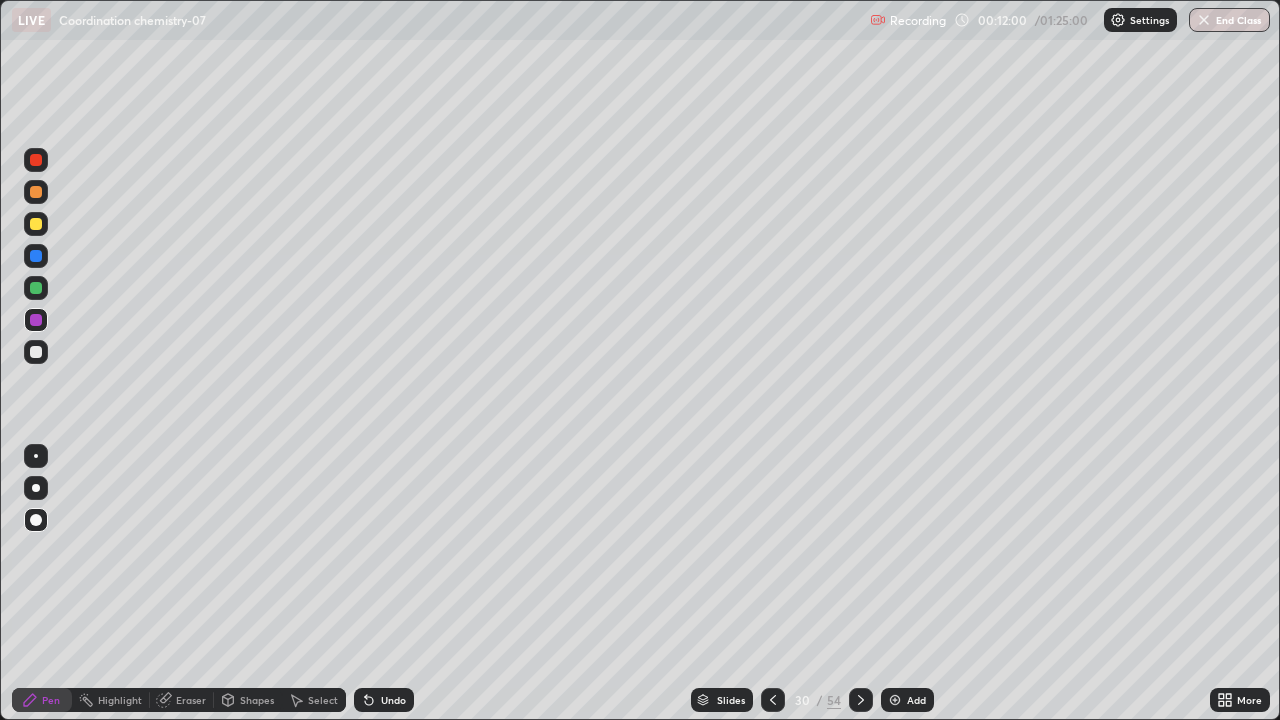 click on "Undo" at bounding box center [393, 700] 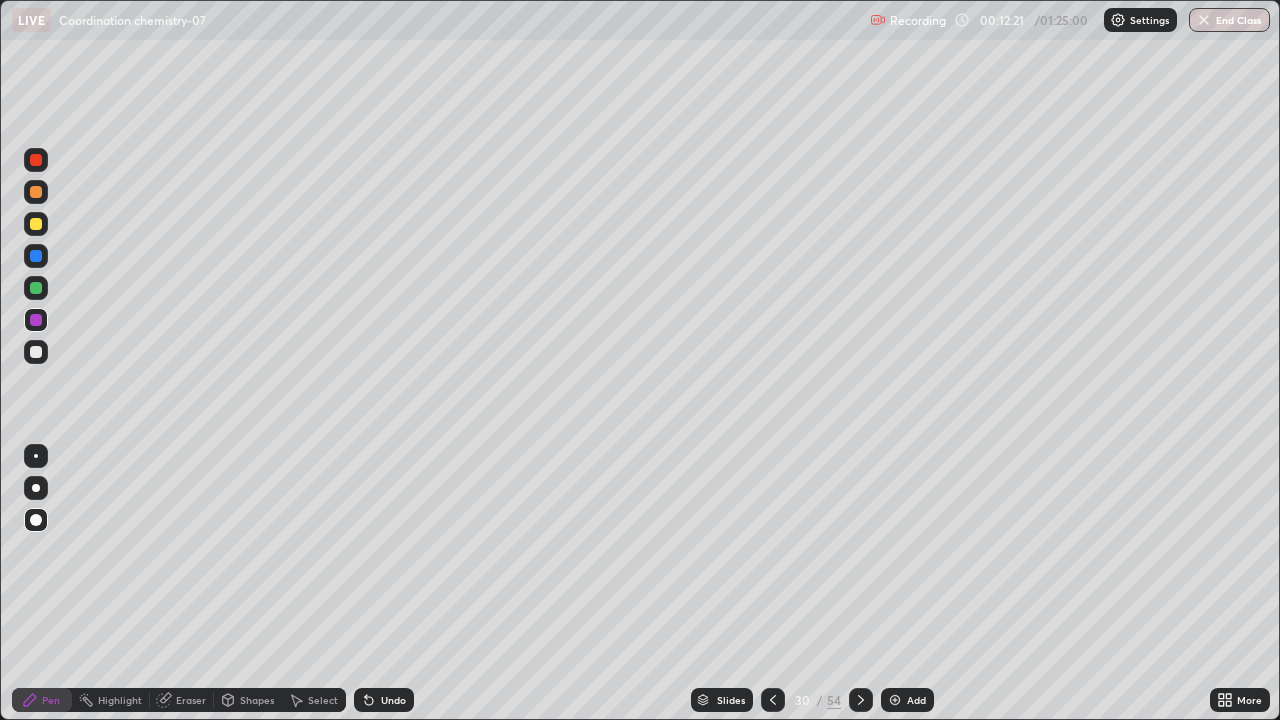 click on "Undo" at bounding box center [393, 700] 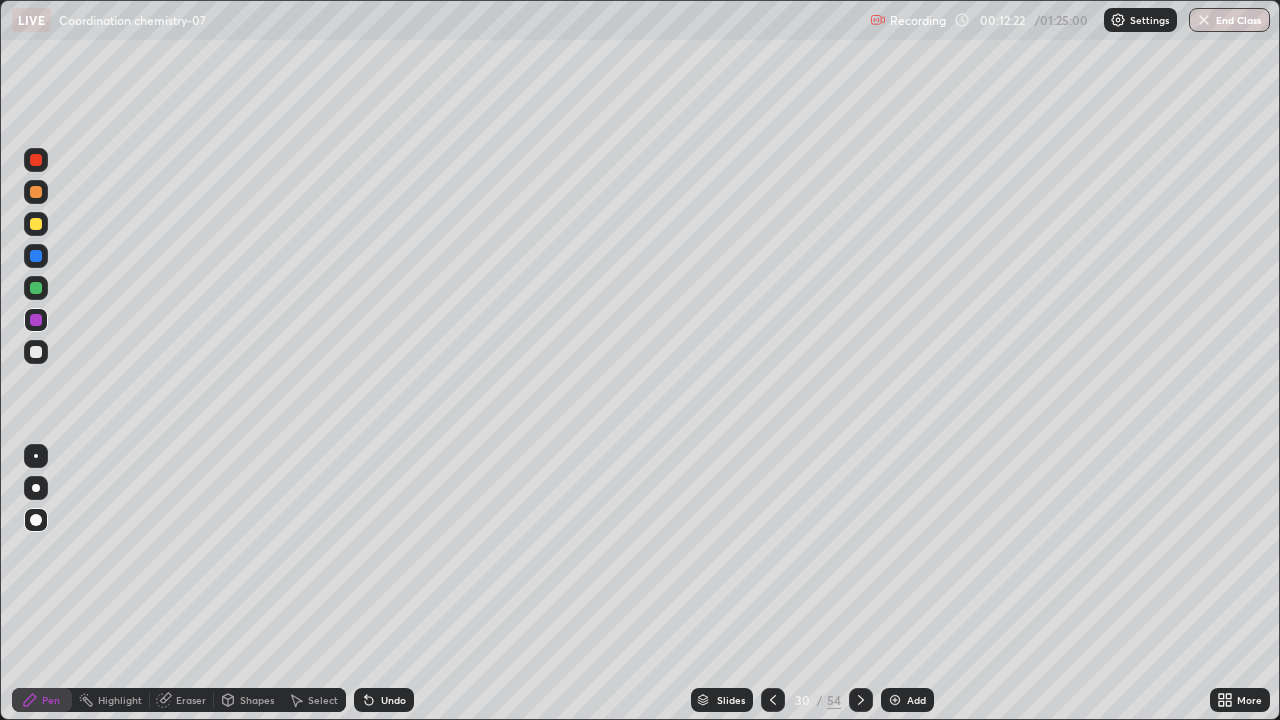 click on "Undo" at bounding box center [384, 700] 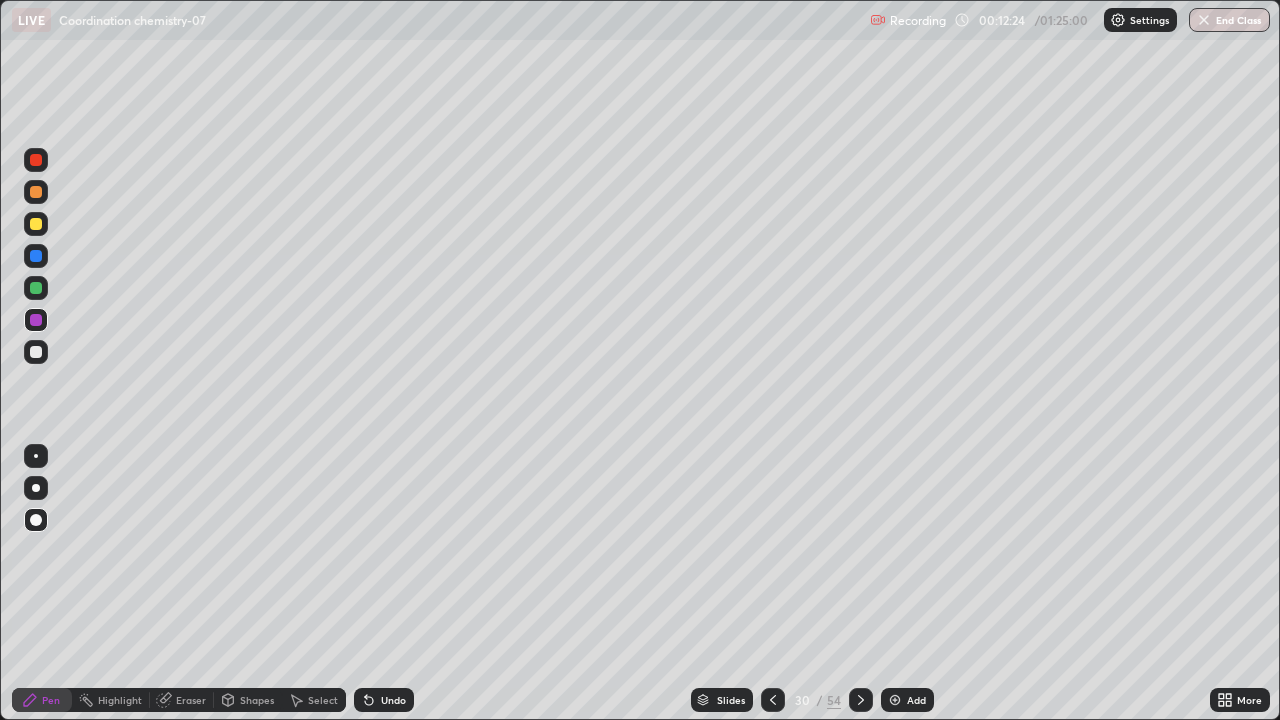 click on "Undo" at bounding box center (393, 700) 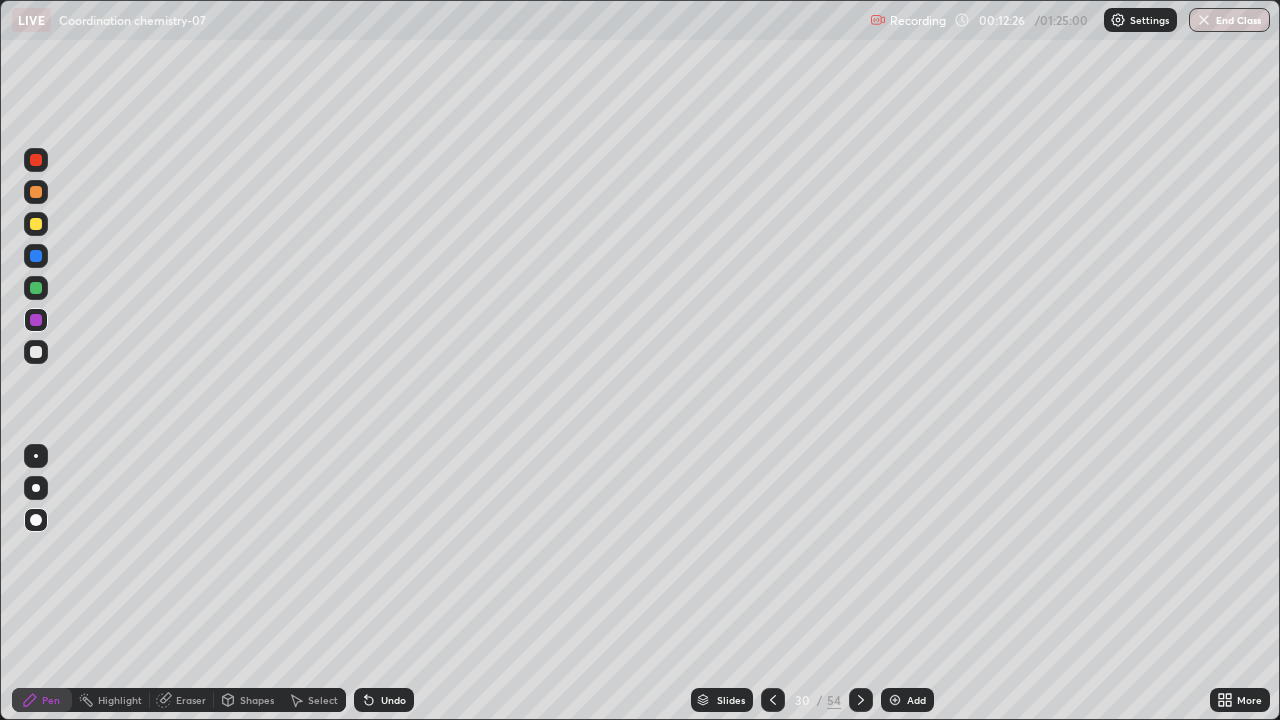 click on "Undo" at bounding box center [393, 700] 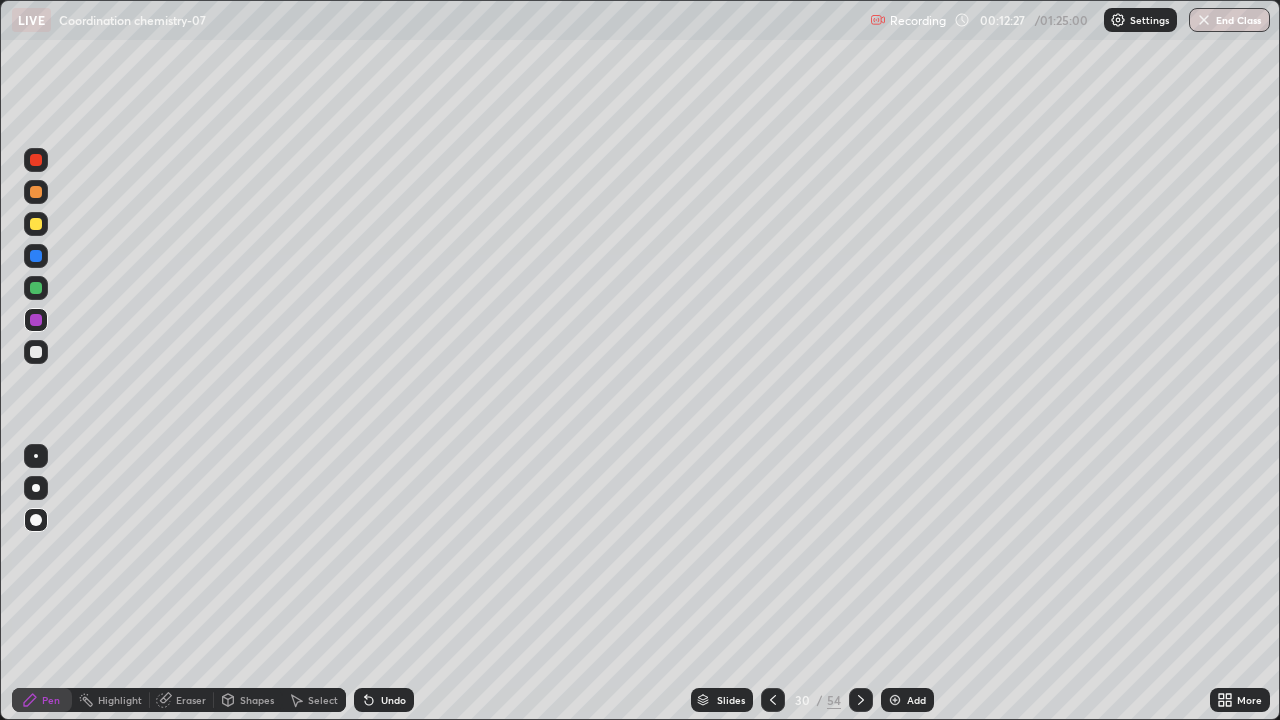 click on "Undo" at bounding box center (384, 700) 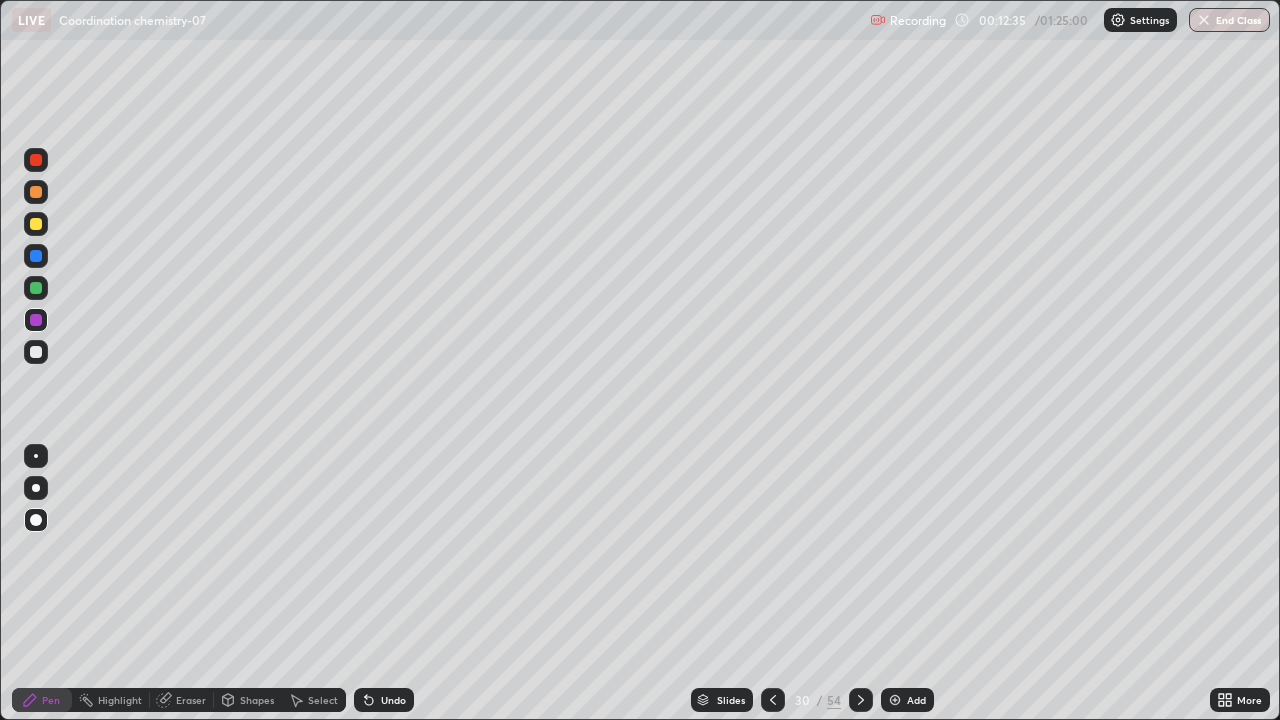click at bounding box center (36, 288) 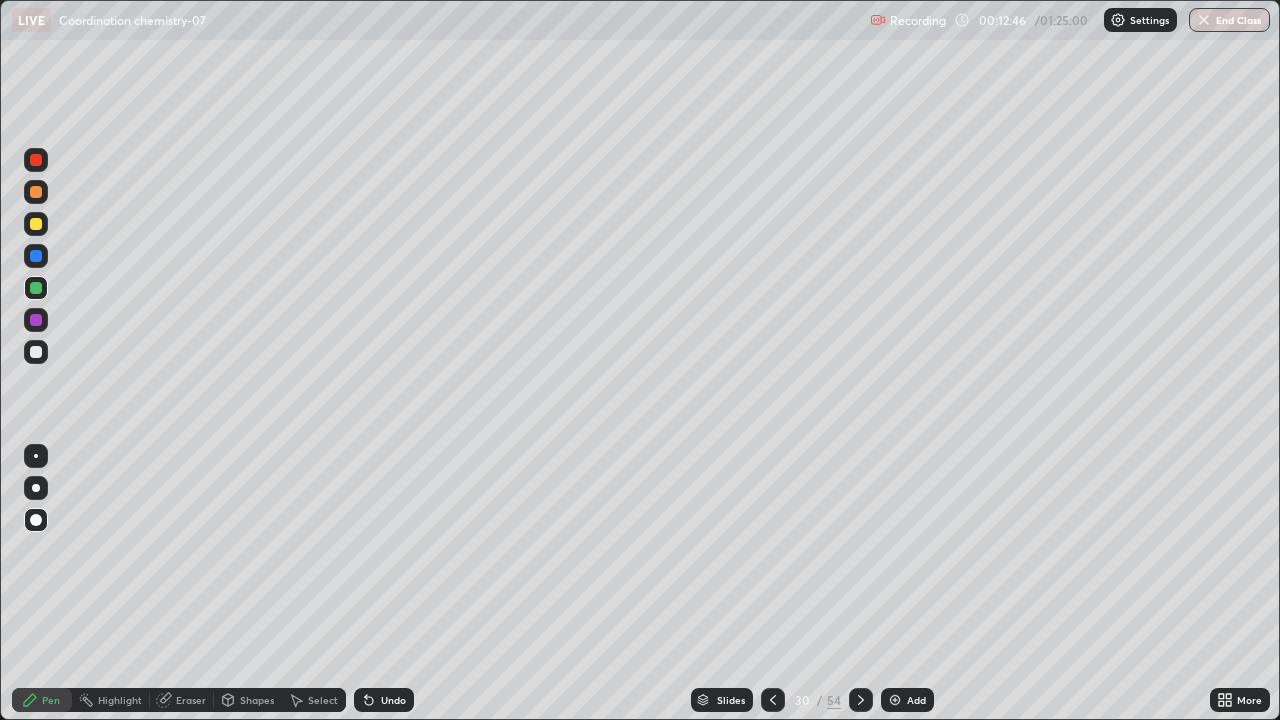 click at bounding box center [36, 224] 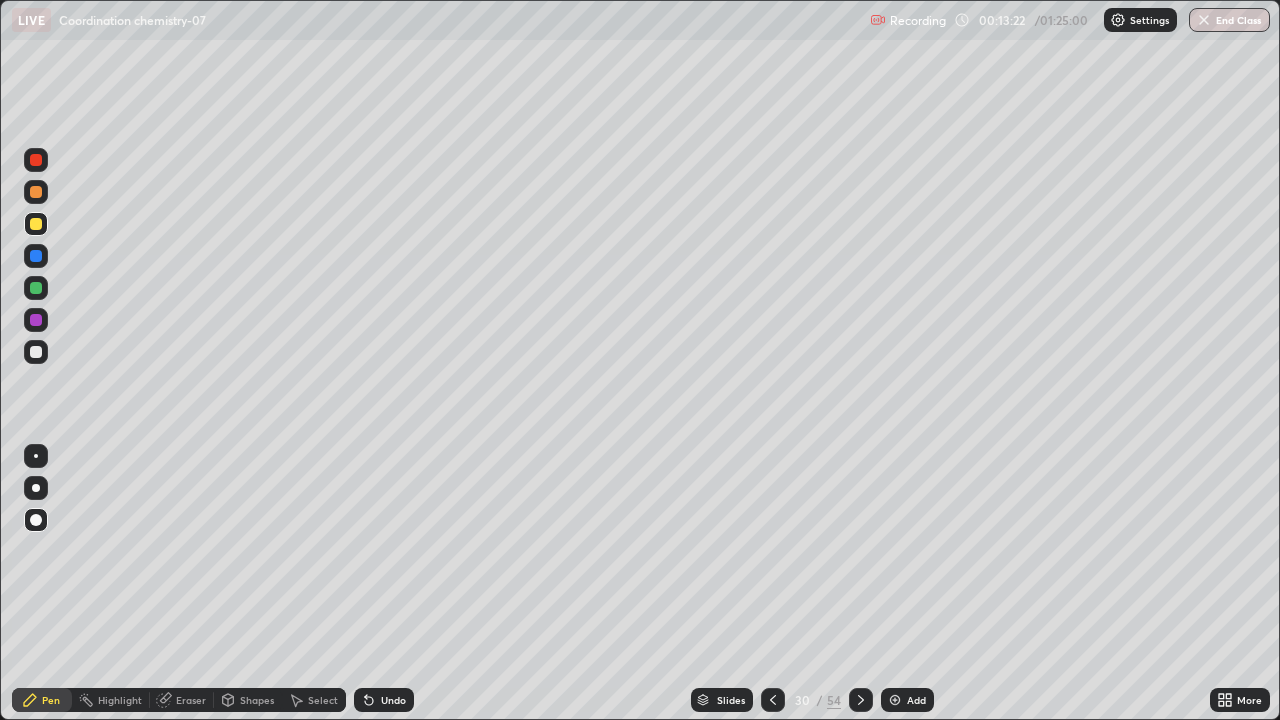 click at bounding box center [36, 288] 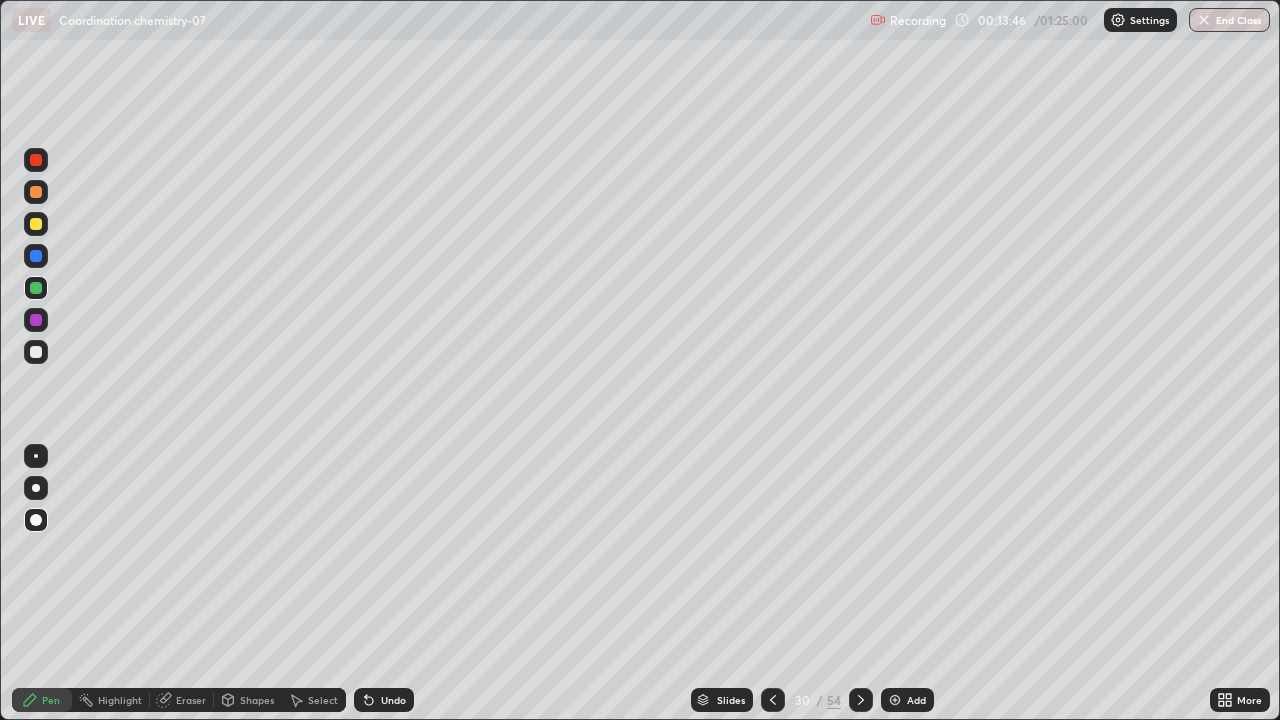 click 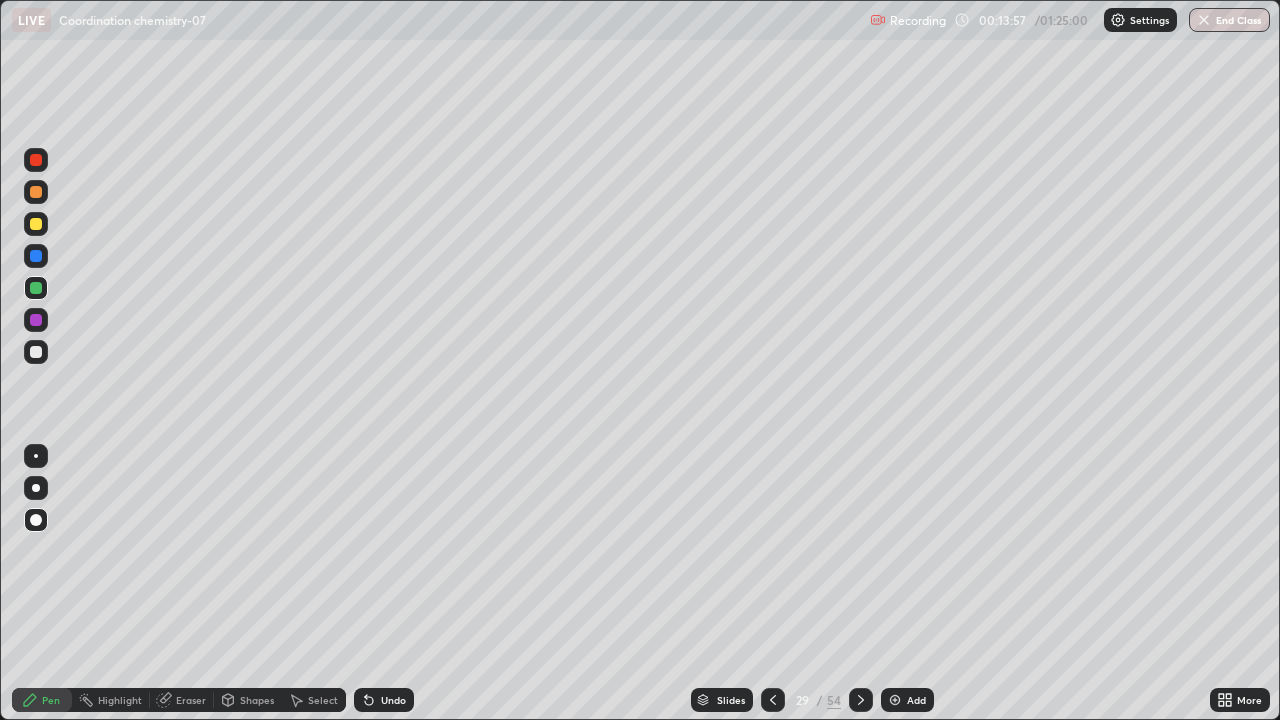 click 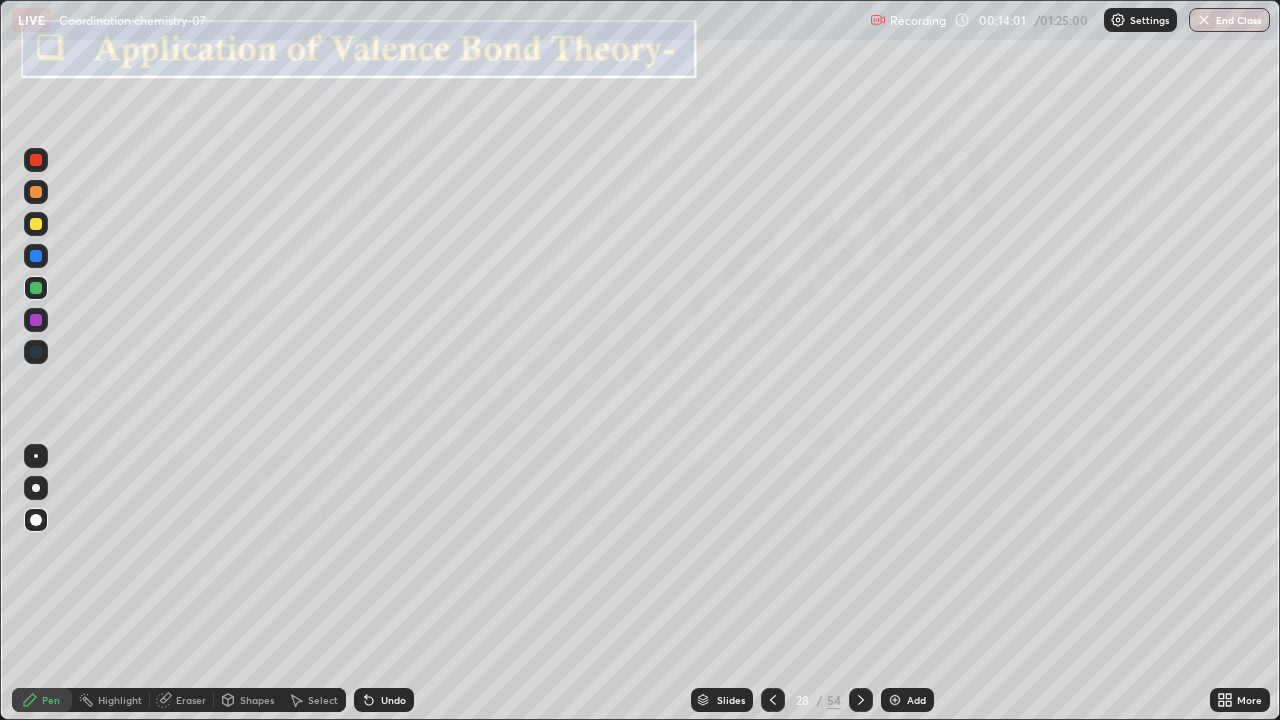 click on "Slides" at bounding box center [731, 700] 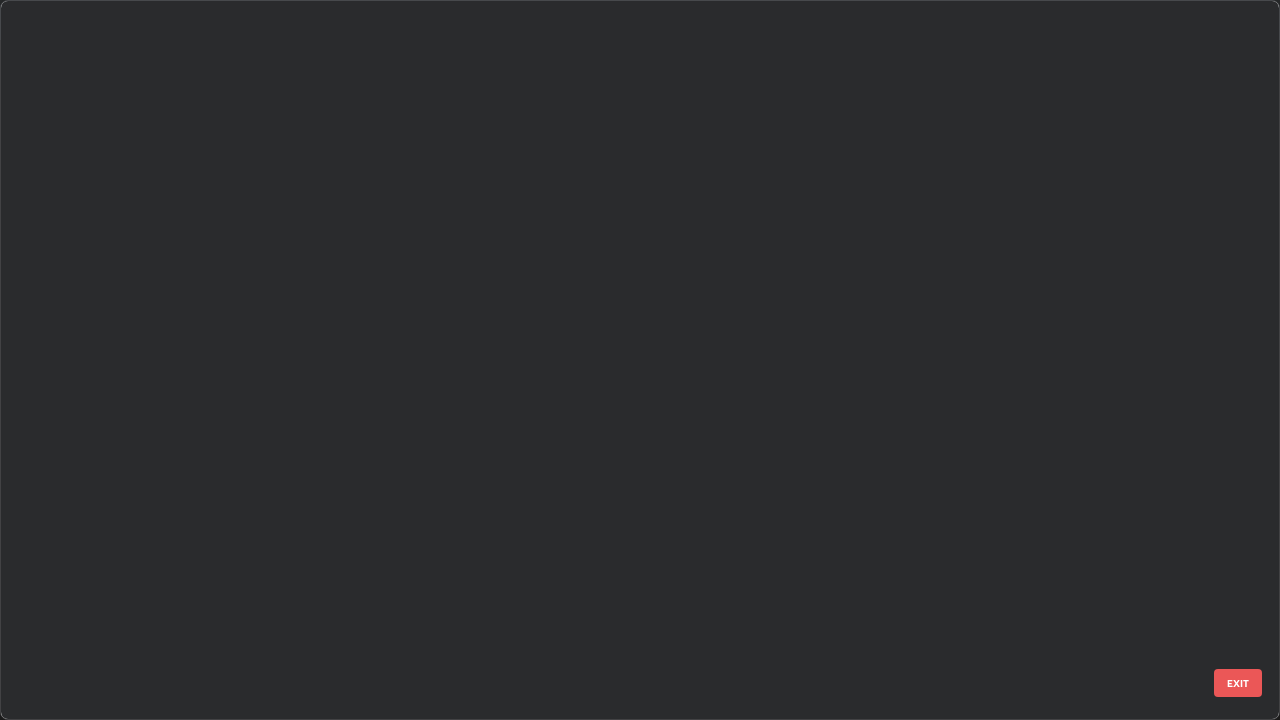 scroll, scrollTop: 1528, scrollLeft: 0, axis: vertical 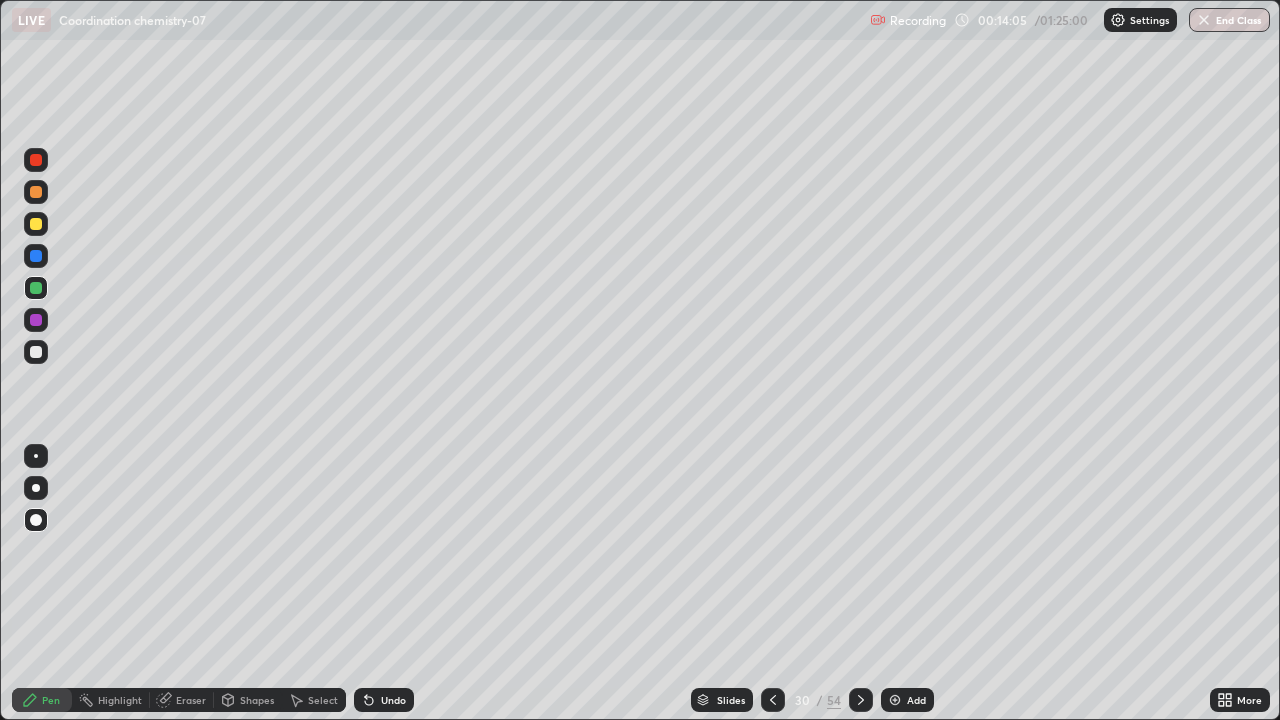 click at bounding box center (36, 352) 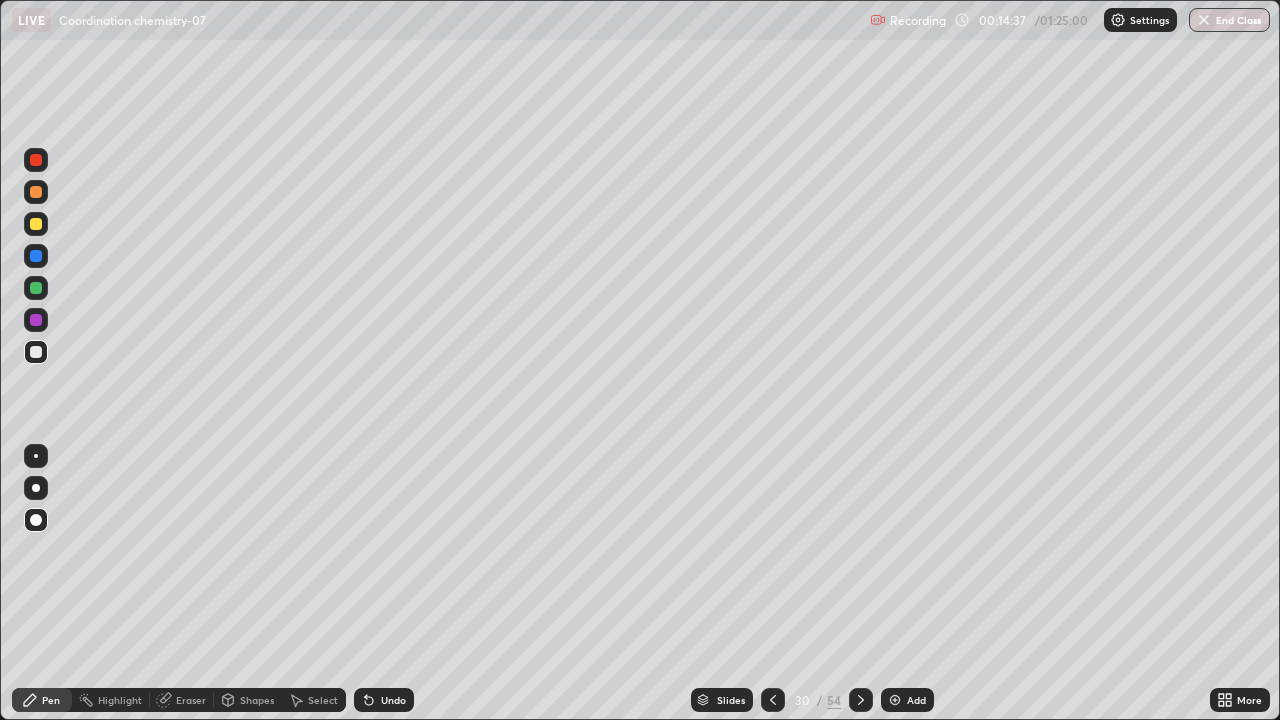 click at bounding box center [36, 288] 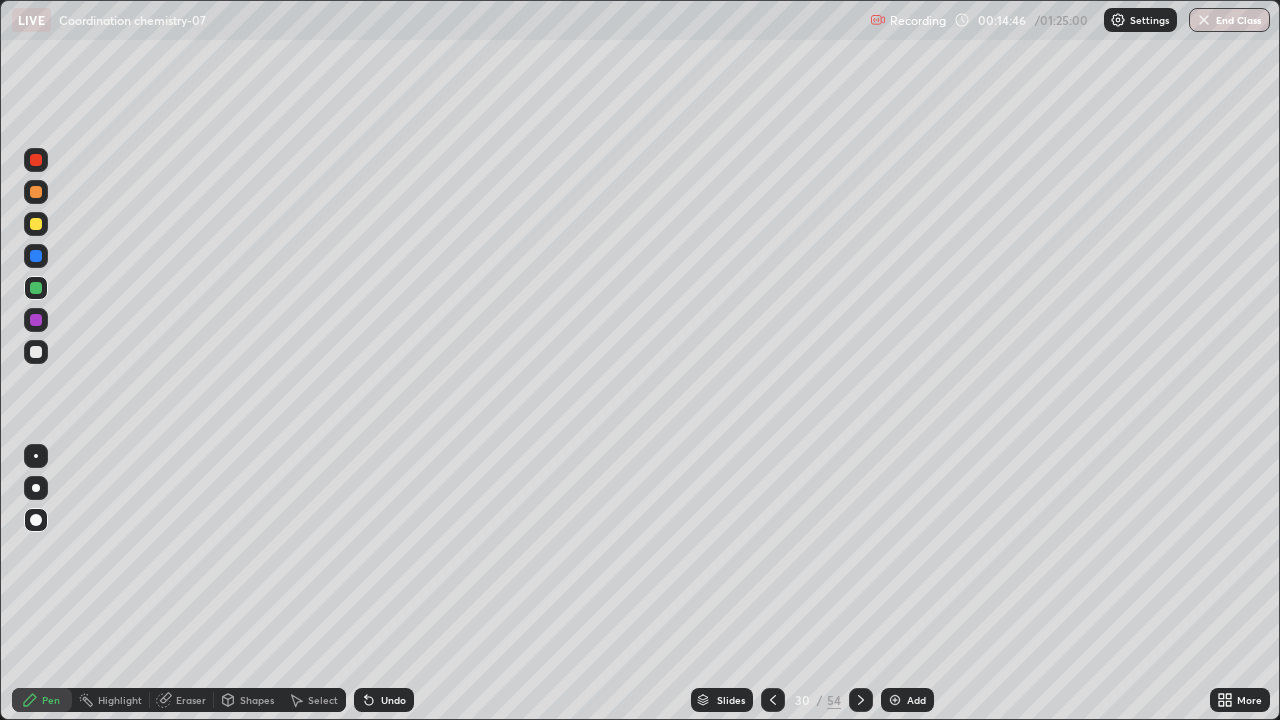 click on "Undo" at bounding box center (384, 700) 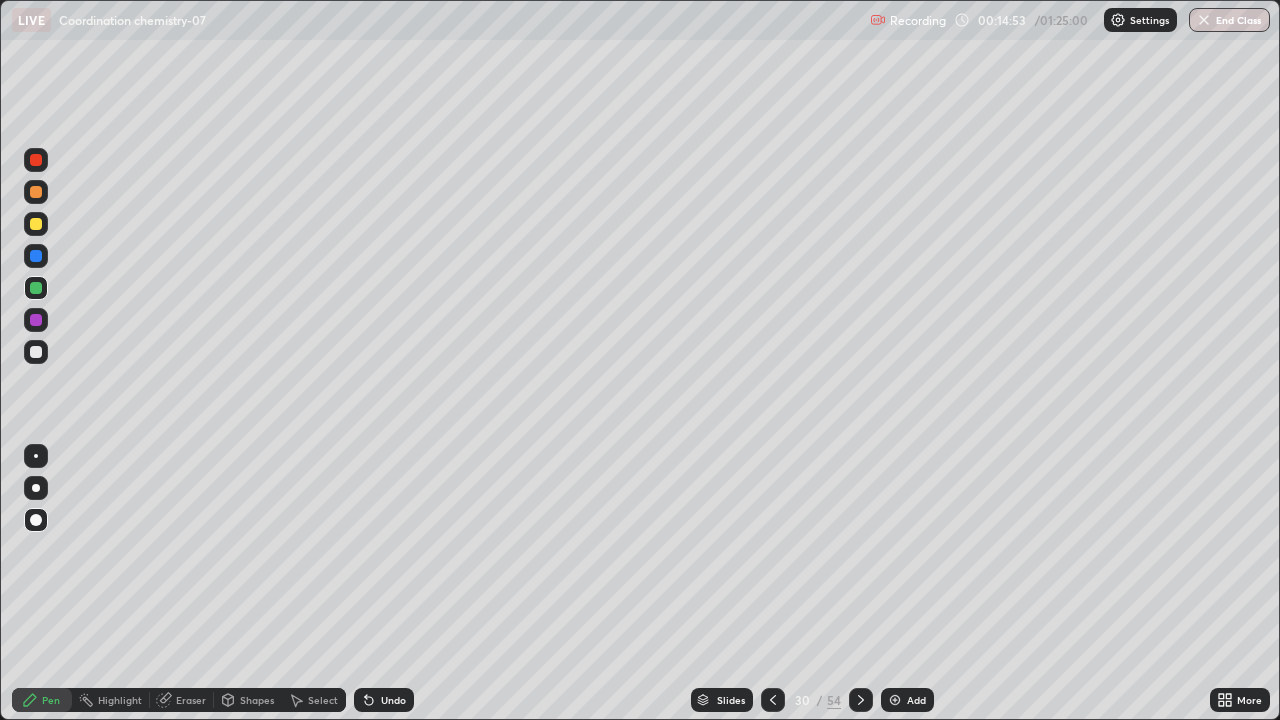 click on "Add" at bounding box center [916, 700] 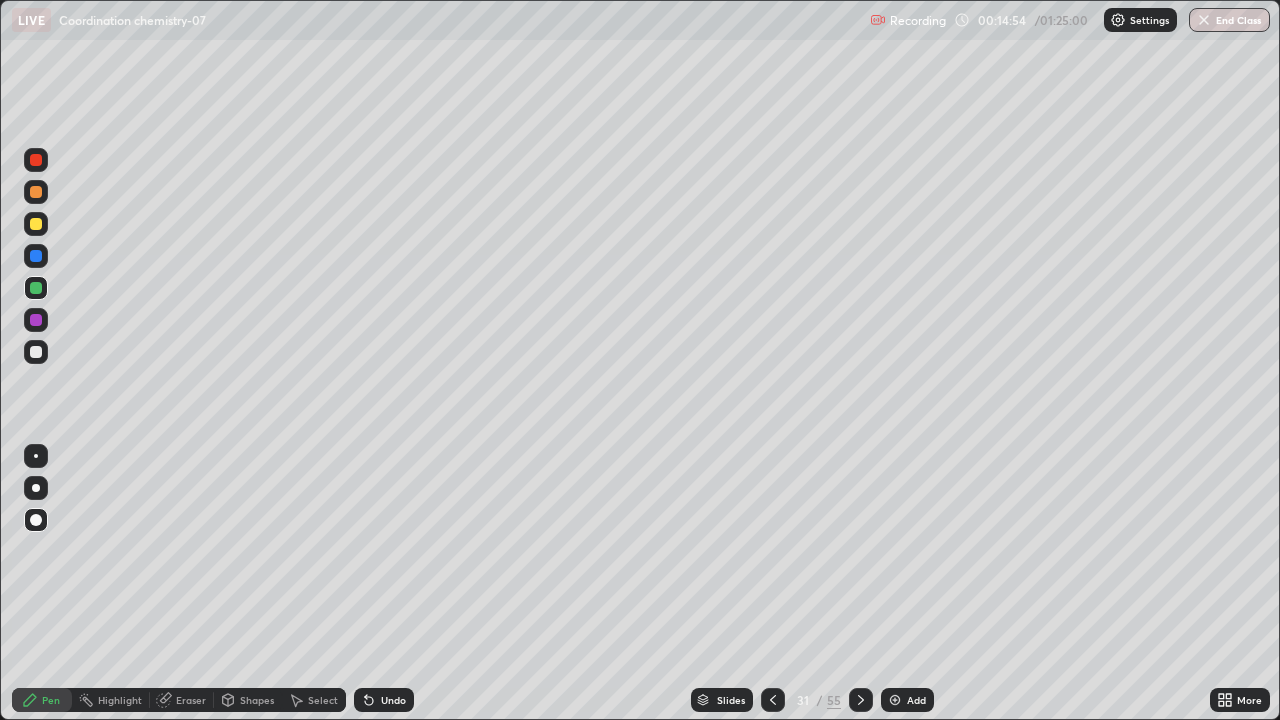 click on "Shapes" at bounding box center (257, 700) 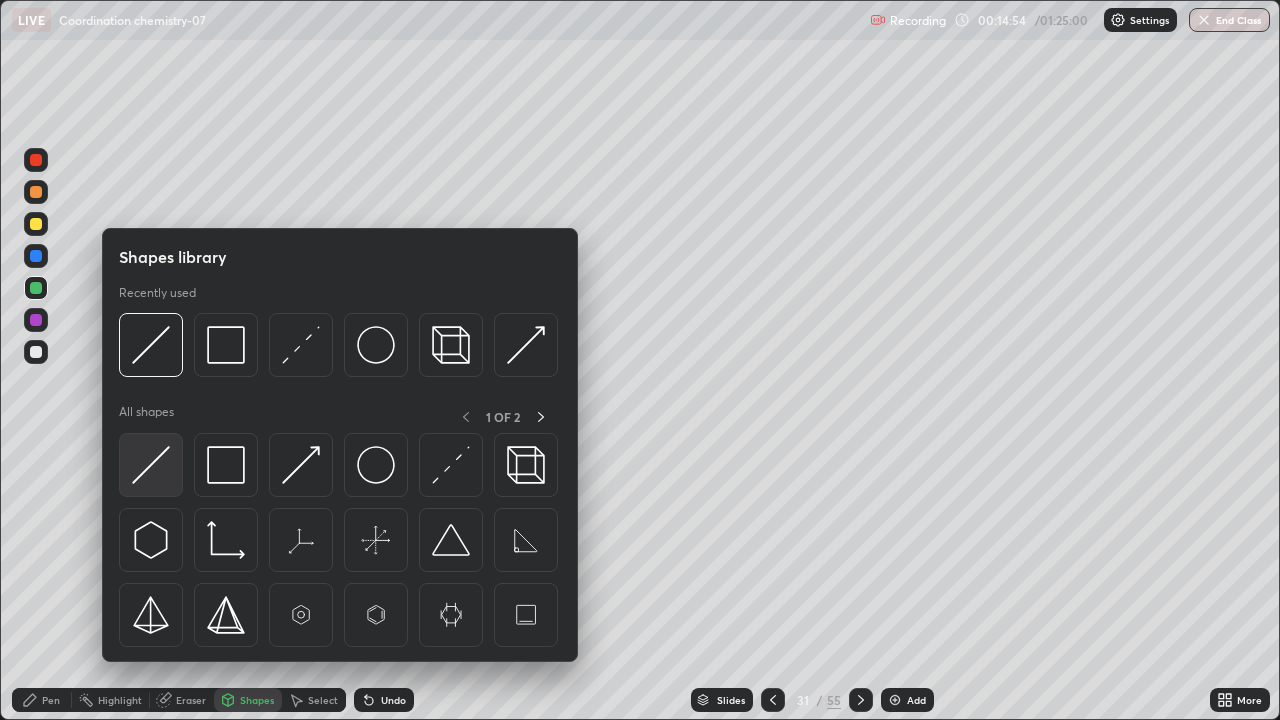 click at bounding box center (151, 465) 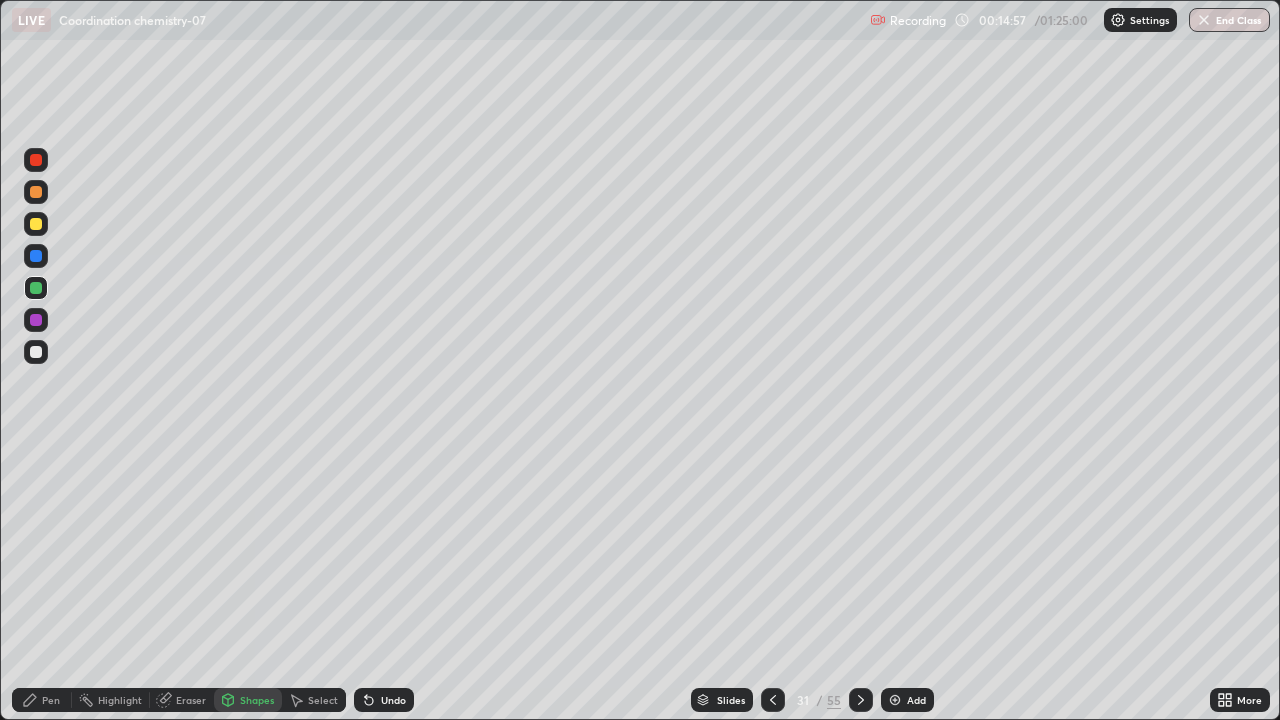 click on "Pen" at bounding box center (42, 700) 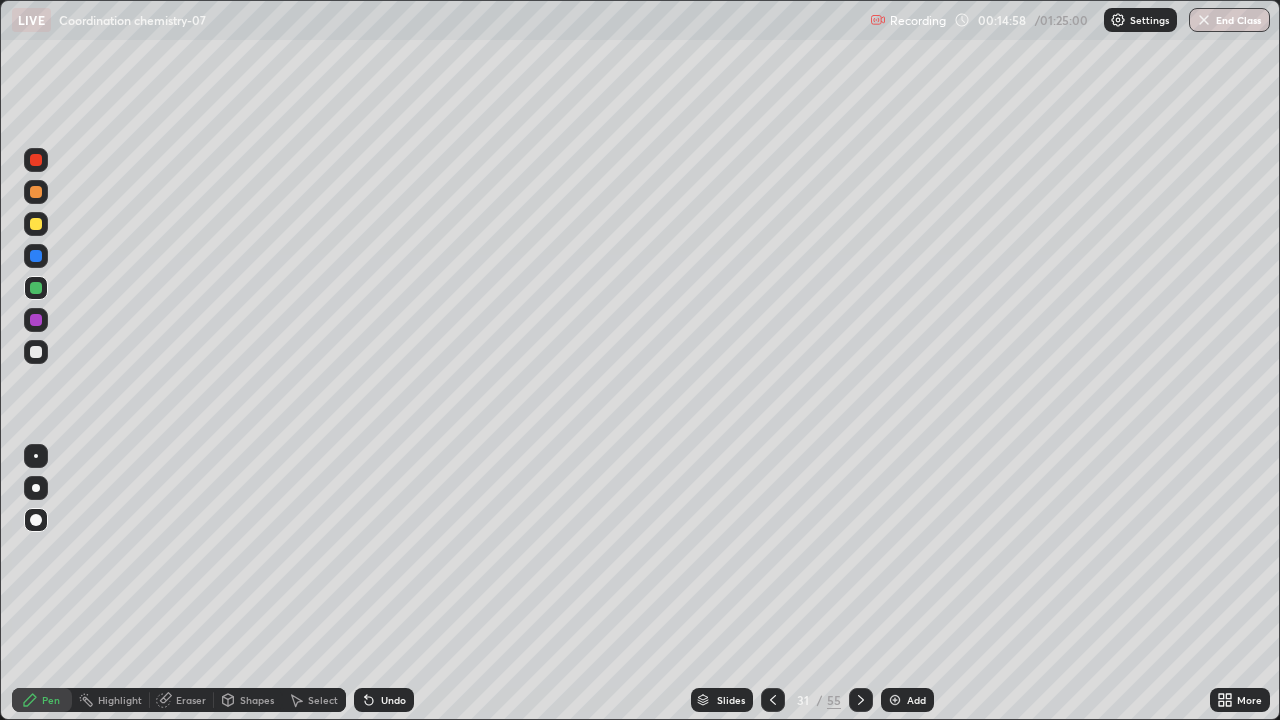 click at bounding box center [36, 352] 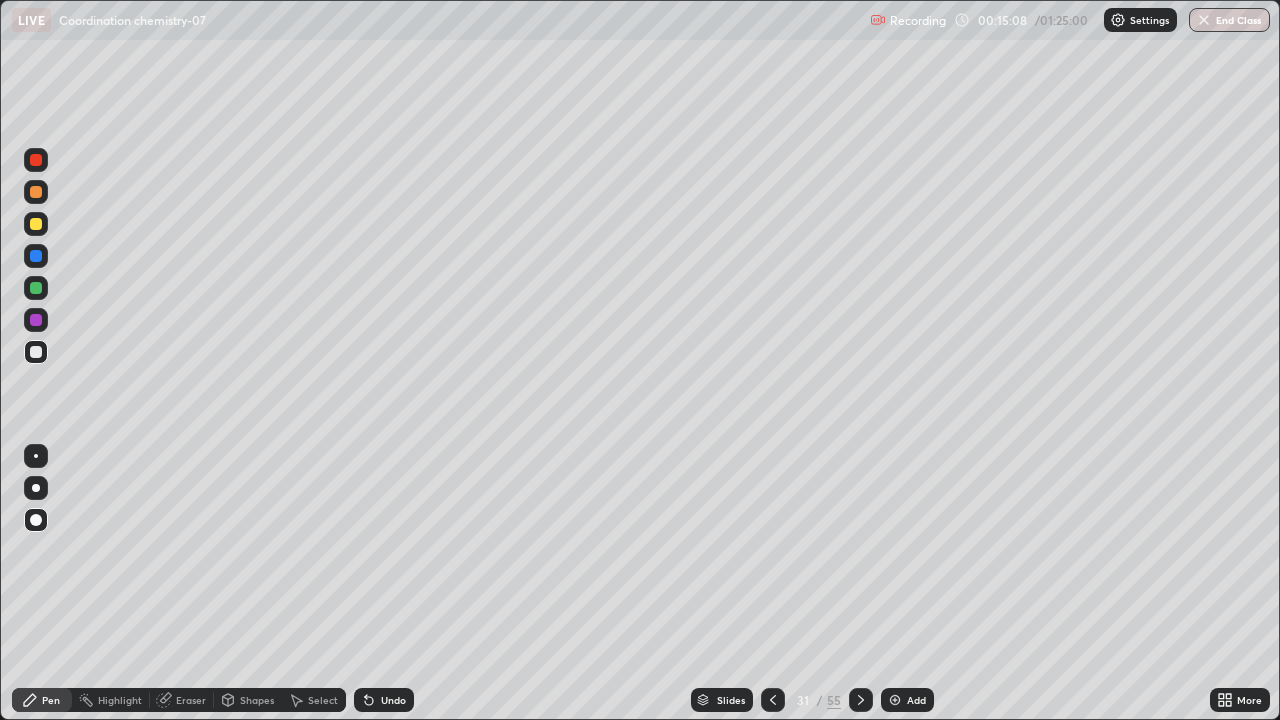 click at bounding box center [773, 700] 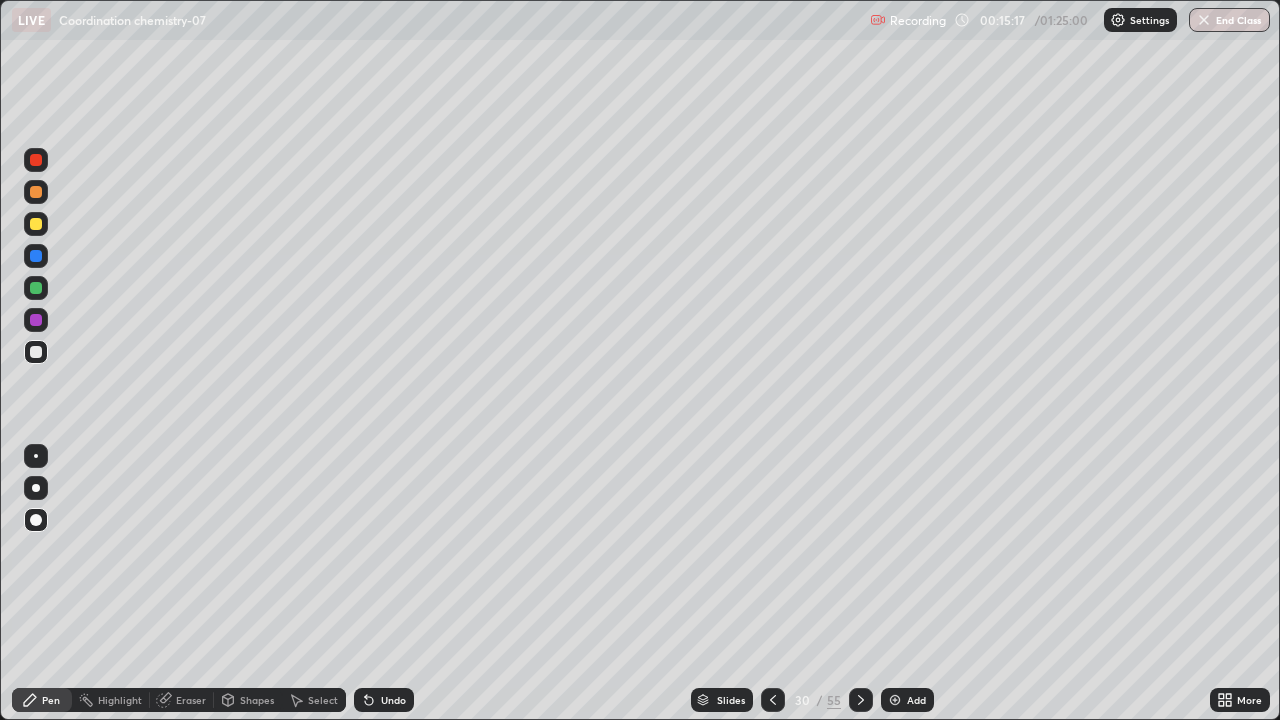 click 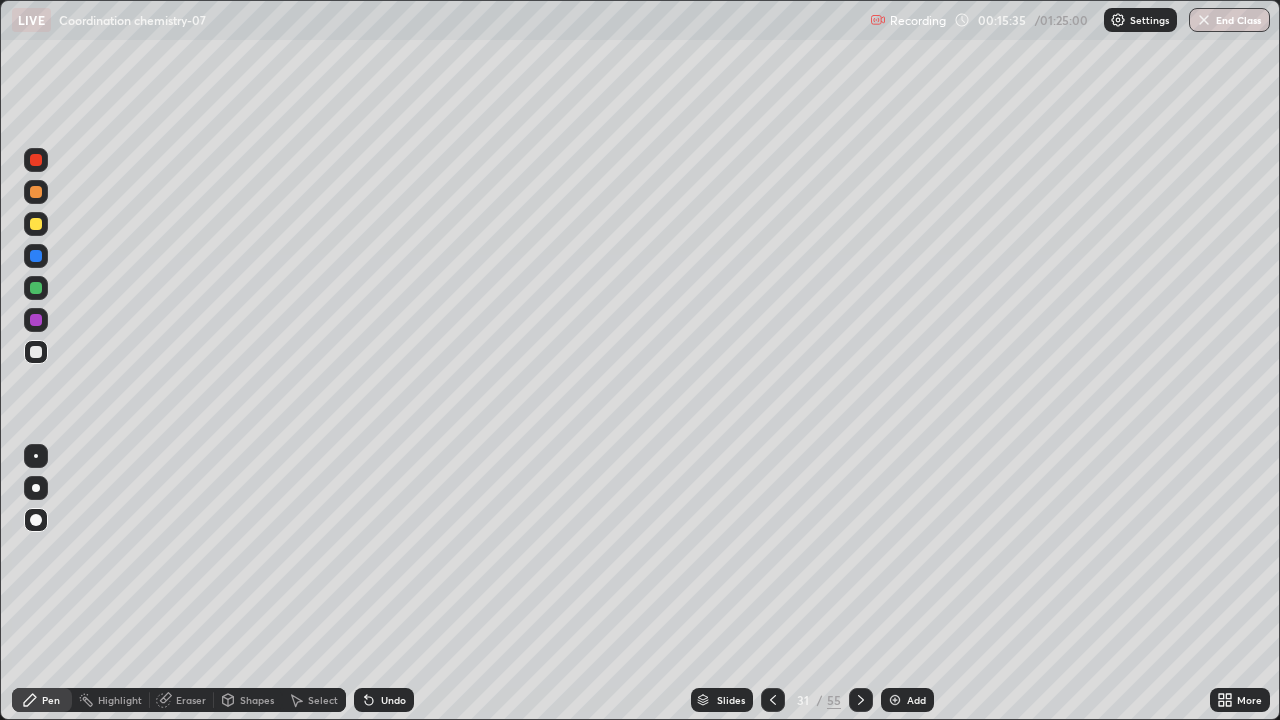 click at bounding box center [773, 700] 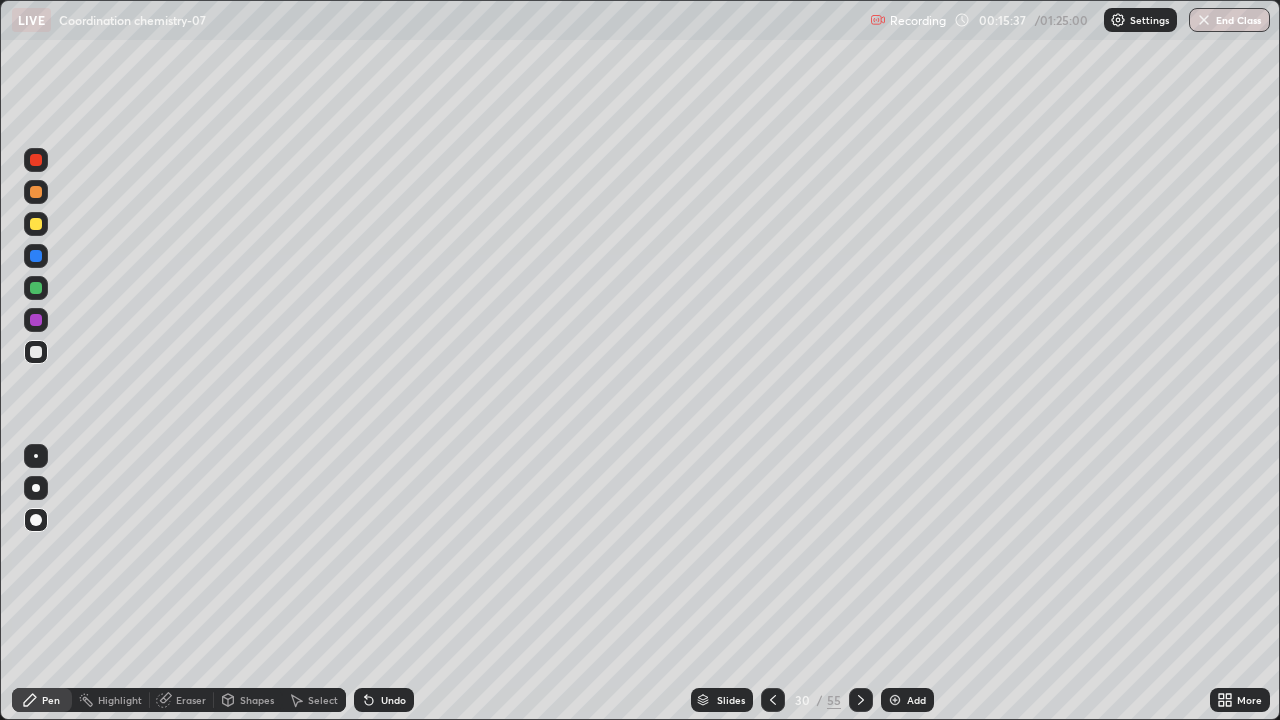 click 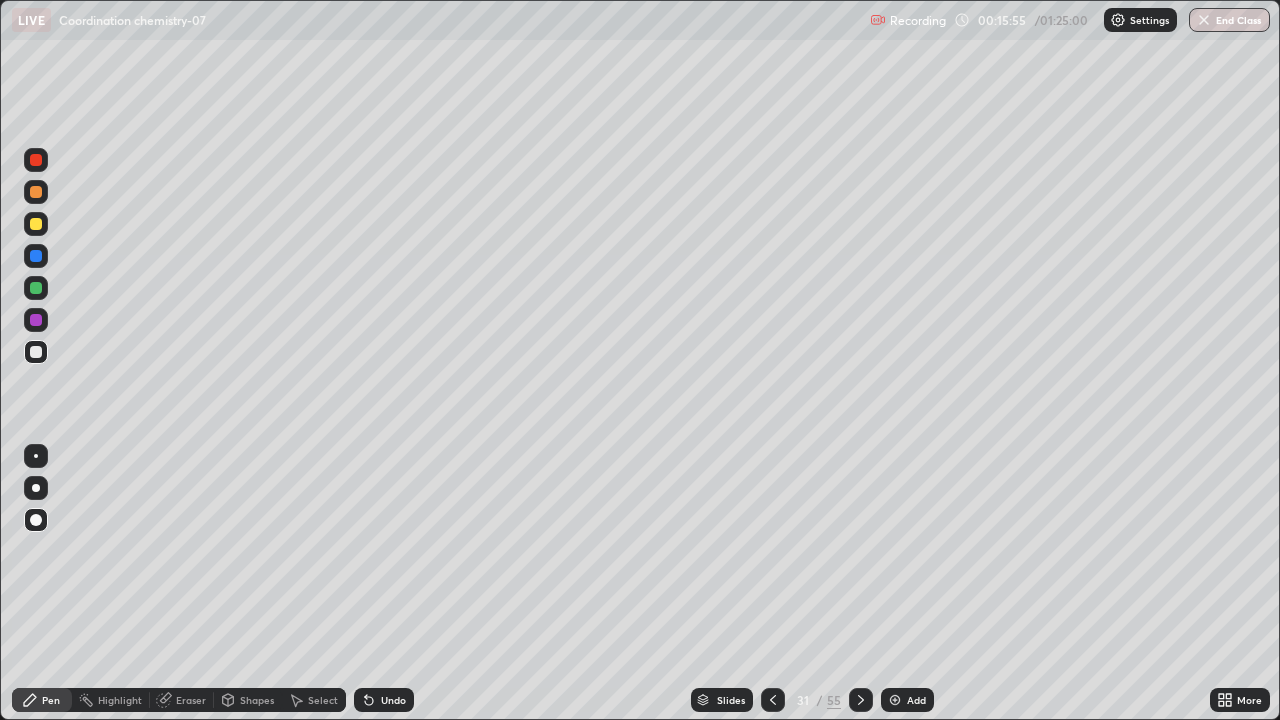 click 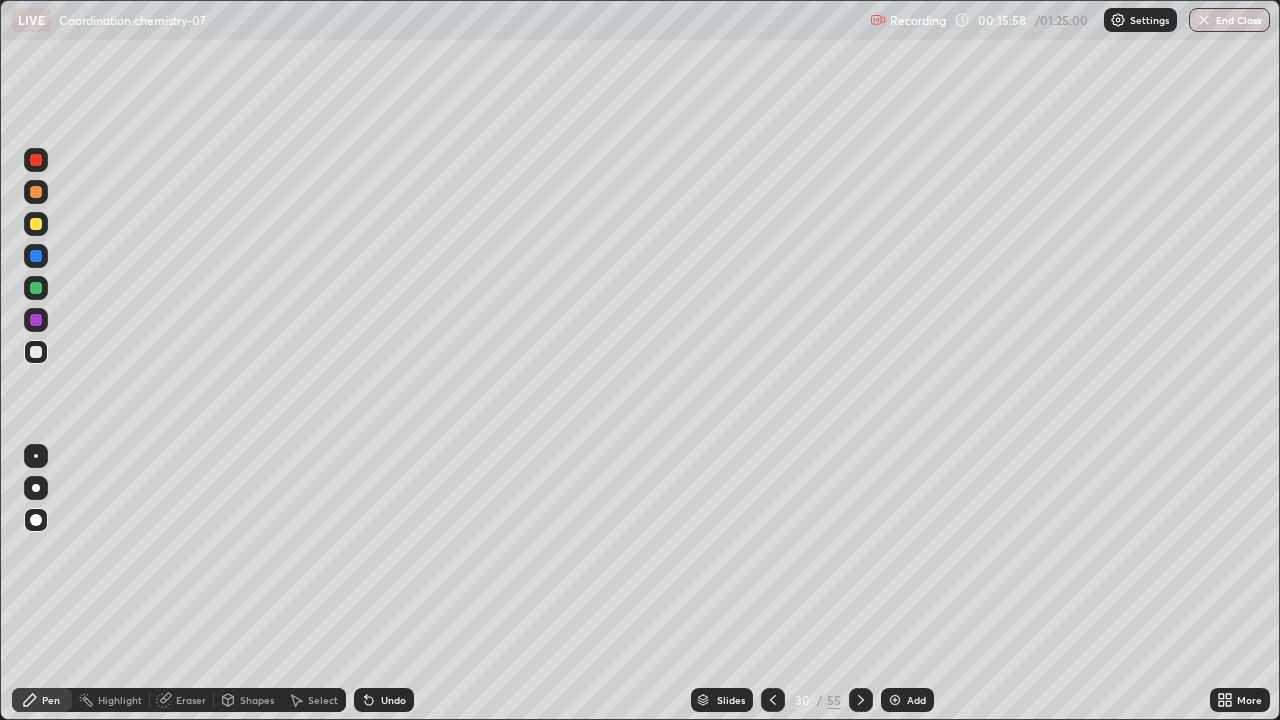 click 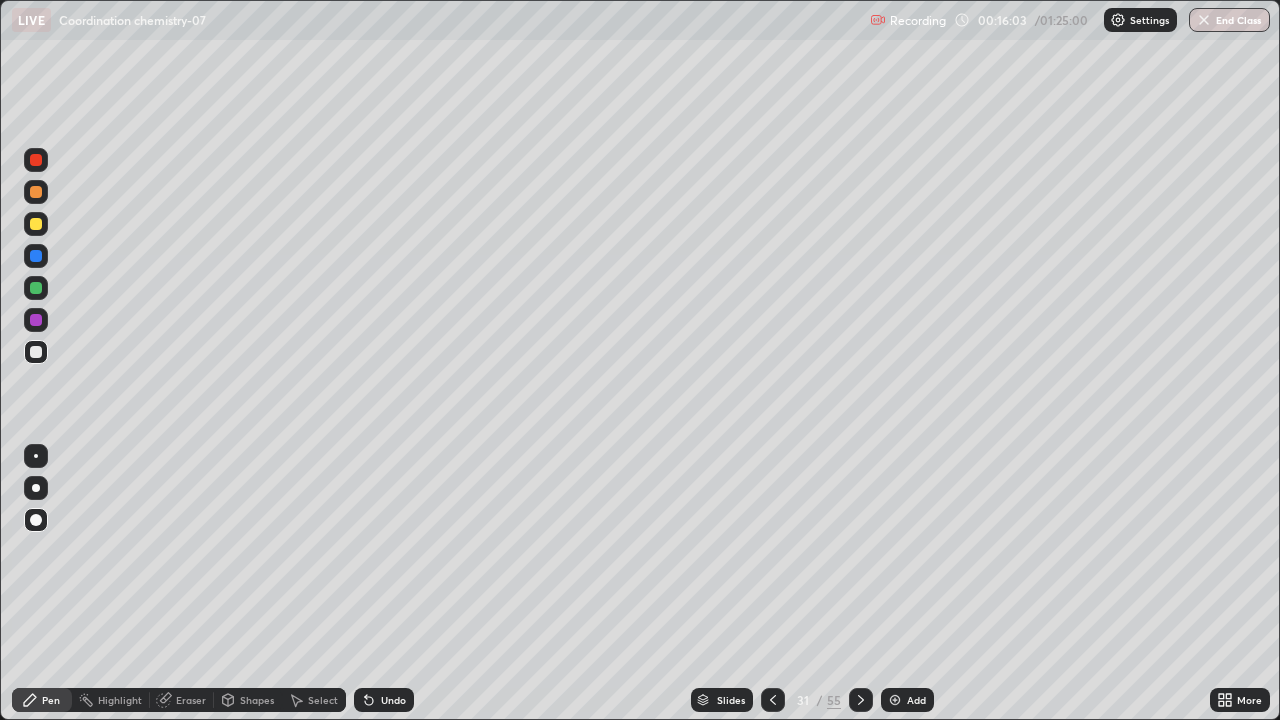 click 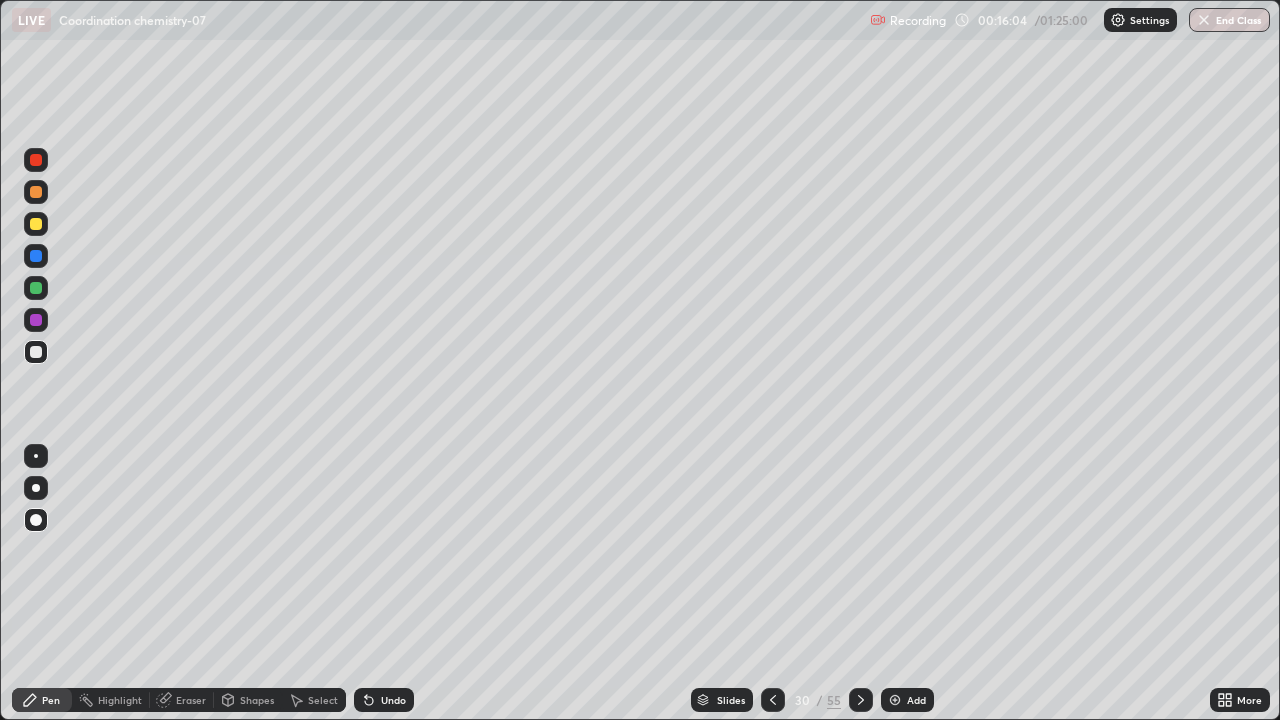 click at bounding box center [36, 224] 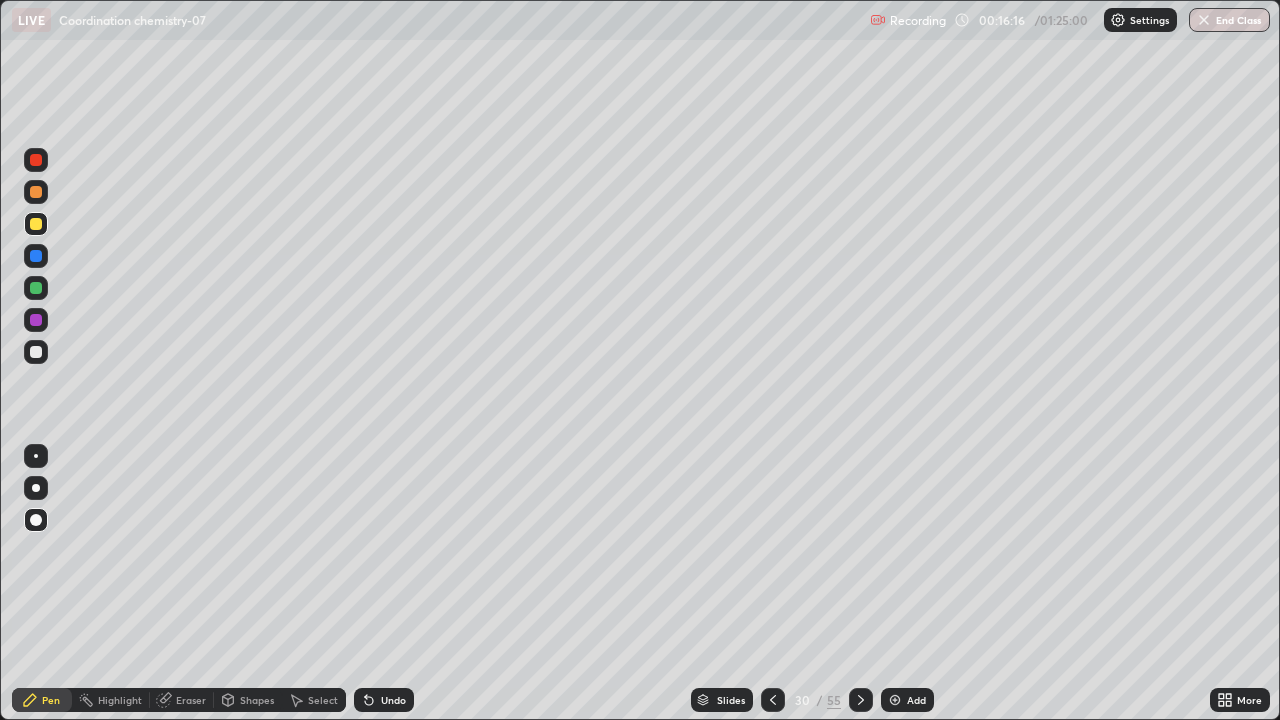 click on "Undo" at bounding box center (393, 700) 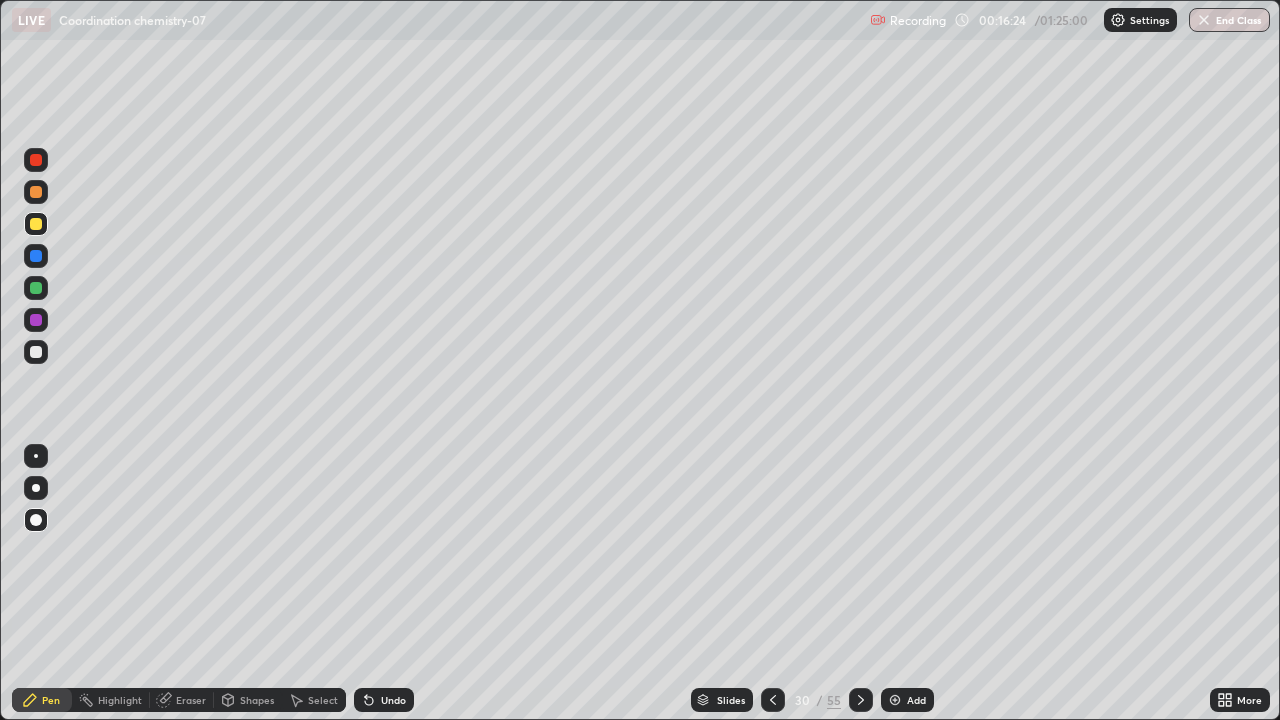 click on "Undo" at bounding box center [384, 700] 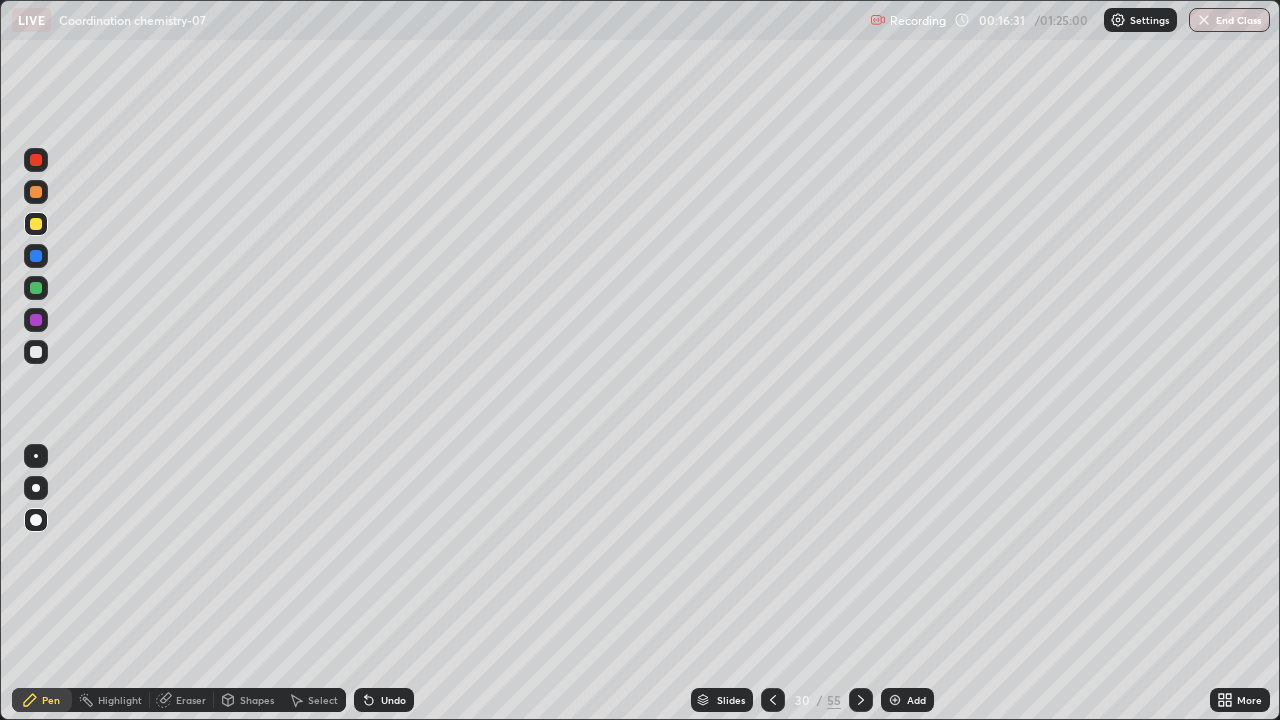 click on "Undo" at bounding box center (393, 700) 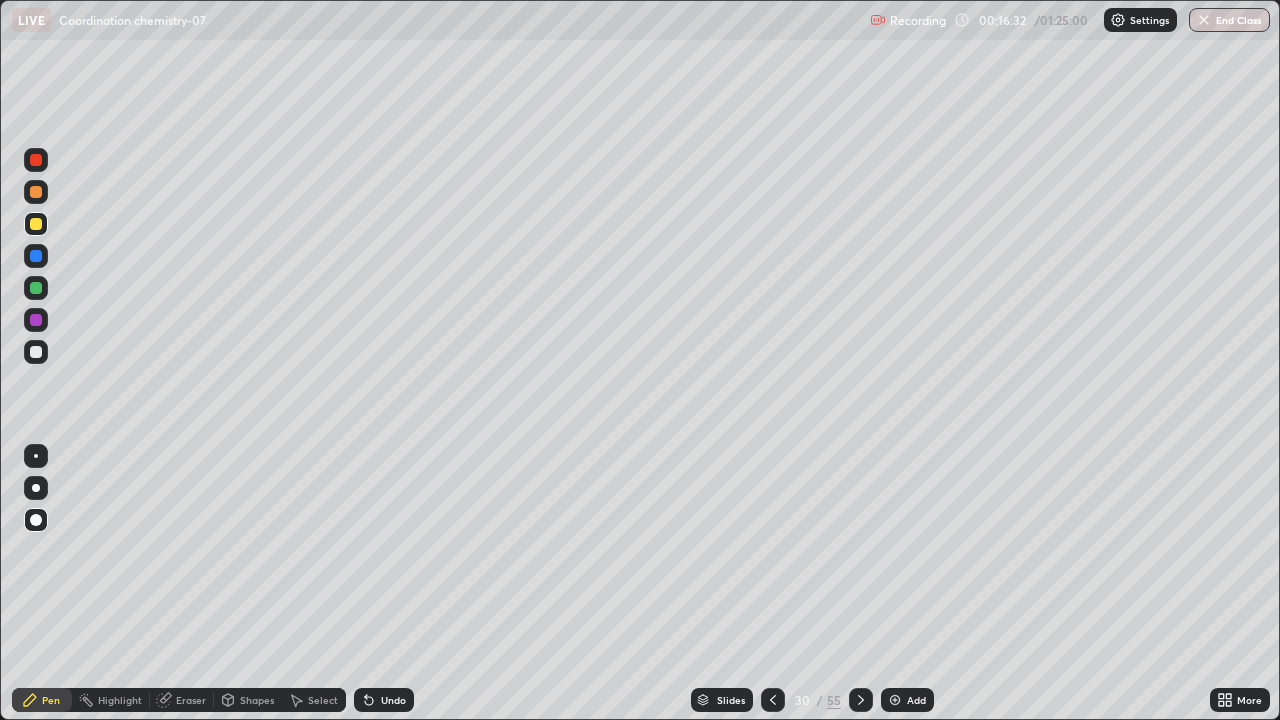 click at bounding box center (36, 352) 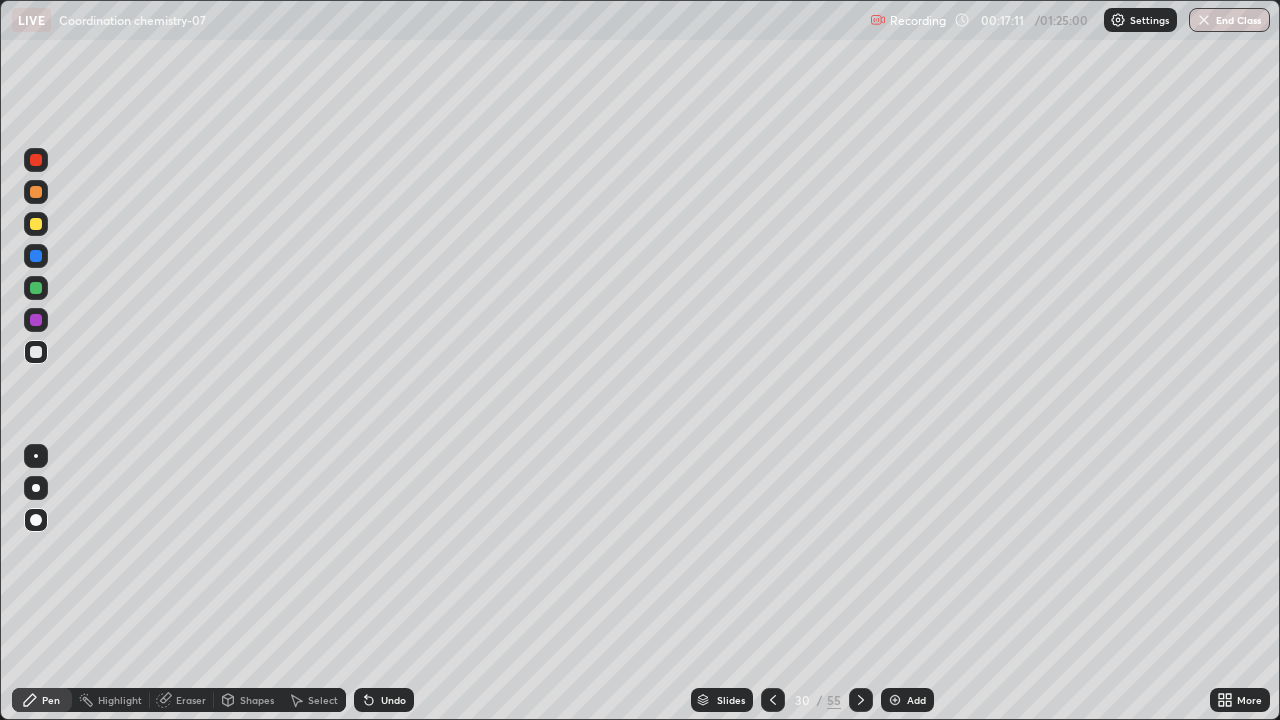 click at bounding box center [36, 288] 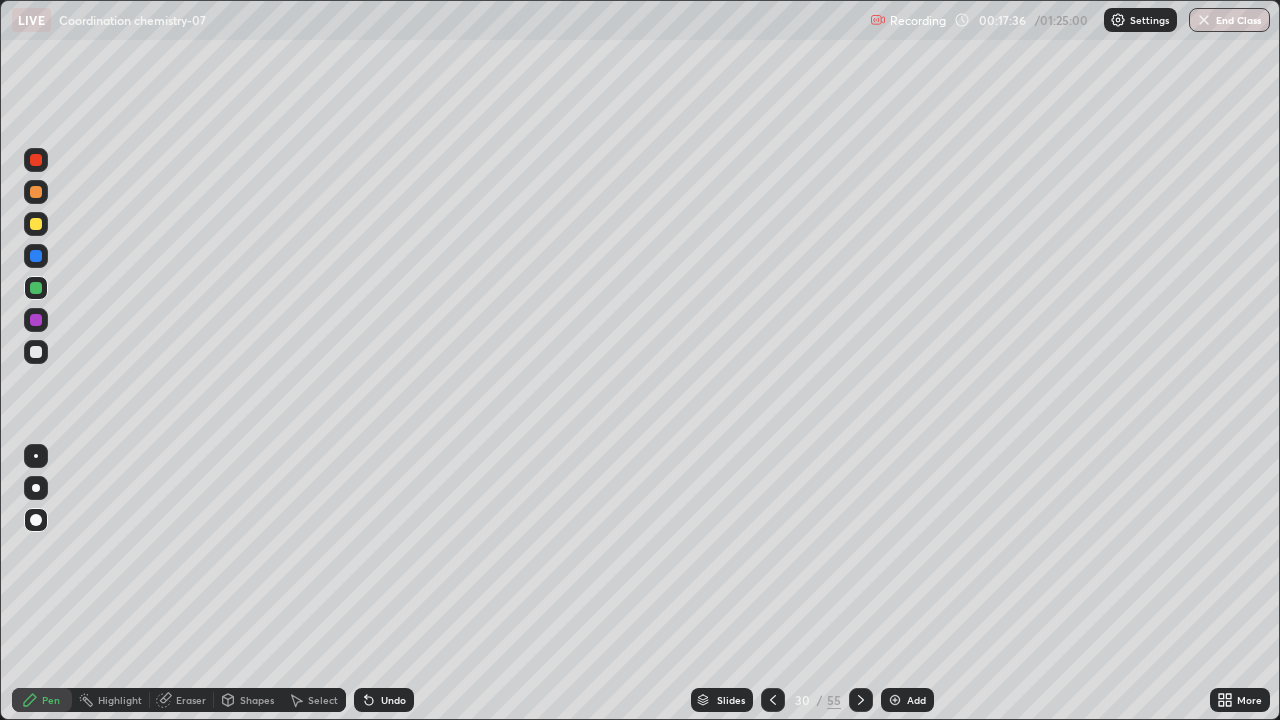 click on "Add" at bounding box center (916, 700) 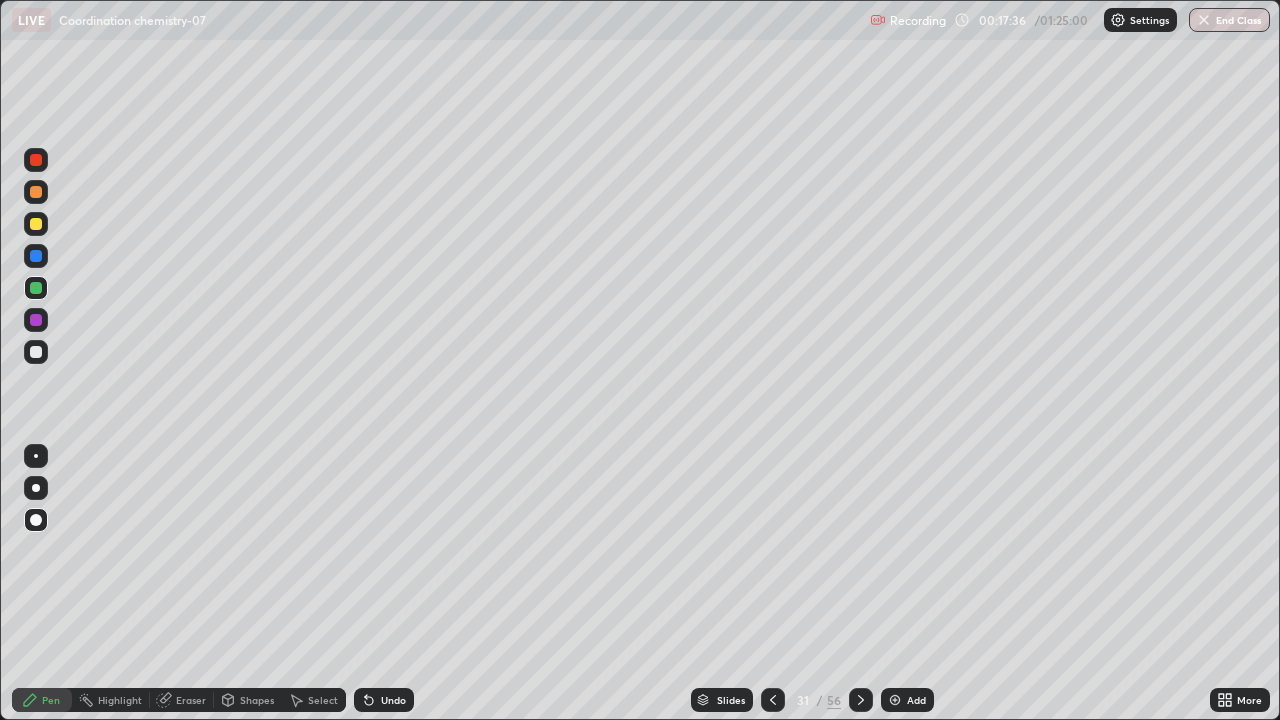 click 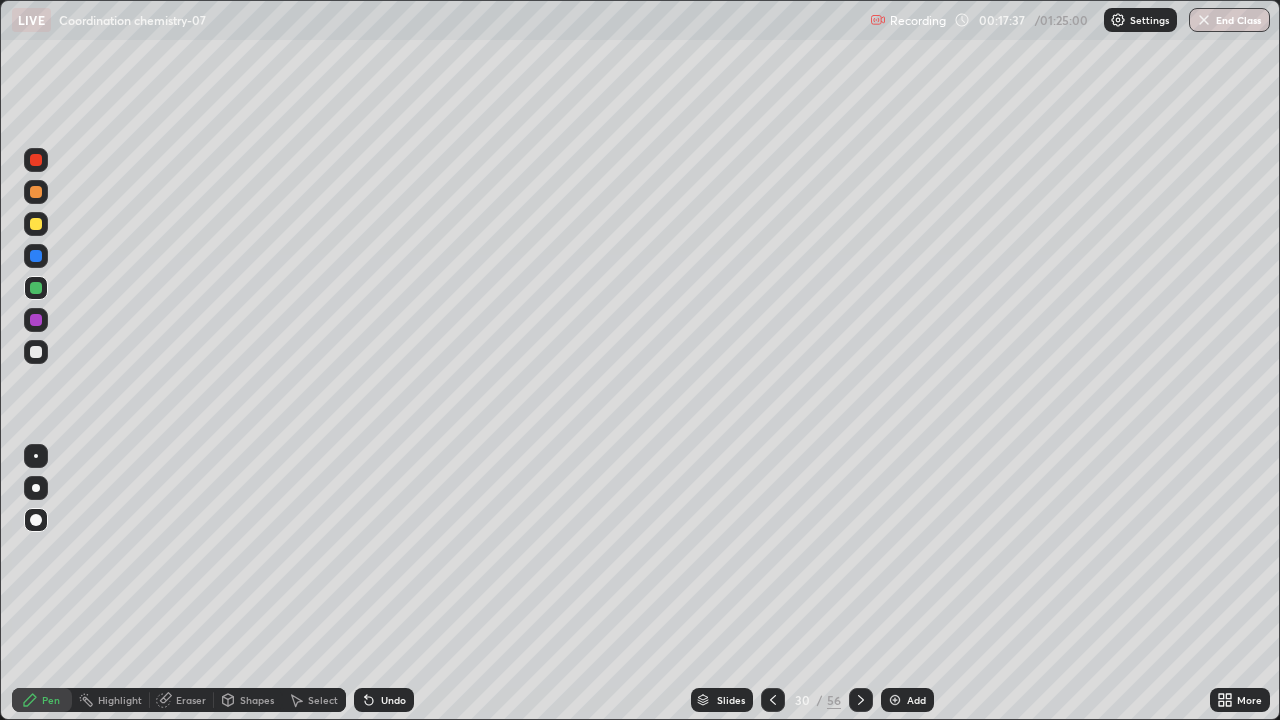 click 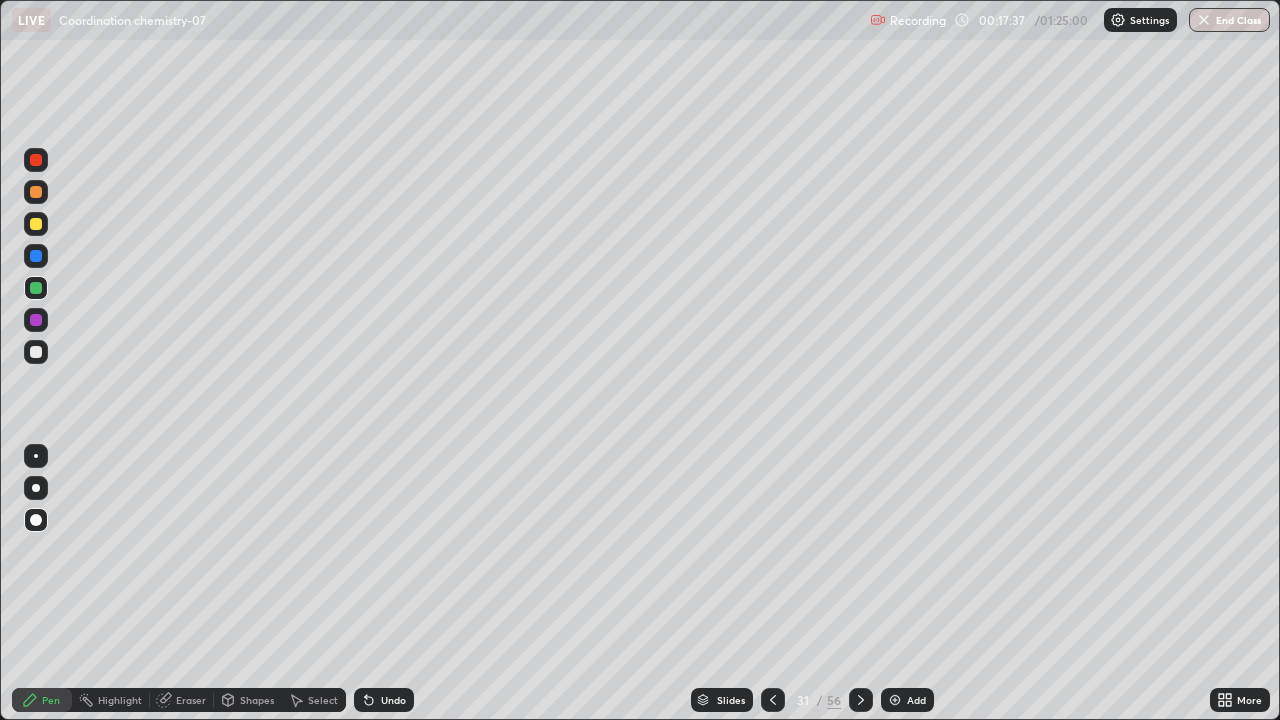click at bounding box center (861, 700) 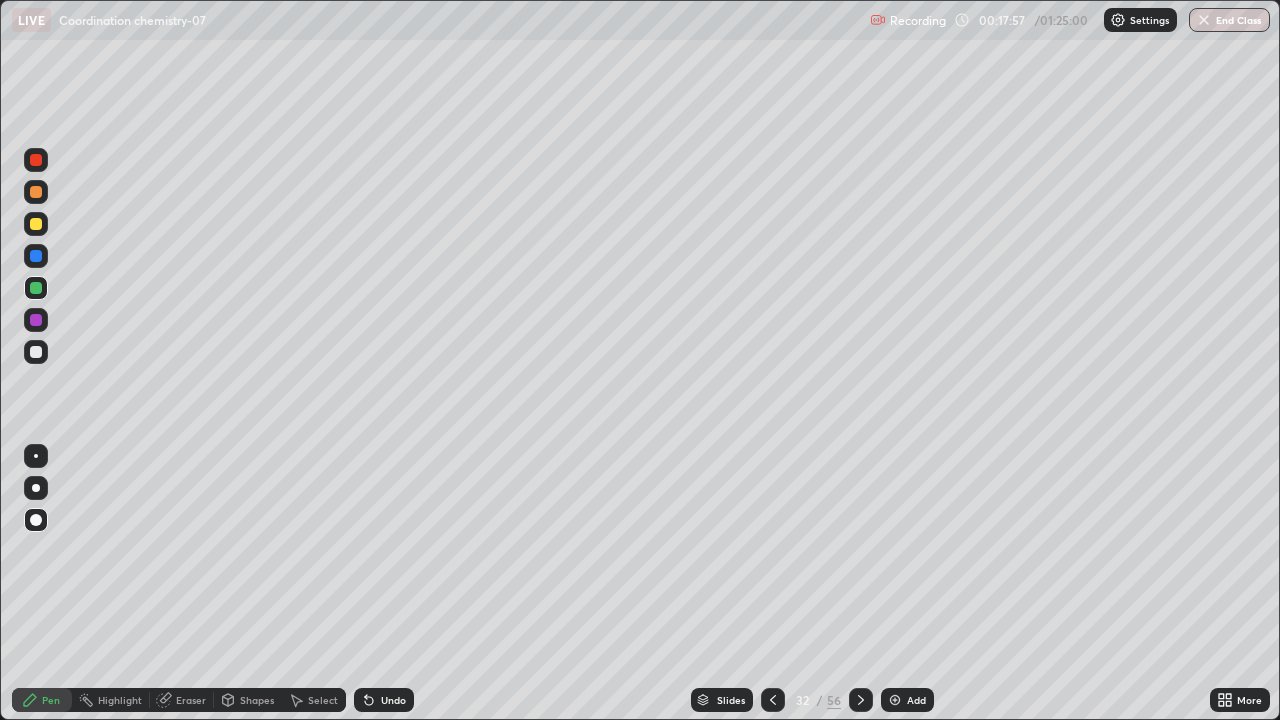 click 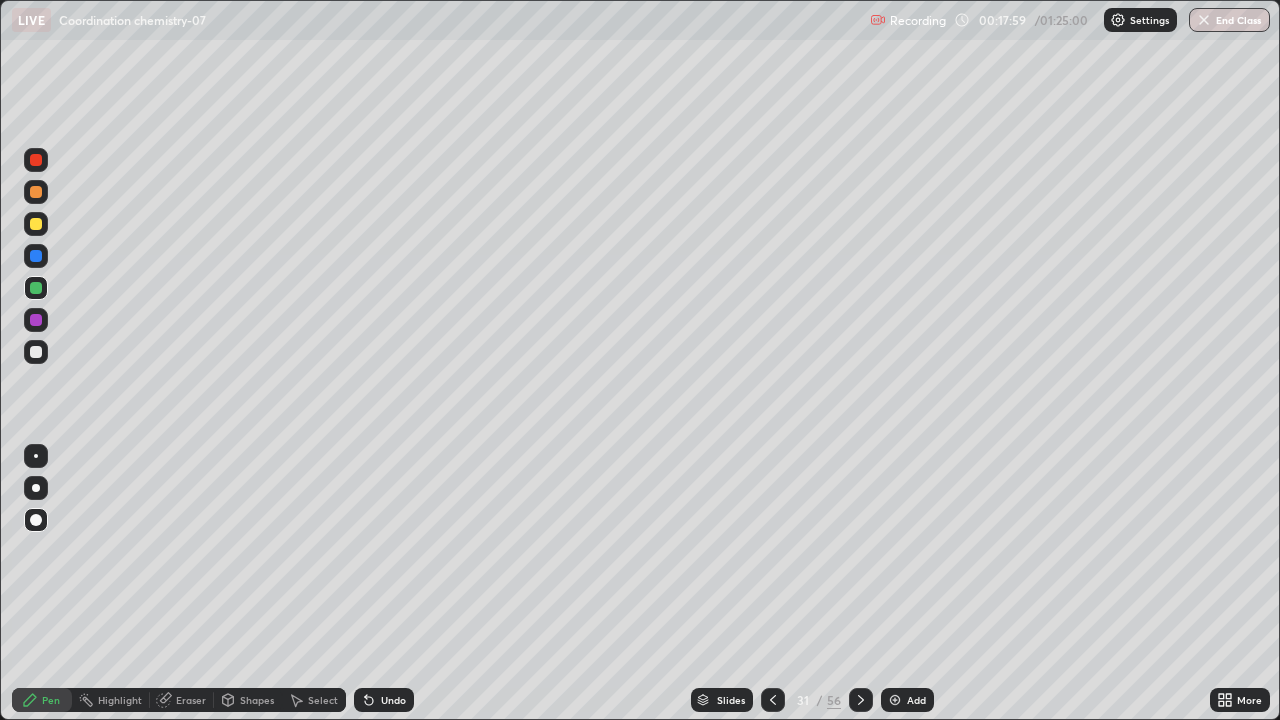 click 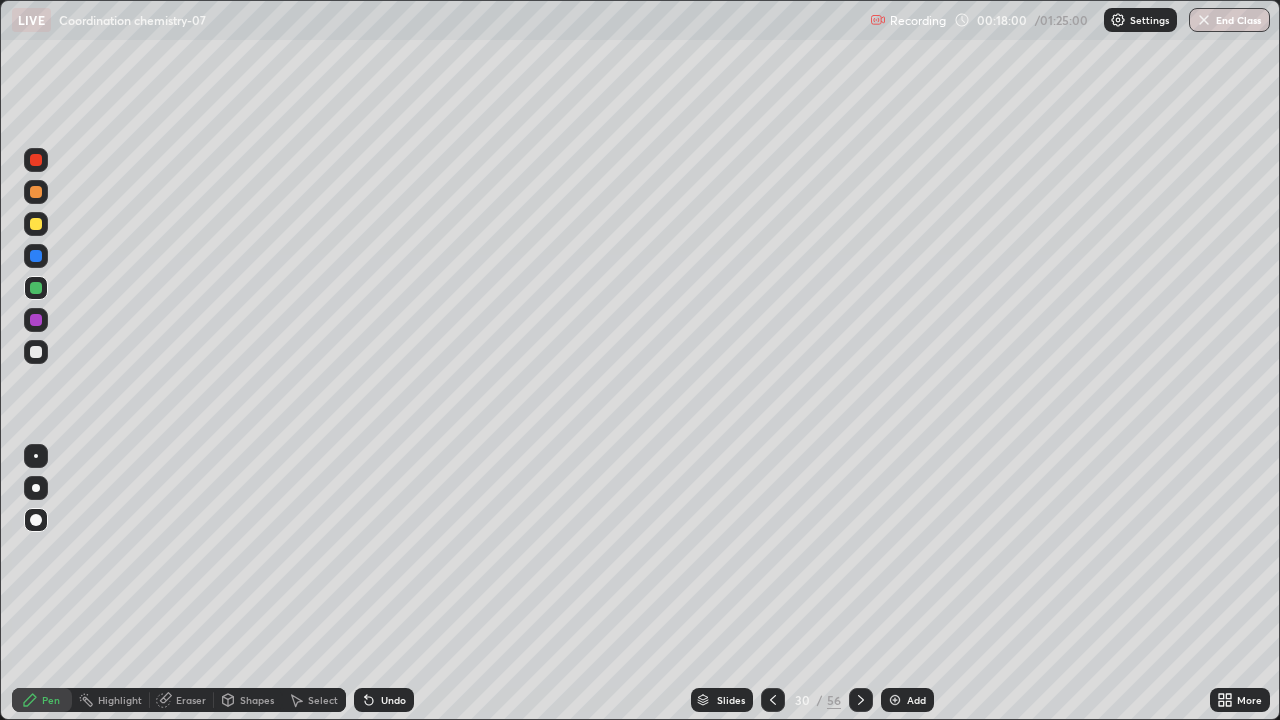 click 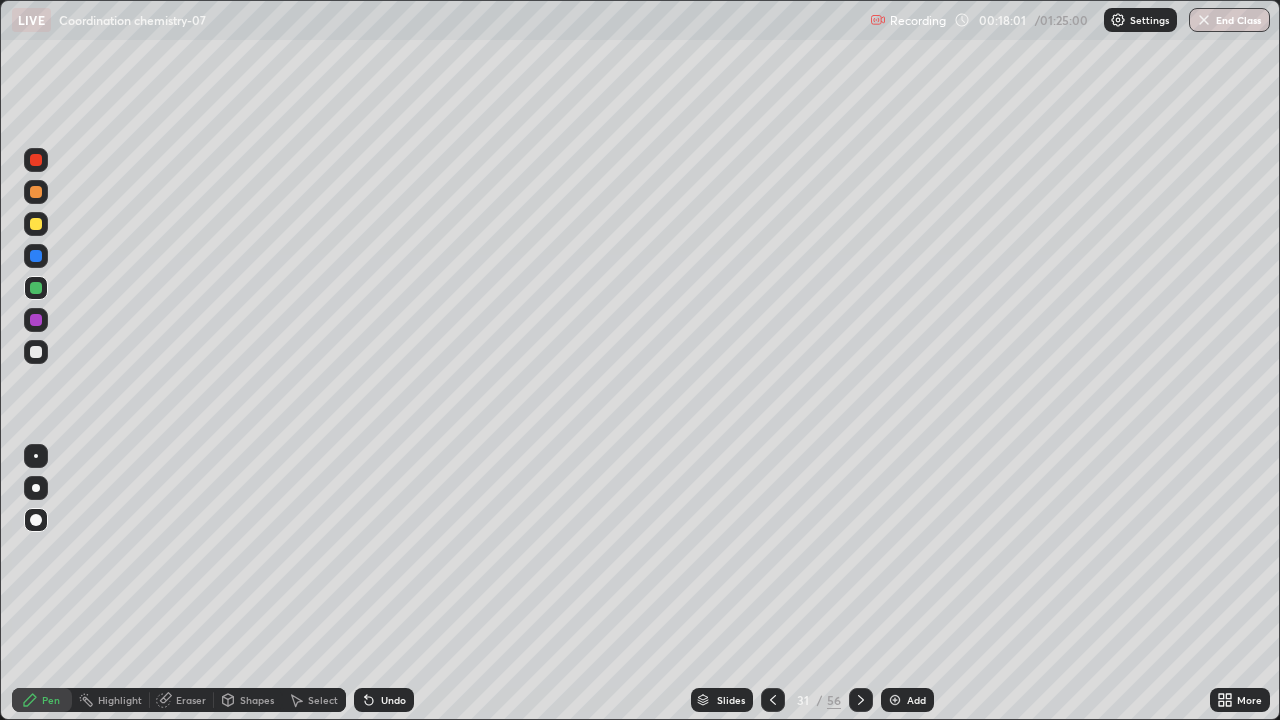click at bounding box center [861, 700] 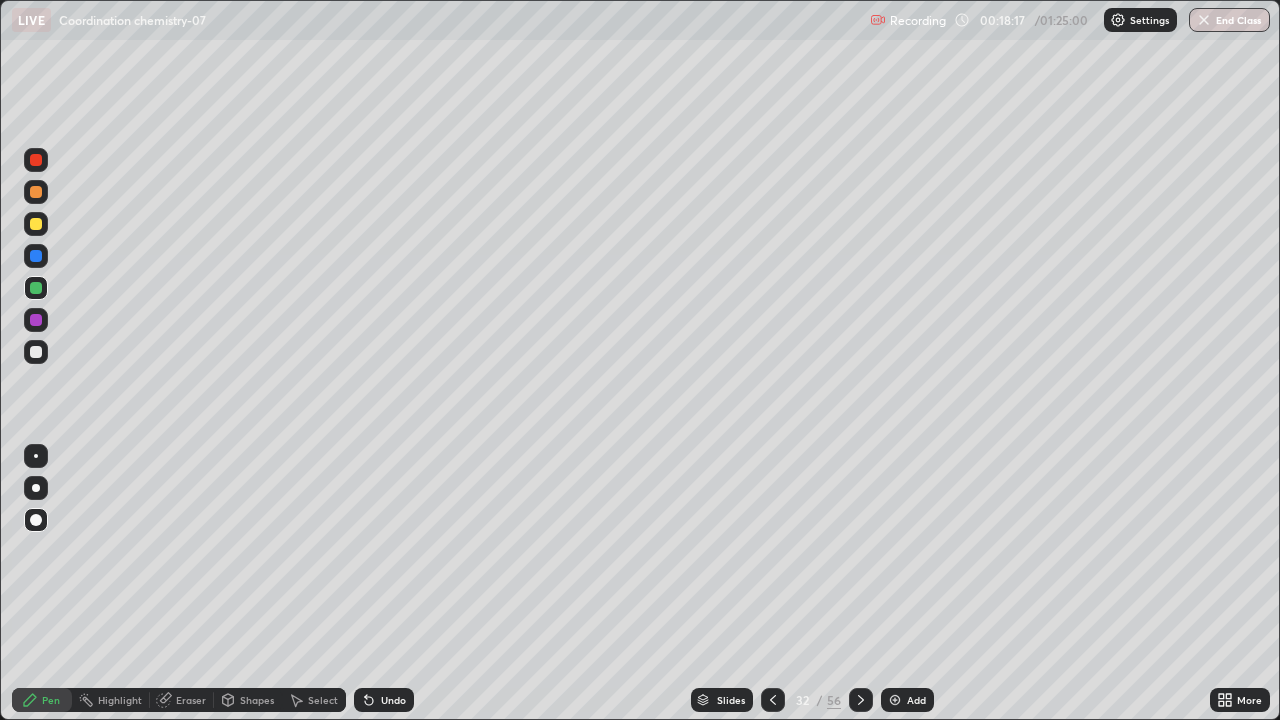 click 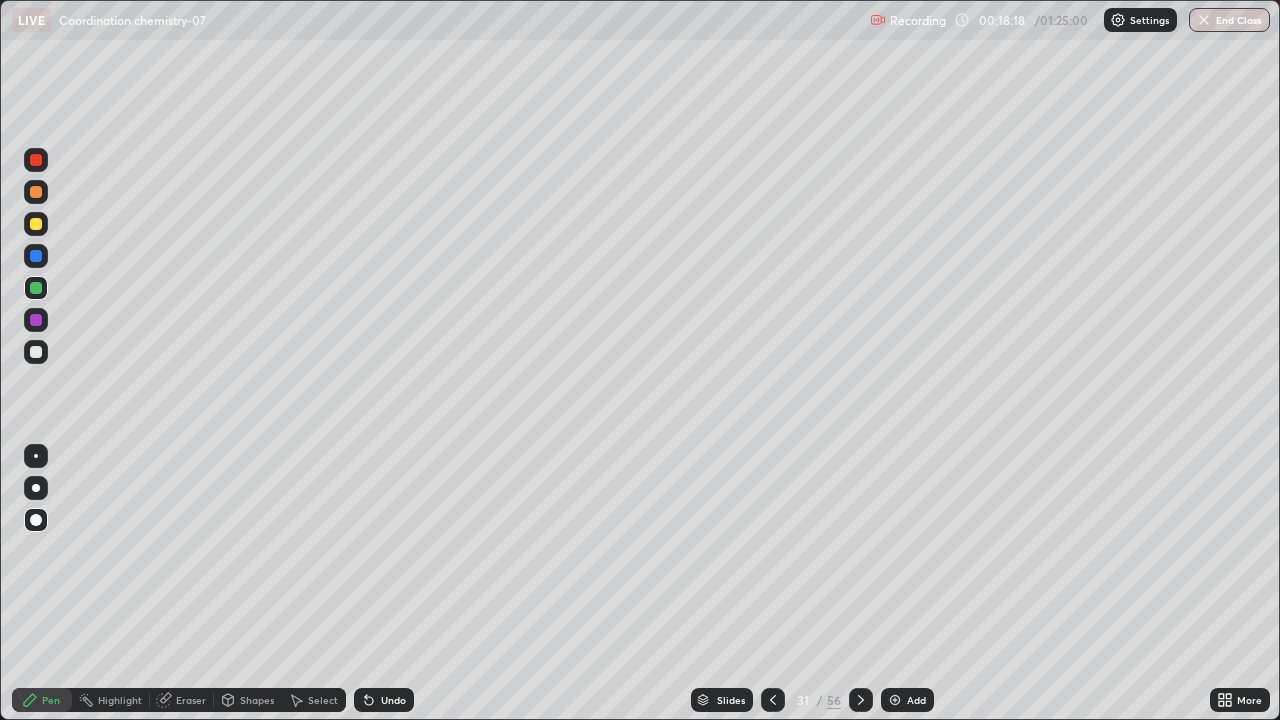 click 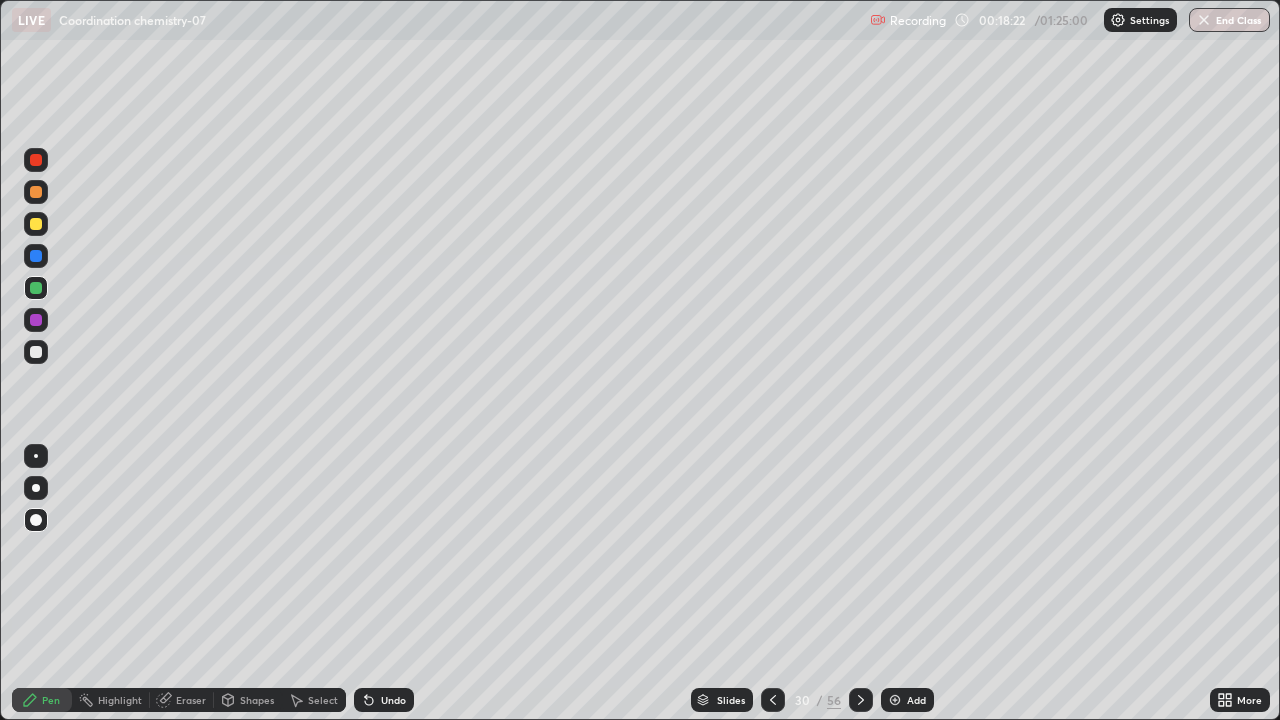click 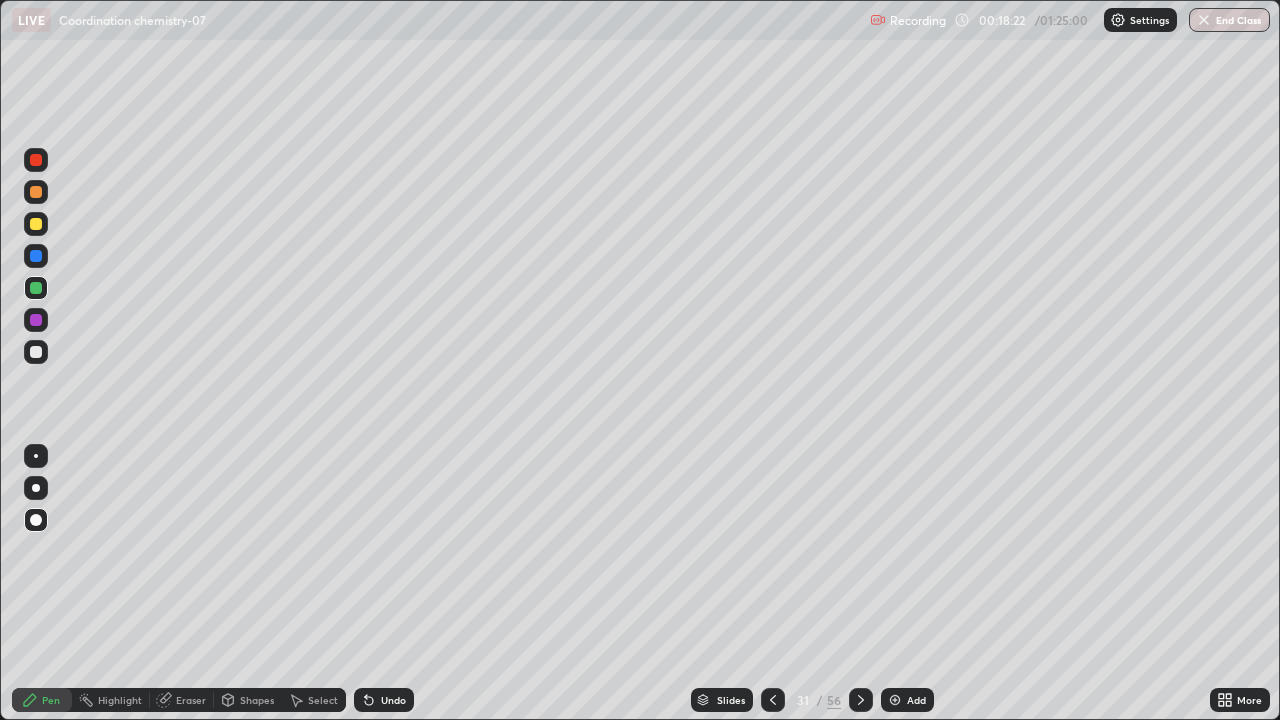 click 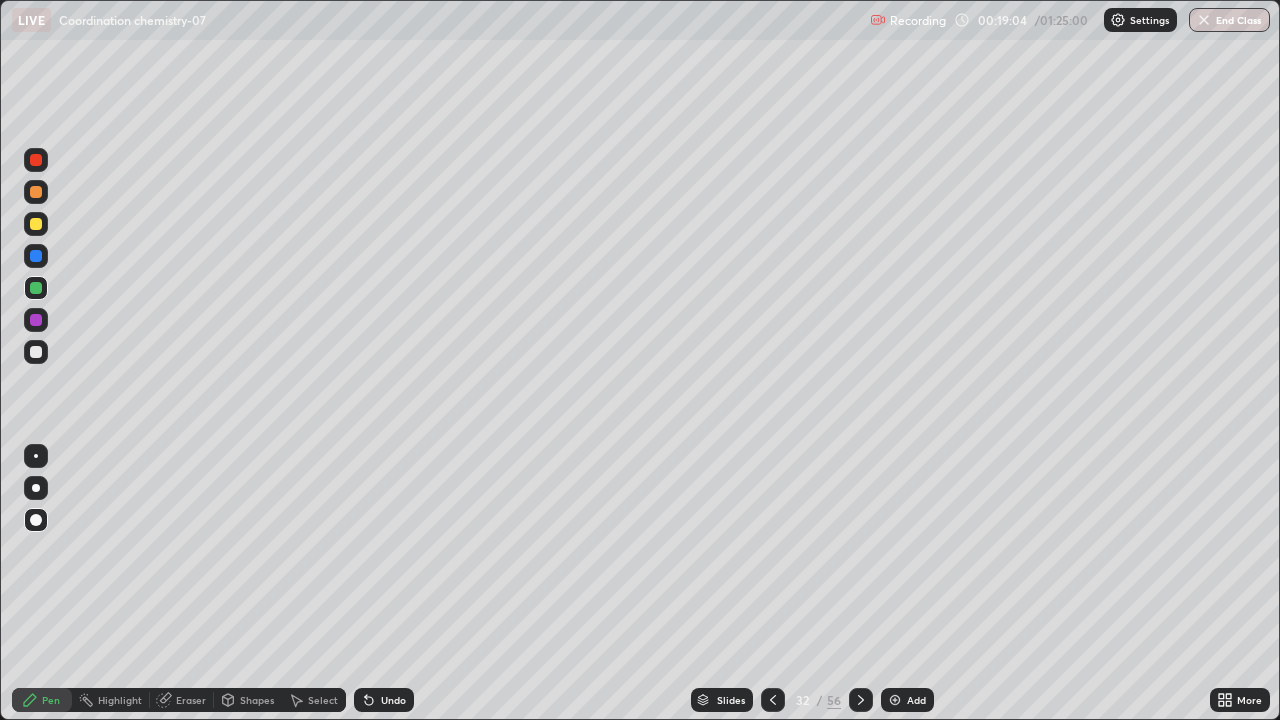 click 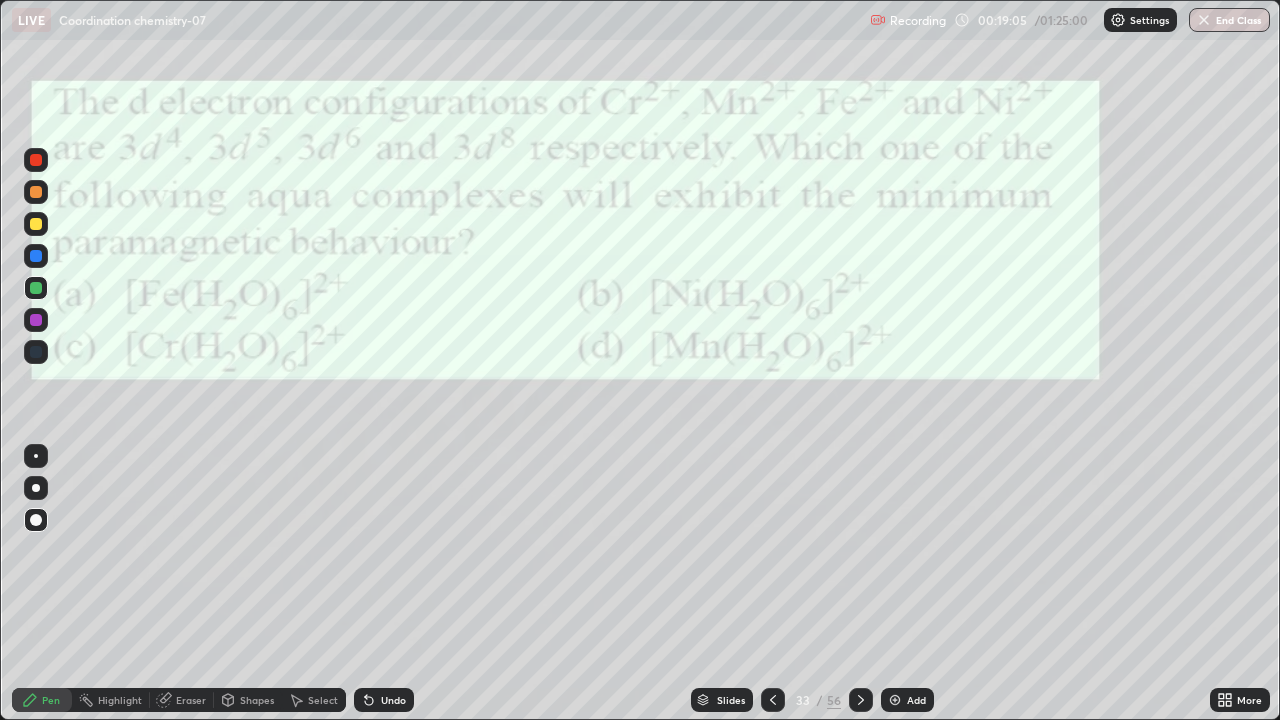 click at bounding box center (773, 700) 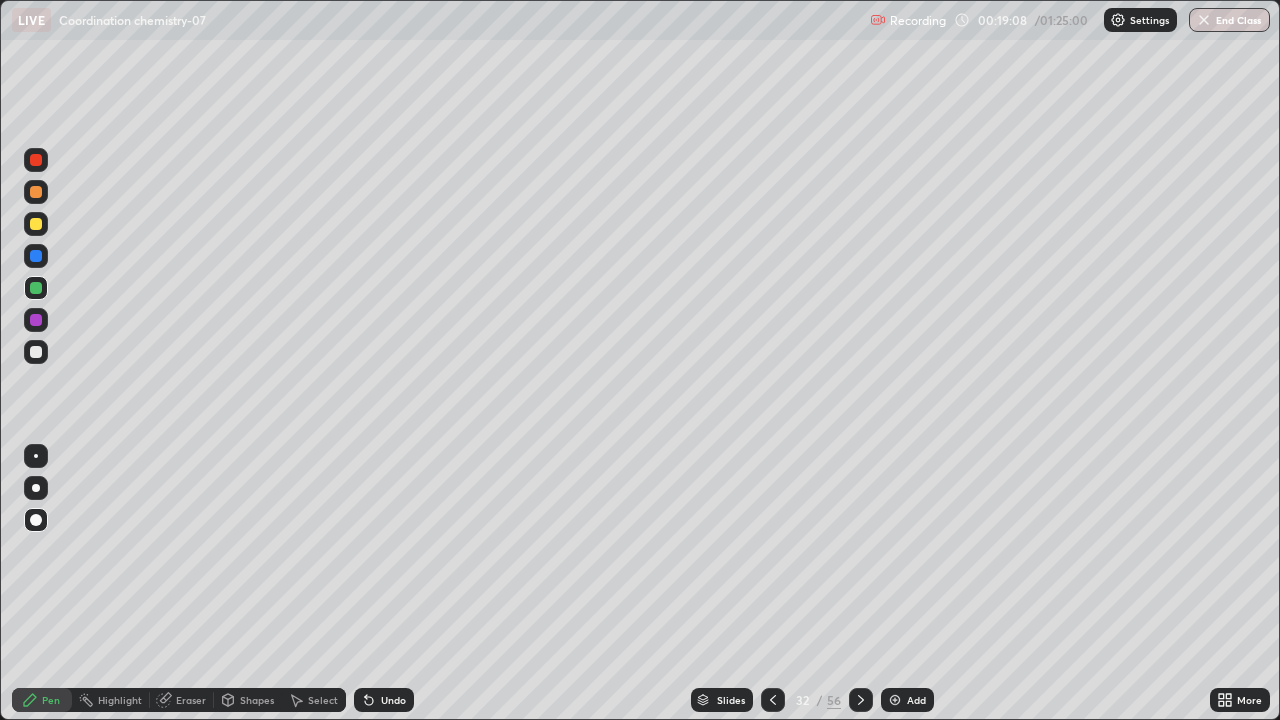 click on "Slides" at bounding box center [731, 700] 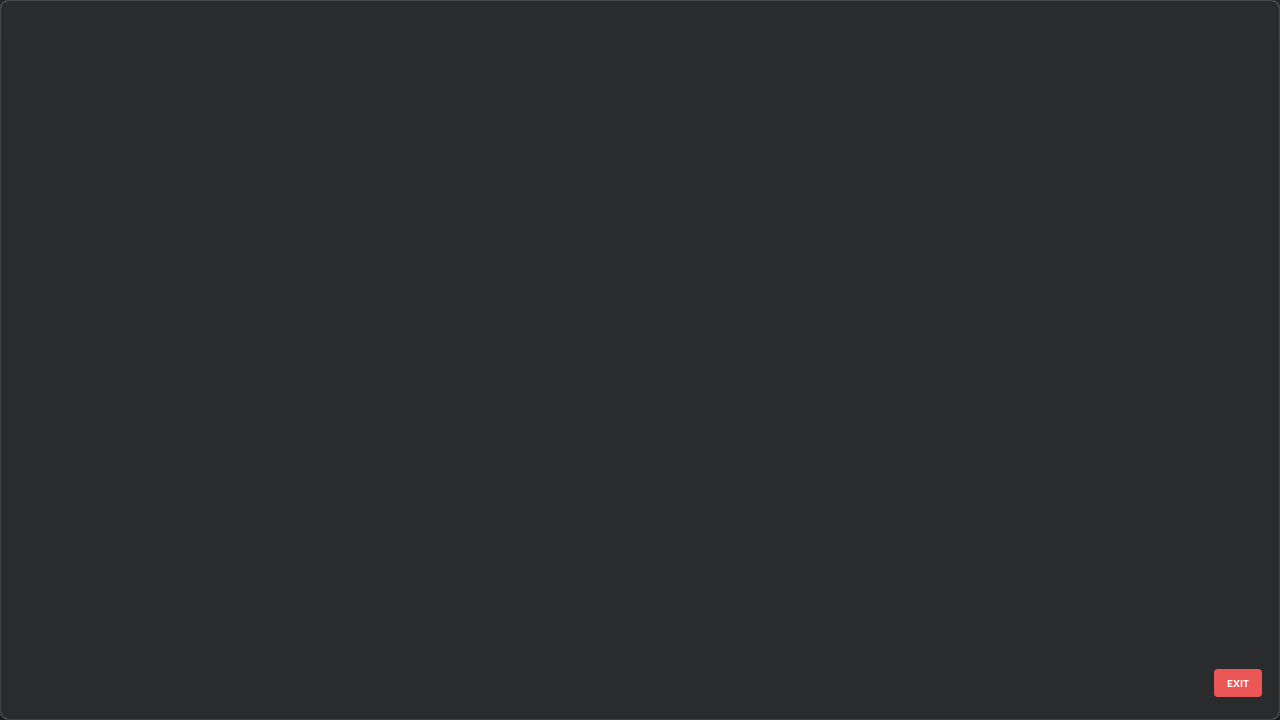 scroll, scrollTop: 1753, scrollLeft: 0, axis: vertical 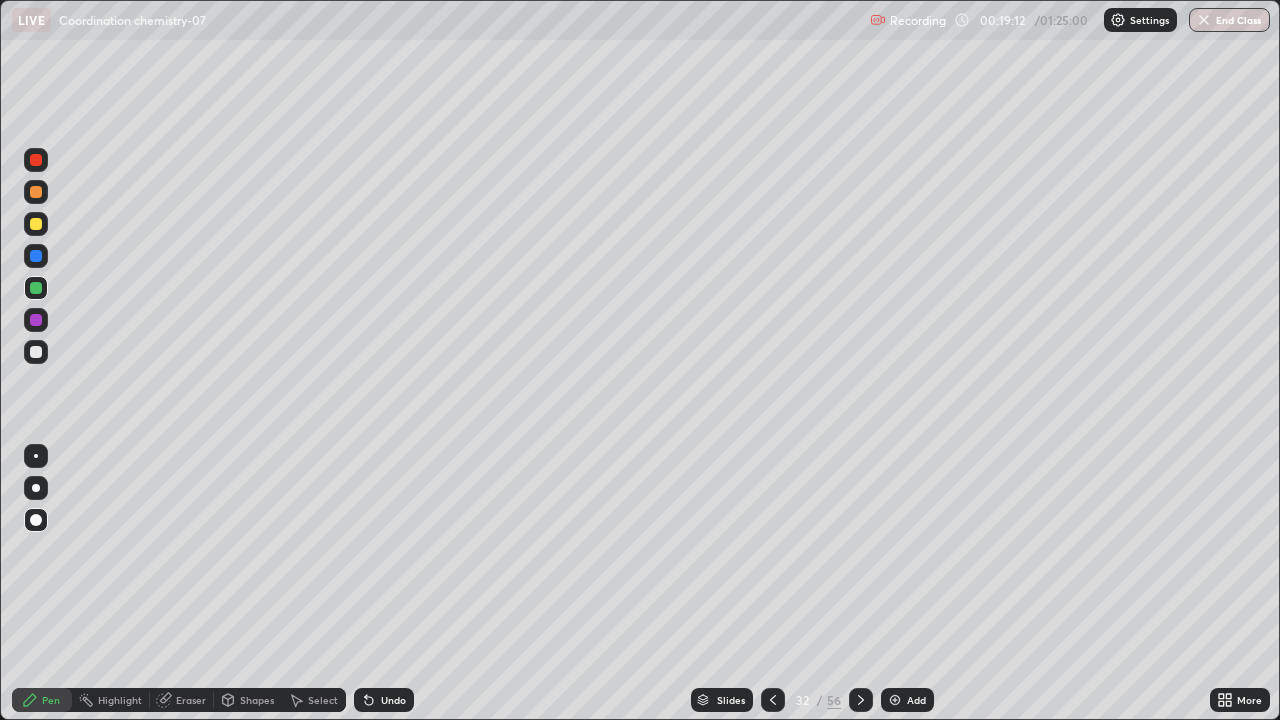 click 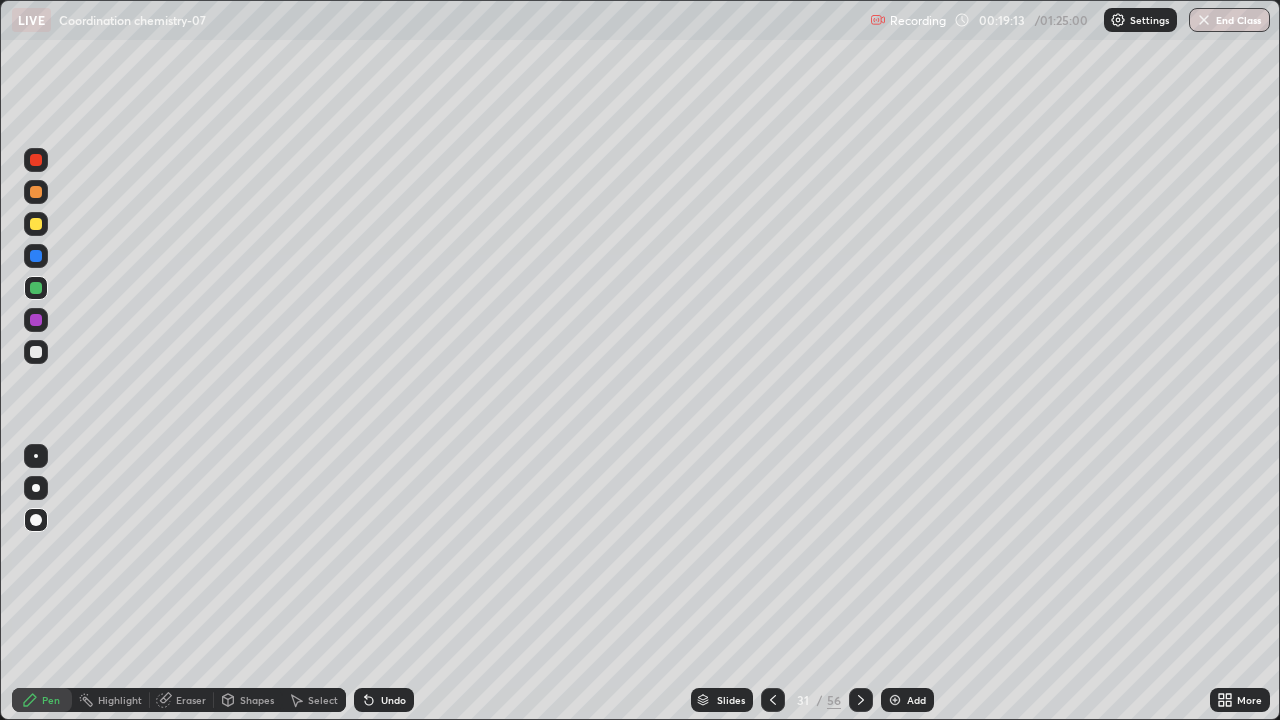 click at bounding box center [773, 700] 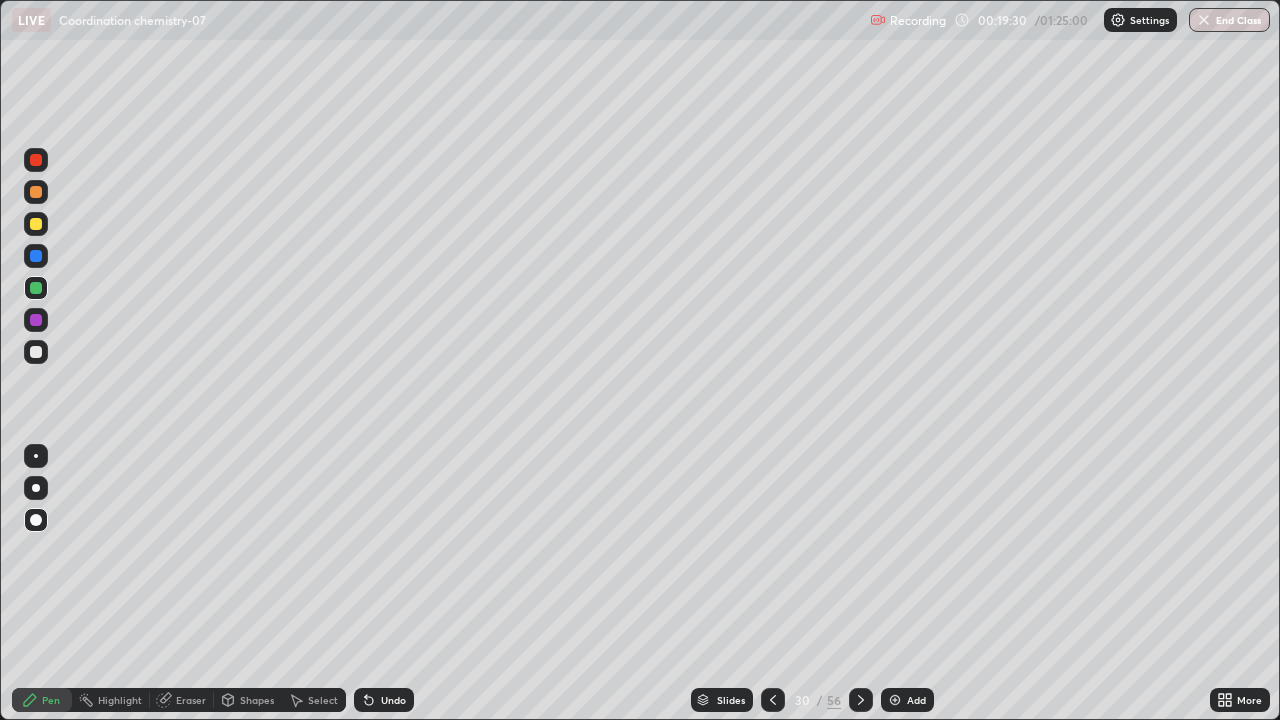 click 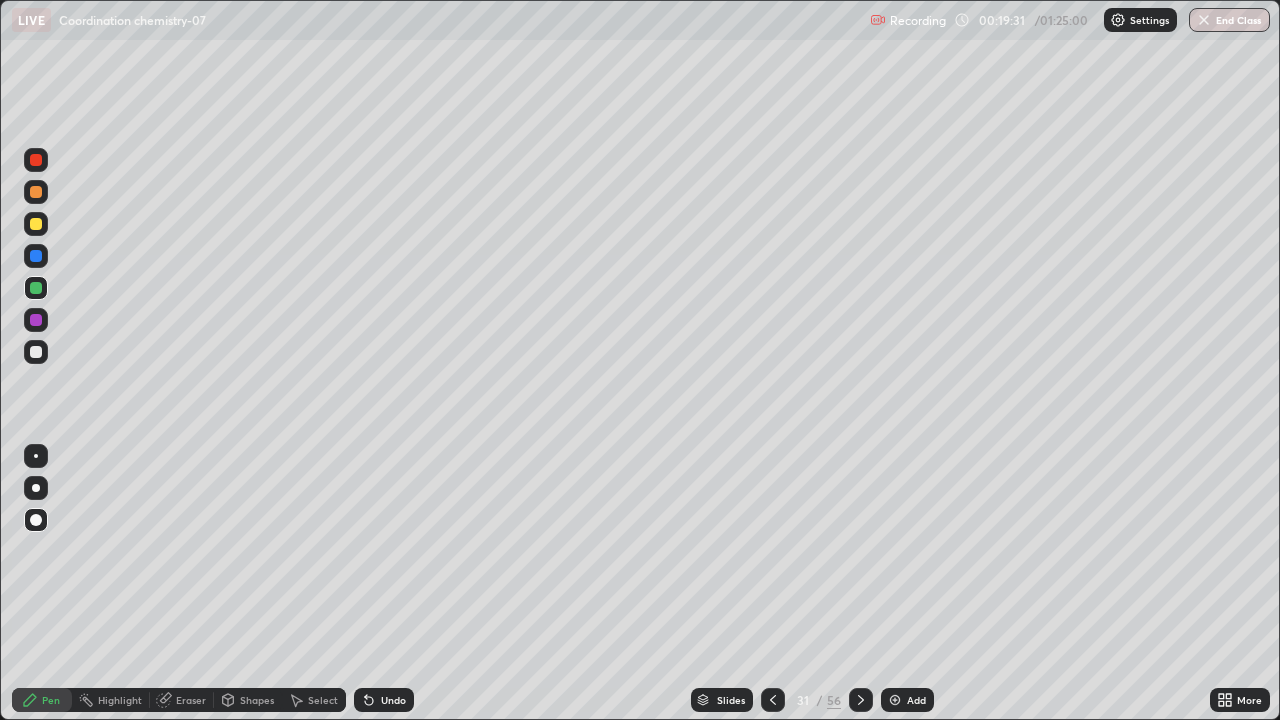 click 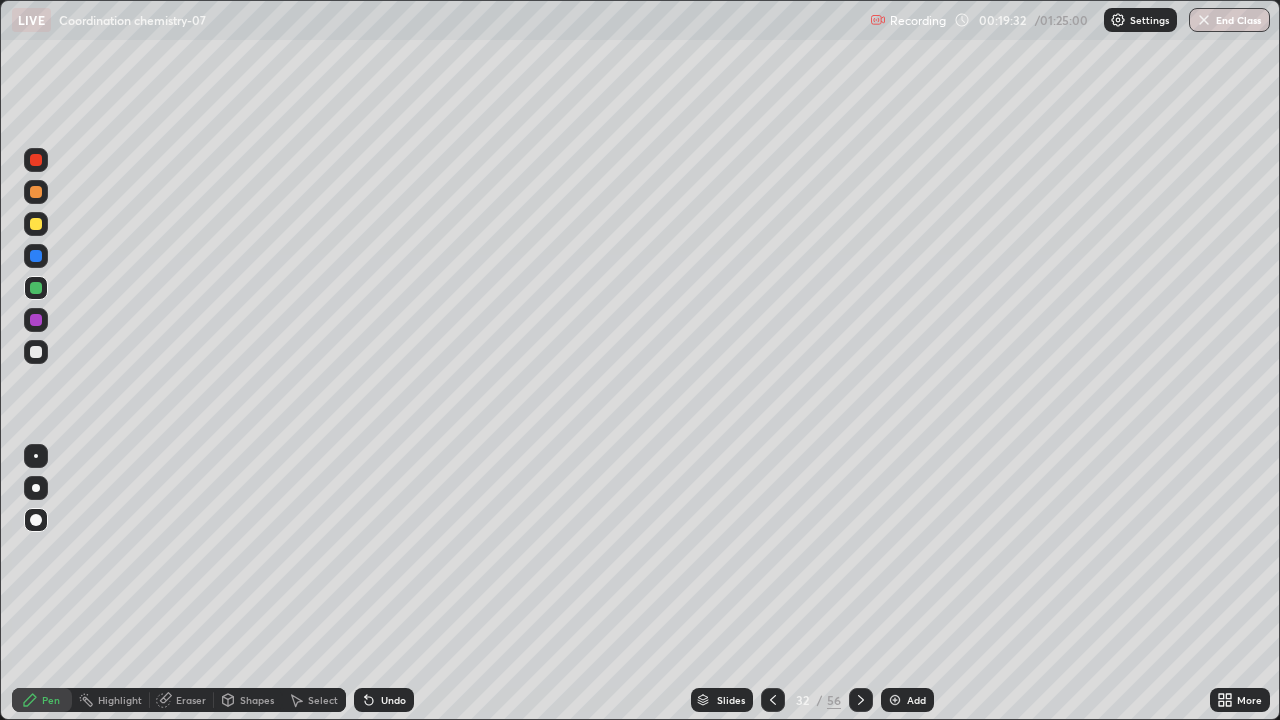 click 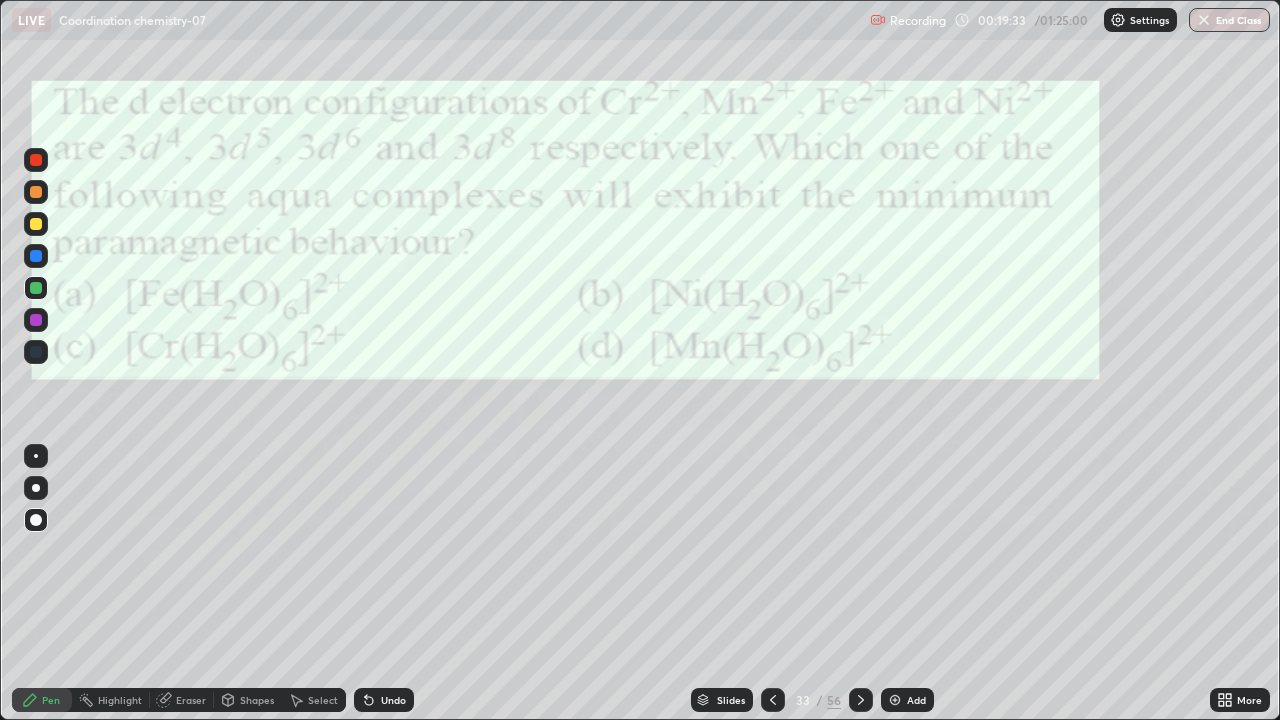 click 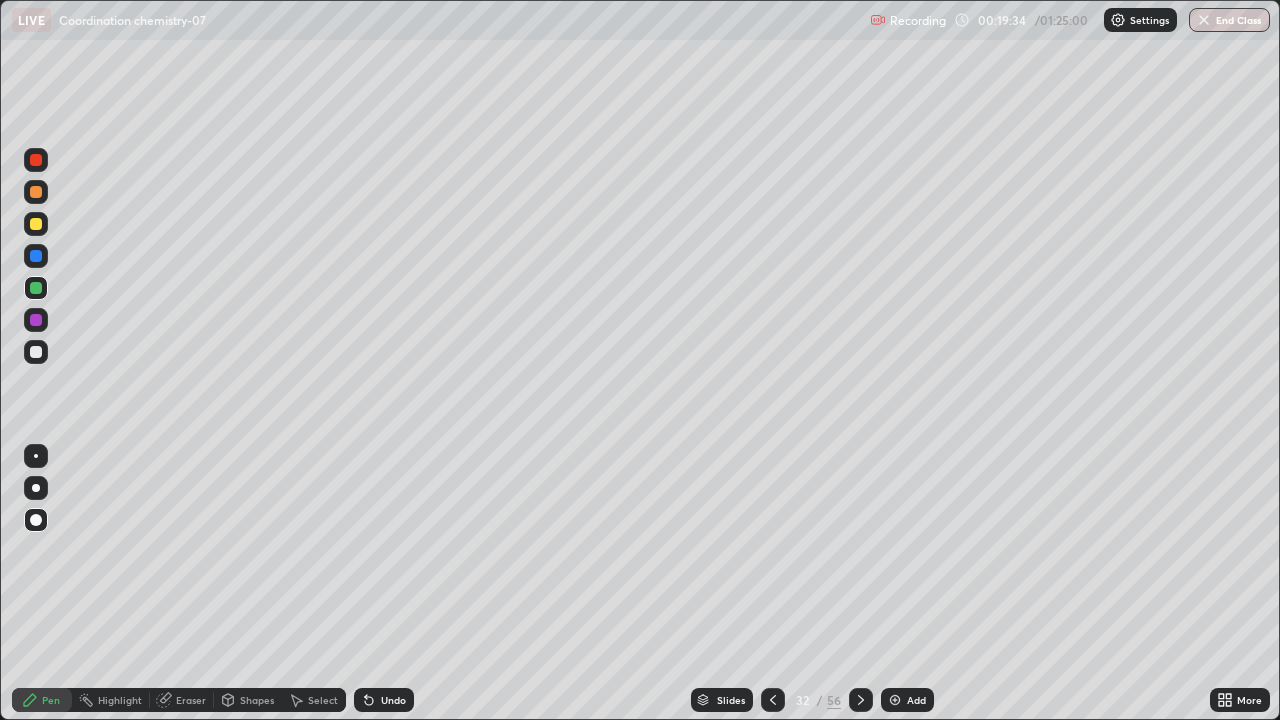click on "Add" at bounding box center [907, 700] 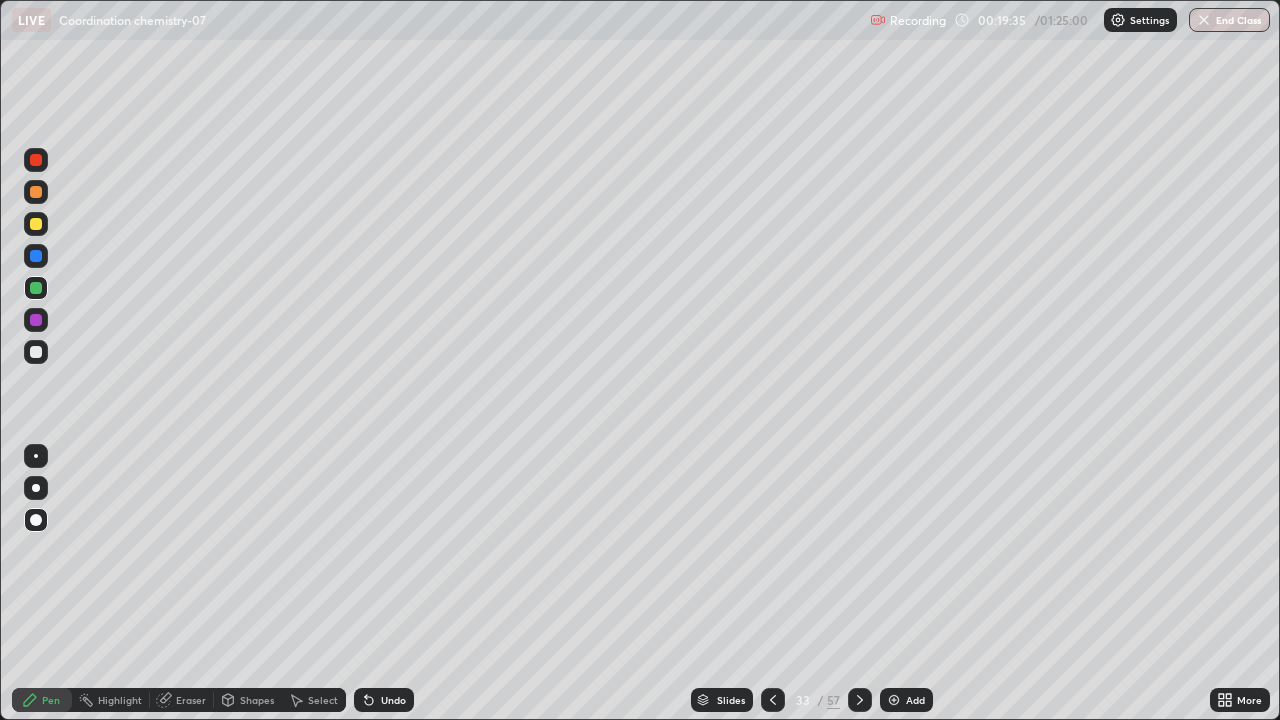 click on "Shapes" at bounding box center [257, 700] 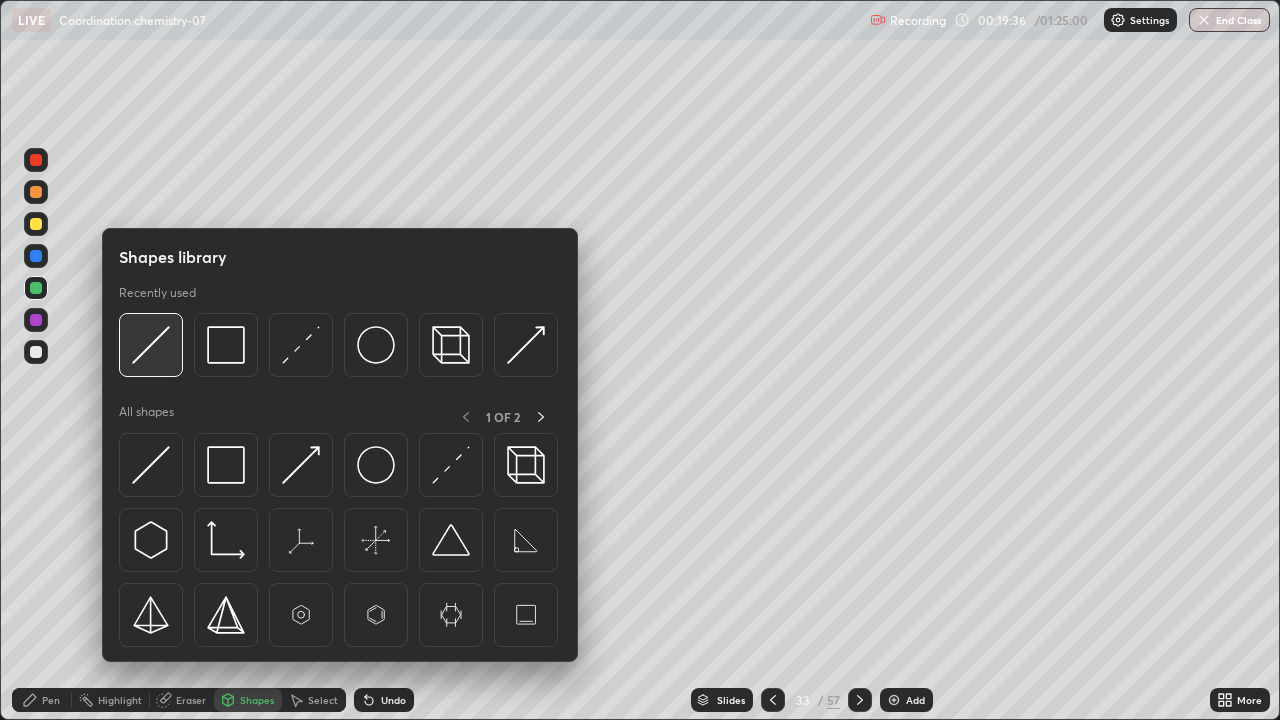click at bounding box center (151, 345) 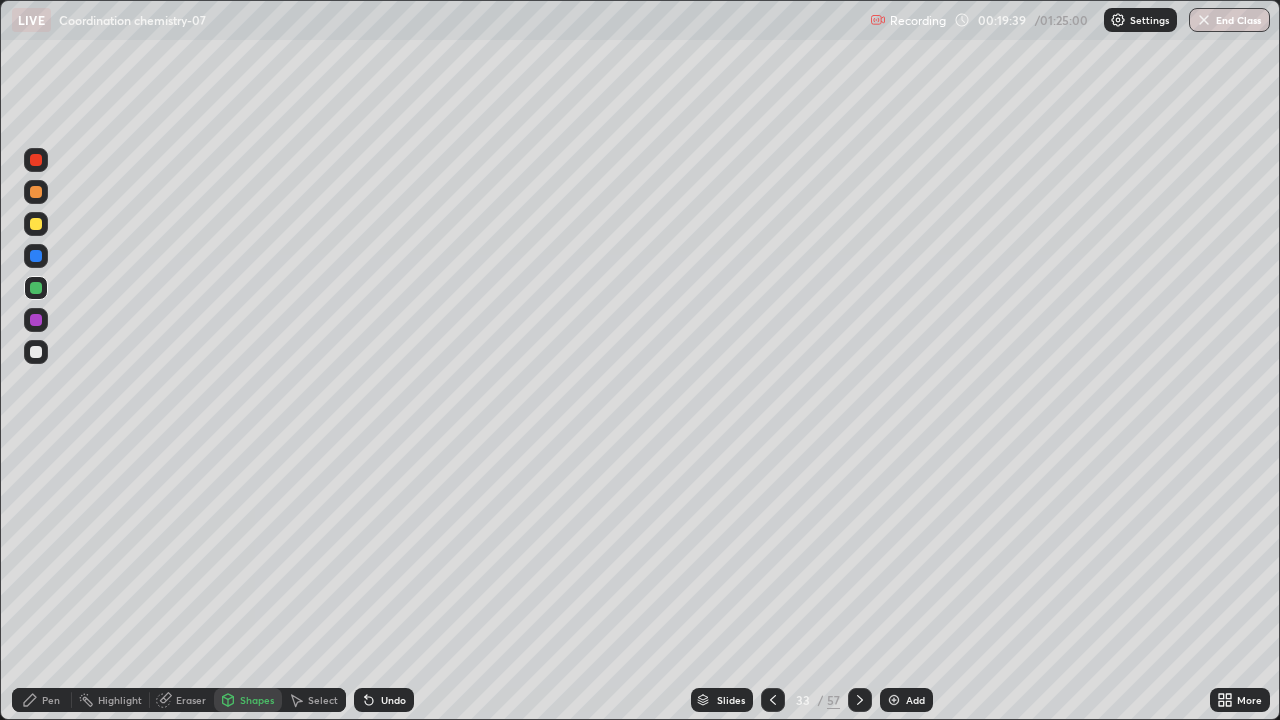 click on "Pen" at bounding box center [51, 700] 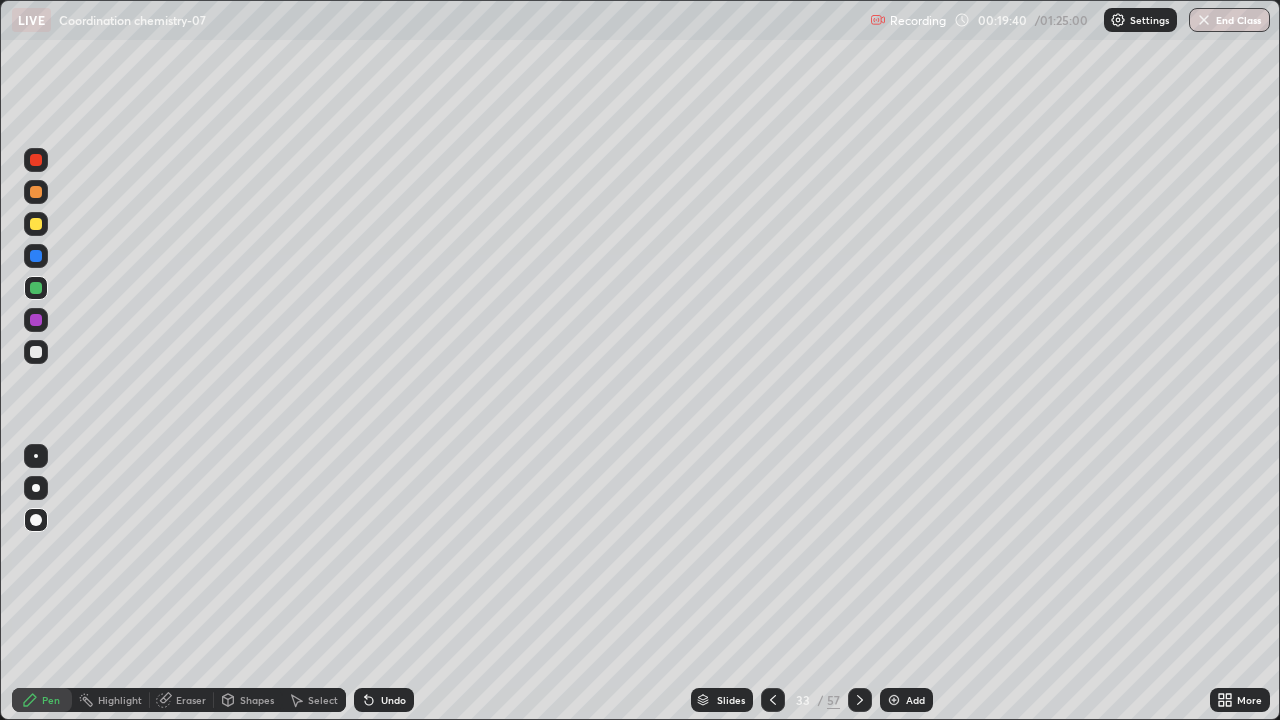 click at bounding box center (36, 224) 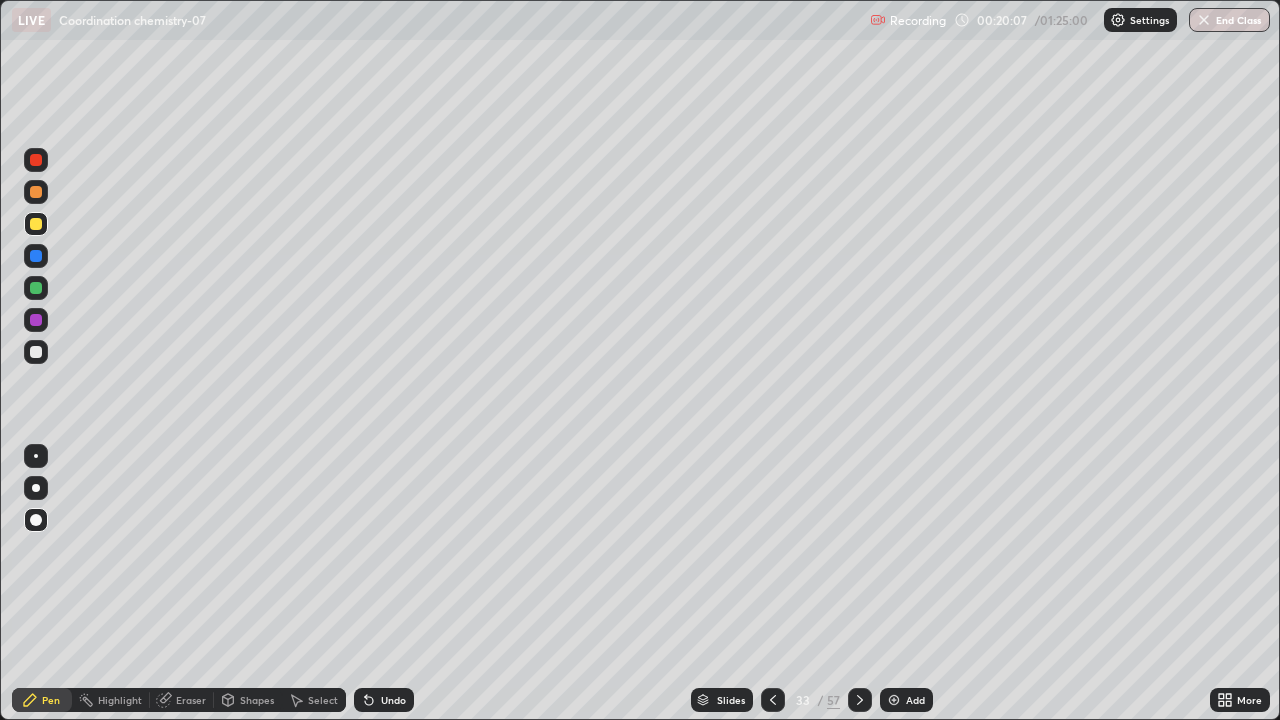 click on "Undo" at bounding box center (393, 700) 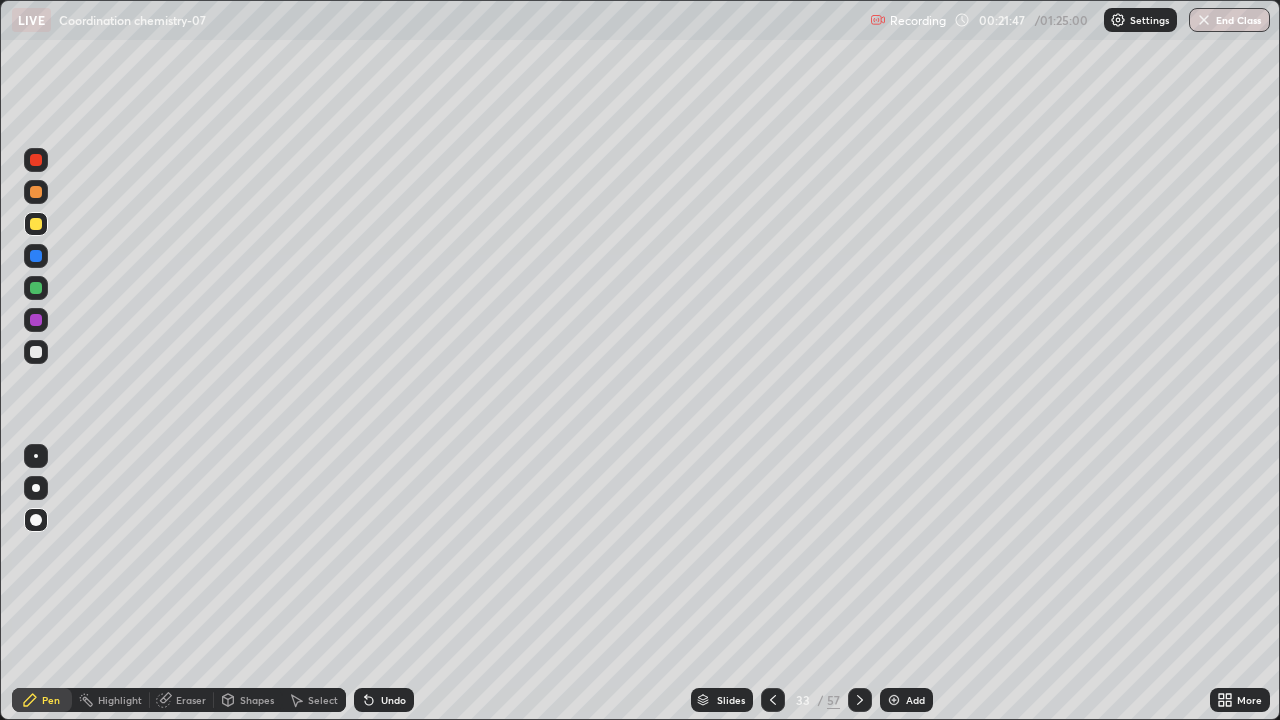click on "Slides" at bounding box center (731, 700) 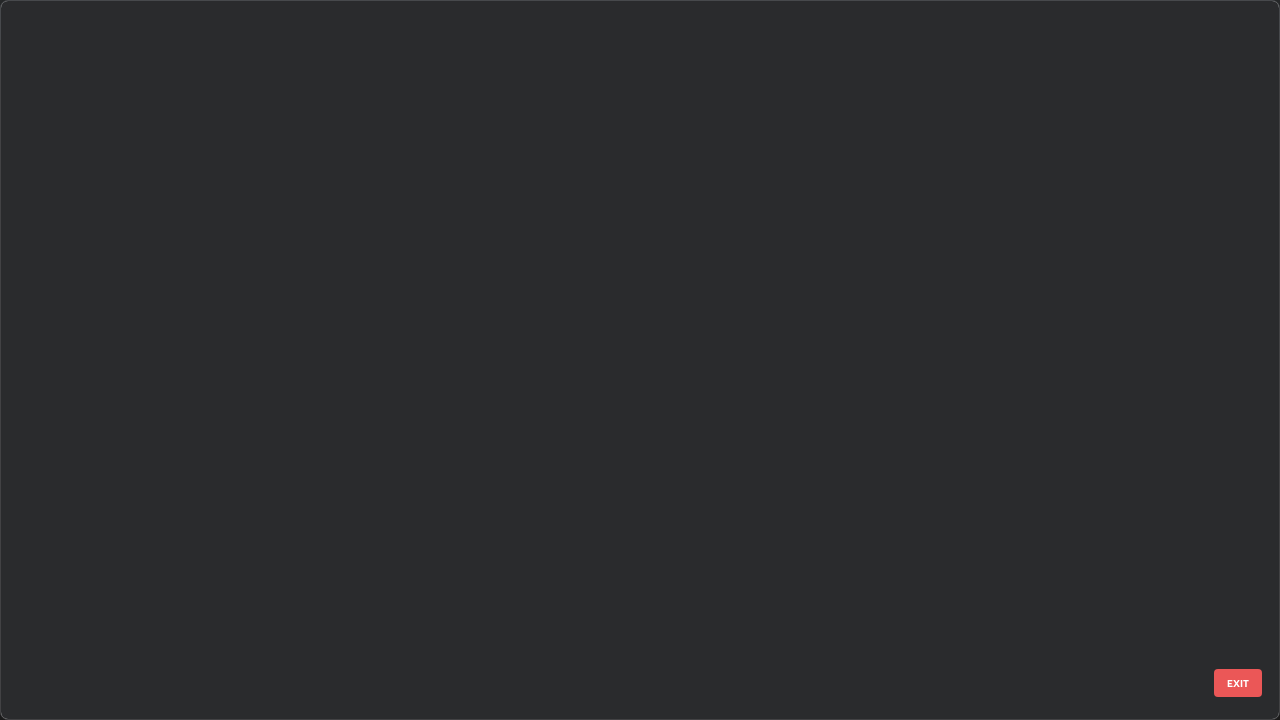 scroll, scrollTop: 1753, scrollLeft: 0, axis: vertical 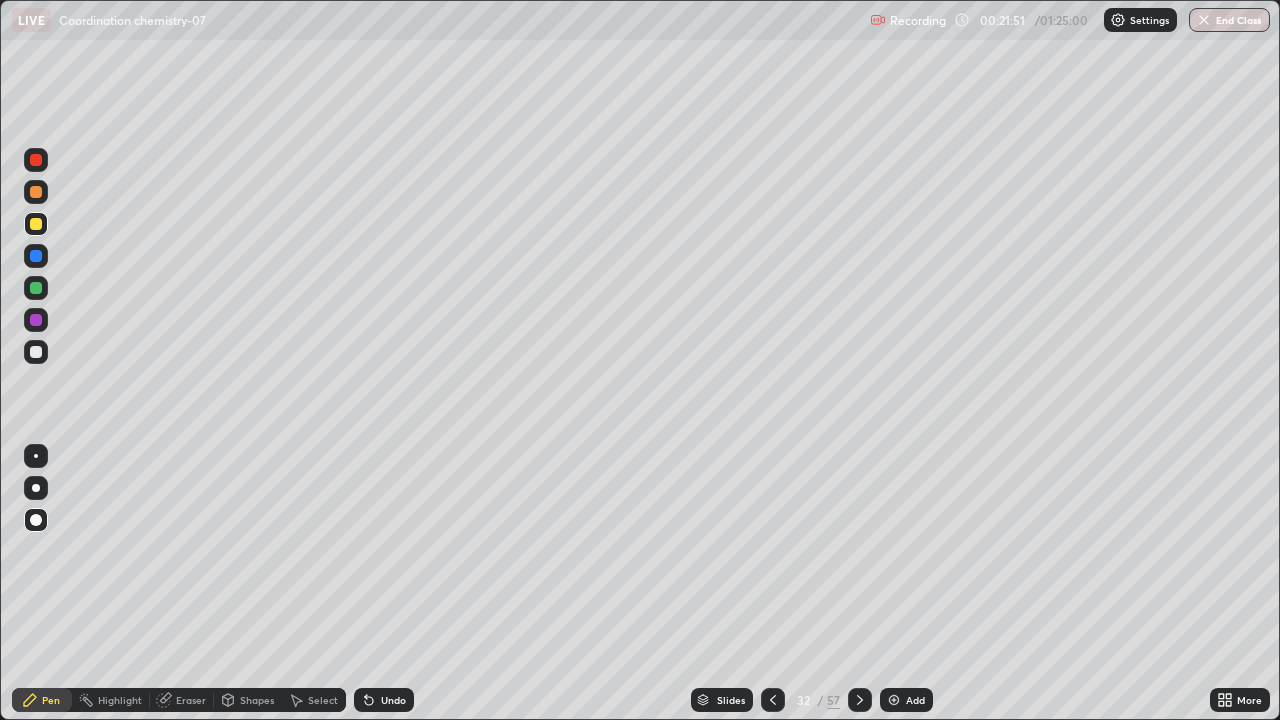 click 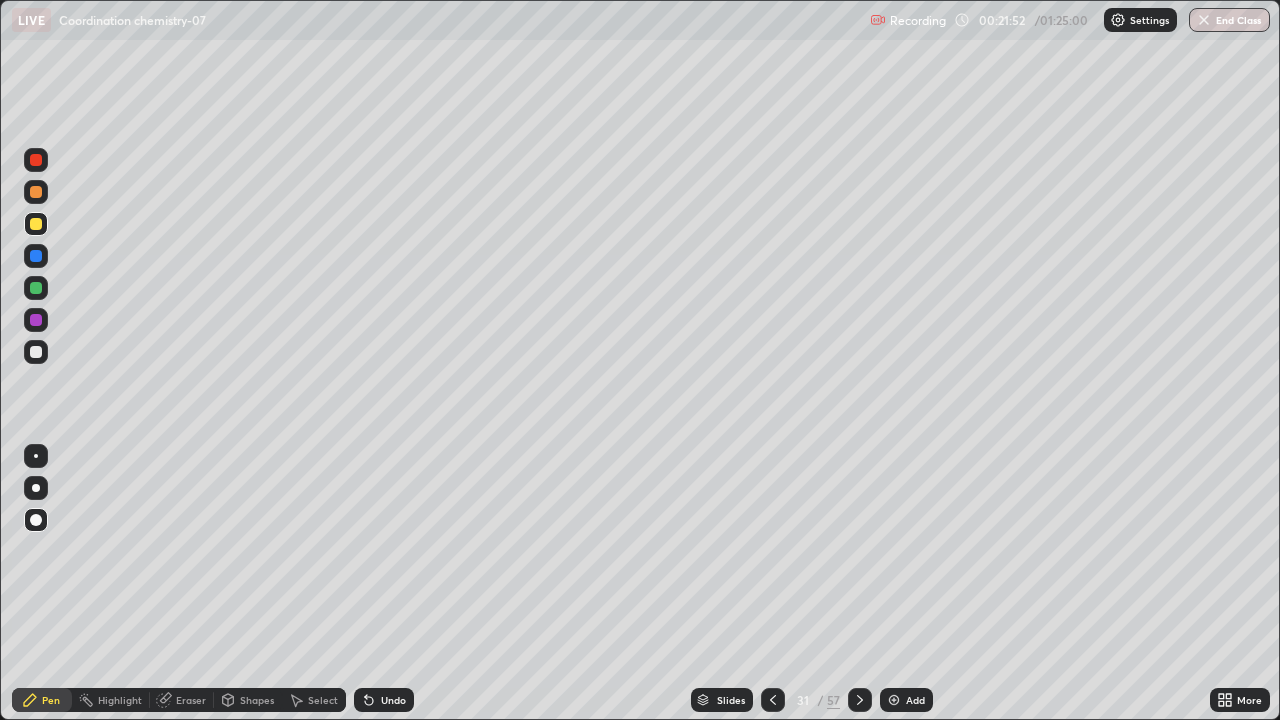 click at bounding box center (773, 700) 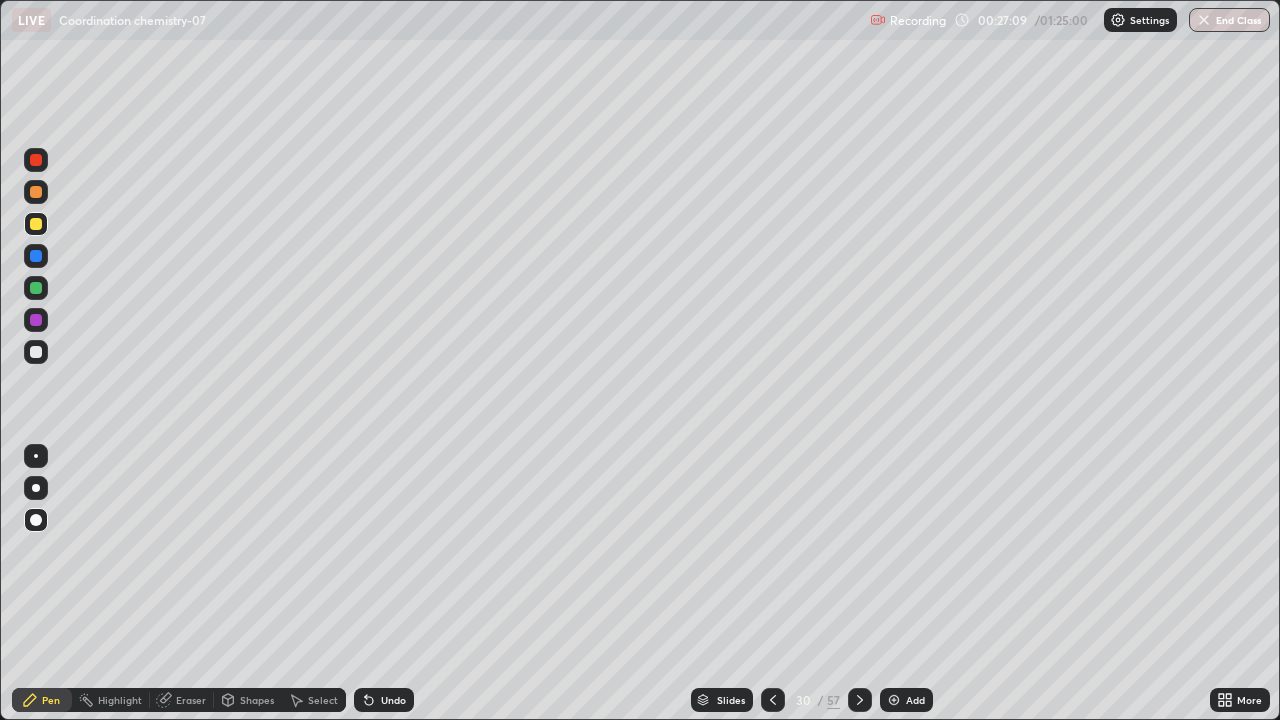 click at bounding box center (860, 700) 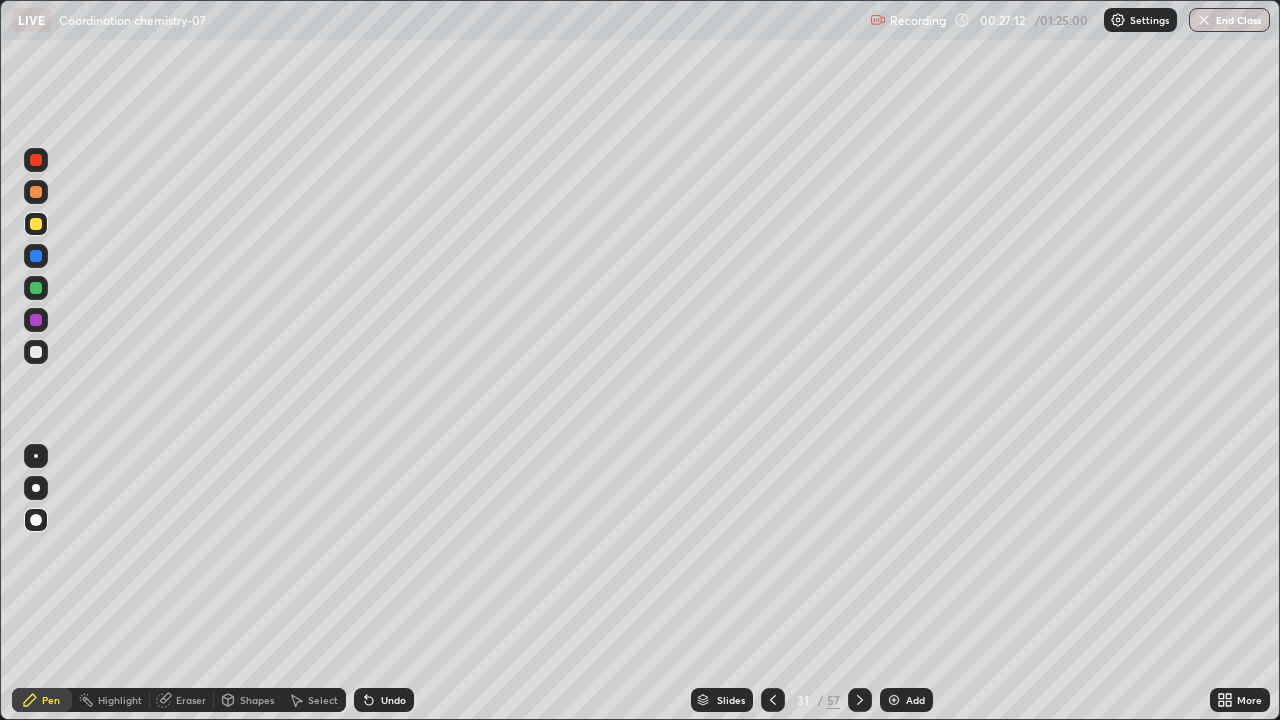 click 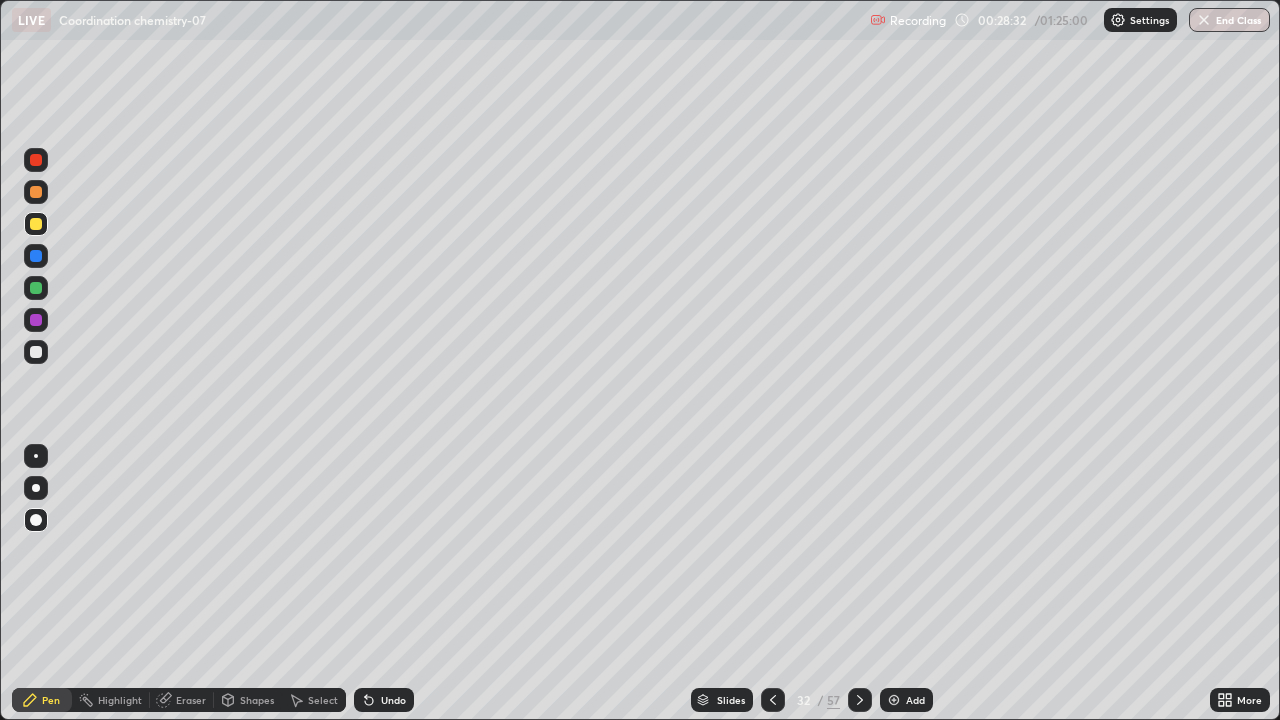 click 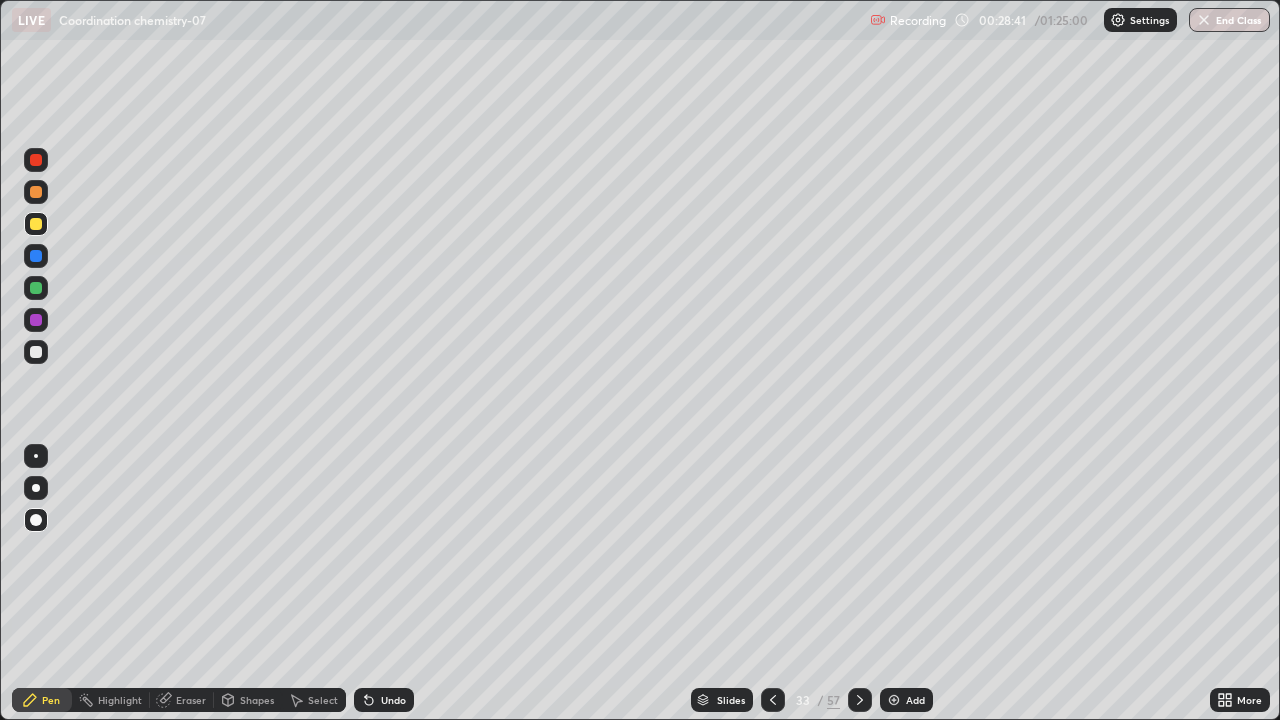 click 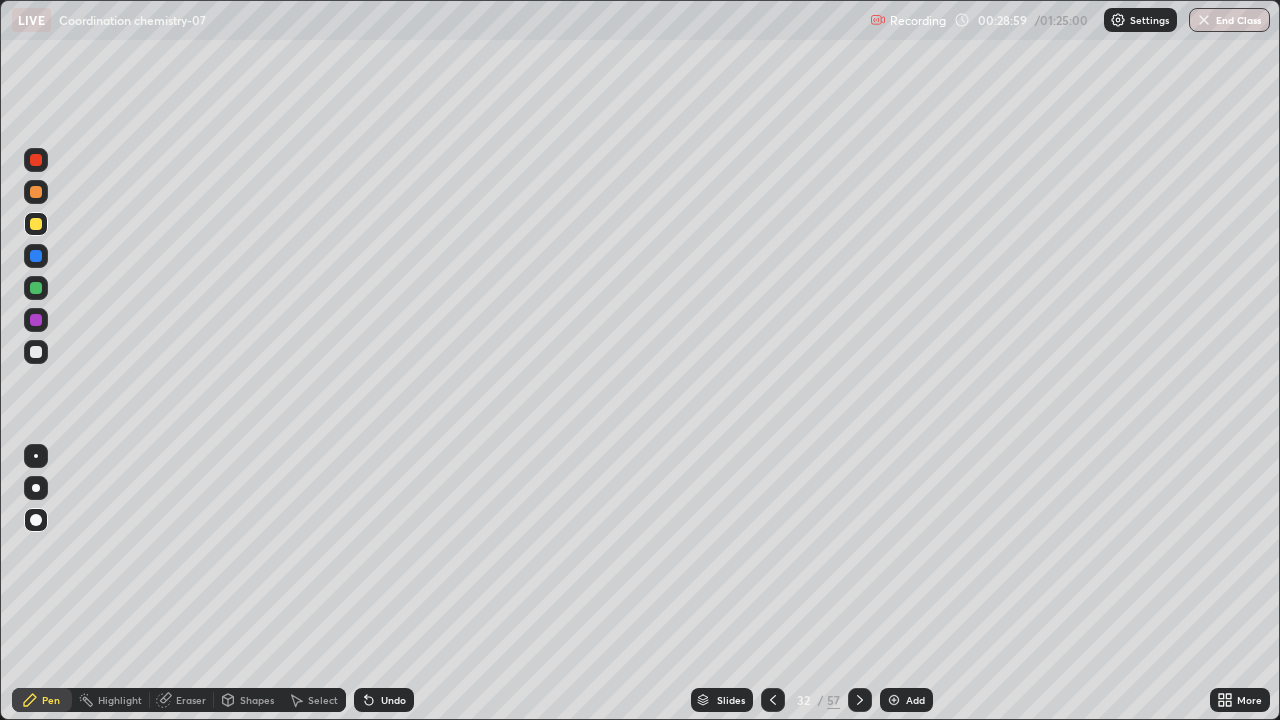 click 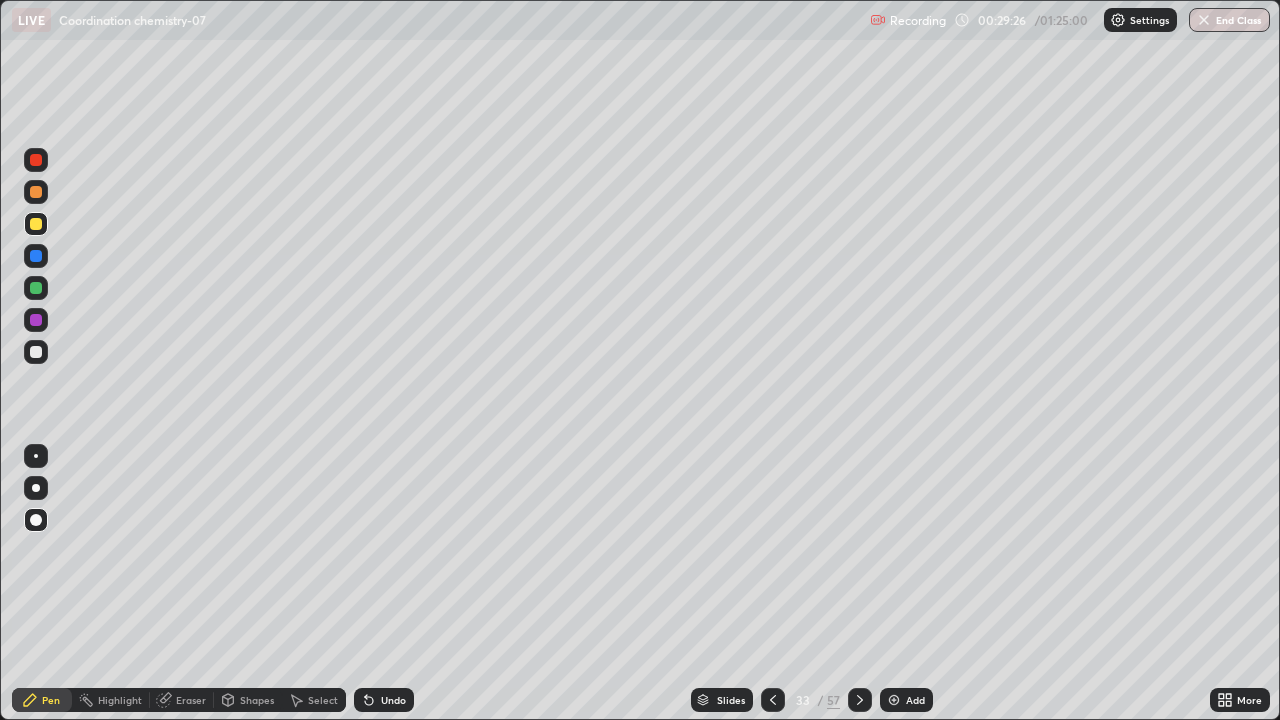 click 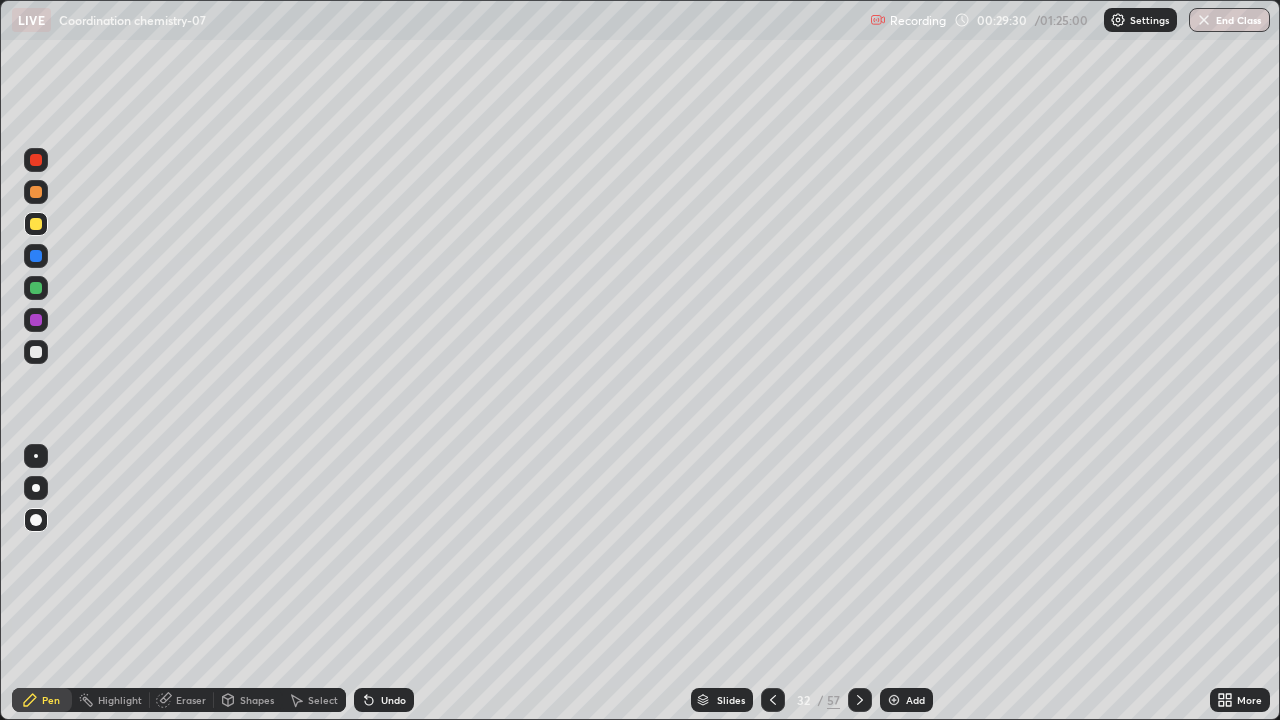 click at bounding box center [860, 700] 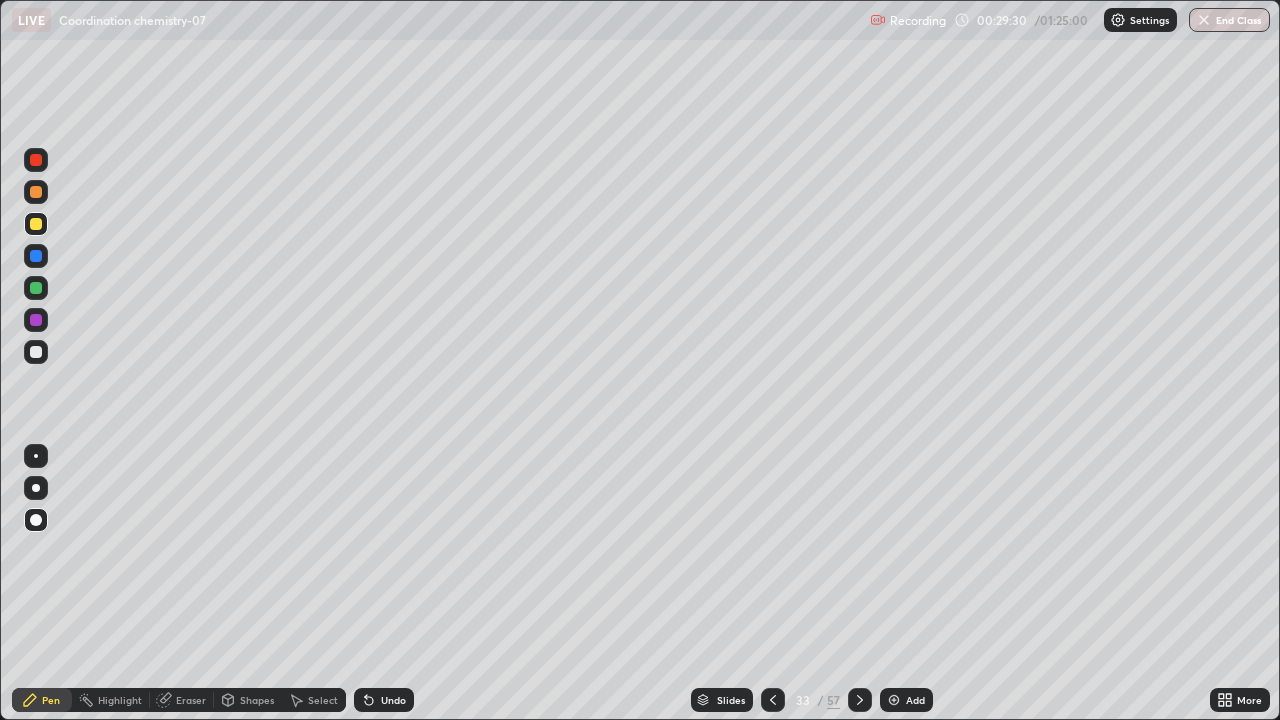 click on "Add" at bounding box center (915, 700) 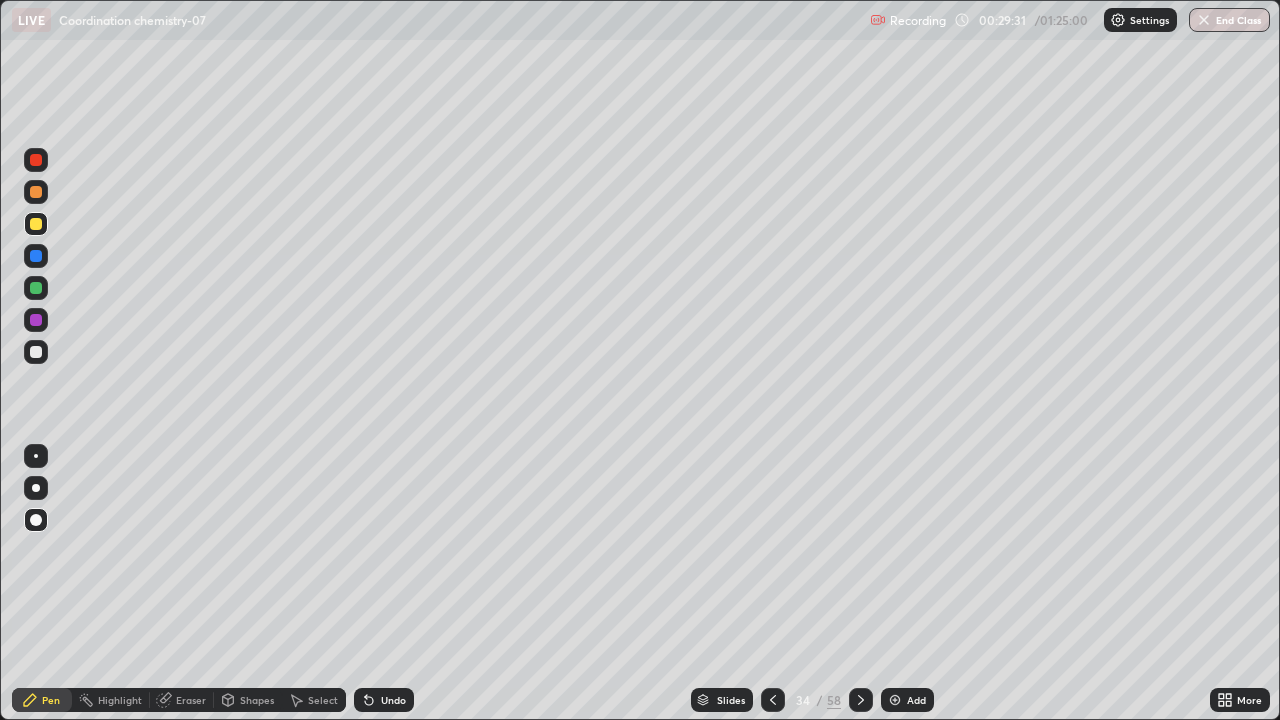 click at bounding box center [36, 520] 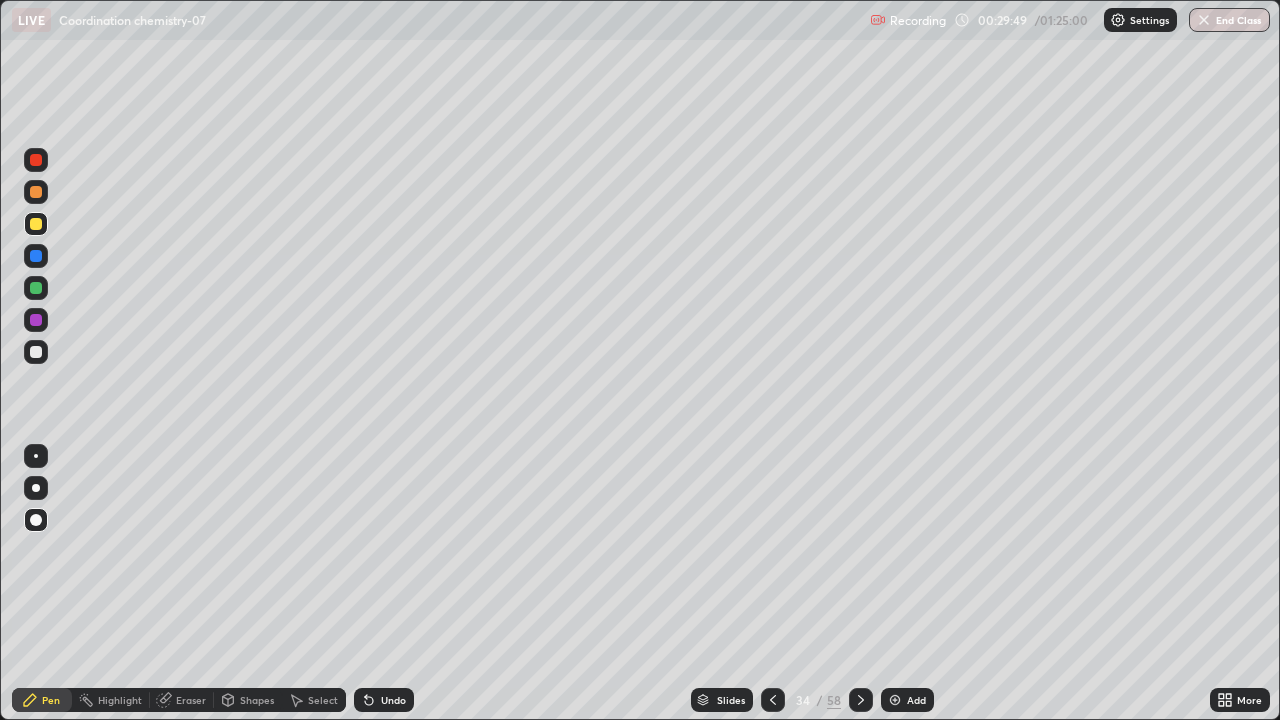 click on "Pen" at bounding box center (51, 700) 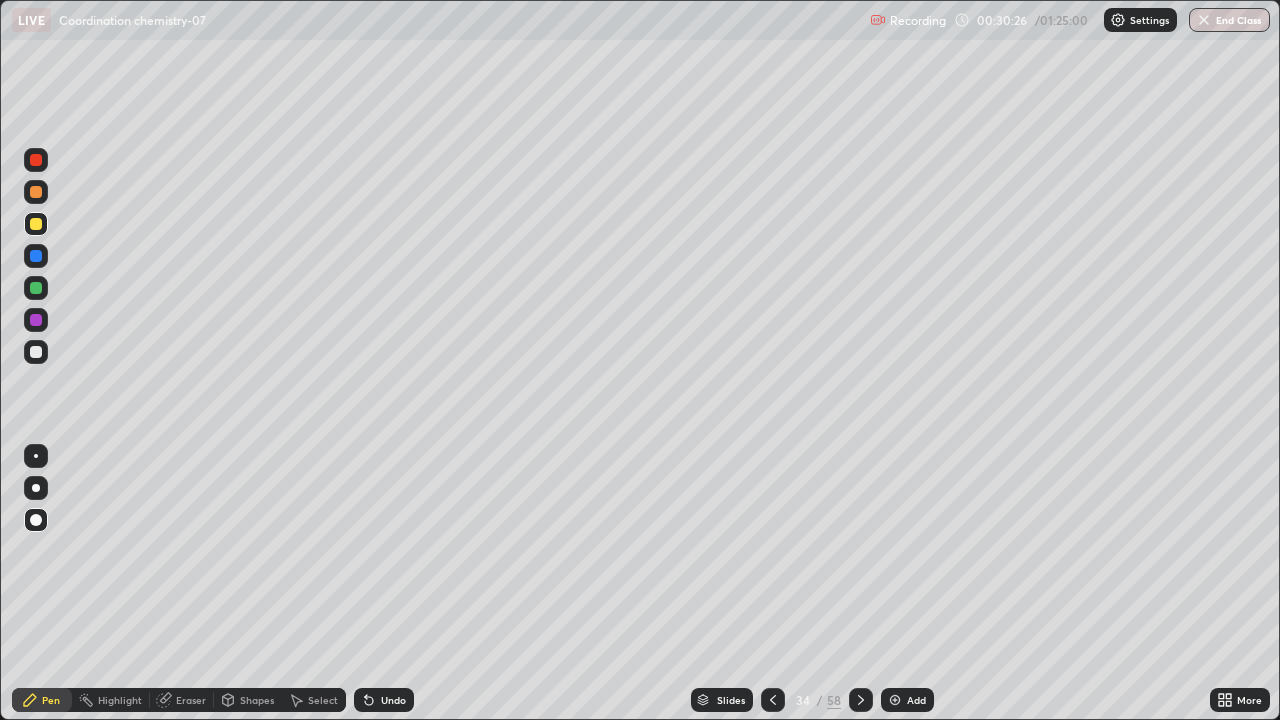 click at bounding box center [36, 352] 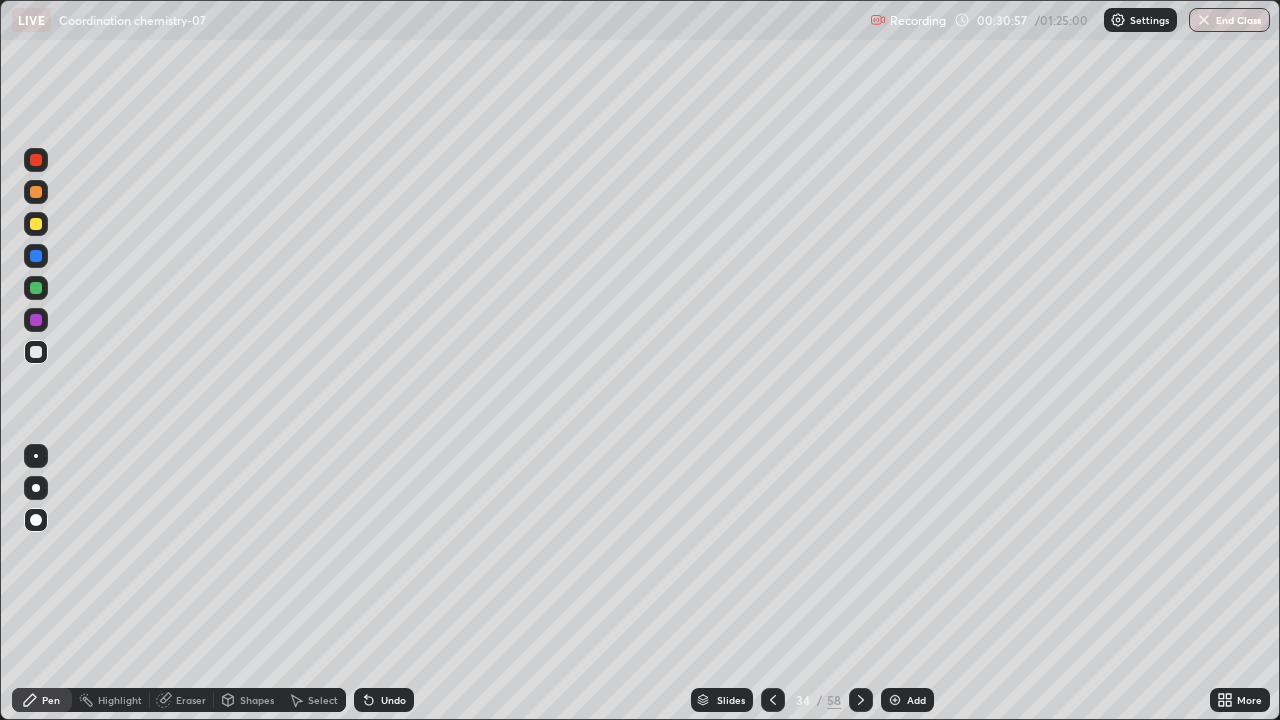 click 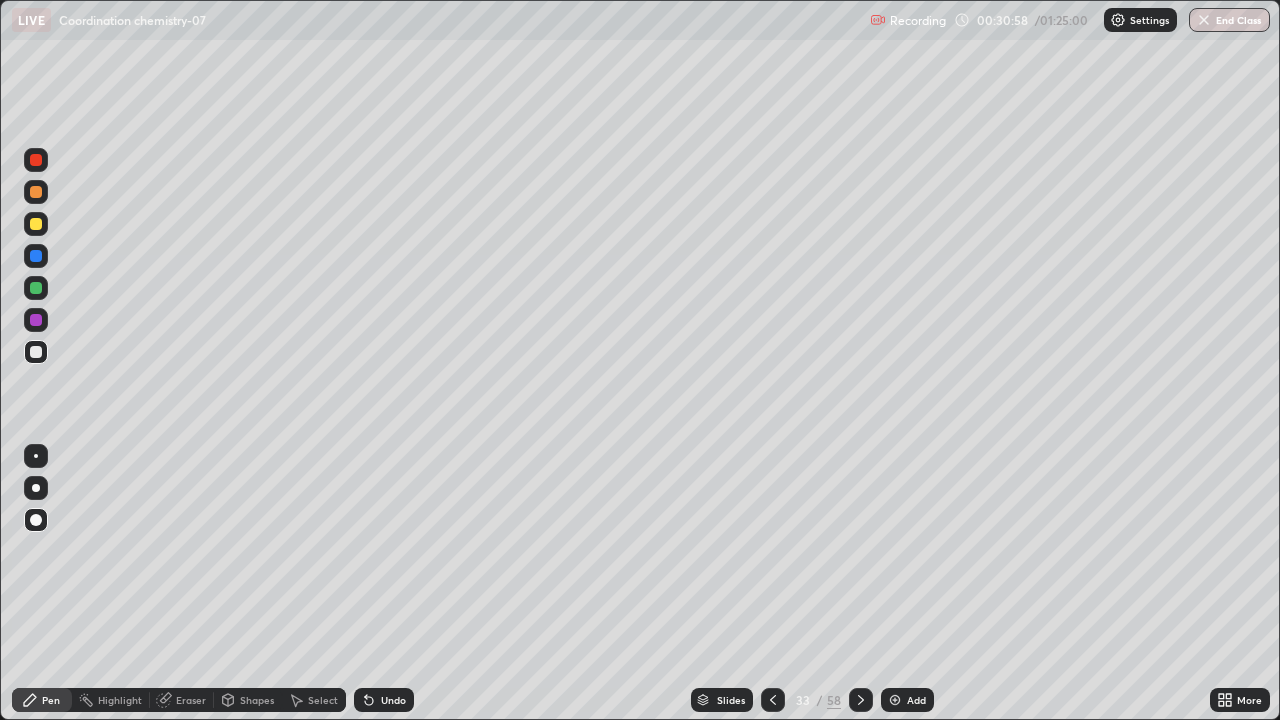 click 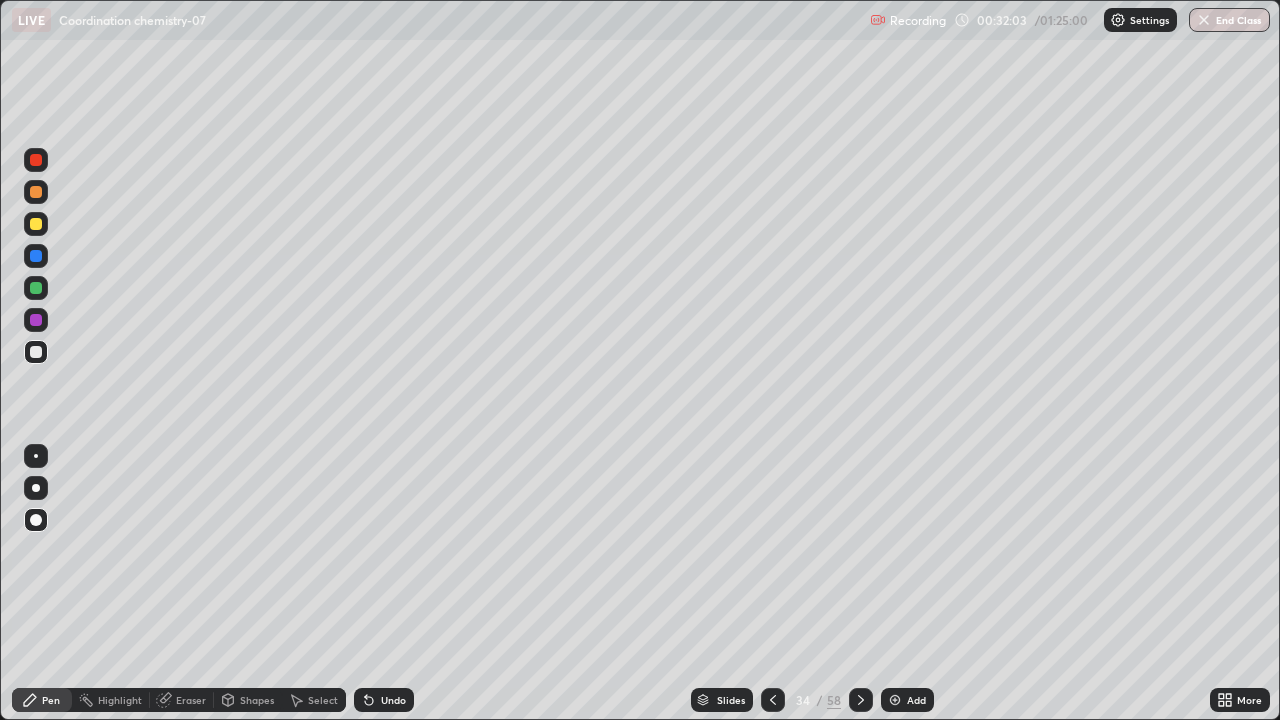 click 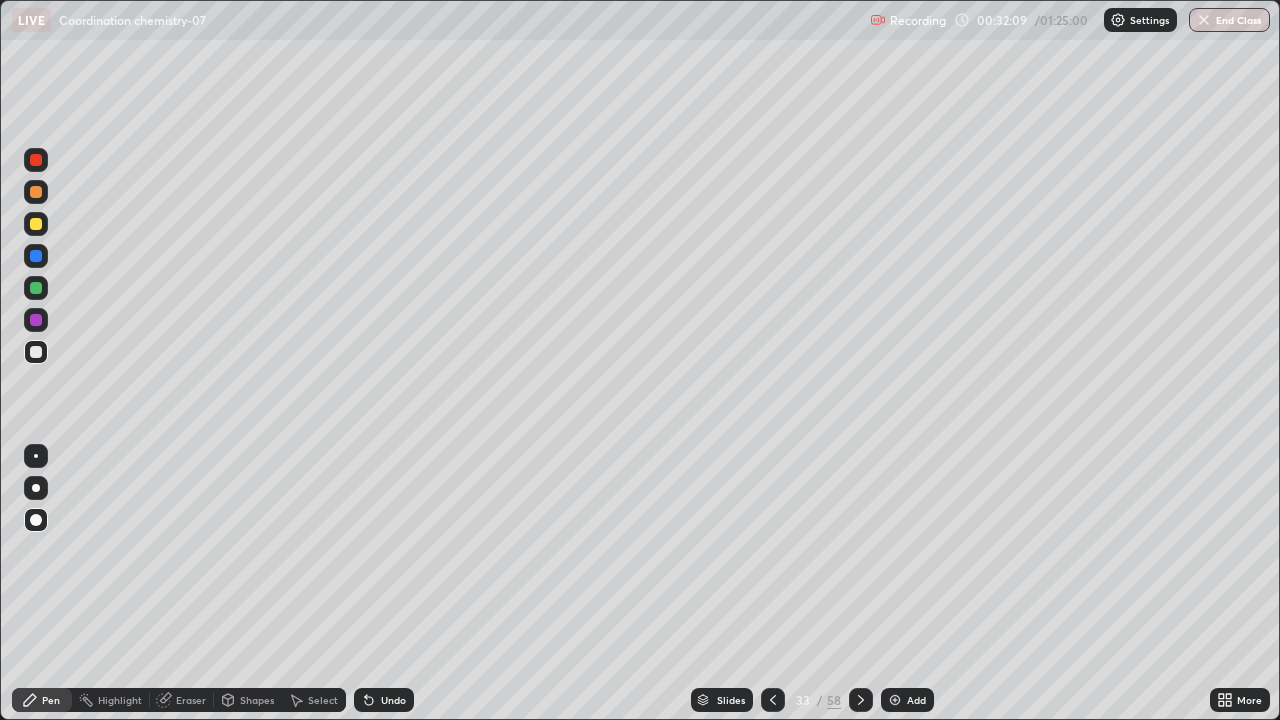 click 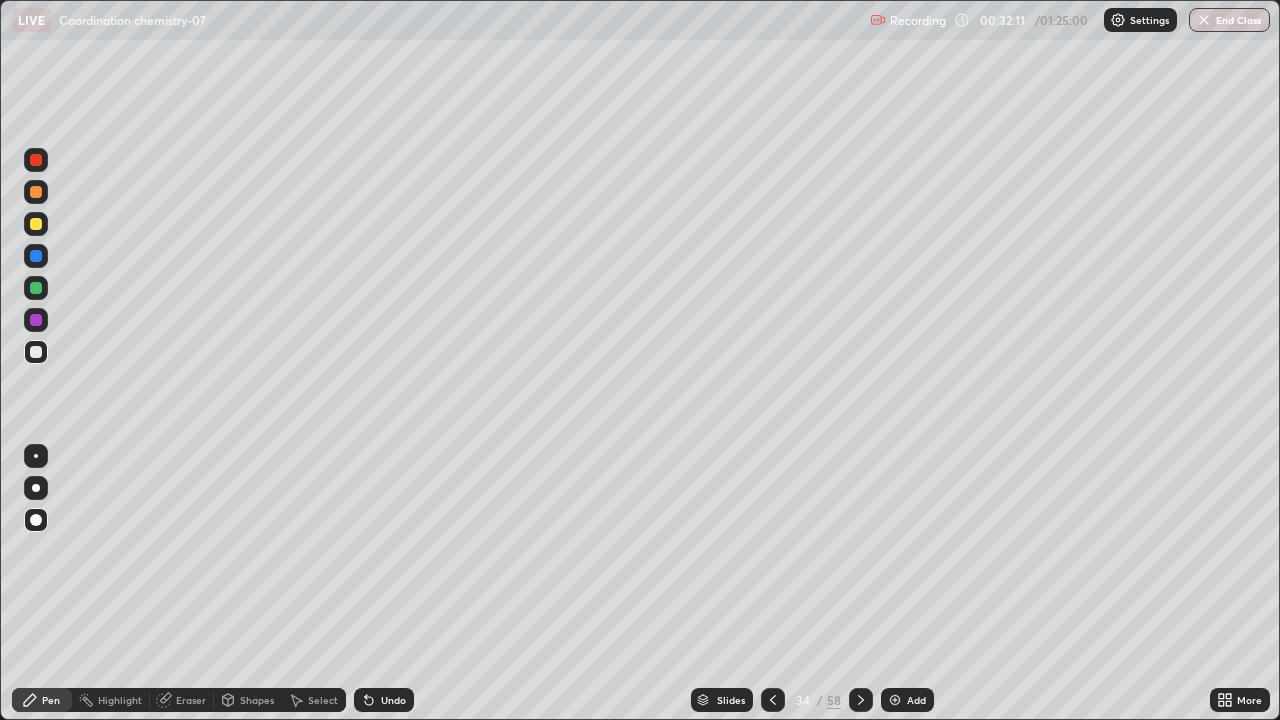click 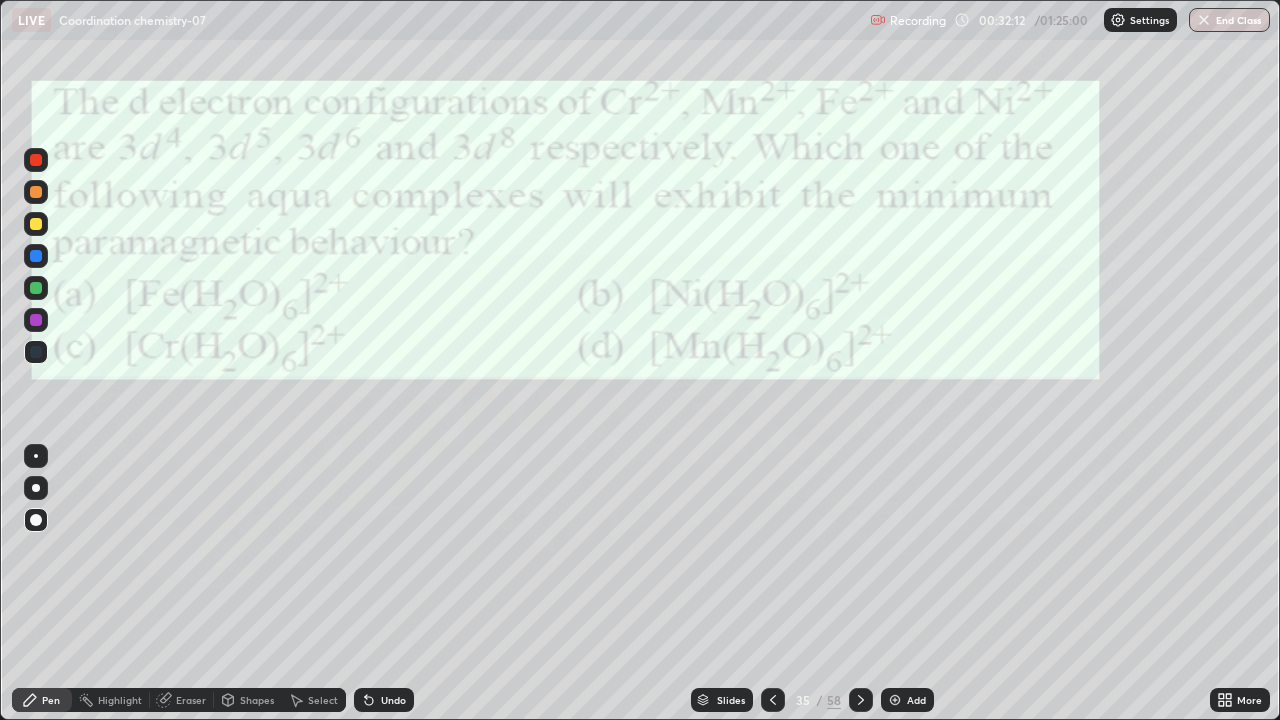 click 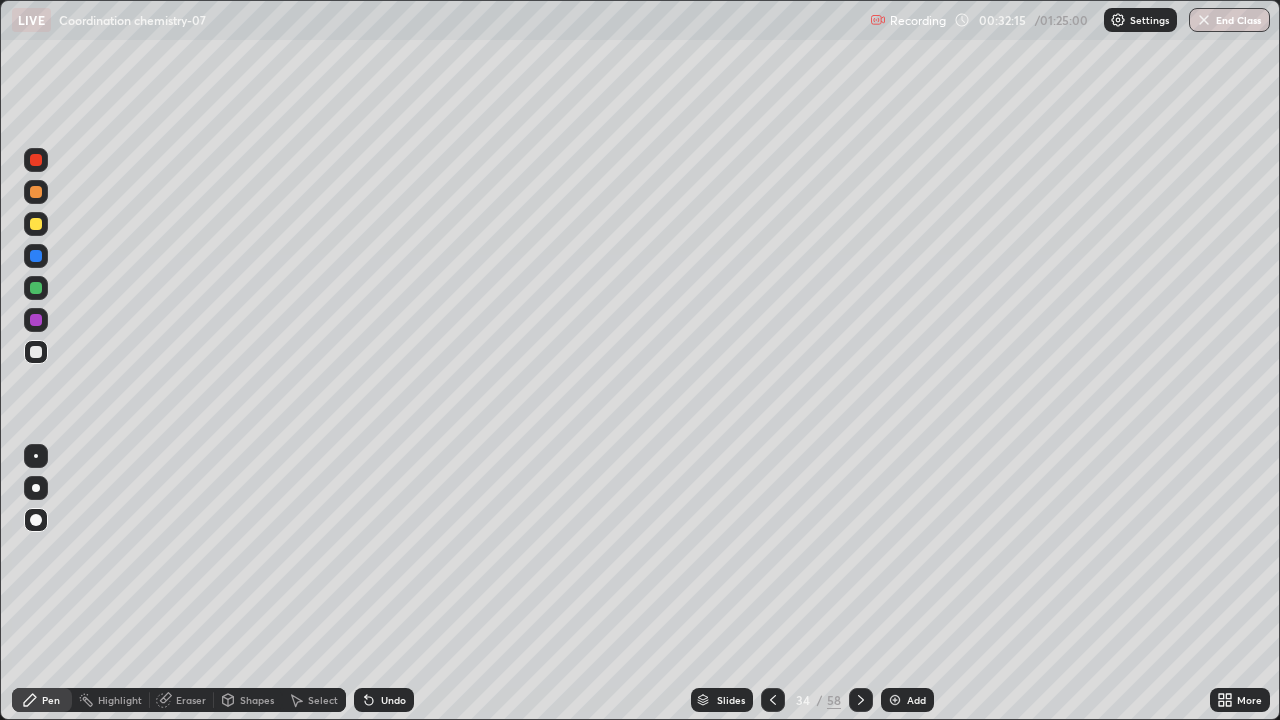 click 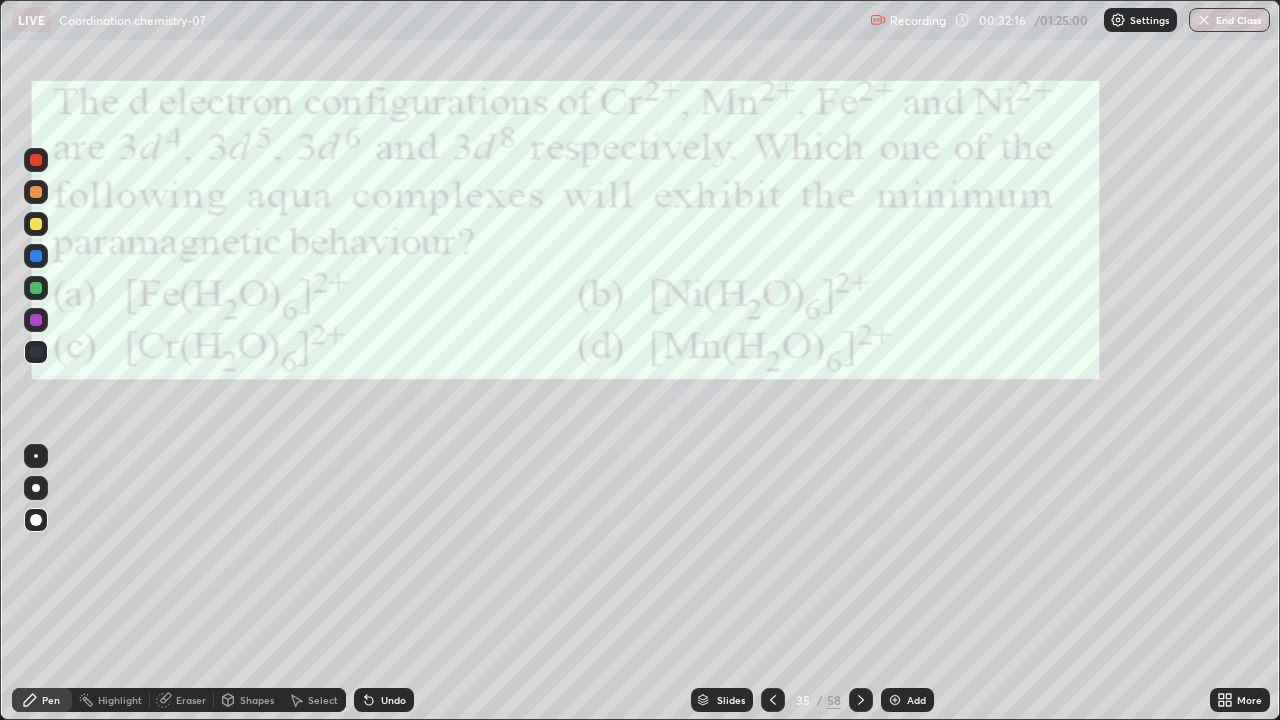 click on "Eraser" at bounding box center (191, 700) 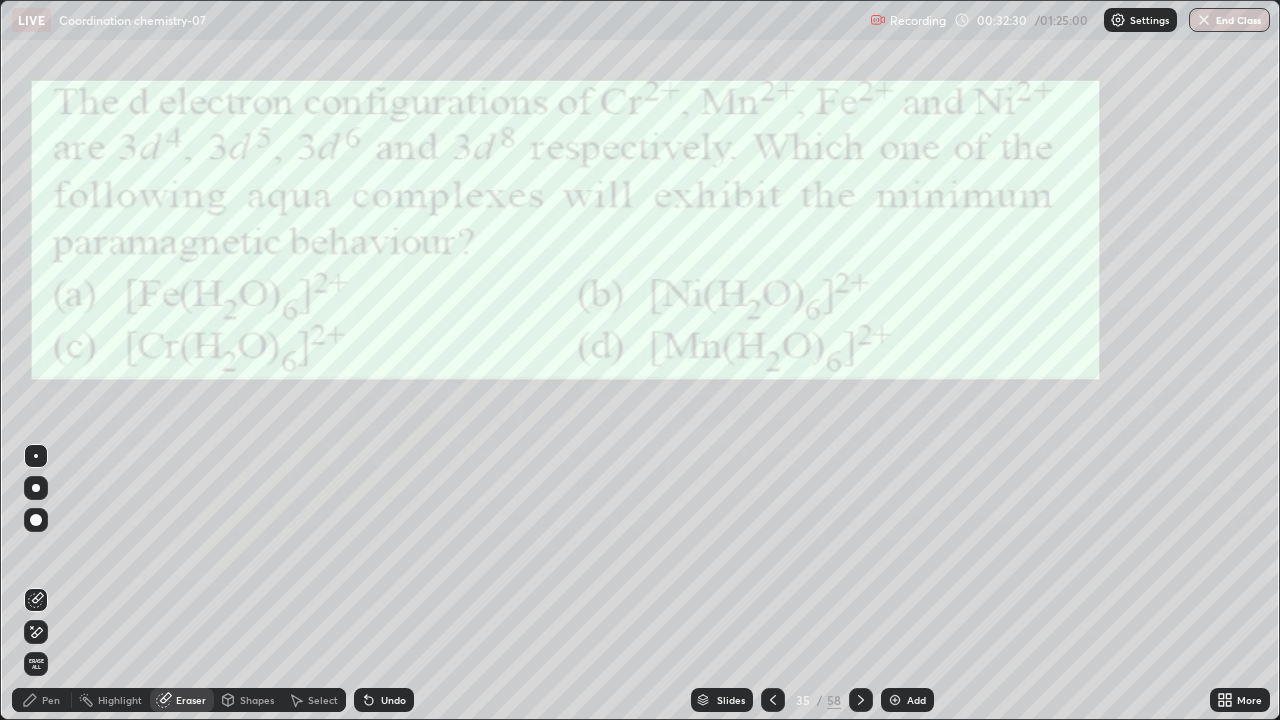 click on "Pen" at bounding box center [51, 700] 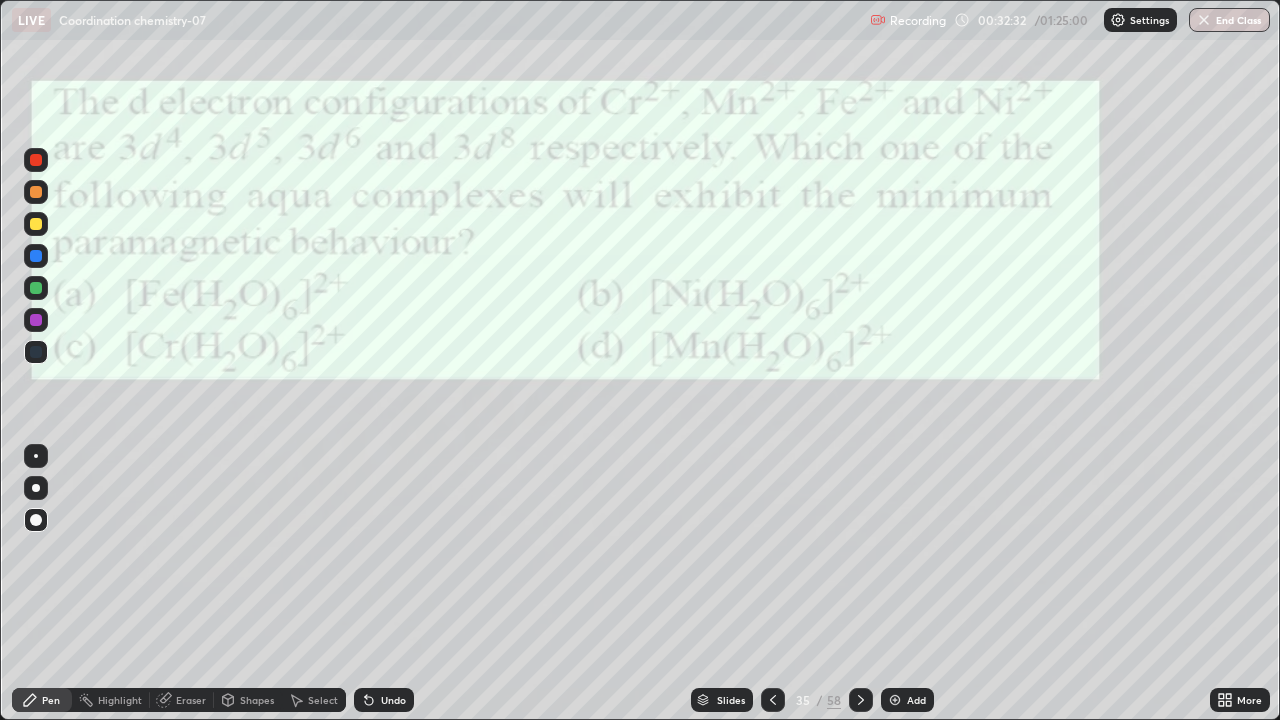 click 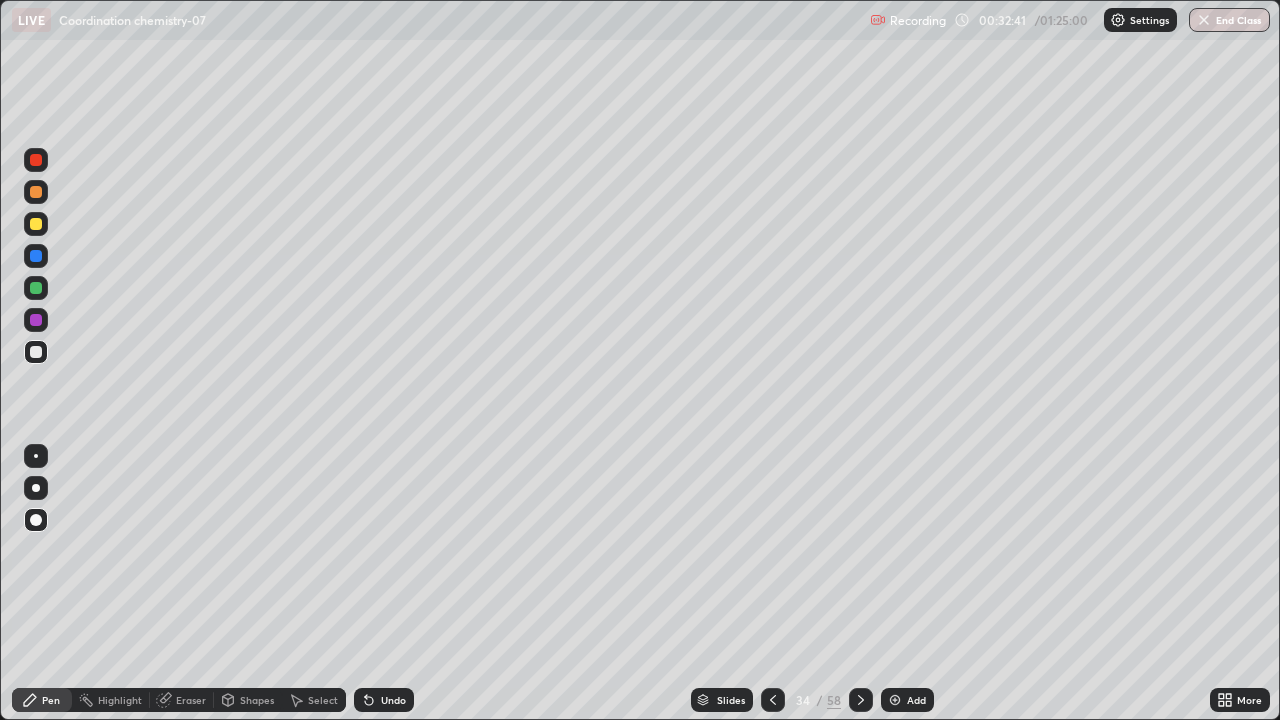 click 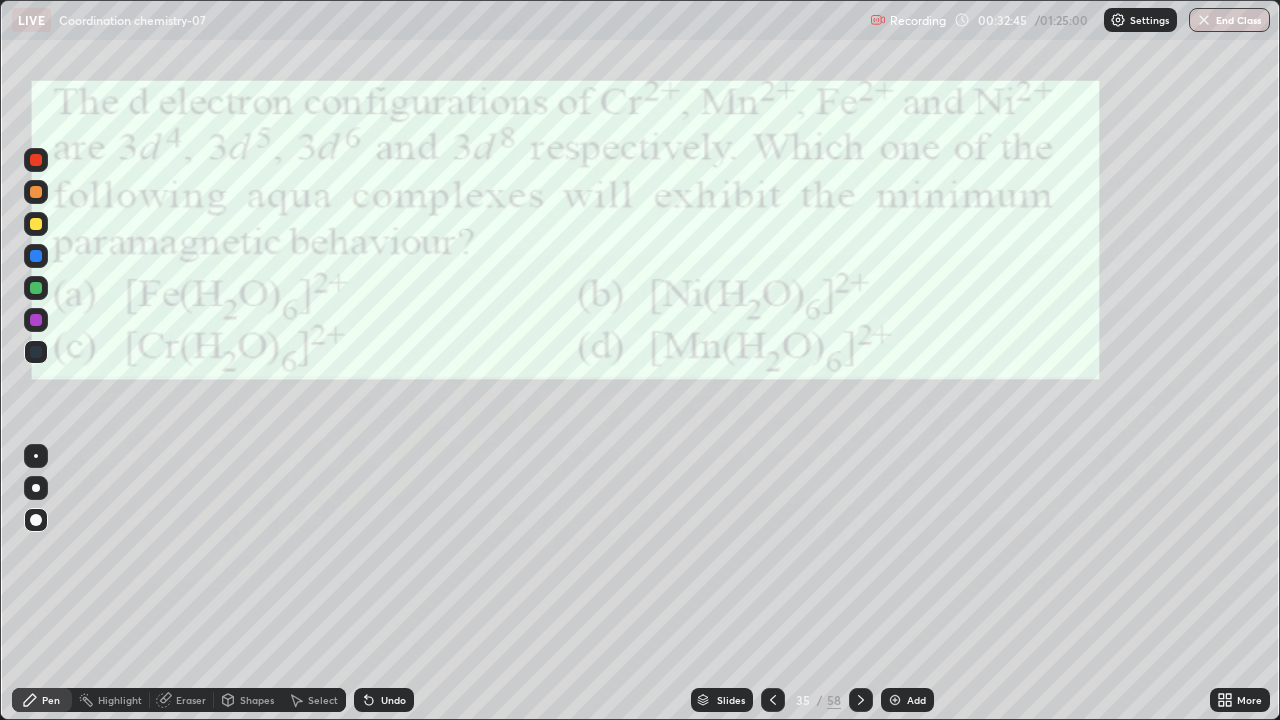 click on "Eraser" at bounding box center [182, 700] 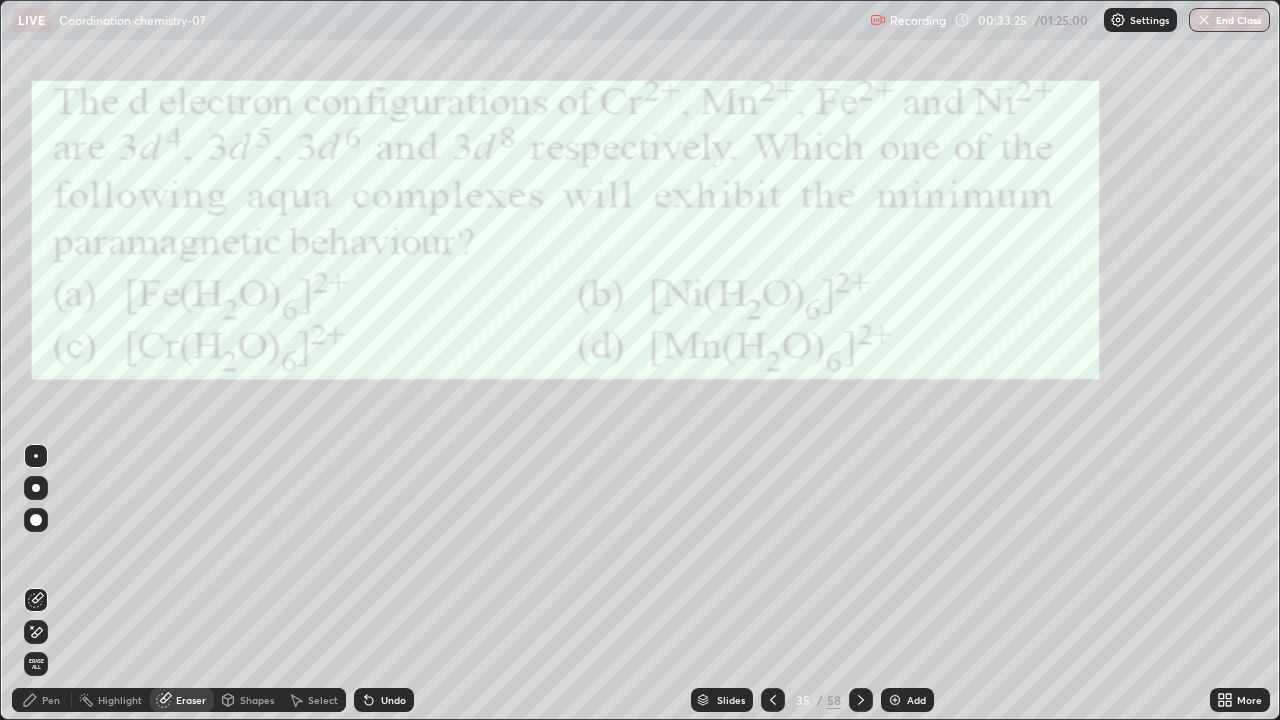click on "Slides" at bounding box center (731, 700) 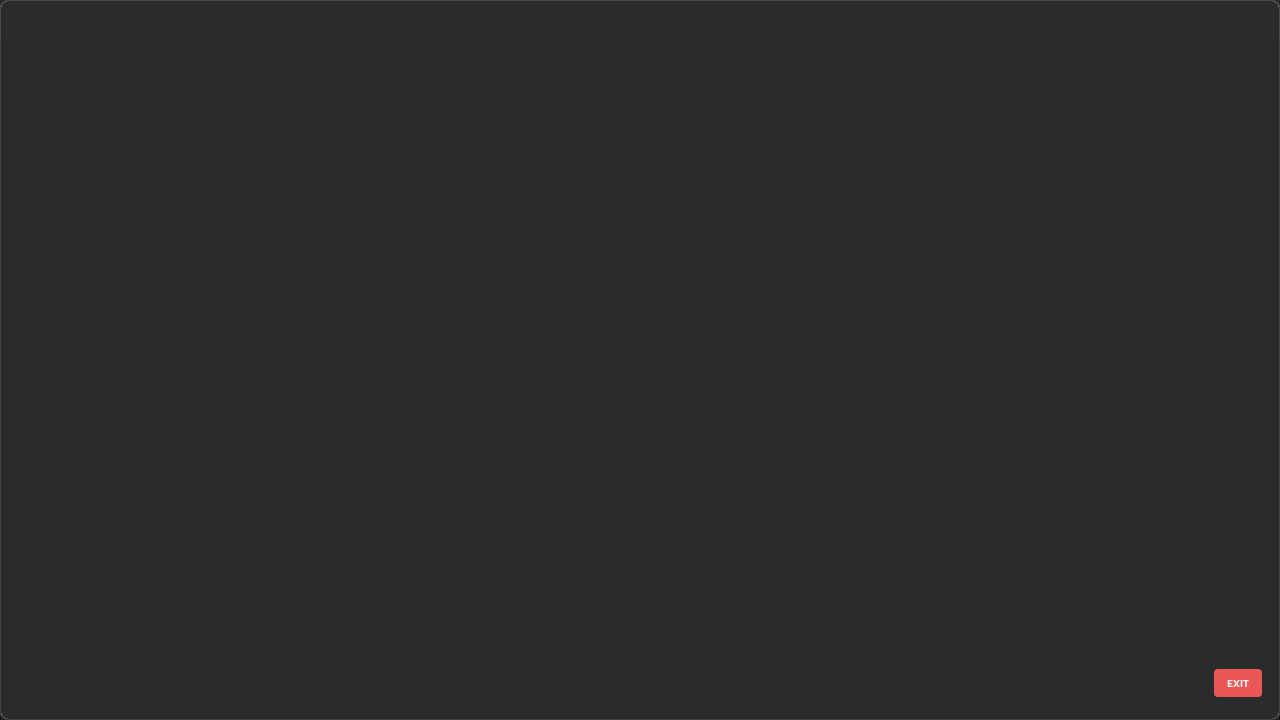 scroll, scrollTop: 1977, scrollLeft: 0, axis: vertical 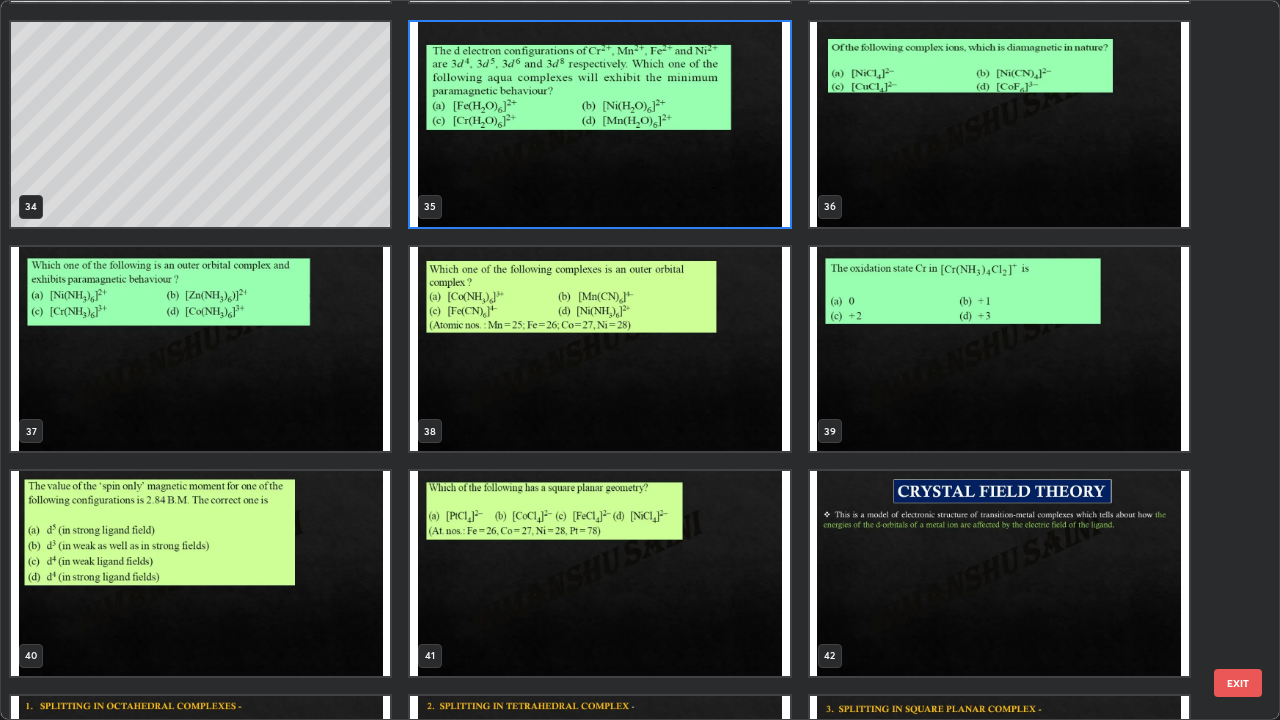 click at bounding box center [599, 124] 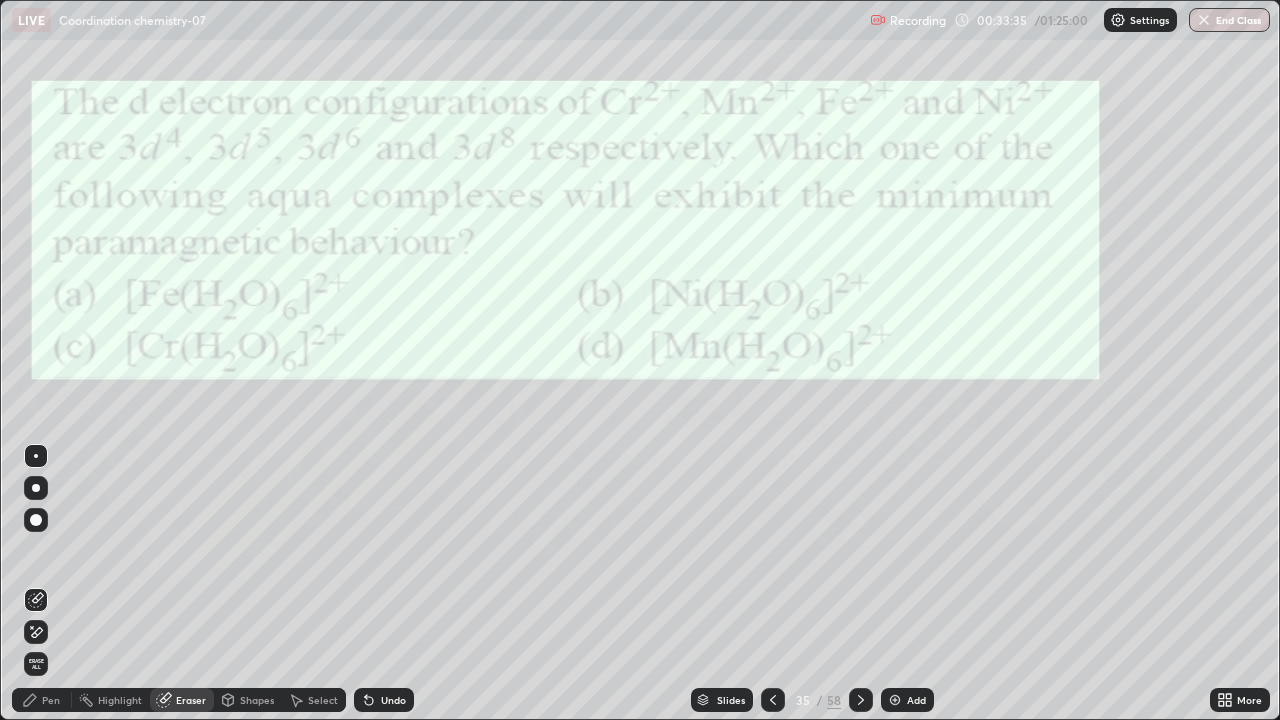 click at bounding box center (599, 124) 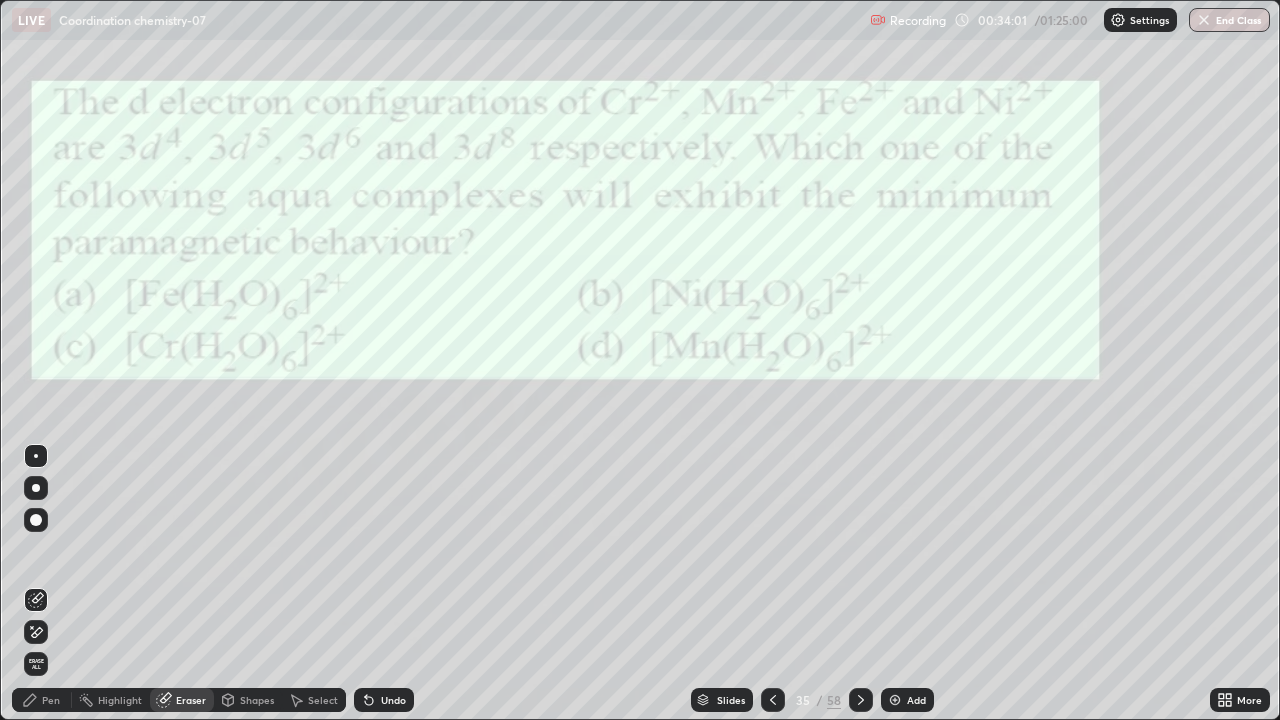 click 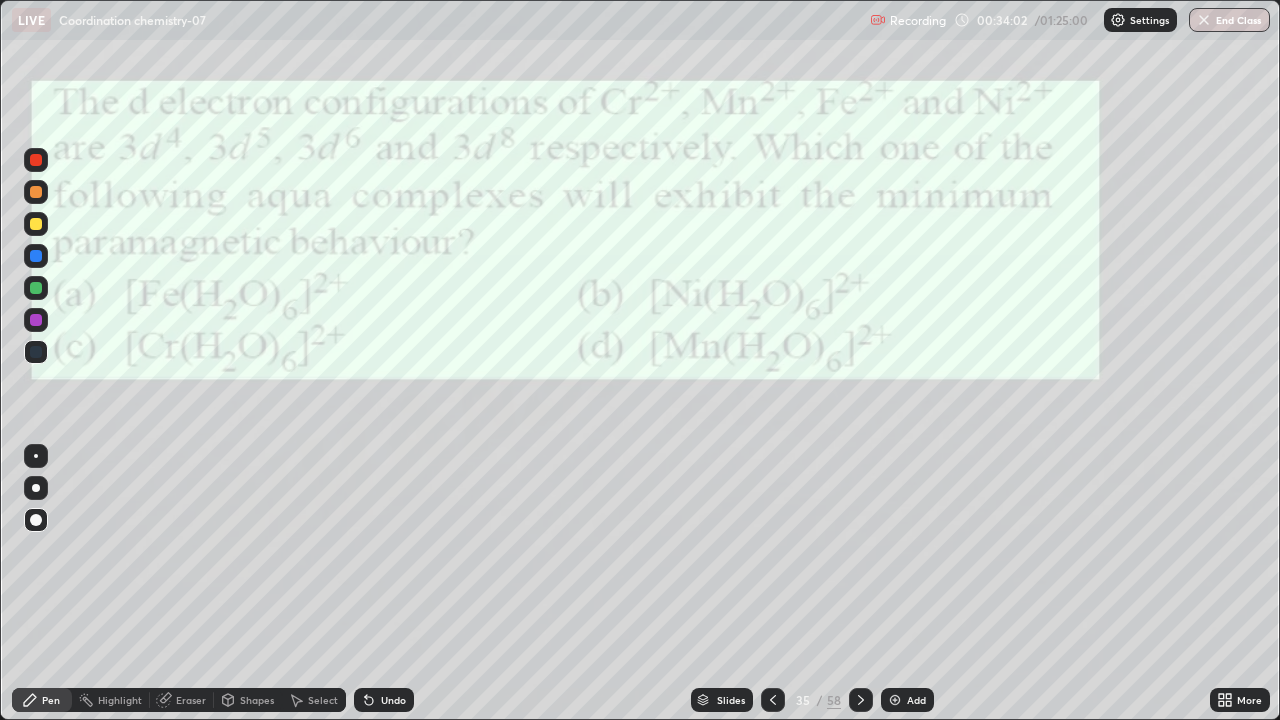 click on "Pen" at bounding box center [42, 700] 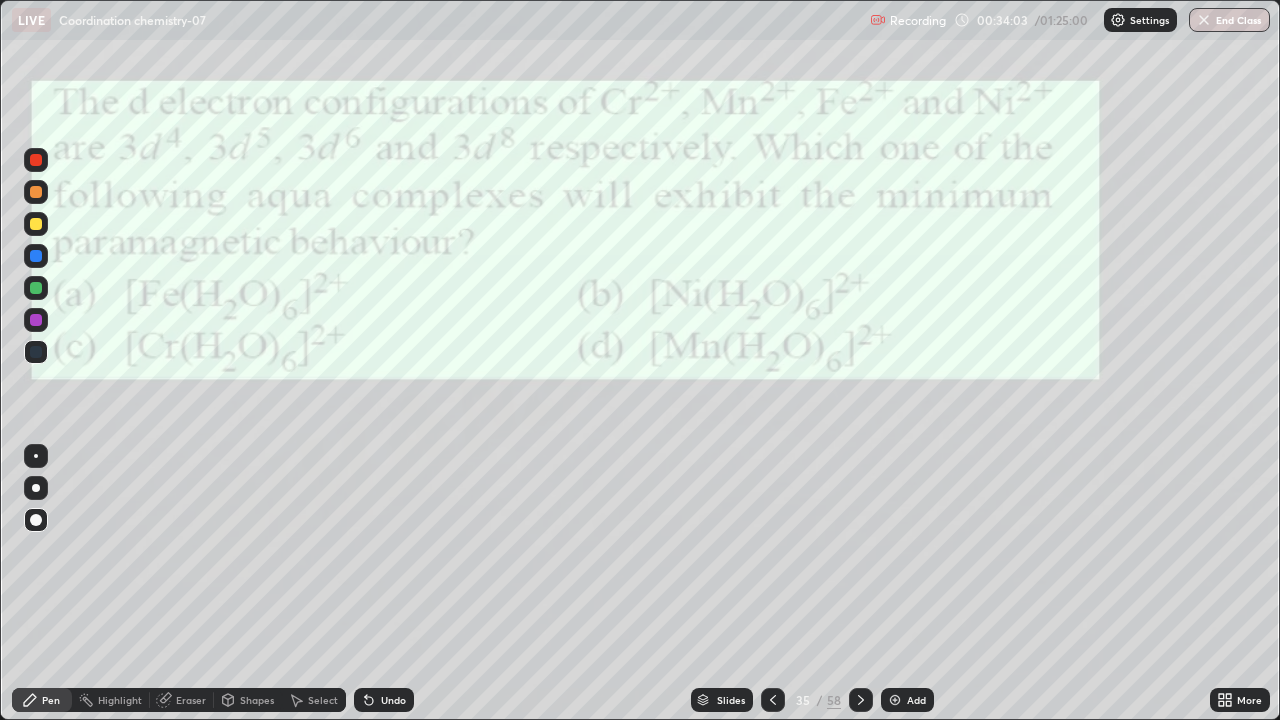 click at bounding box center (36, 224) 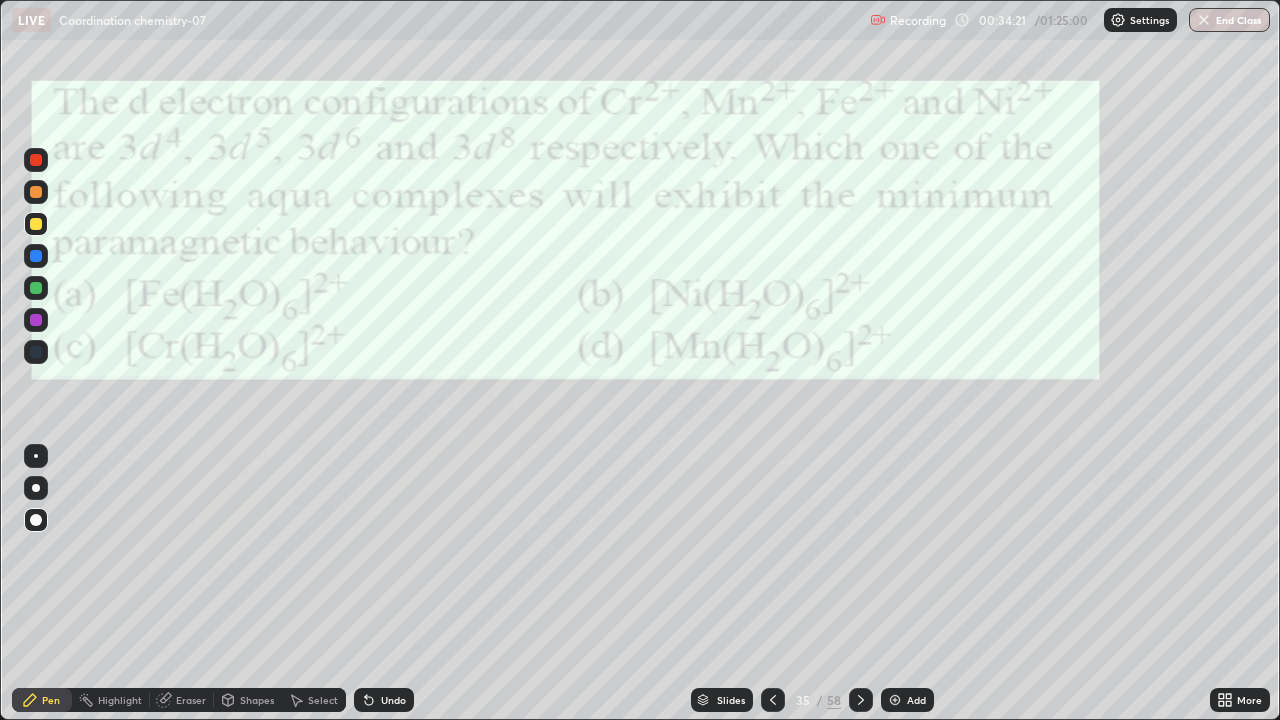 click at bounding box center [36, 256] 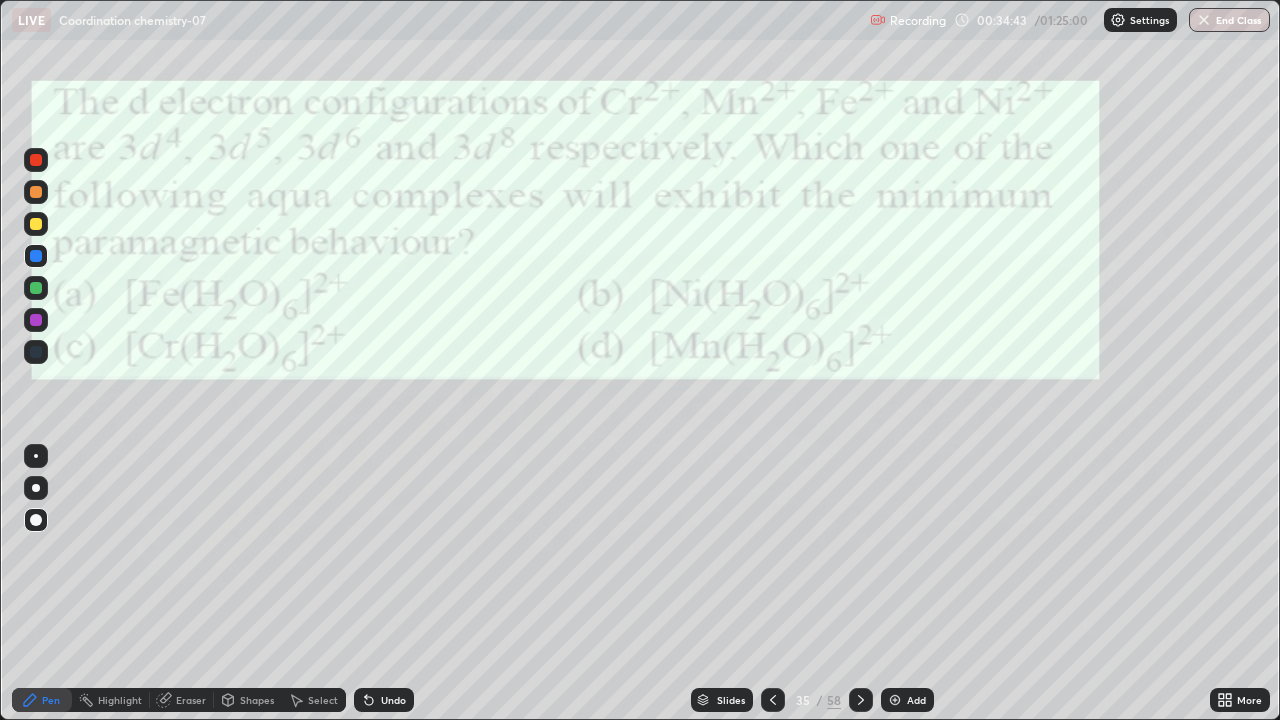 click 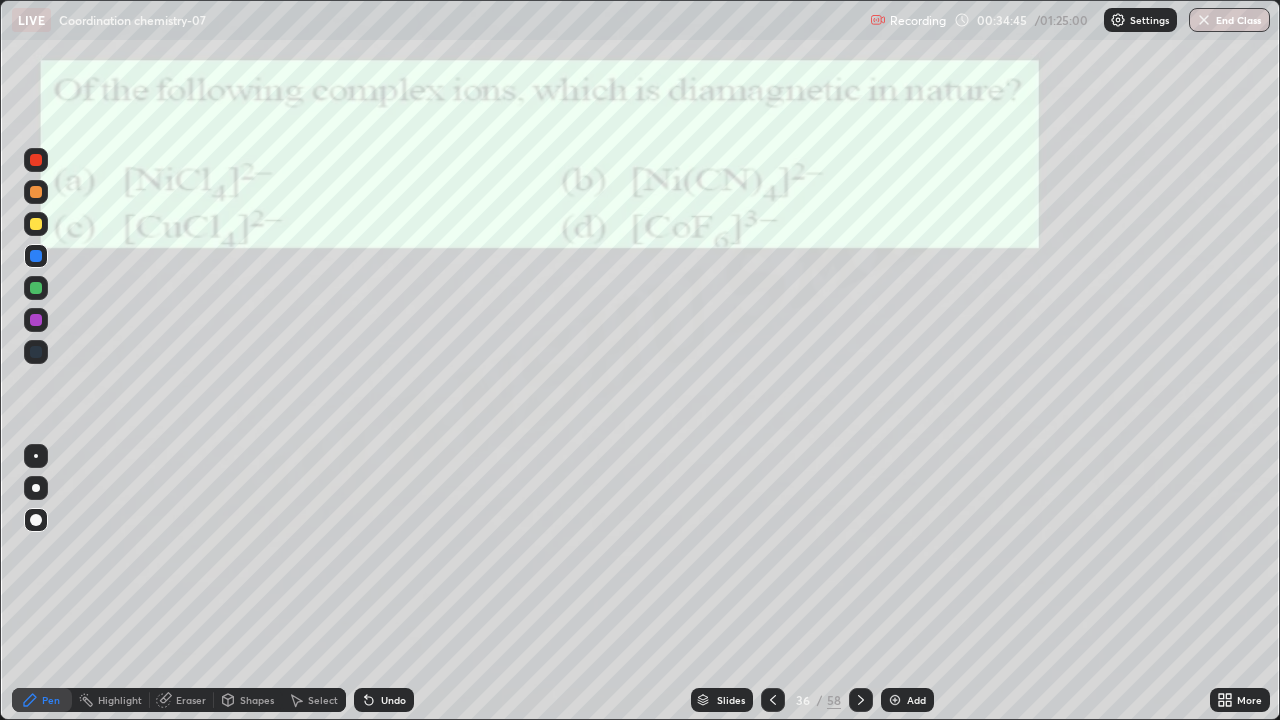 click on "Slides" at bounding box center (722, 700) 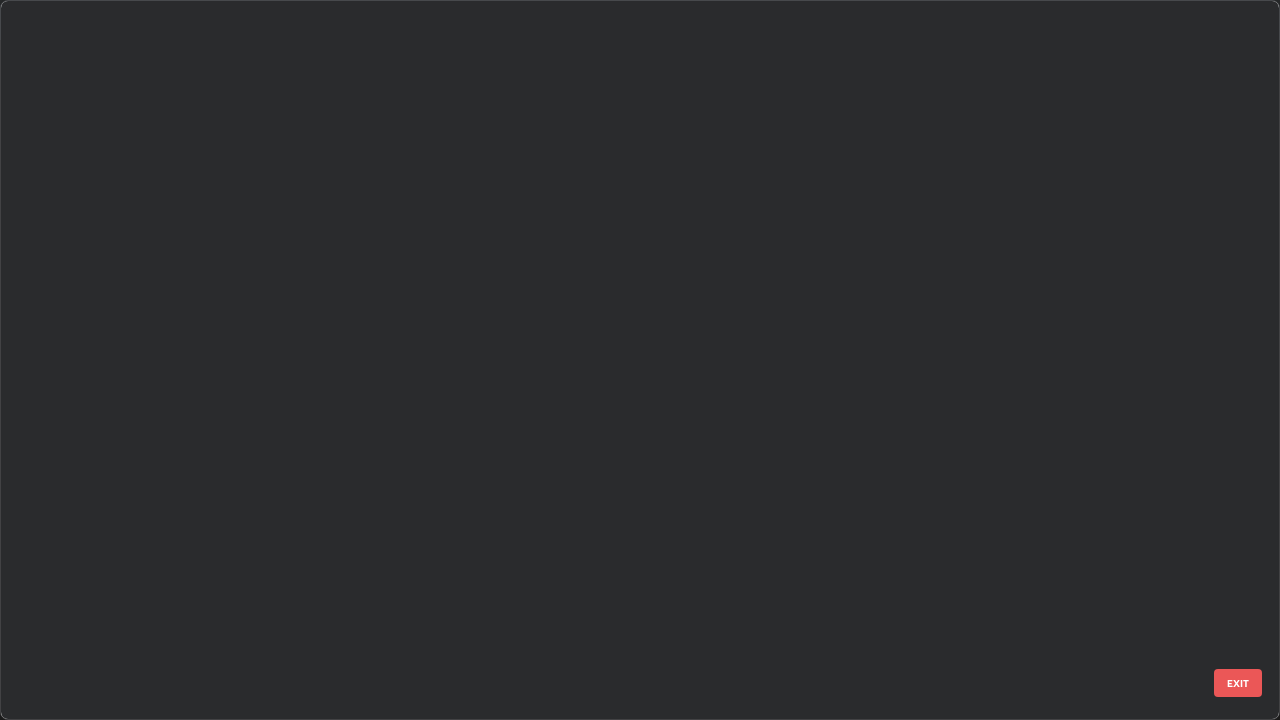 scroll, scrollTop: 1977, scrollLeft: 0, axis: vertical 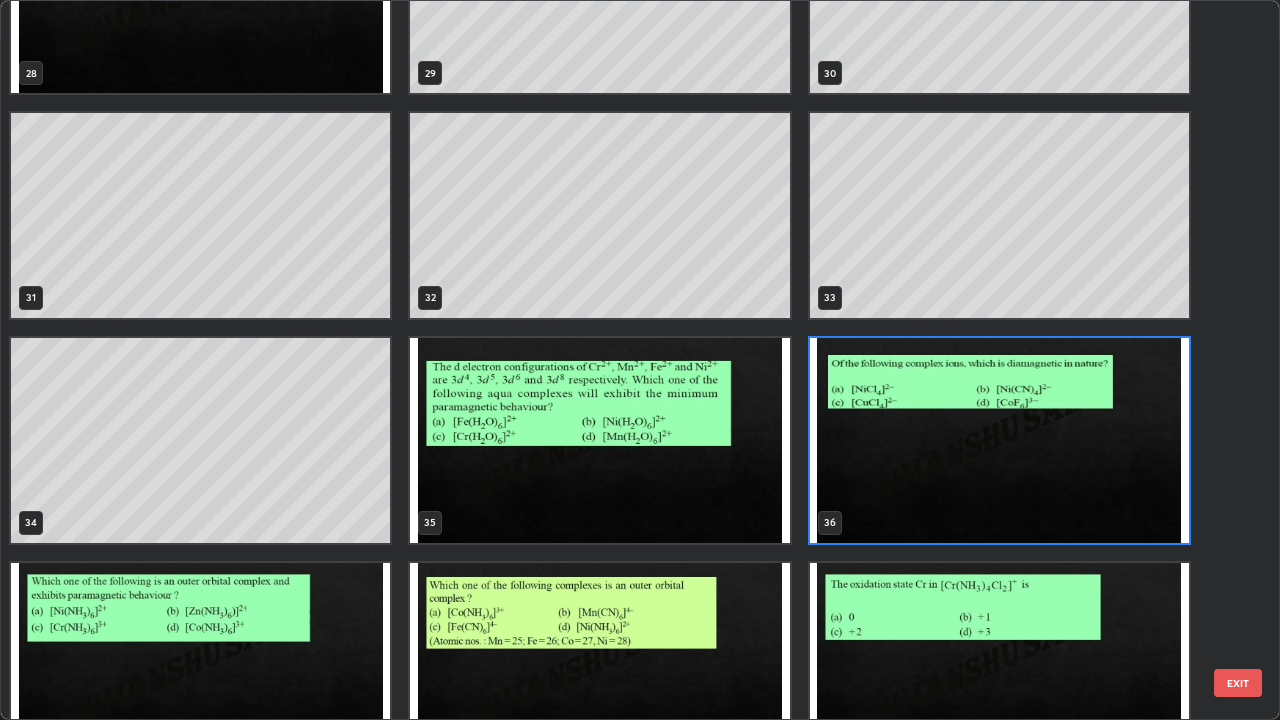 click at bounding box center [999, 440] 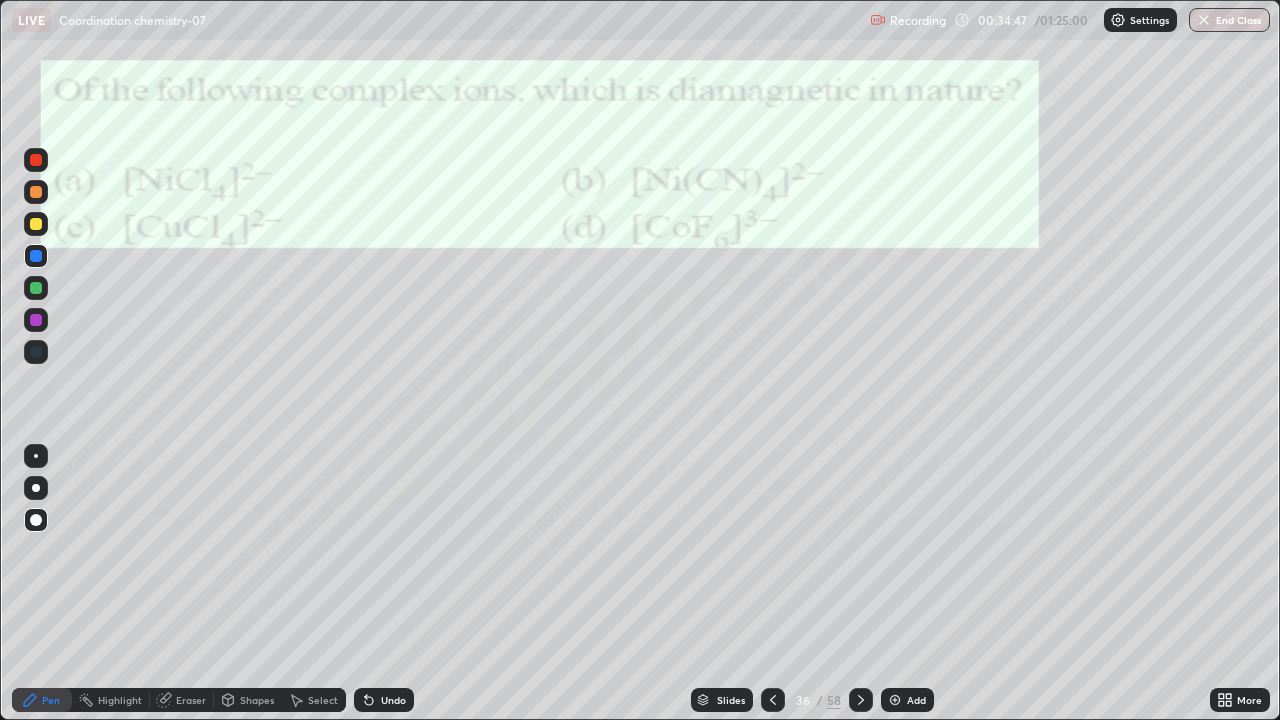 click at bounding box center (999, 440) 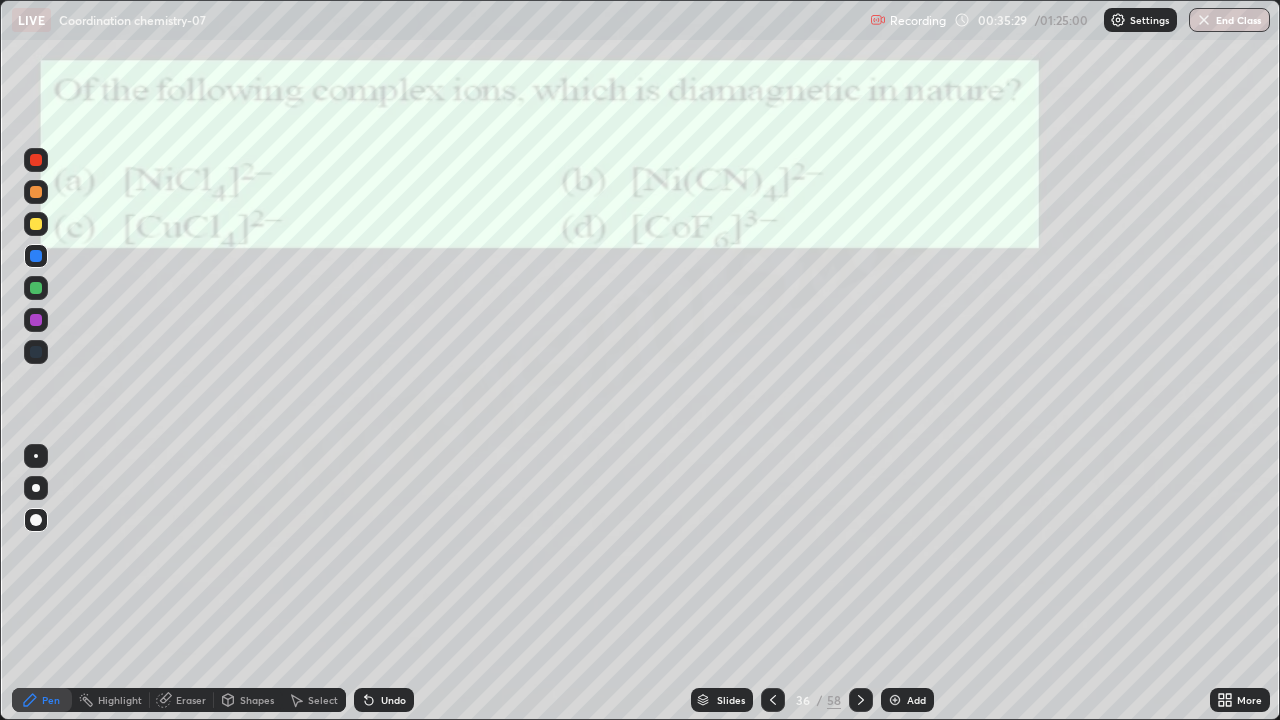 click at bounding box center (861, 700) 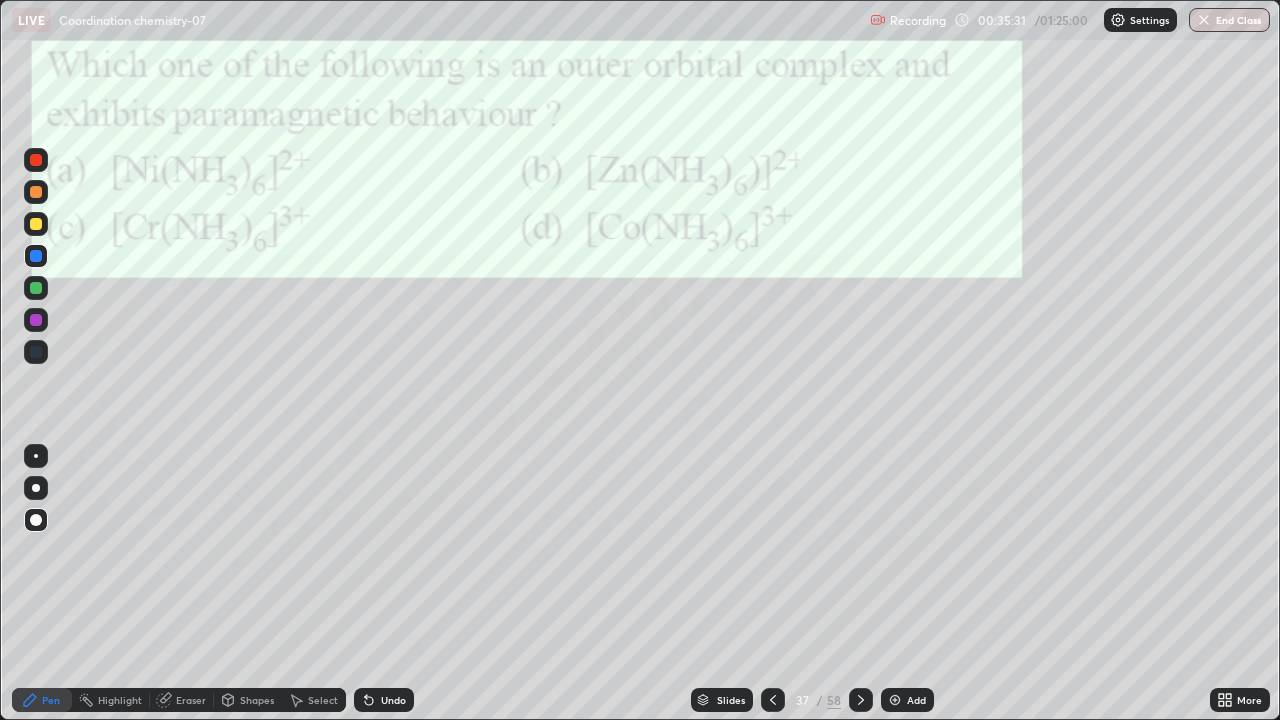 click on "Eraser" at bounding box center [191, 700] 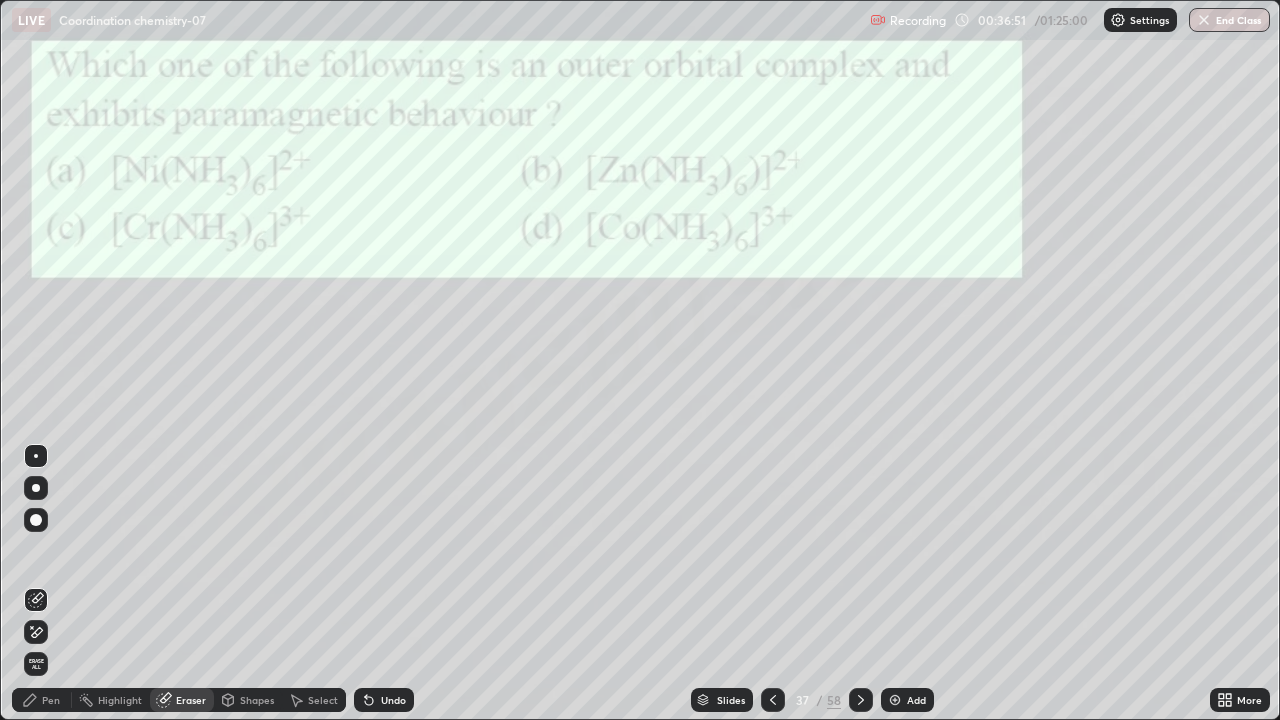 click on "Pen" at bounding box center [51, 700] 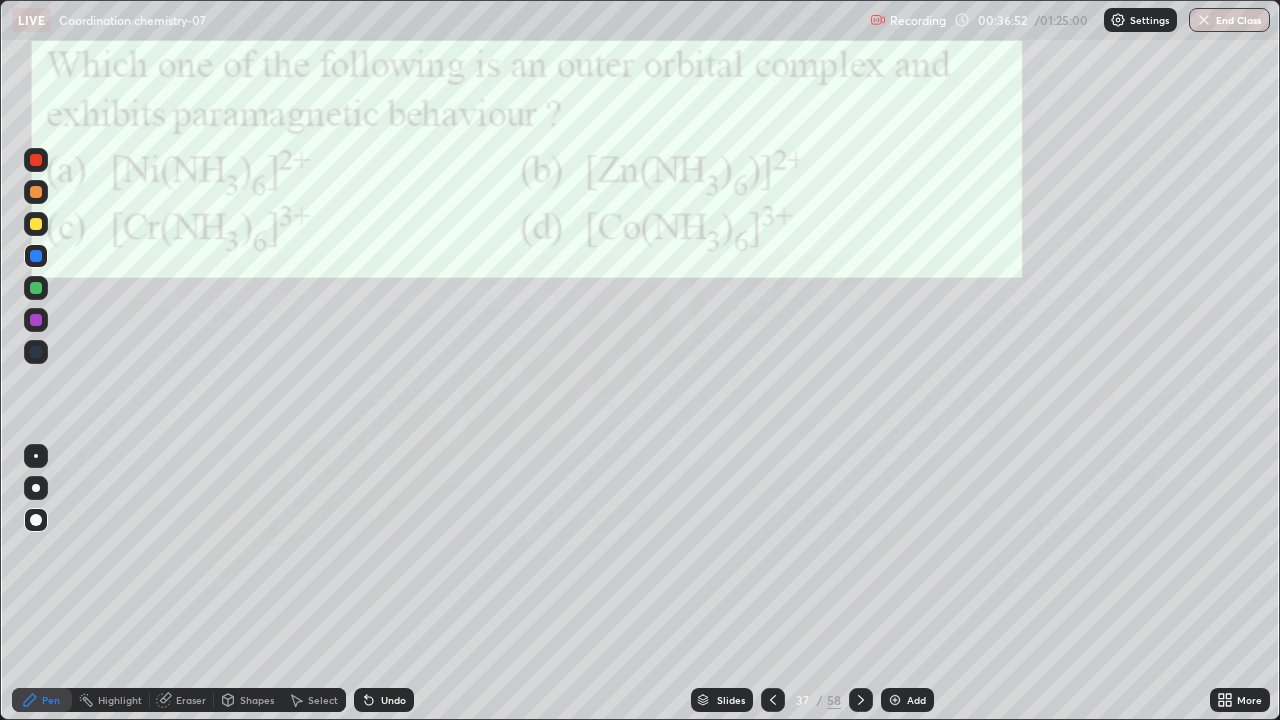 click at bounding box center (36, 224) 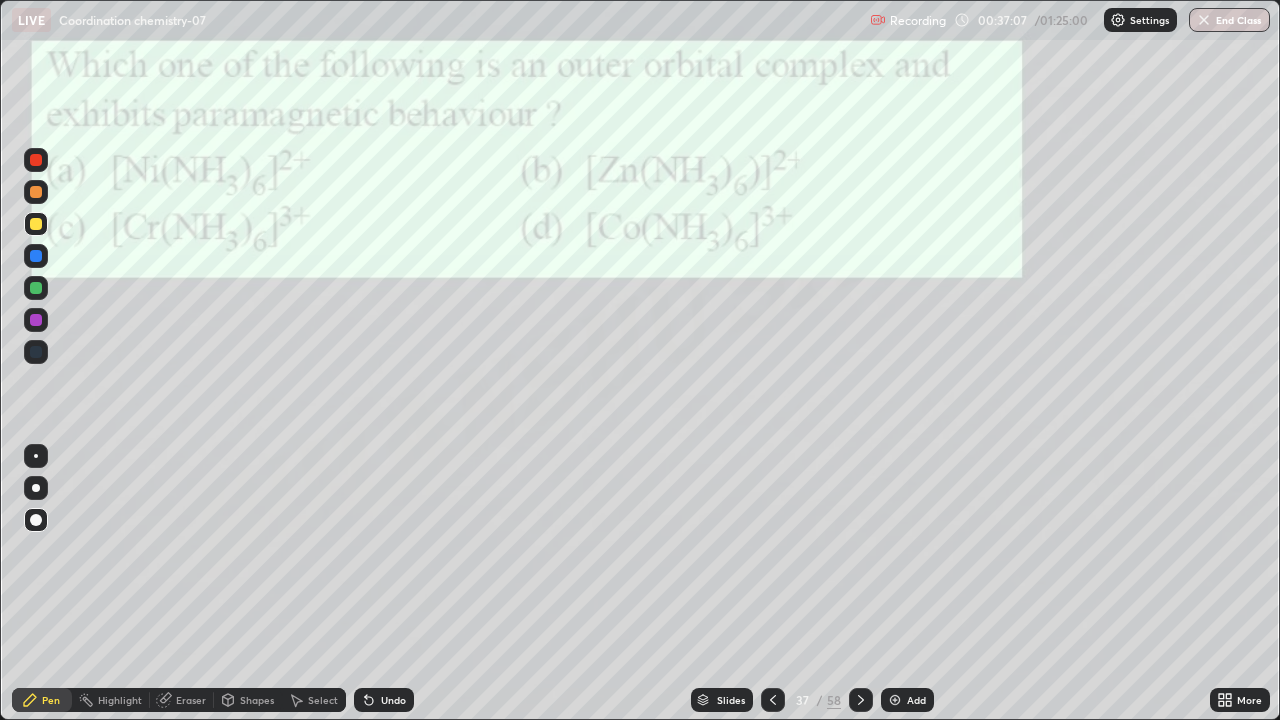 click at bounding box center [36, 256] 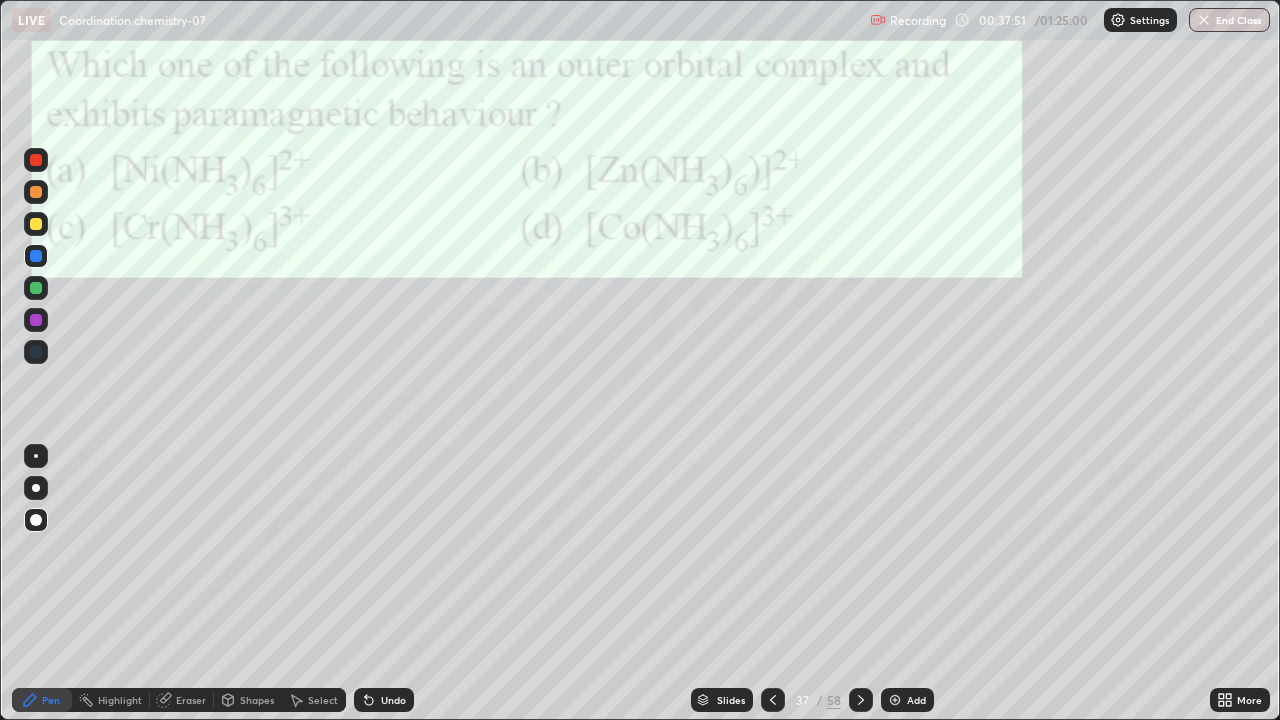 click 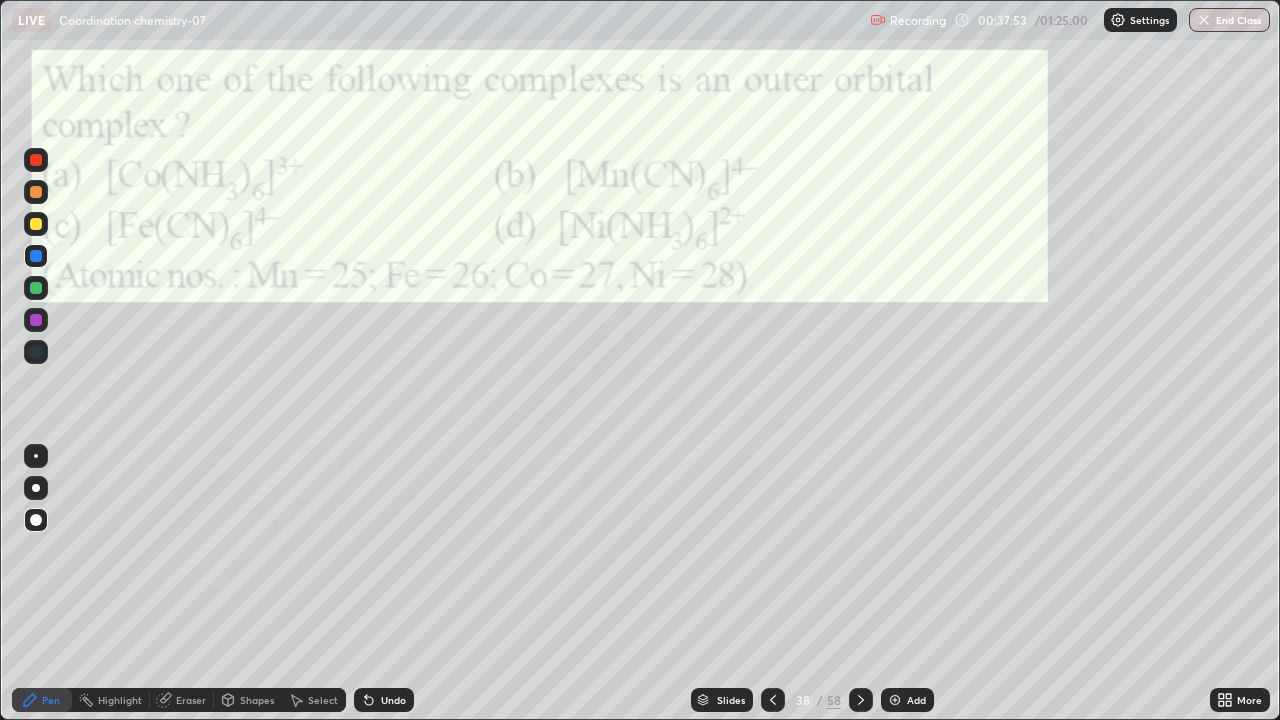 click on "Eraser" at bounding box center (191, 700) 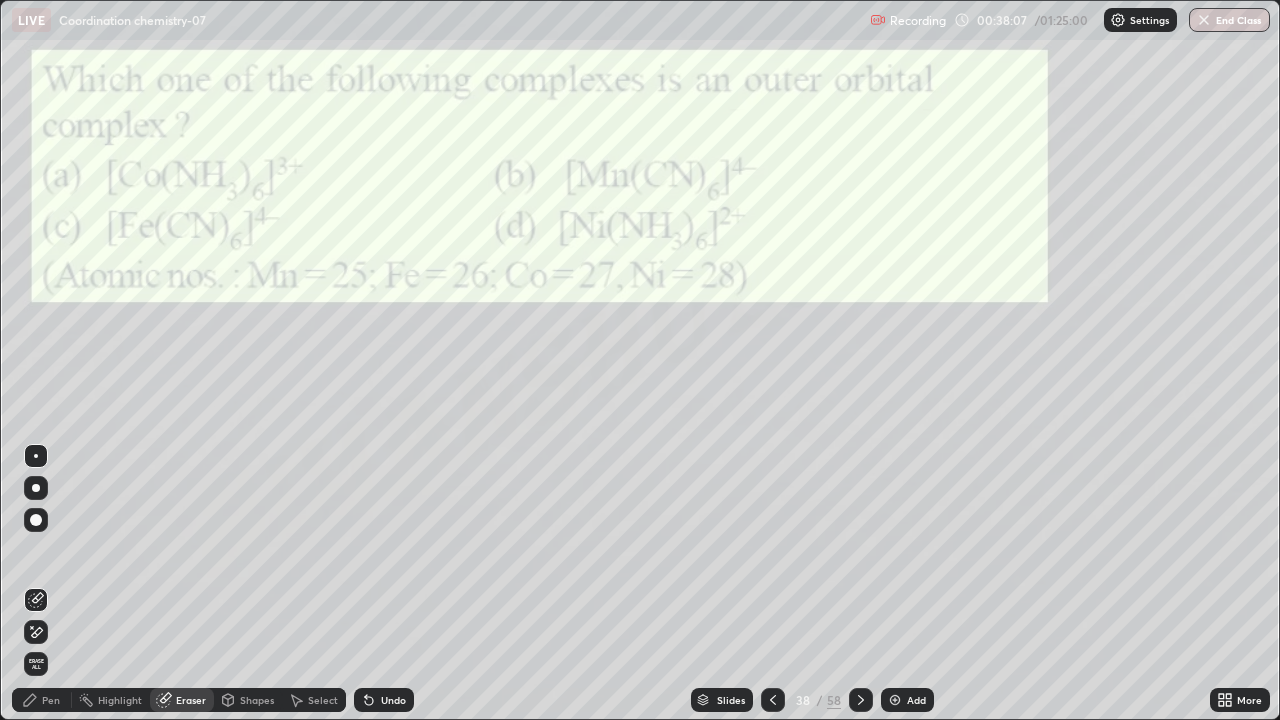 click on "Pen" at bounding box center [51, 700] 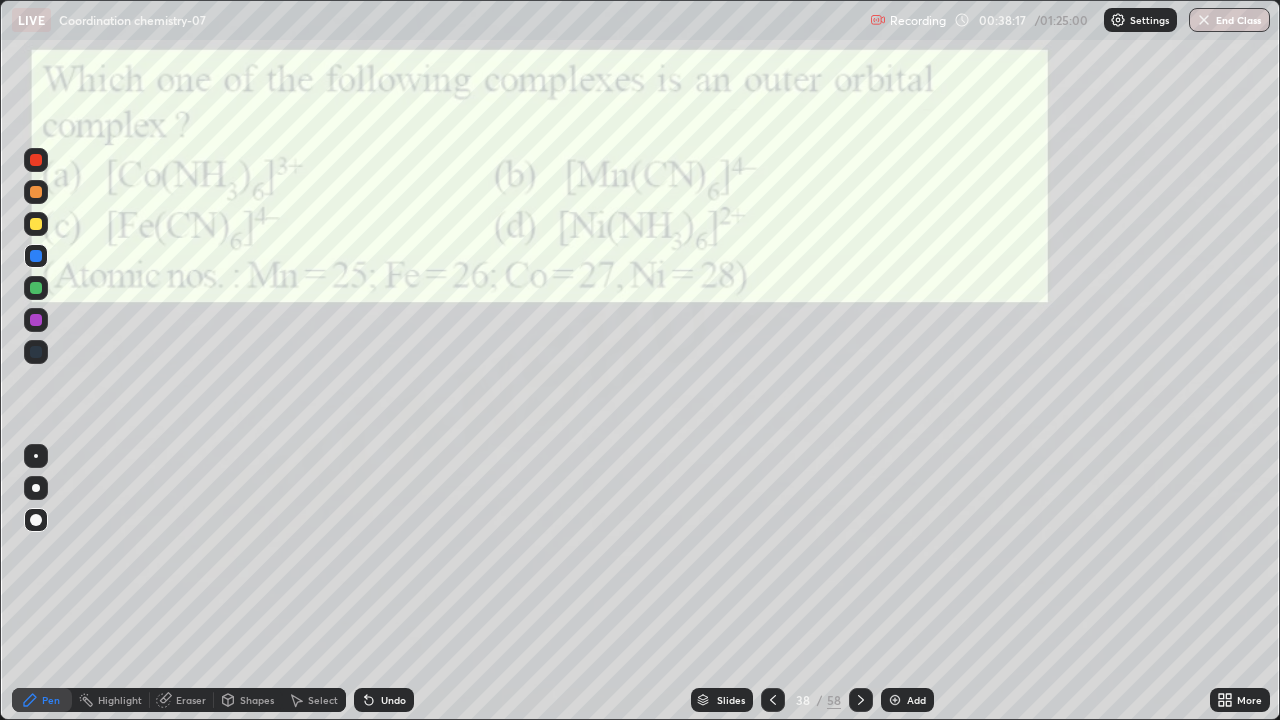 click on "Eraser" at bounding box center [191, 700] 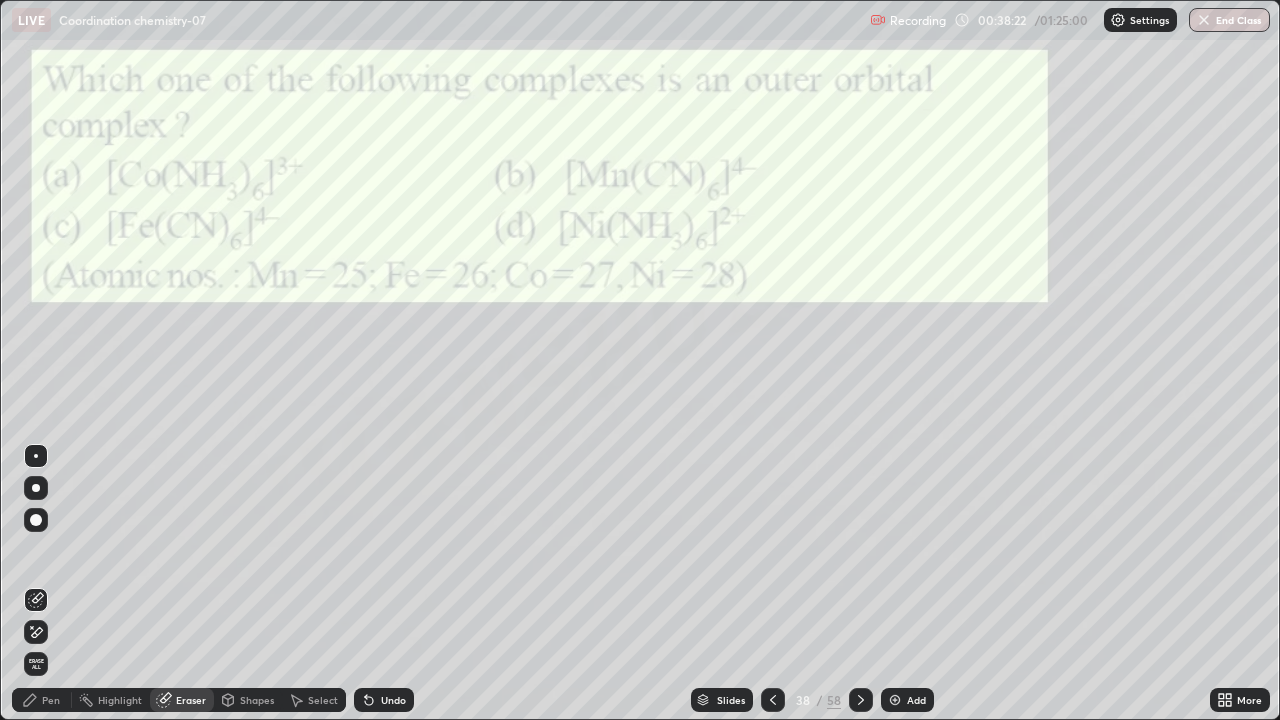 click on "Pen" at bounding box center [42, 700] 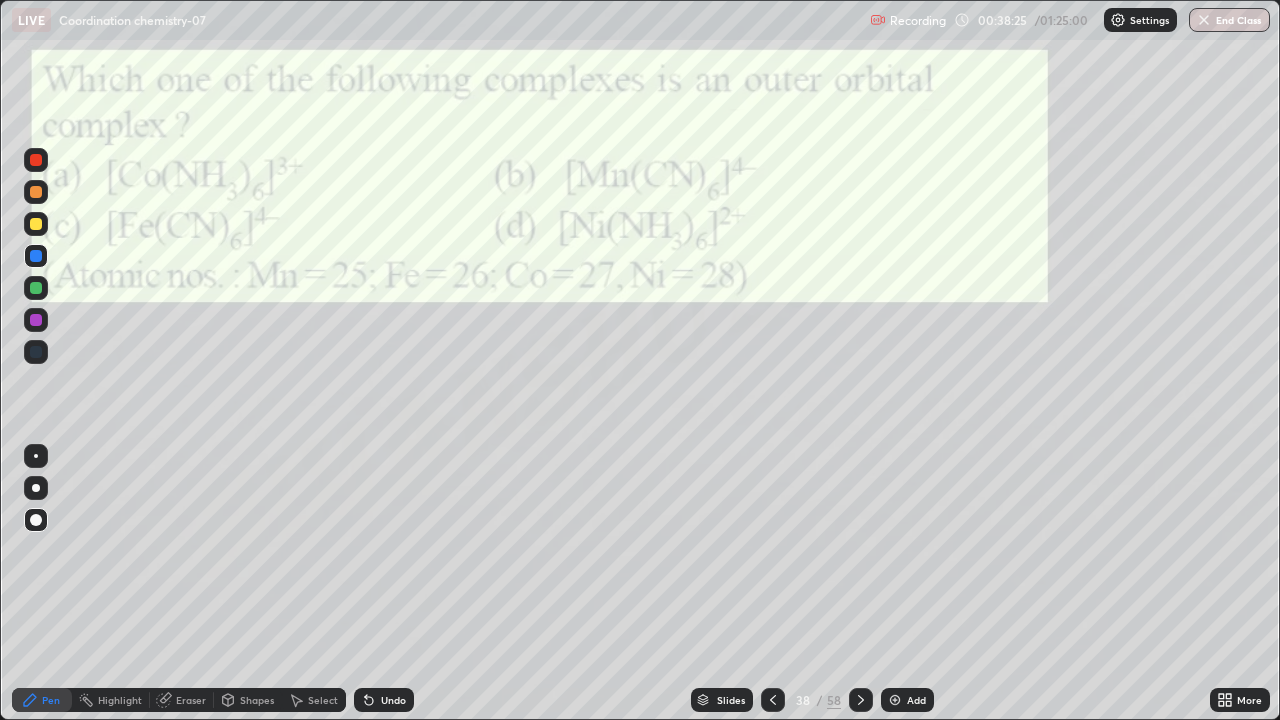 click 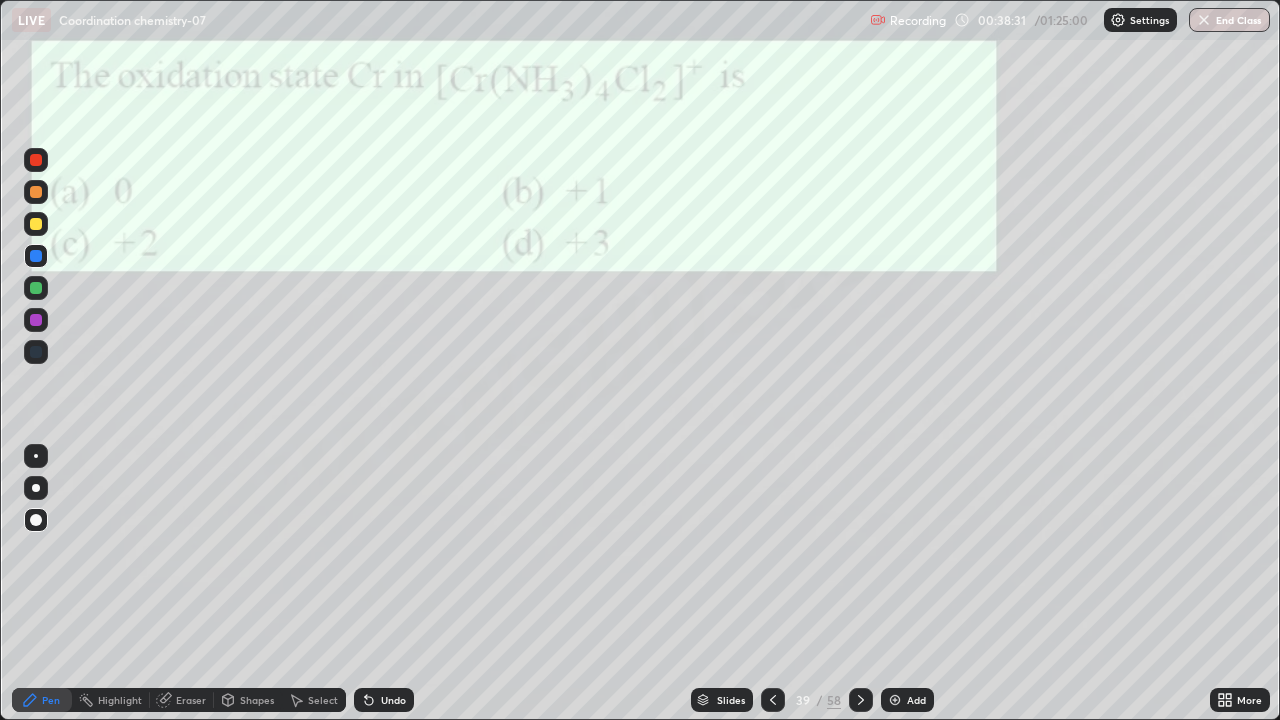 click on "Pen" at bounding box center [51, 700] 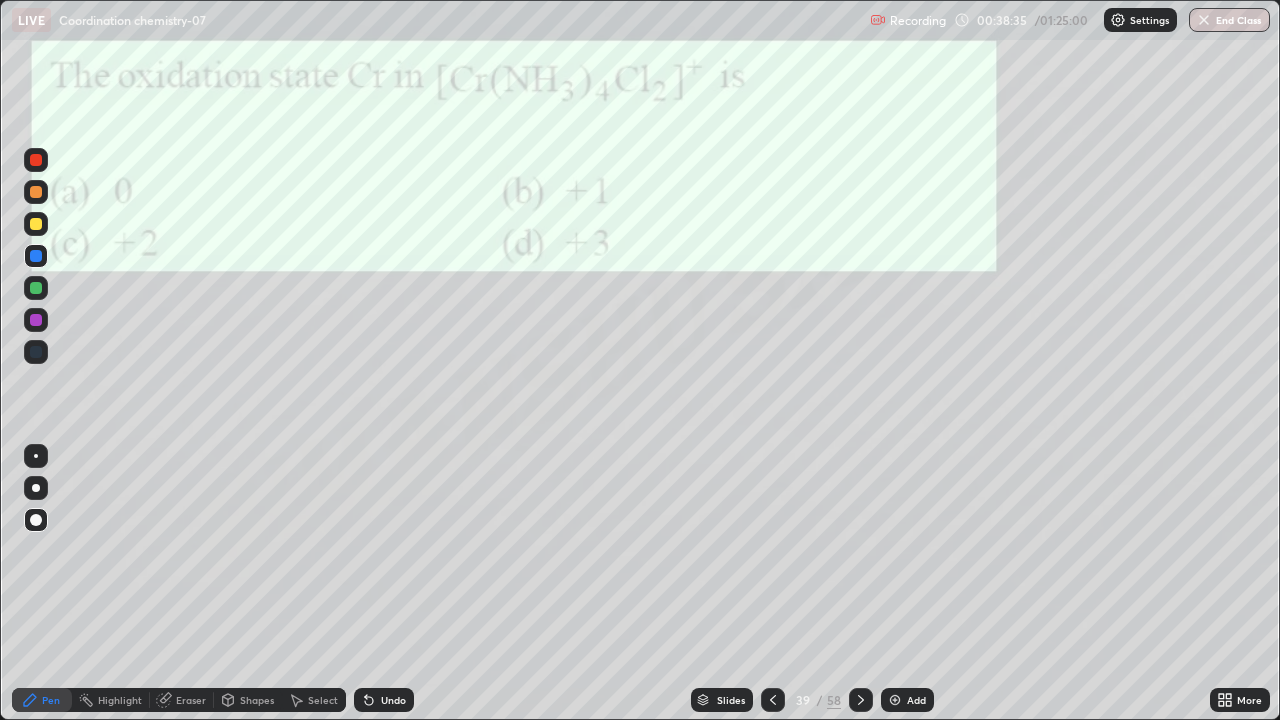 click at bounding box center [861, 700] 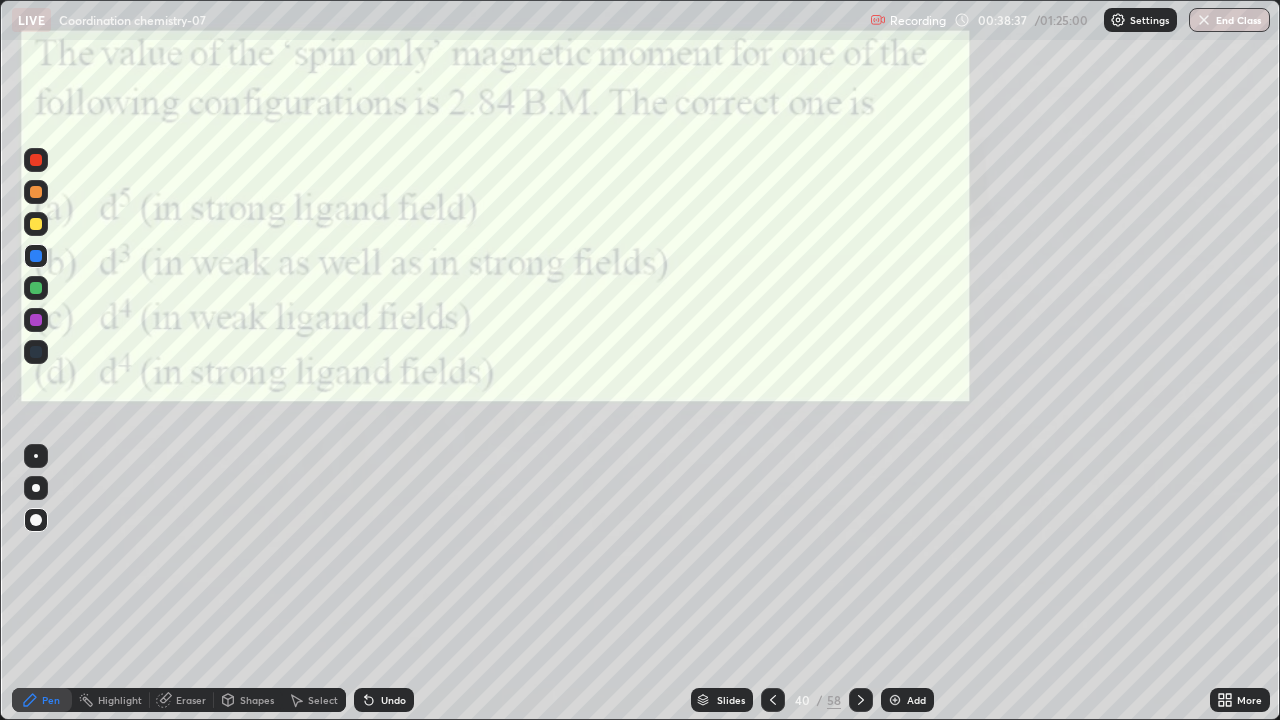 click on "Eraser" at bounding box center [191, 700] 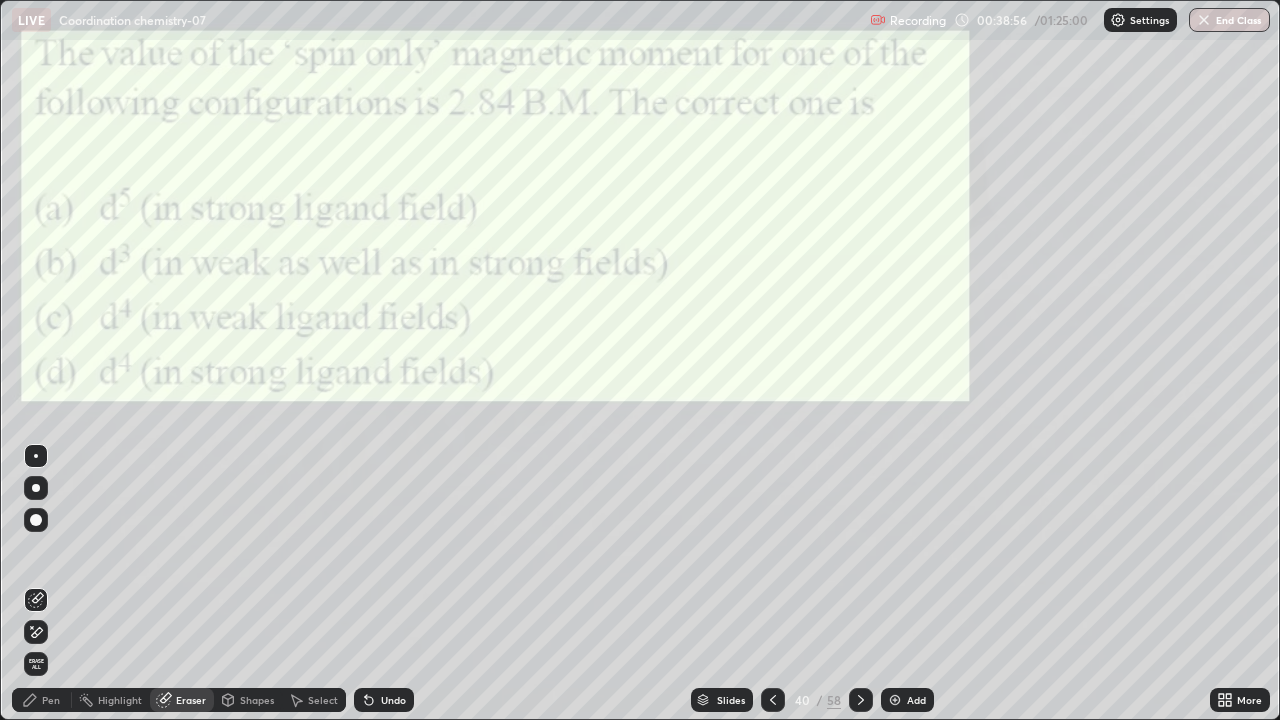 click at bounding box center [773, 700] 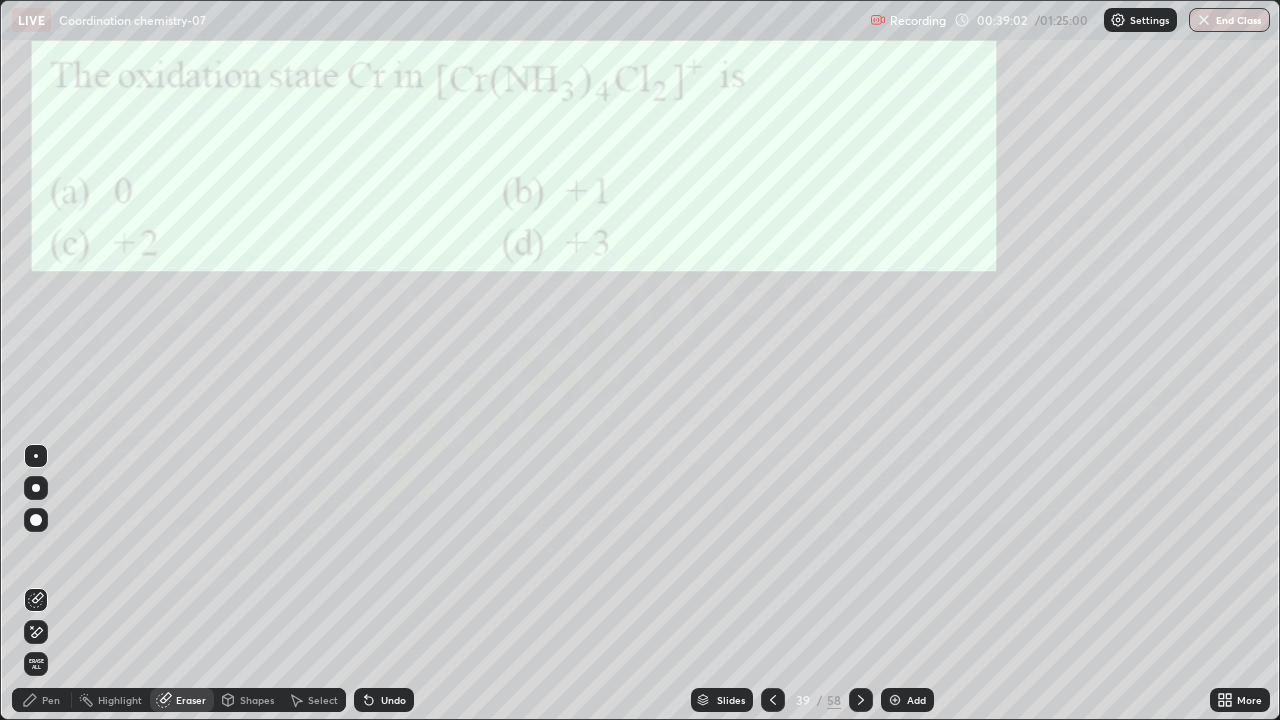 click on "Pen" at bounding box center (51, 700) 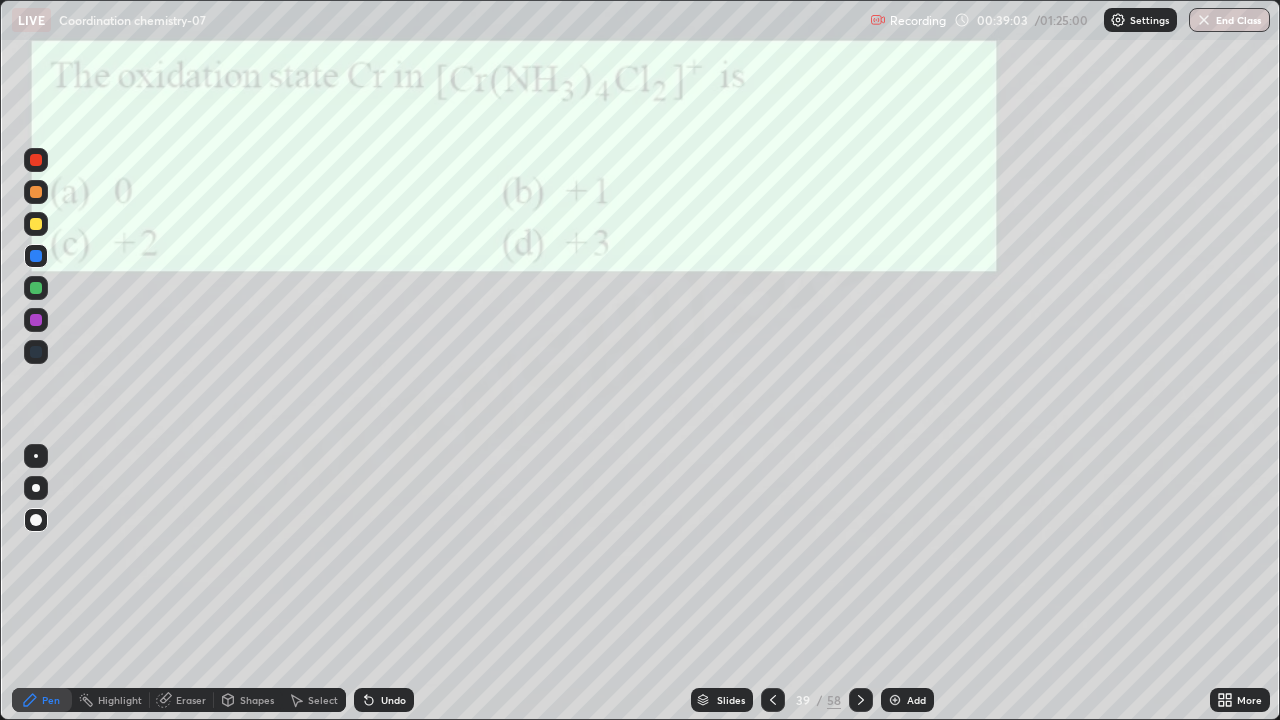click on "Pen" at bounding box center [51, 700] 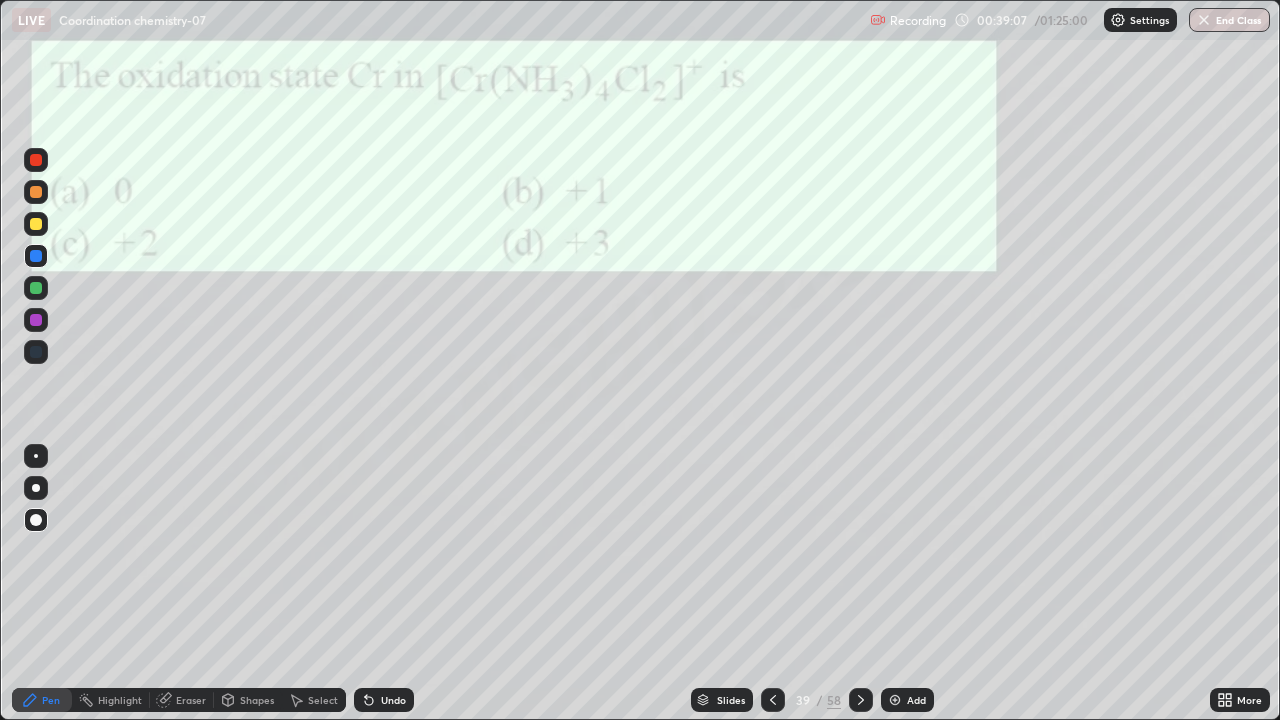 click 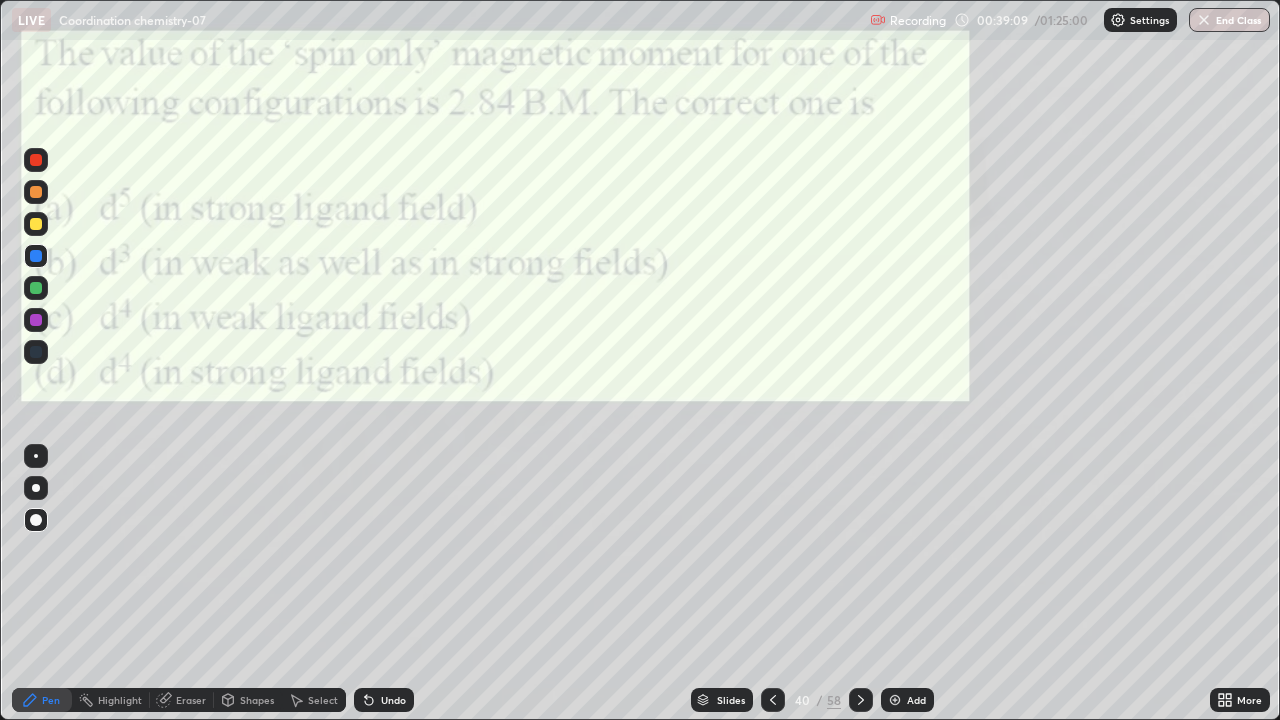 click on "Eraser" at bounding box center (191, 700) 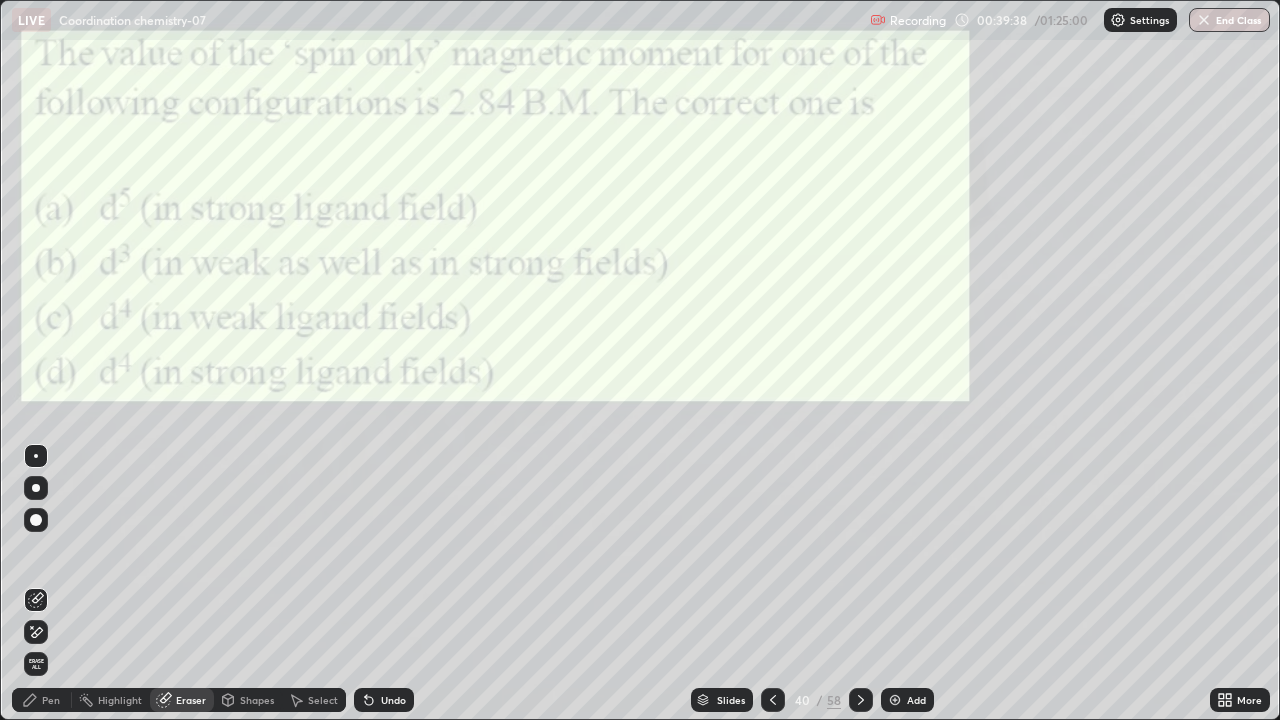 click on "Pen" at bounding box center [51, 700] 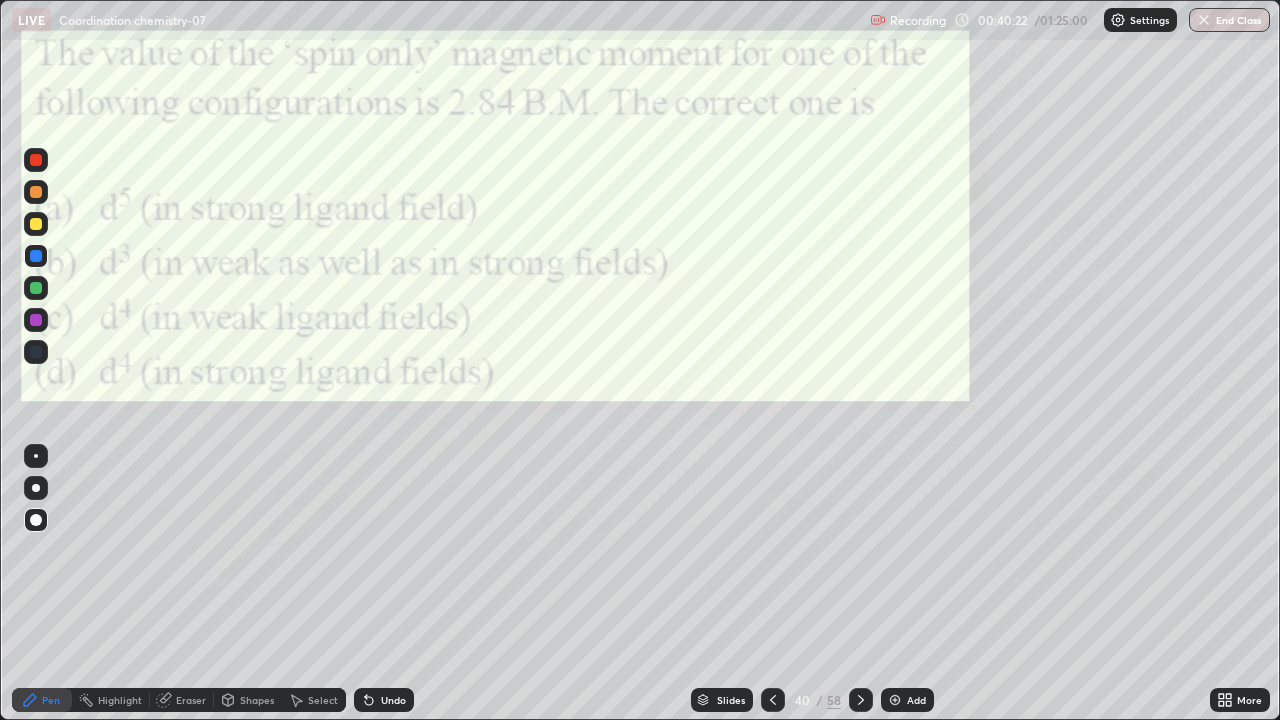 click at bounding box center (36, 224) 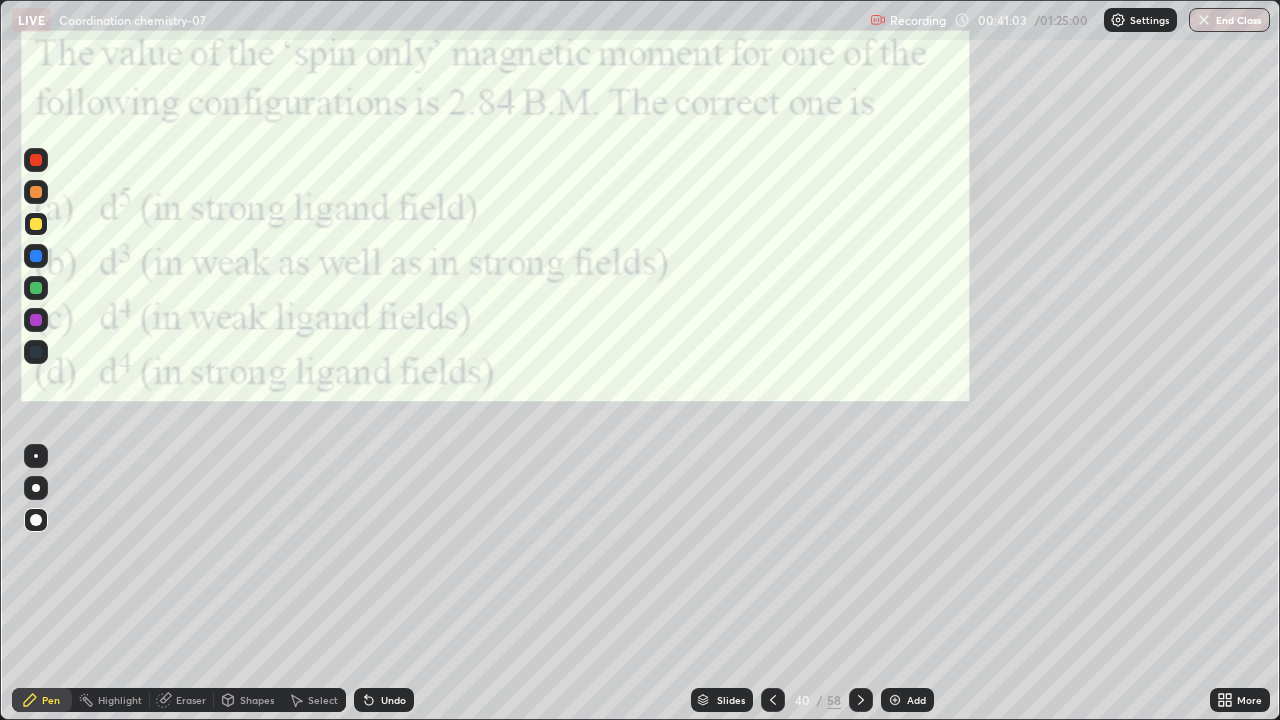 click at bounding box center (36, 256) 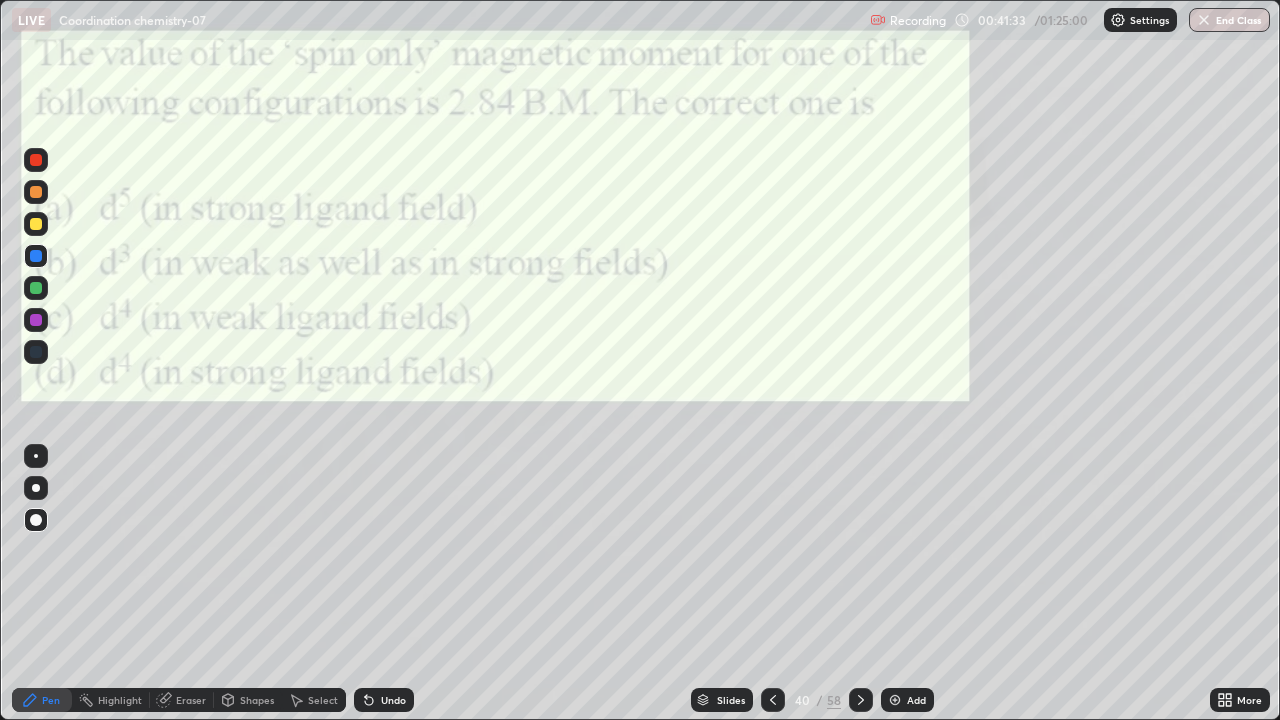 click 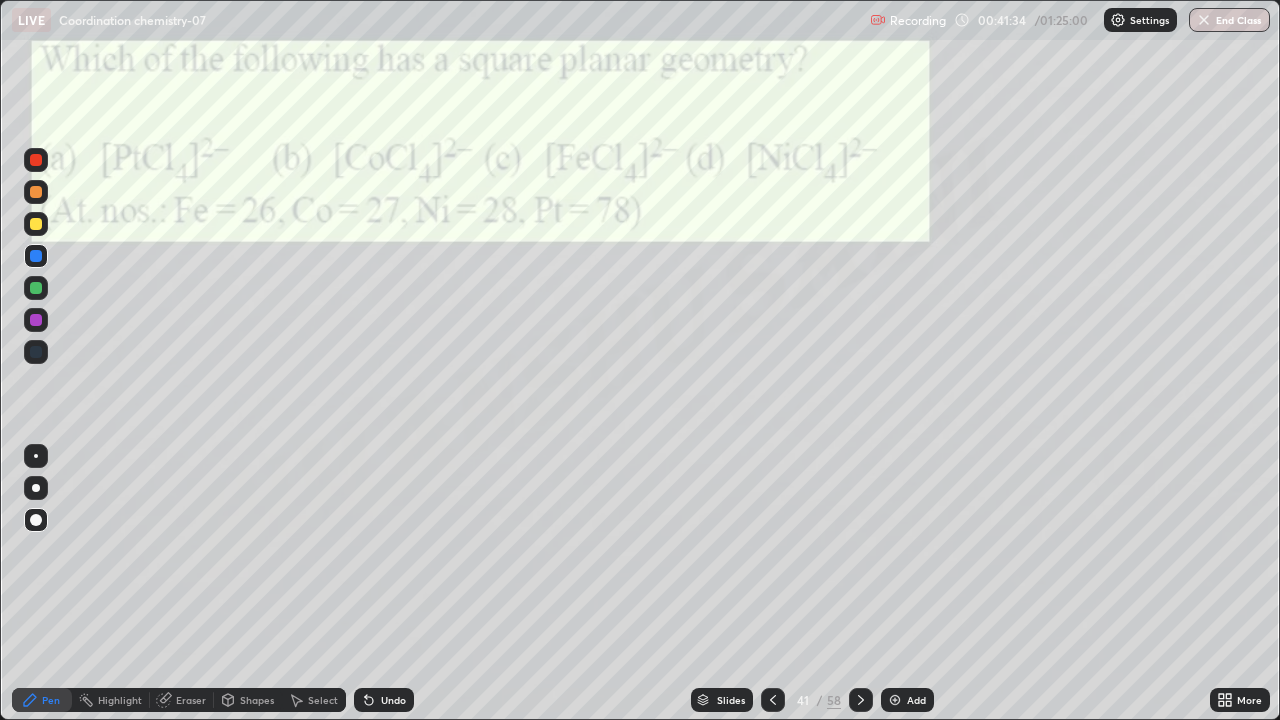 click 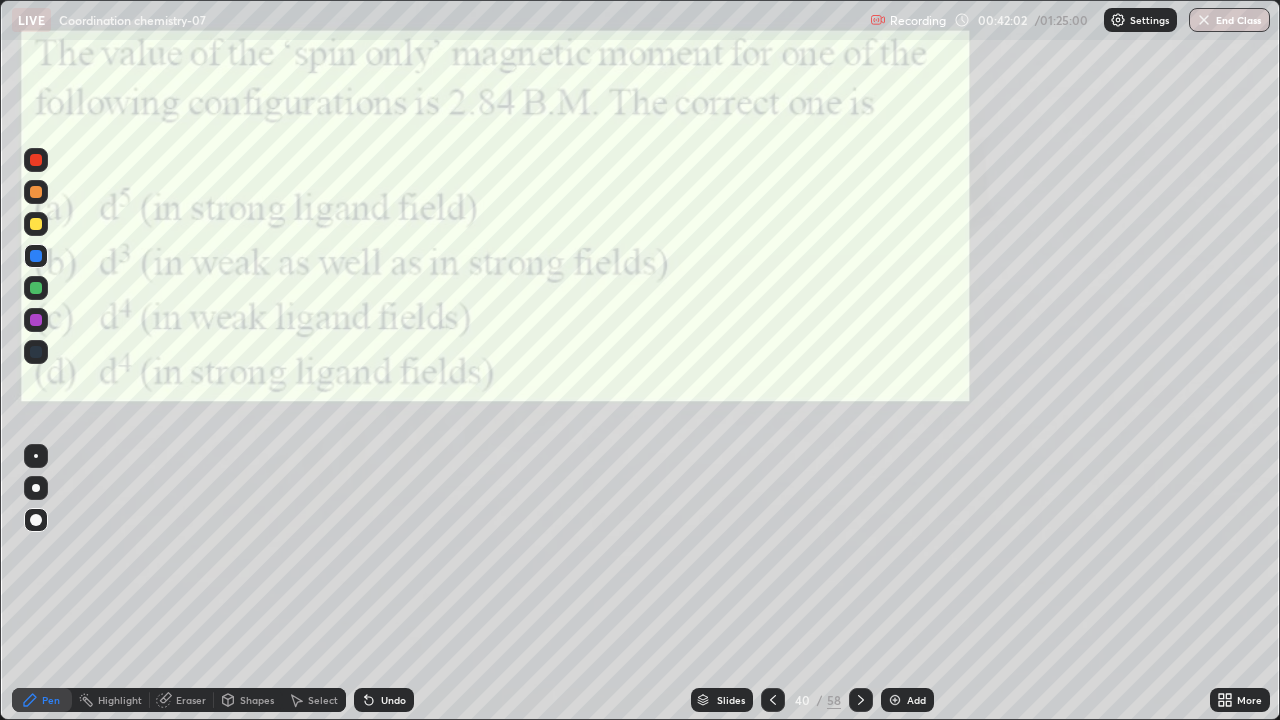 click 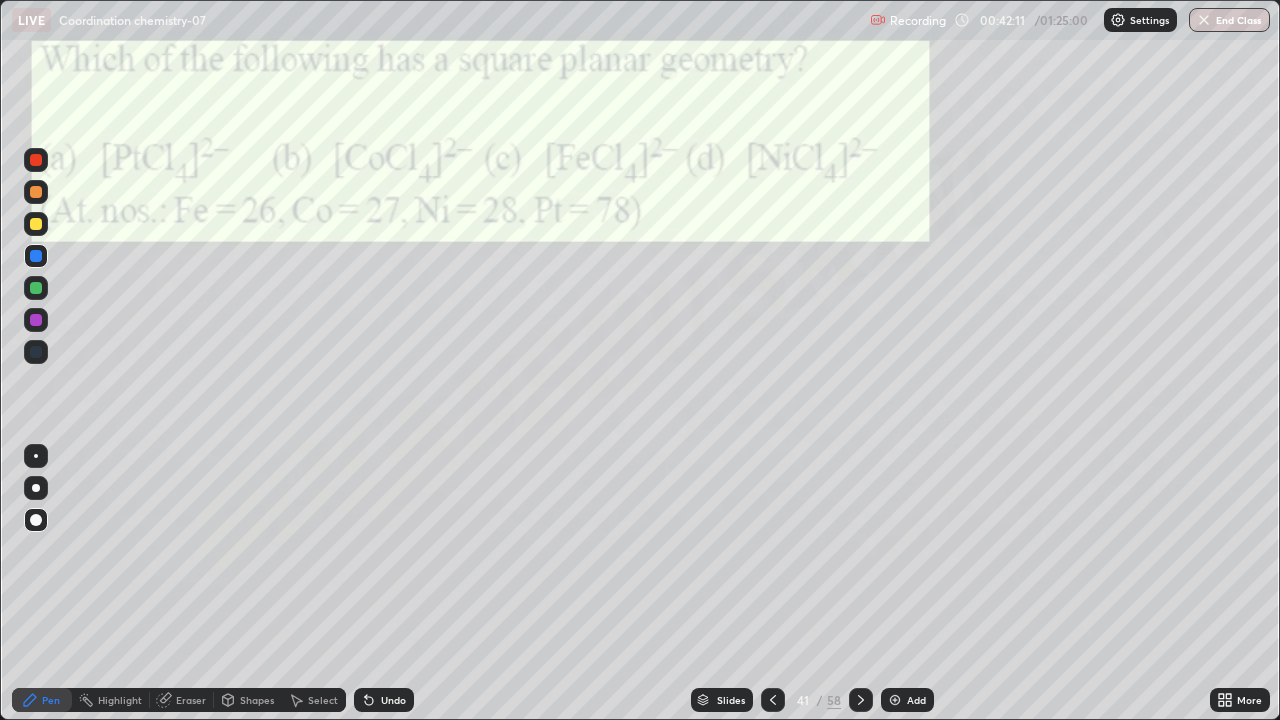 click 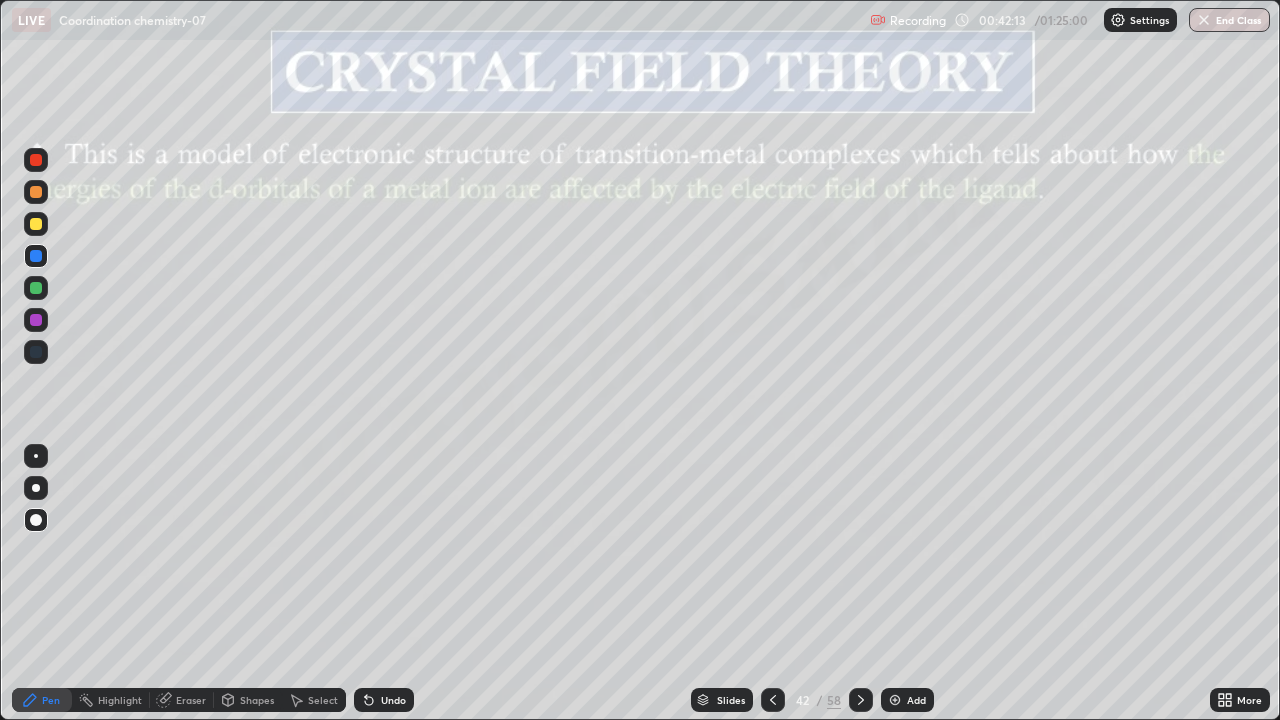click on "Eraser" at bounding box center (191, 700) 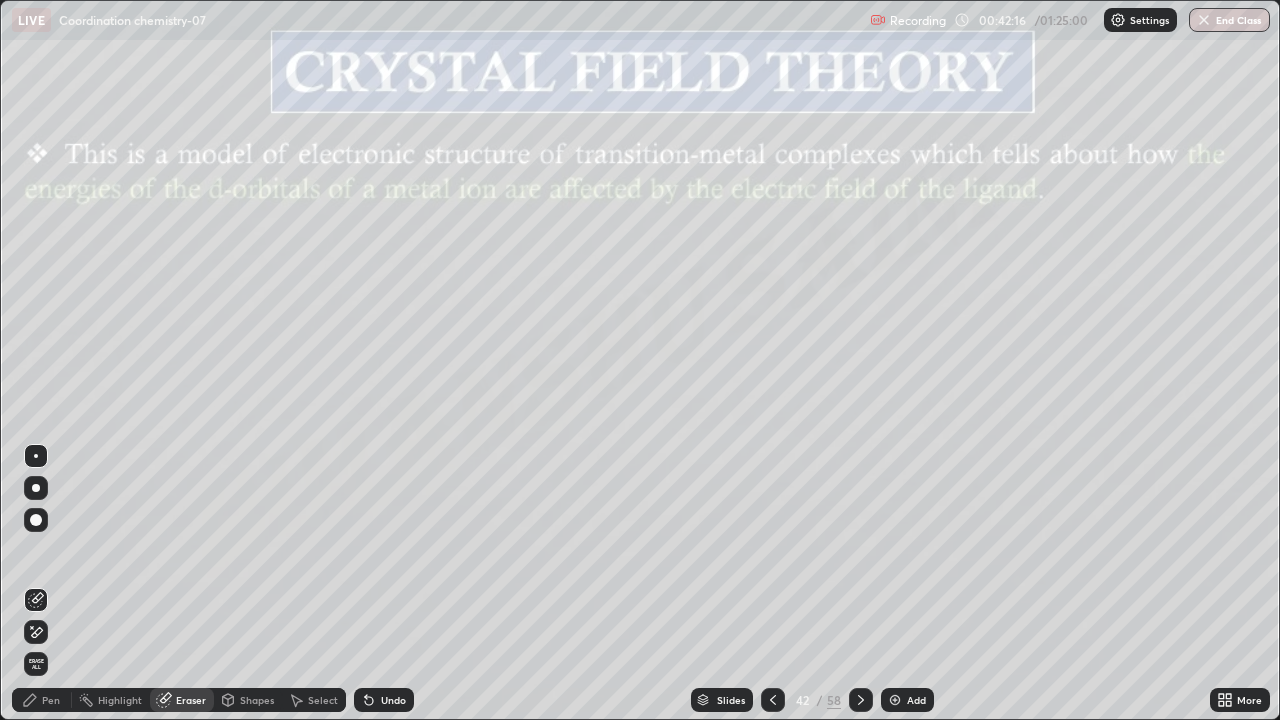 click on "Pen" at bounding box center [51, 700] 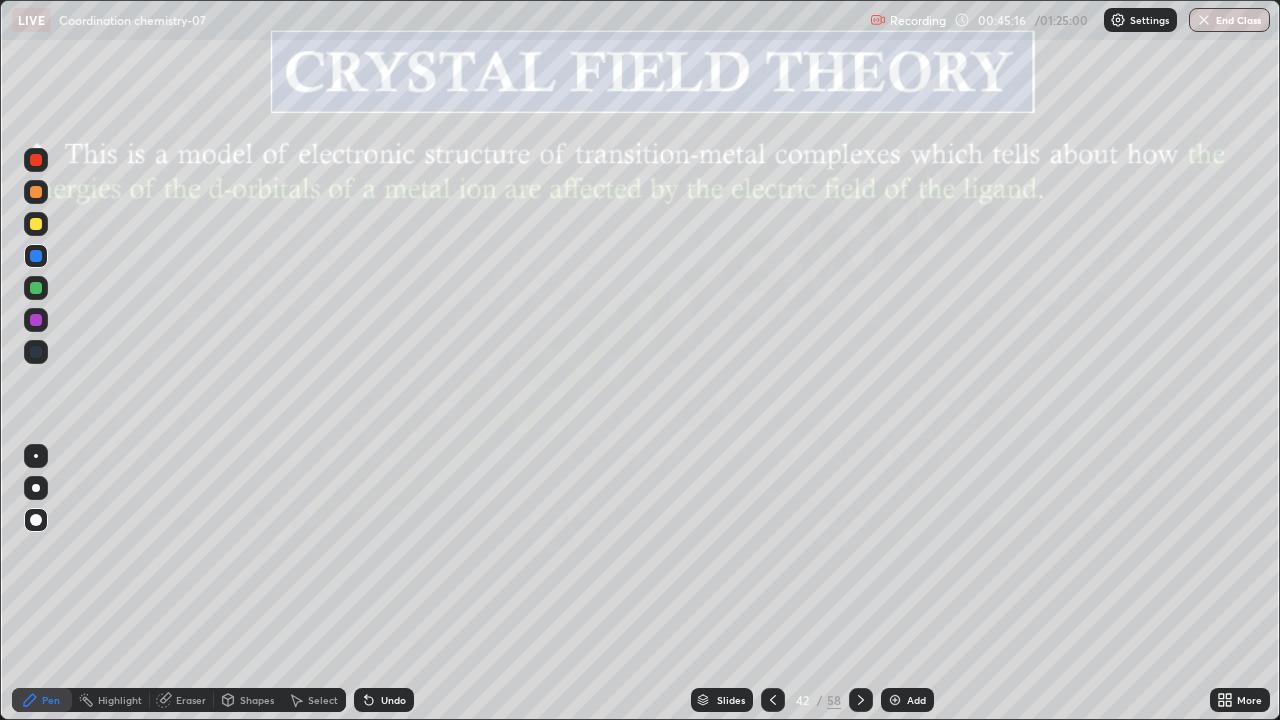 click 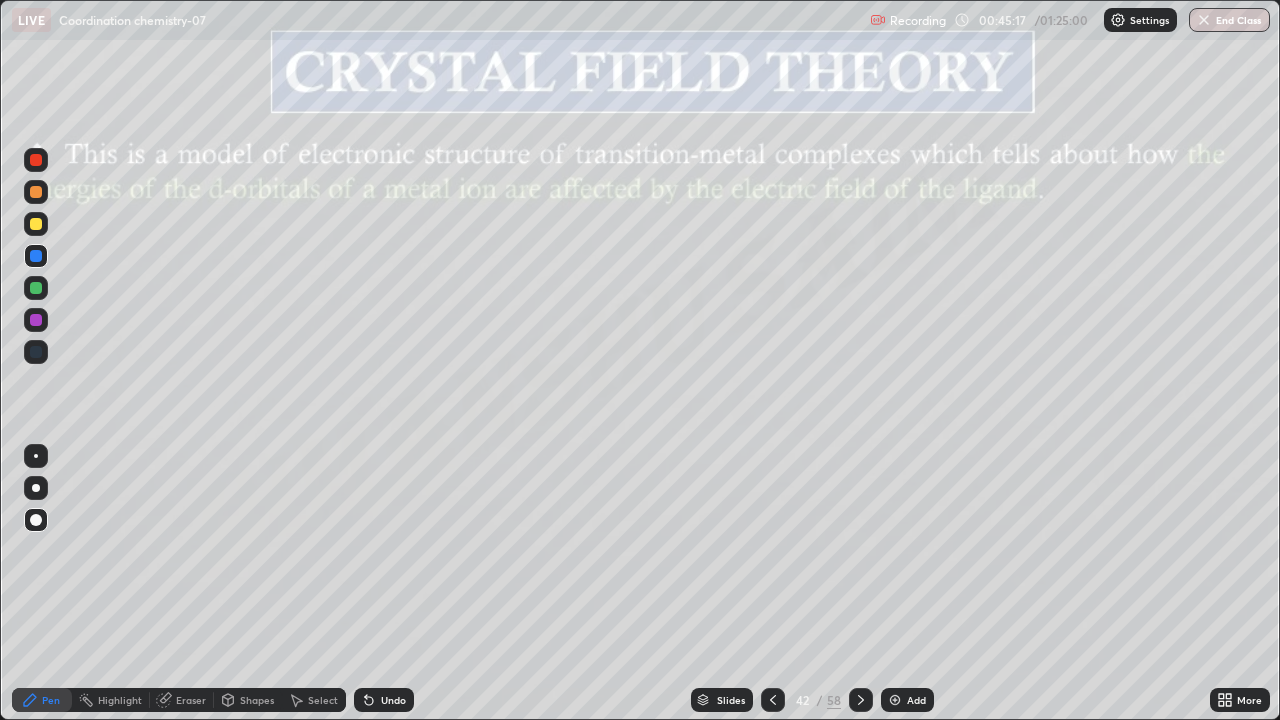 click at bounding box center [36, 320] 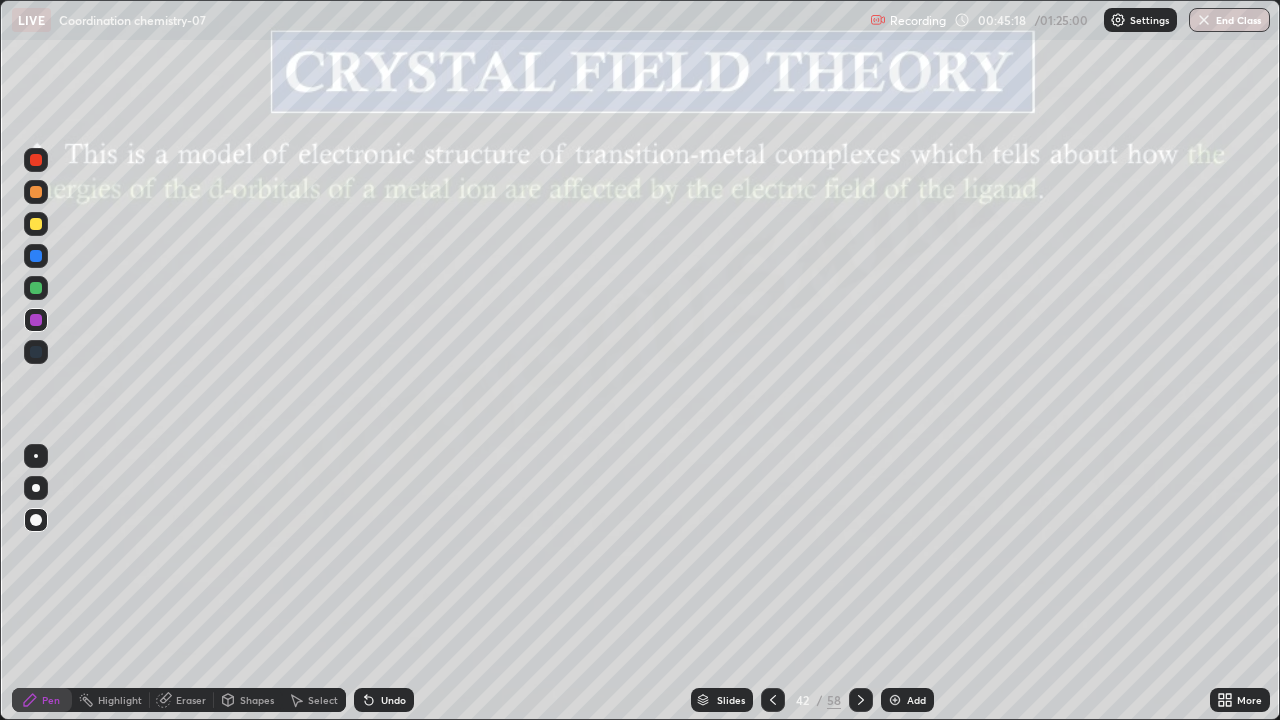 click on "Pen" at bounding box center (42, 700) 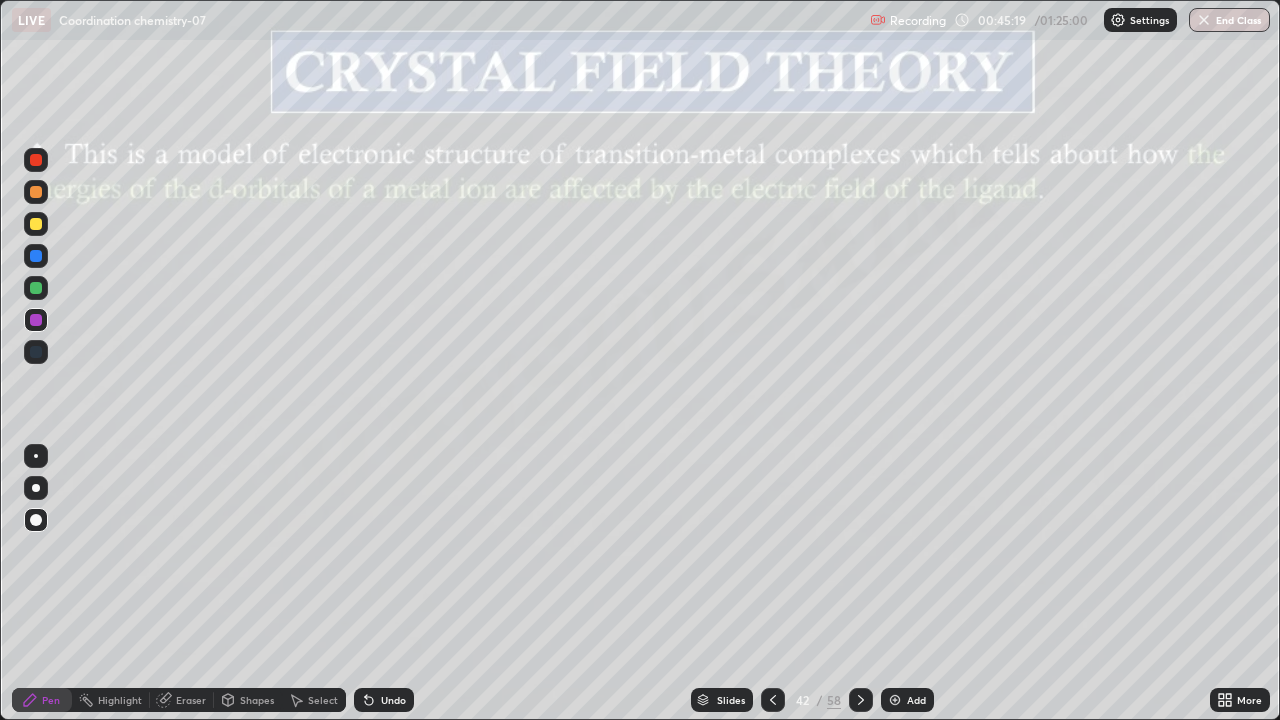 click at bounding box center [36, 224] 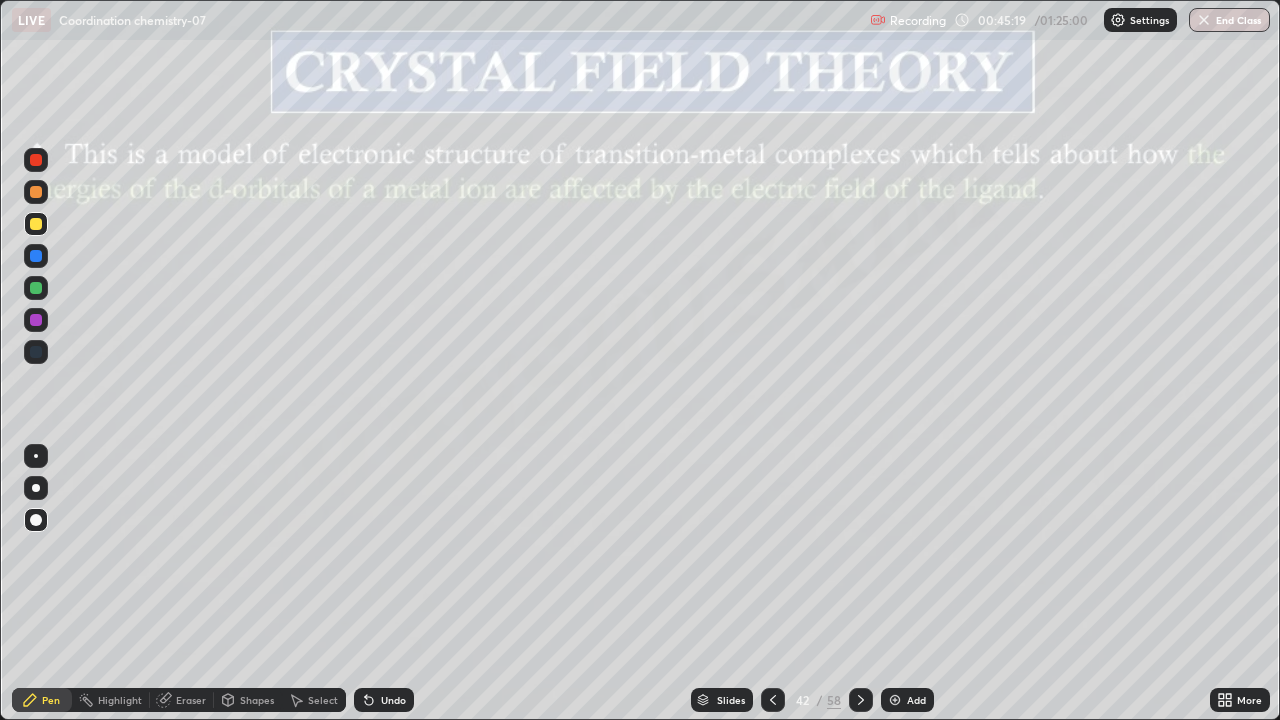click at bounding box center [36, 224] 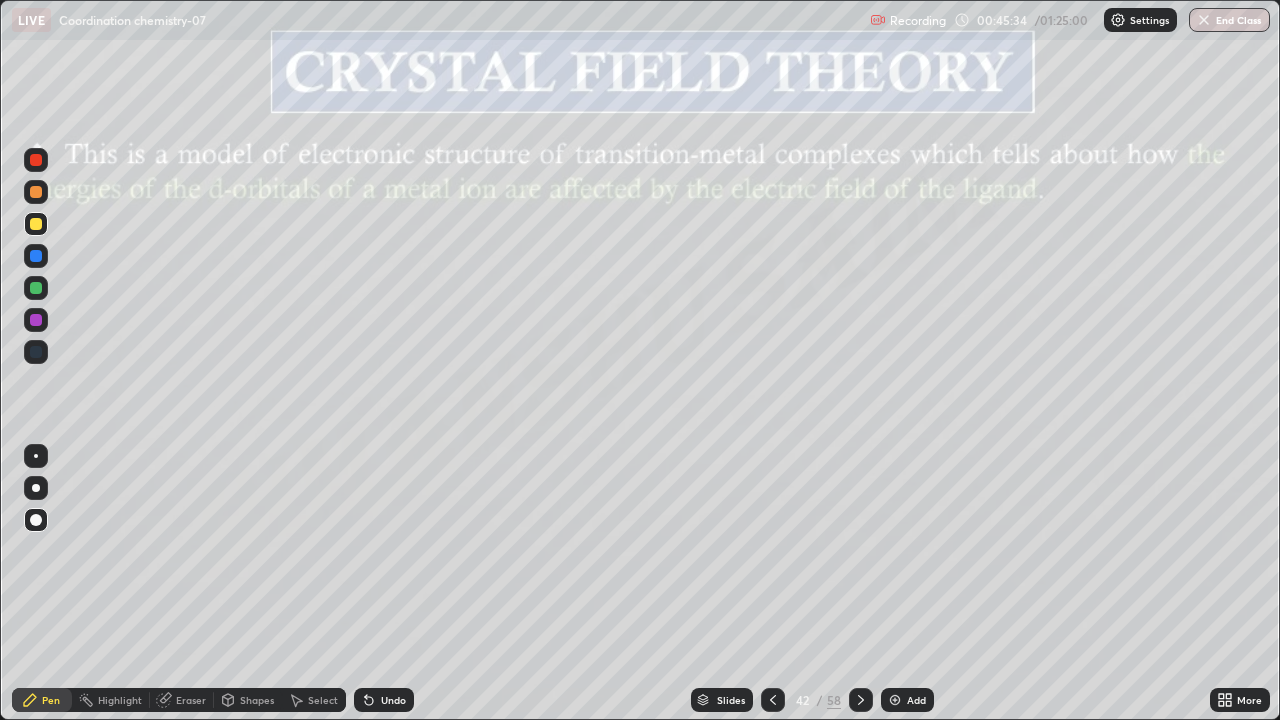 click at bounding box center [36, 320] 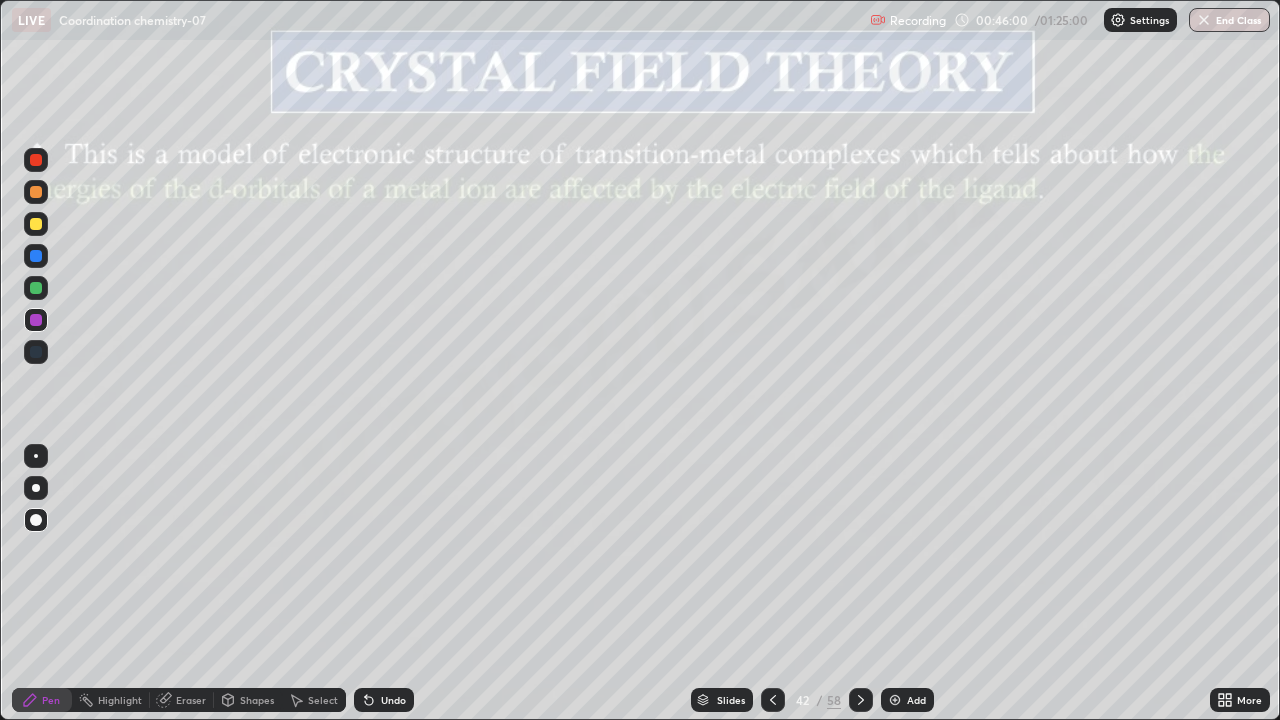 click at bounding box center [36, 288] 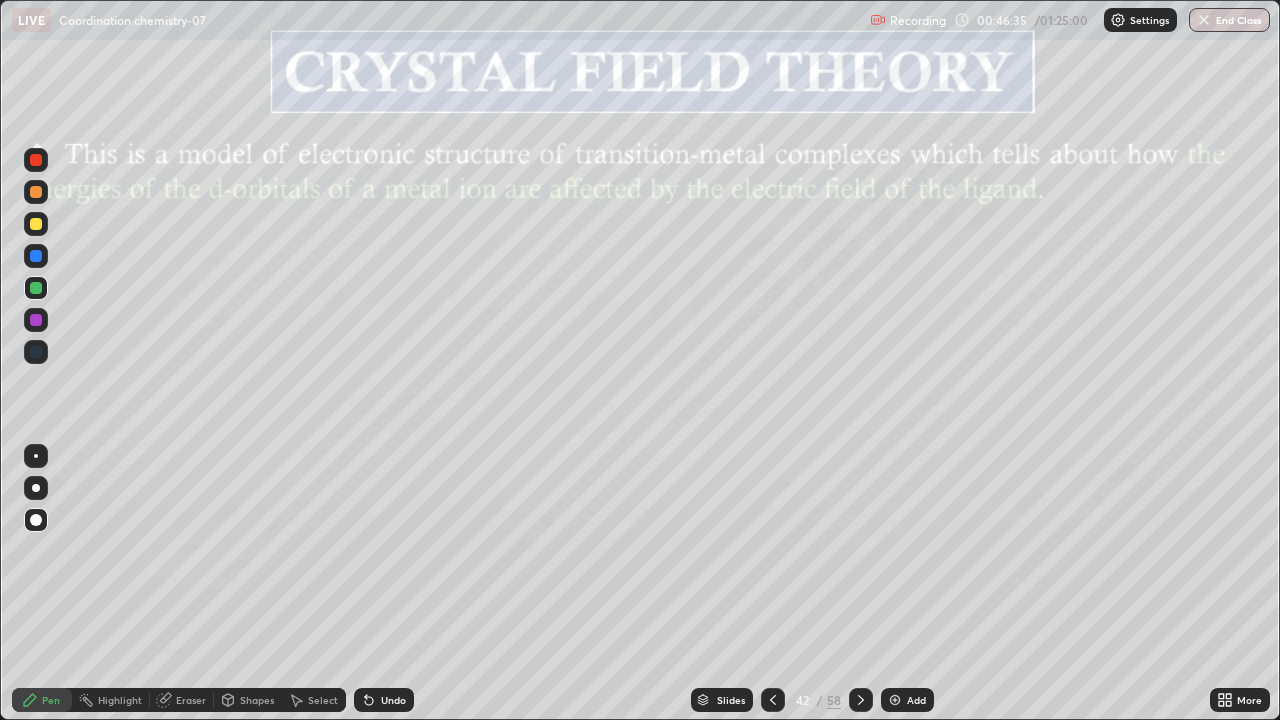 click on "Slides" at bounding box center (731, 700) 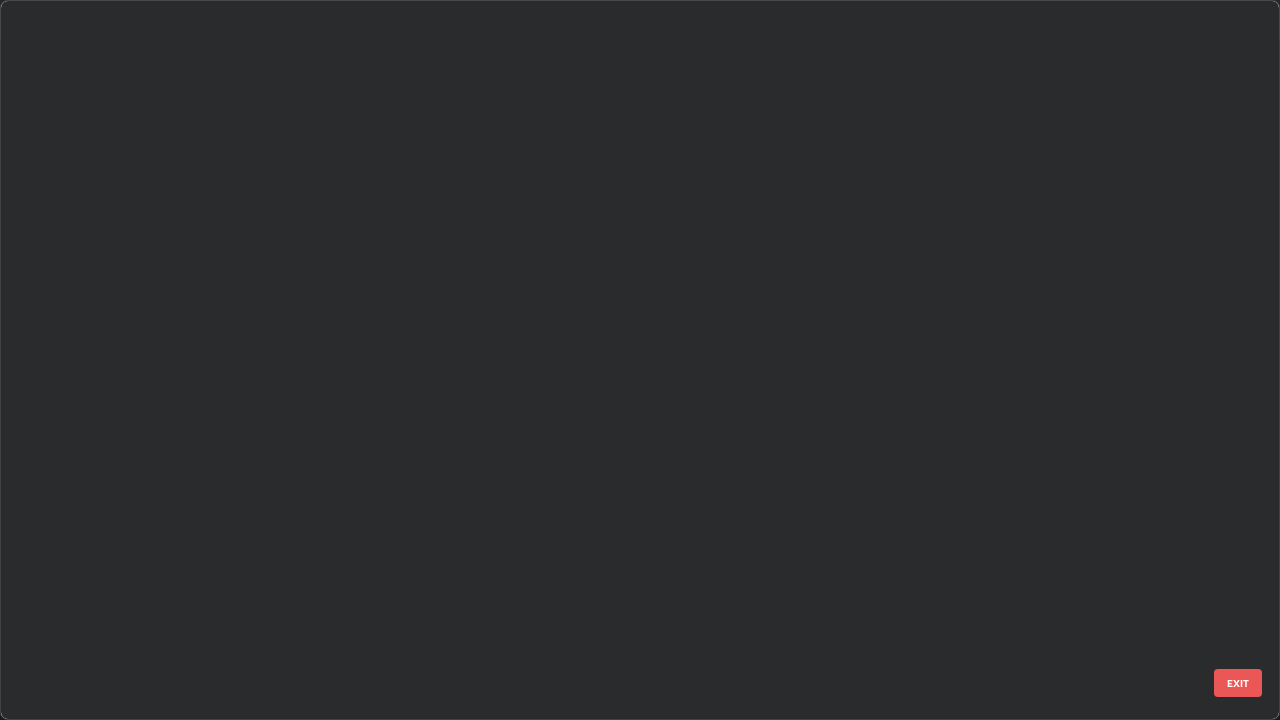 scroll, scrollTop: 2426, scrollLeft: 0, axis: vertical 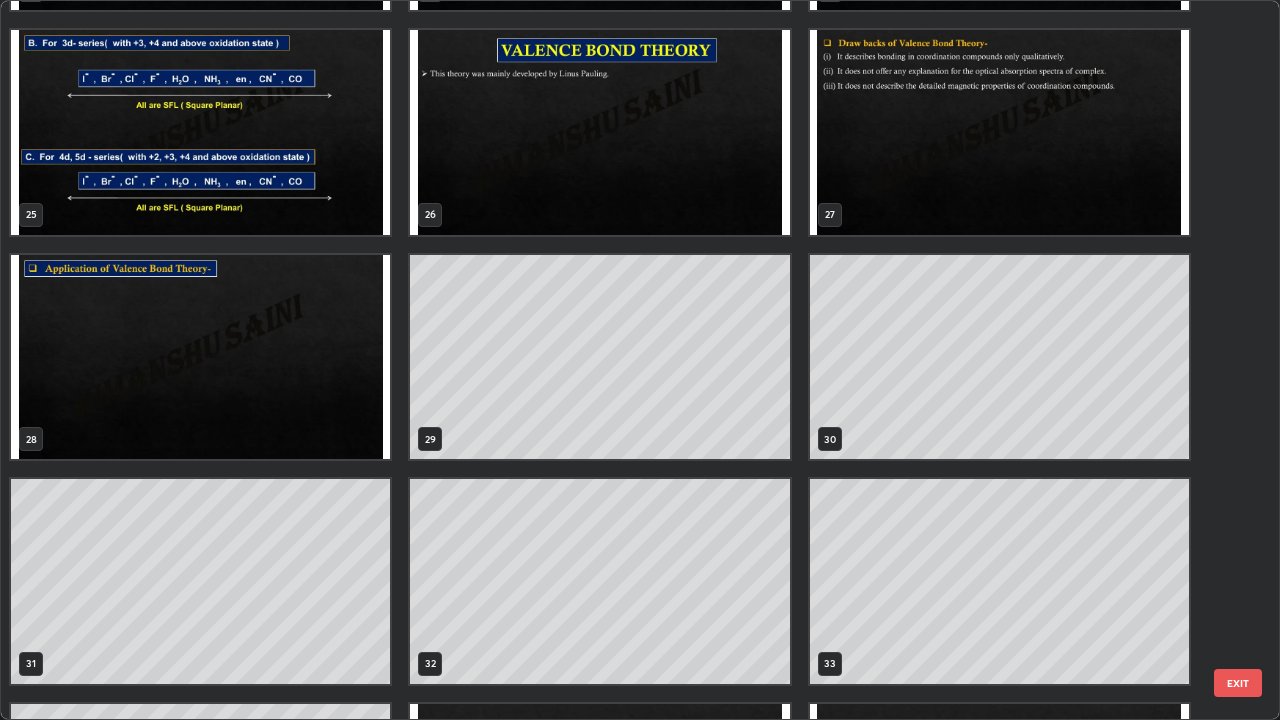 click at bounding box center (999, 132) 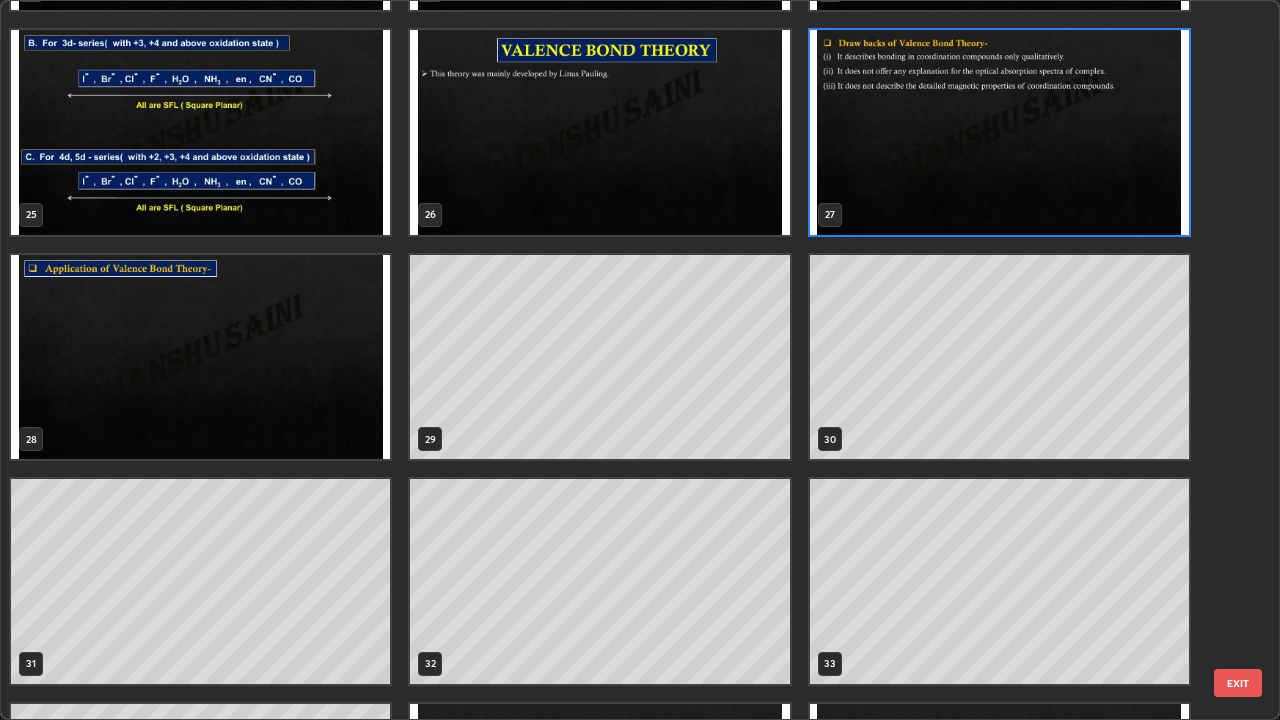 click at bounding box center (999, 132) 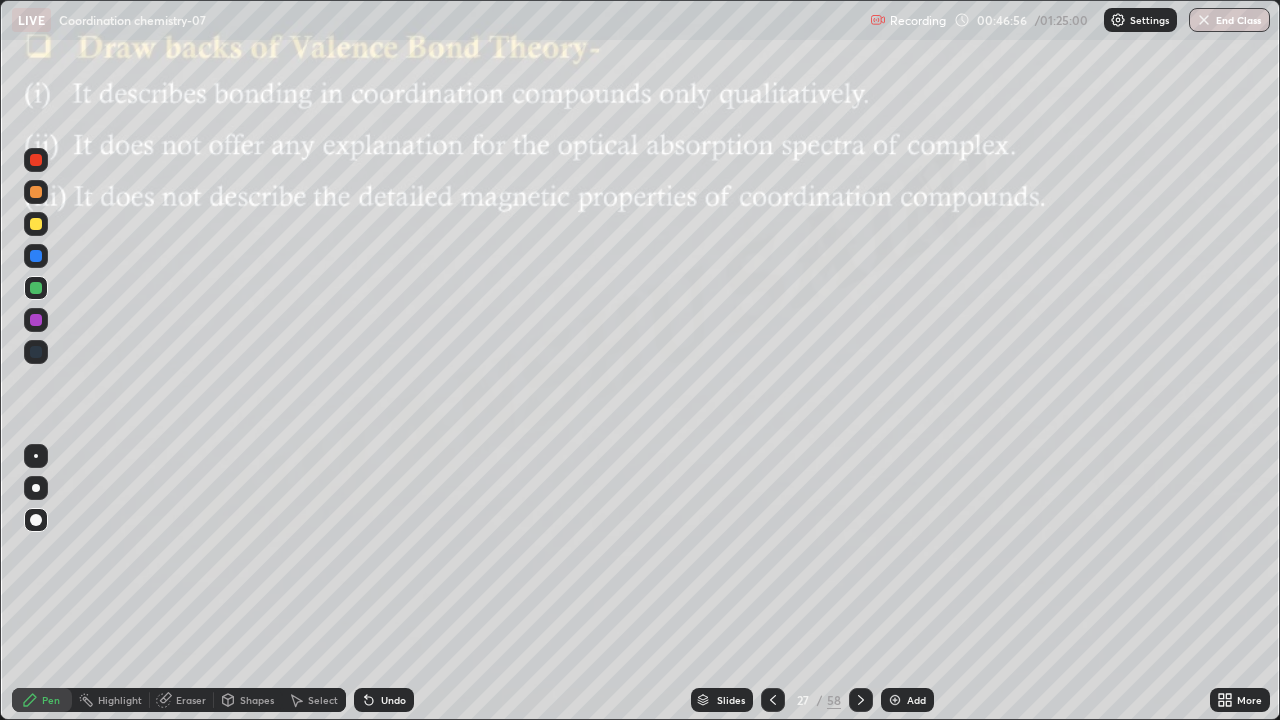 click on "Slides" at bounding box center (731, 700) 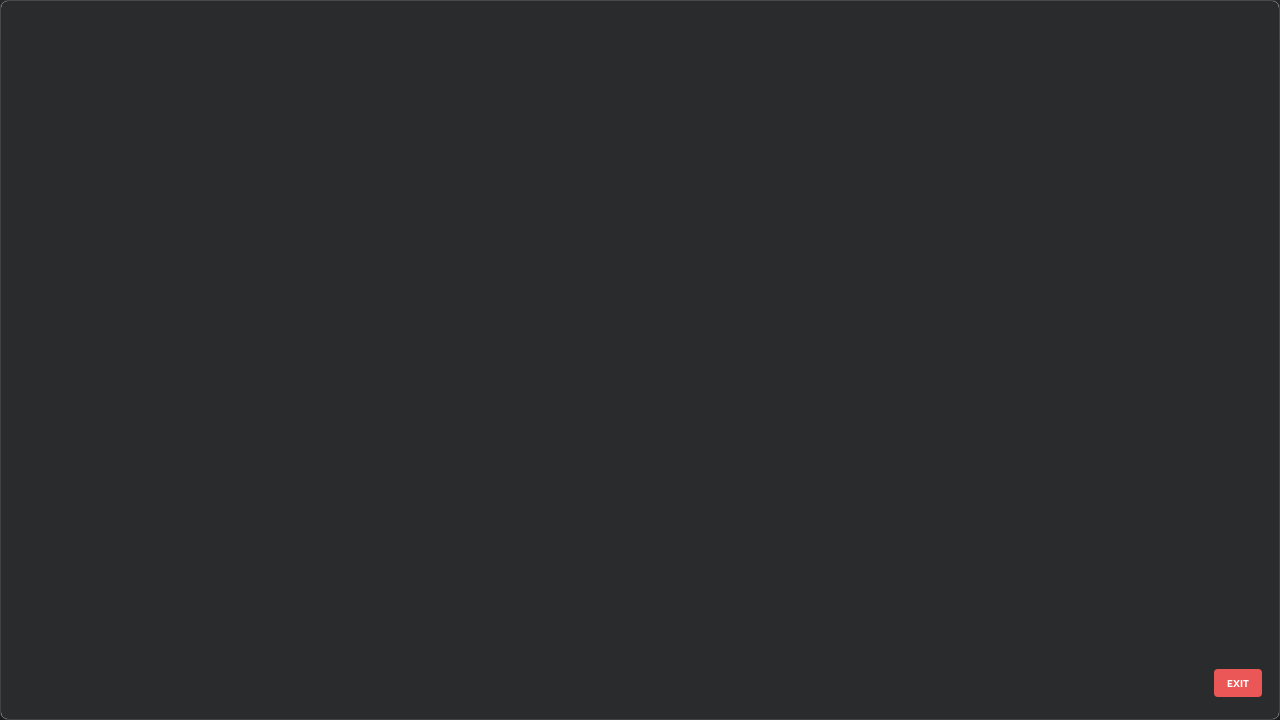 scroll, scrollTop: 1303, scrollLeft: 0, axis: vertical 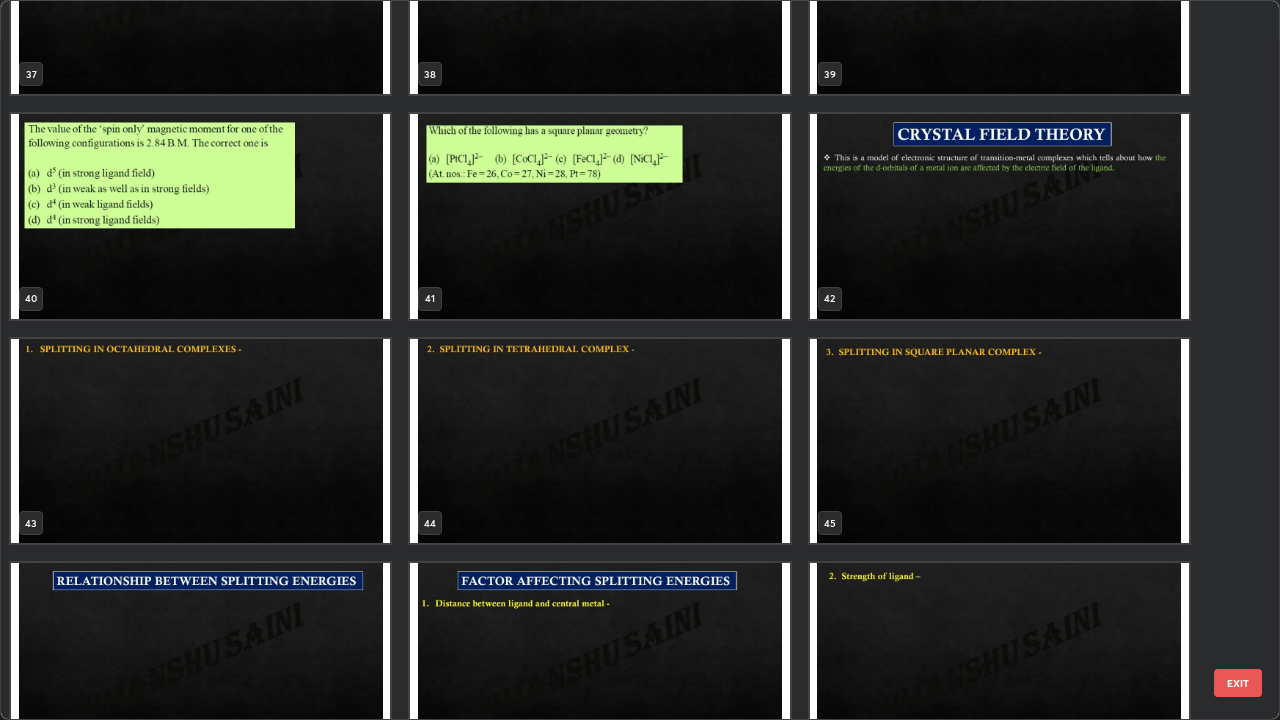 click at bounding box center [999, 216] 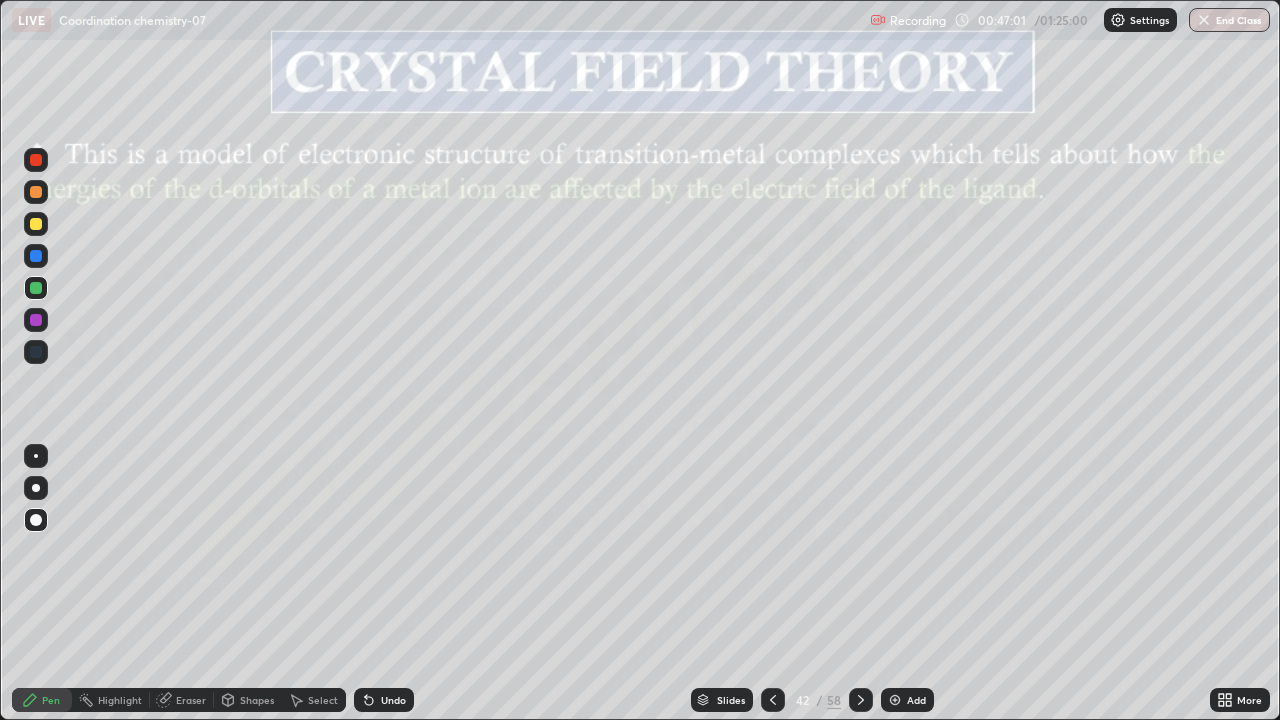 click at bounding box center (999, 216) 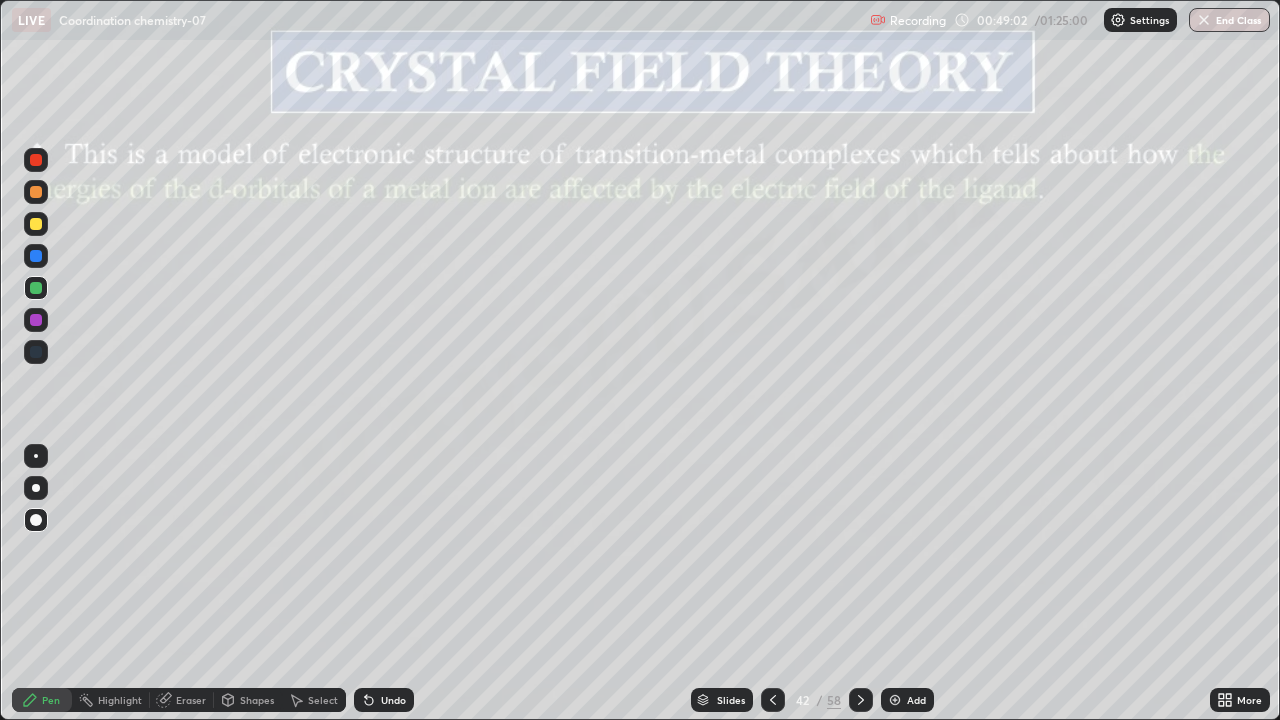 click on "Slides" at bounding box center (731, 700) 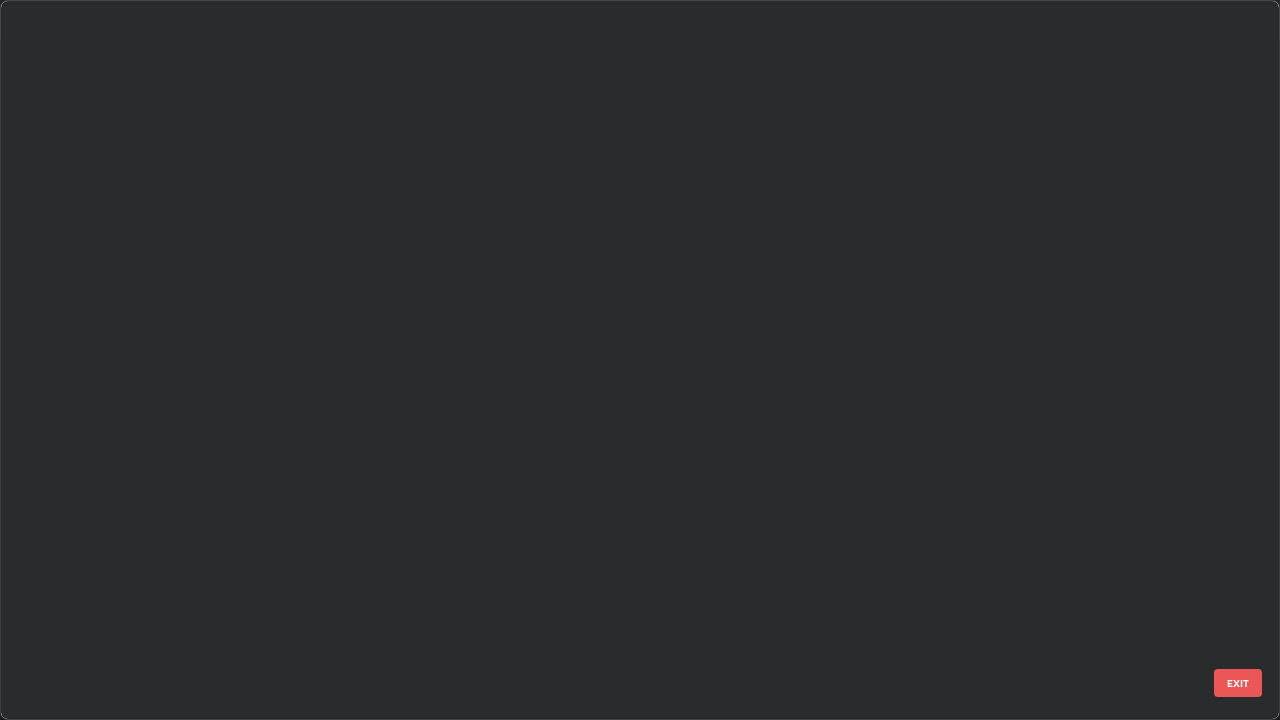 scroll, scrollTop: 2426, scrollLeft: 0, axis: vertical 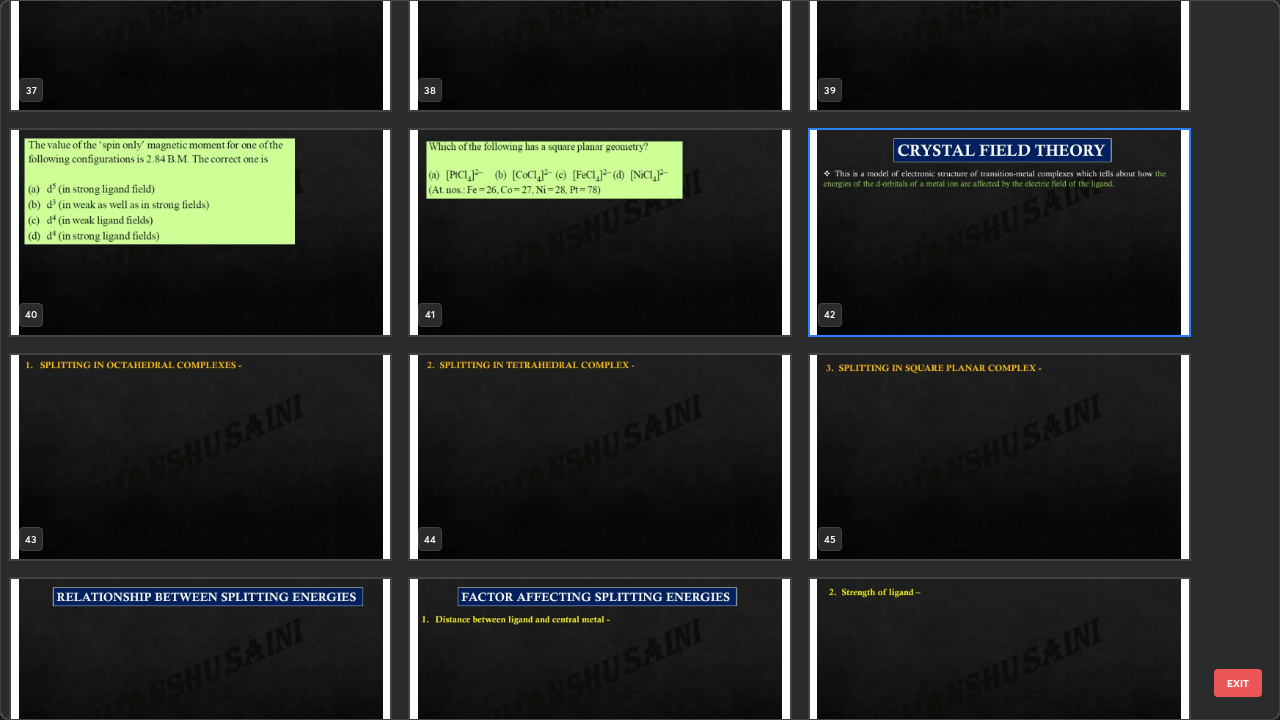click at bounding box center [200, 457] 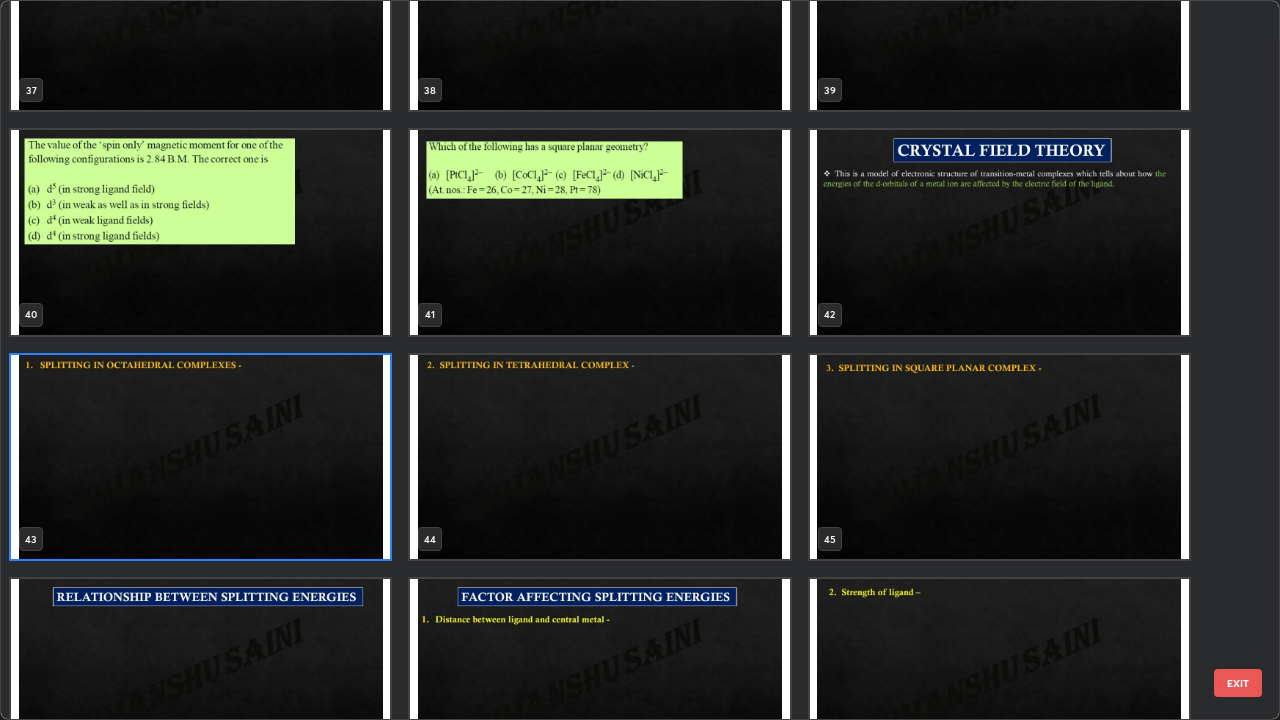 click at bounding box center [200, 457] 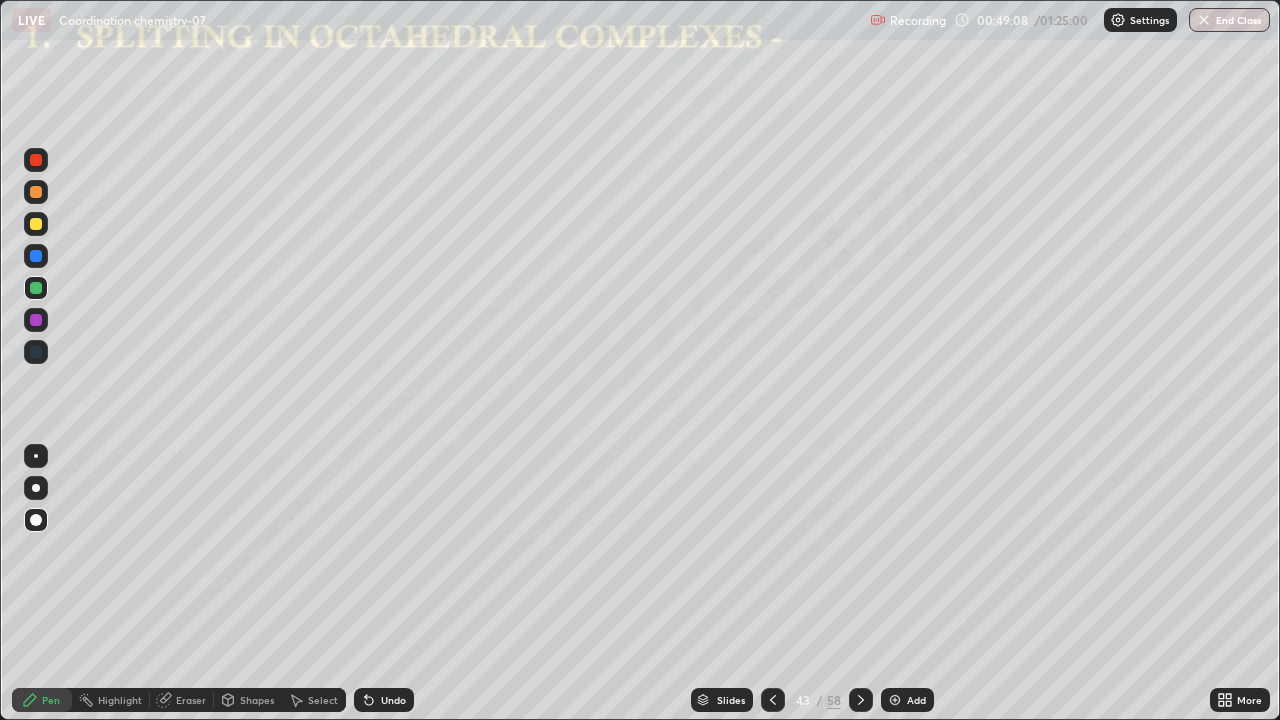 click 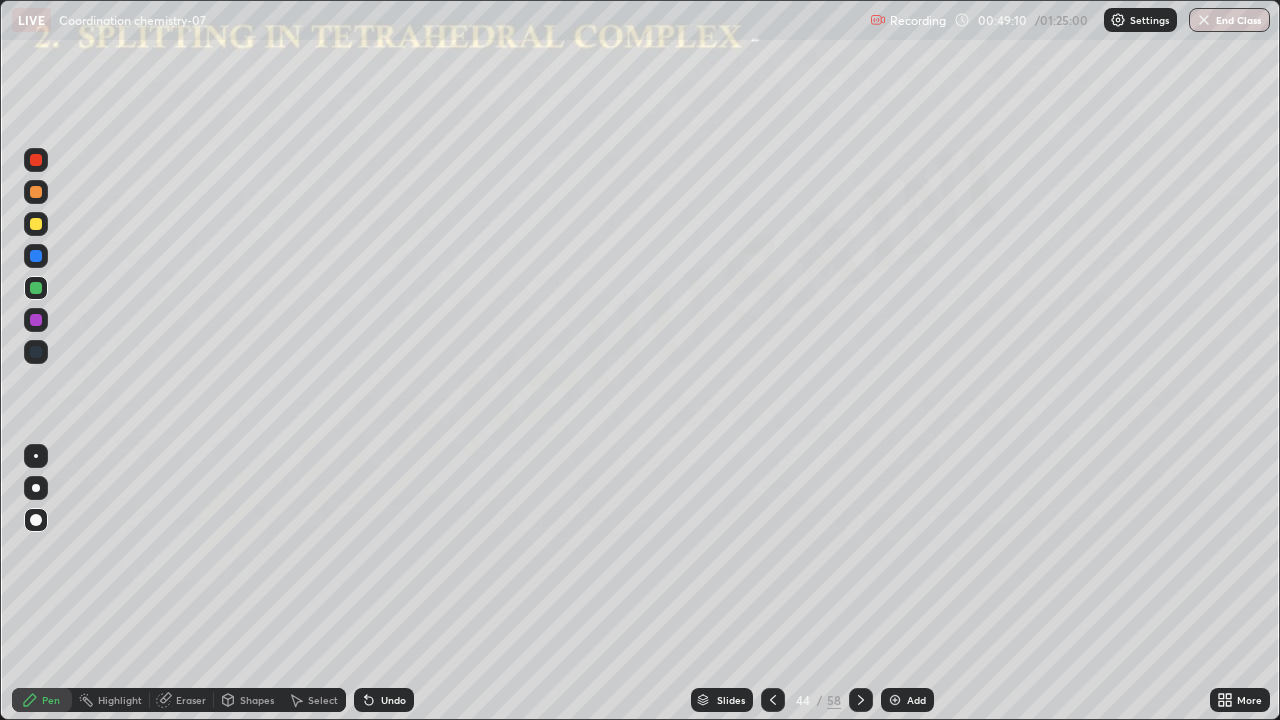 click 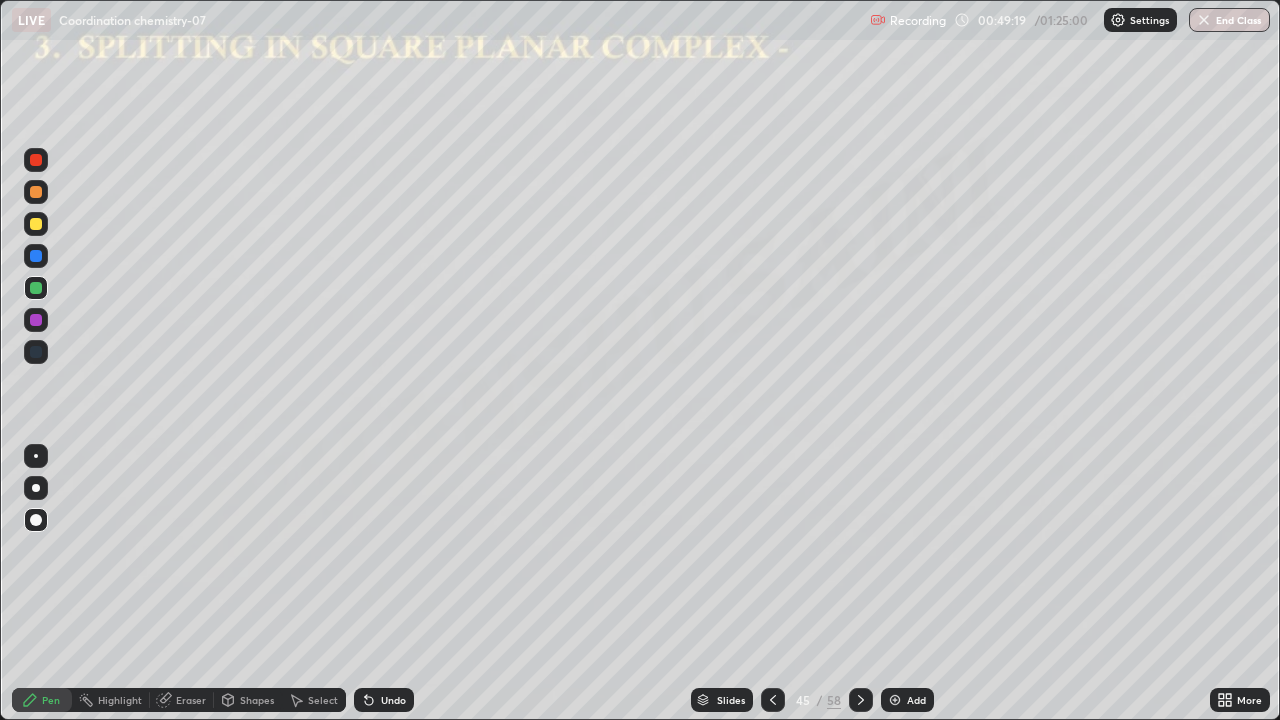 click on "Slides" at bounding box center (731, 700) 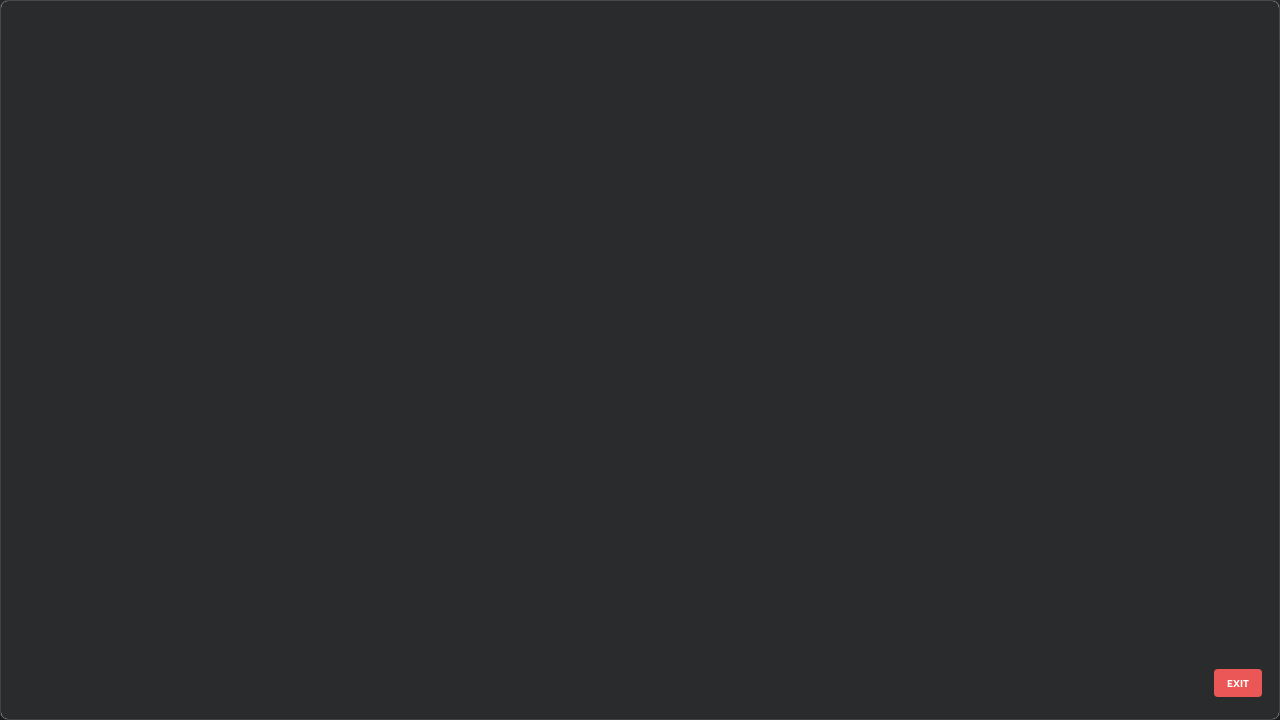scroll, scrollTop: 2651, scrollLeft: 0, axis: vertical 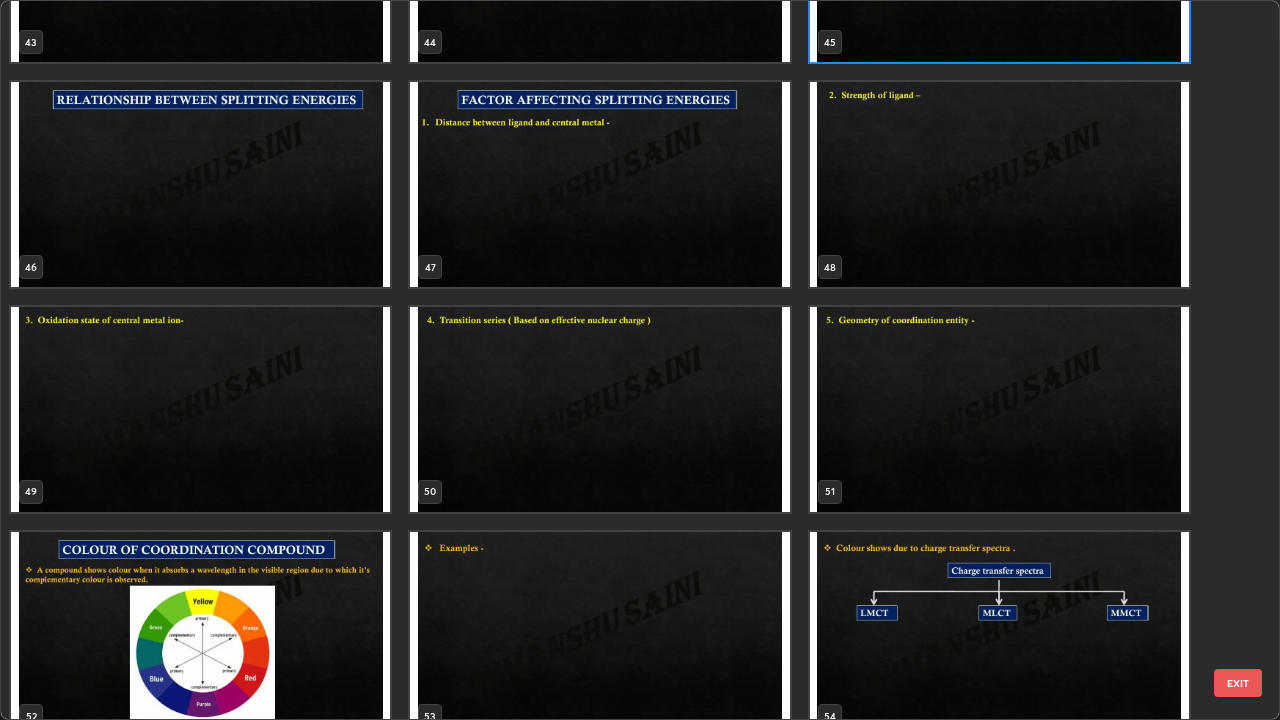click at bounding box center [599, 184] 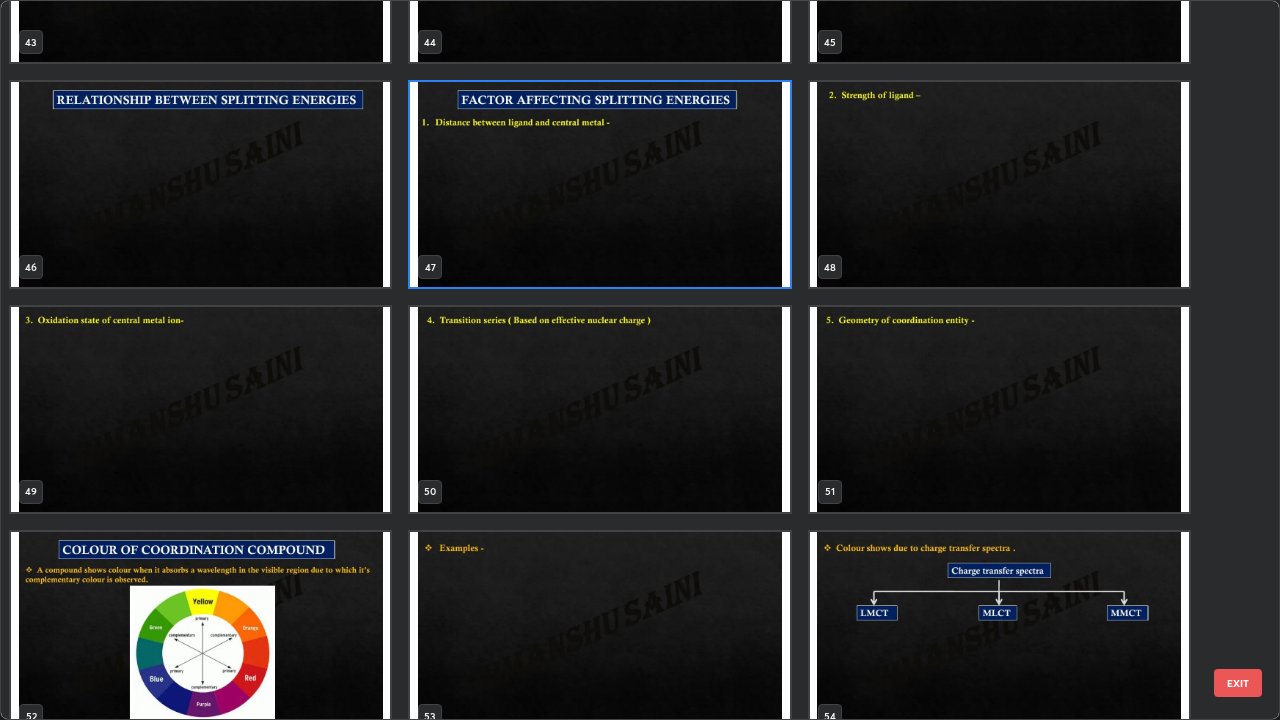 click at bounding box center (599, 184) 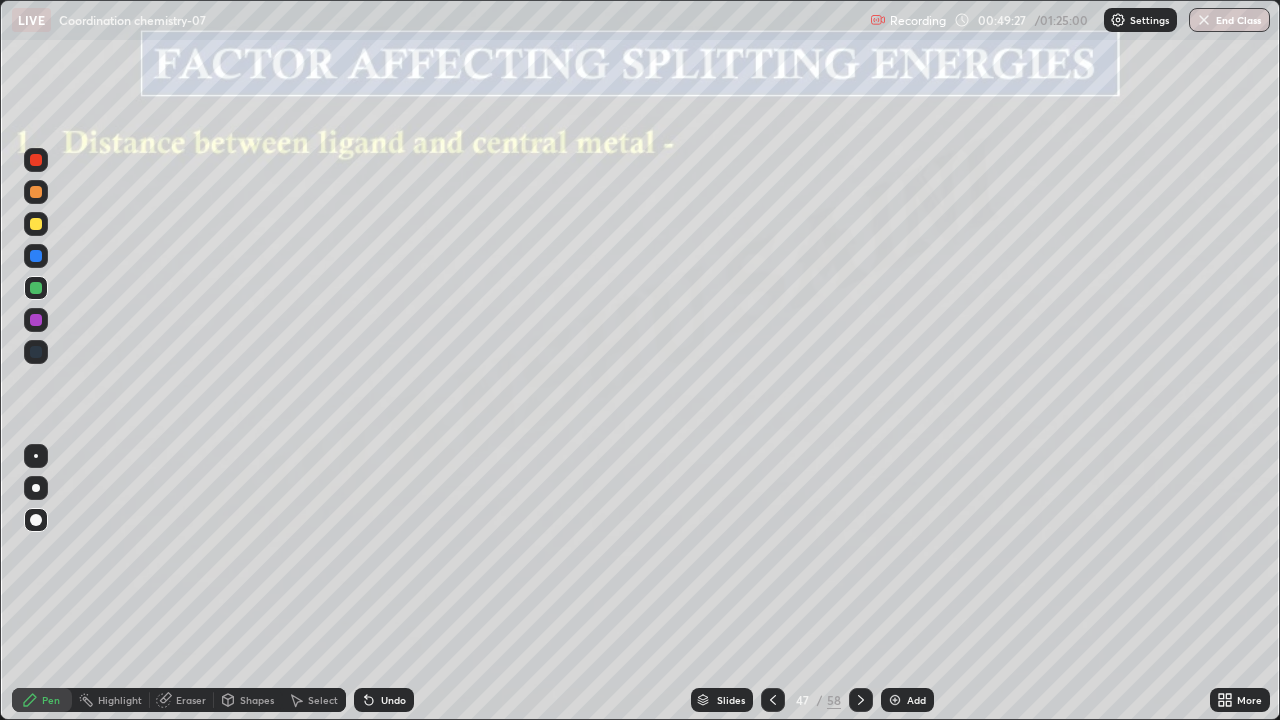 click on "Pen" at bounding box center [51, 700] 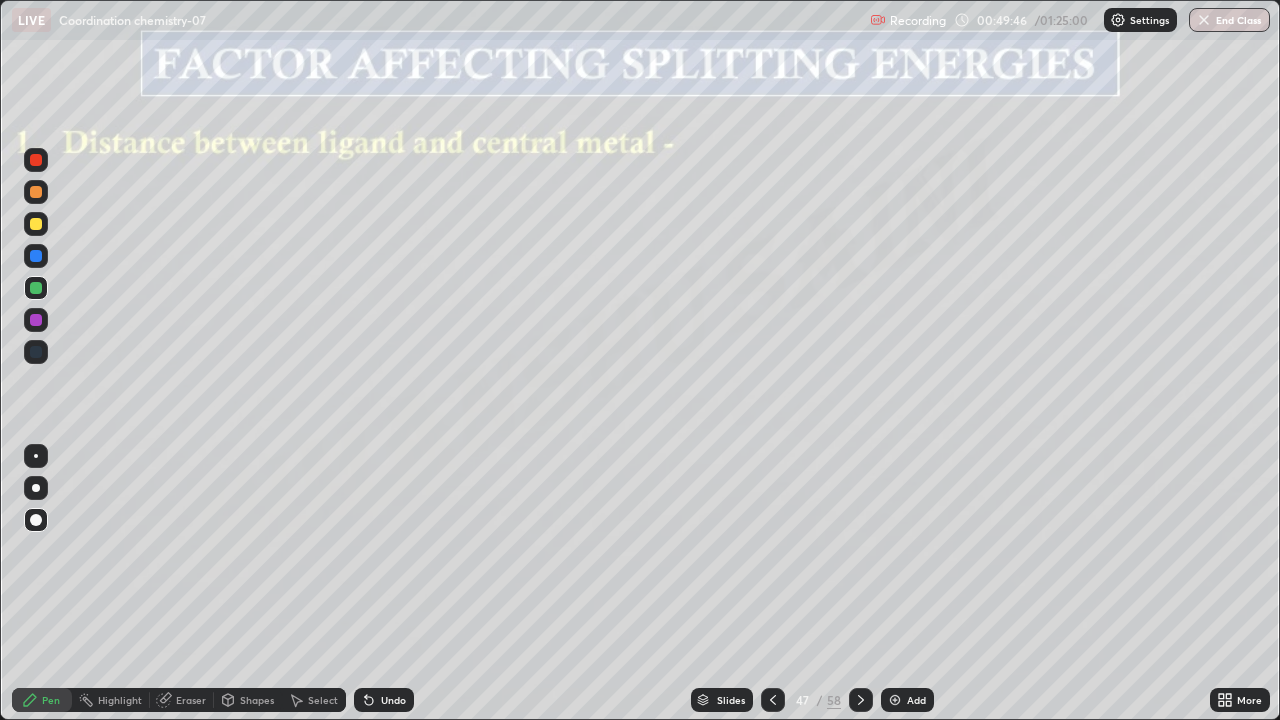 click on "Slides" at bounding box center (731, 700) 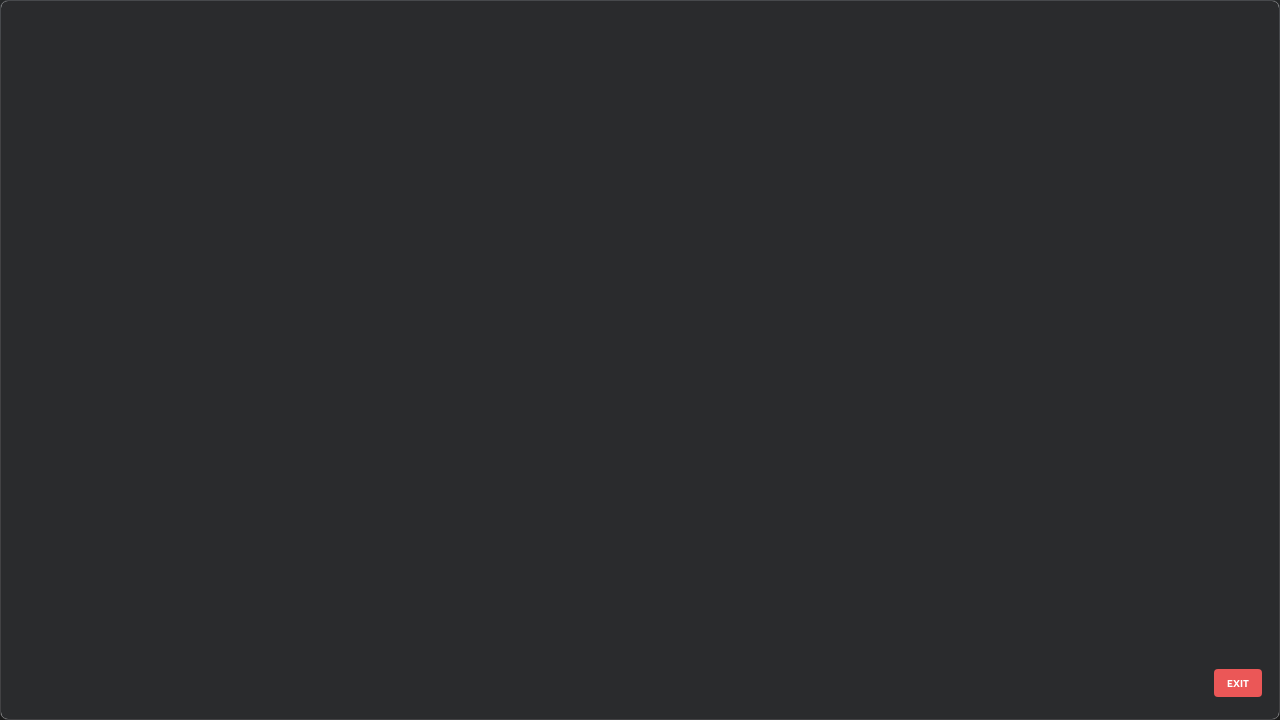 scroll, scrollTop: 2876, scrollLeft: 0, axis: vertical 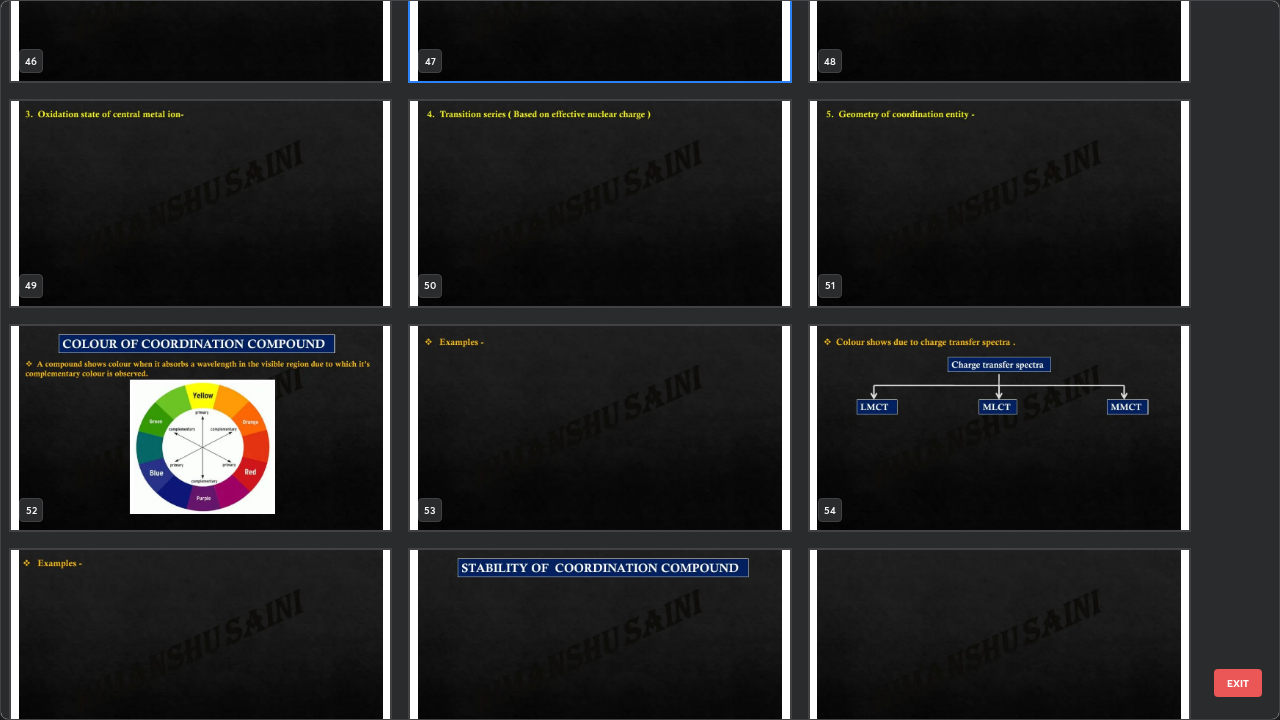 click at bounding box center (200, 428) 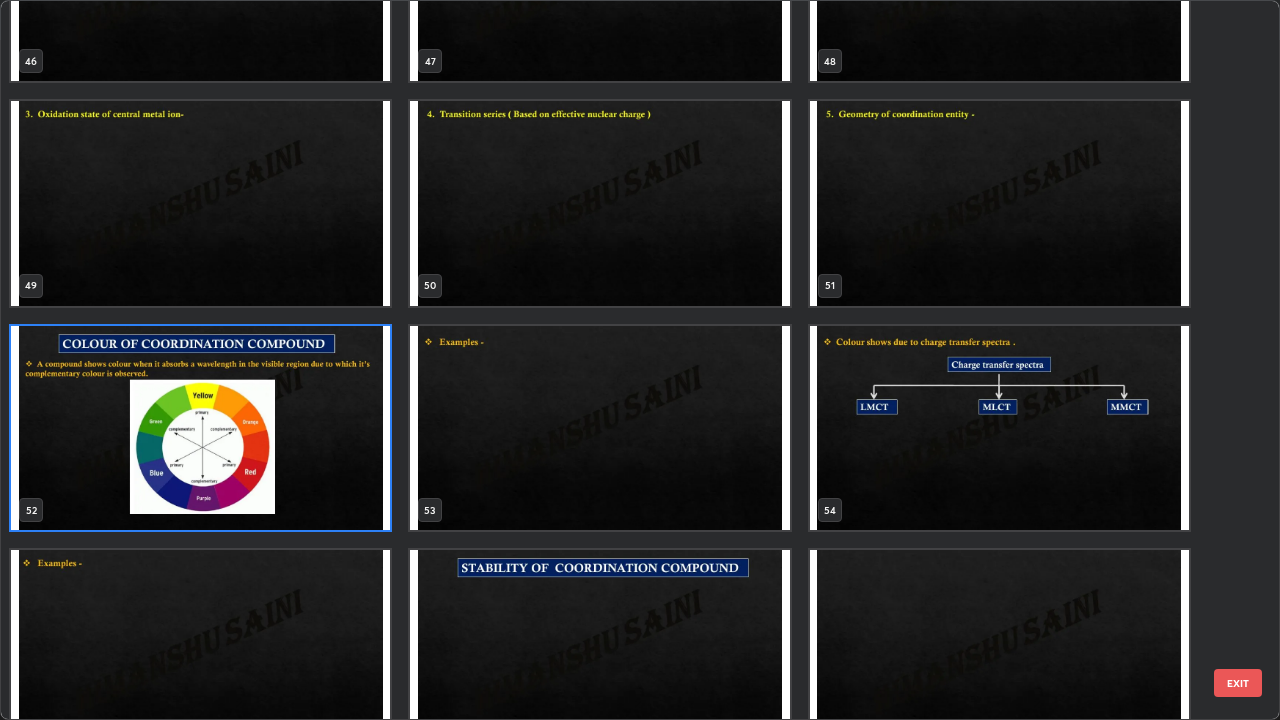 click at bounding box center (200, 428) 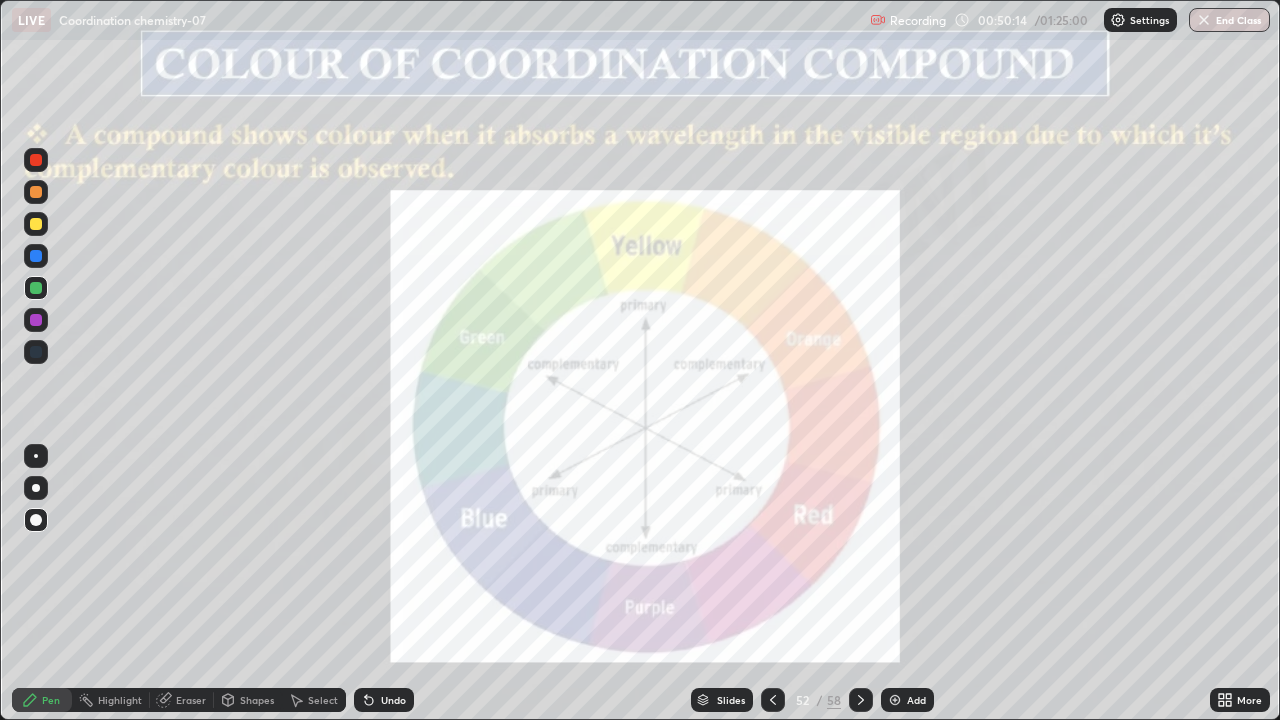click on "Slides" at bounding box center [722, 700] 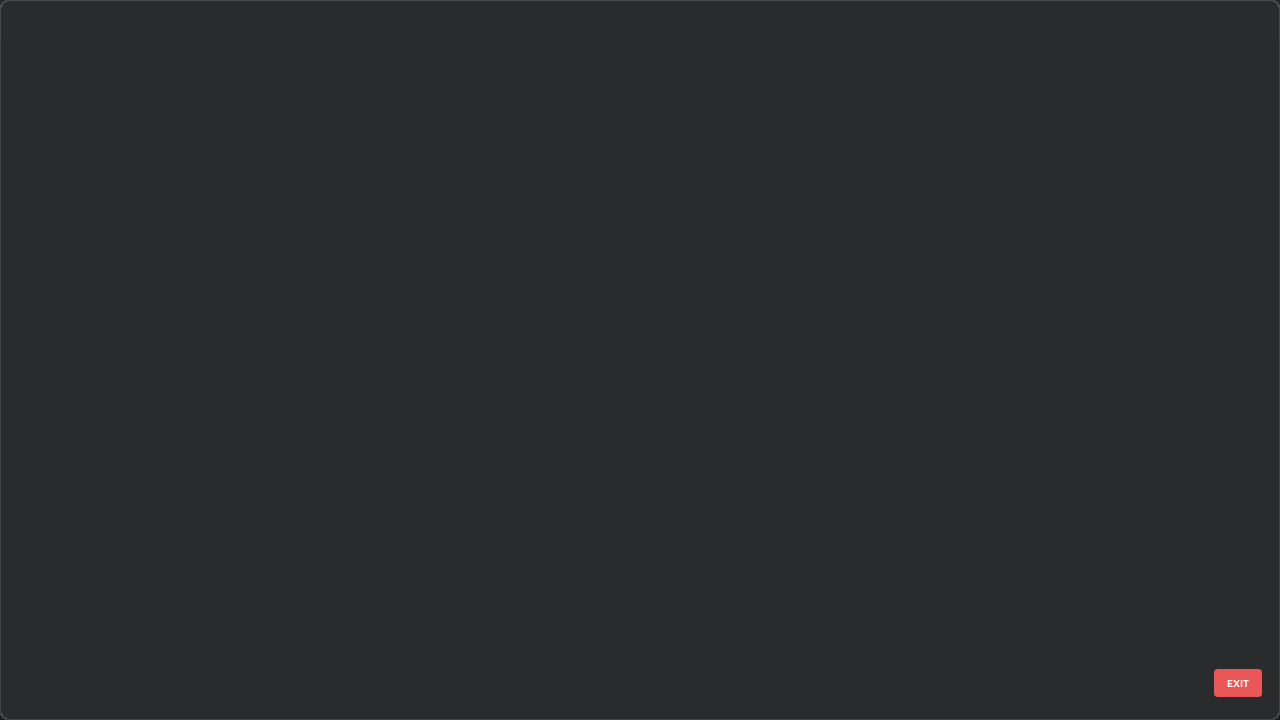 scroll, scrollTop: 3325, scrollLeft: 0, axis: vertical 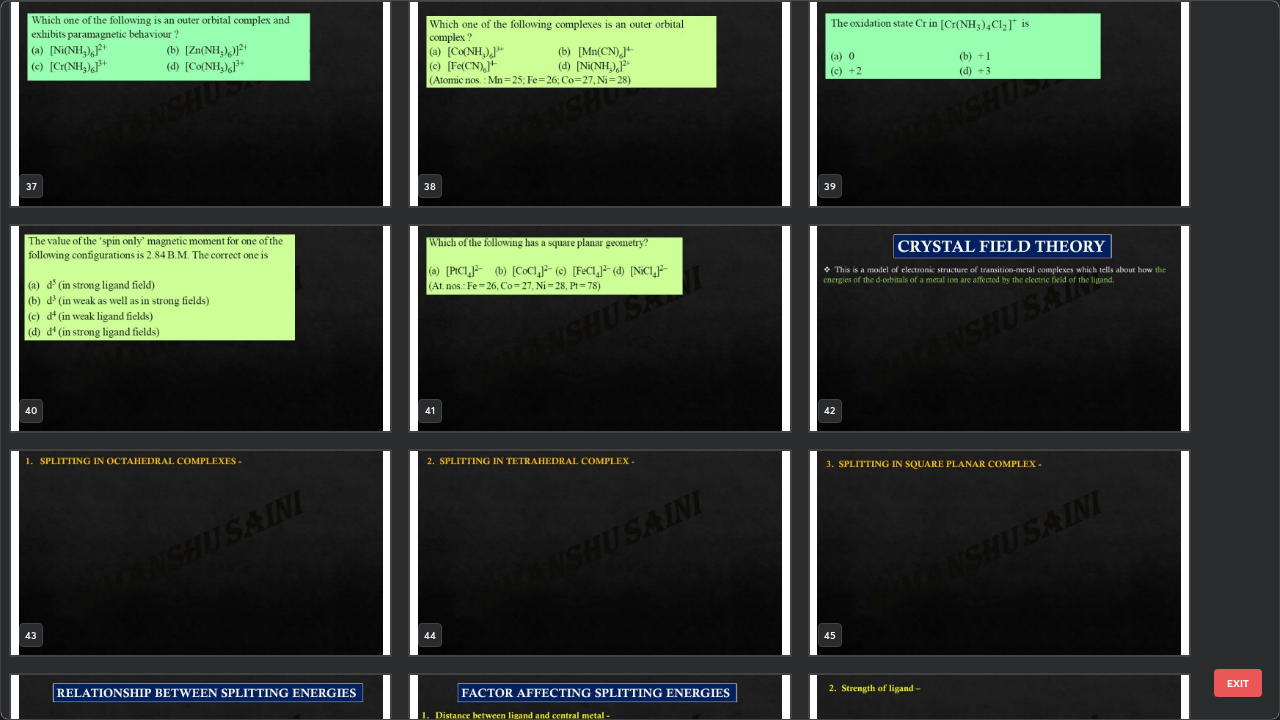 click at bounding box center [999, 328] 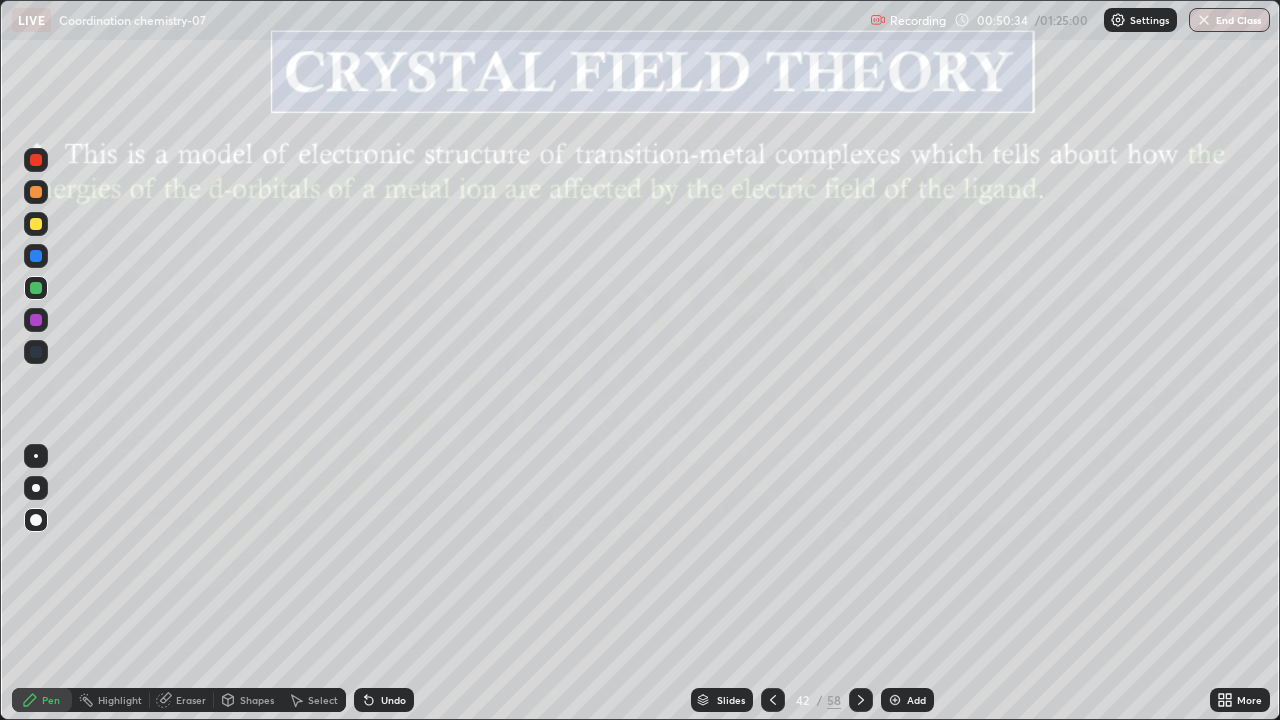 click at bounding box center (999, 328) 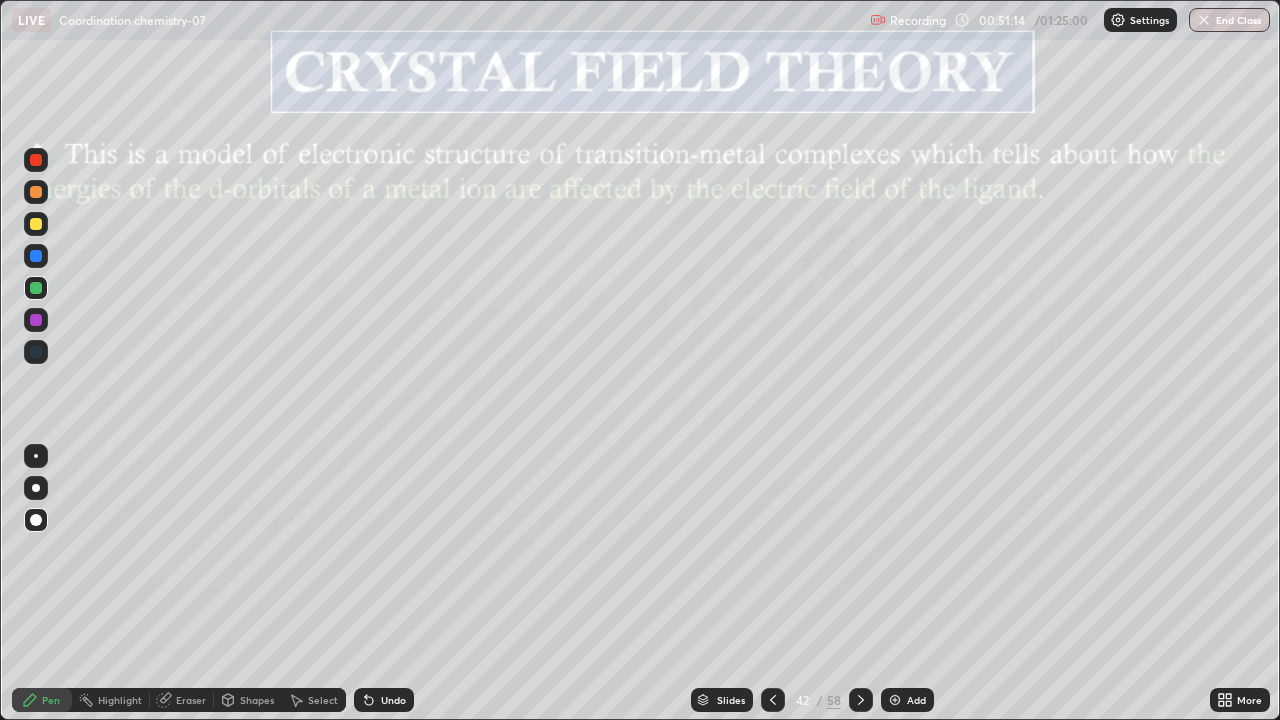 click 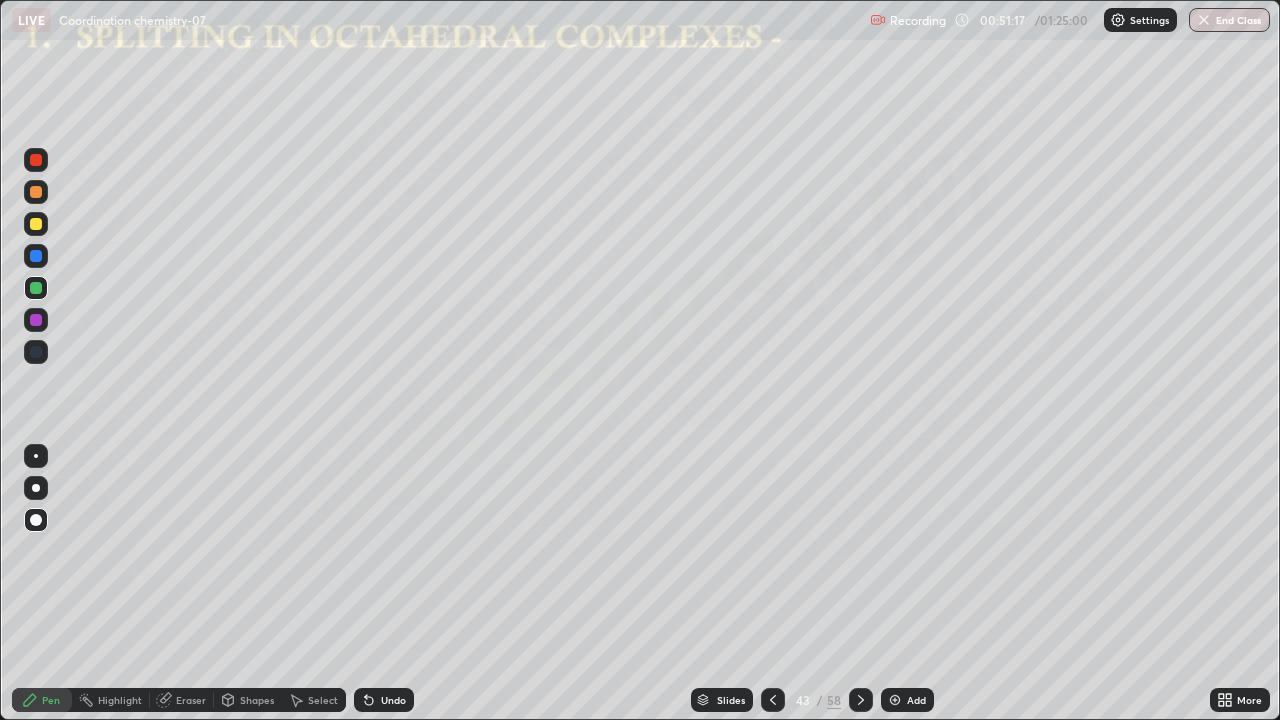 click 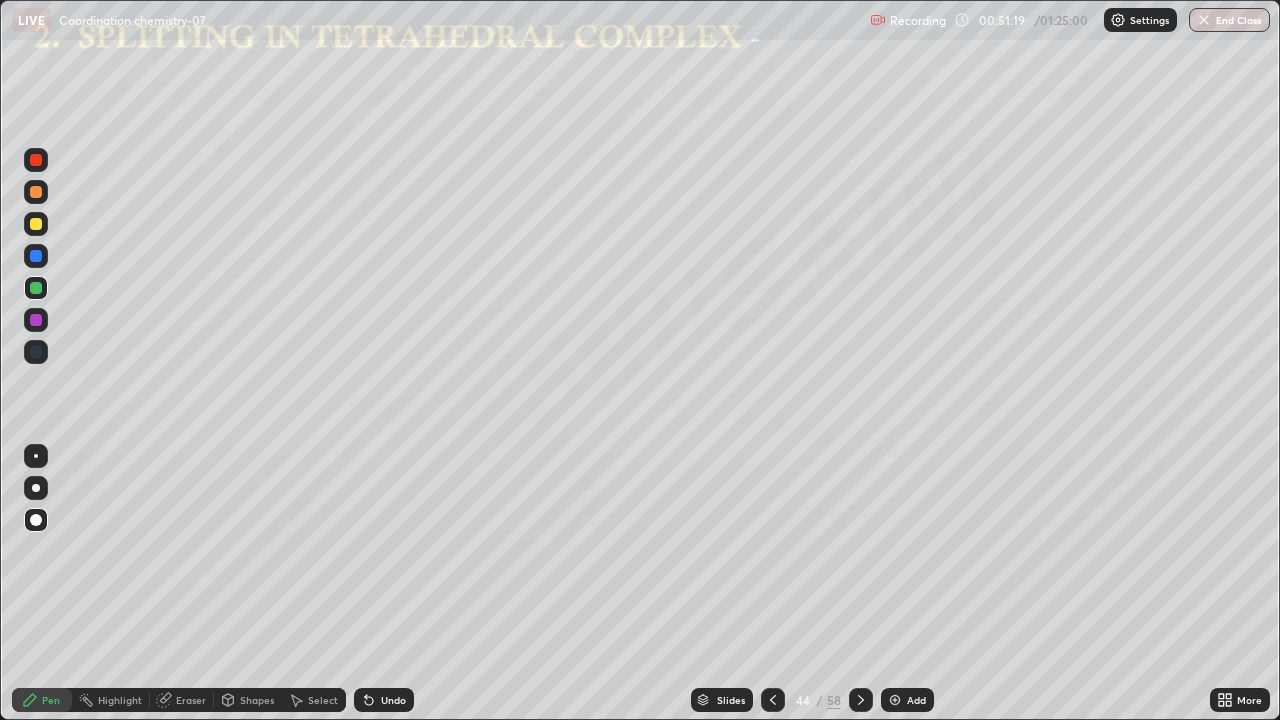 click 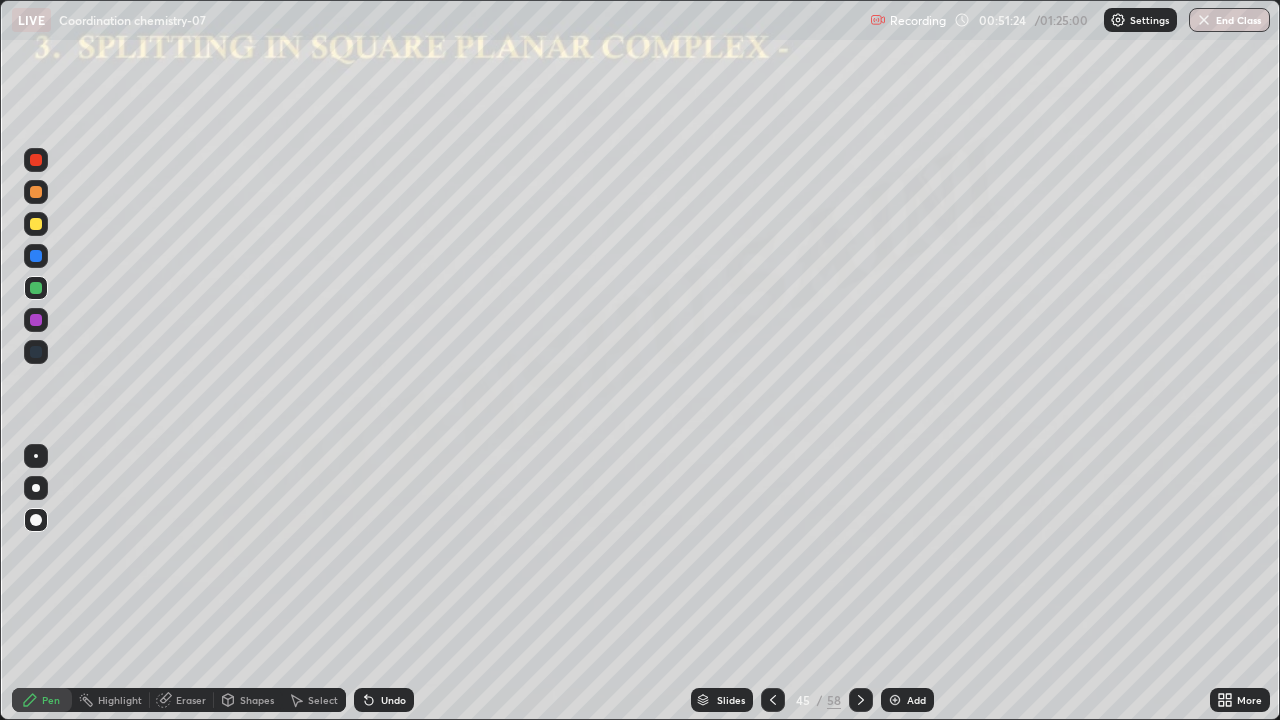 click on "Slides" at bounding box center (731, 700) 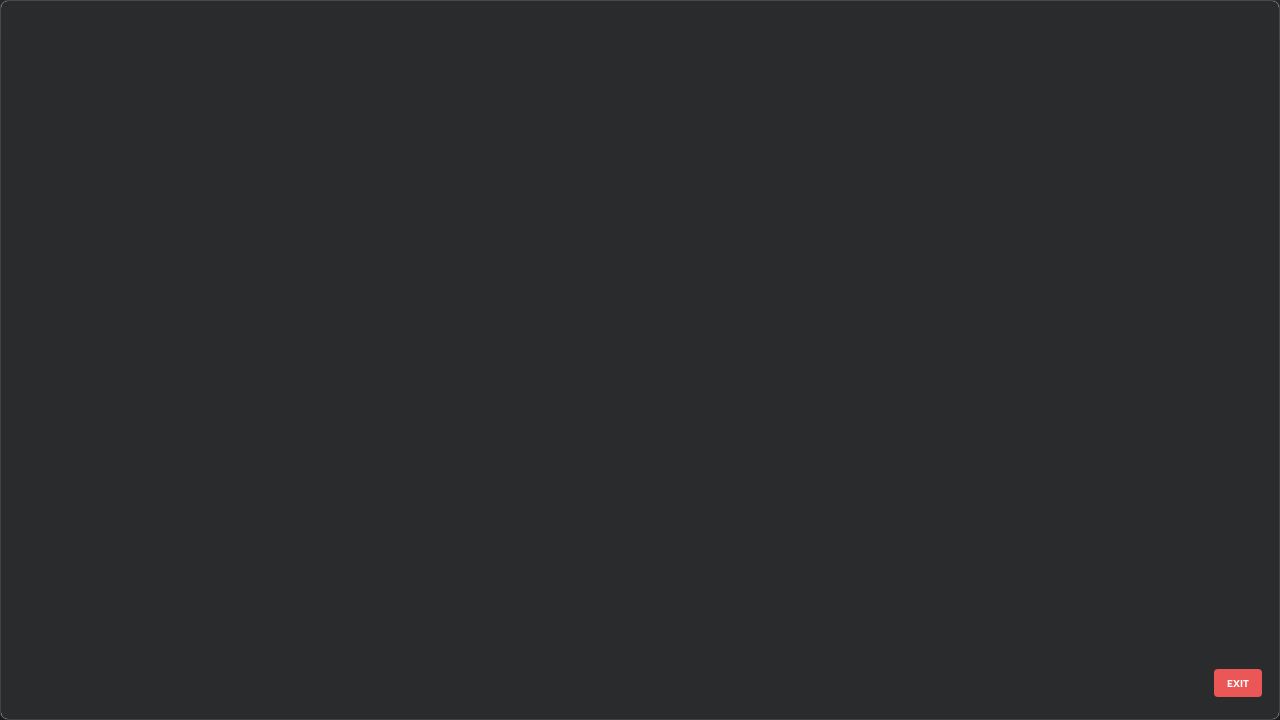 scroll, scrollTop: 2651, scrollLeft: 0, axis: vertical 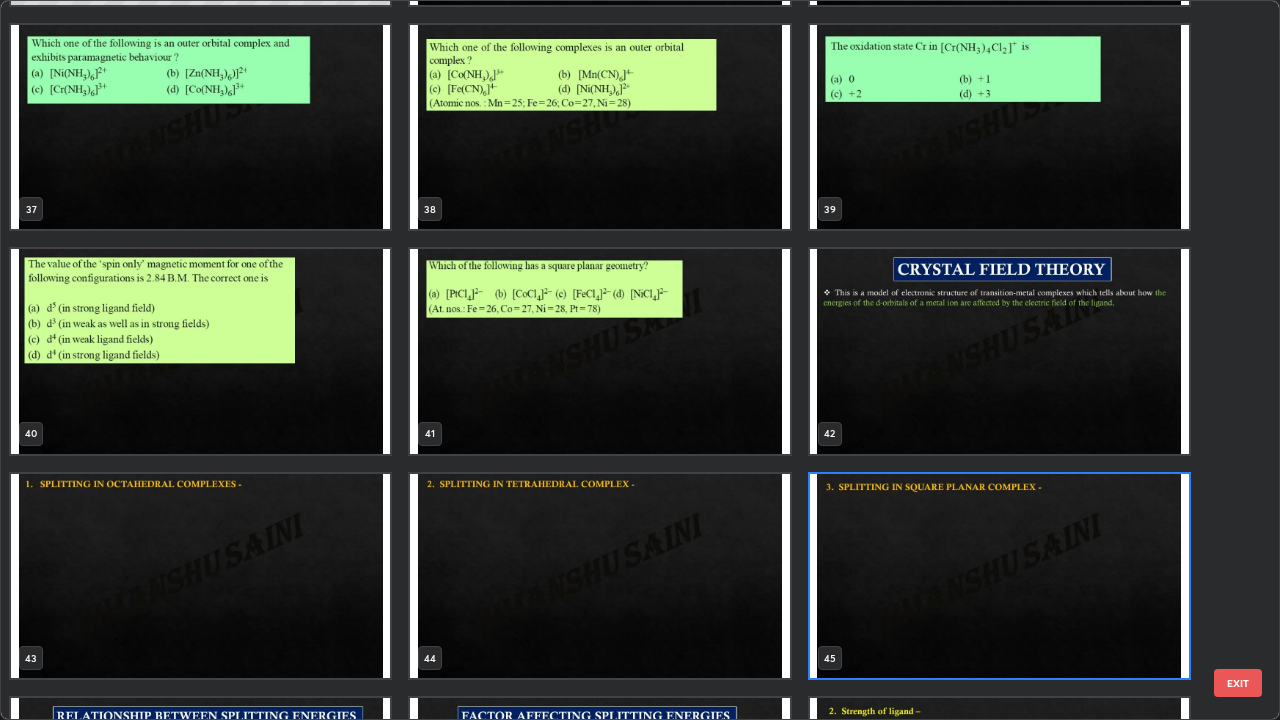 click at bounding box center (999, 351) 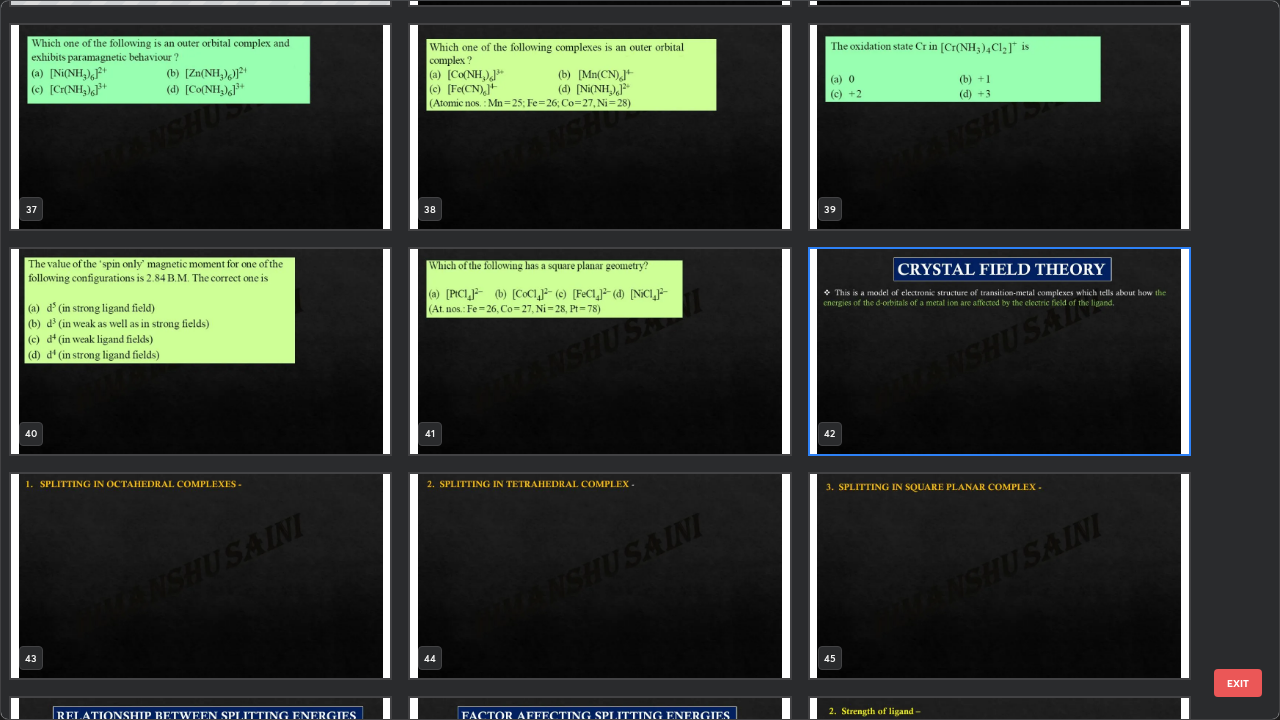click at bounding box center [999, 351] 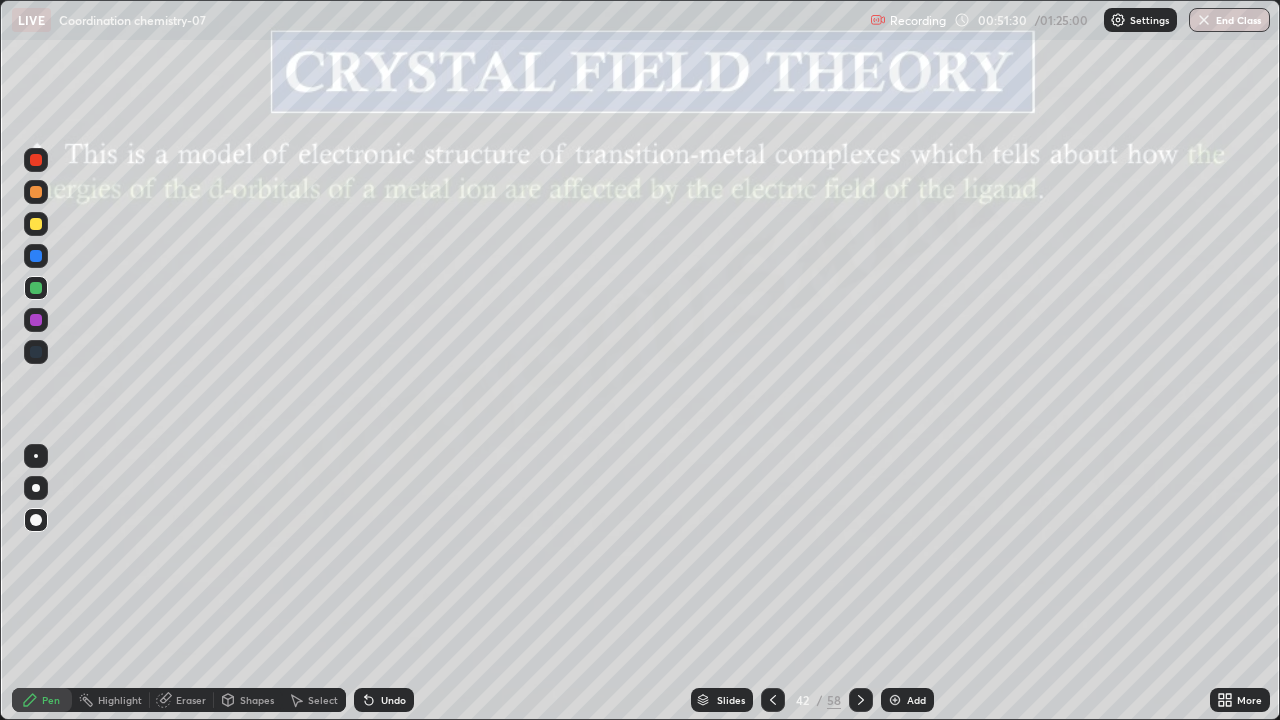 click at bounding box center (999, 351) 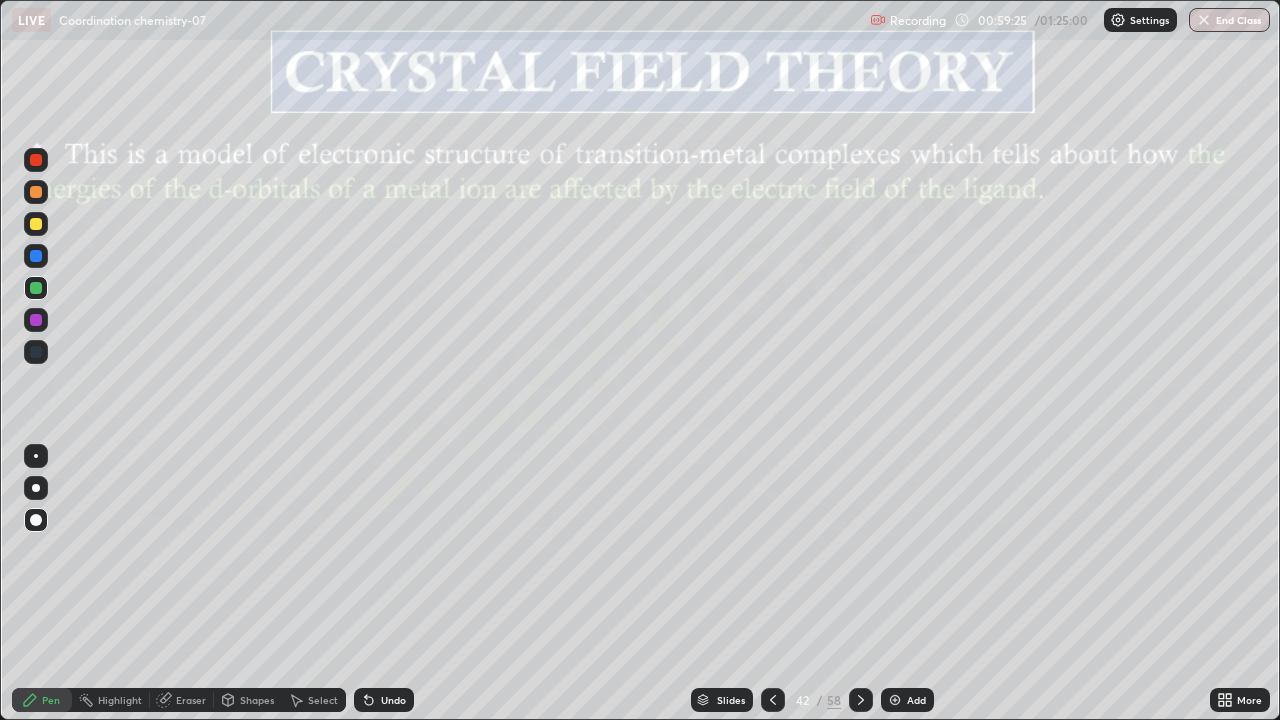 click at bounding box center (861, 700) 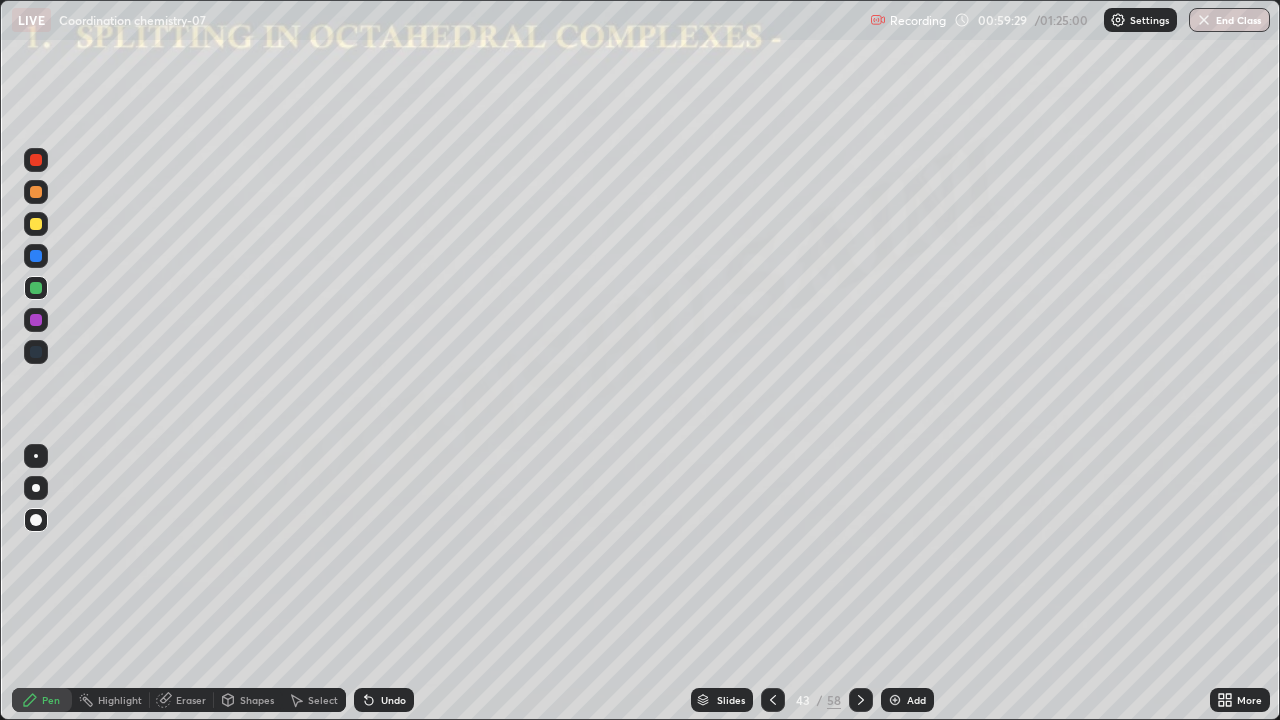 click on "Shapes" at bounding box center [257, 700] 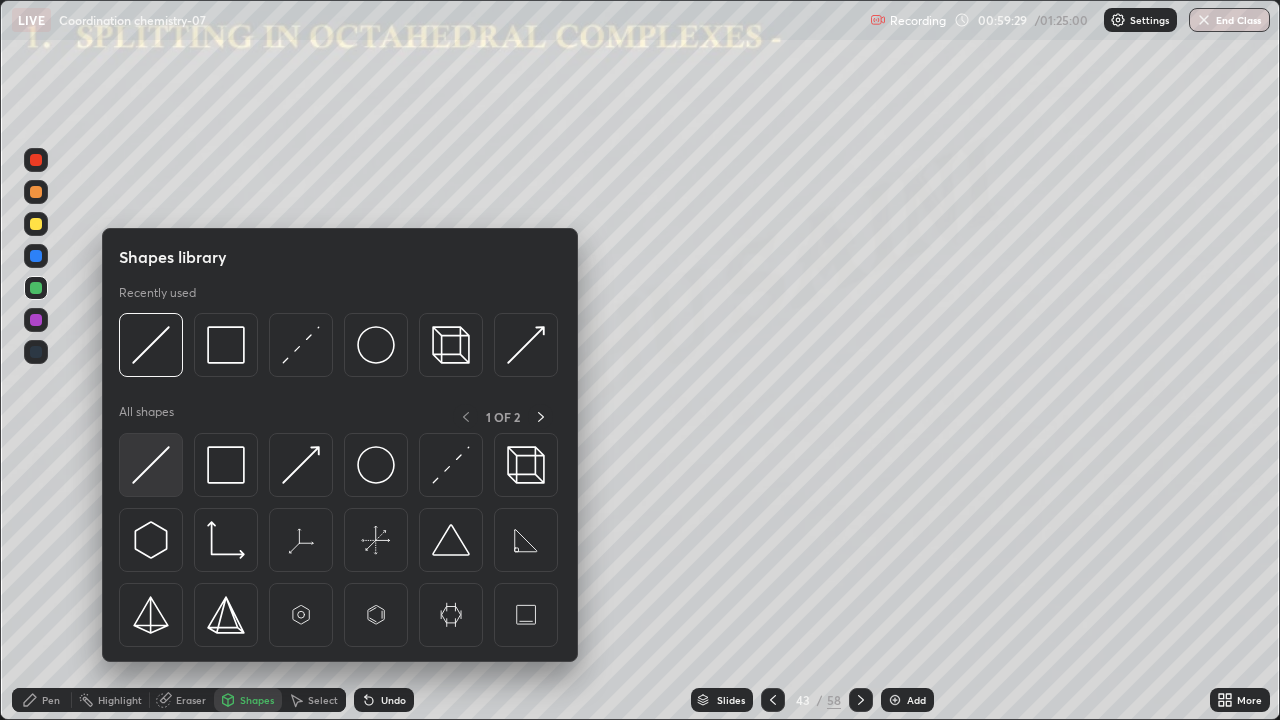 click at bounding box center [151, 465] 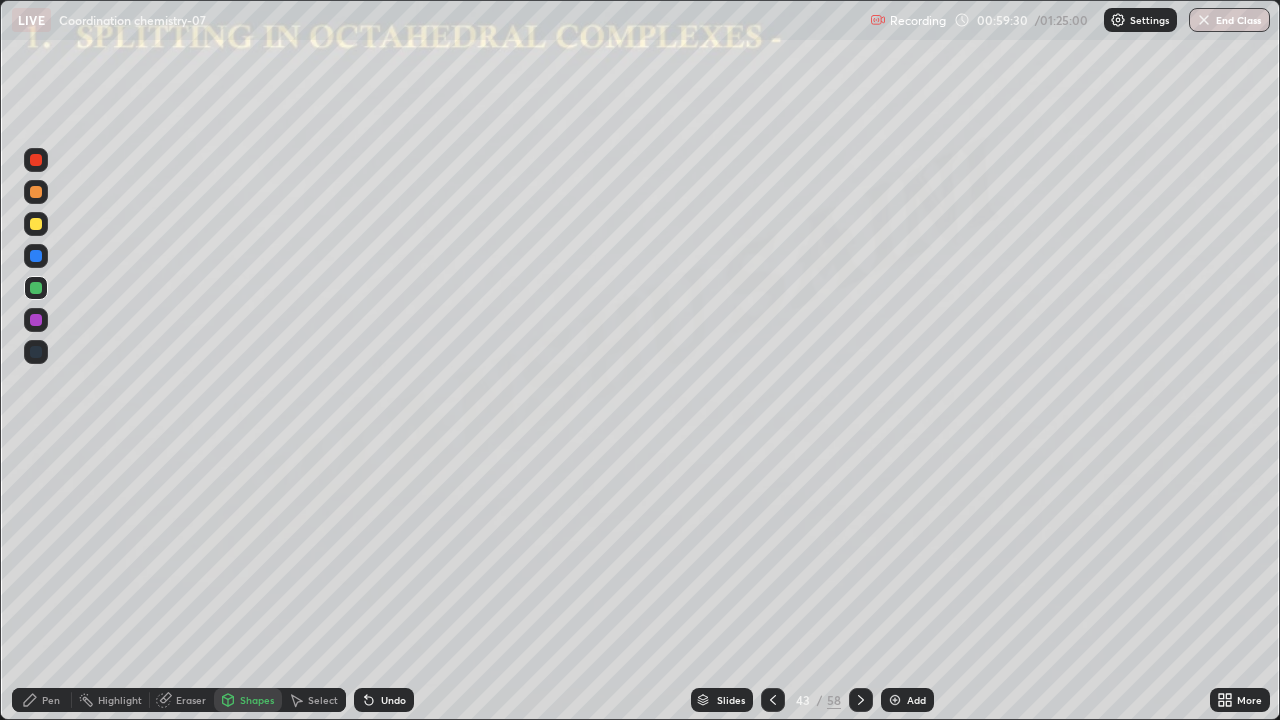 click at bounding box center [36, 224] 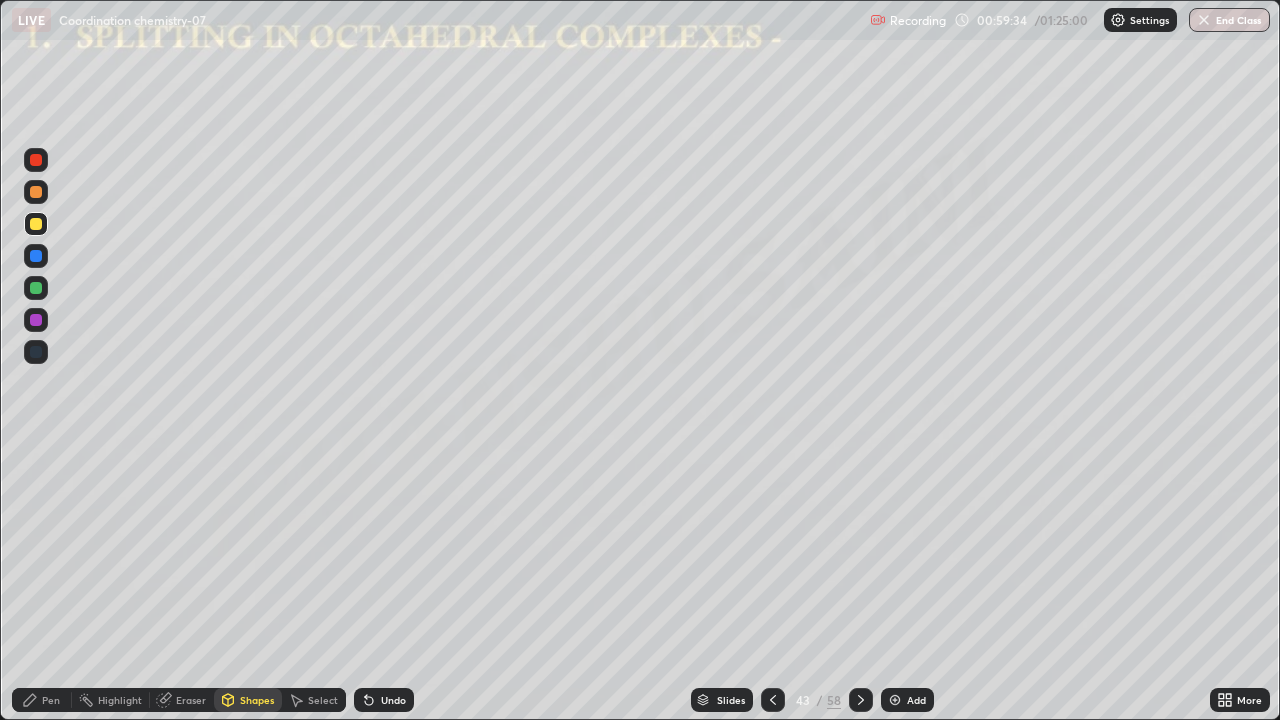click on "Pen" at bounding box center (51, 700) 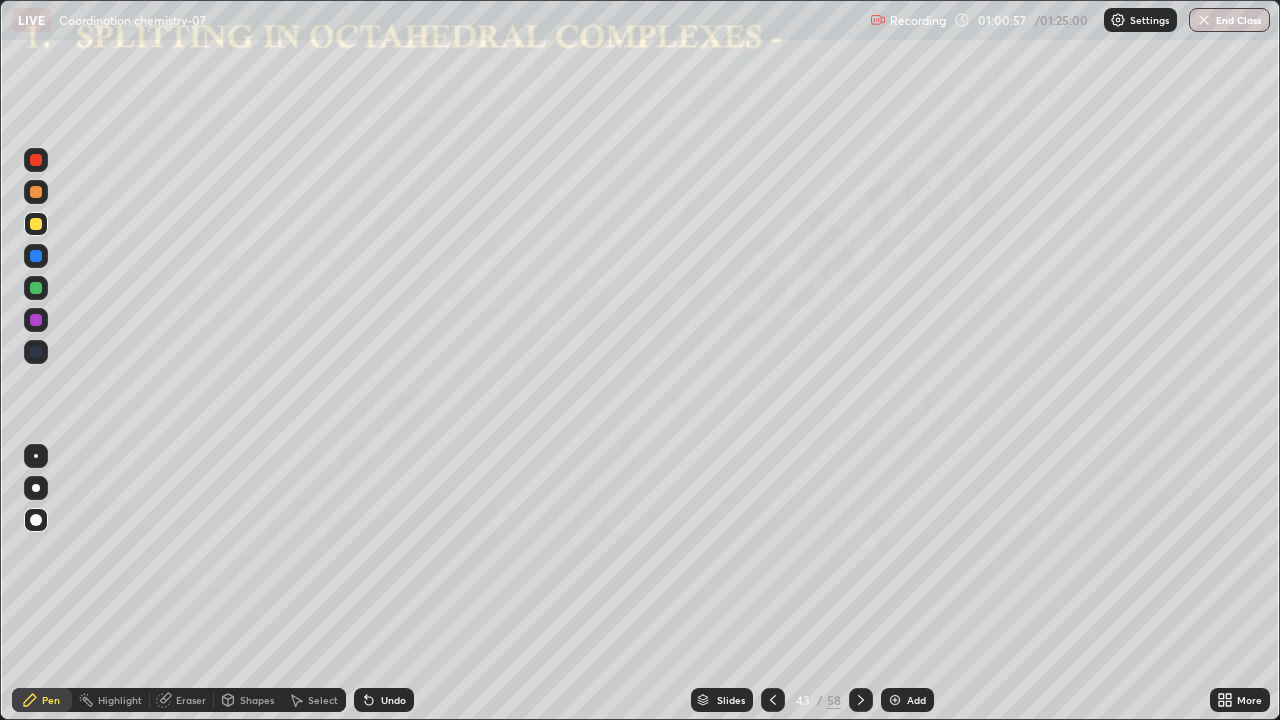 click on "Pen" at bounding box center (51, 700) 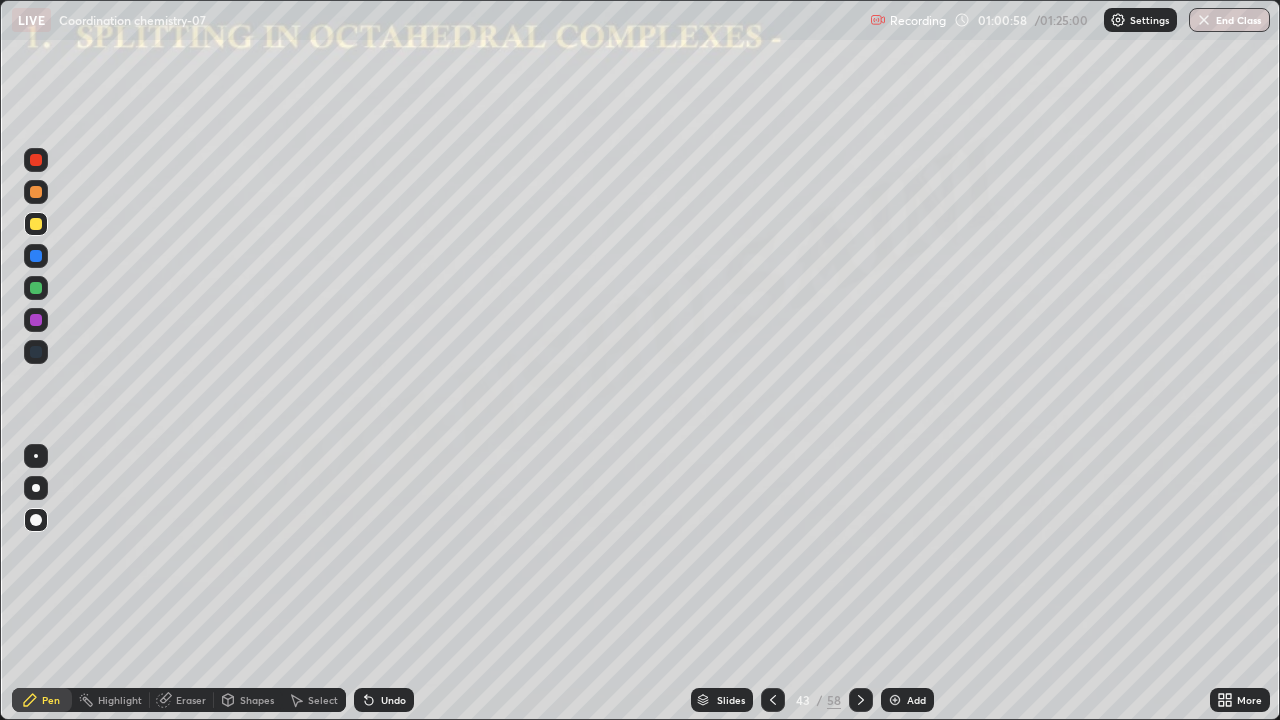 click at bounding box center (36, 256) 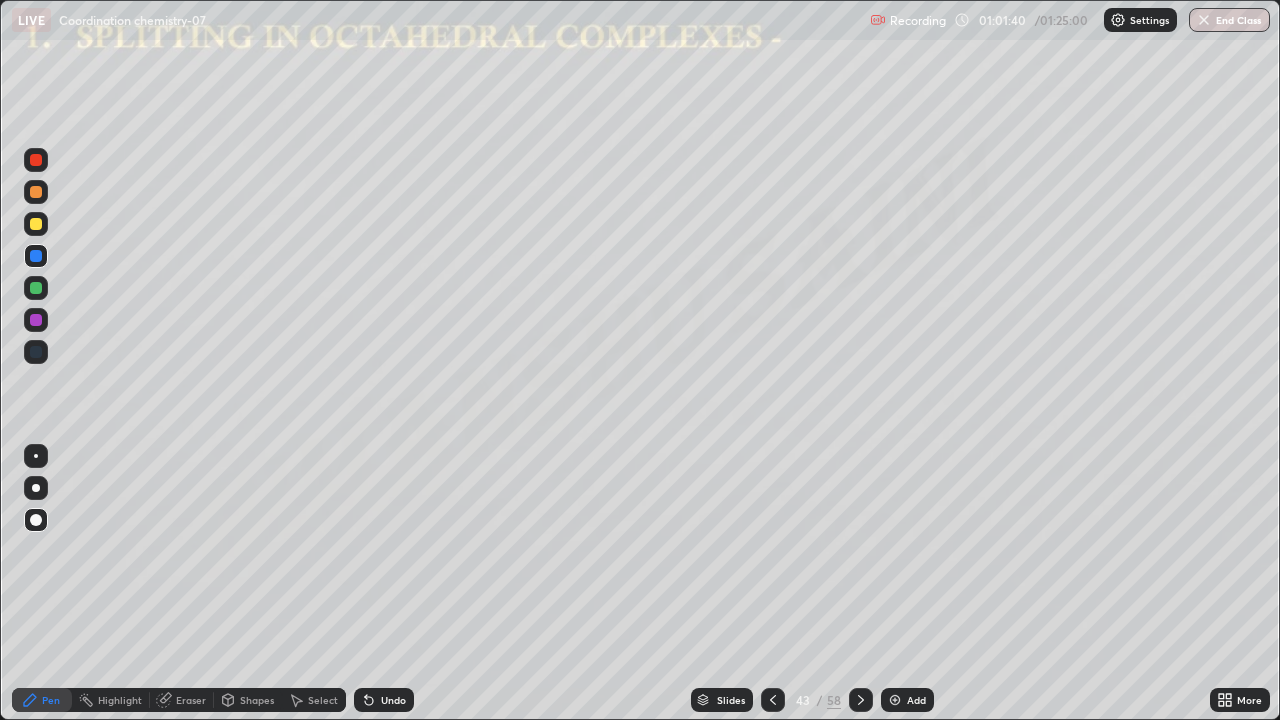 click 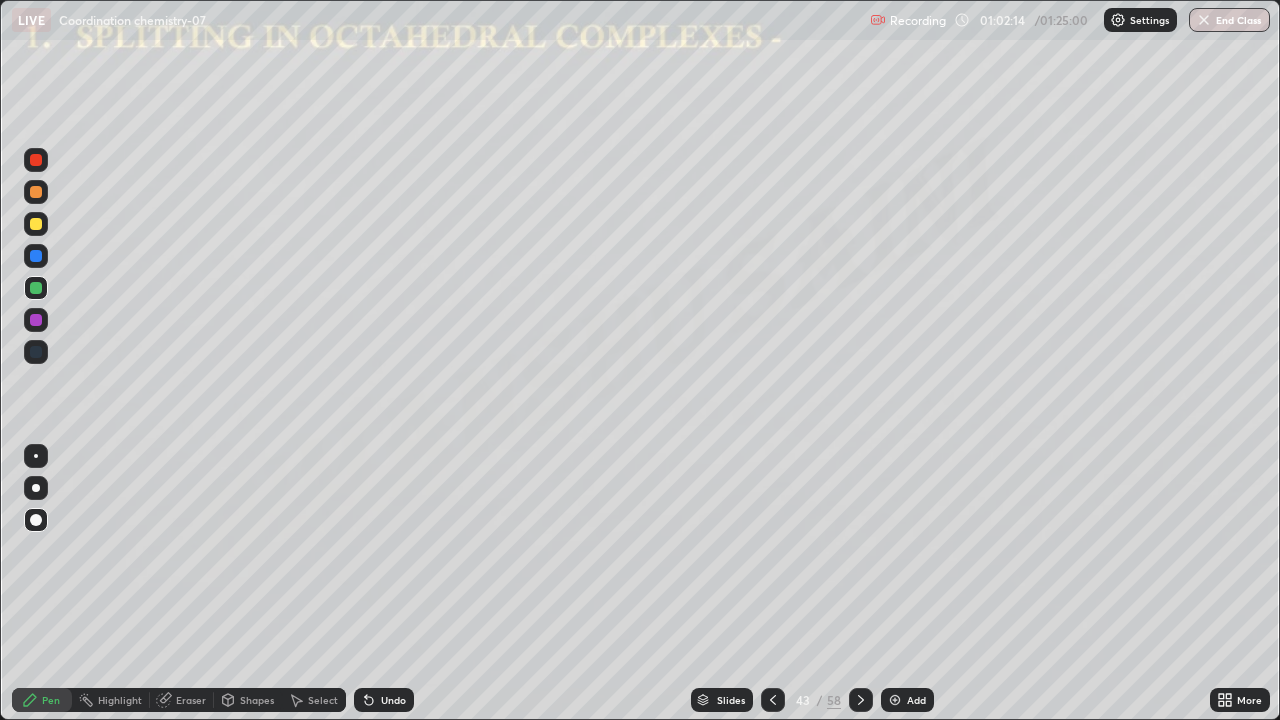click on "Undo" at bounding box center [393, 700] 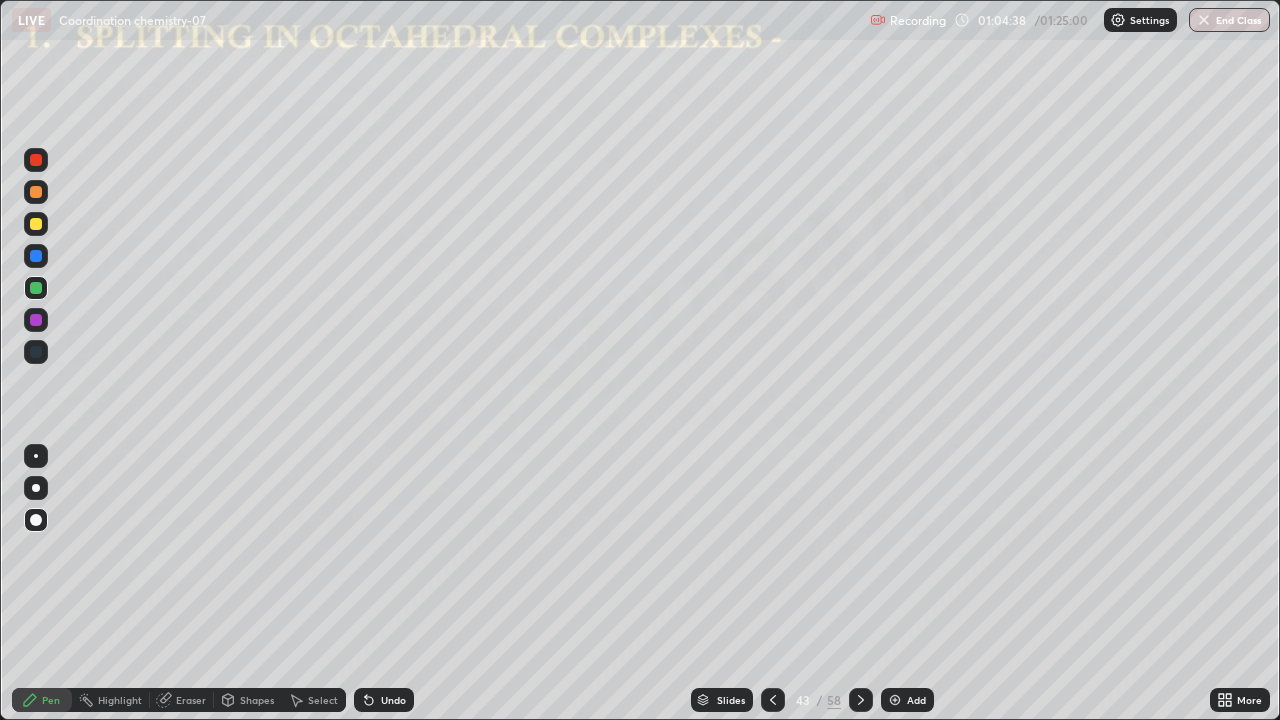 click at bounding box center [895, 700] 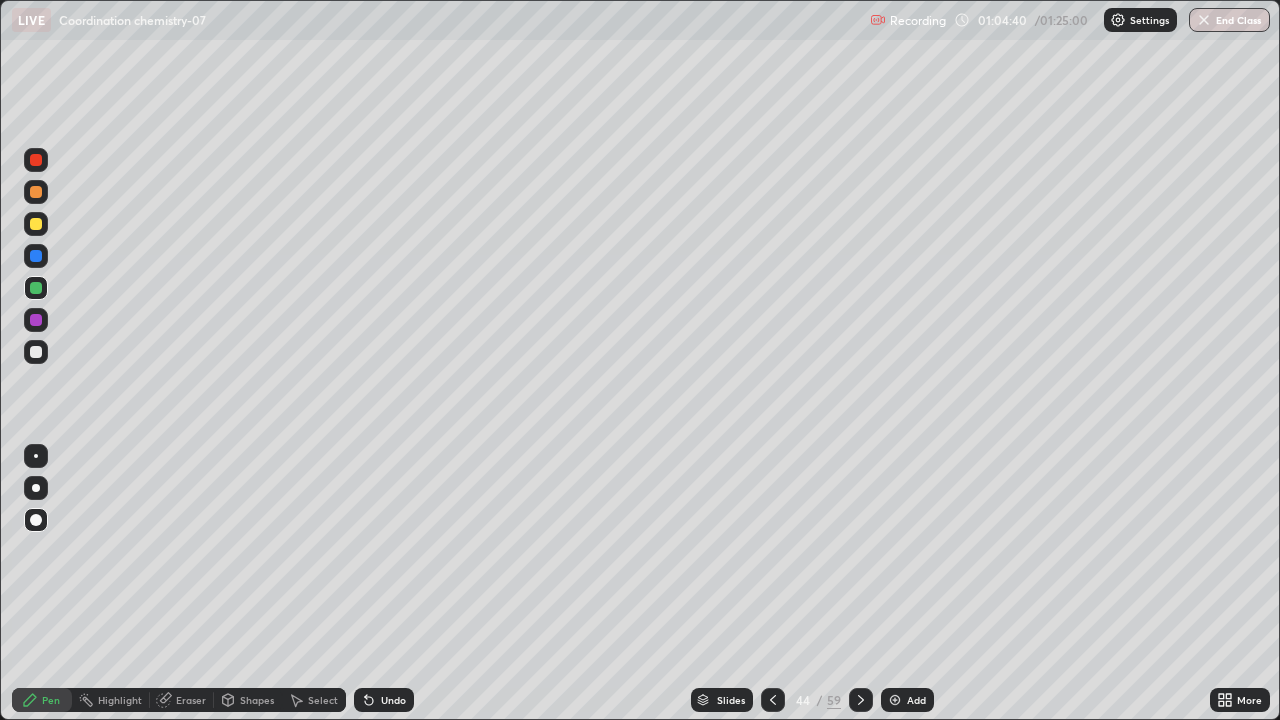 click on "Pen" at bounding box center (42, 700) 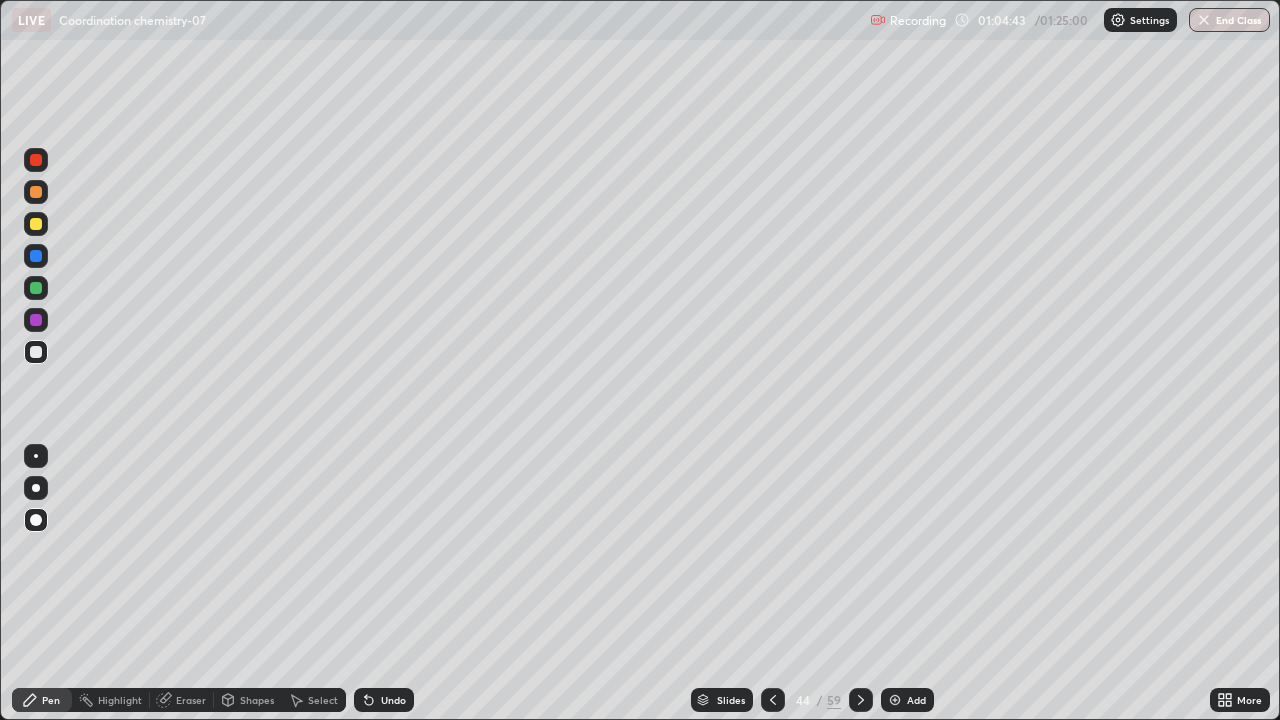 click on "Shapes" at bounding box center (248, 700) 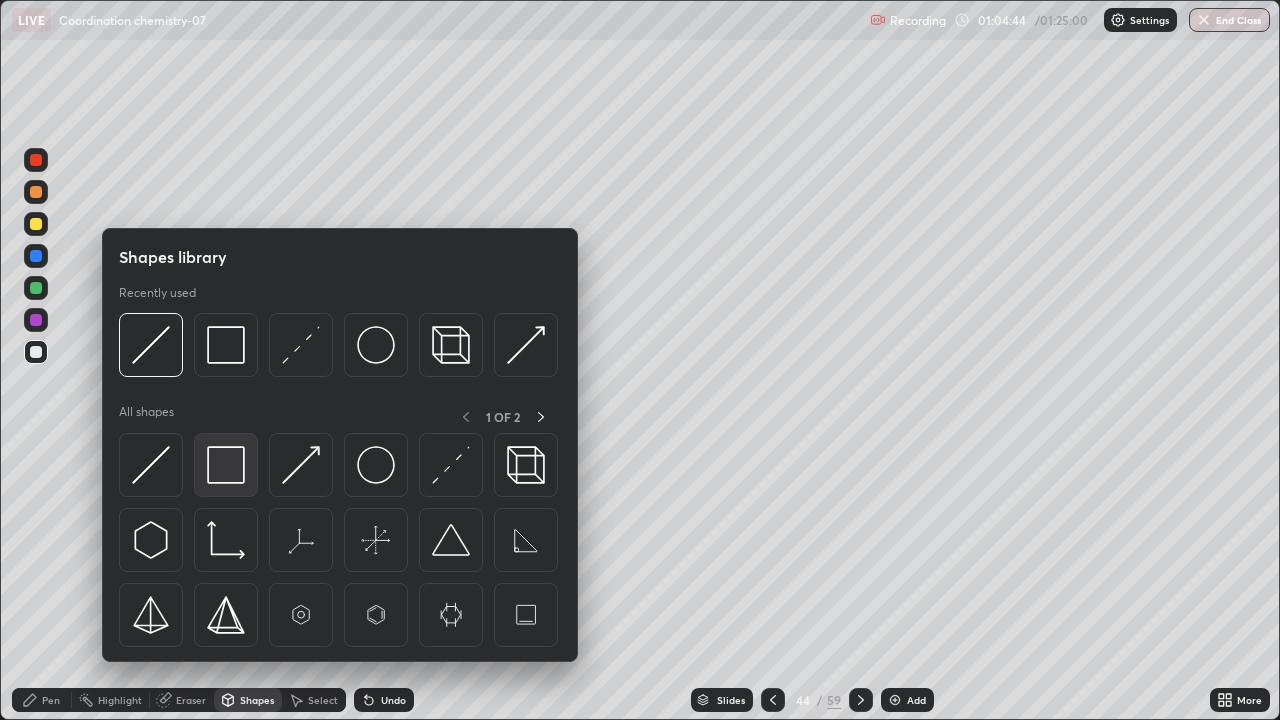 click at bounding box center [226, 465] 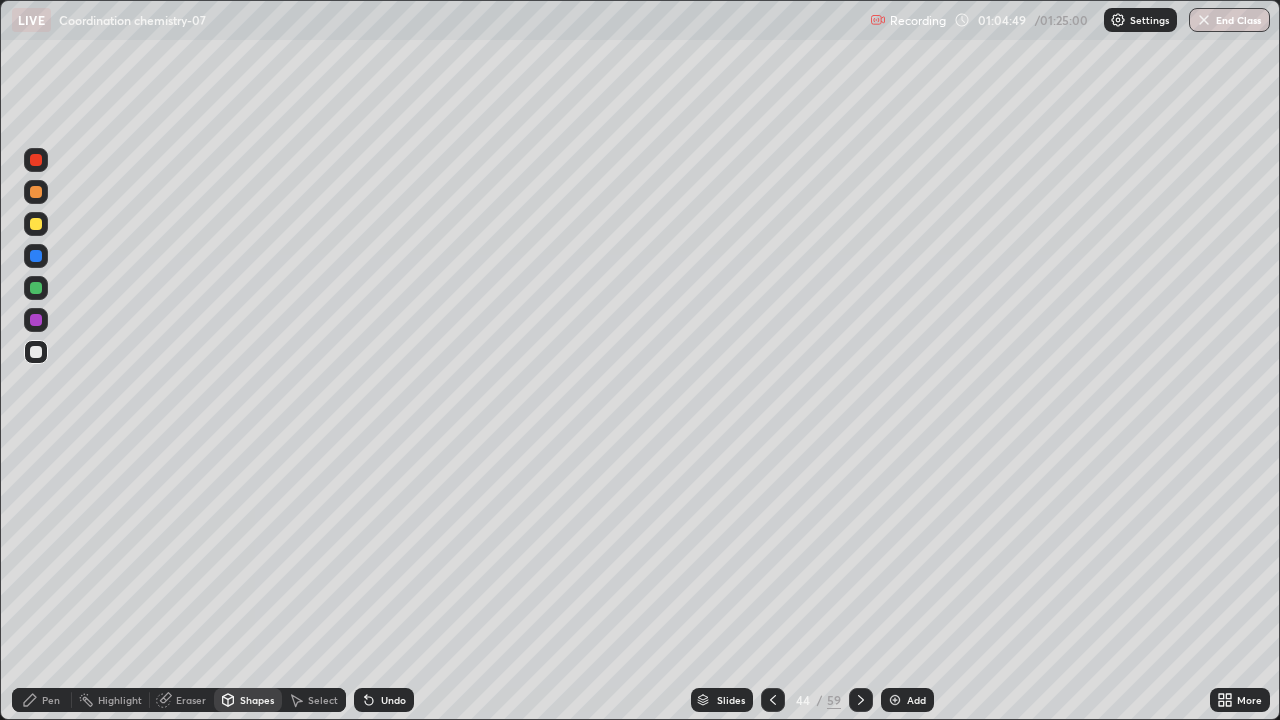 click on "Pen" at bounding box center (42, 700) 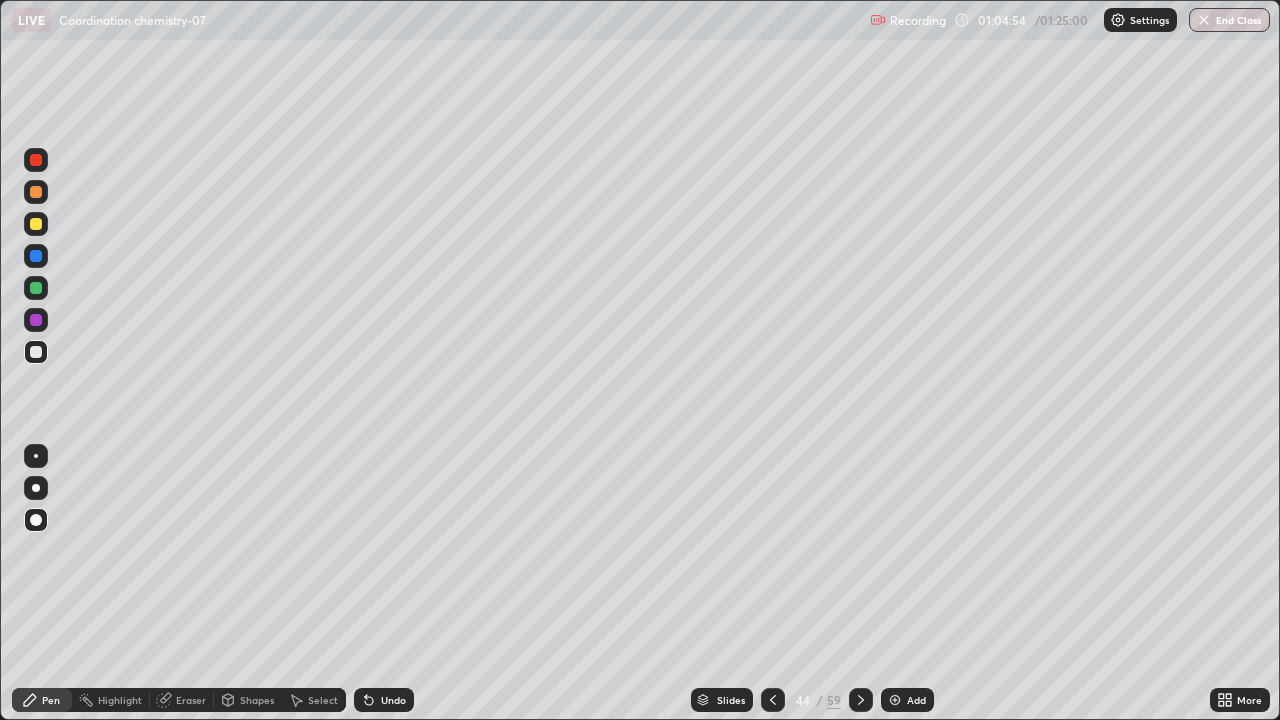 click at bounding box center (36, 320) 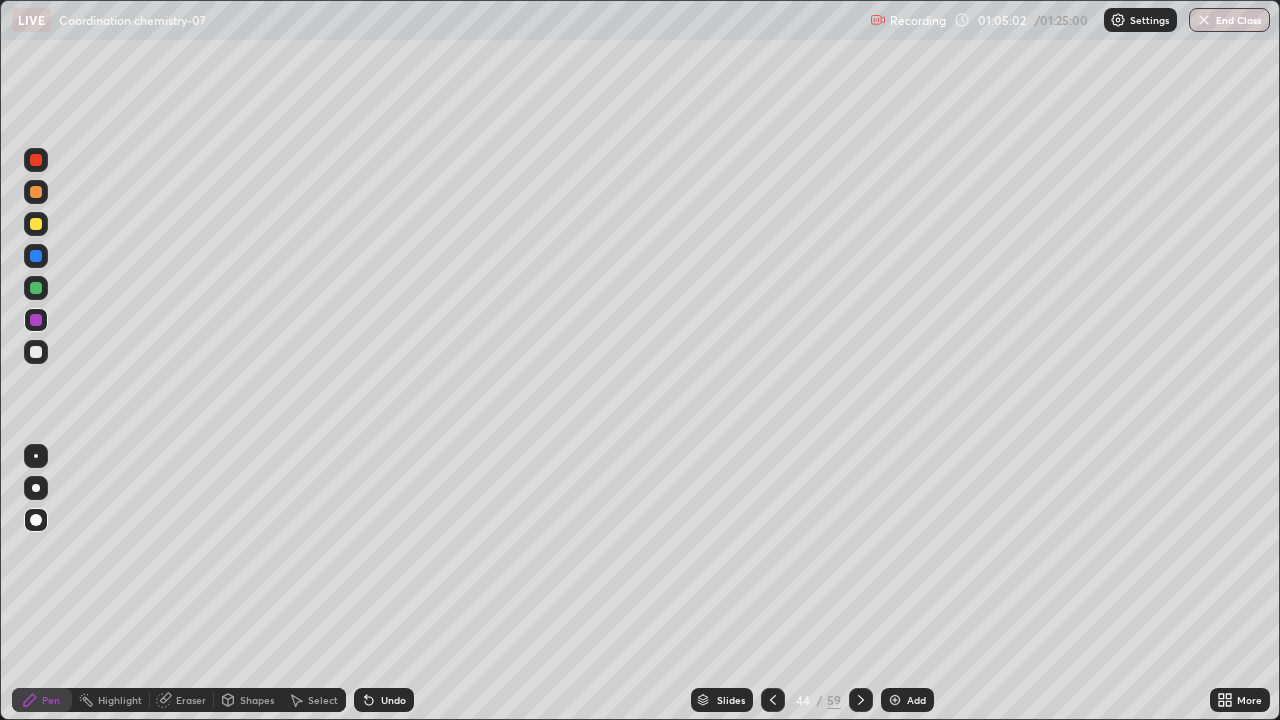 click 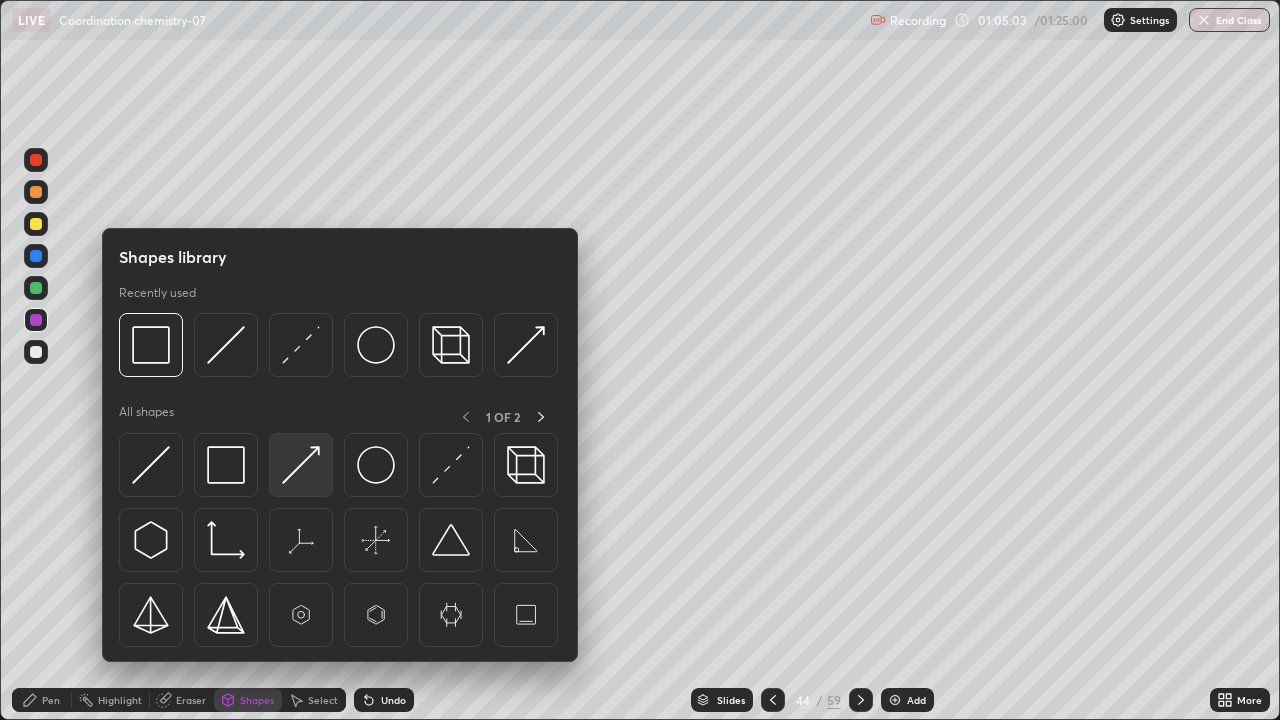 click at bounding box center [301, 465] 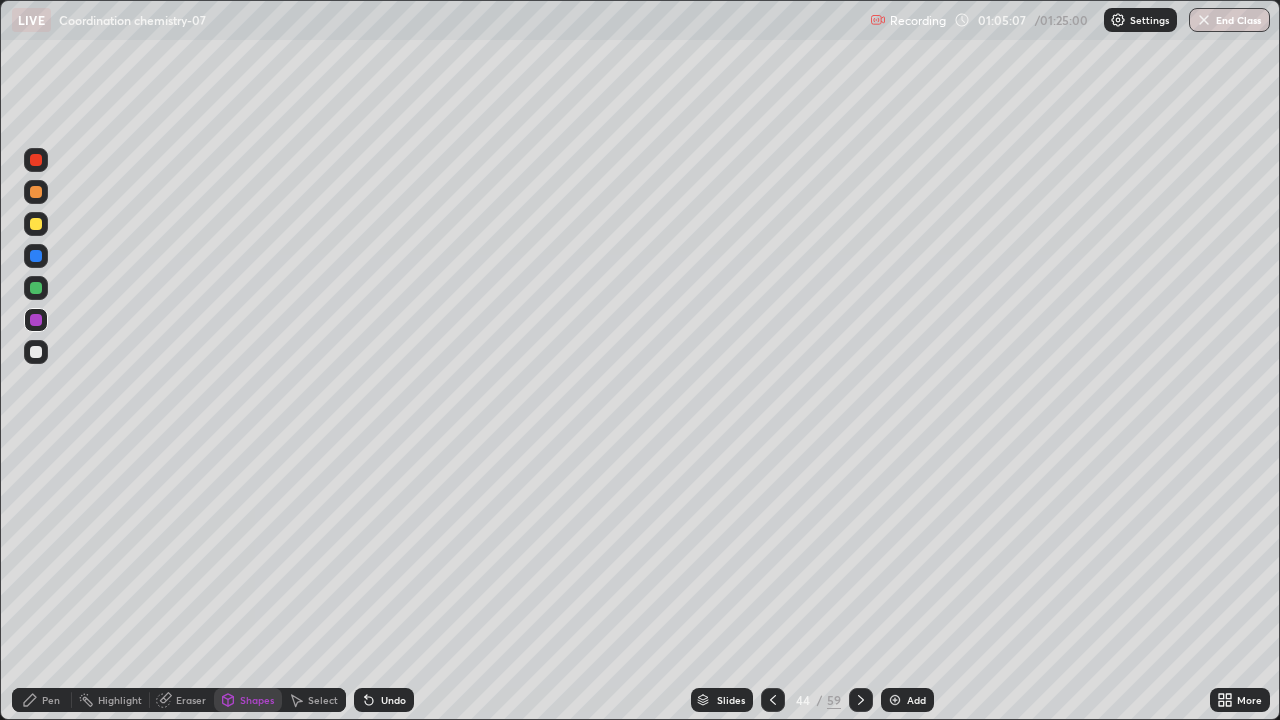 click on "Pen" at bounding box center (42, 700) 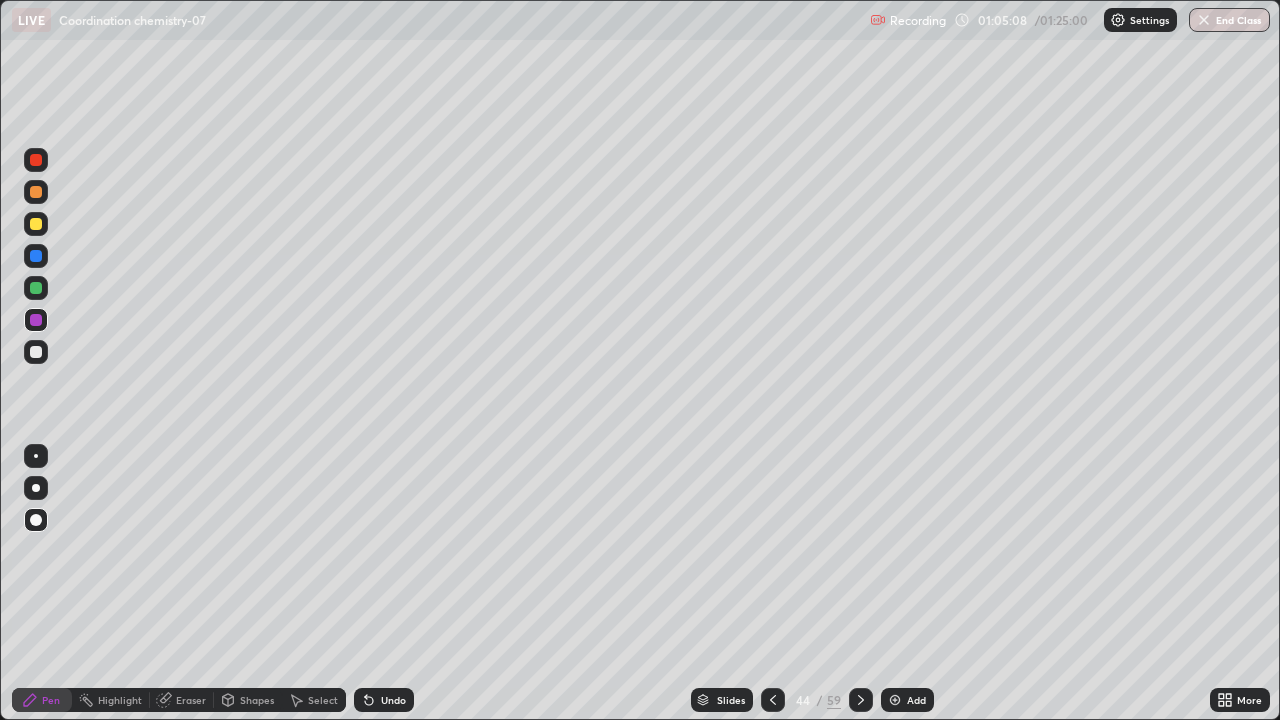 click on "Shapes" at bounding box center (257, 700) 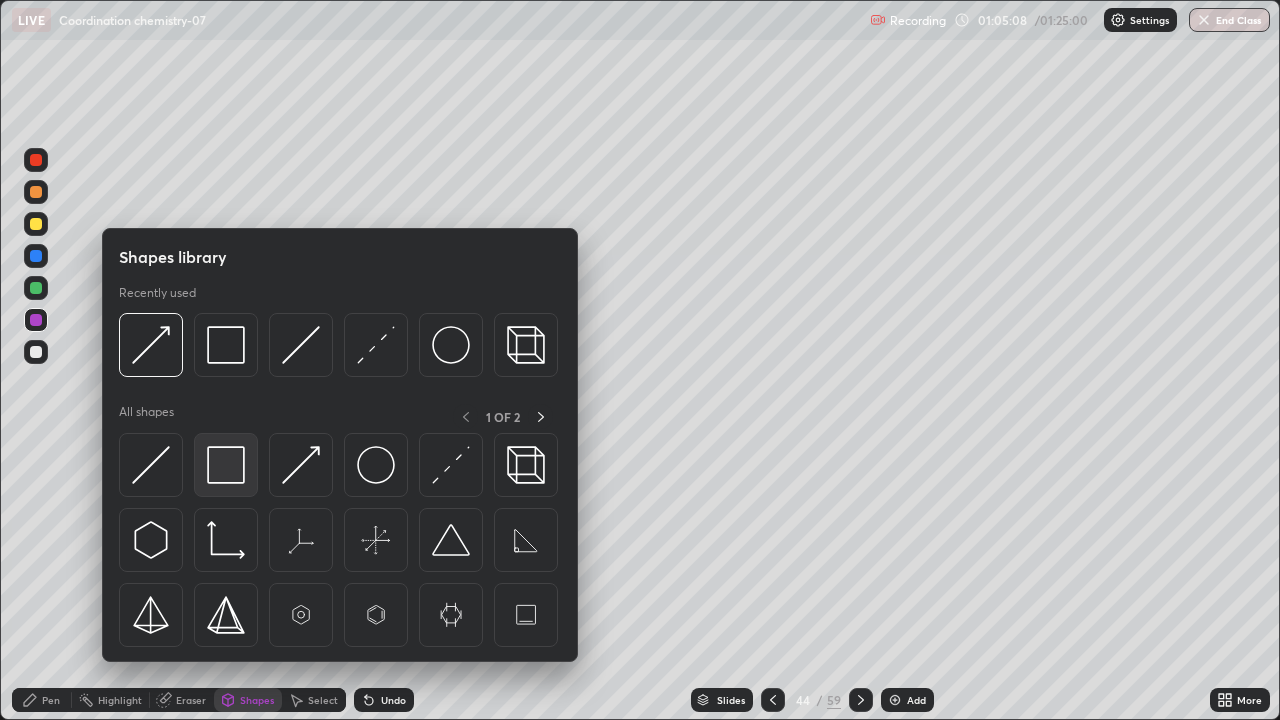 click at bounding box center (226, 465) 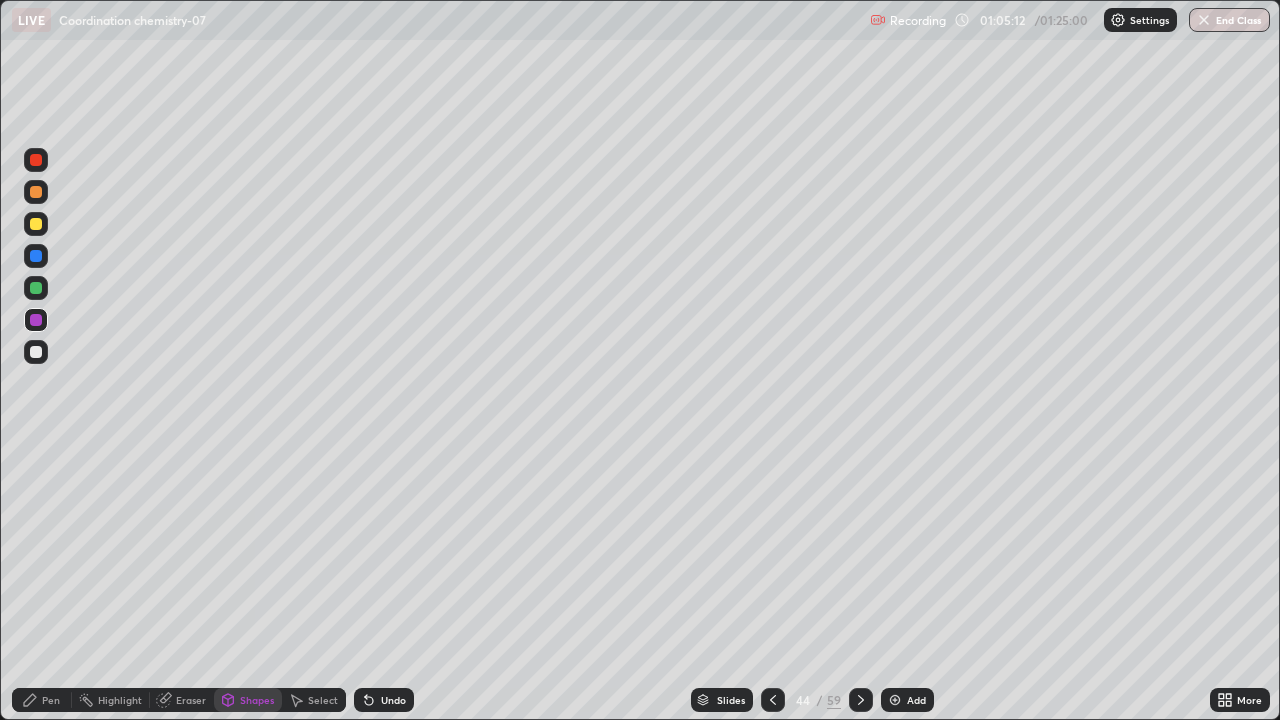 click on "Pen" at bounding box center (42, 700) 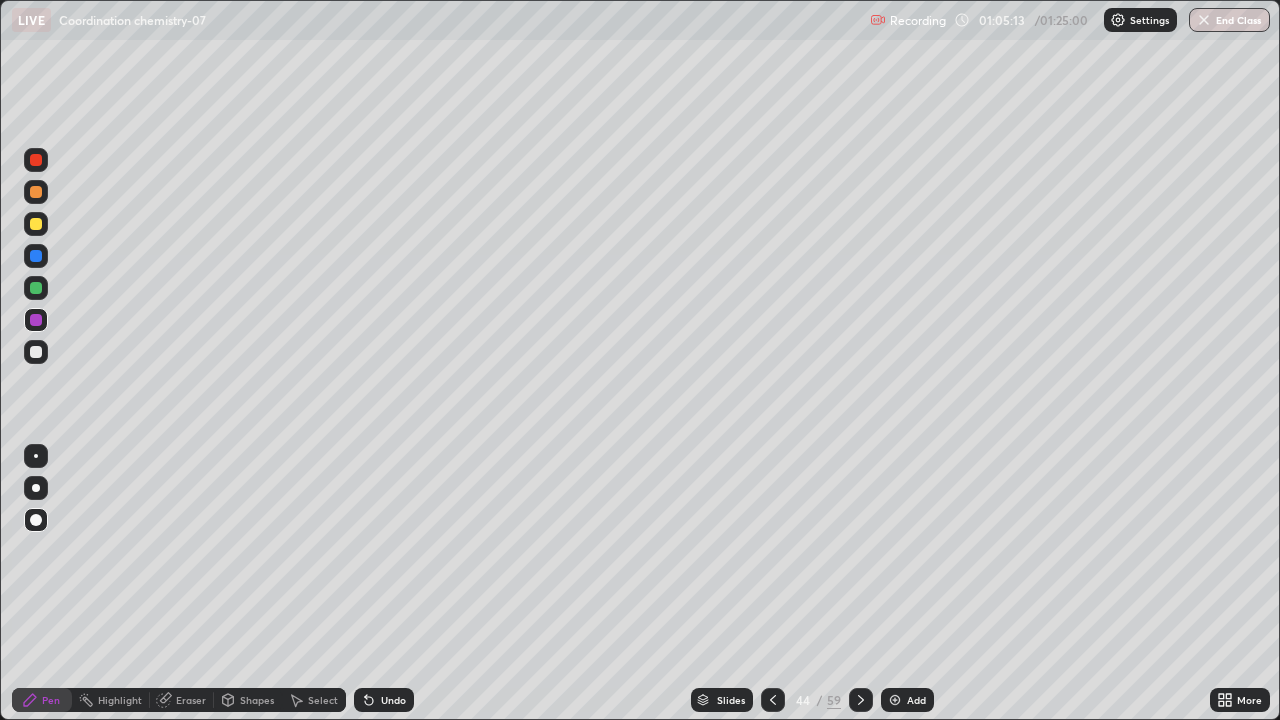click at bounding box center (36, 288) 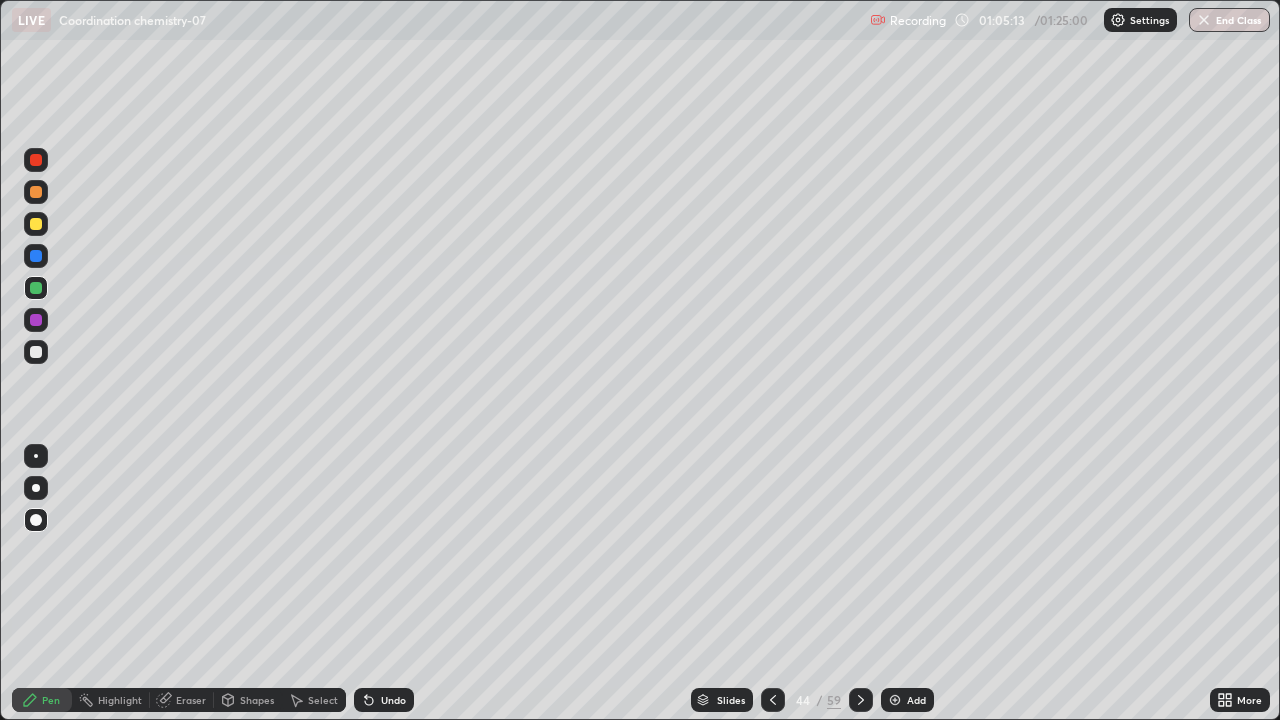 click at bounding box center [36, 224] 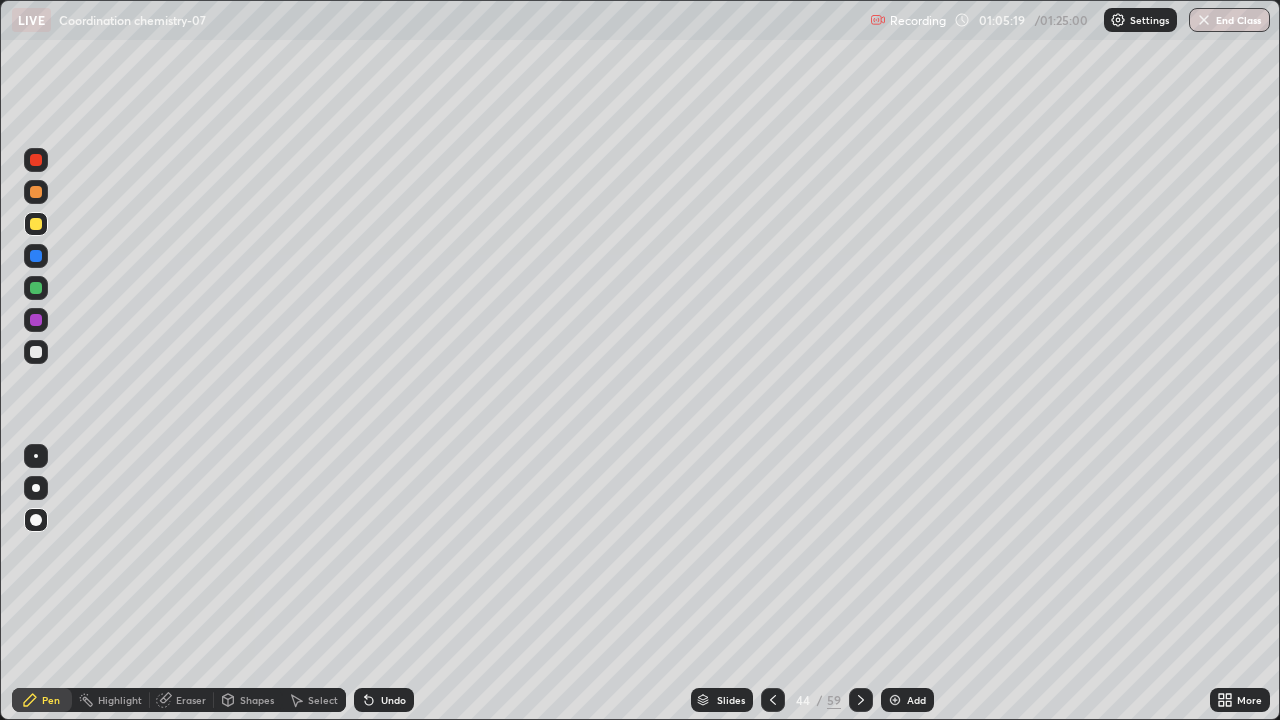 click at bounding box center [36, 288] 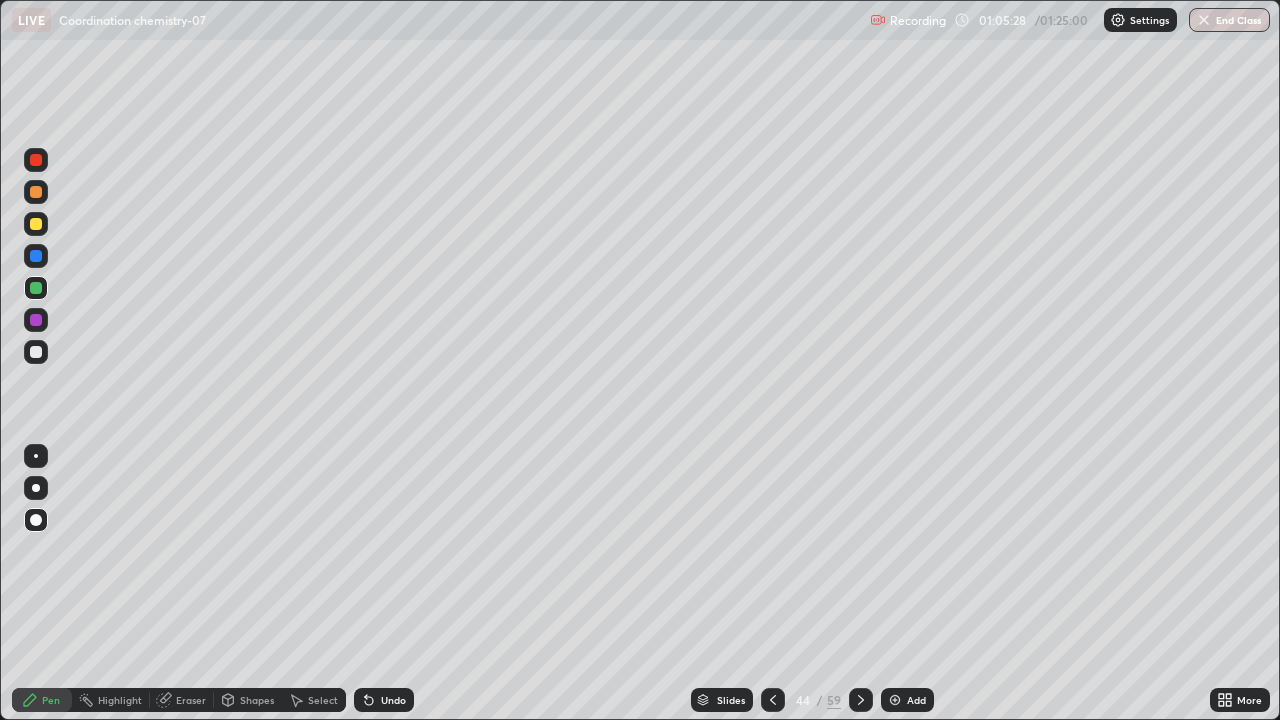 click on "Undo" at bounding box center [384, 700] 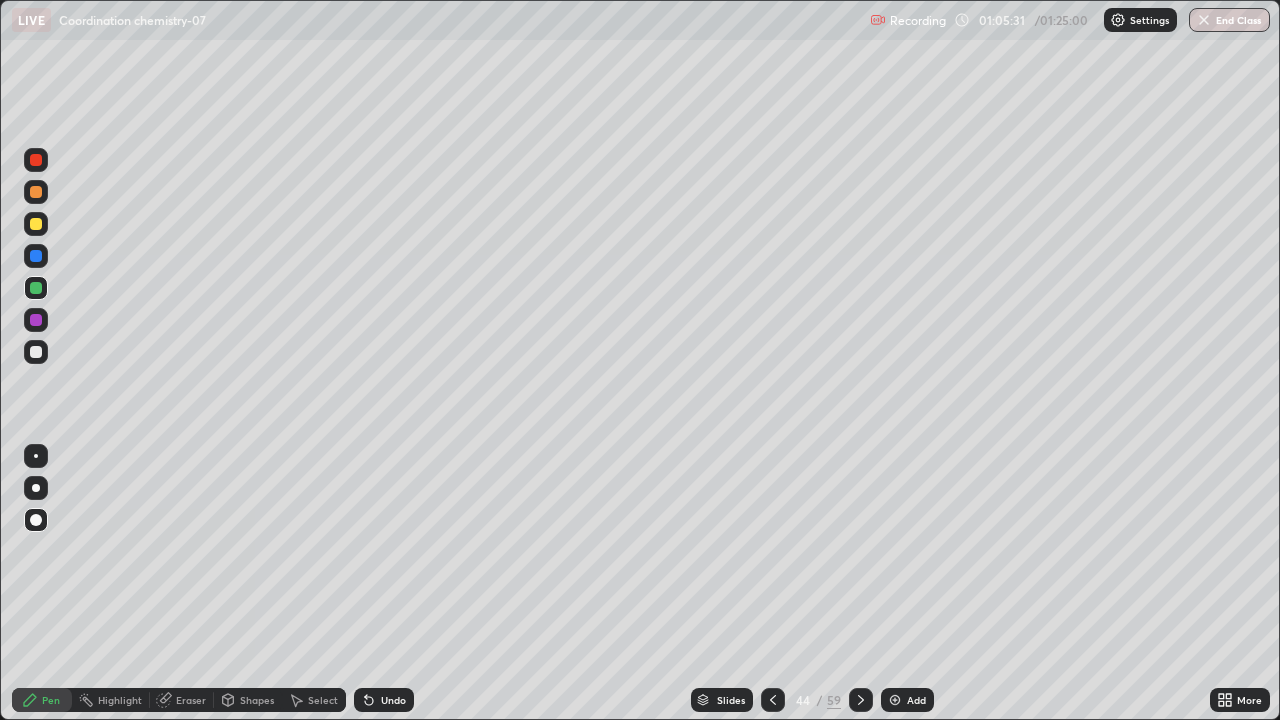click at bounding box center [36, 256] 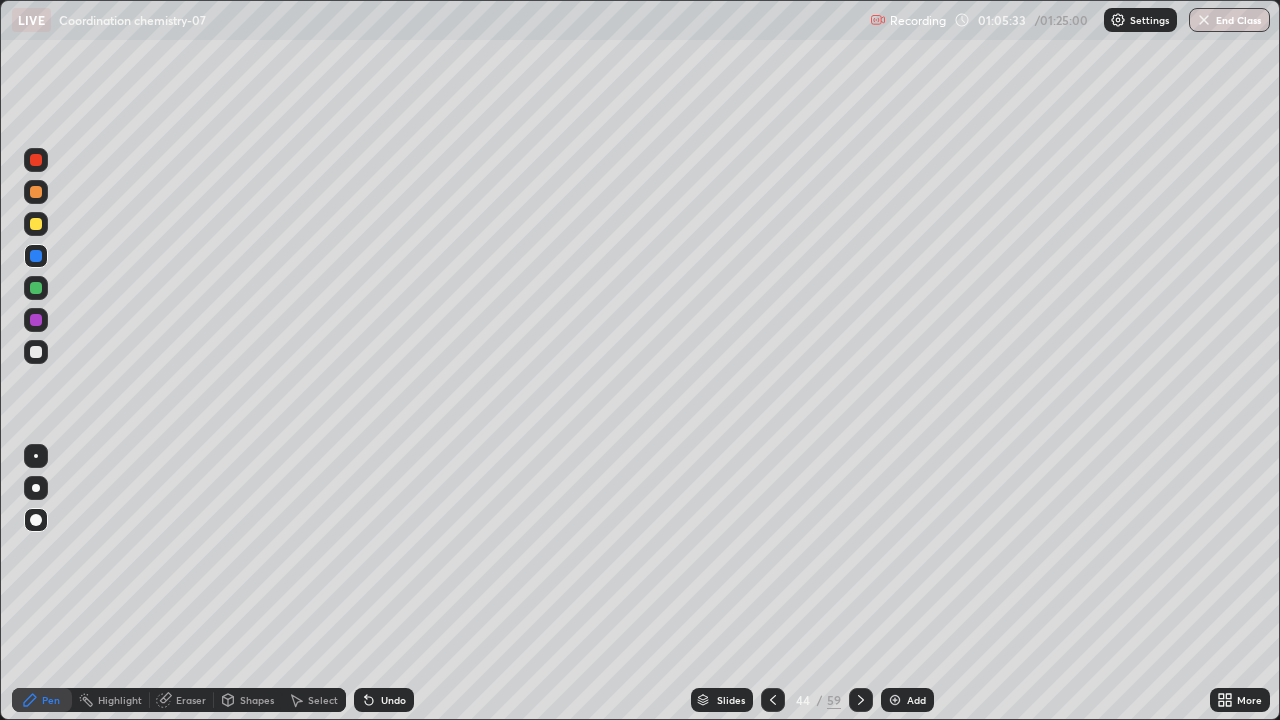 click at bounding box center [36, 224] 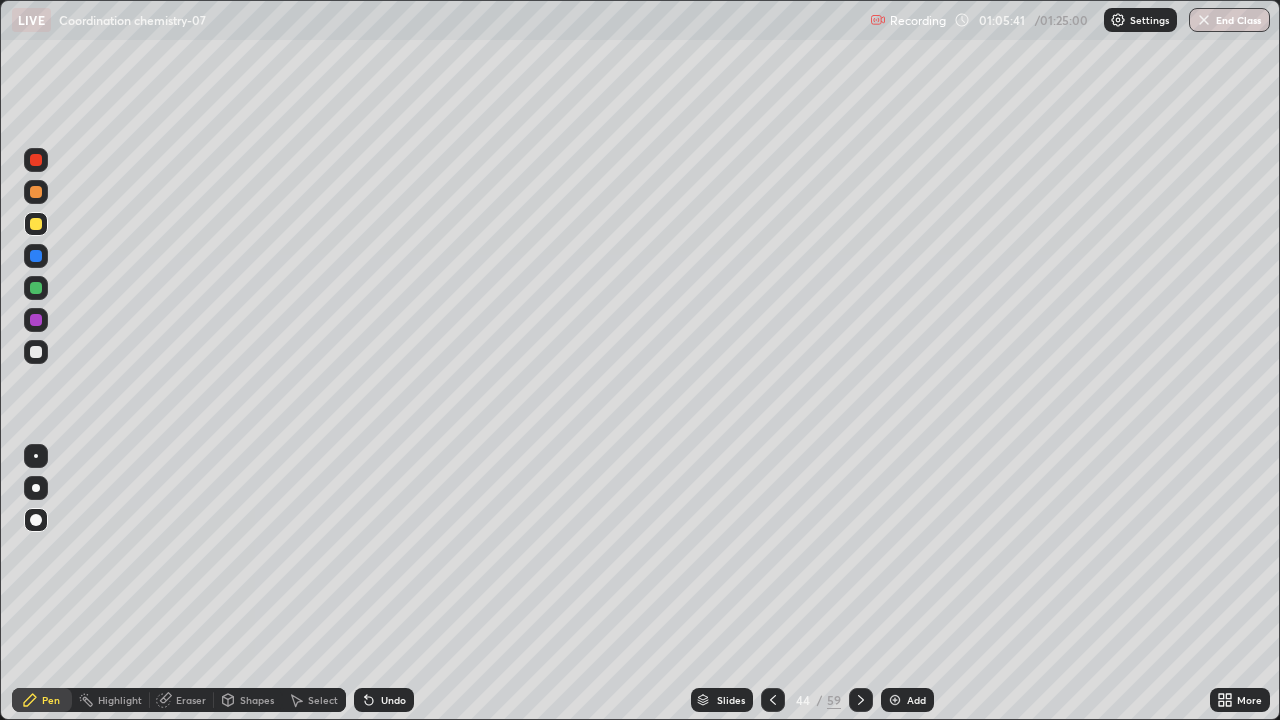 click on "Undo" at bounding box center [384, 700] 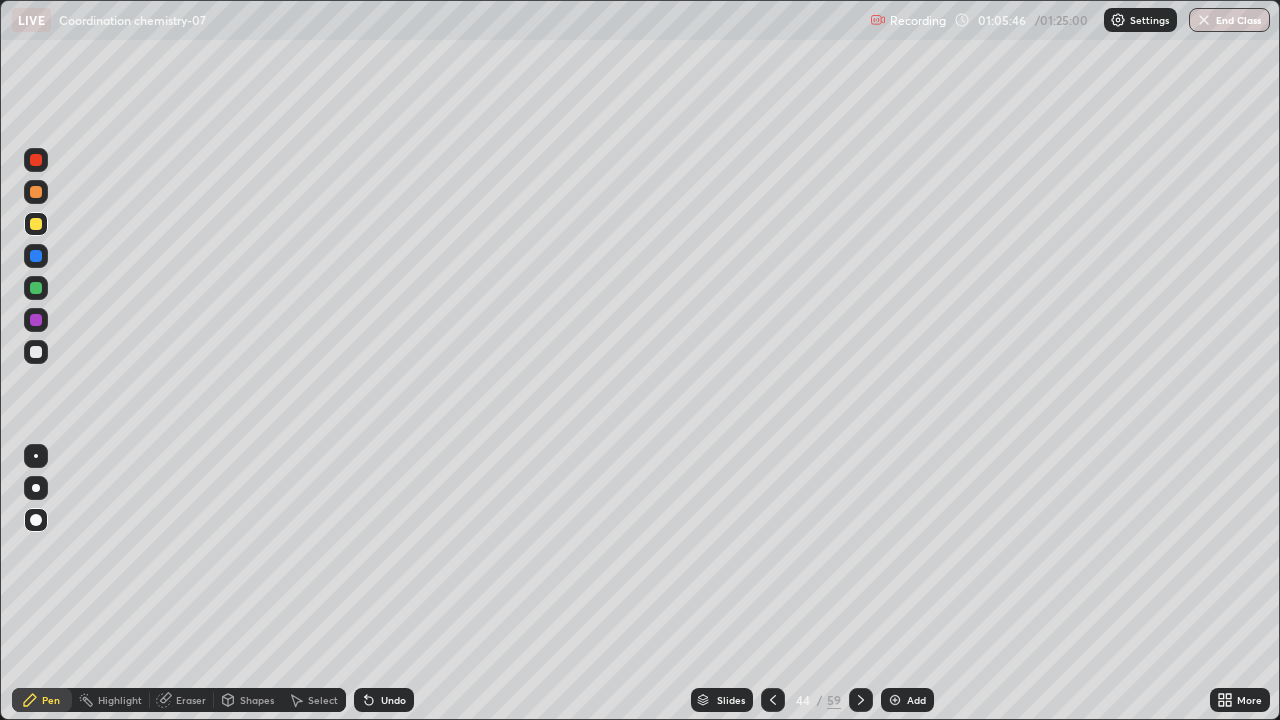click 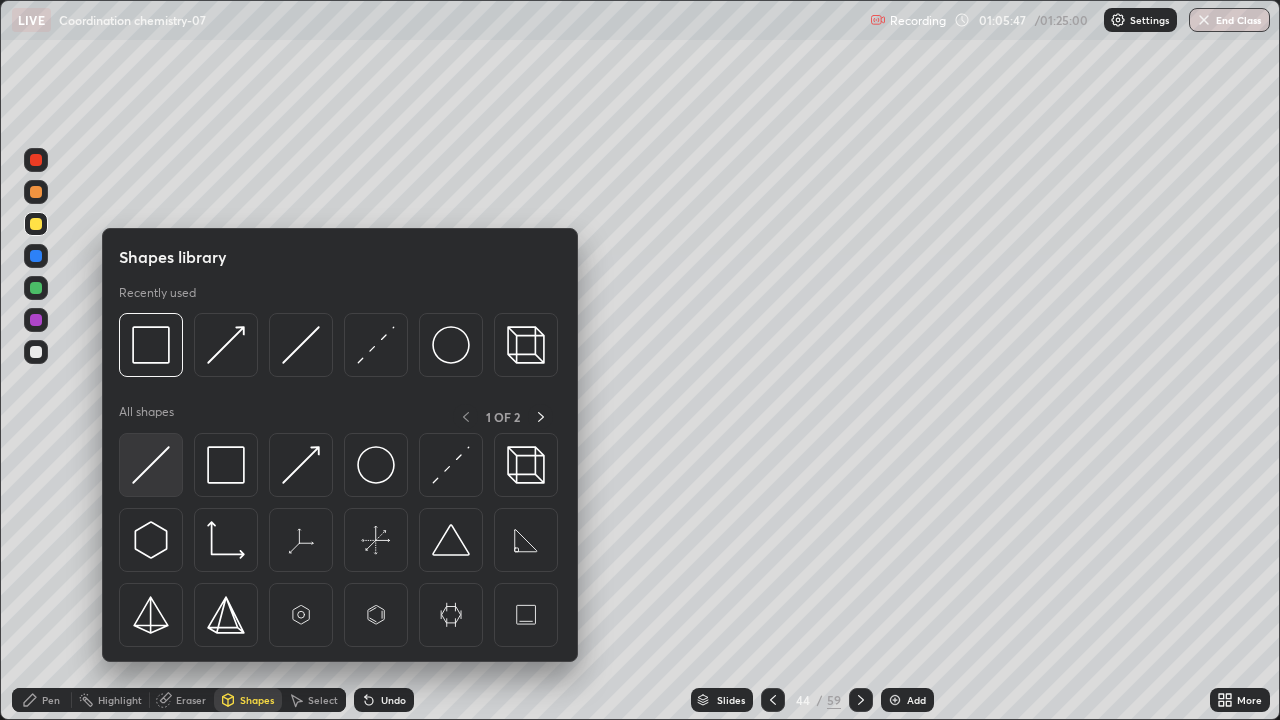 click at bounding box center [151, 465] 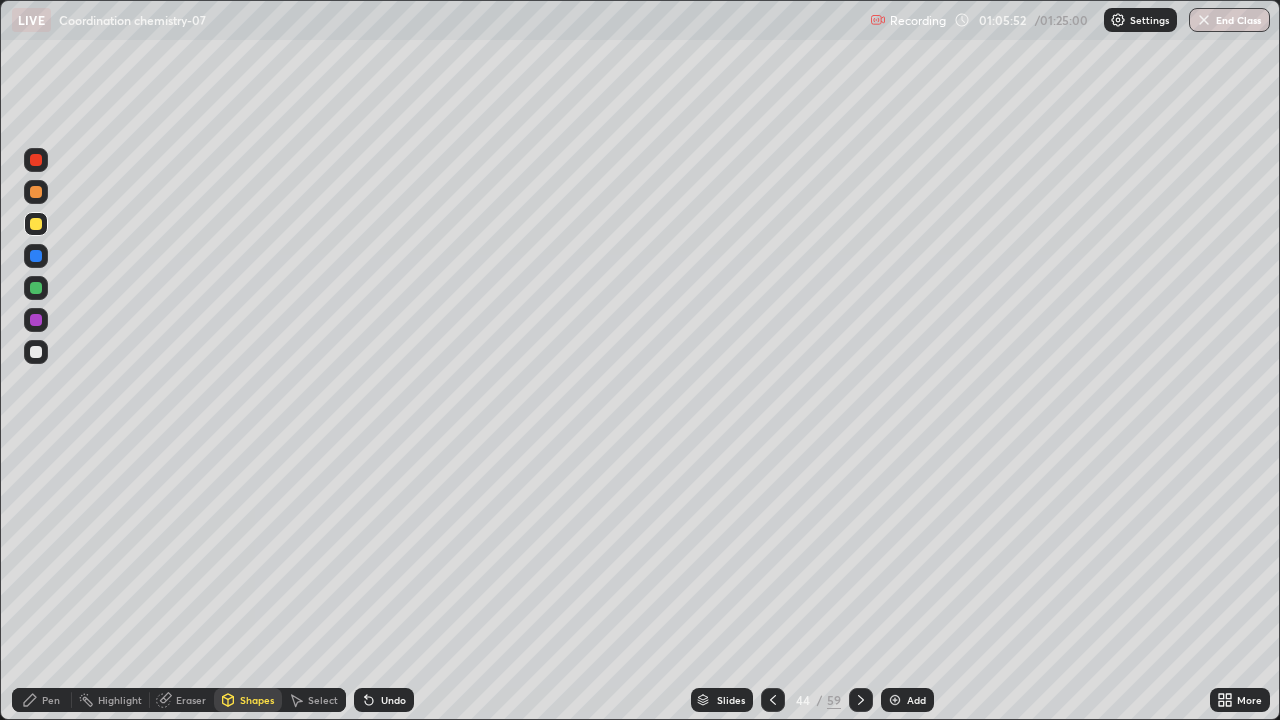 click 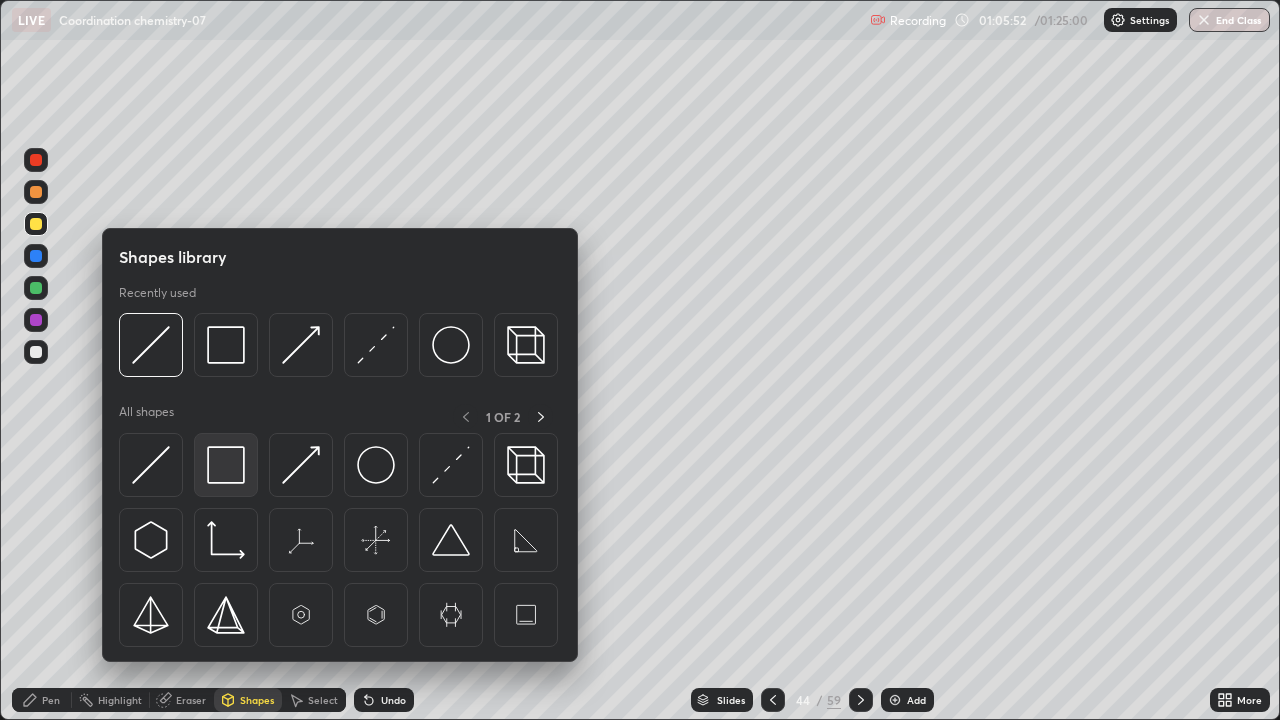 click at bounding box center (226, 465) 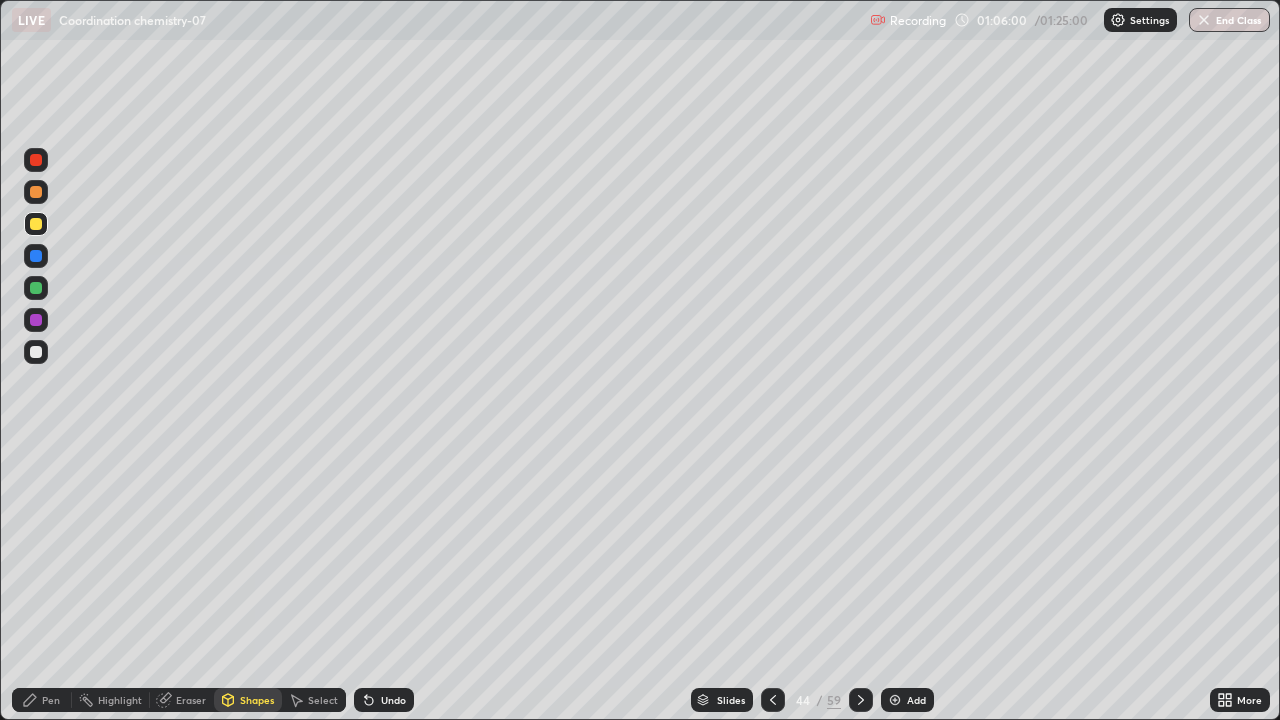 click on "Undo" at bounding box center (384, 700) 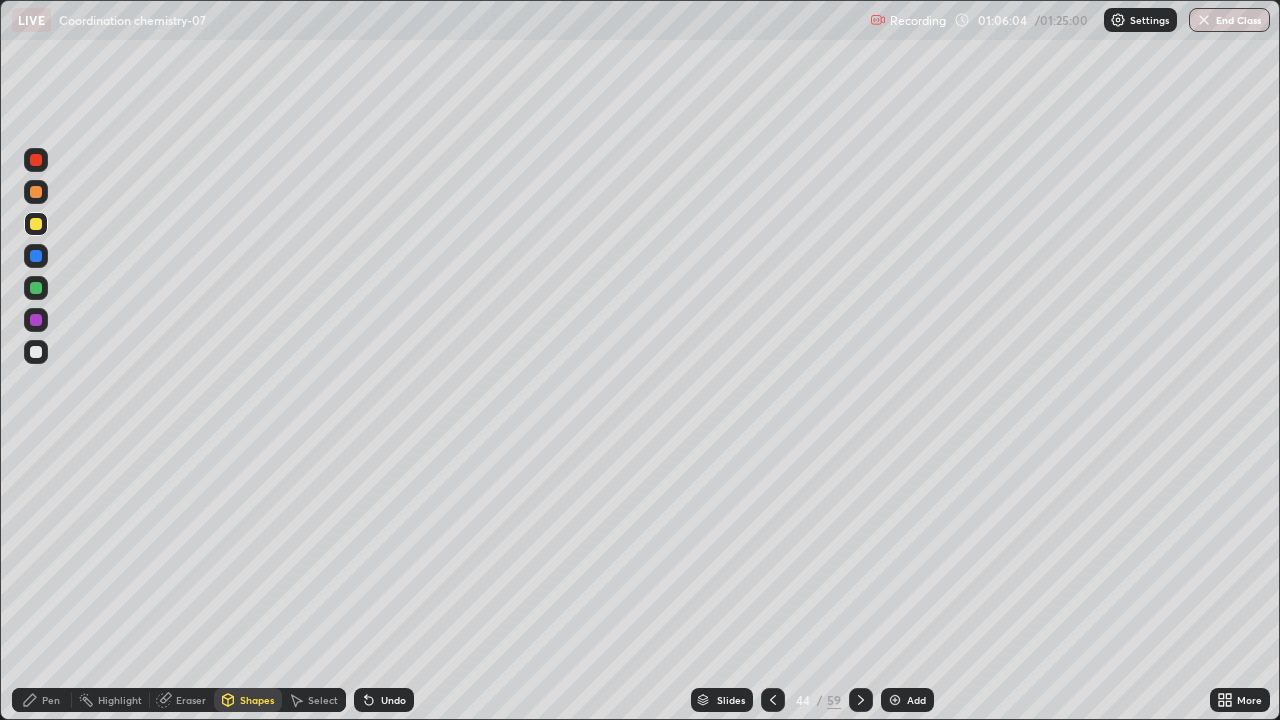 click on "Pen" at bounding box center [42, 700] 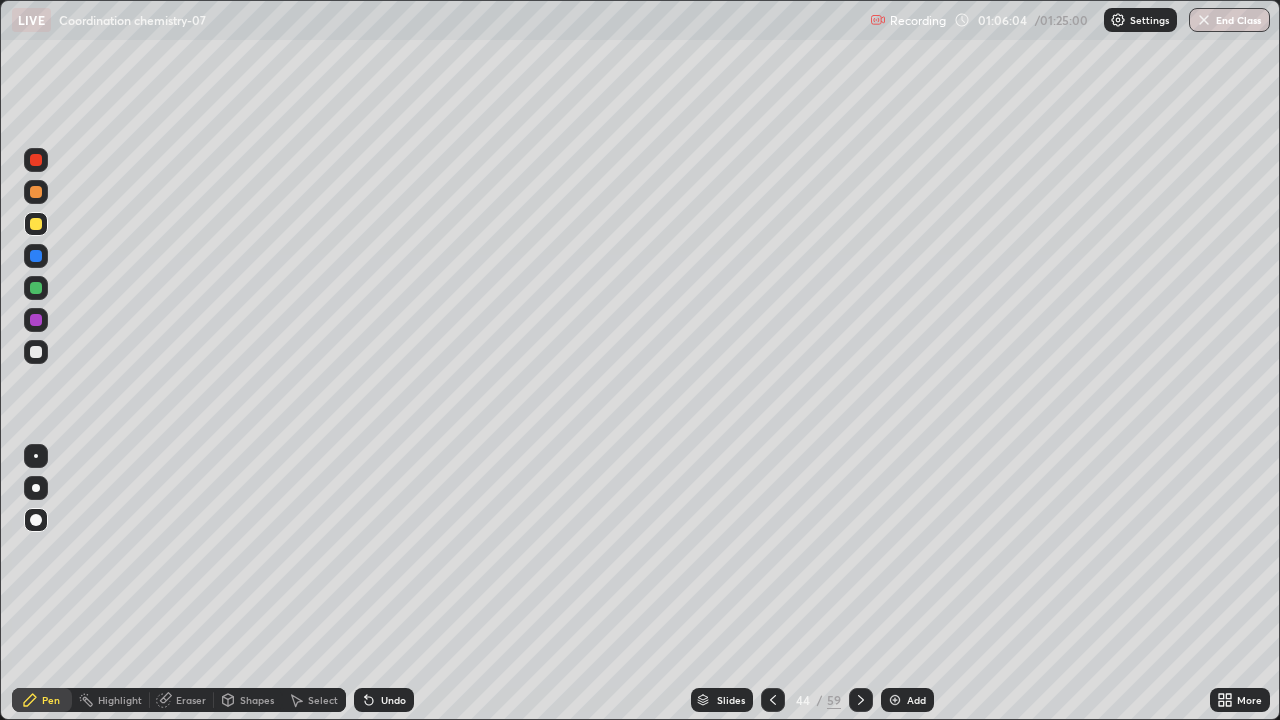 click at bounding box center (36, 352) 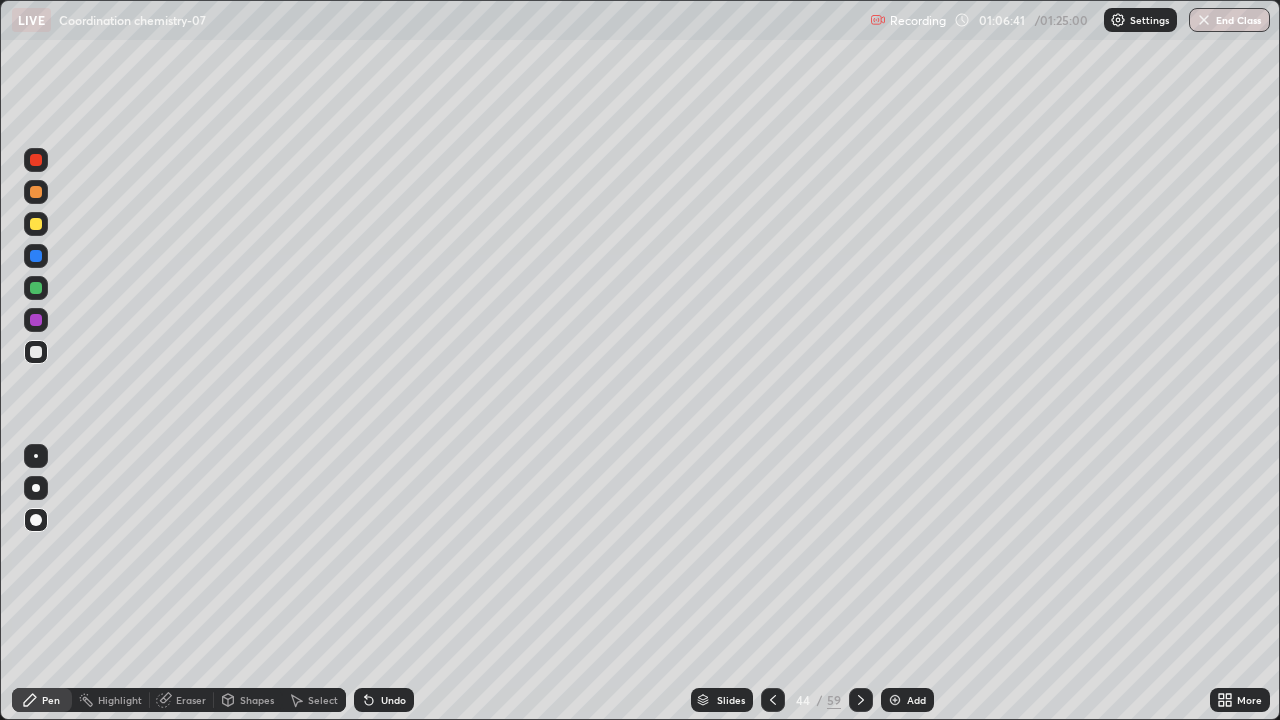 click 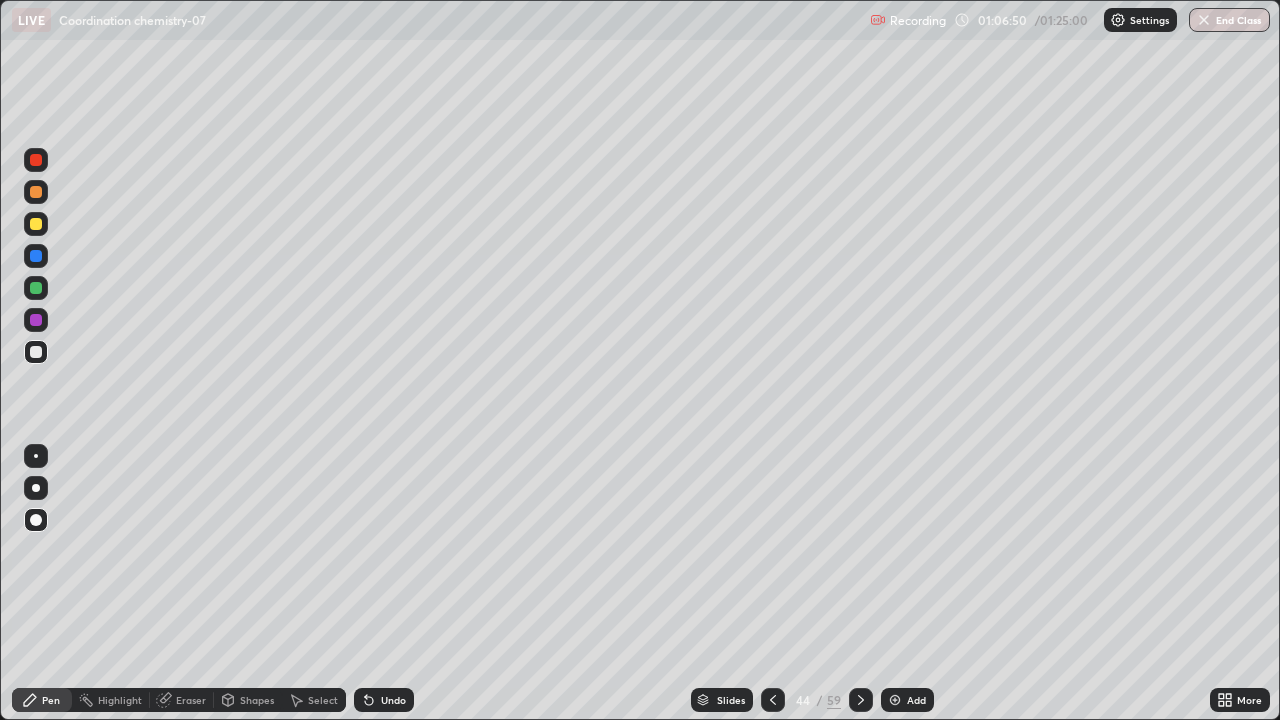 click 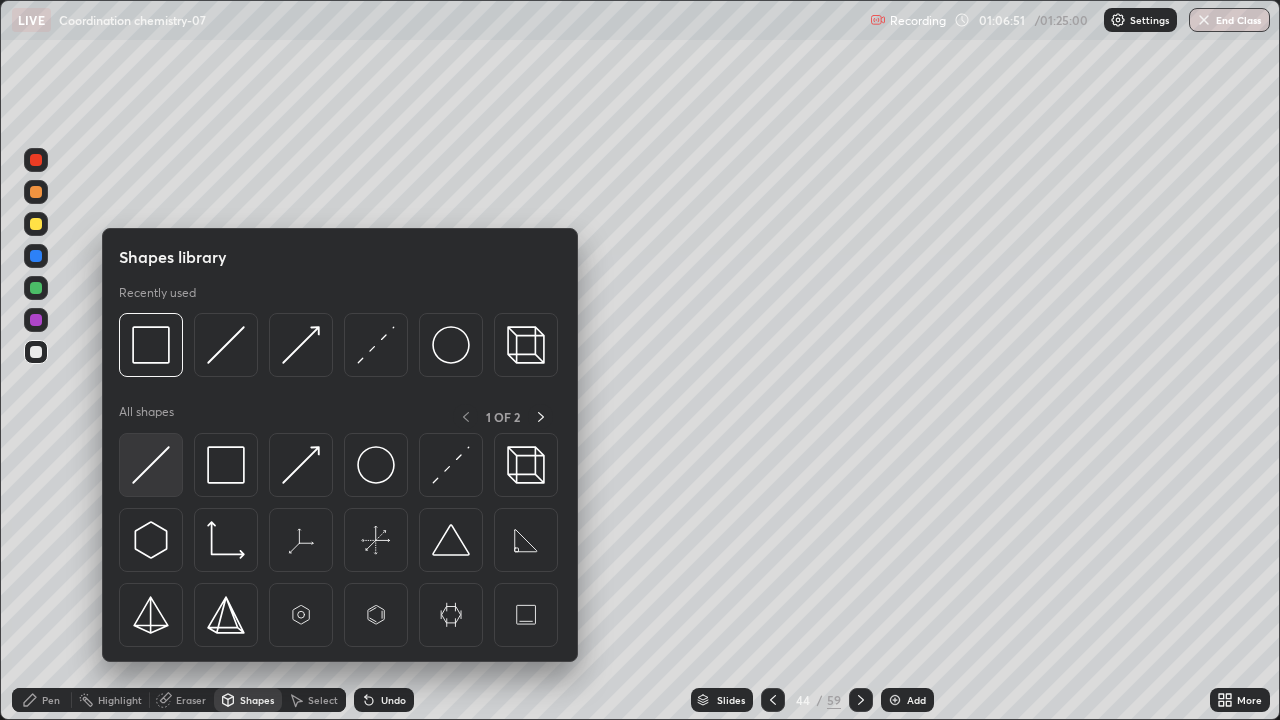 click at bounding box center (151, 465) 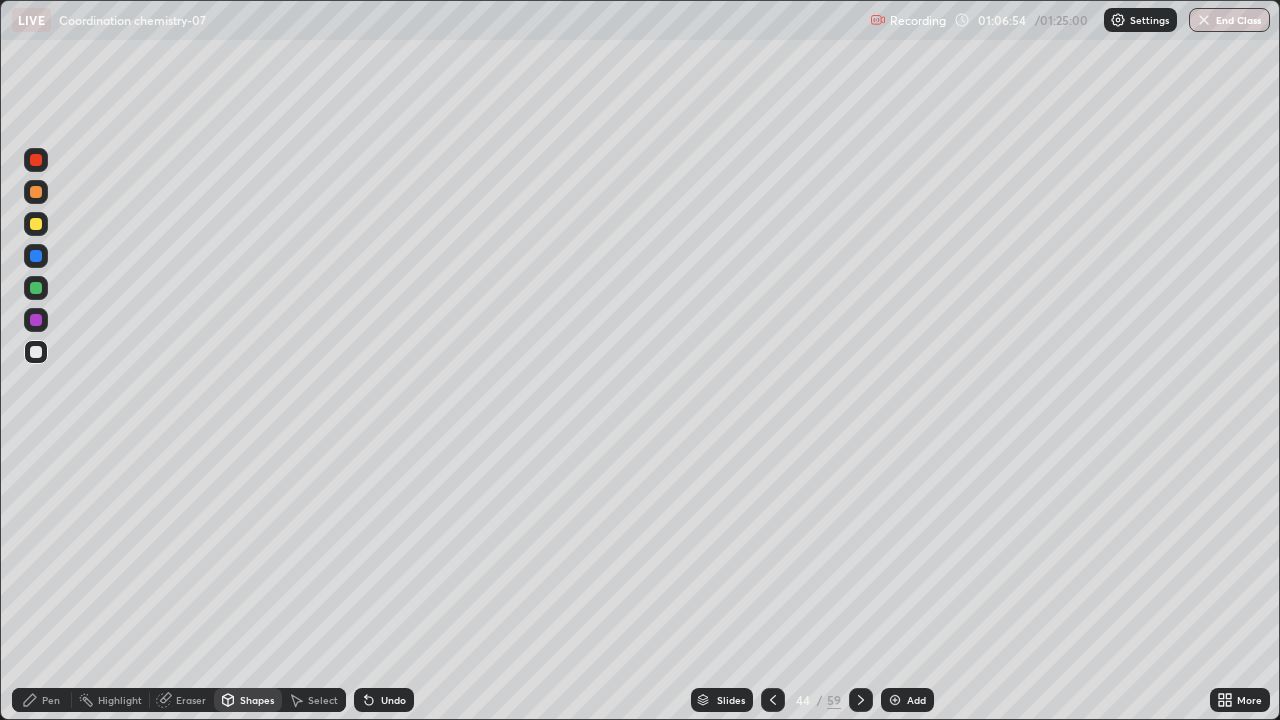 click on "Eraser" at bounding box center (191, 700) 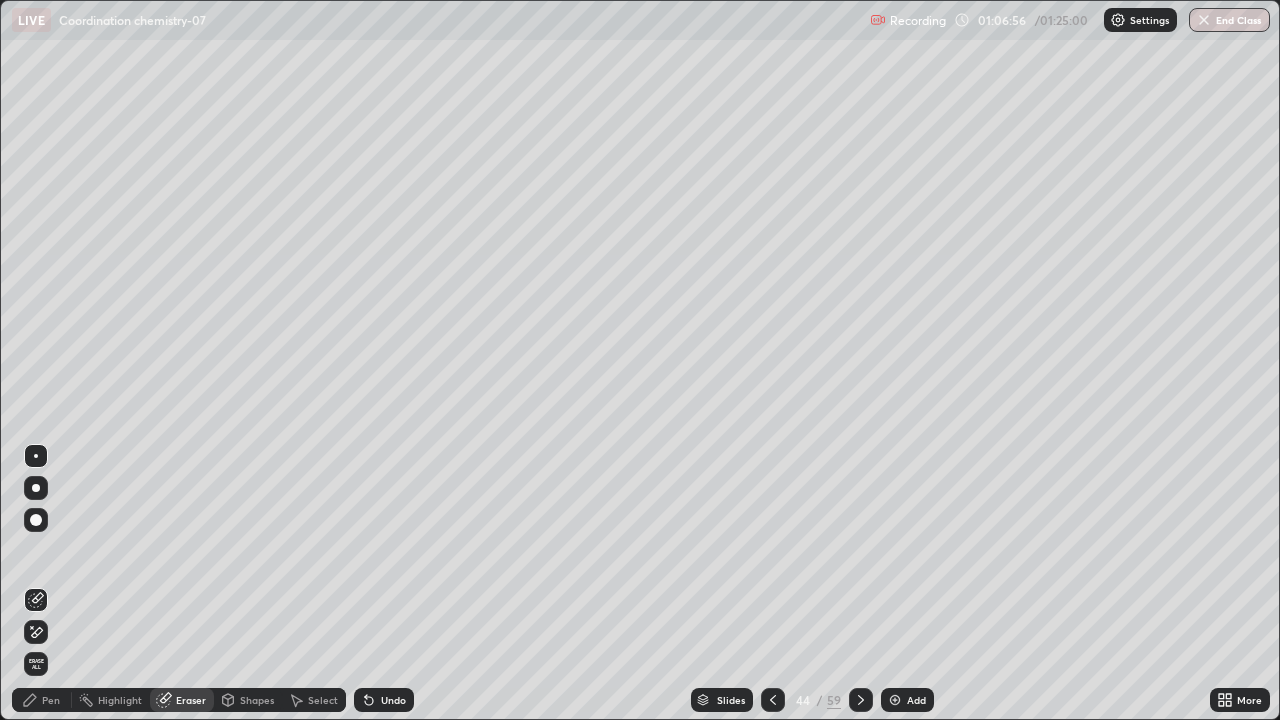click on "Pen" at bounding box center (51, 700) 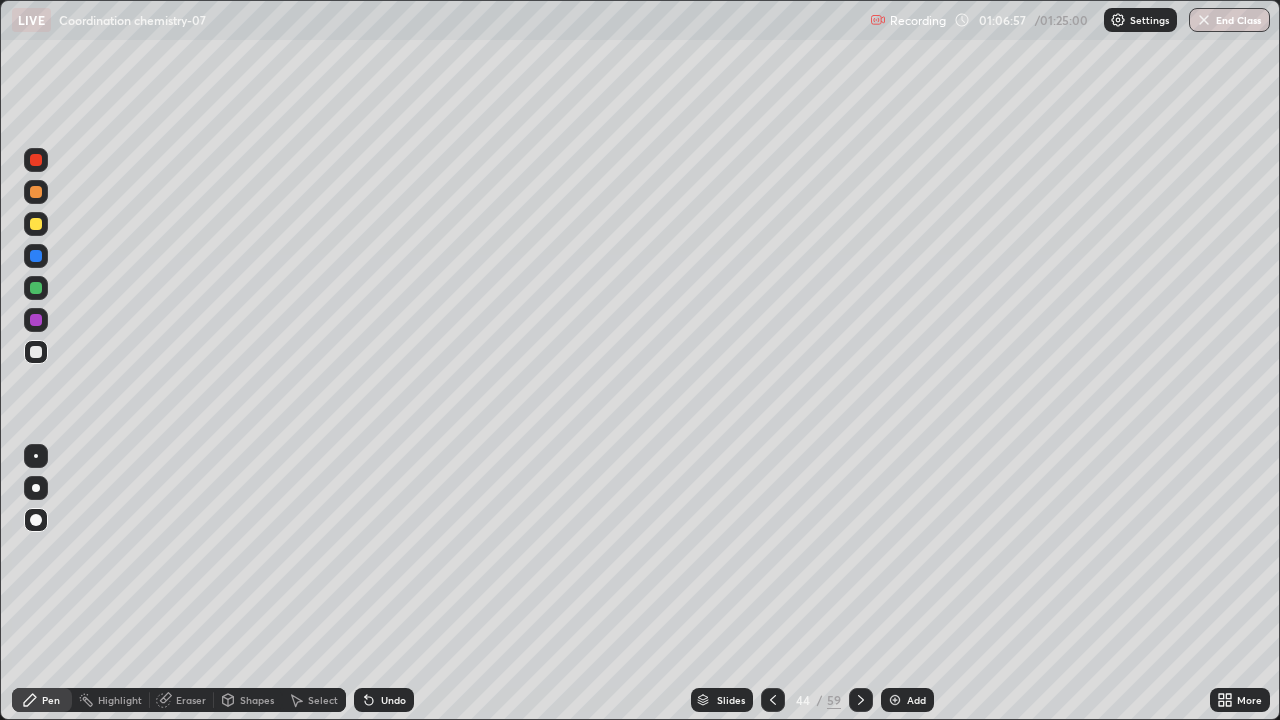 click on "Pen" at bounding box center [42, 700] 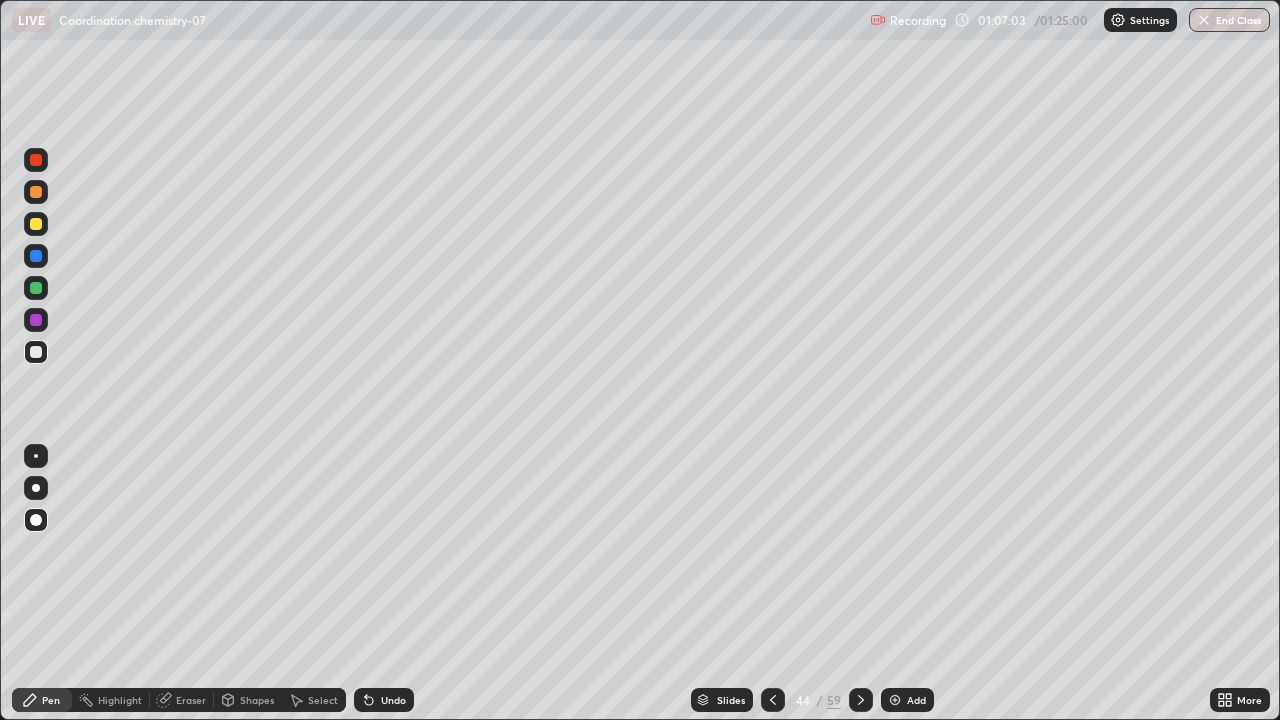 click on "Shapes" at bounding box center [248, 700] 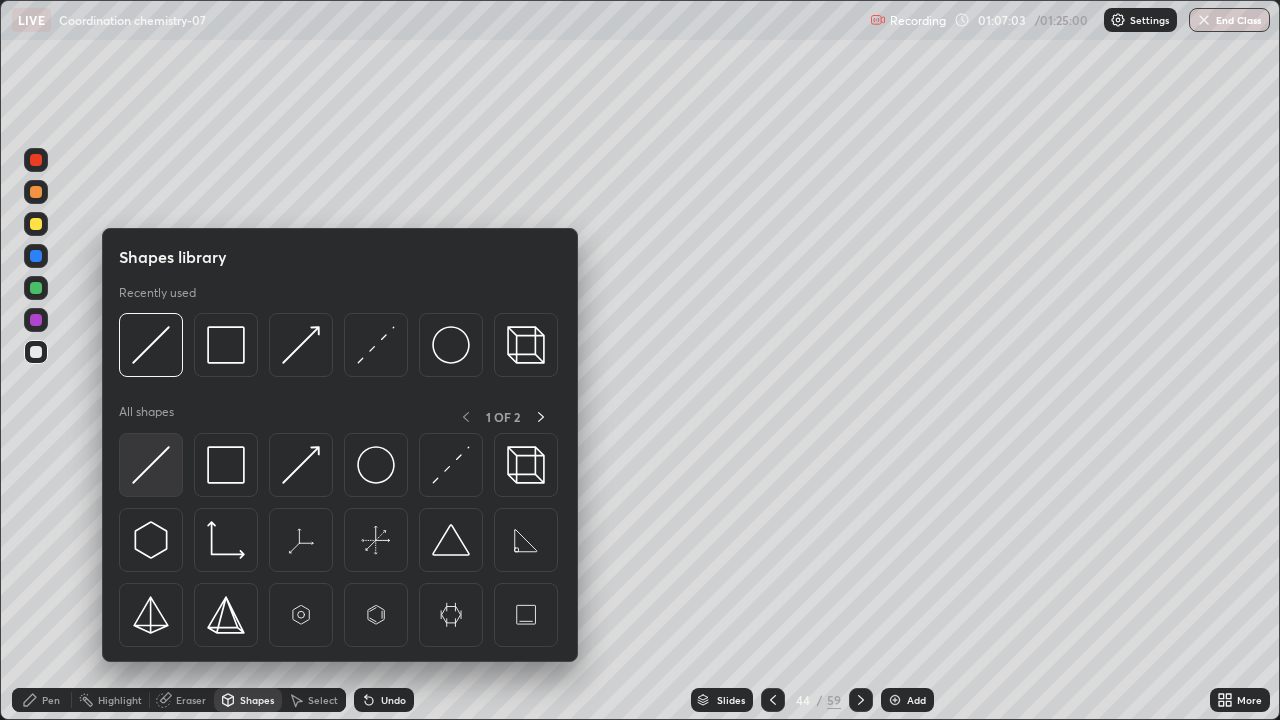 click at bounding box center [151, 465] 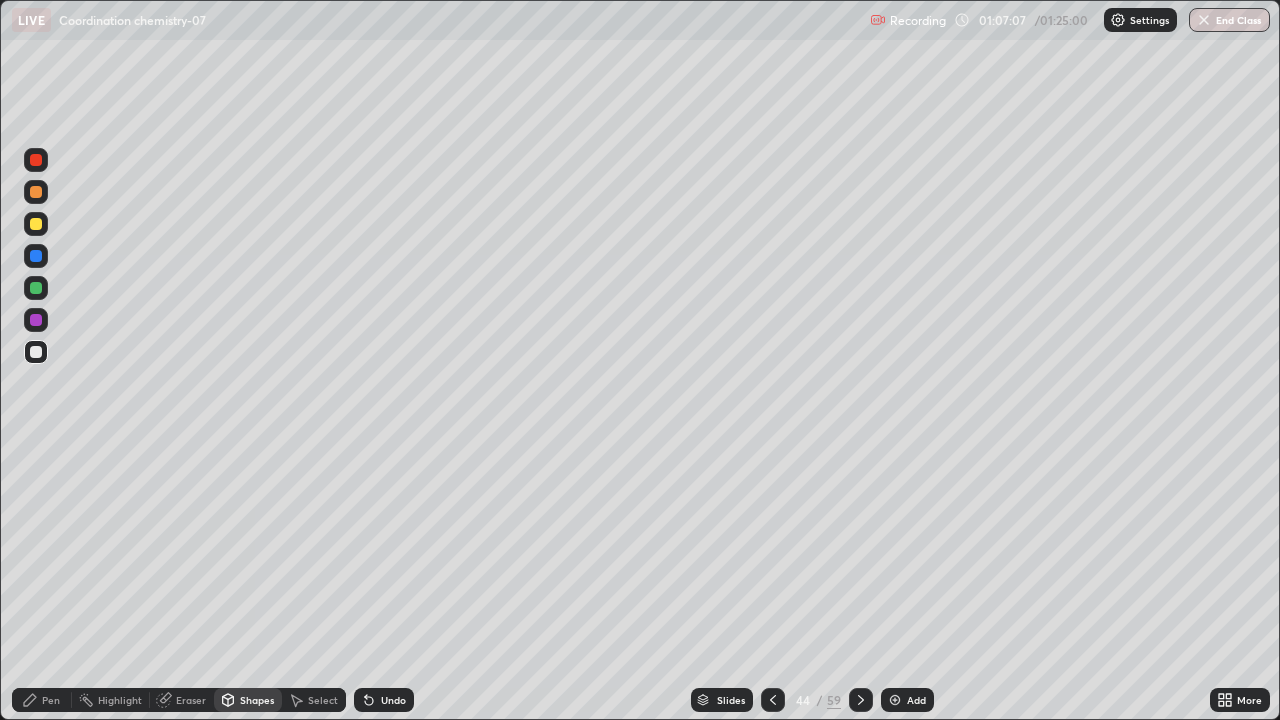 click on "Pen" at bounding box center (51, 700) 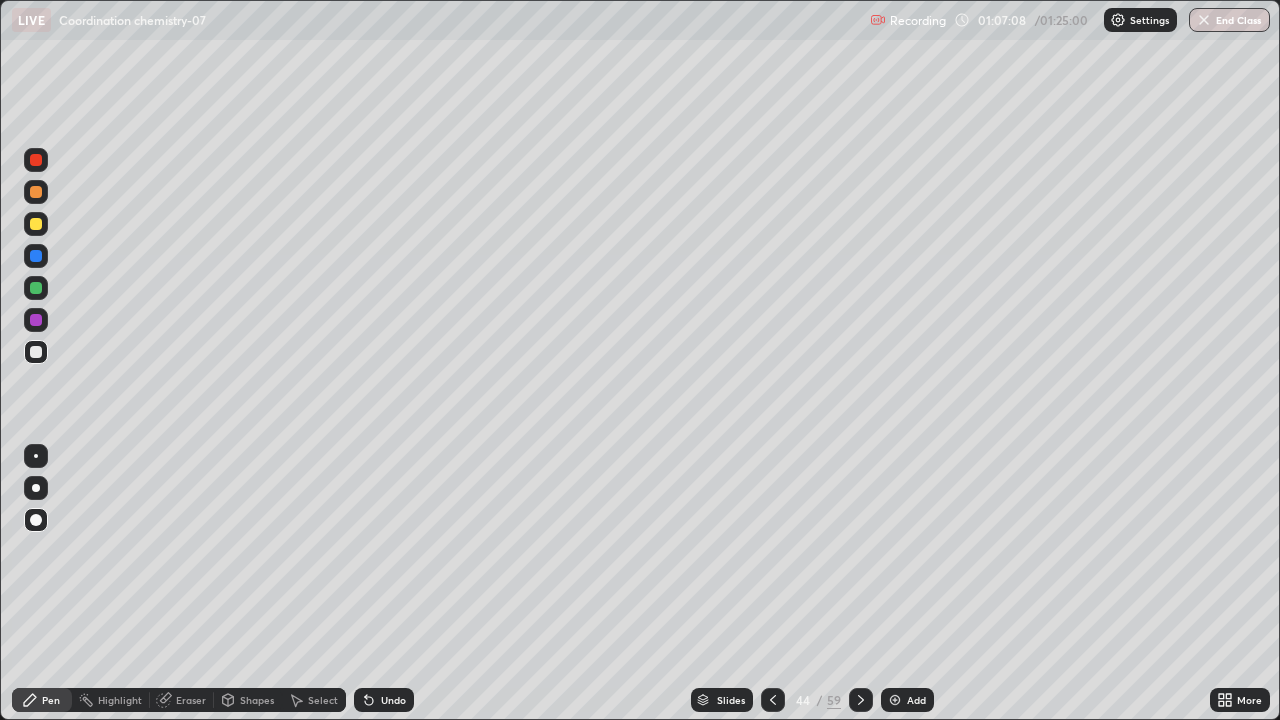 click at bounding box center [36, 320] 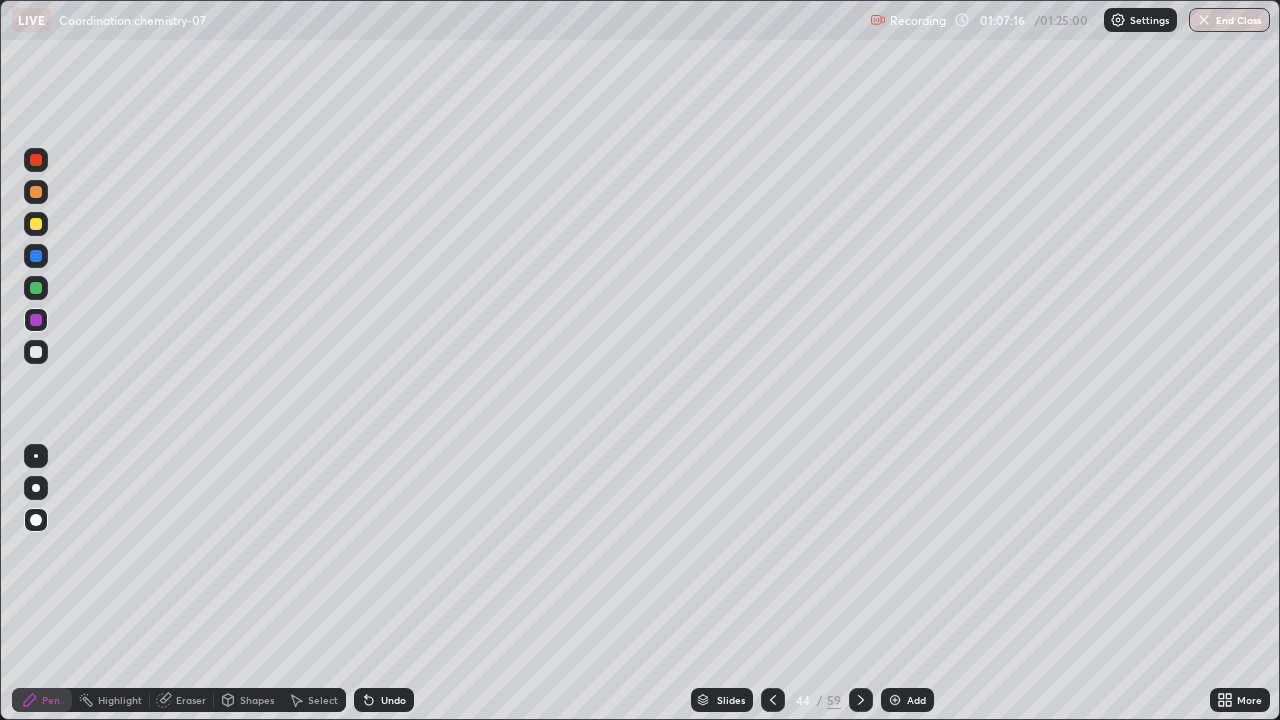 click on "Pen" at bounding box center [51, 700] 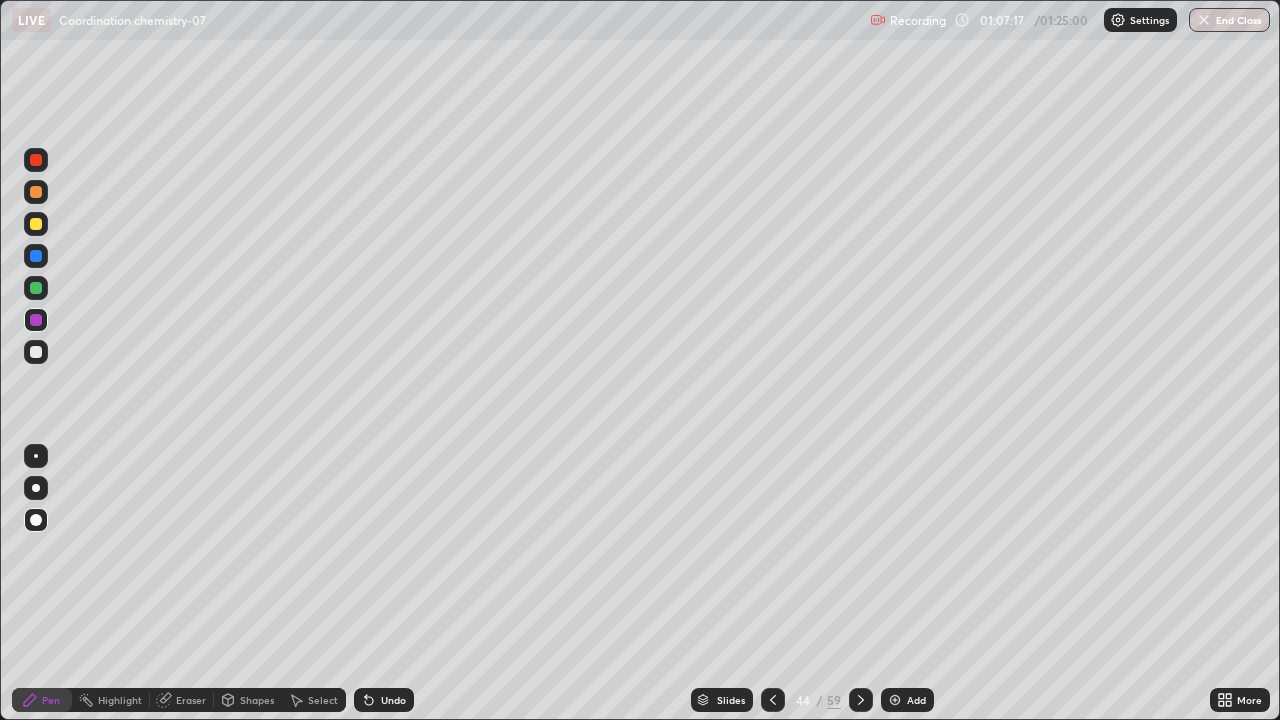 click at bounding box center [36, 288] 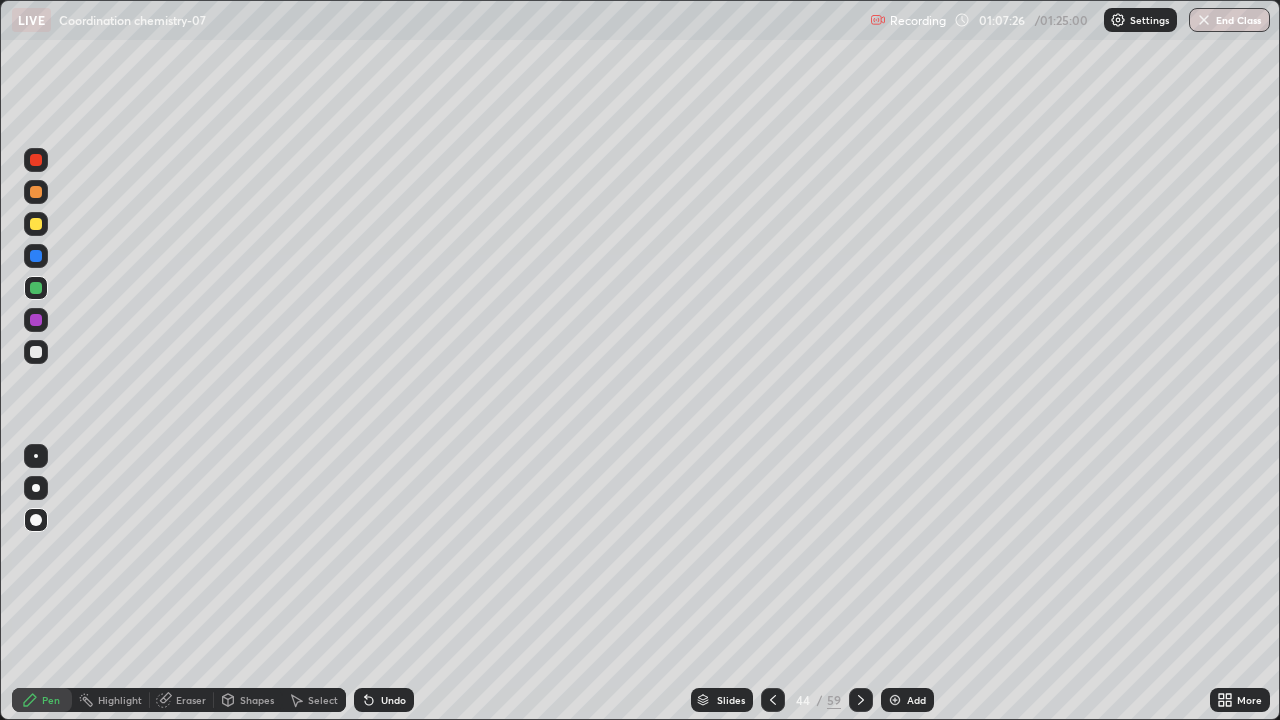 click 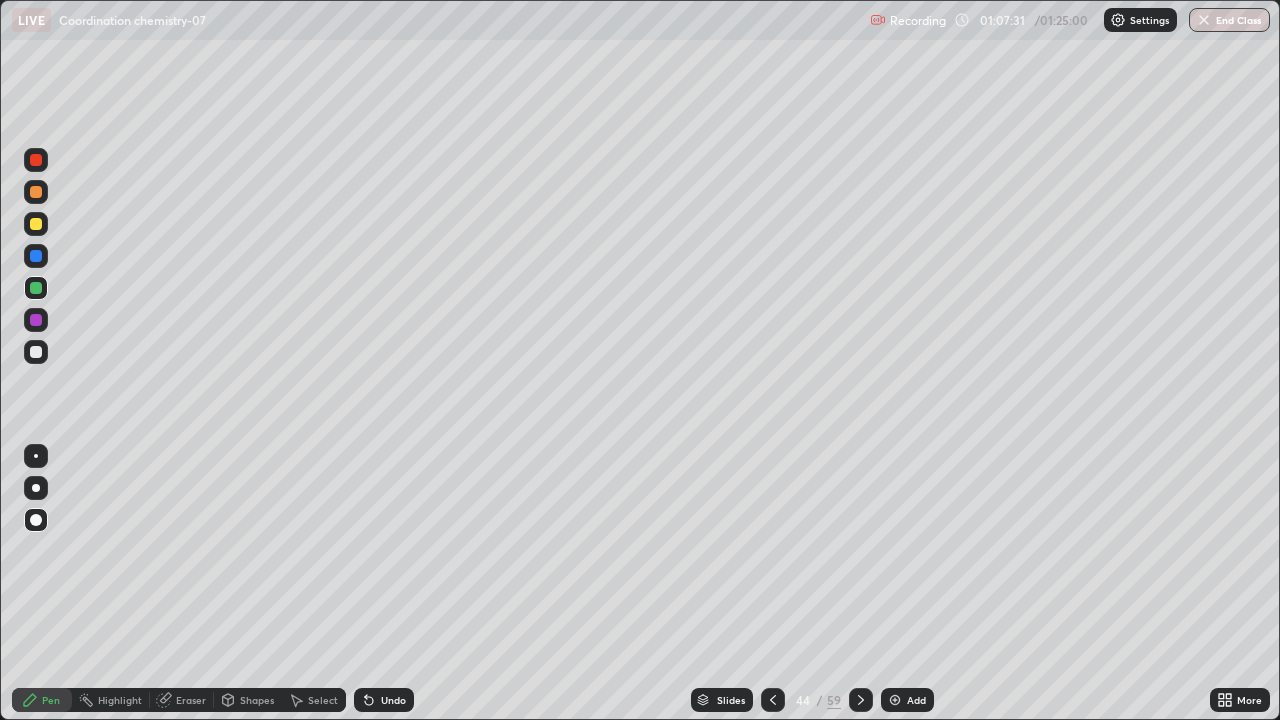click at bounding box center (36, 224) 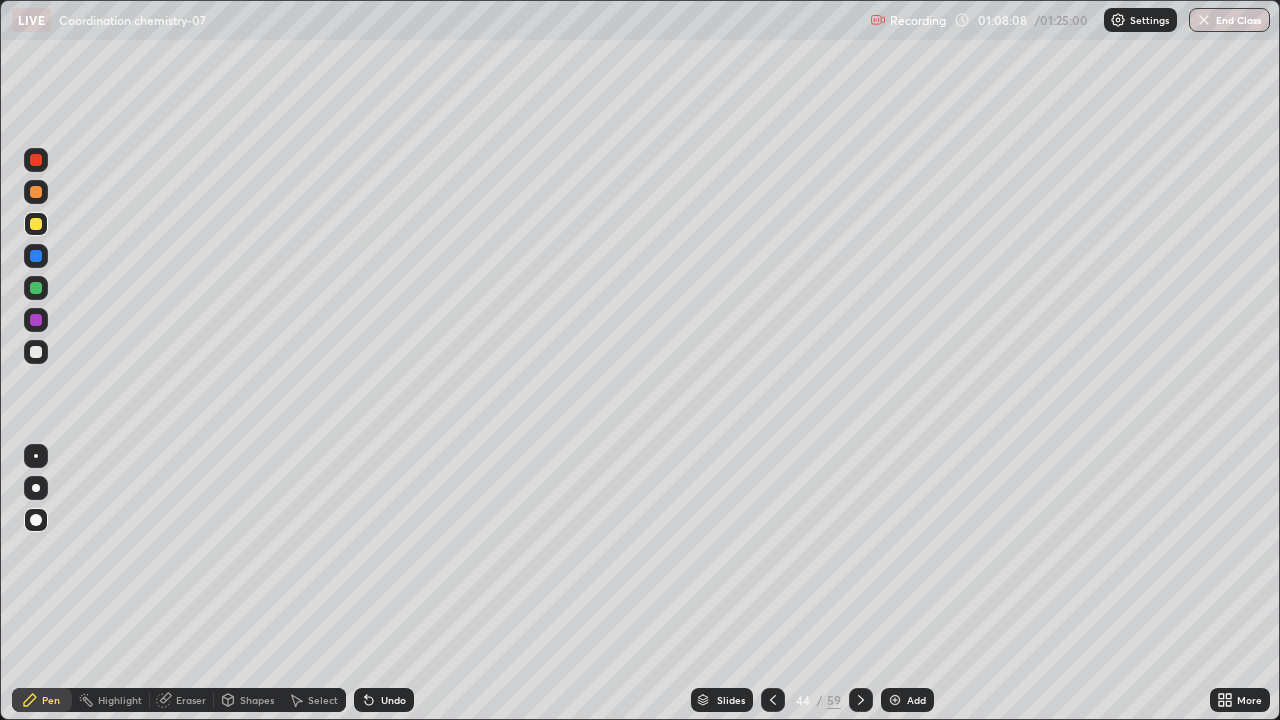 click at bounding box center [36, 320] 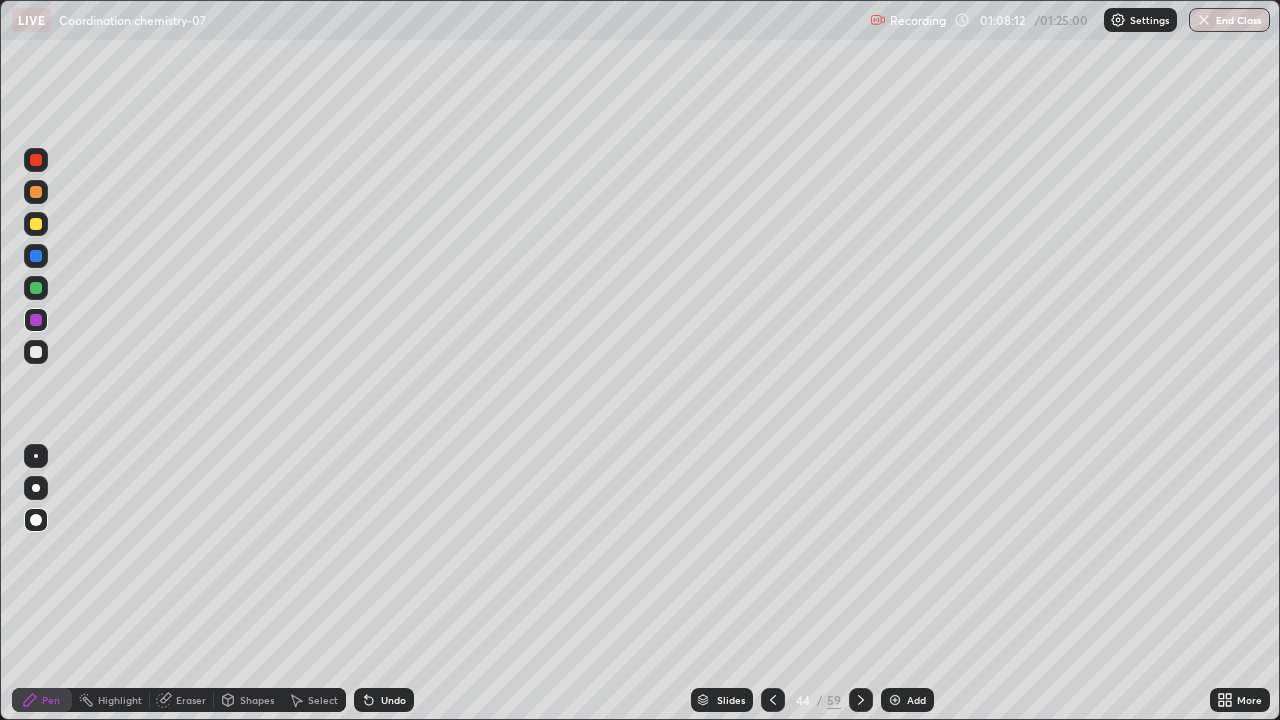 click on "Undo" at bounding box center [393, 700] 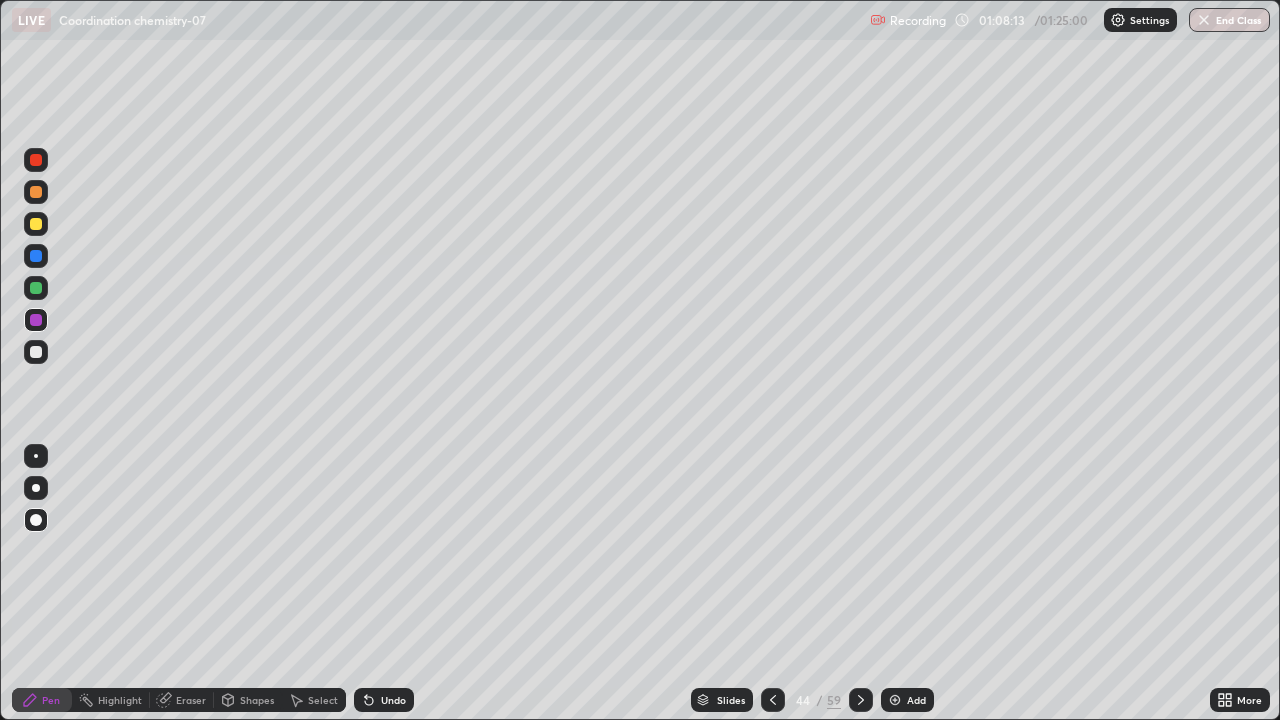click on "Shapes" at bounding box center (257, 700) 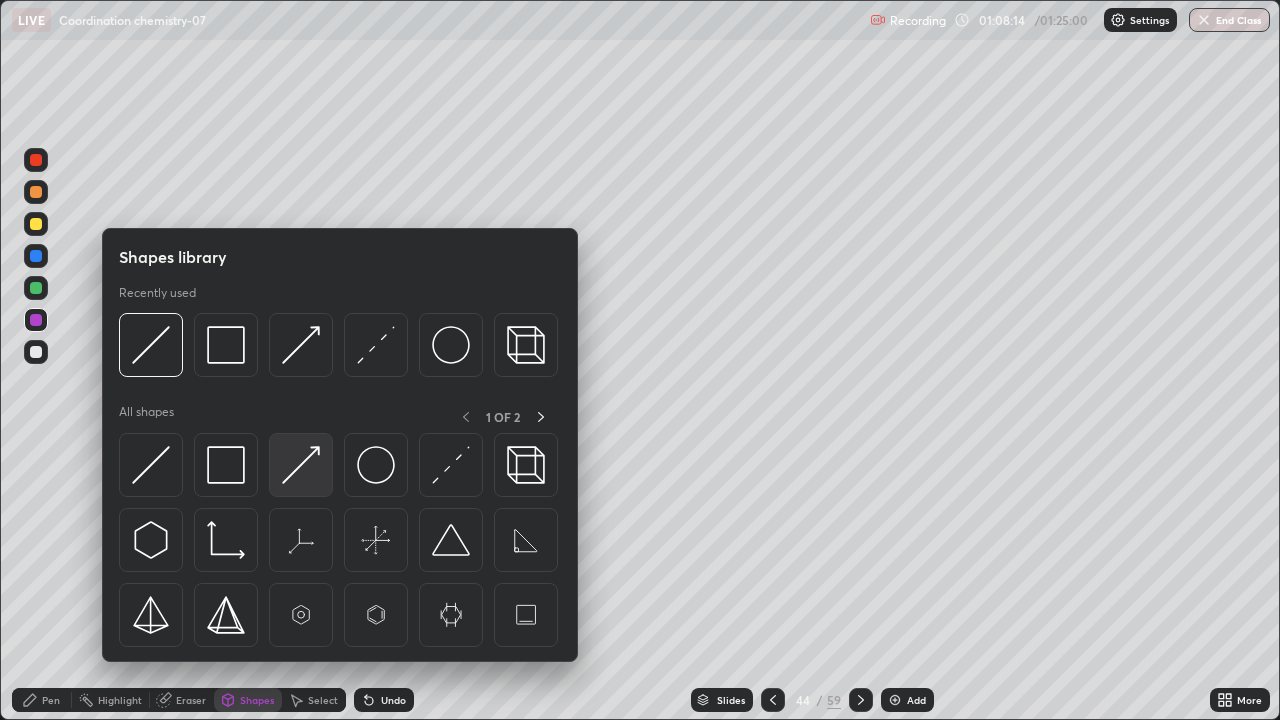 click at bounding box center [301, 465] 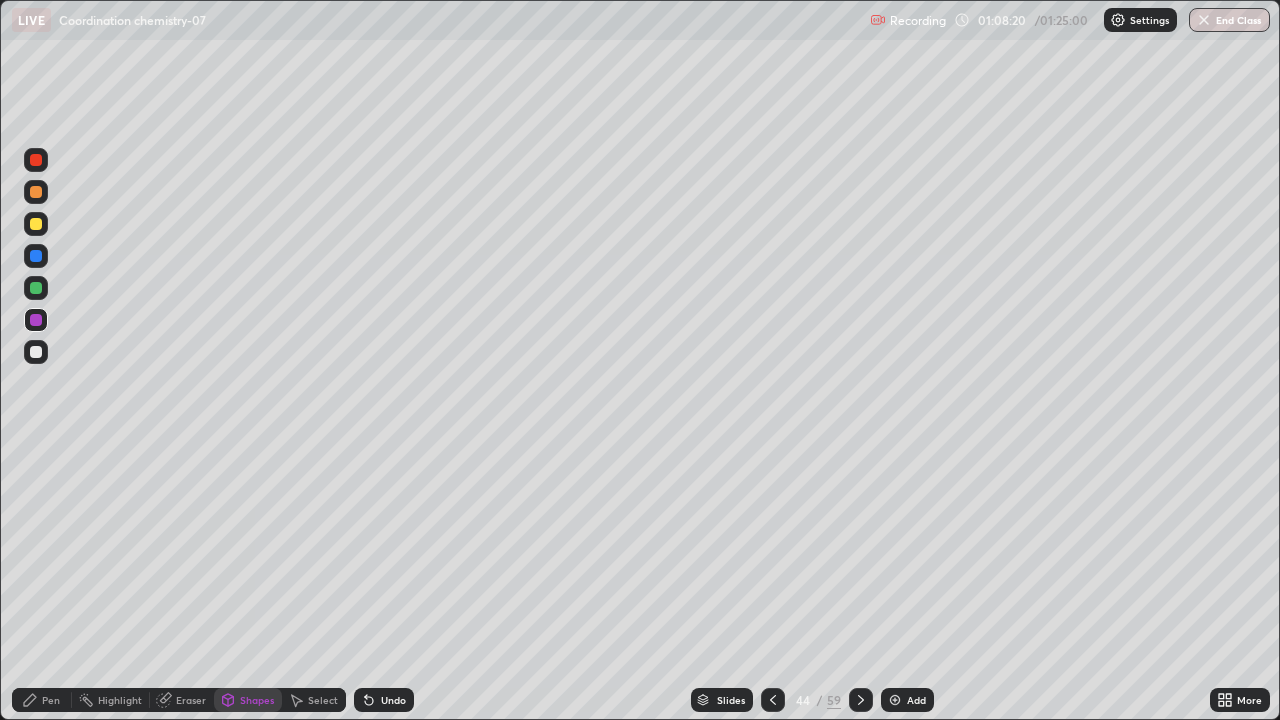 click on "Pen" at bounding box center (51, 700) 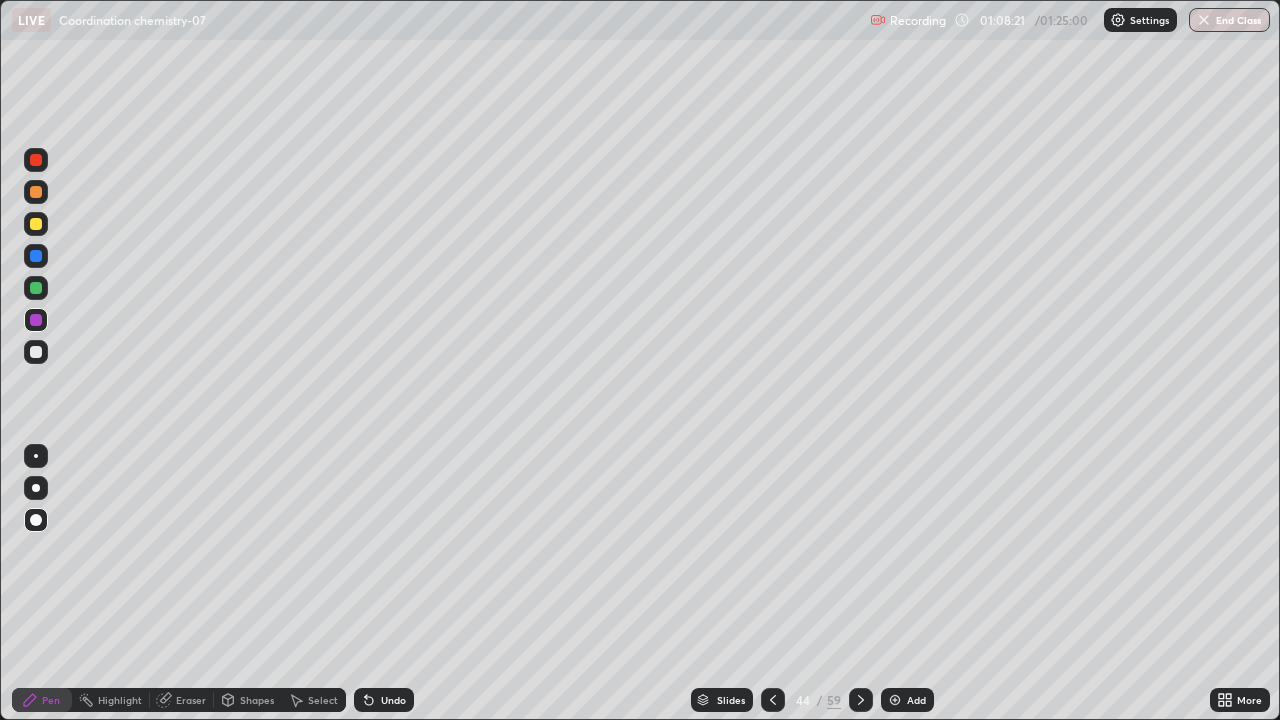 click at bounding box center (36, 352) 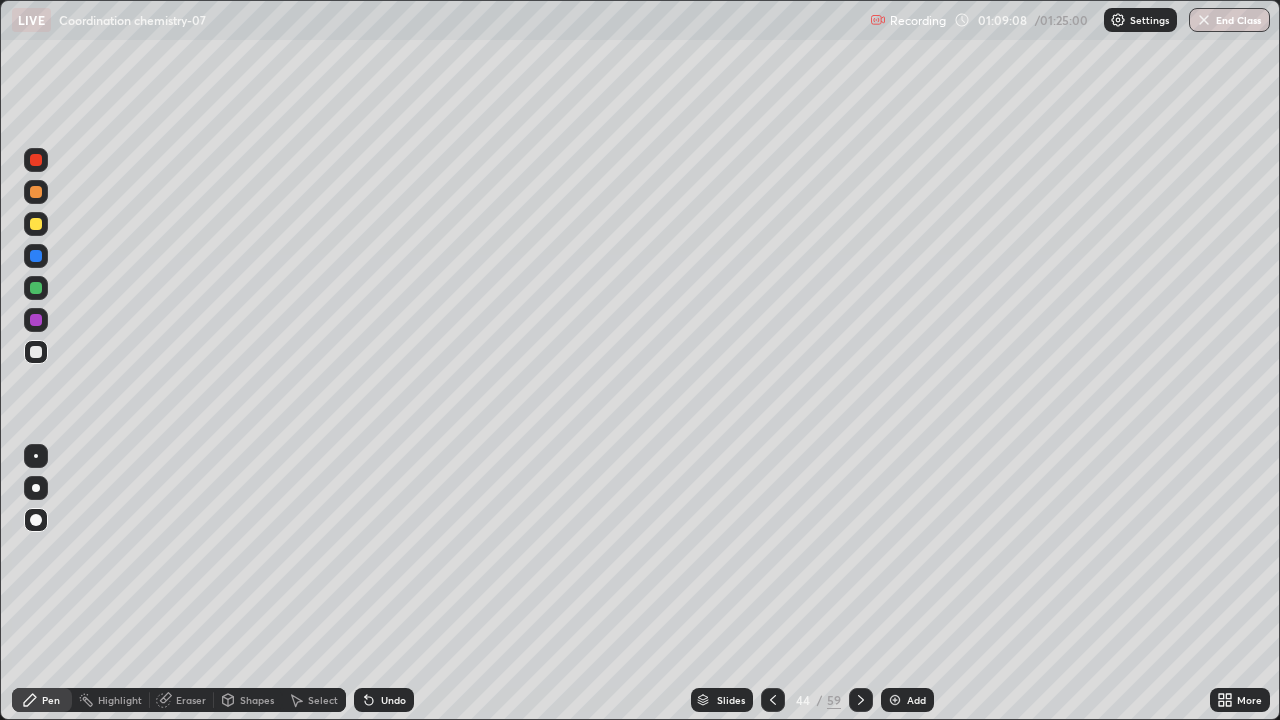 click on "Eraser" at bounding box center (191, 700) 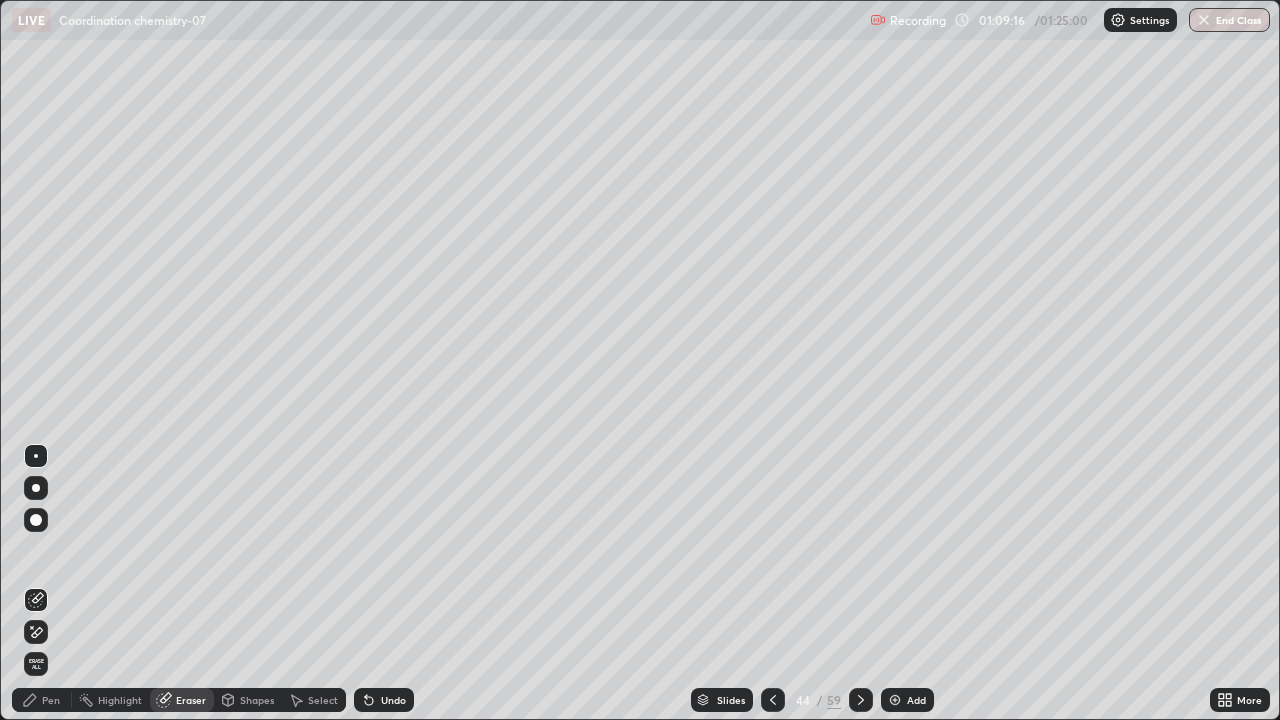 click on "Pen" at bounding box center [51, 700] 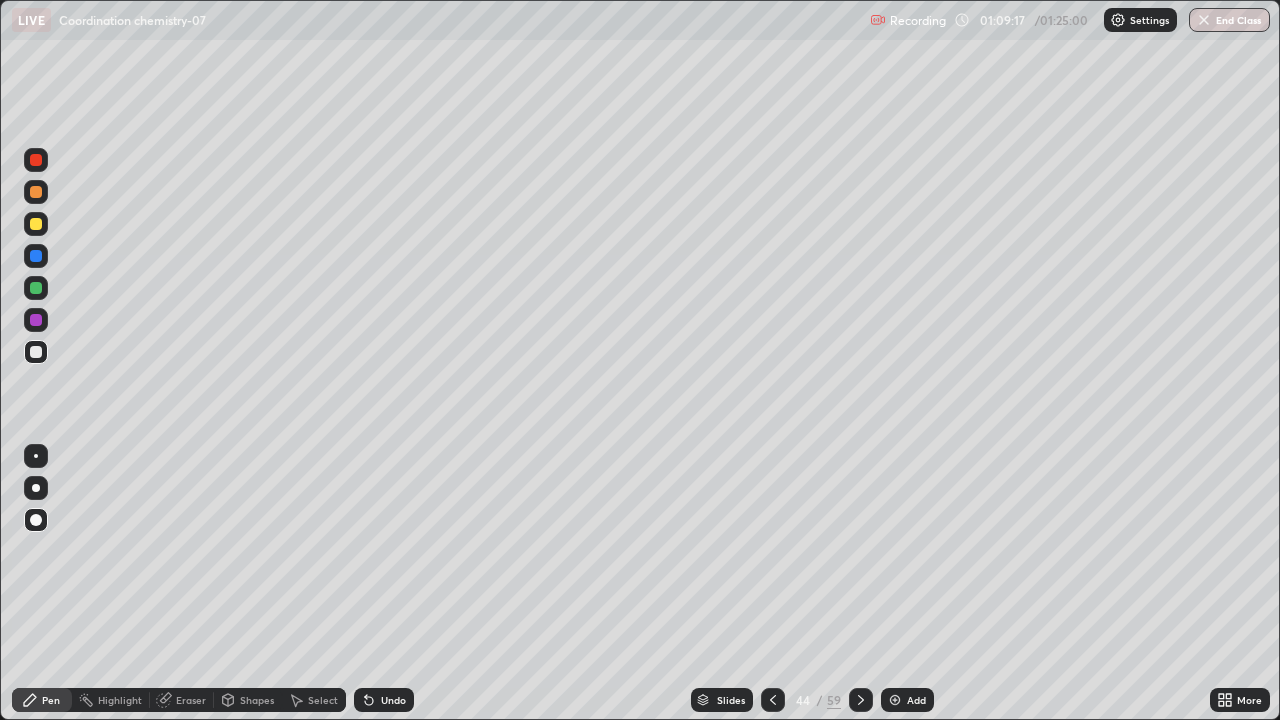 click at bounding box center [36, 288] 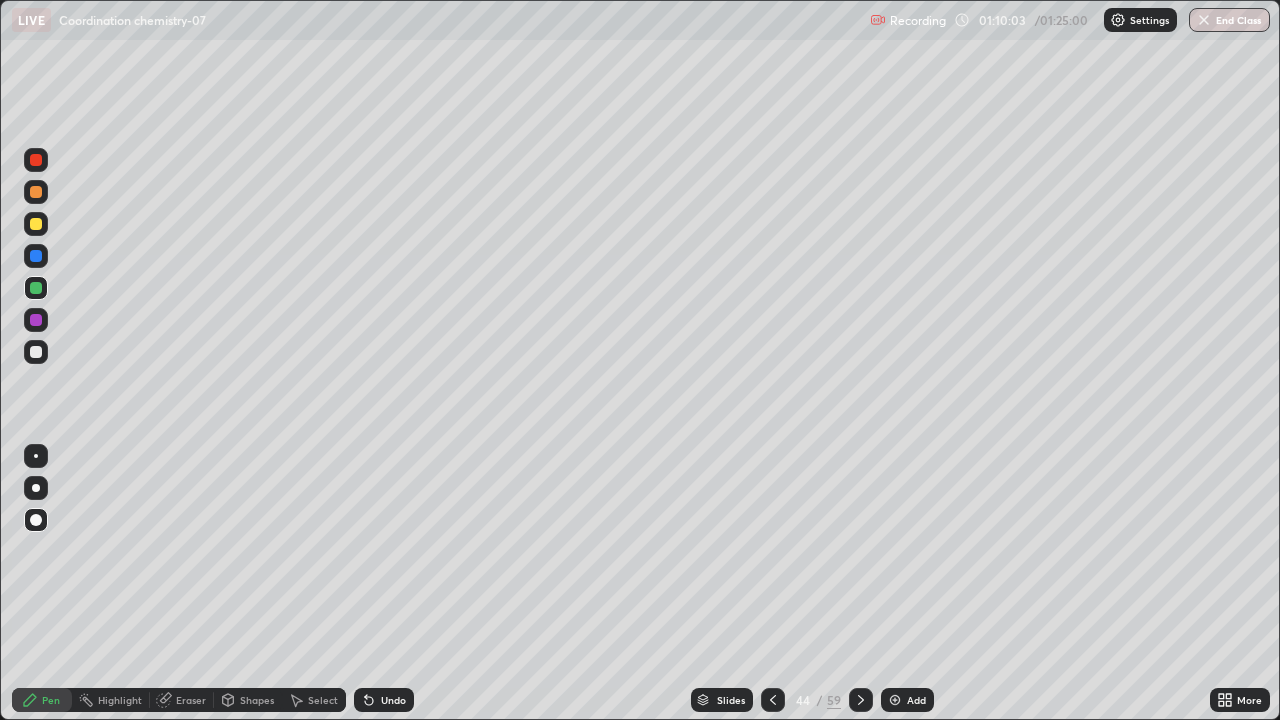 click at bounding box center (36, 352) 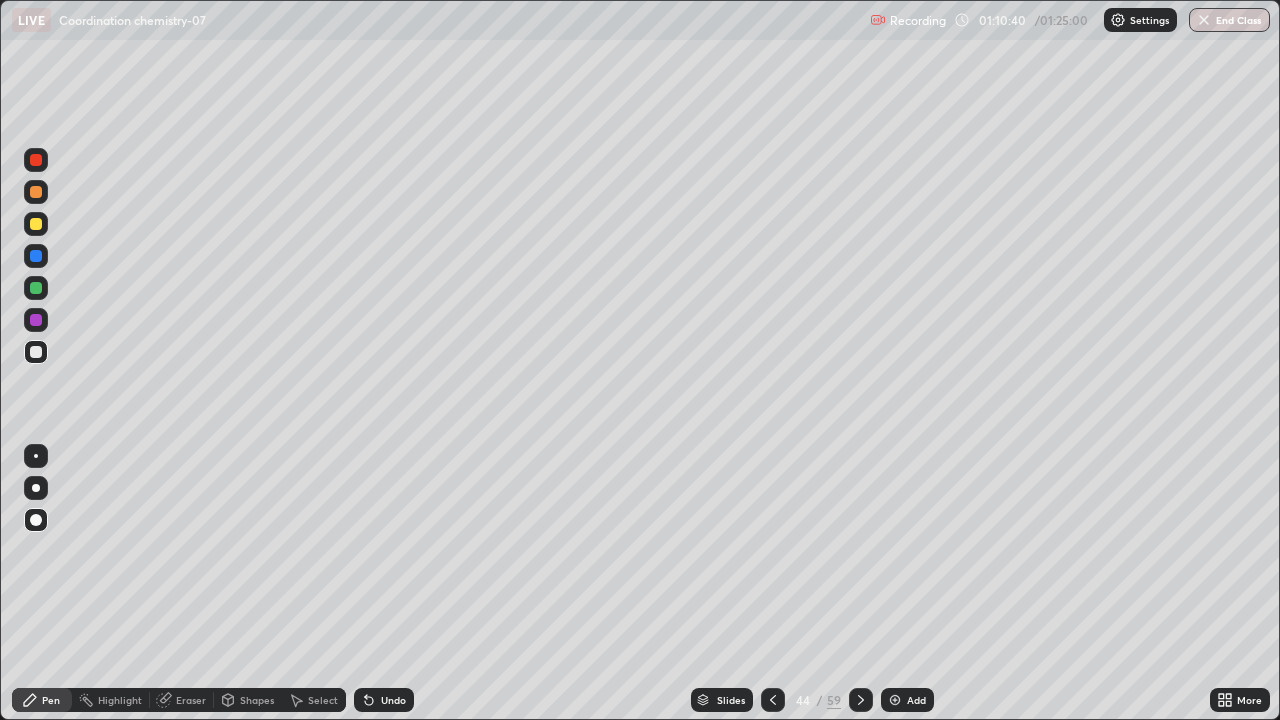 click on "Undo" at bounding box center [393, 700] 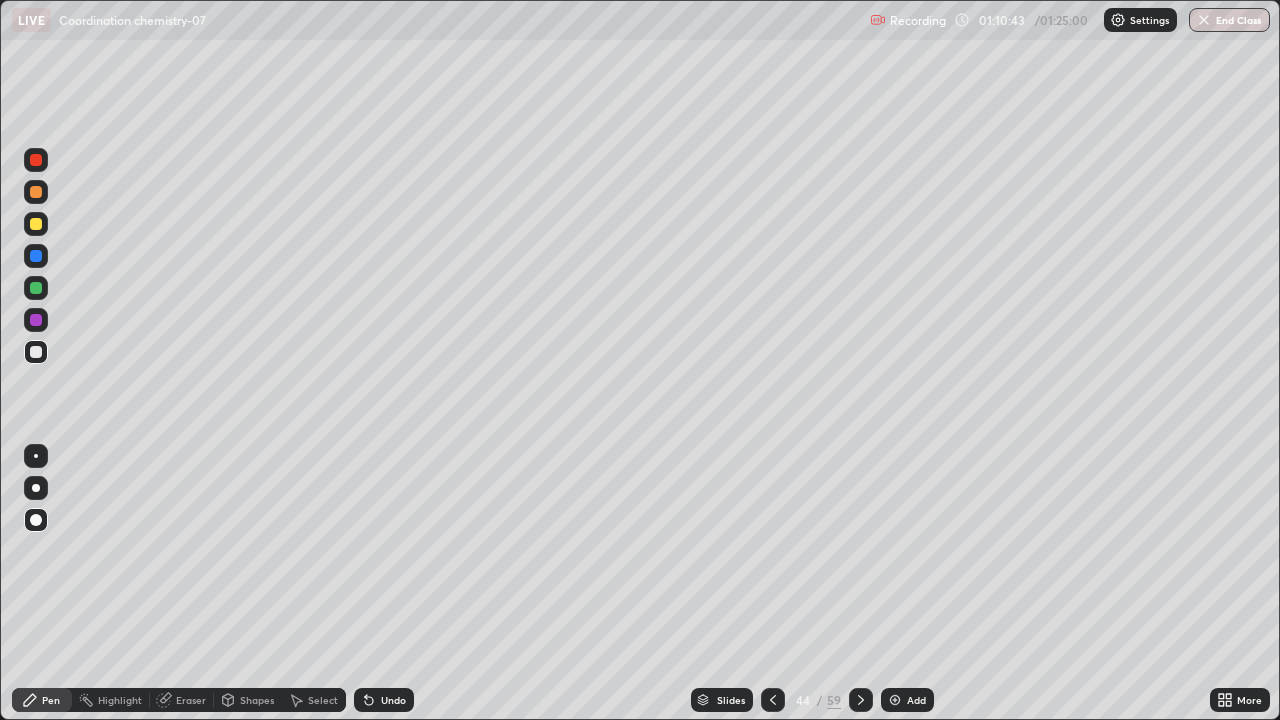 click on "Undo" at bounding box center [393, 700] 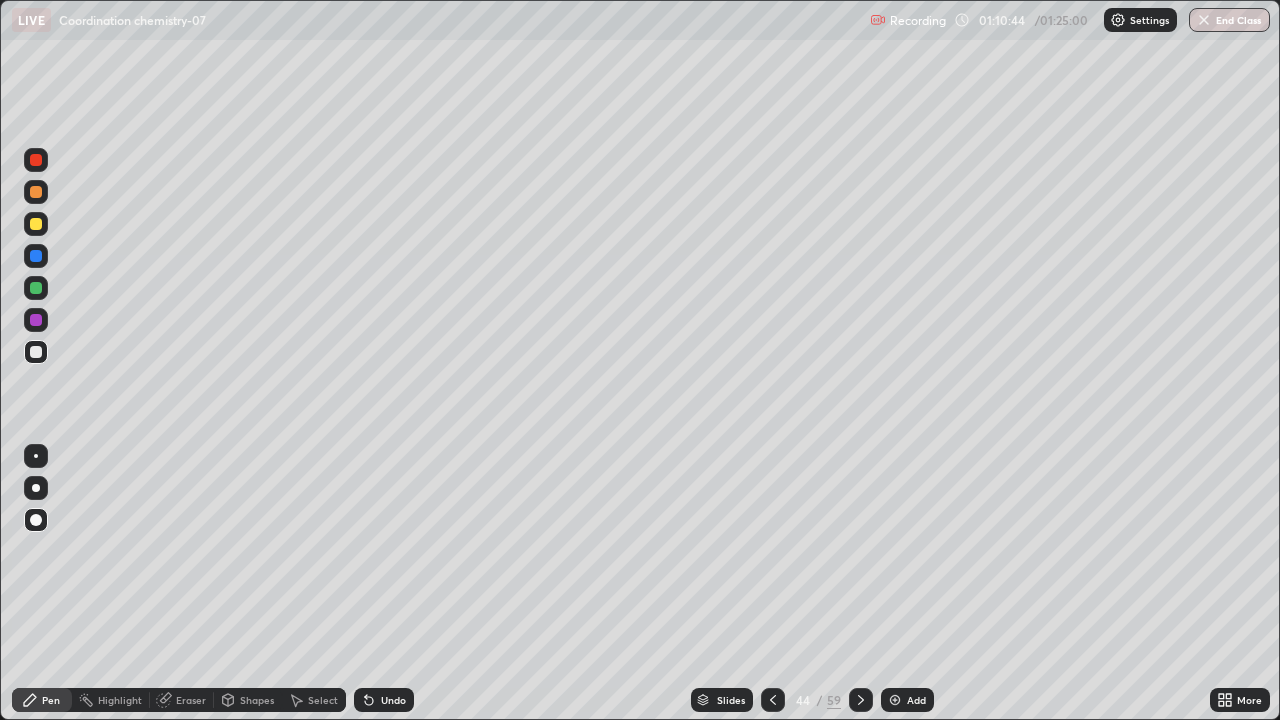 click on "Undo" at bounding box center (393, 700) 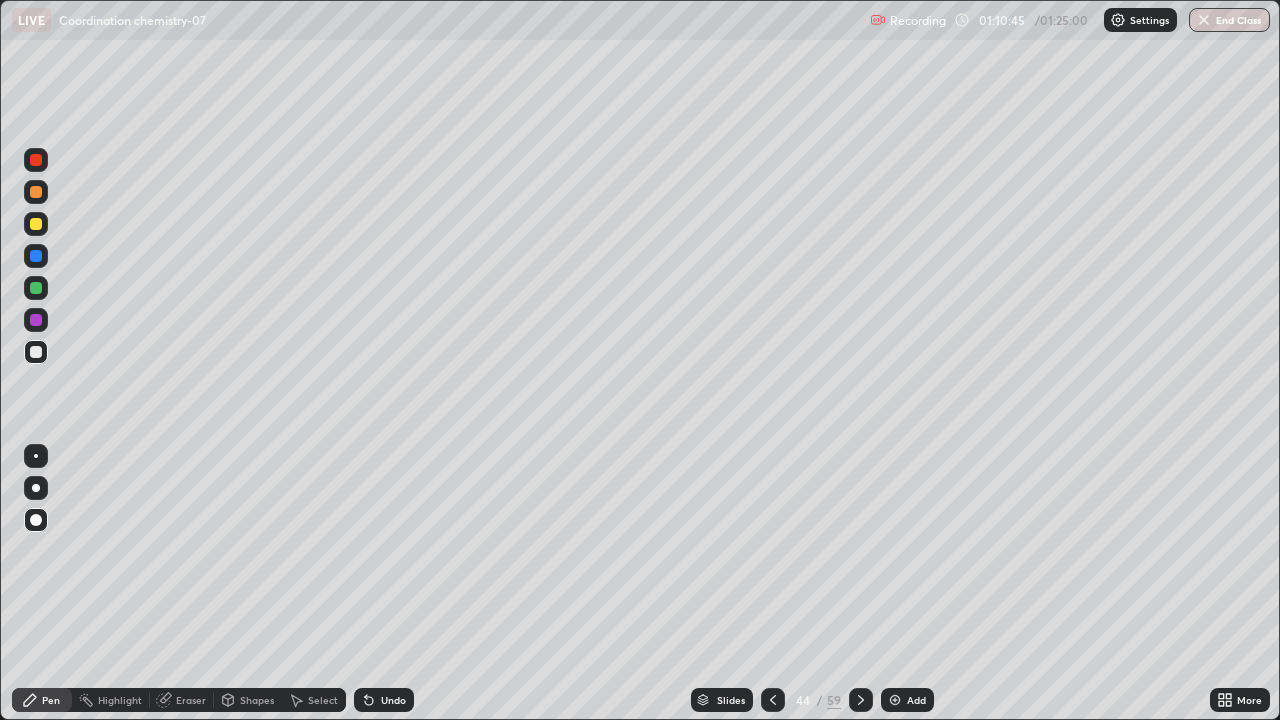 click on "Undo" at bounding box center (393, 700) 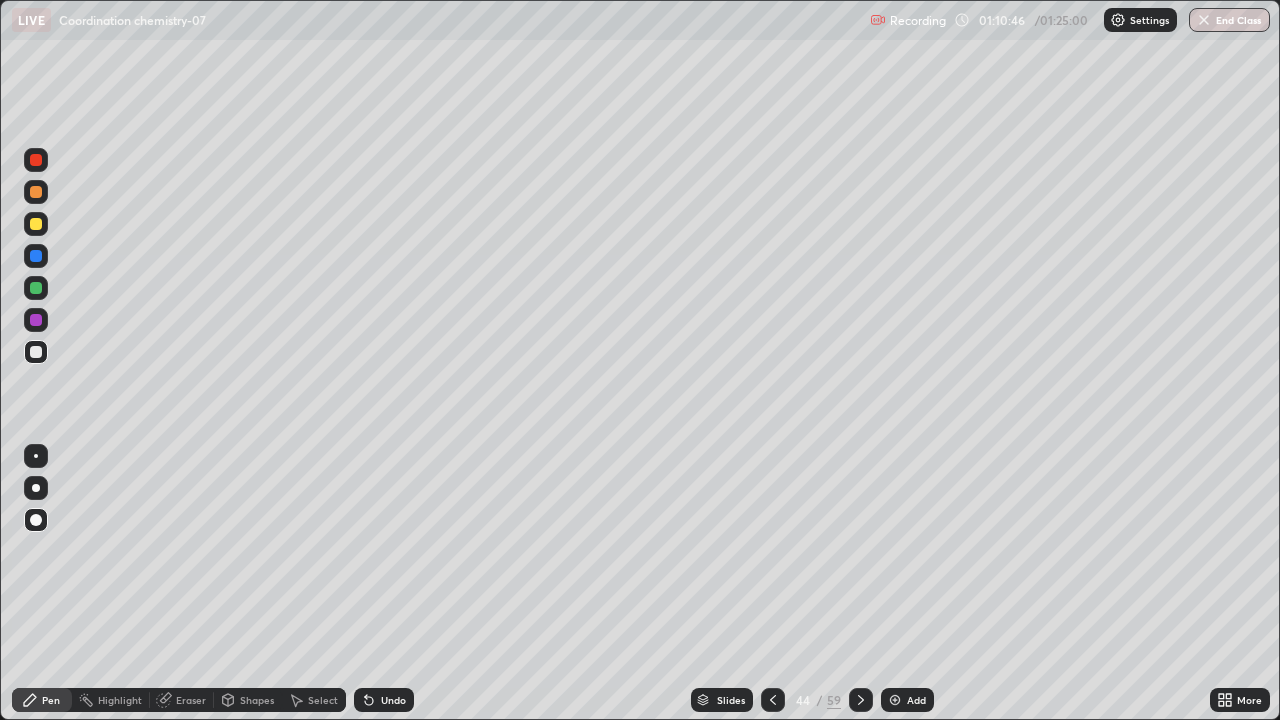 click on "Add" at bounding box center [907, 700] 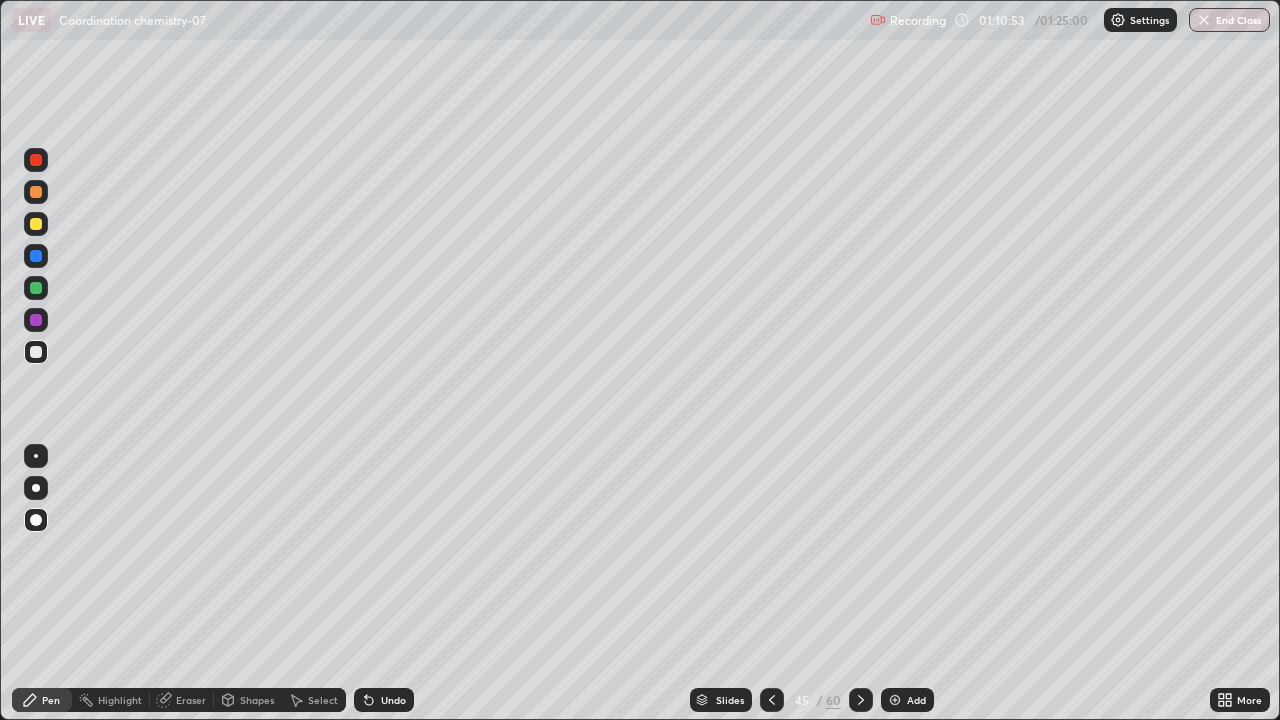click 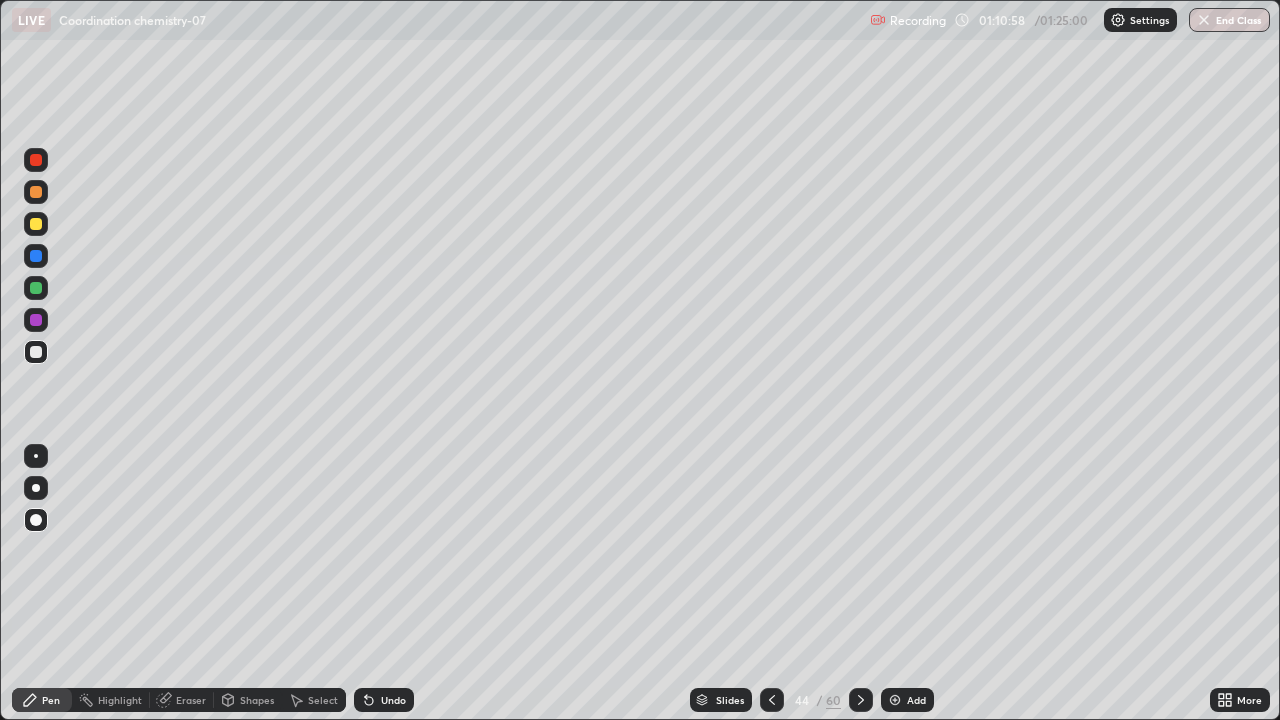 click 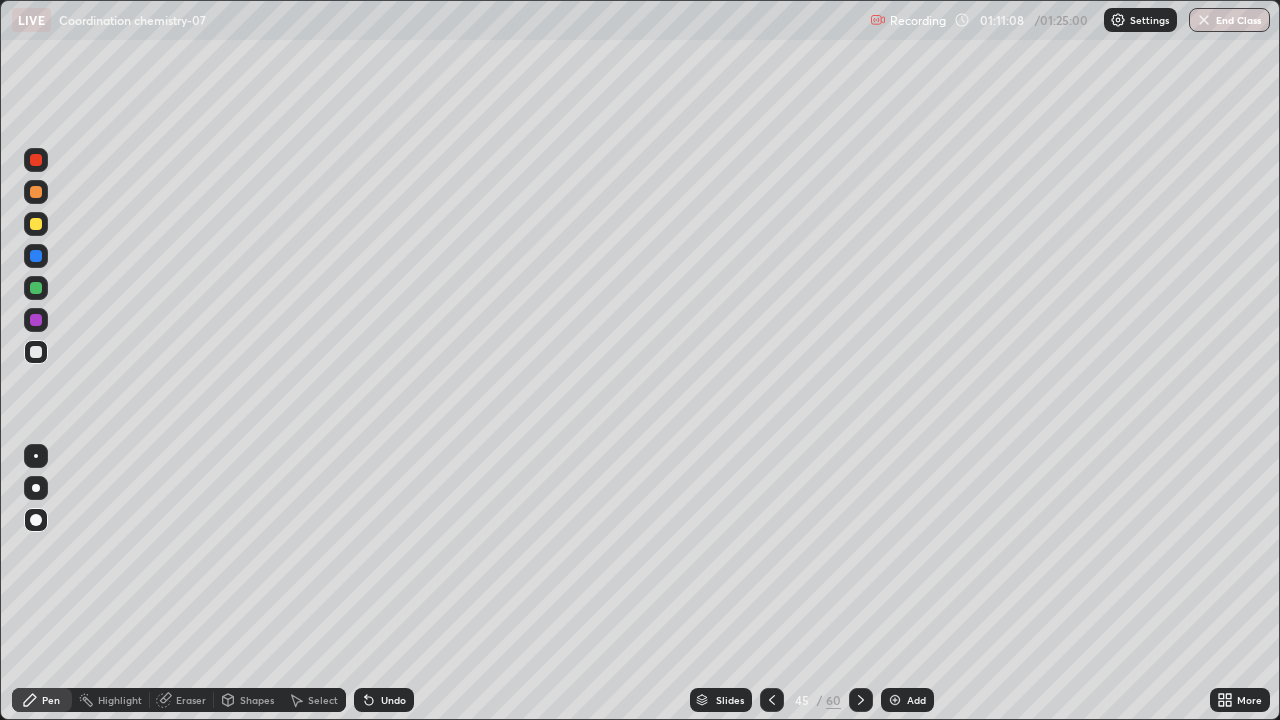 click 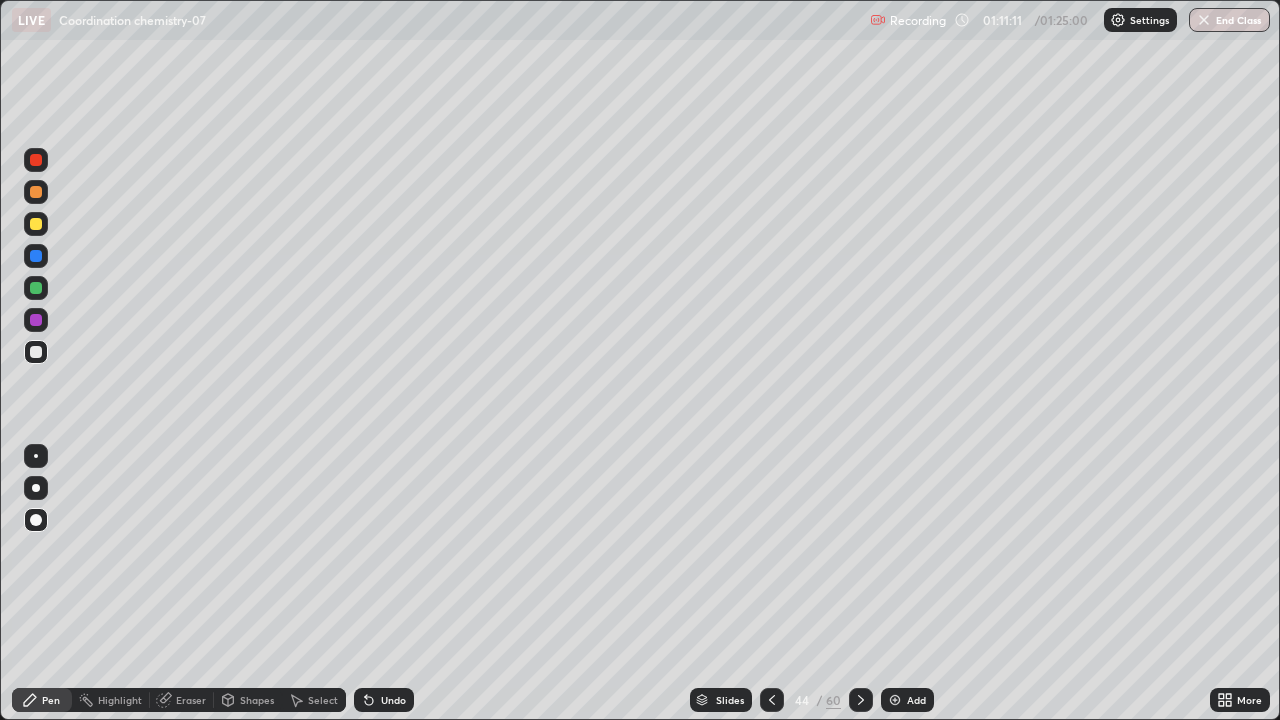 click 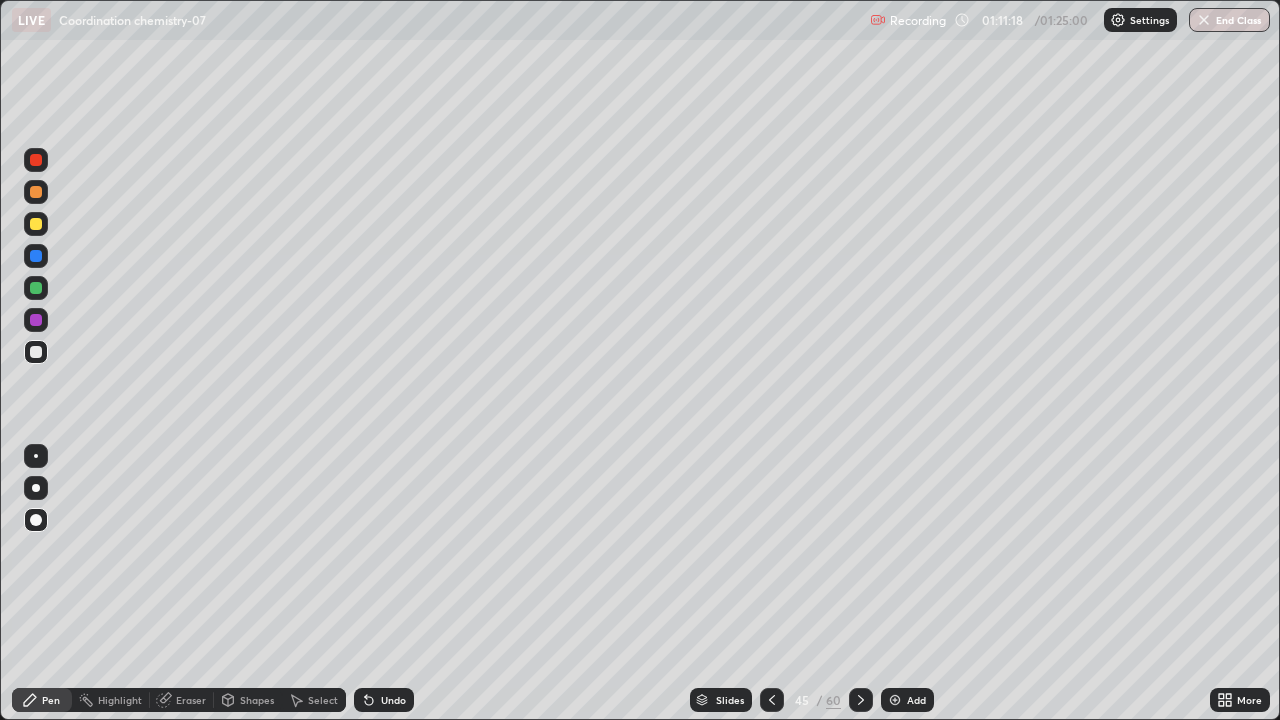 click at bounding box center (36, 288) 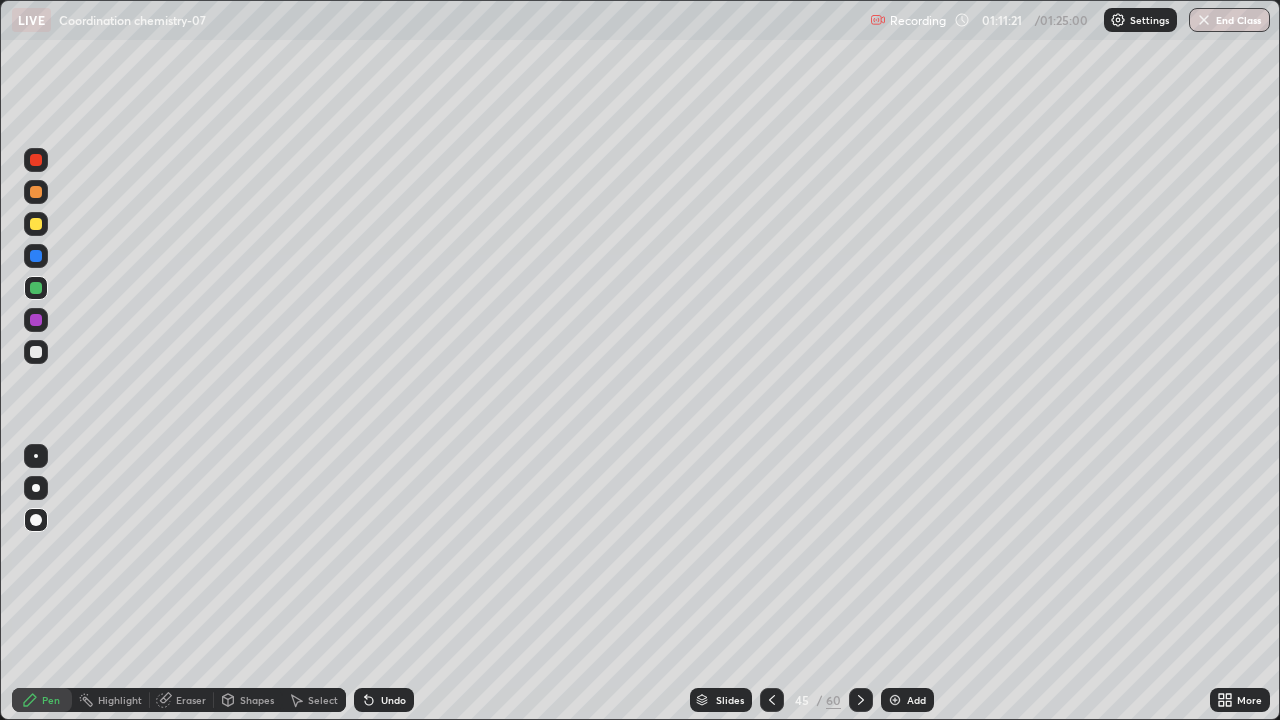click on "Undo" at bounding box center (380, 700) 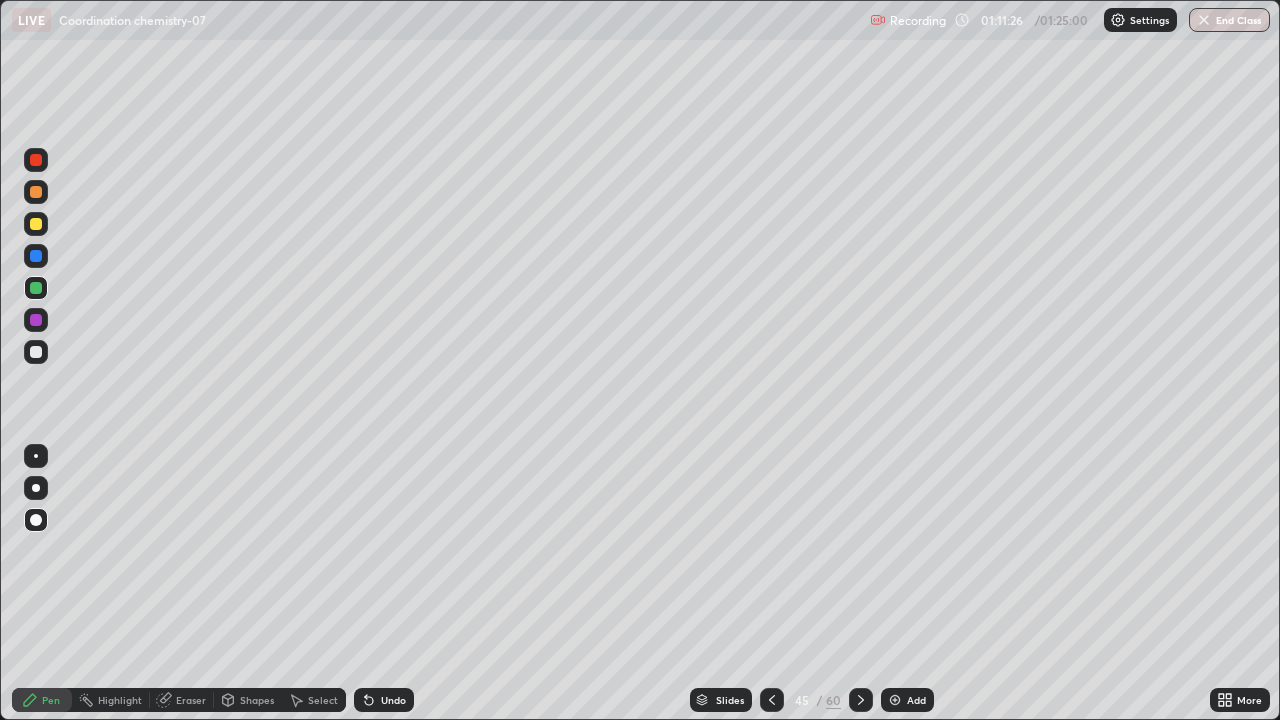 click at bounding box center [36, 256] 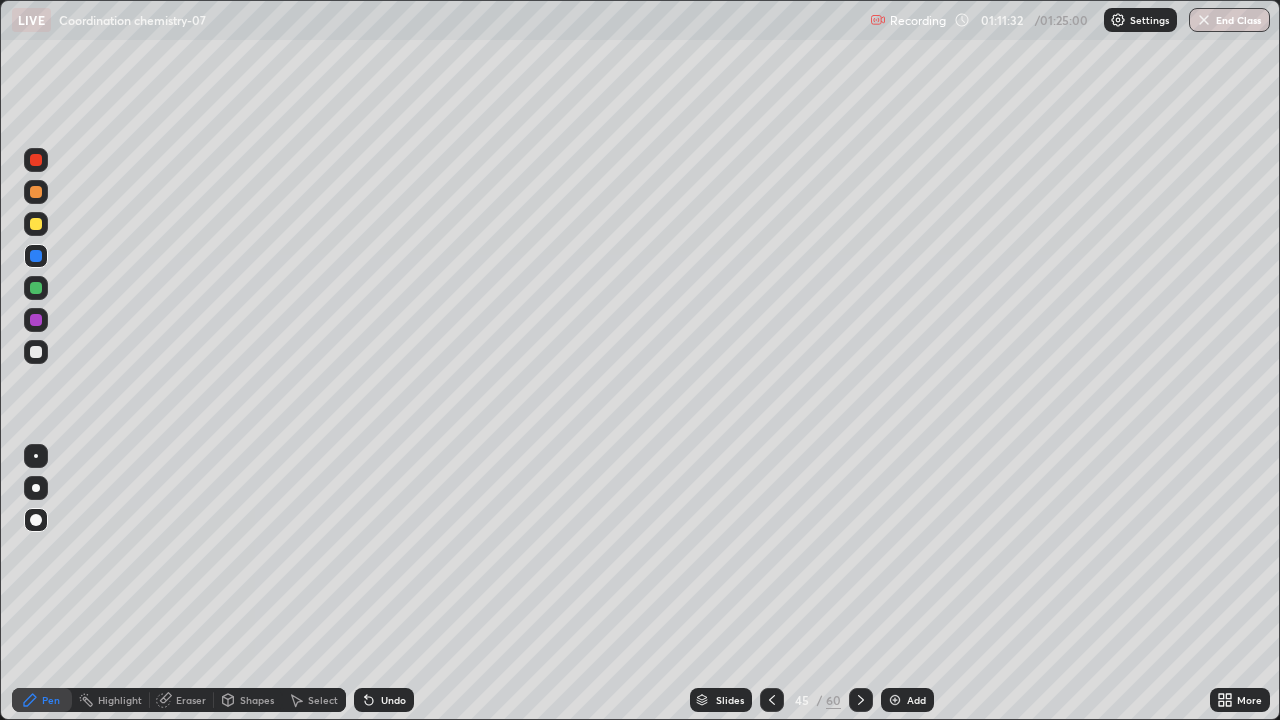 click 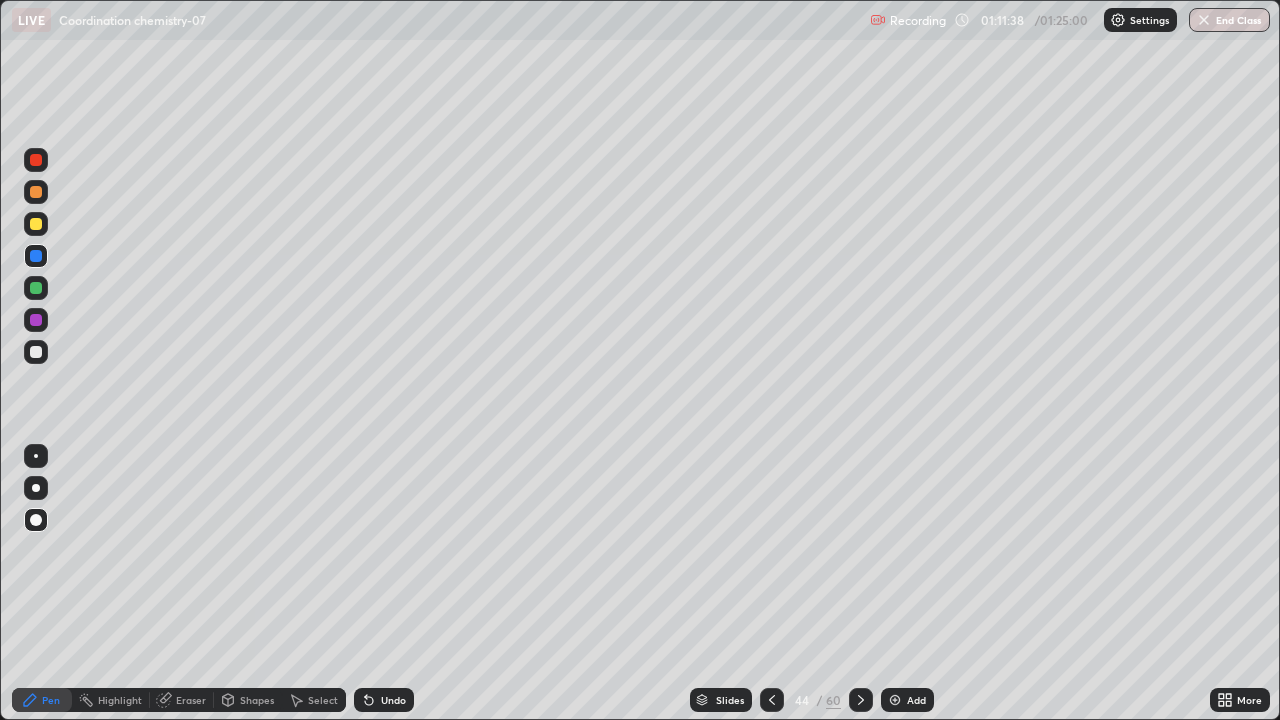 click 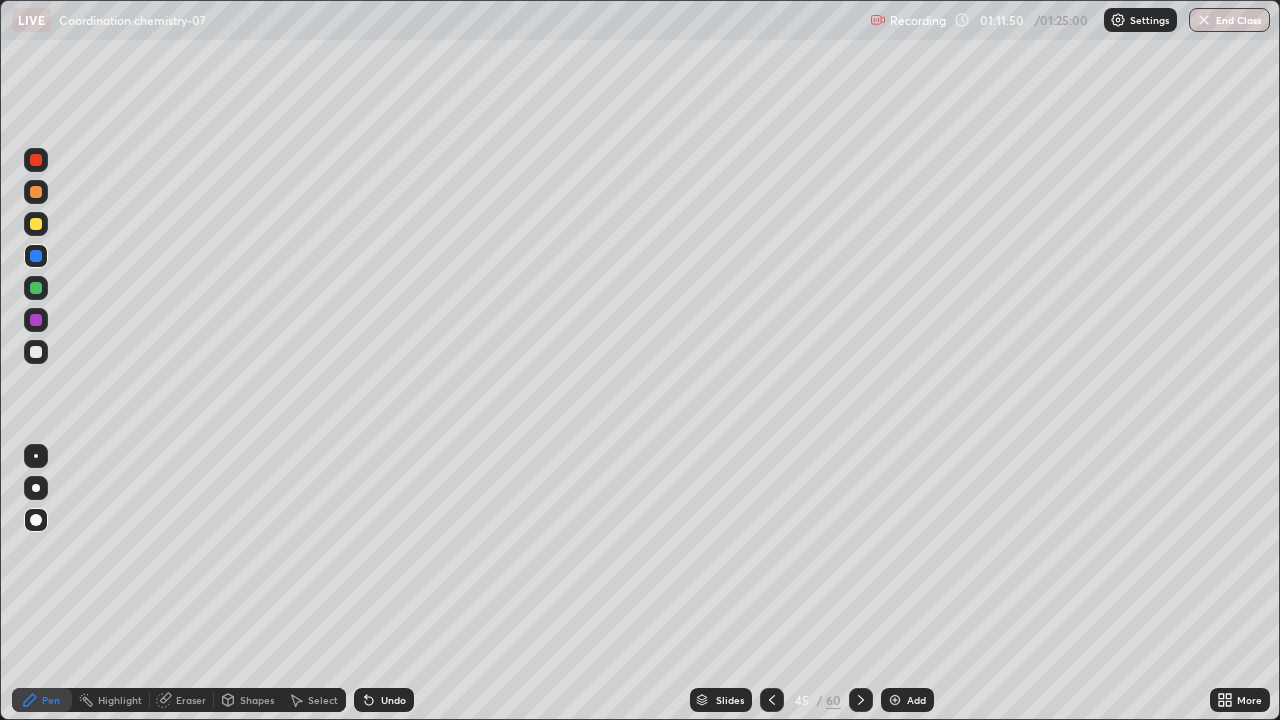 click 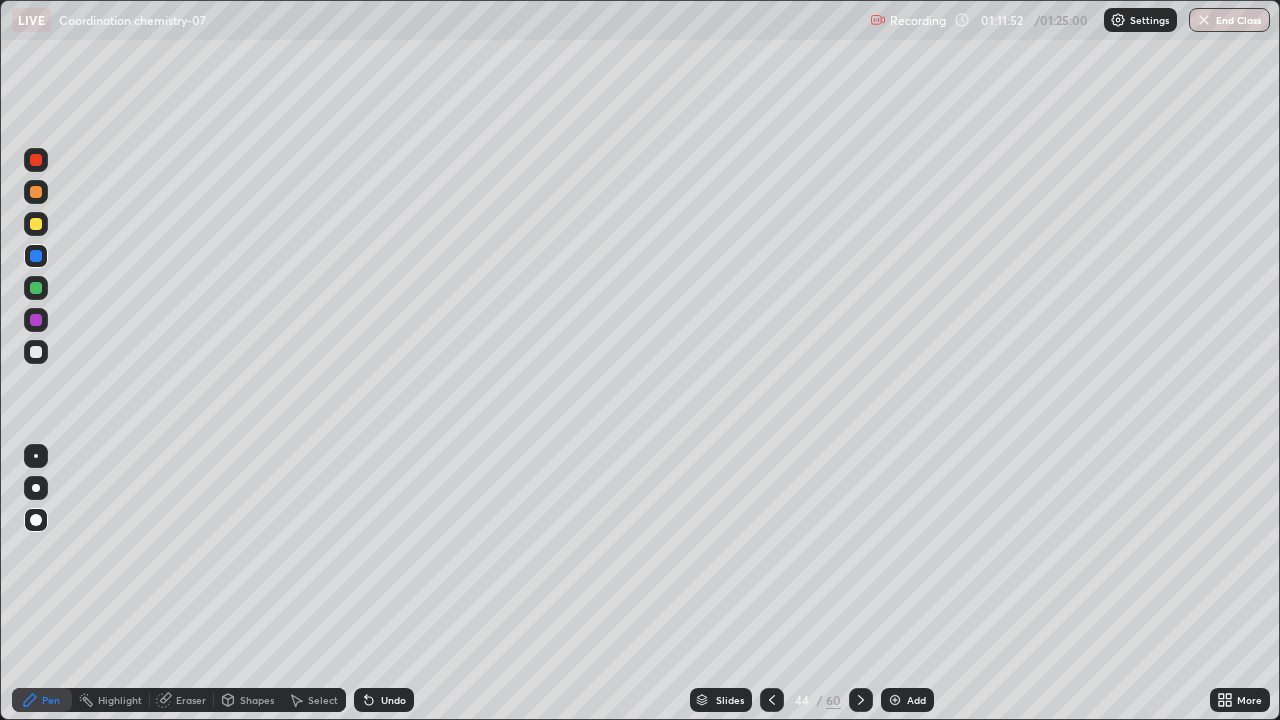 click 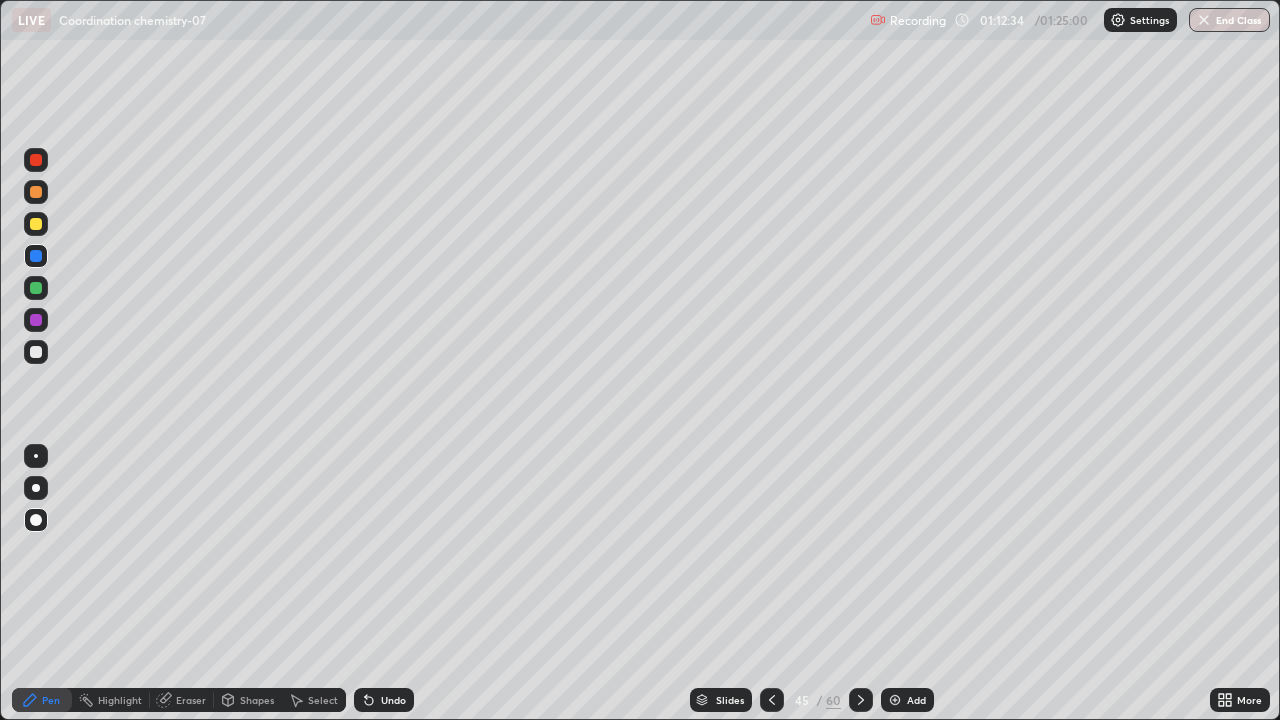 click 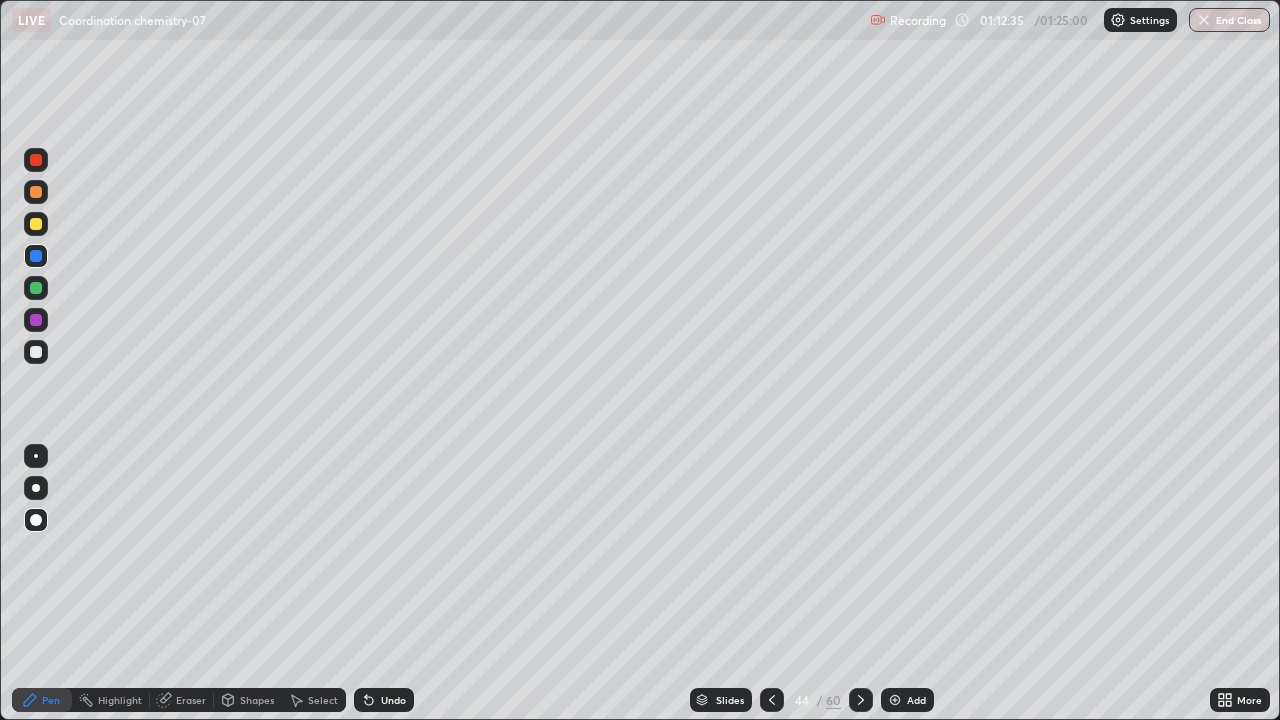 click on "Slides" at bounding box center (721, 700) 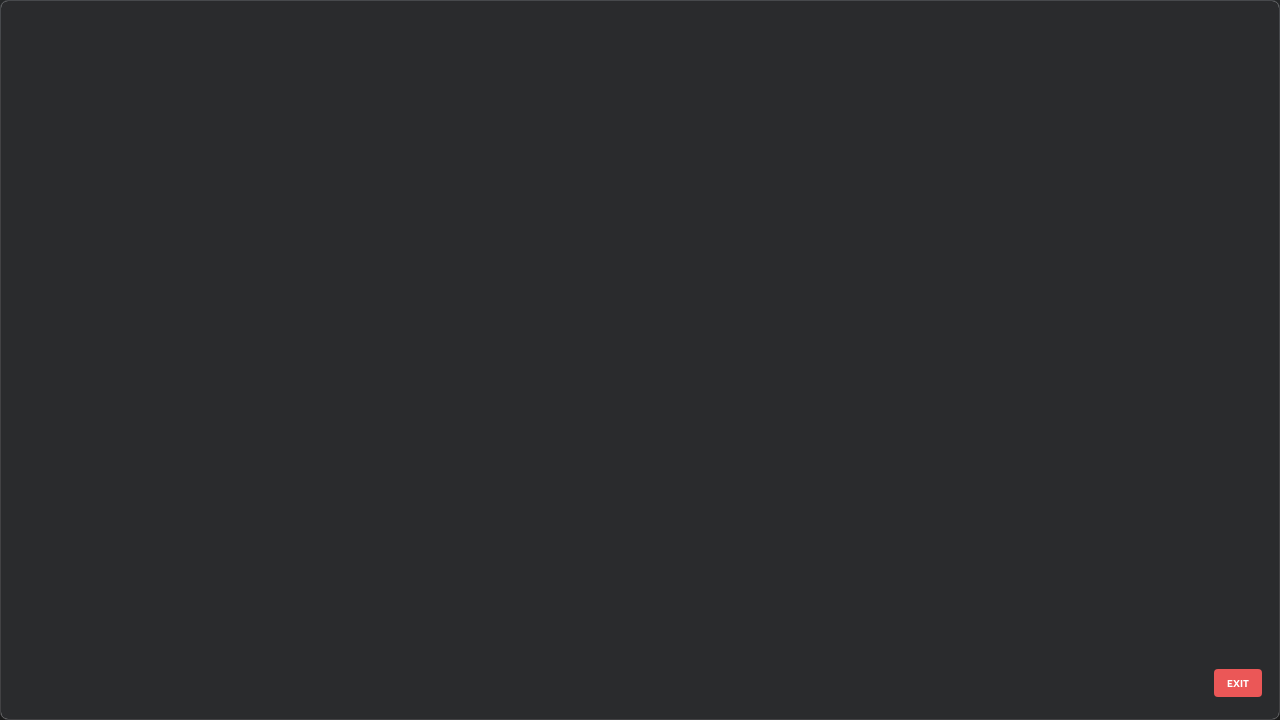 scroll, scrollTop: 2651, scrollLeft: 0, axis: vertical 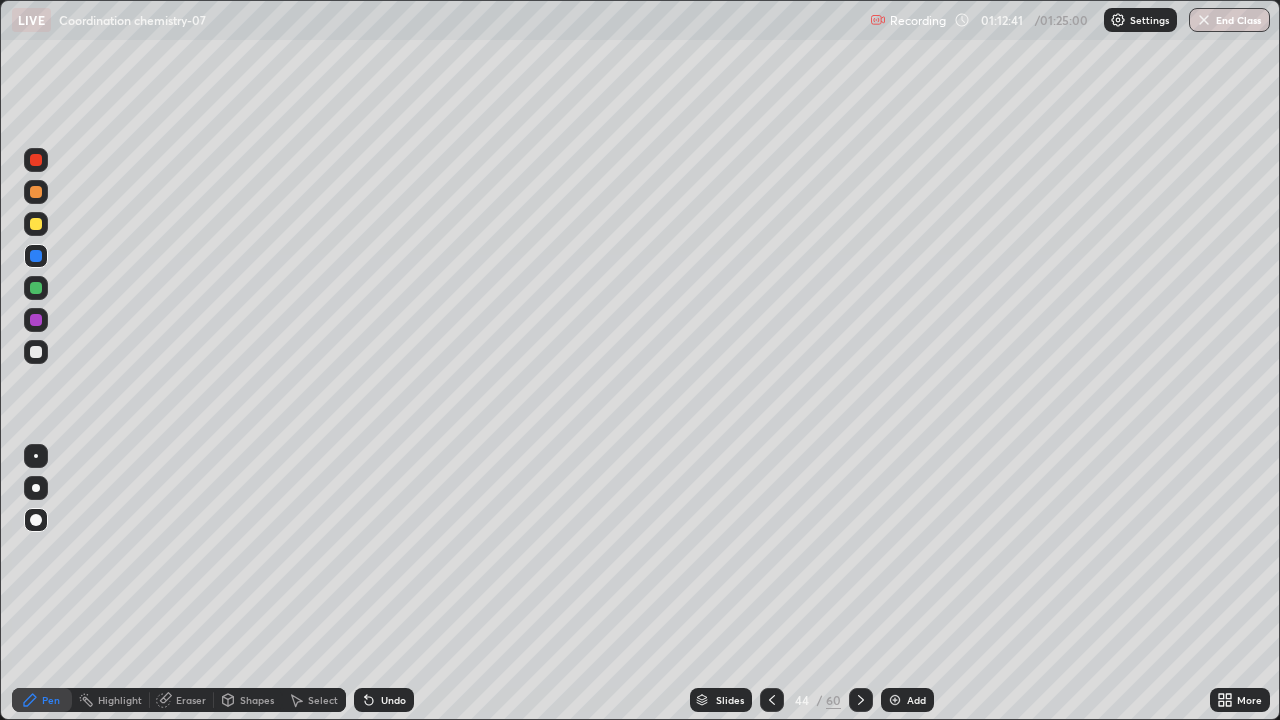 click 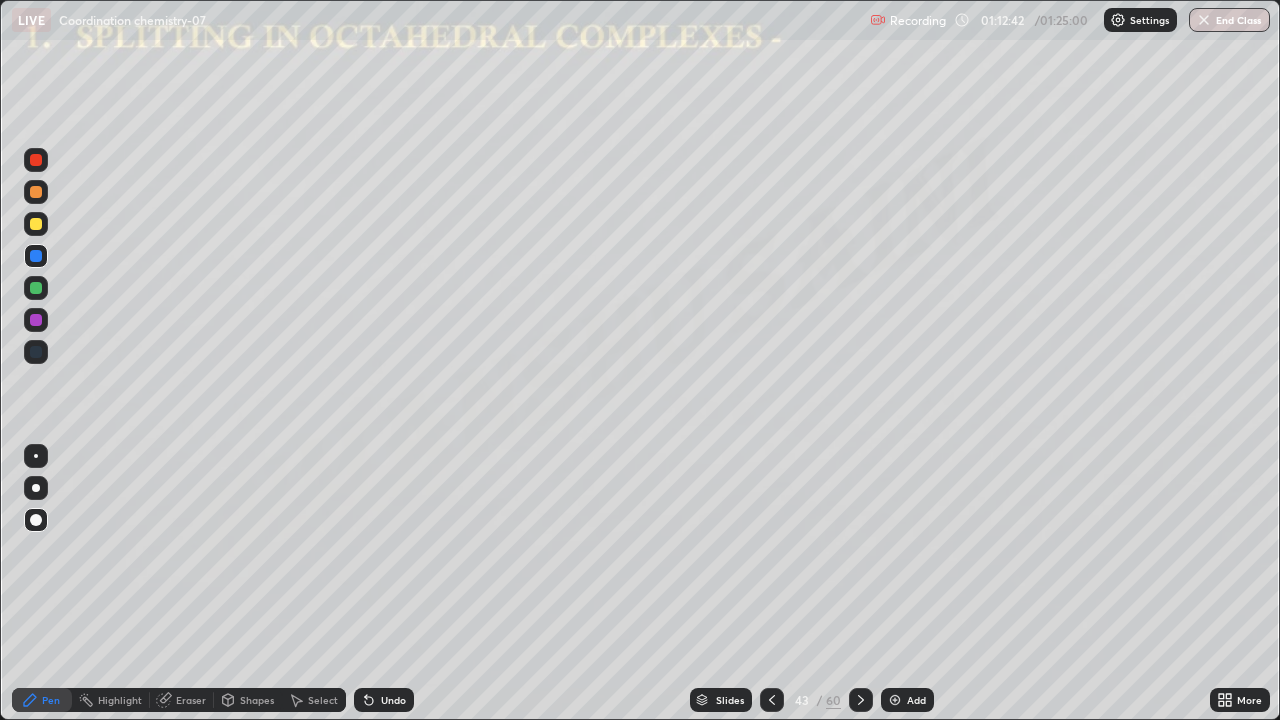 click at bounding box center [861, 700] 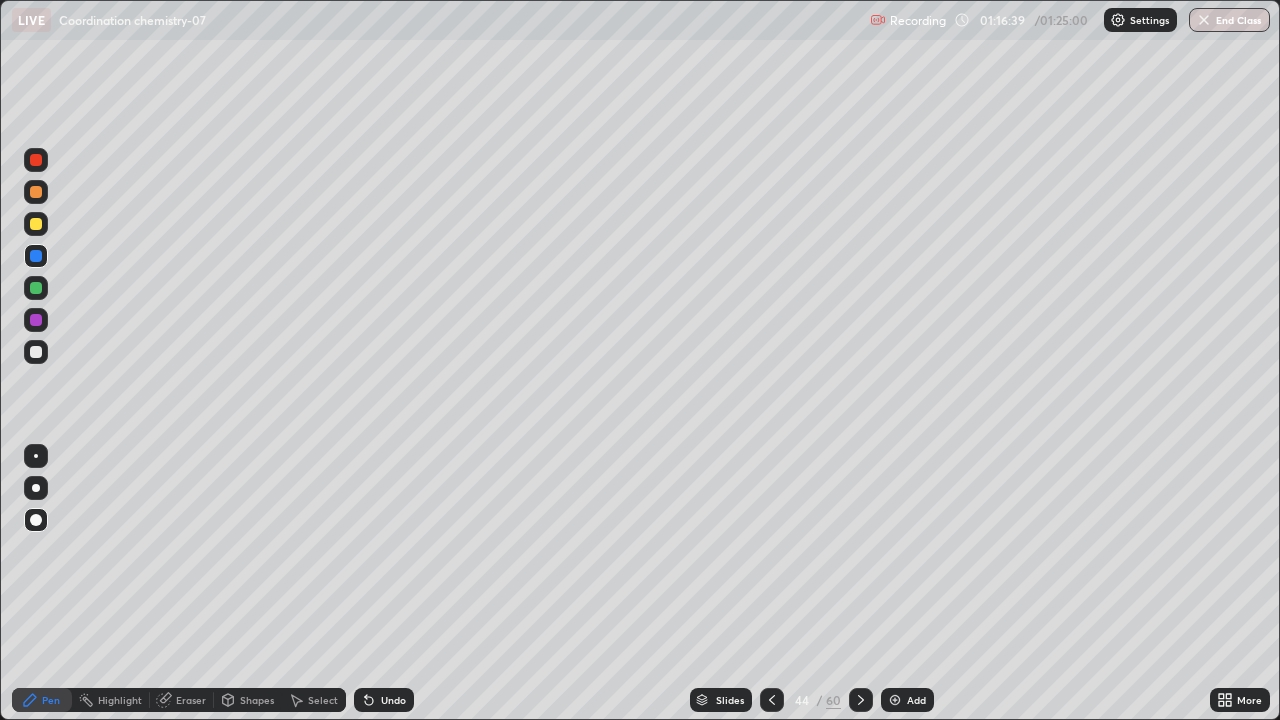 click 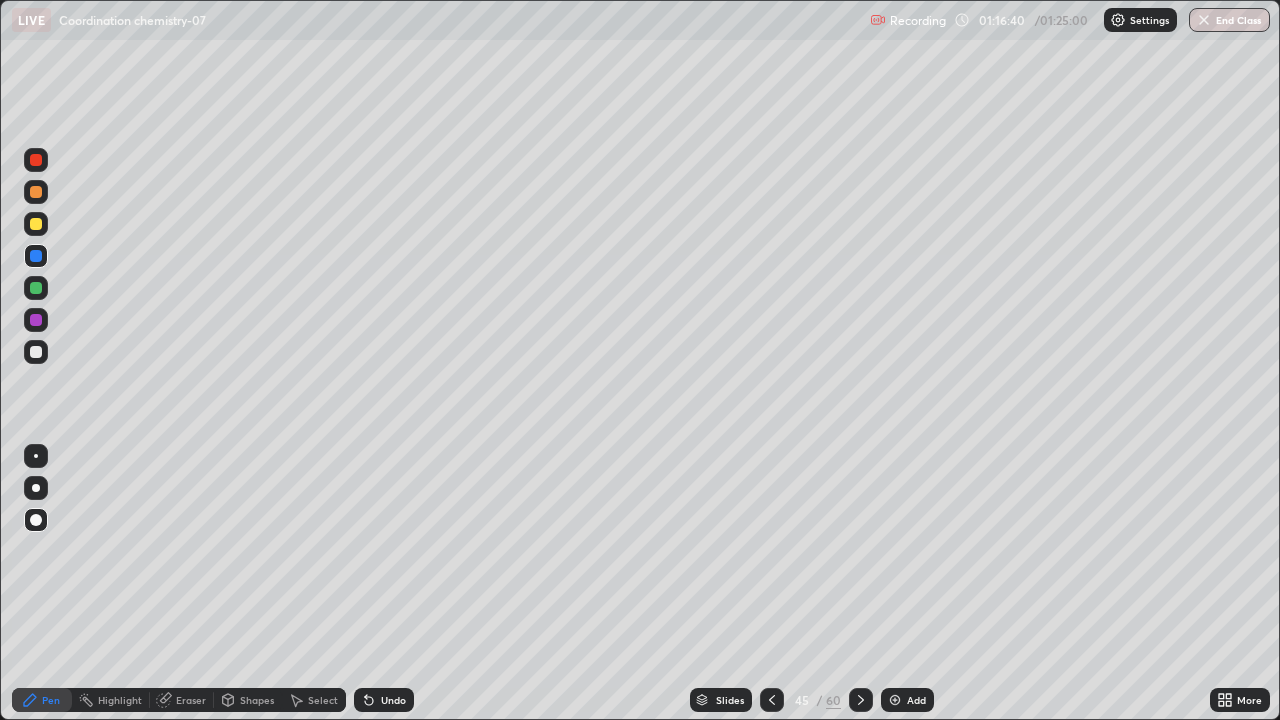 click 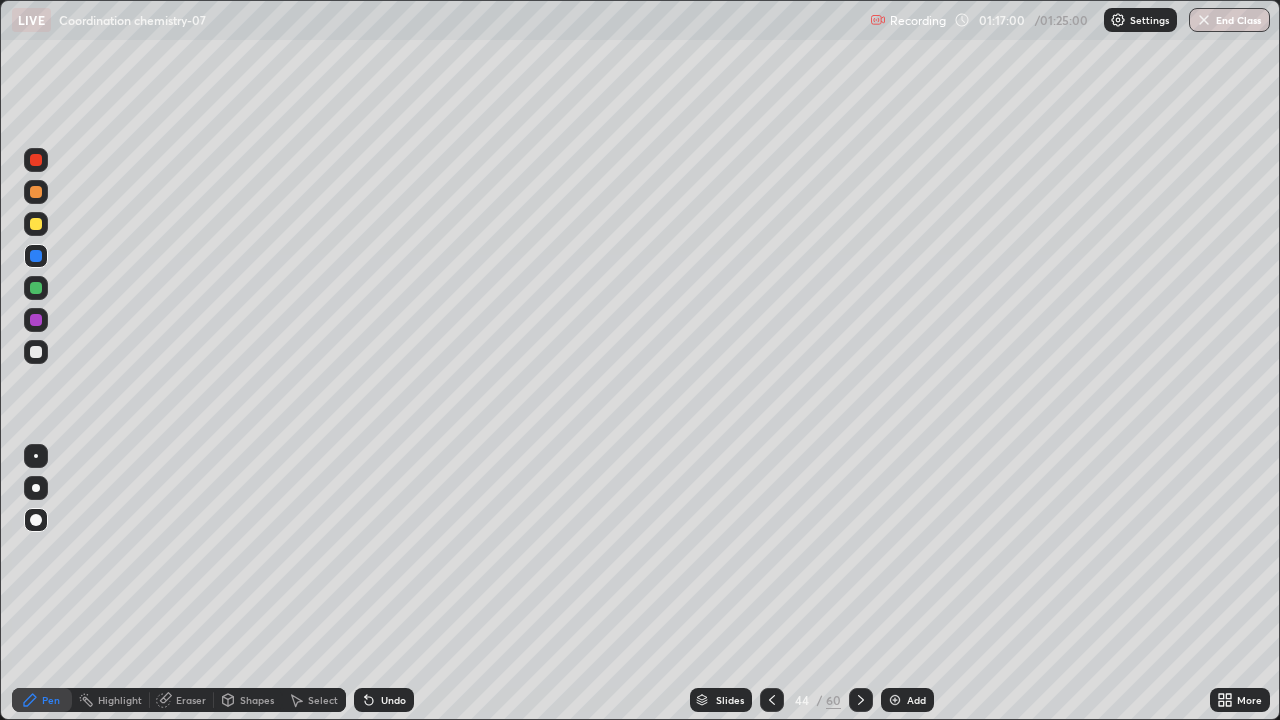 click on "Slides" at bounding box center (730, 700) 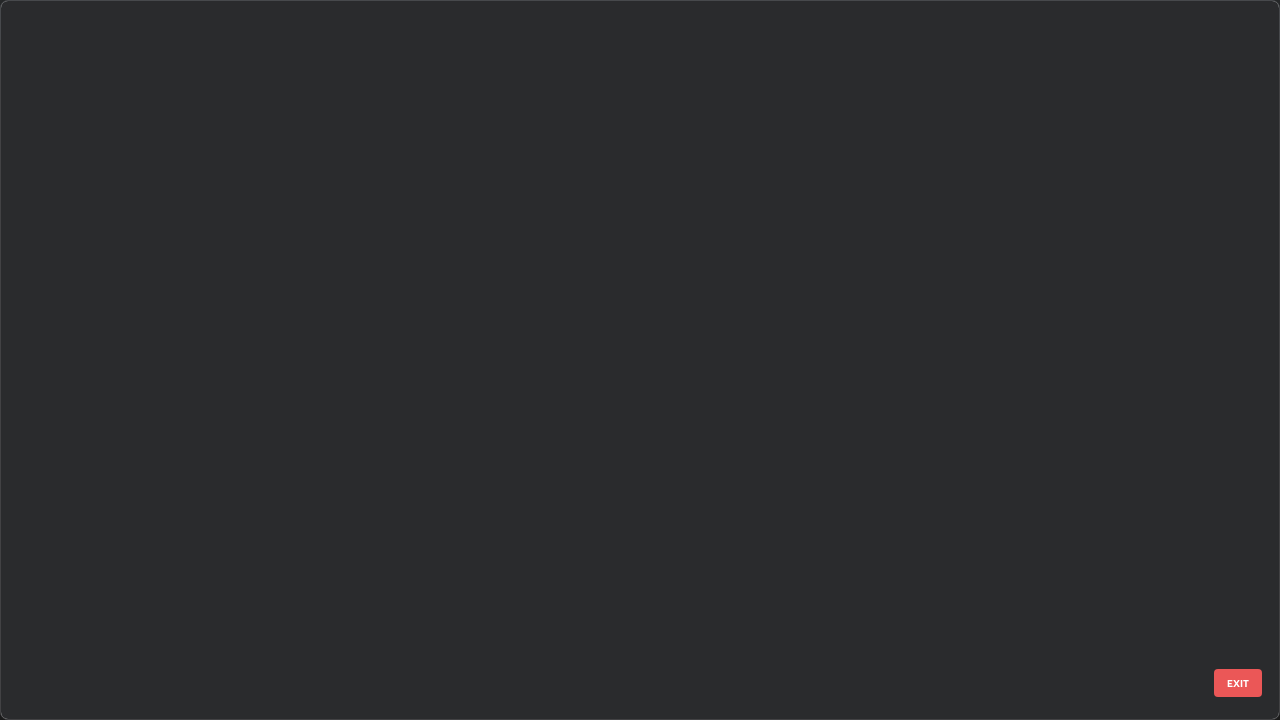 scroll, scrollTop: 2651, scrollLeft: 0, axis: vertical 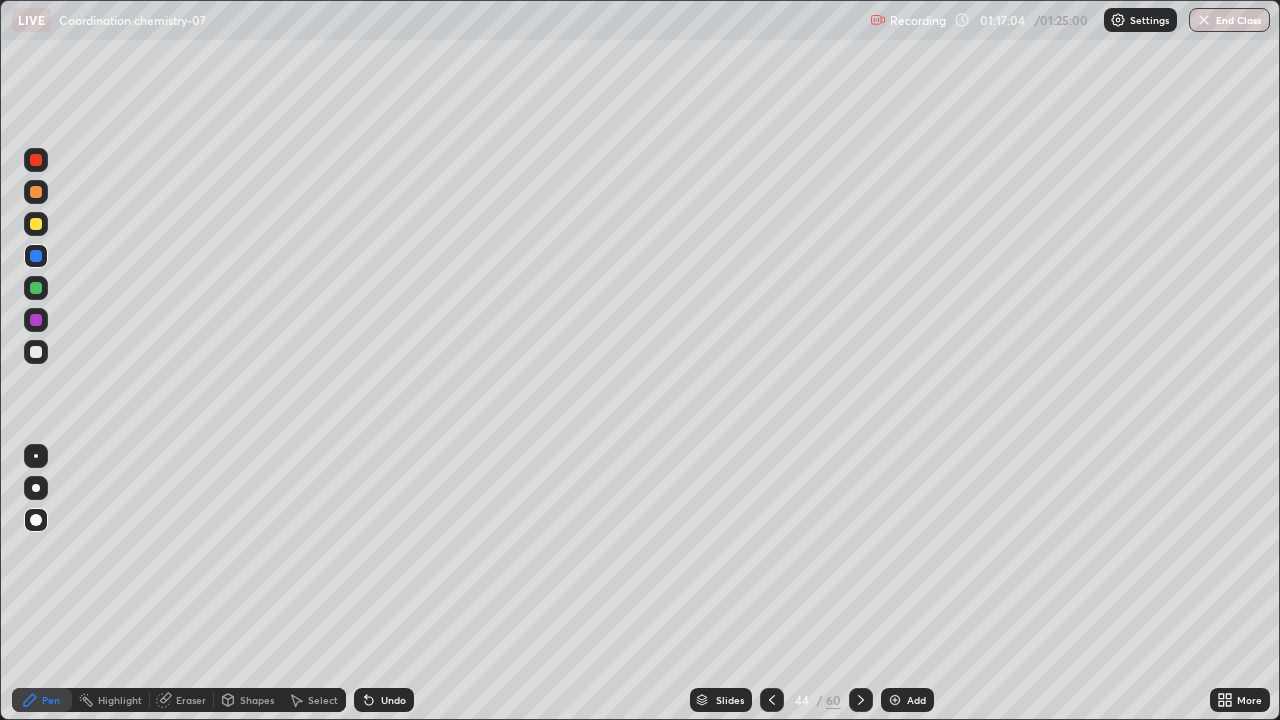 click 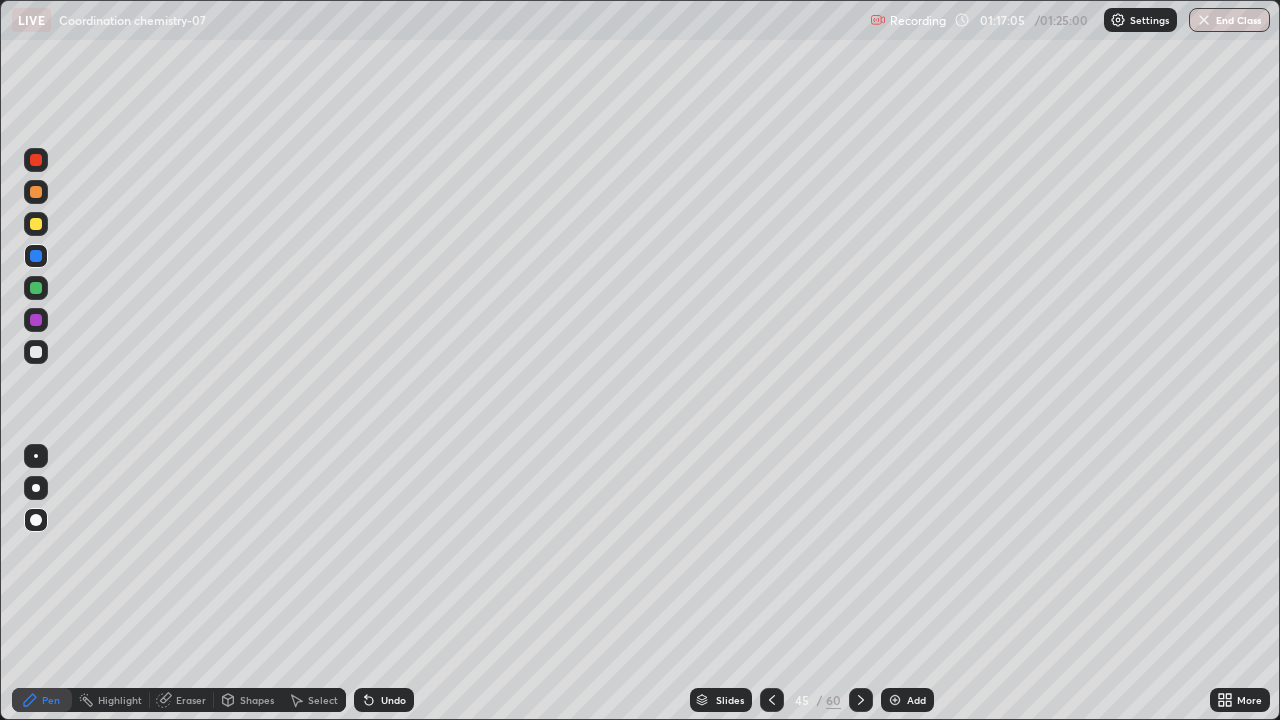 click at bounding box center [861, 700] 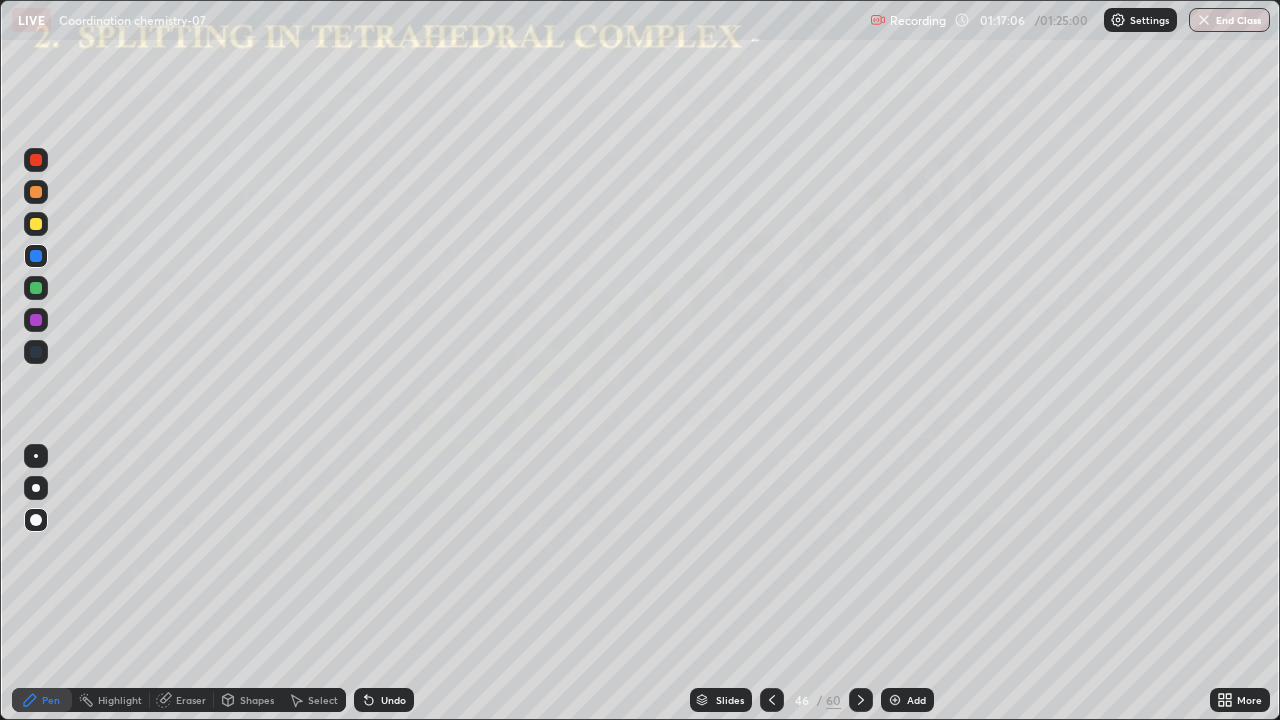 click 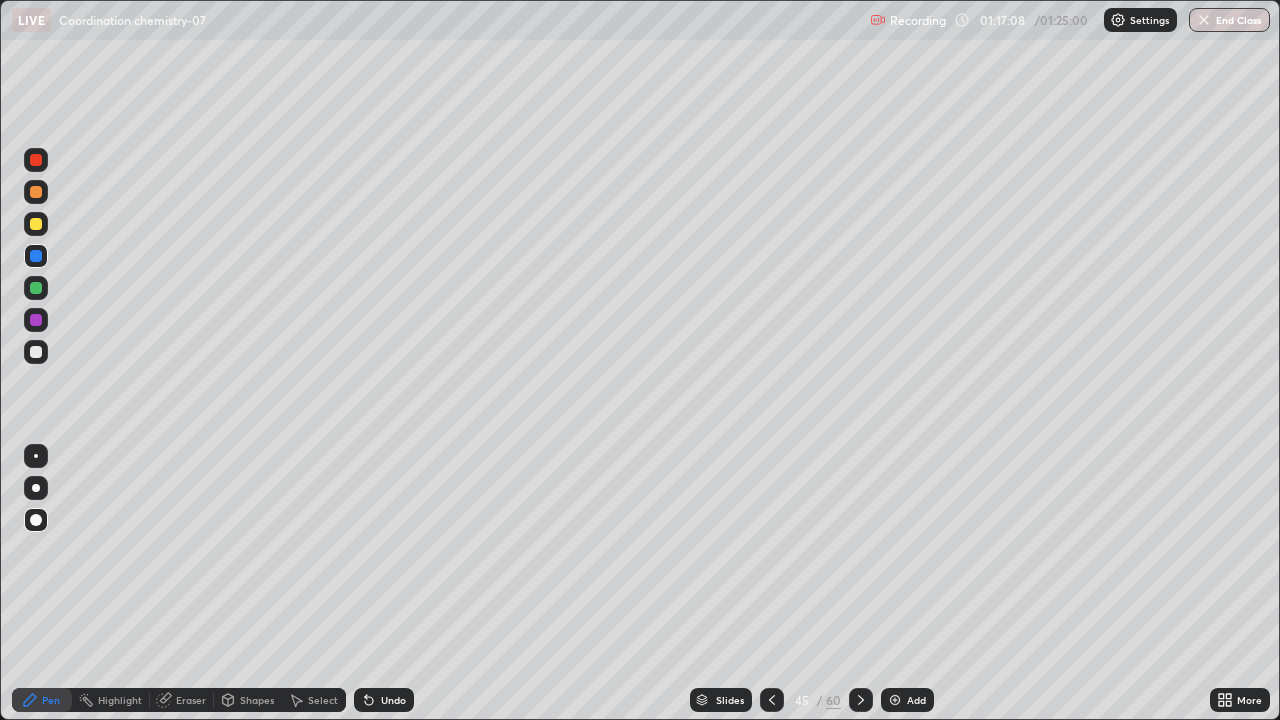 click at bounding box center [861, 700] 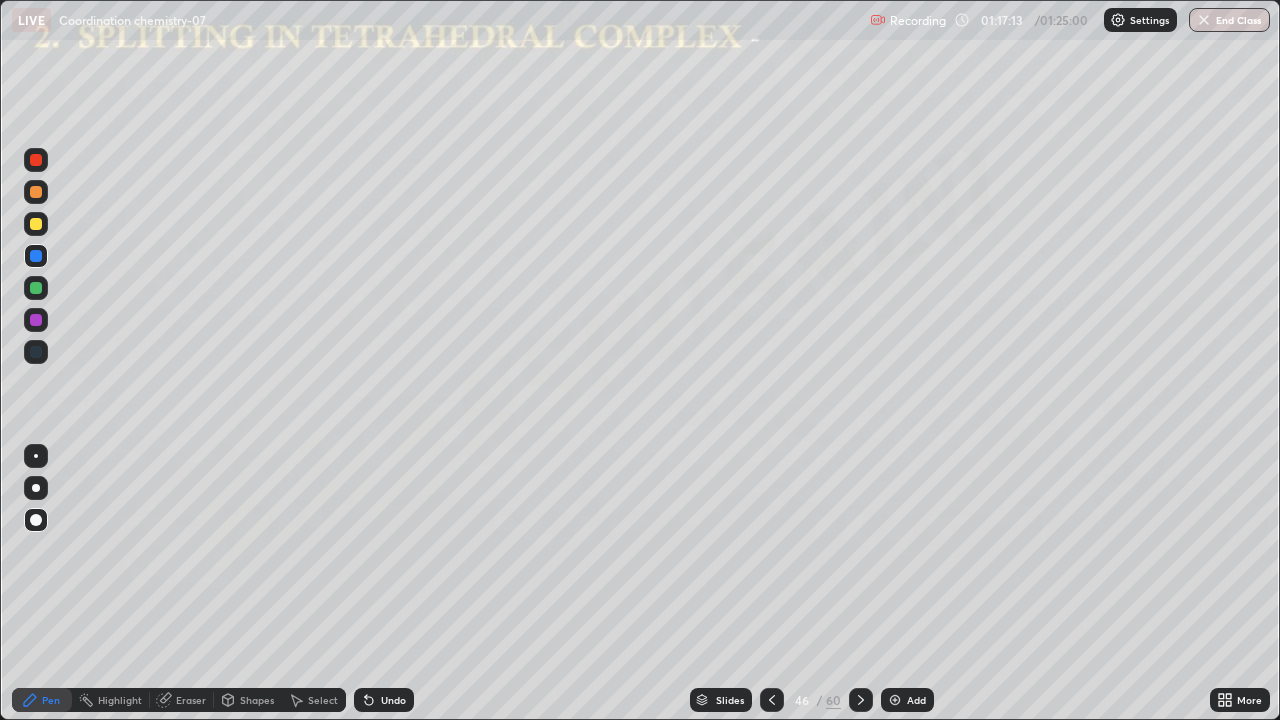 click 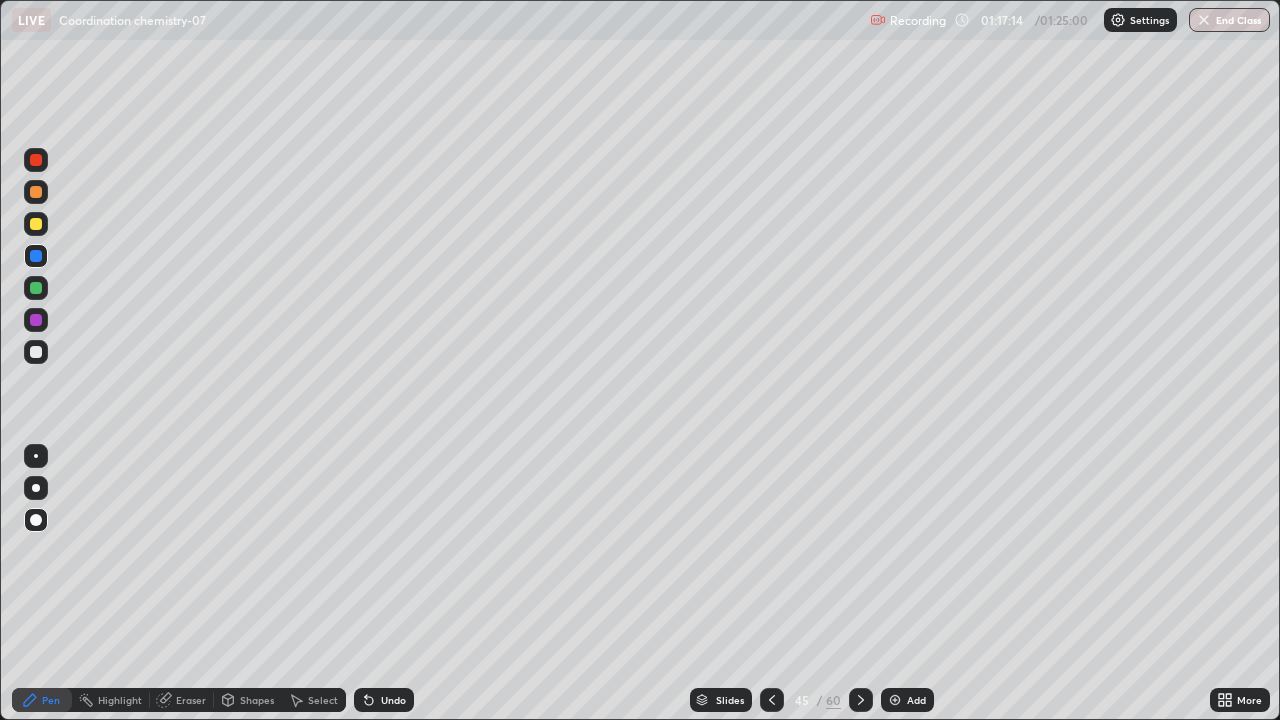 click 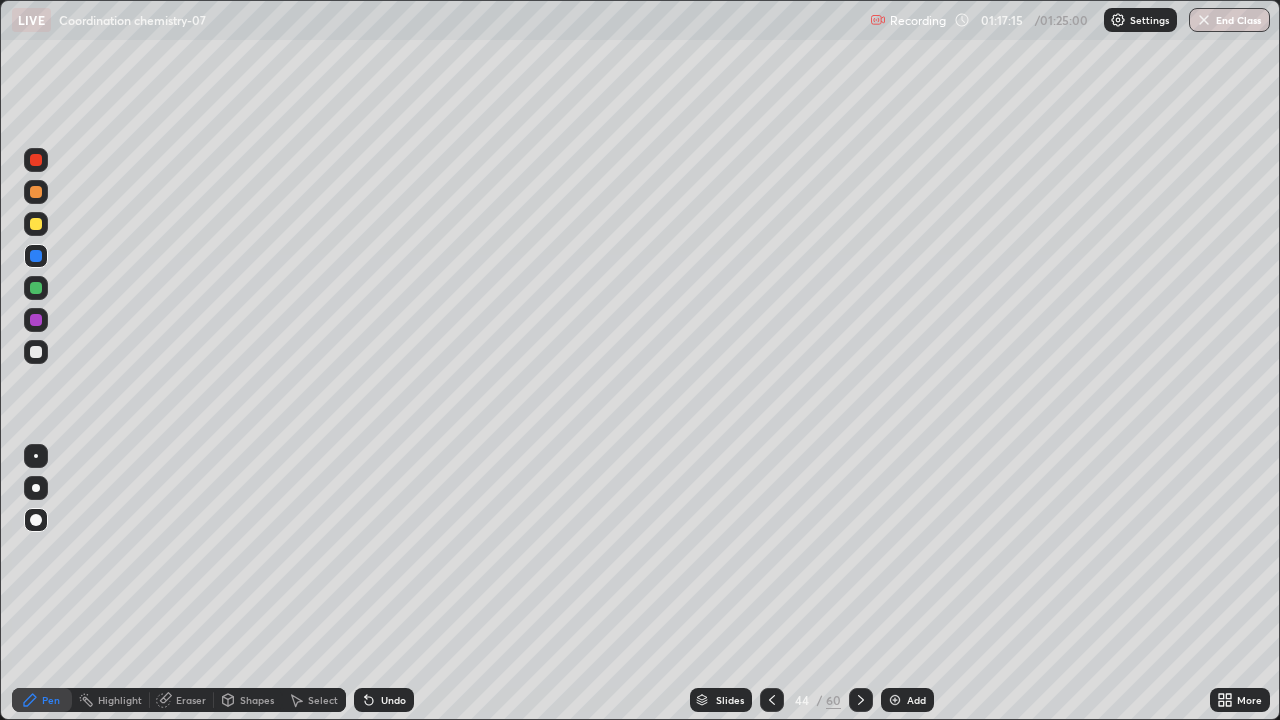 click 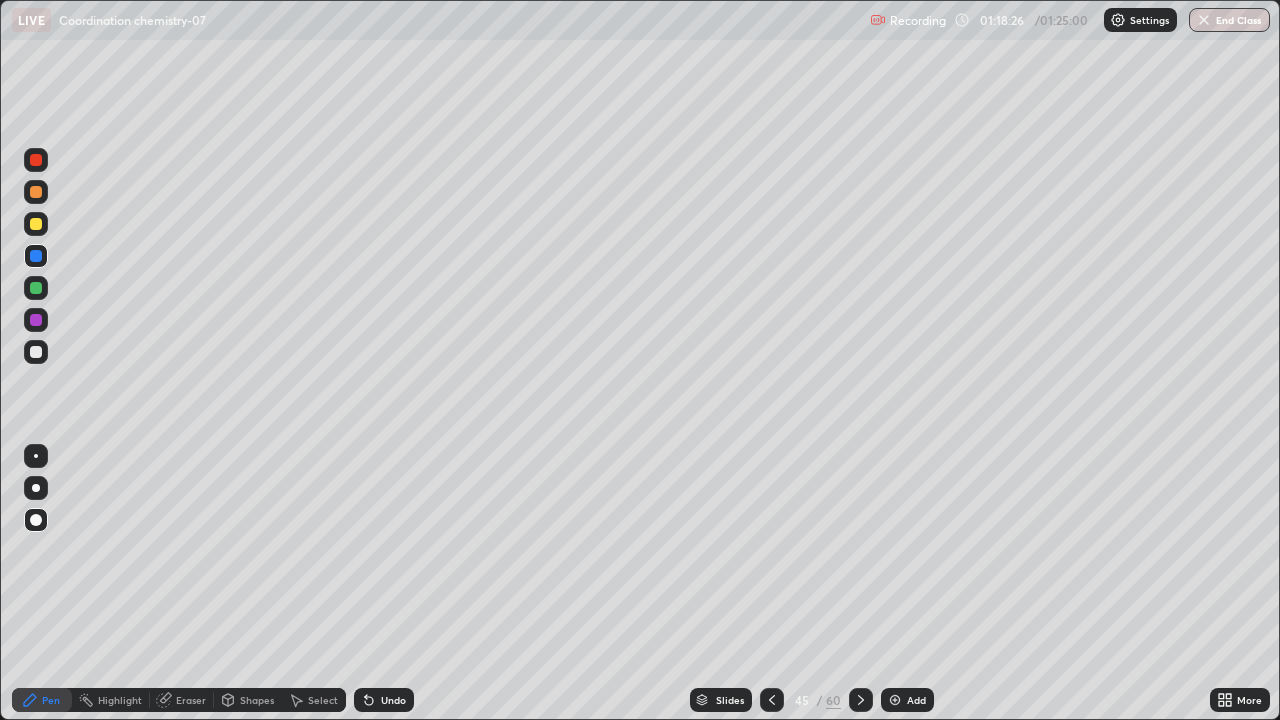 click 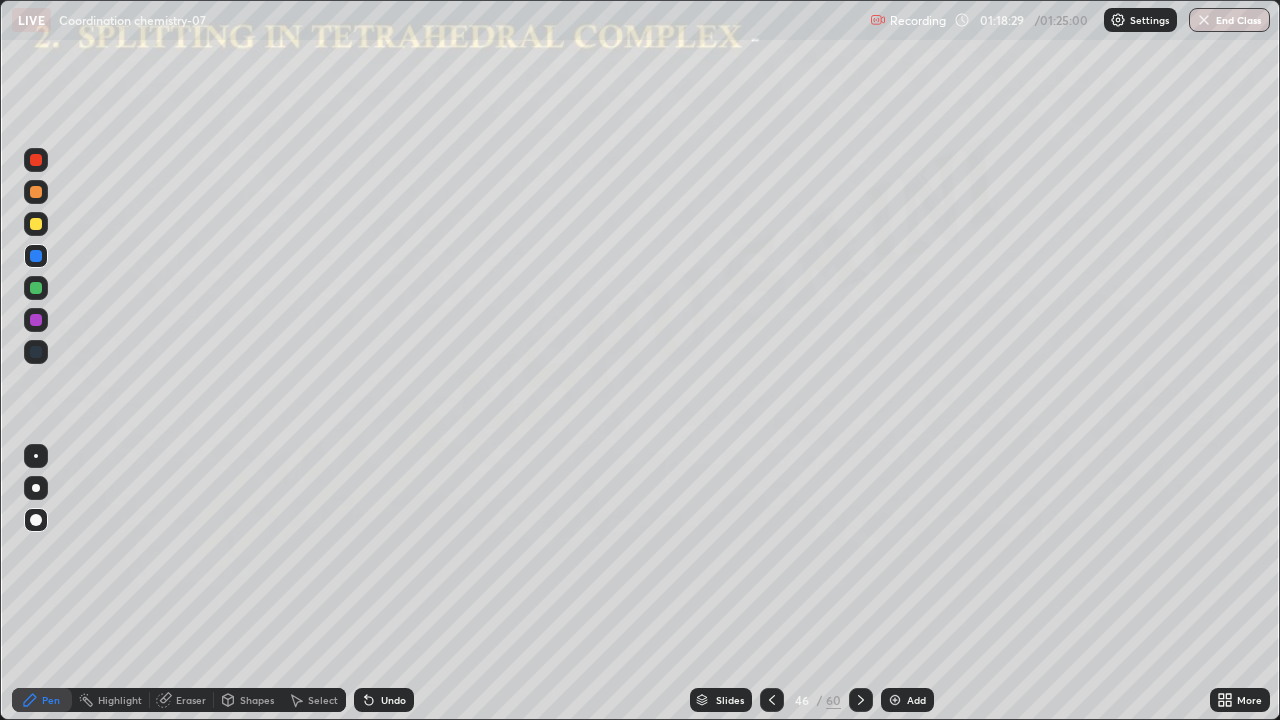 click on "Shapes" at bounding box center [257, 700] 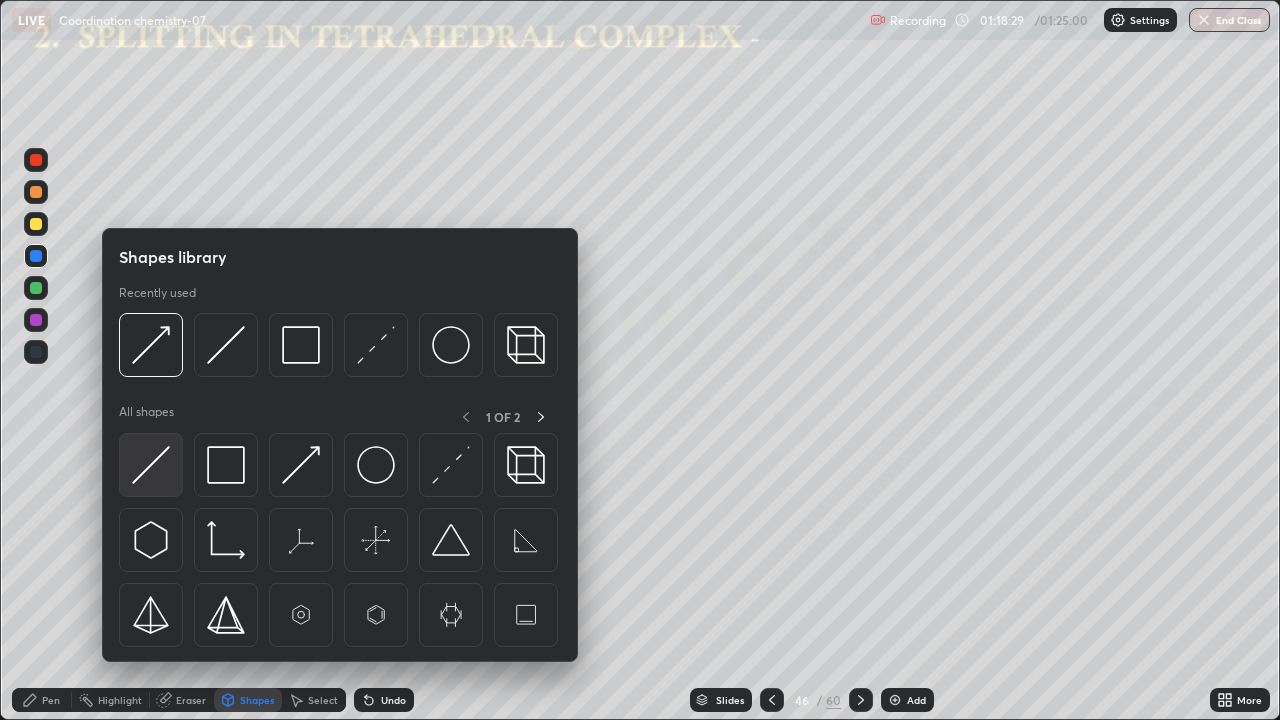 click at bounding box center [151, 465] 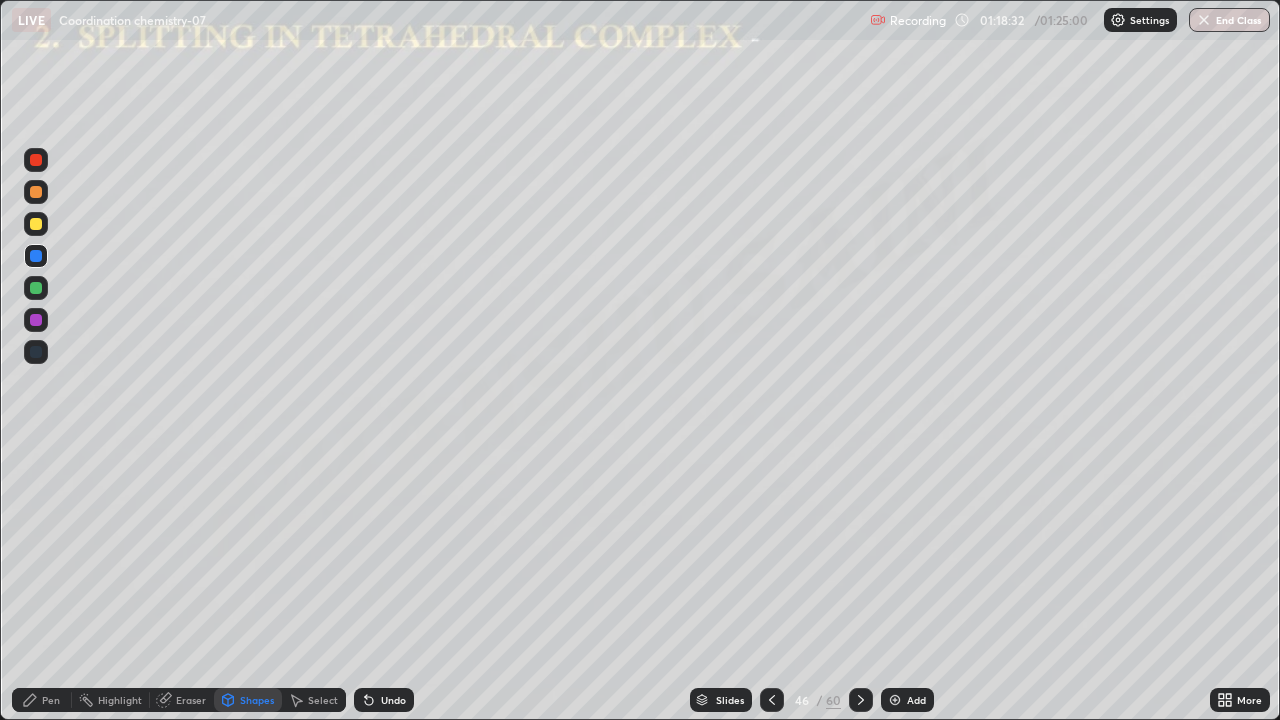 click at bounding box center [36, 224] 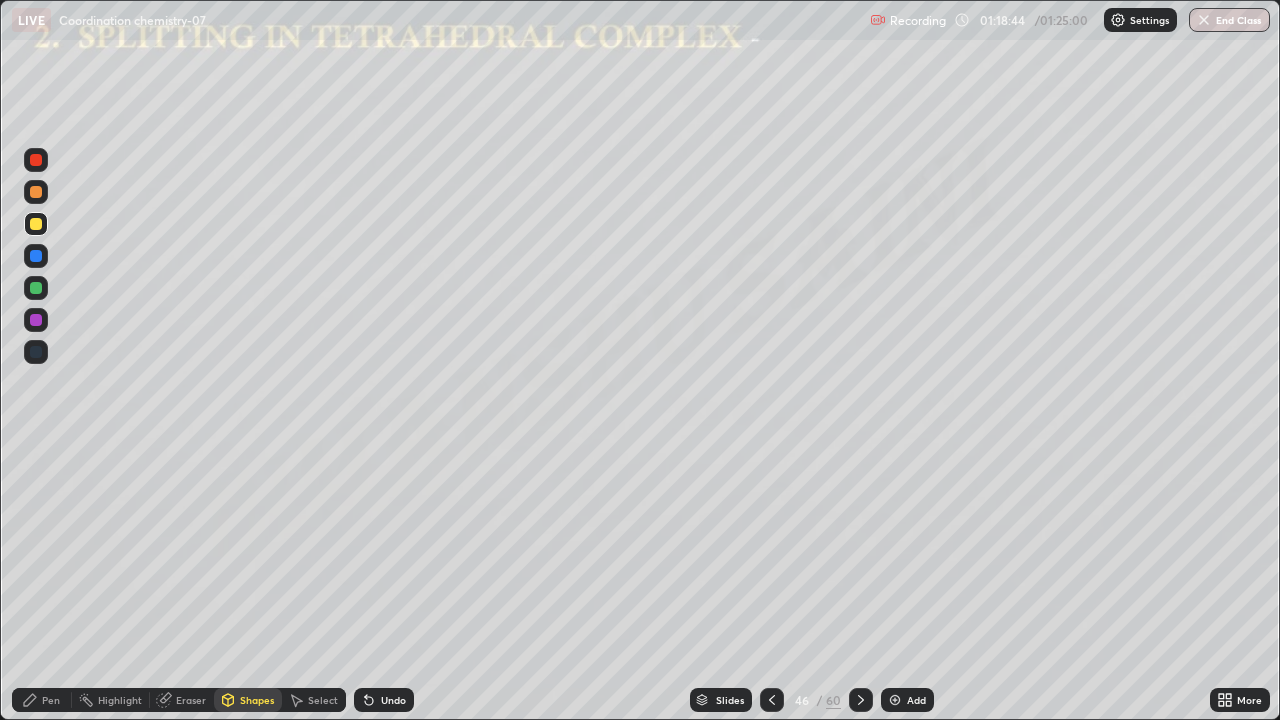 click on "Pen" at bounding box center [51, 700] 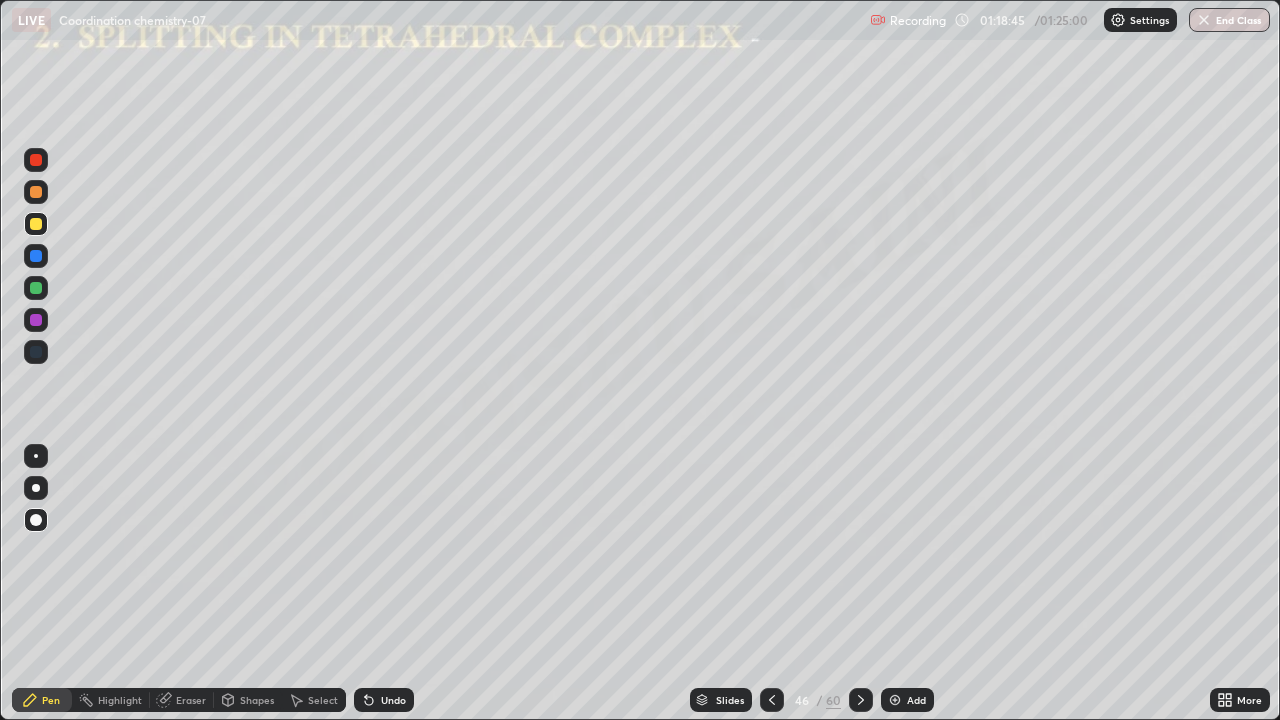 click at bounding box center [36, 256] 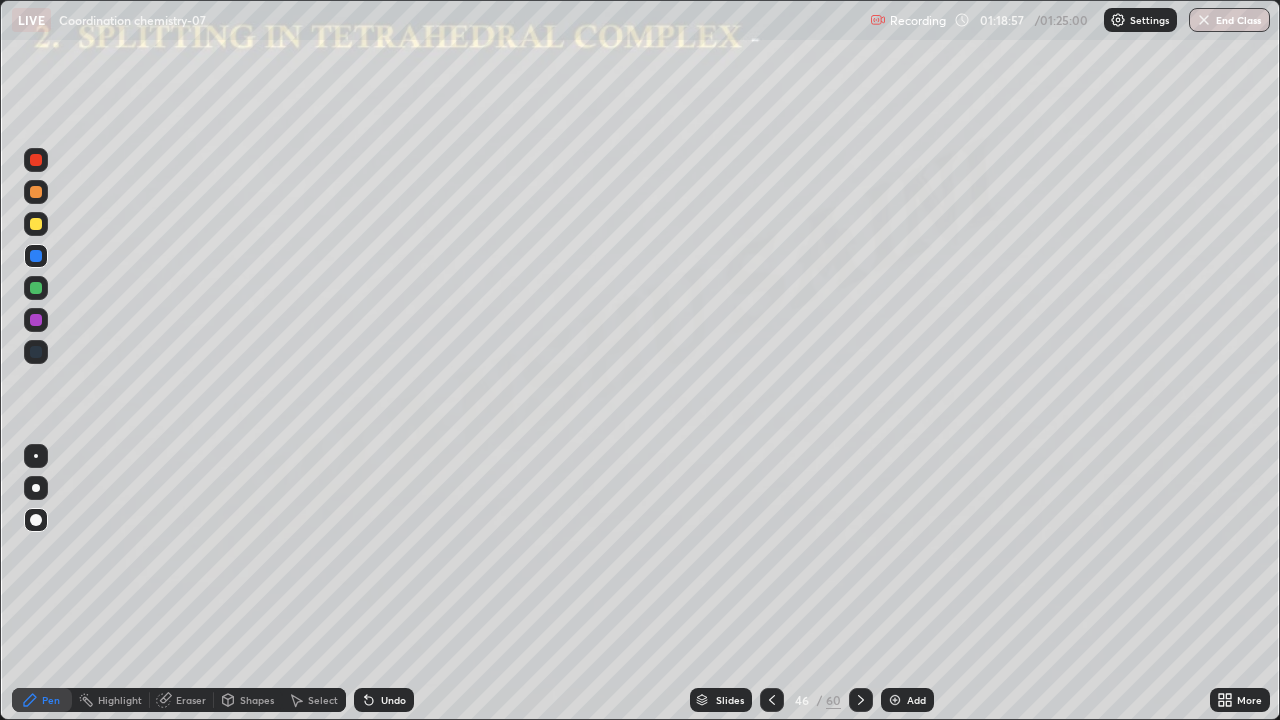 click 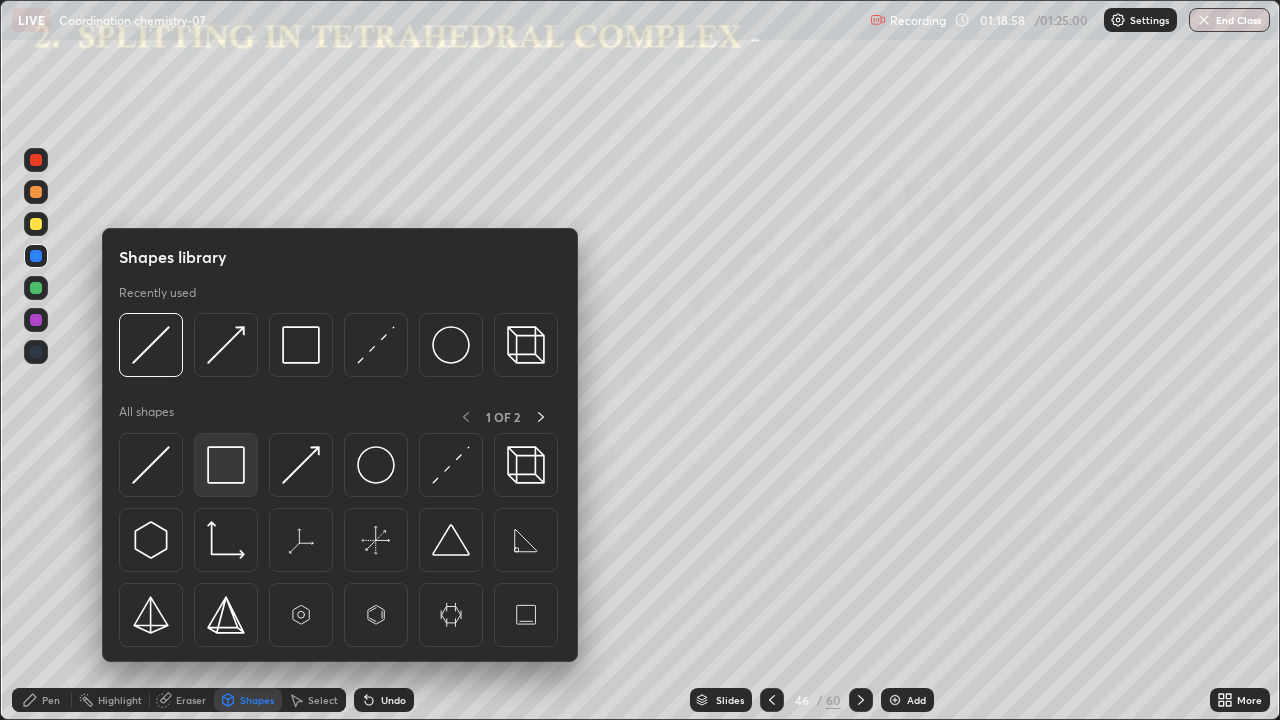 click at bounding box center (226, 465) 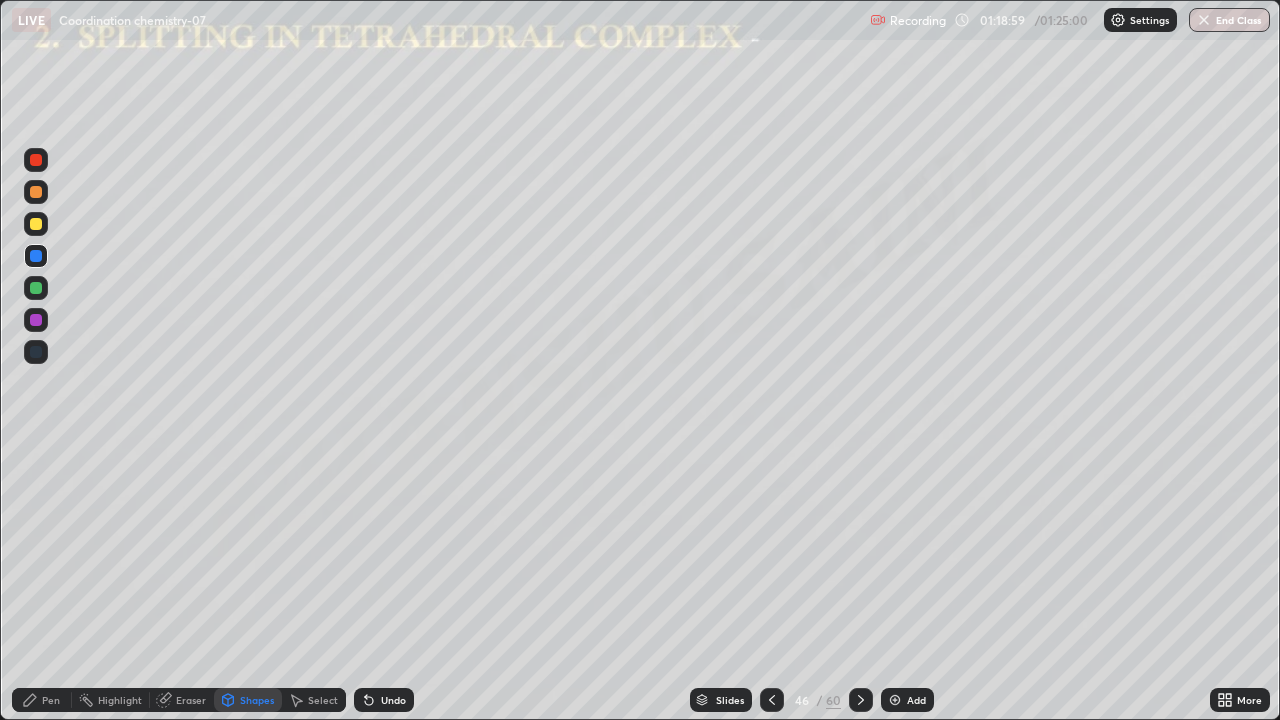 click at bounding box center (36, 288) 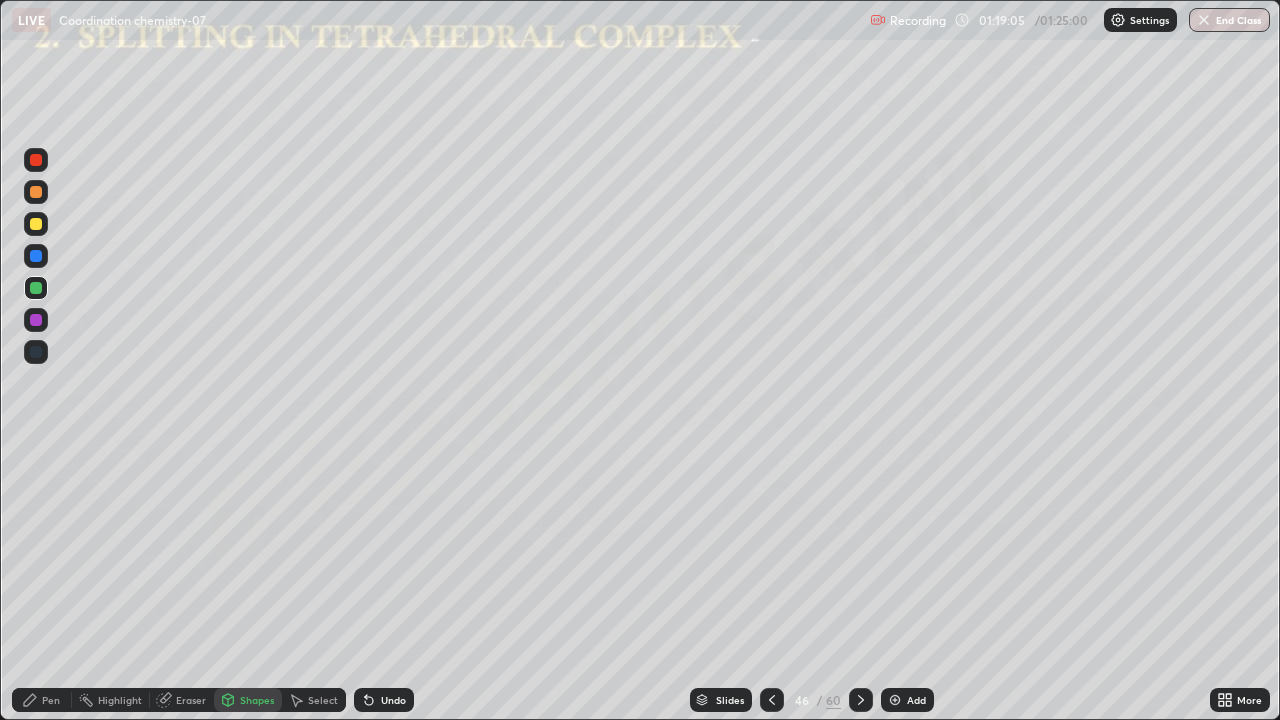 click on "Pen" at bounding box center [51, 700] 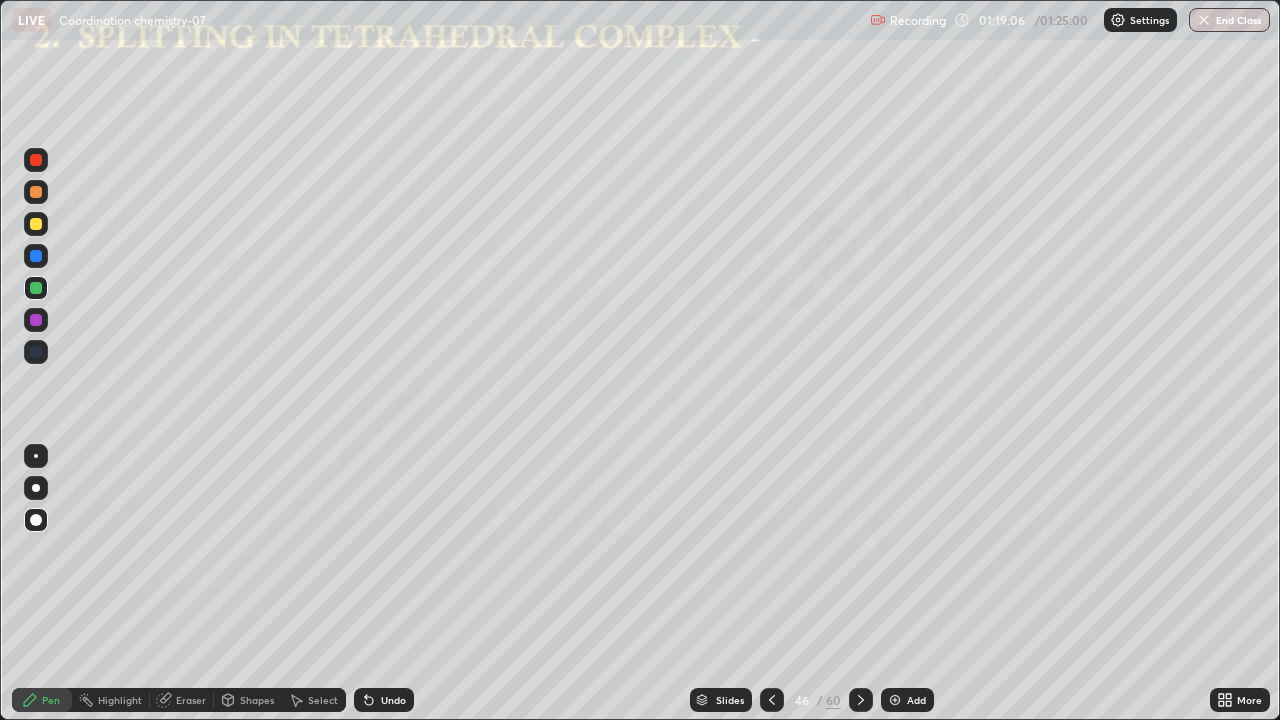 click at bounding box center [36, 320] 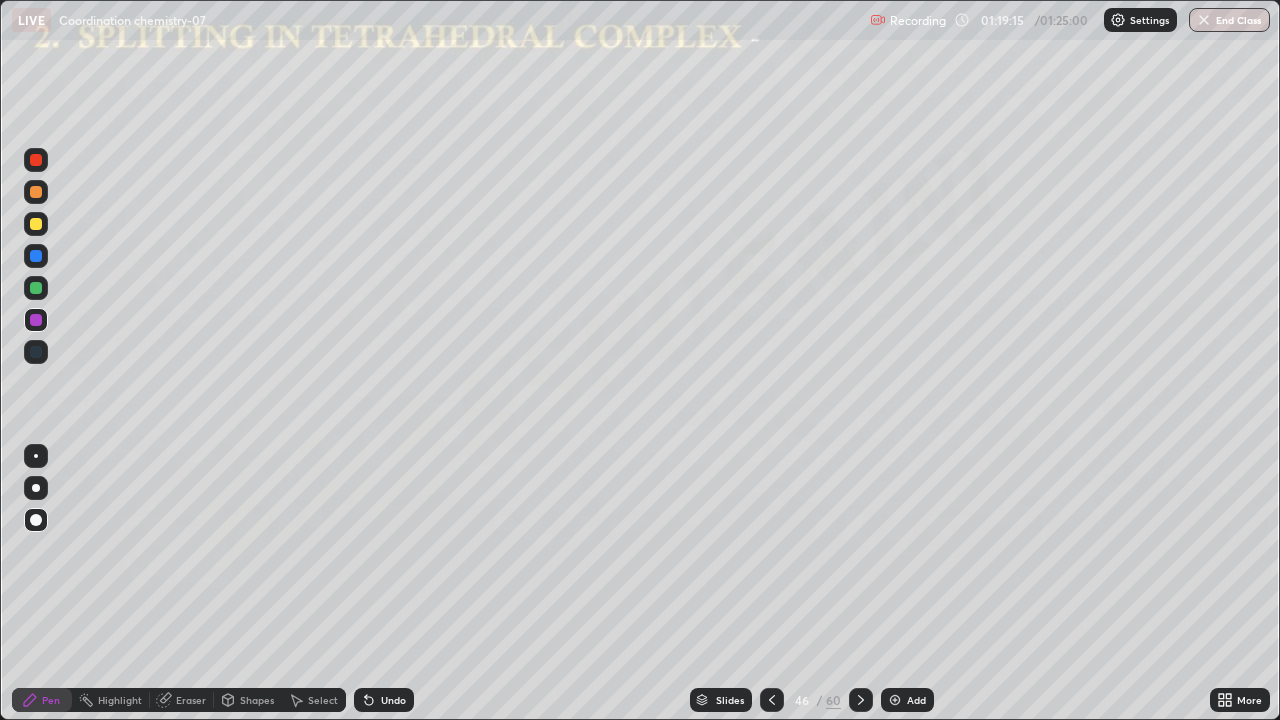 click at bounding box center (36, 256) 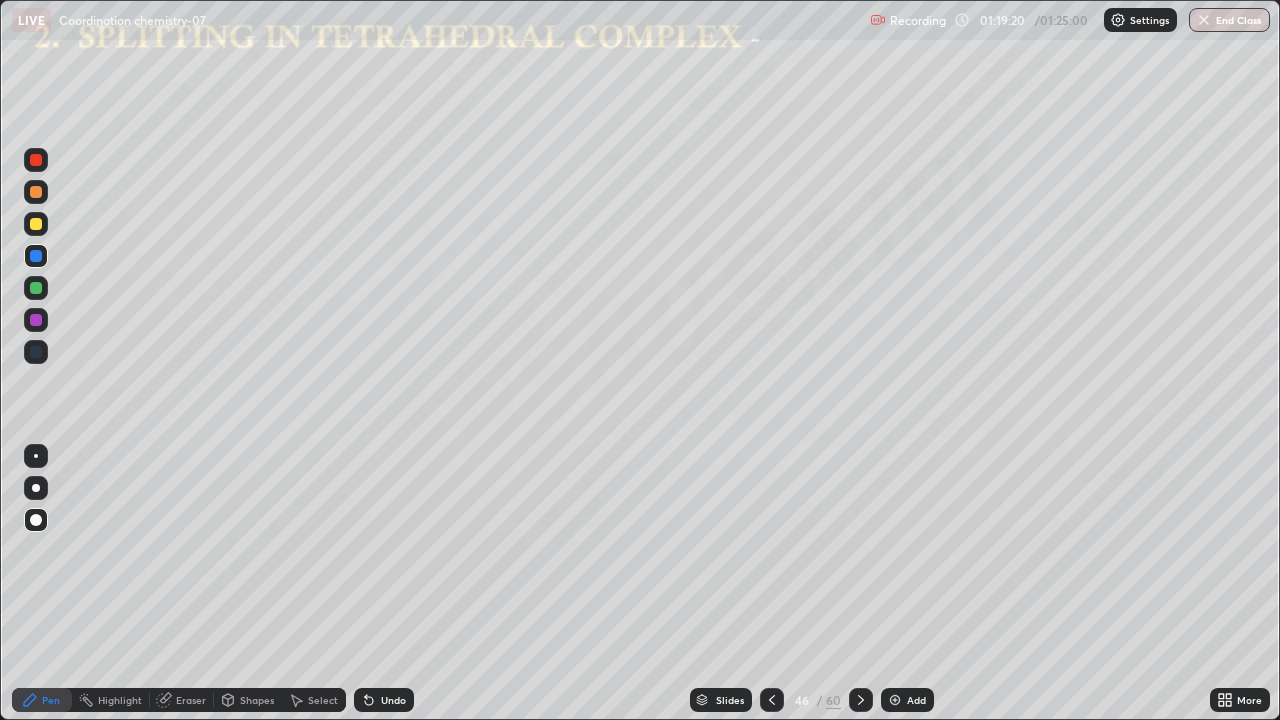 click on "Shapes" at bounding box center [257, 700] 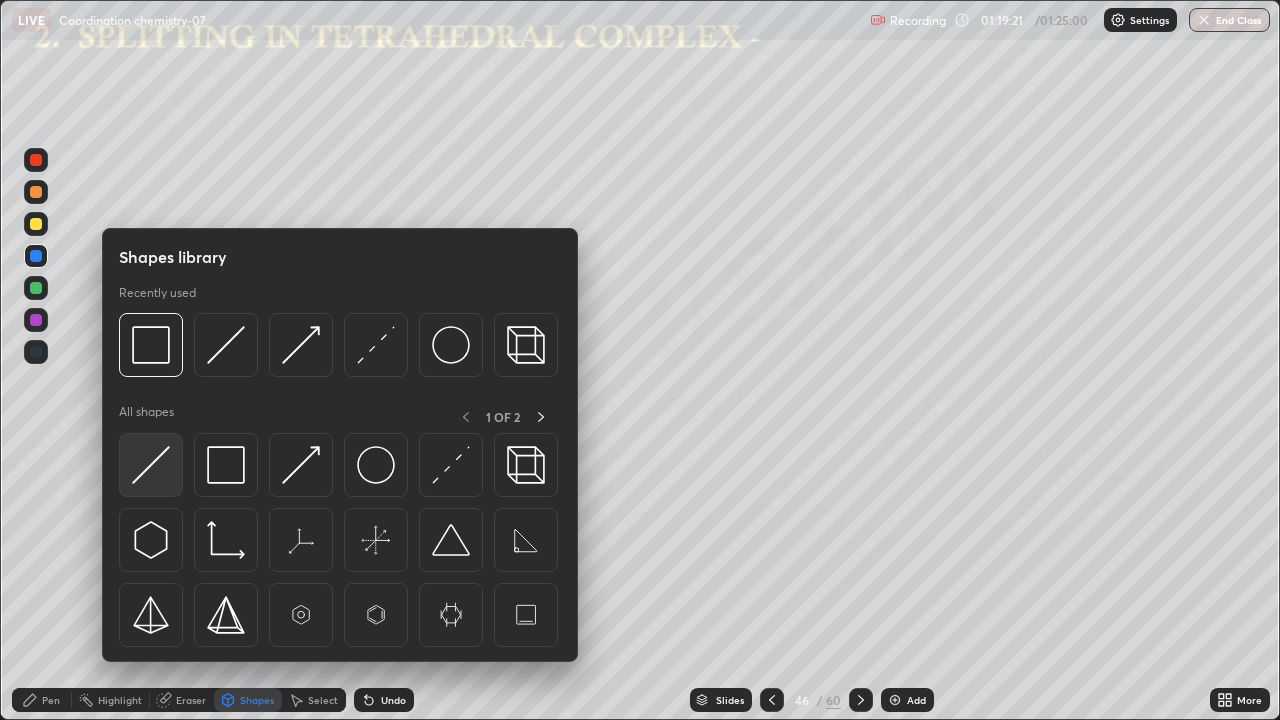 click at bounding box center (151, 465) 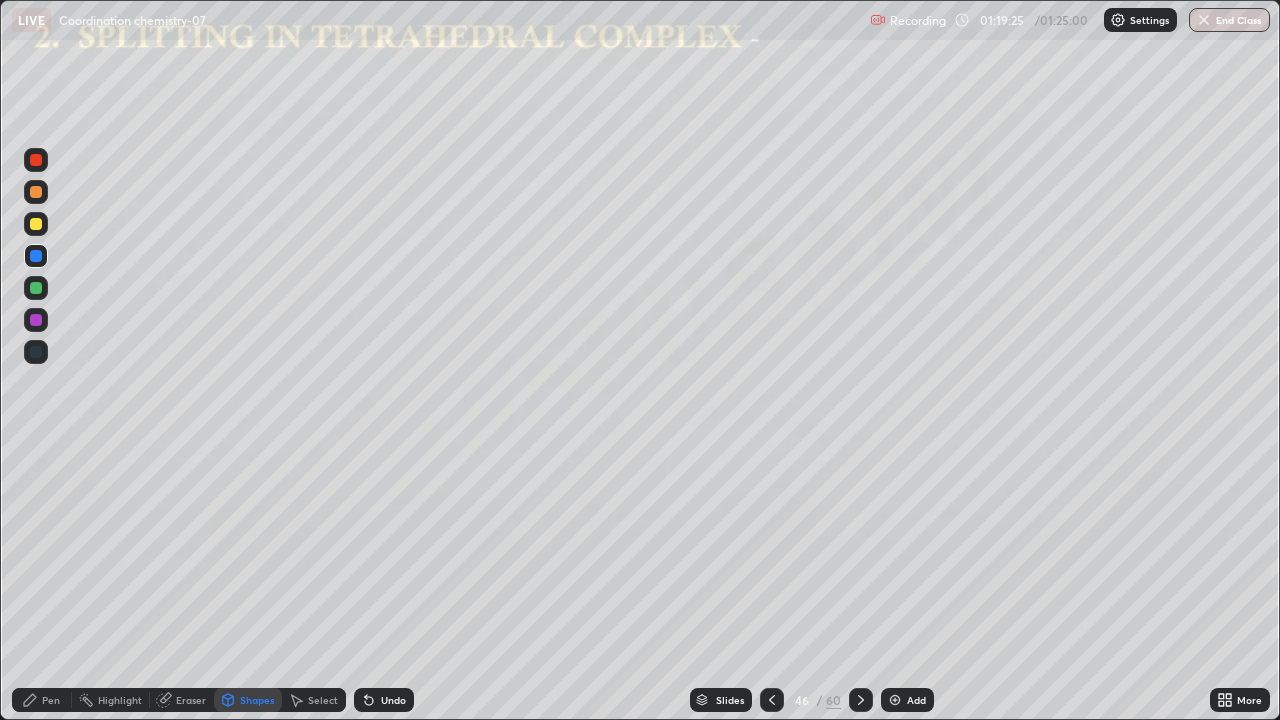 click 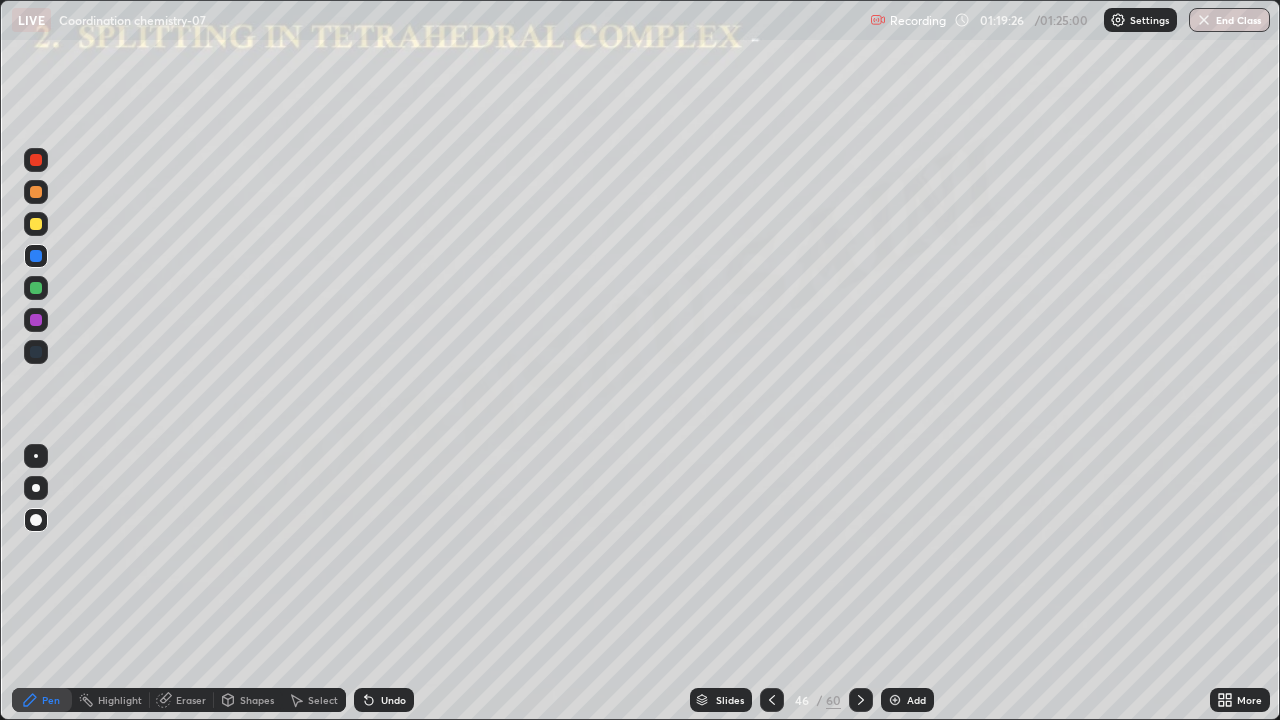 click at bounding box center [36, 224] 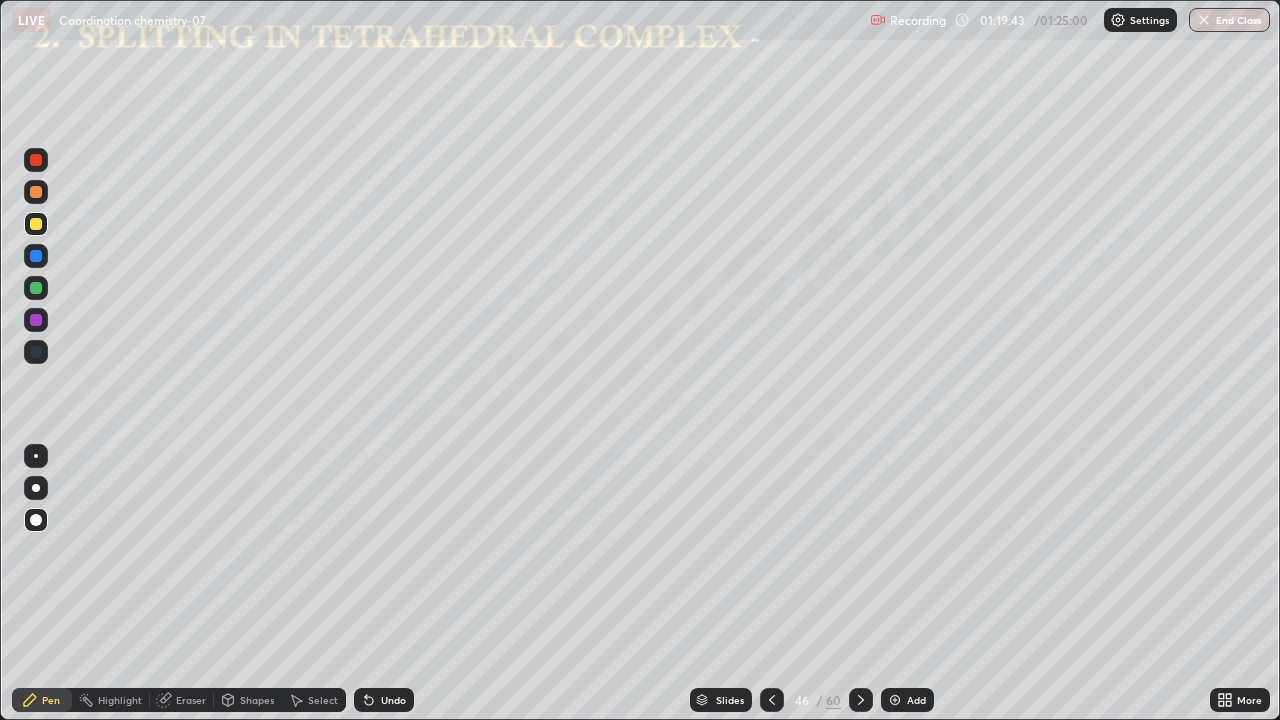 click at bounding box center [36, 320] 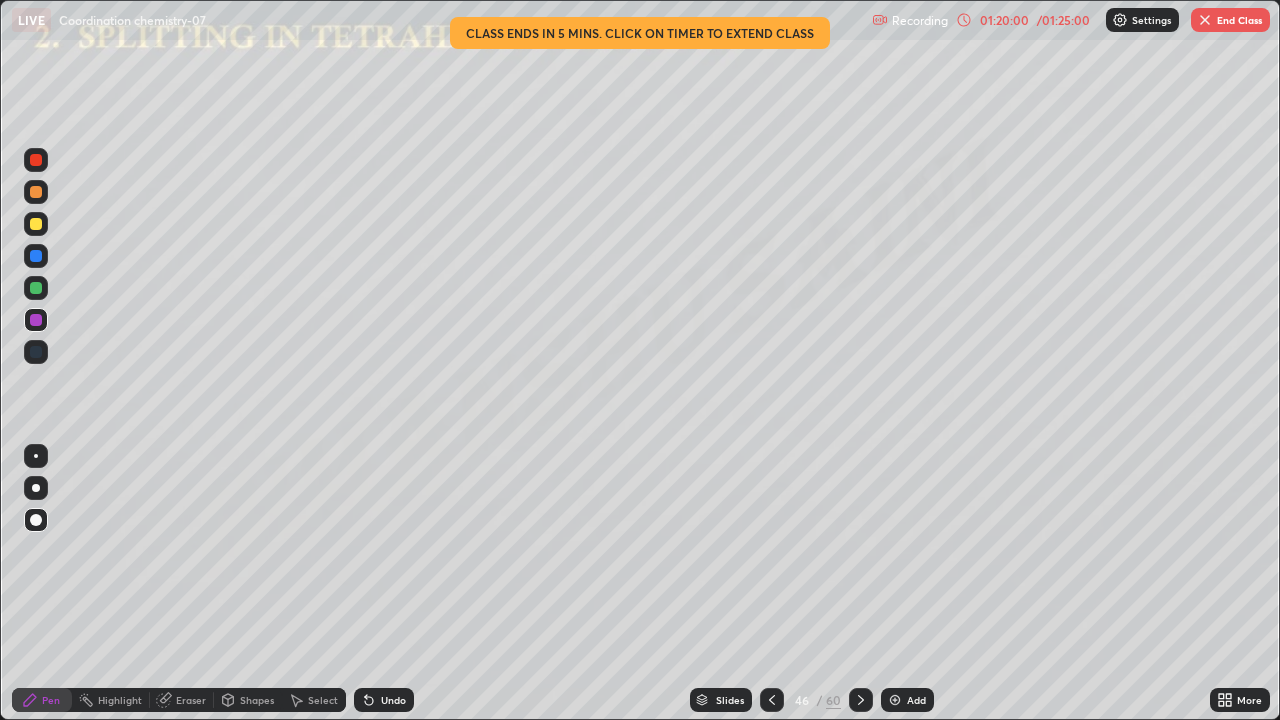click on "Shapes" at bounding box center (257, 700) 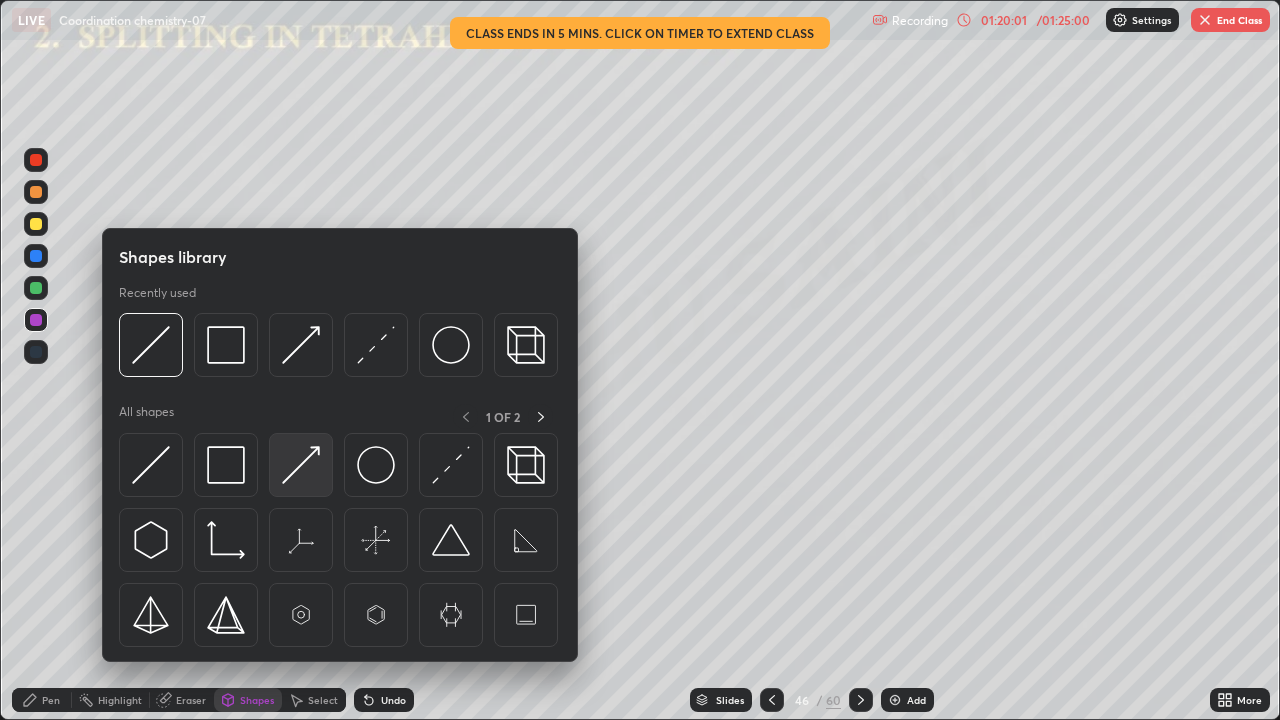 click at bounding box center (301, 465) 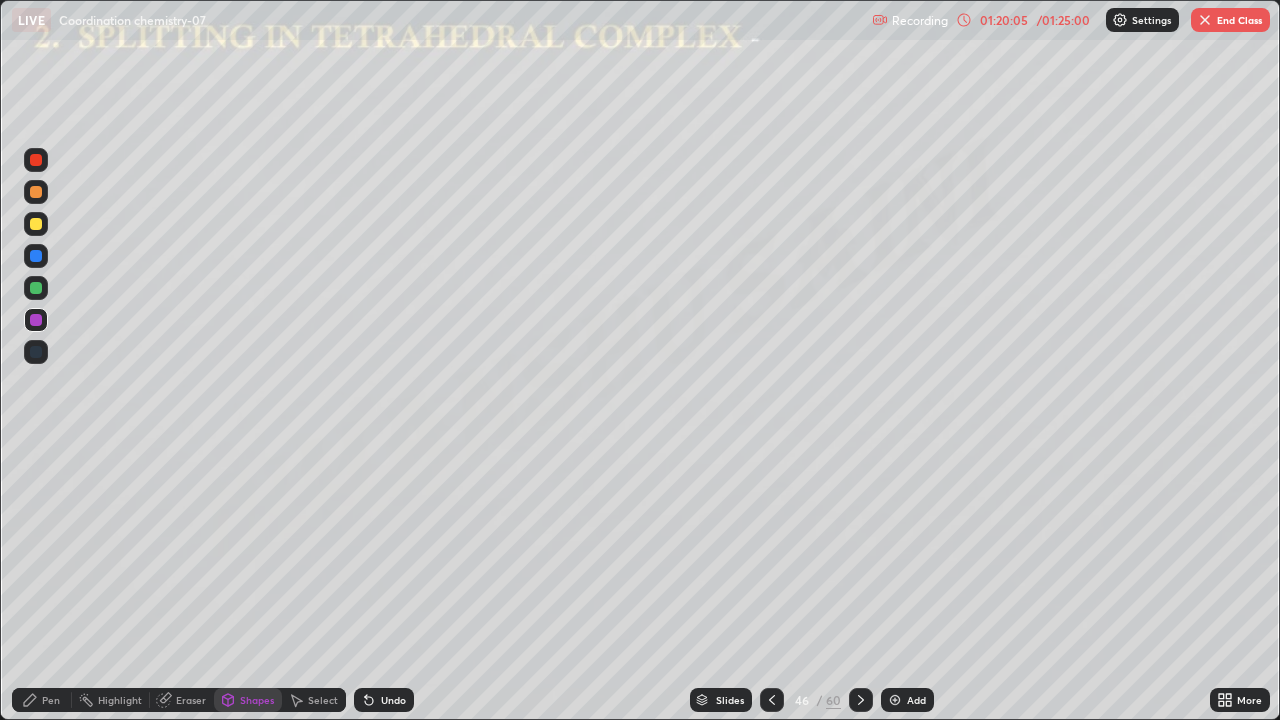click on "Pen" at bounding box center [51, 700] 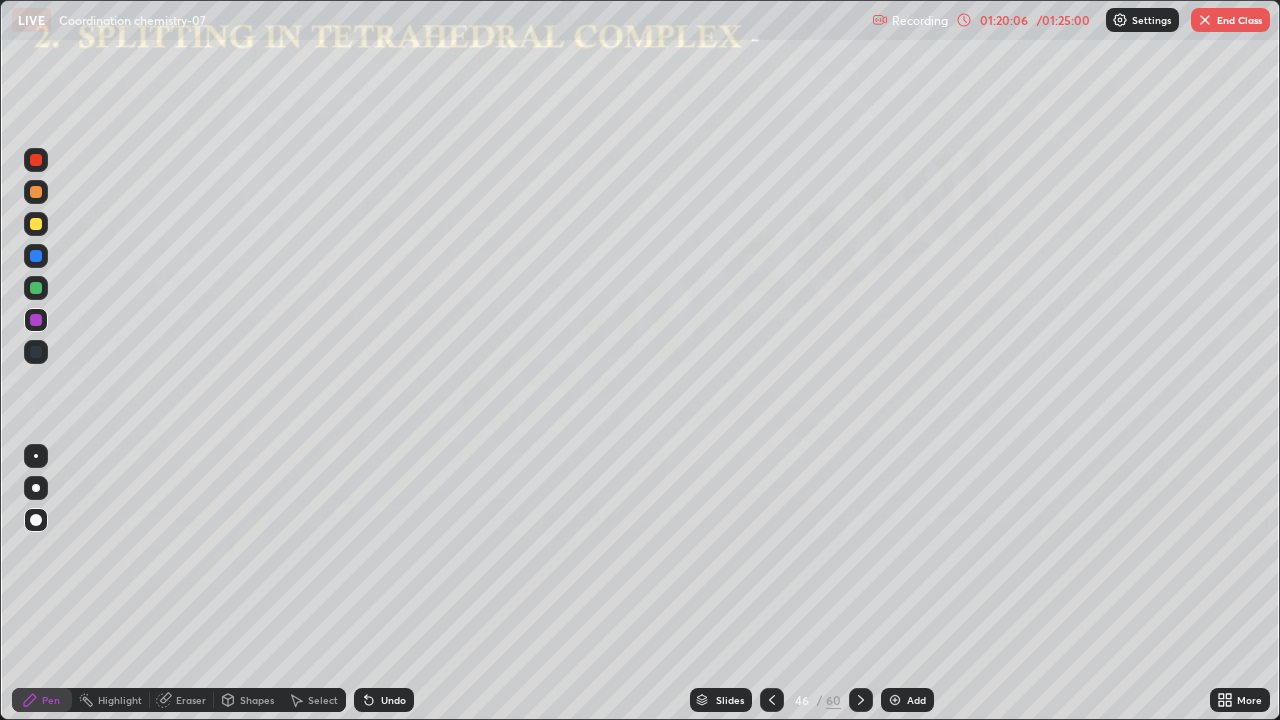 click at bounding box center (36, 288) 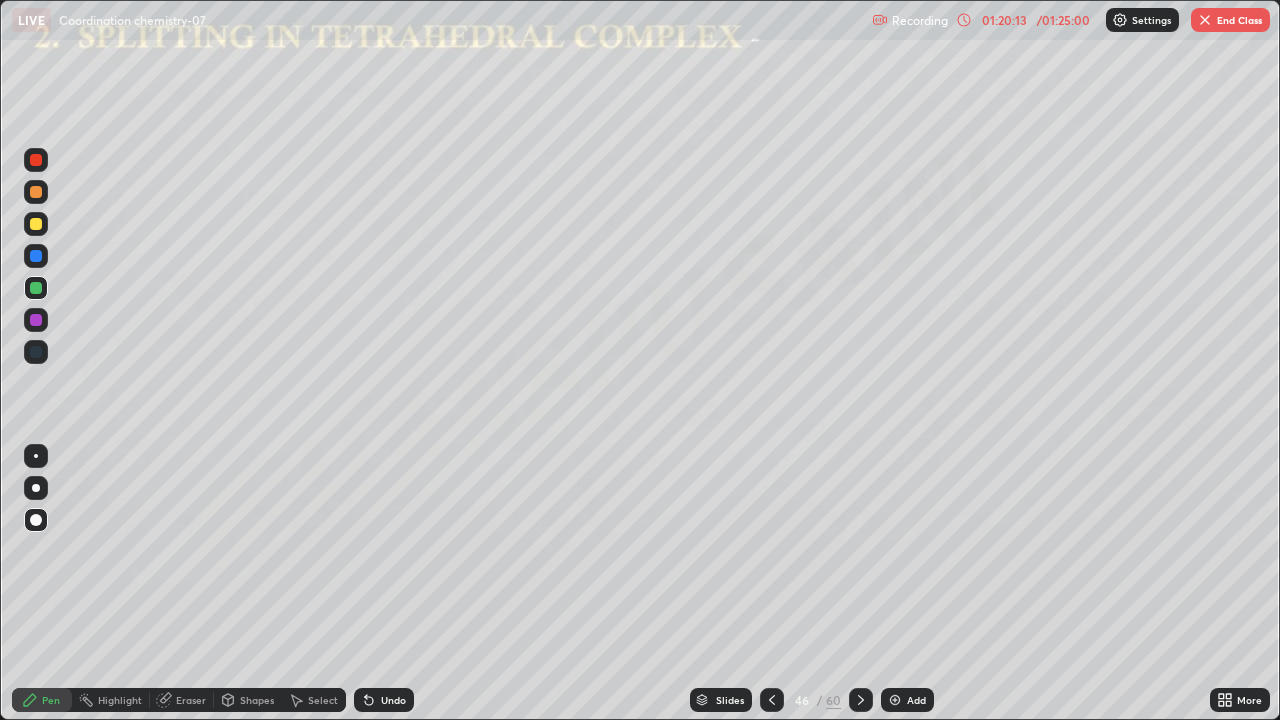 click 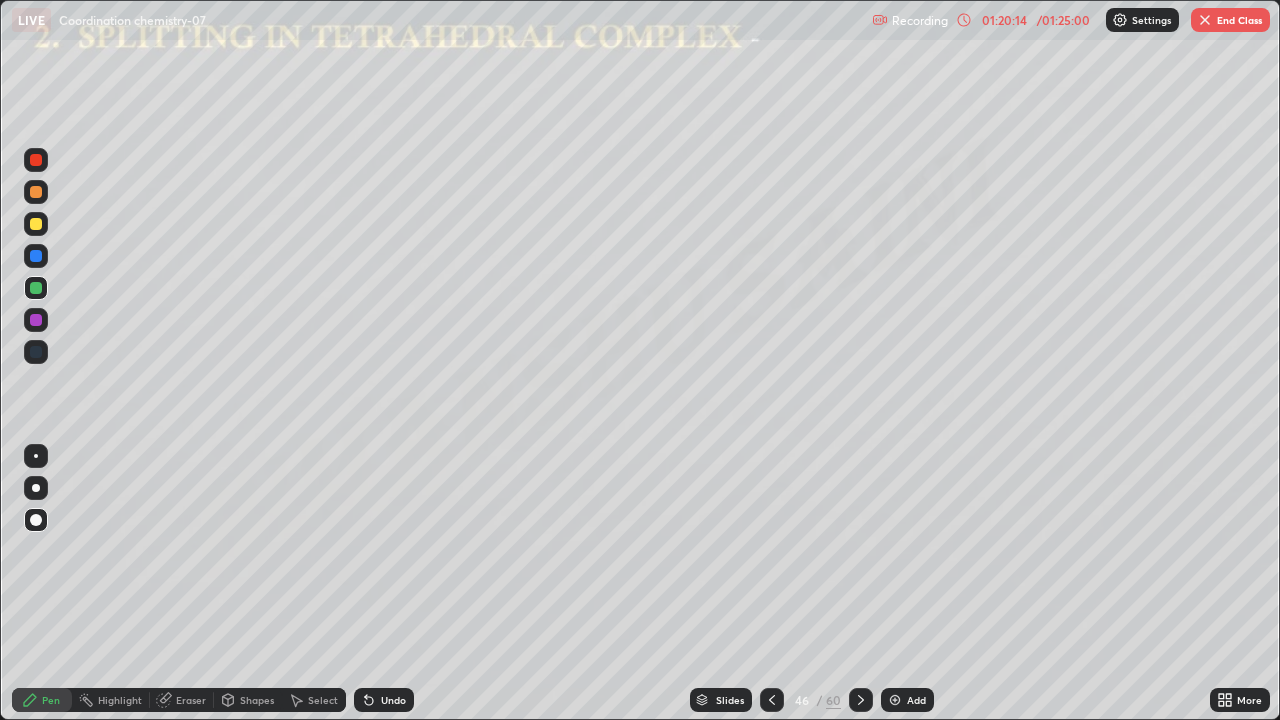 click on "Undo" at bounding box center (384, 700) 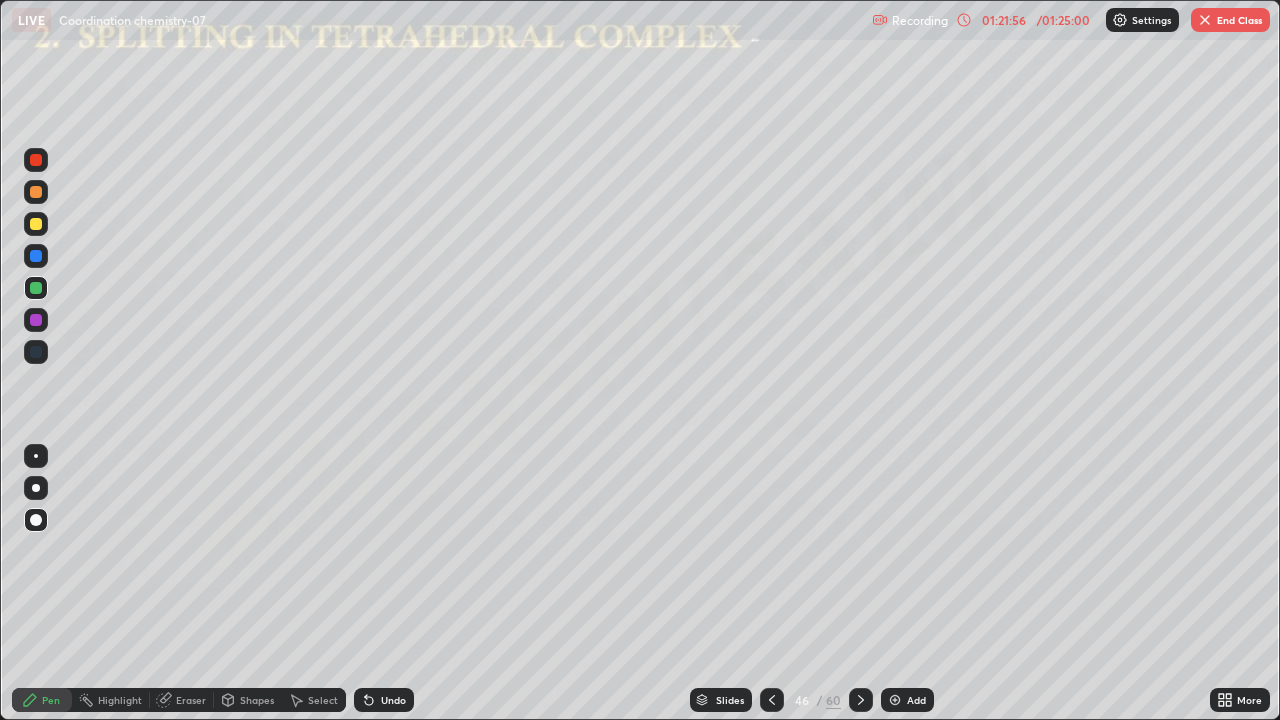 click on "/  01:25:00" at bounding box center (1063, 20) 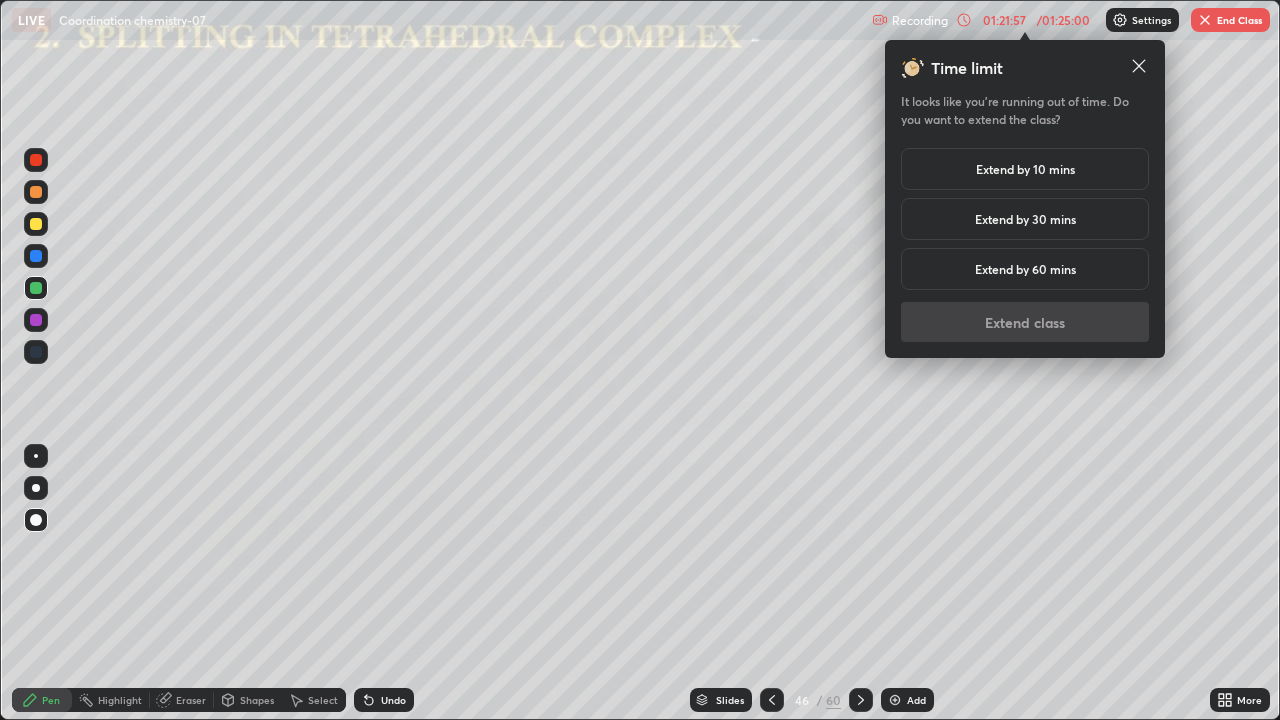 click on "Extend by 10 mins" at bounding box center [1025, 169] 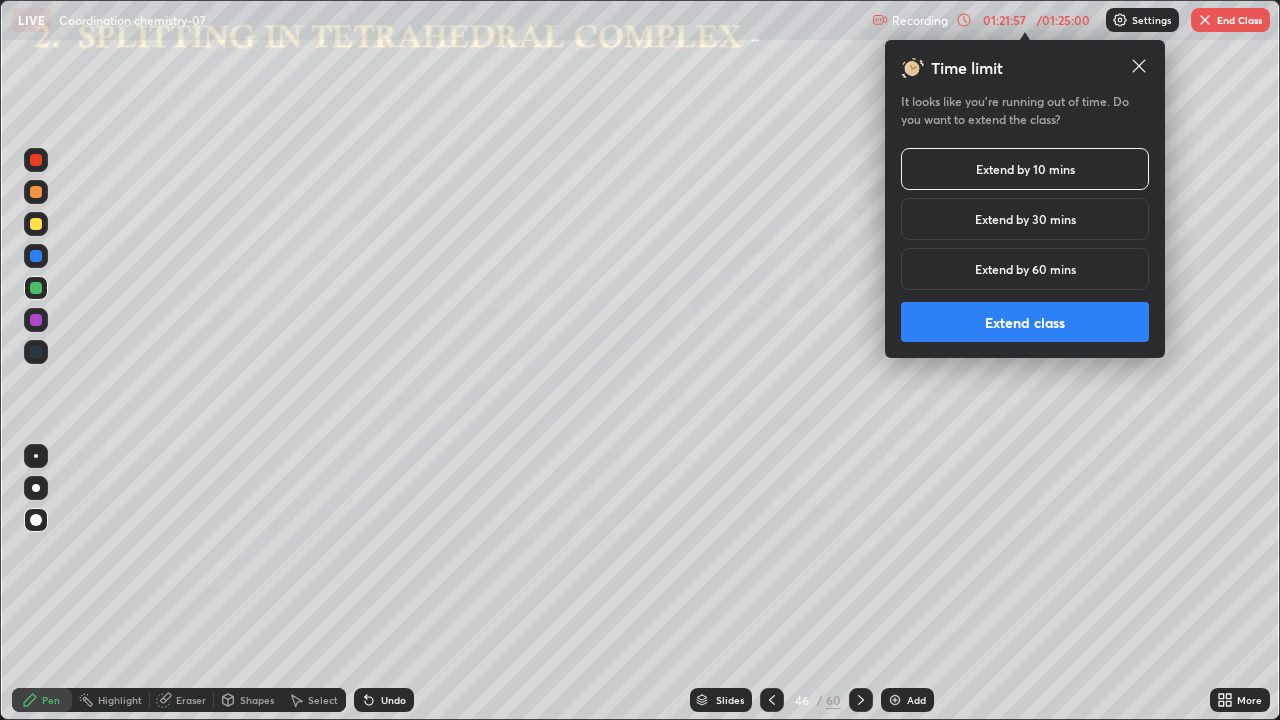 click on "Extend by 30 mins" at bounding box center [1025, 219] 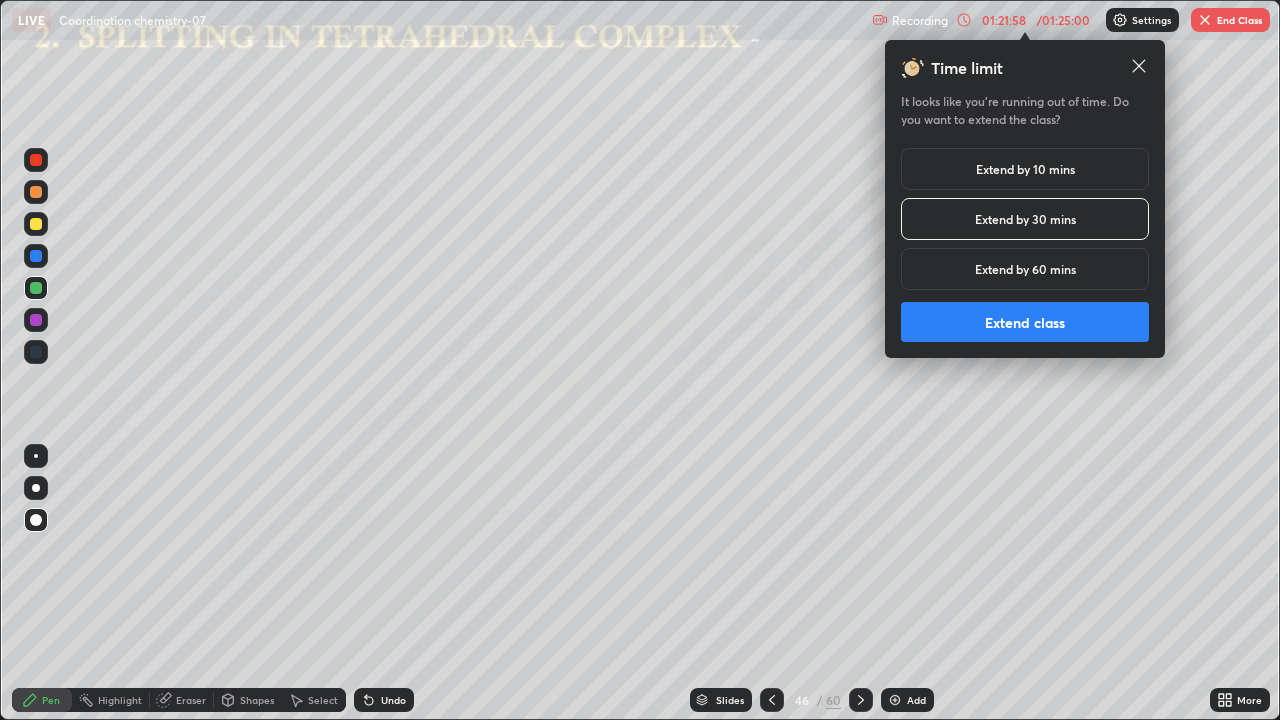 click on "Extend class" at bounding box center (1025, 322) 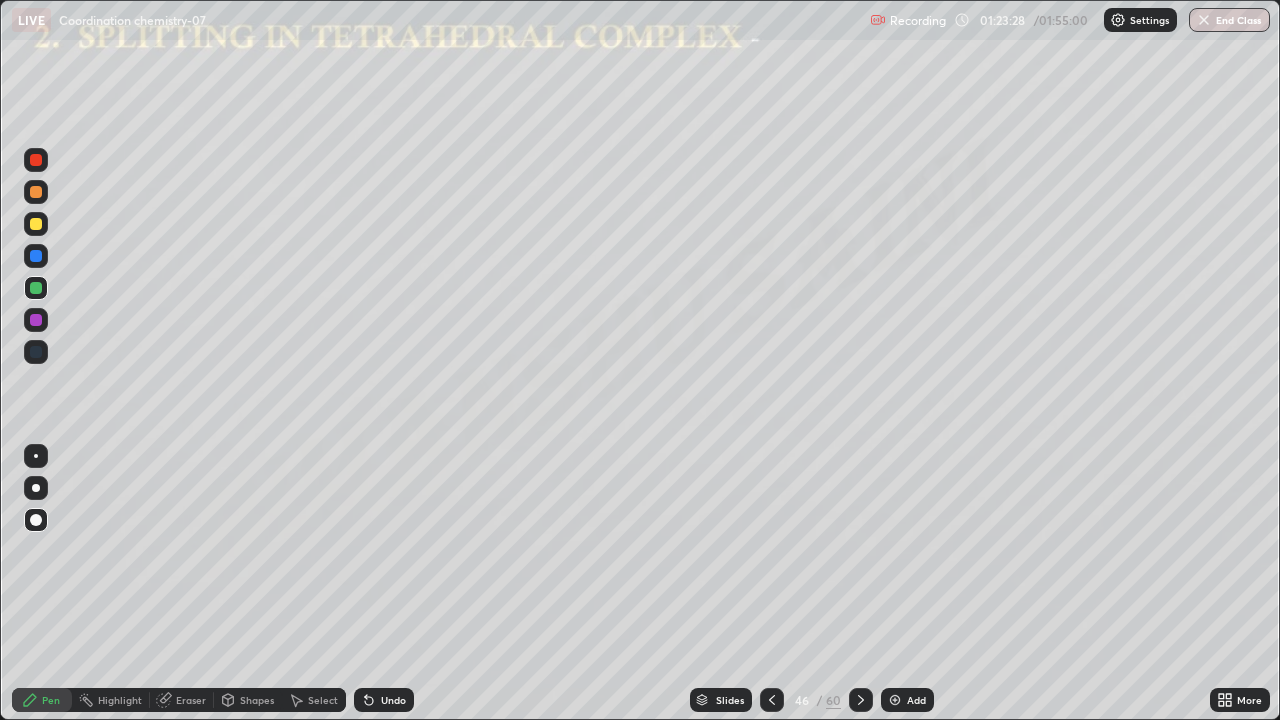 click at bounding box center (861, 700) 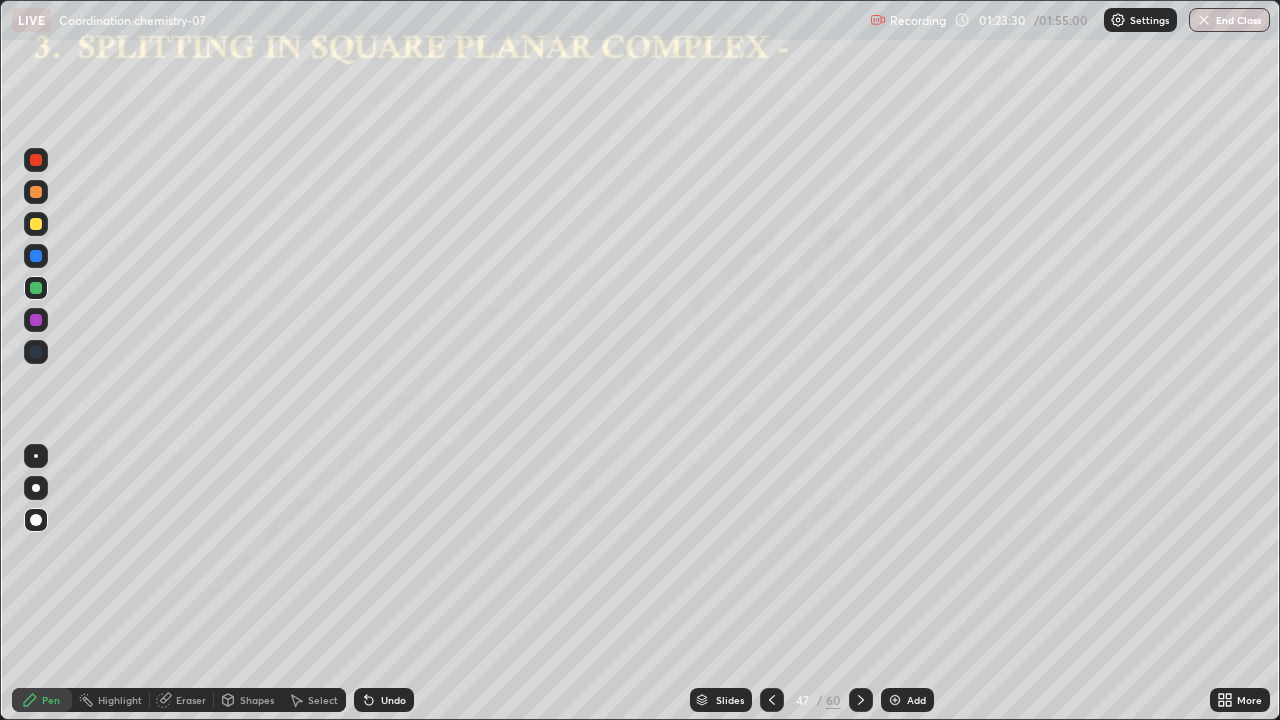 click at bounding box center (36, 224) 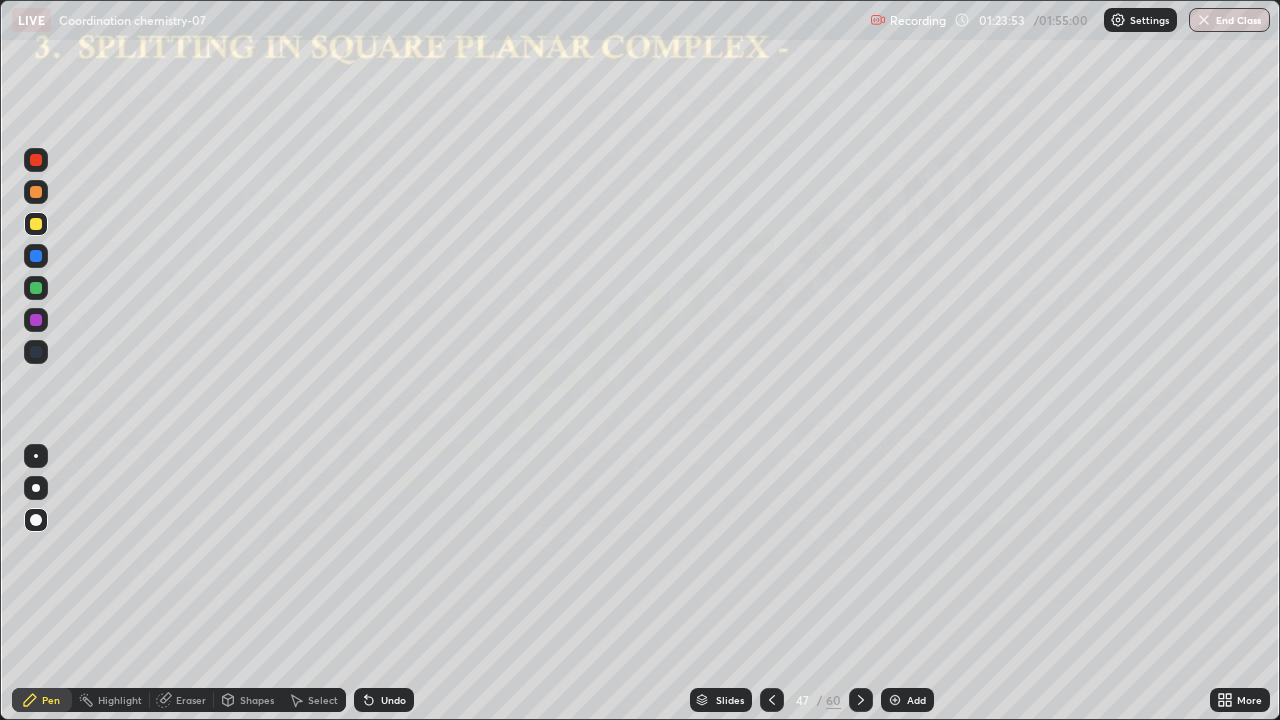 click 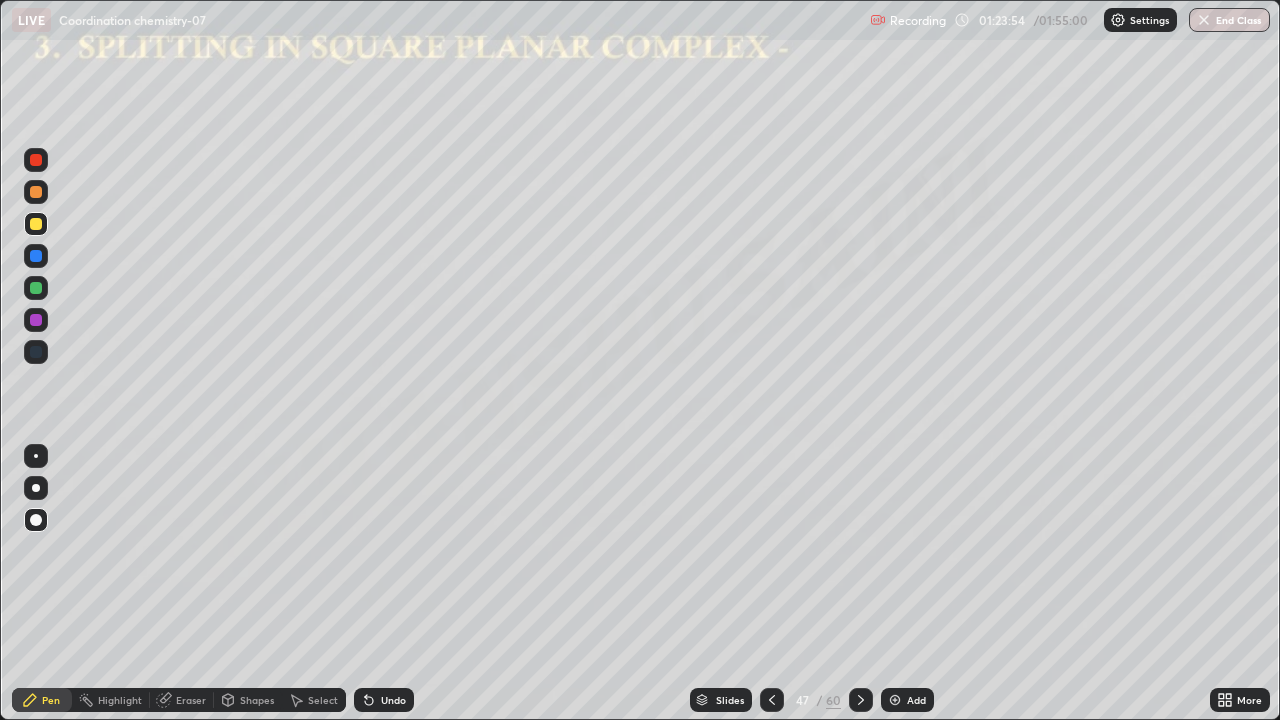 click at bounding box center (36, 256) 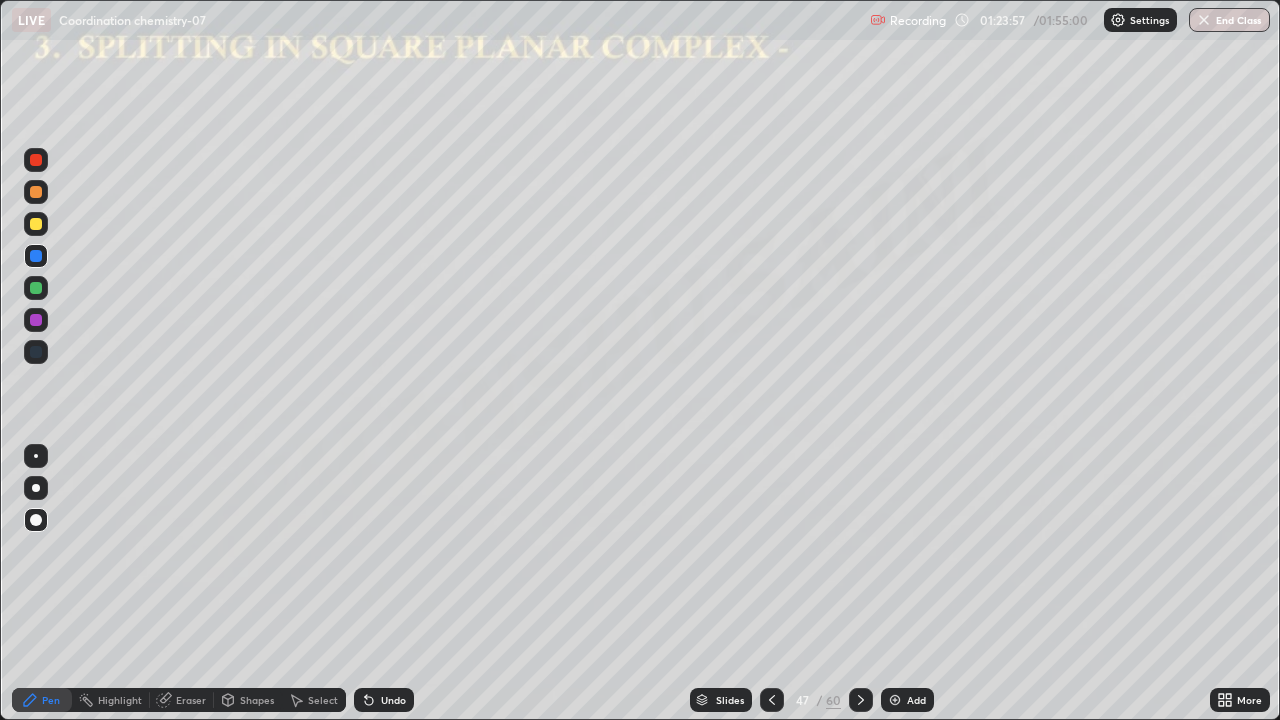 click on "Shapes" at bounding box center (248, 700) 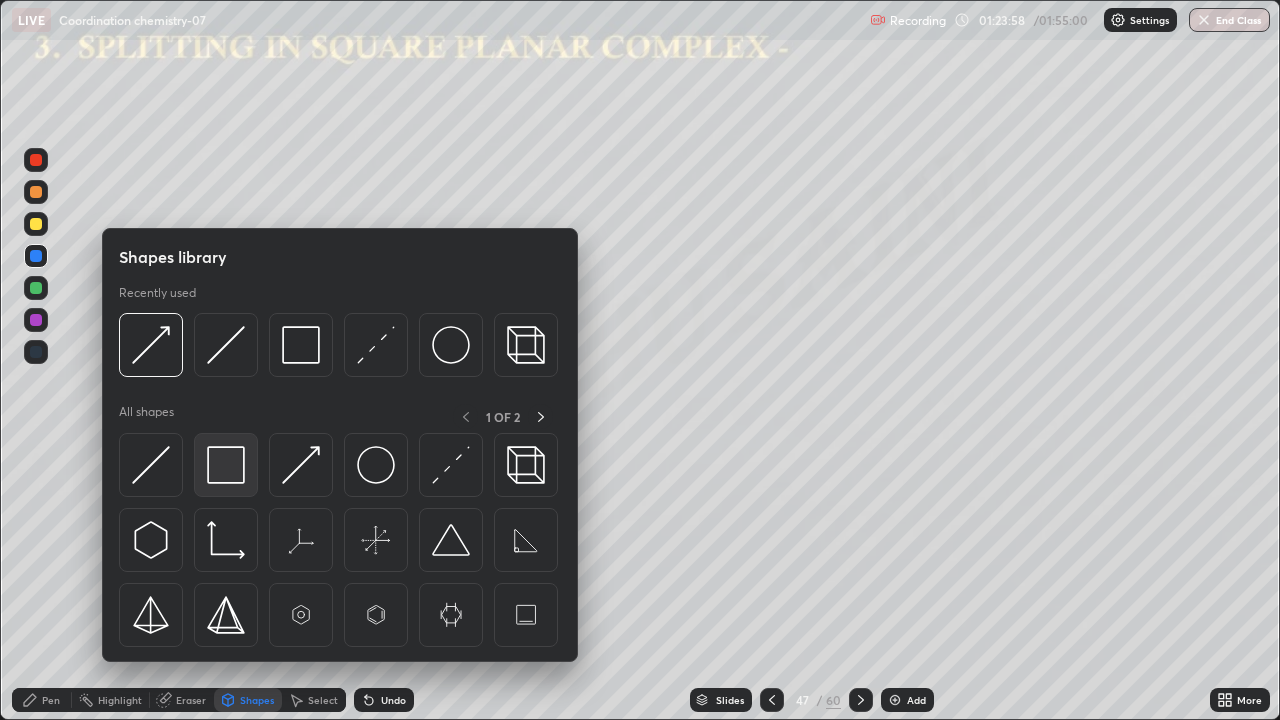 click at bounding box center (226, 465) 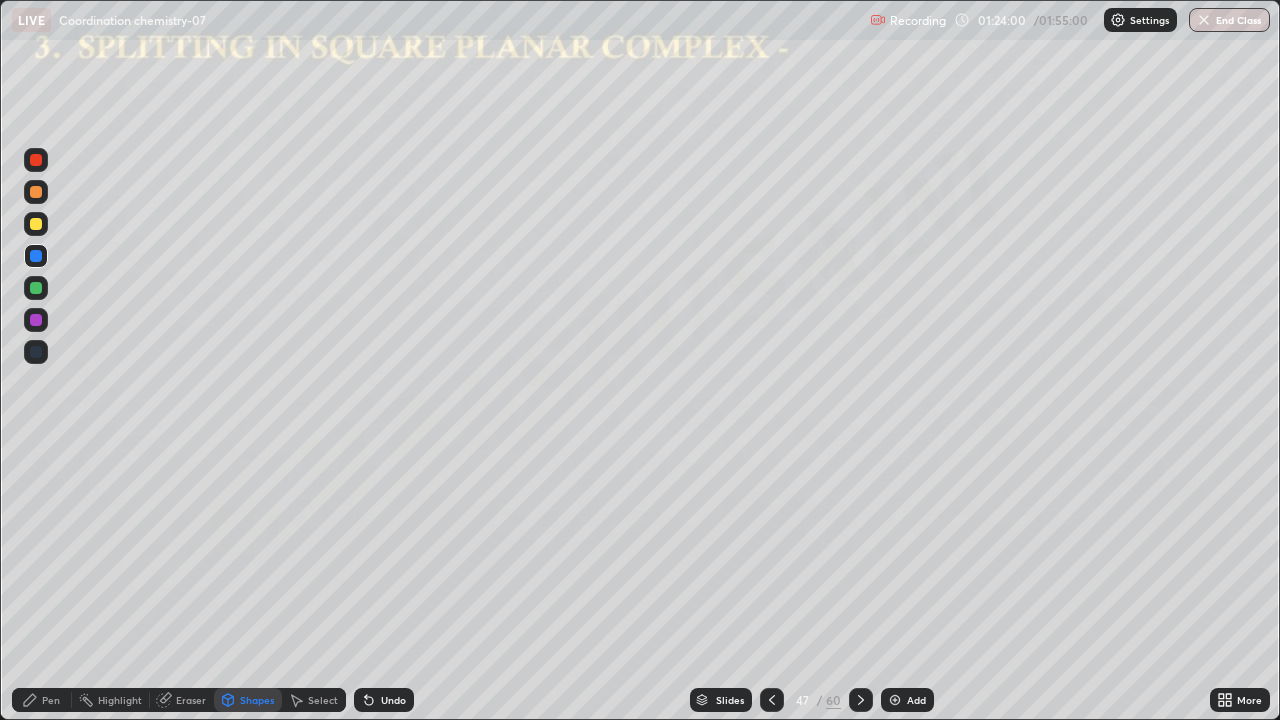 click on "Pen" at bounding box center [51, 700] 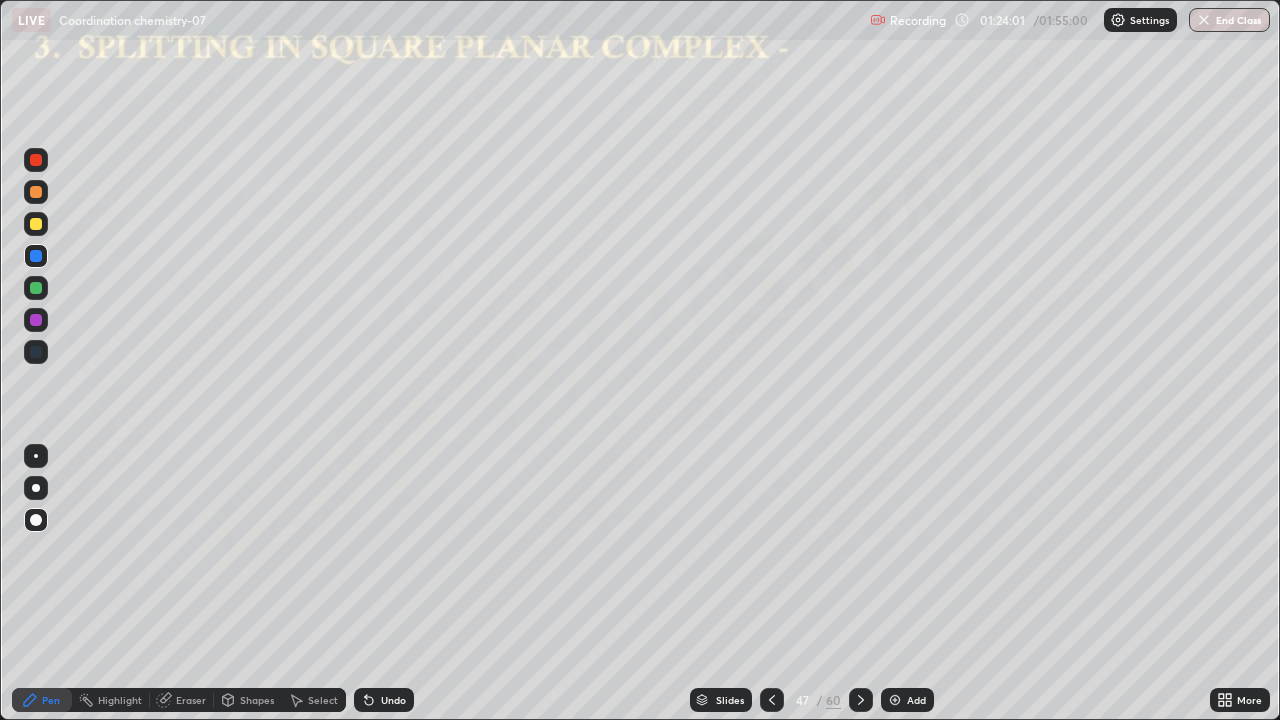 click at bounding box center (36, 288) 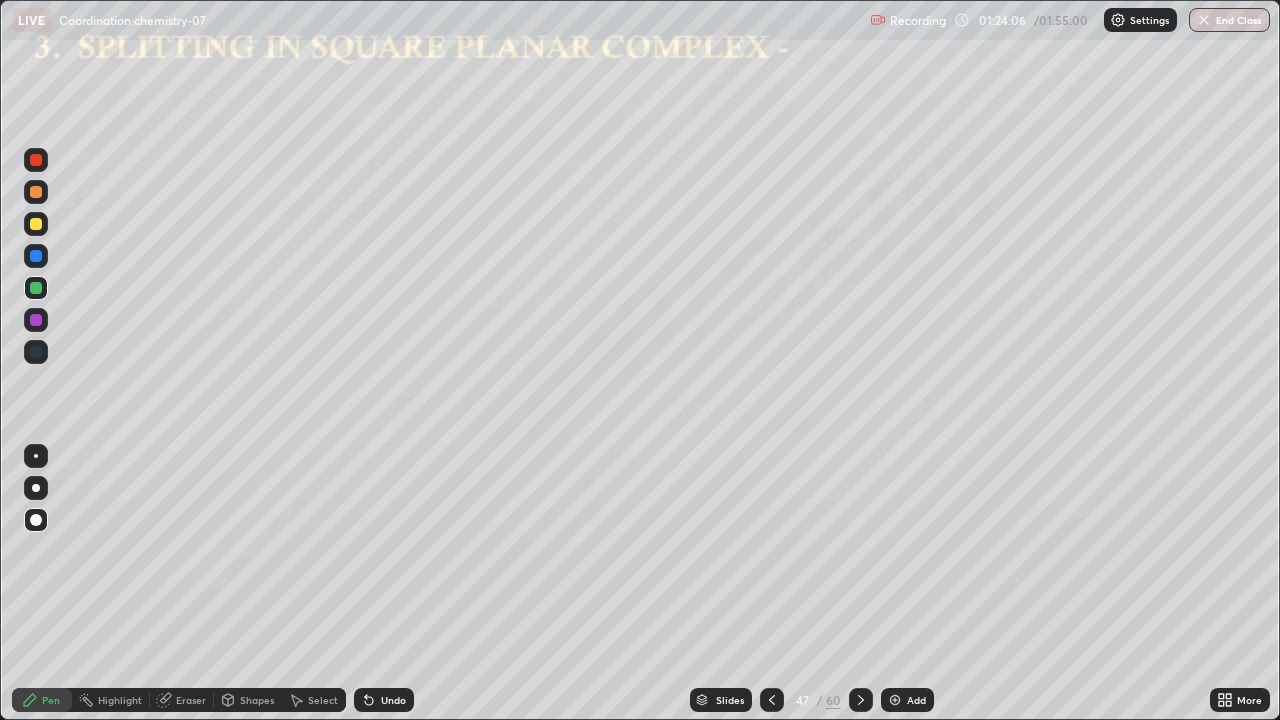 click at bounding box center (36, 224) 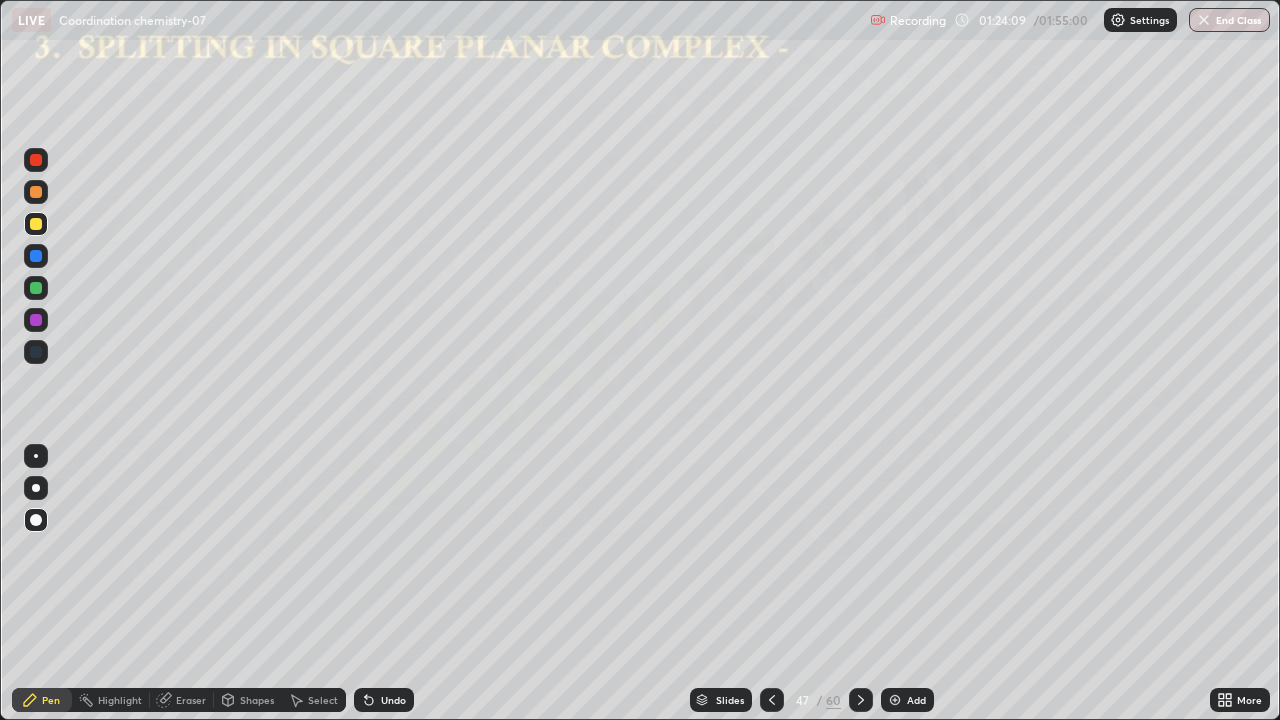 click on "Shapes" at bounding box center [257, 700] 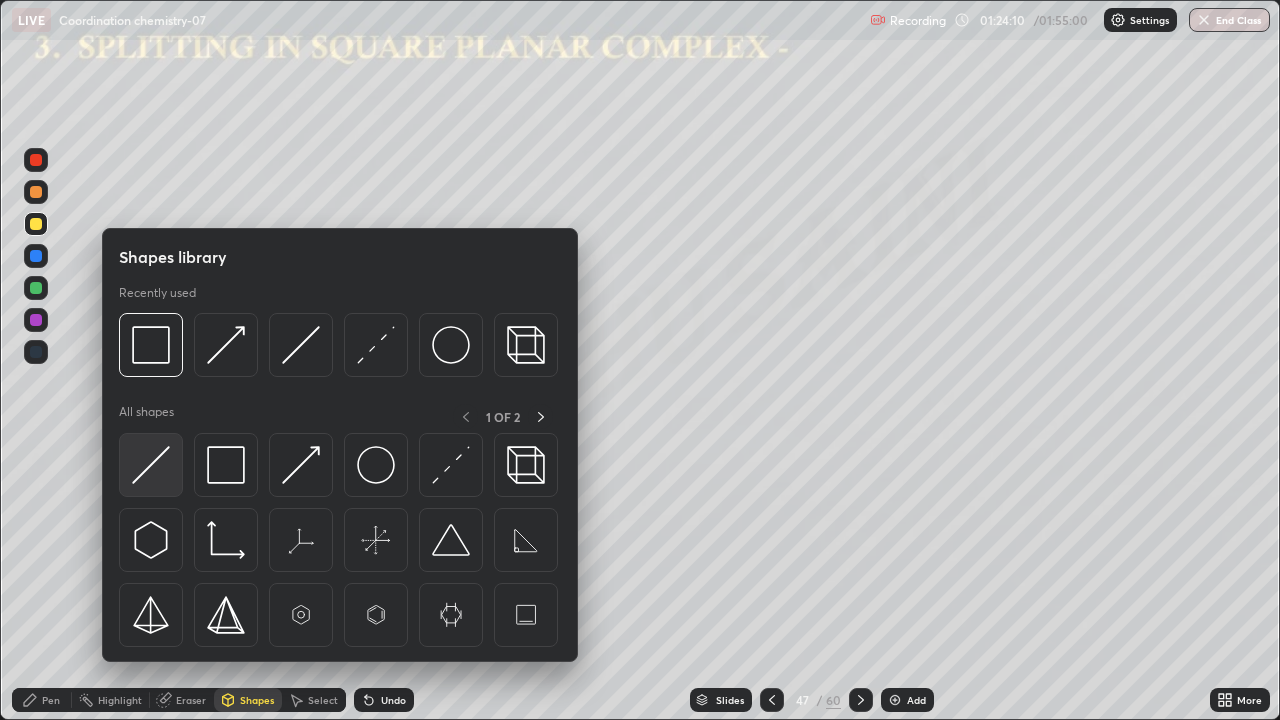 click at bounding box center [151, 465] 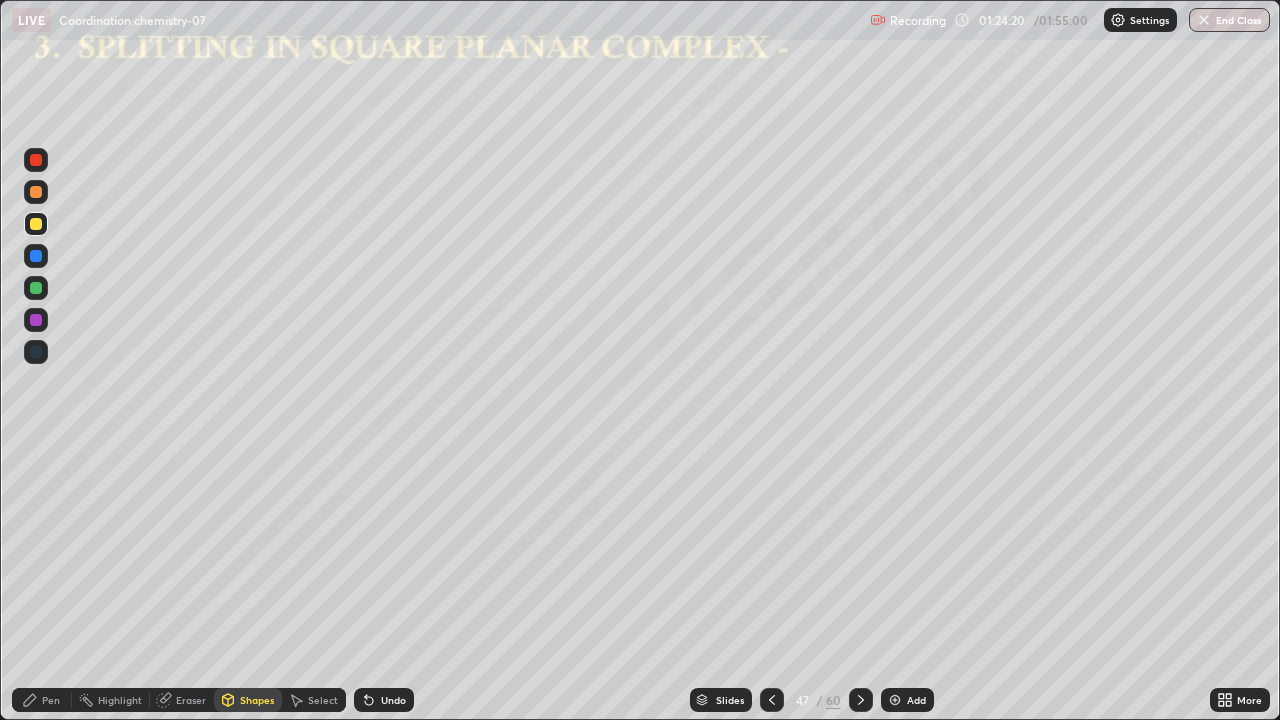 click at bounding box center [36, 320] 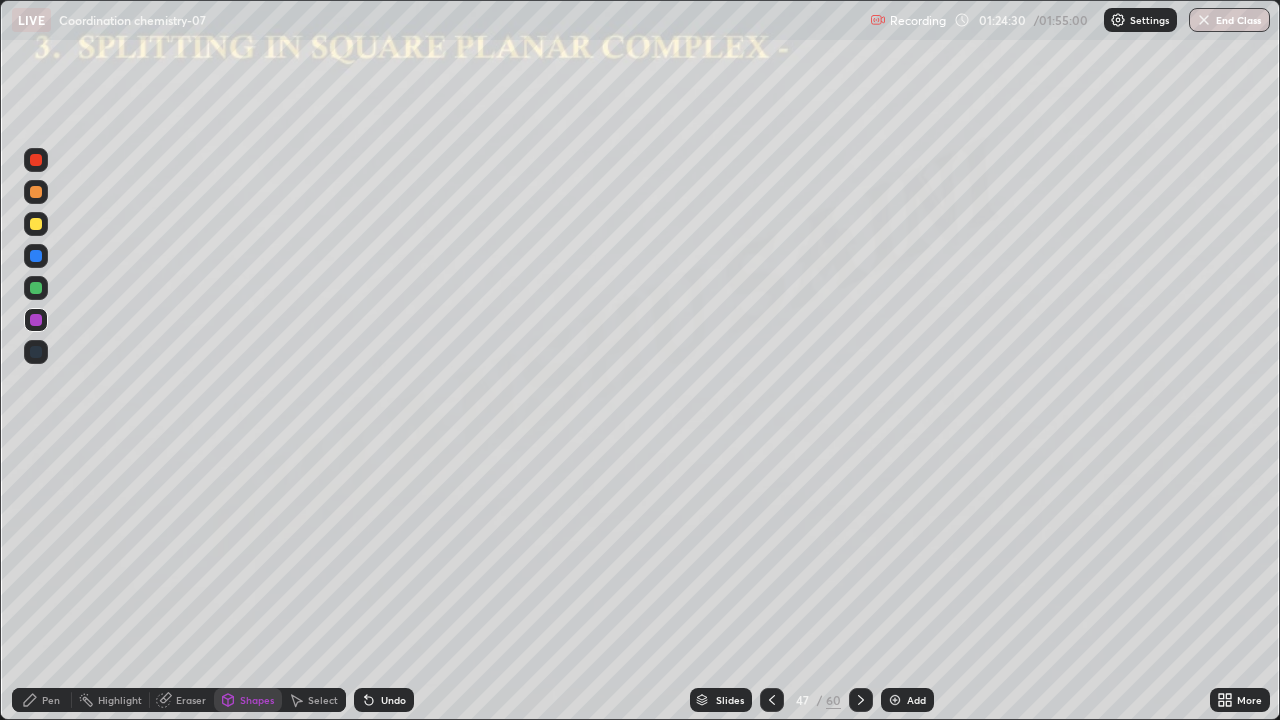click at bounding box center [36, 288] 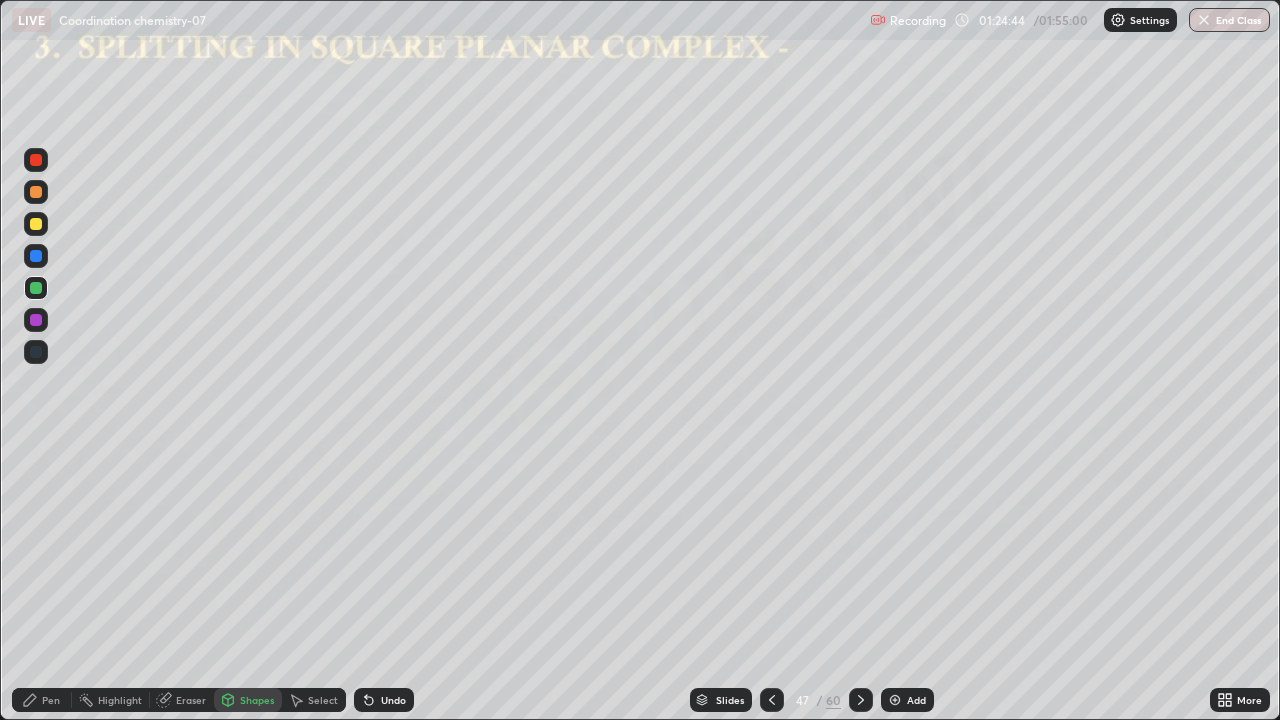 click at bounding box center (36, 256) 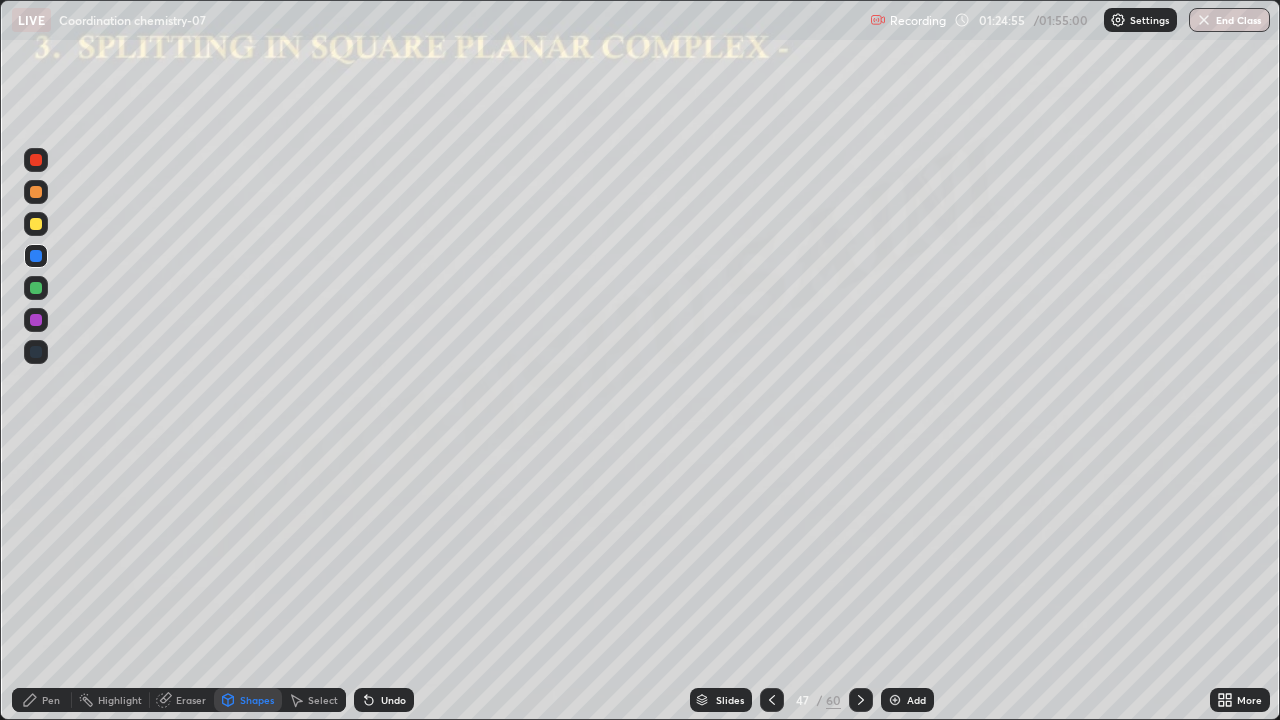 click at bounding box center (36, 288) 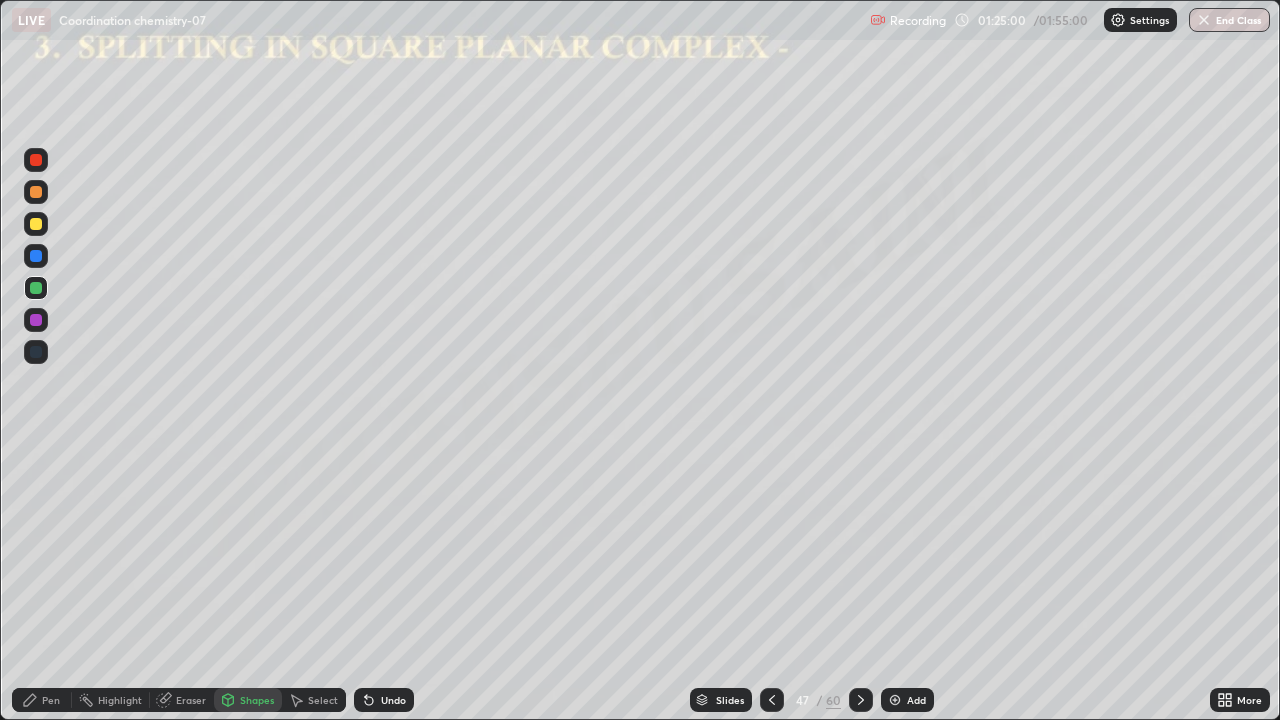 click 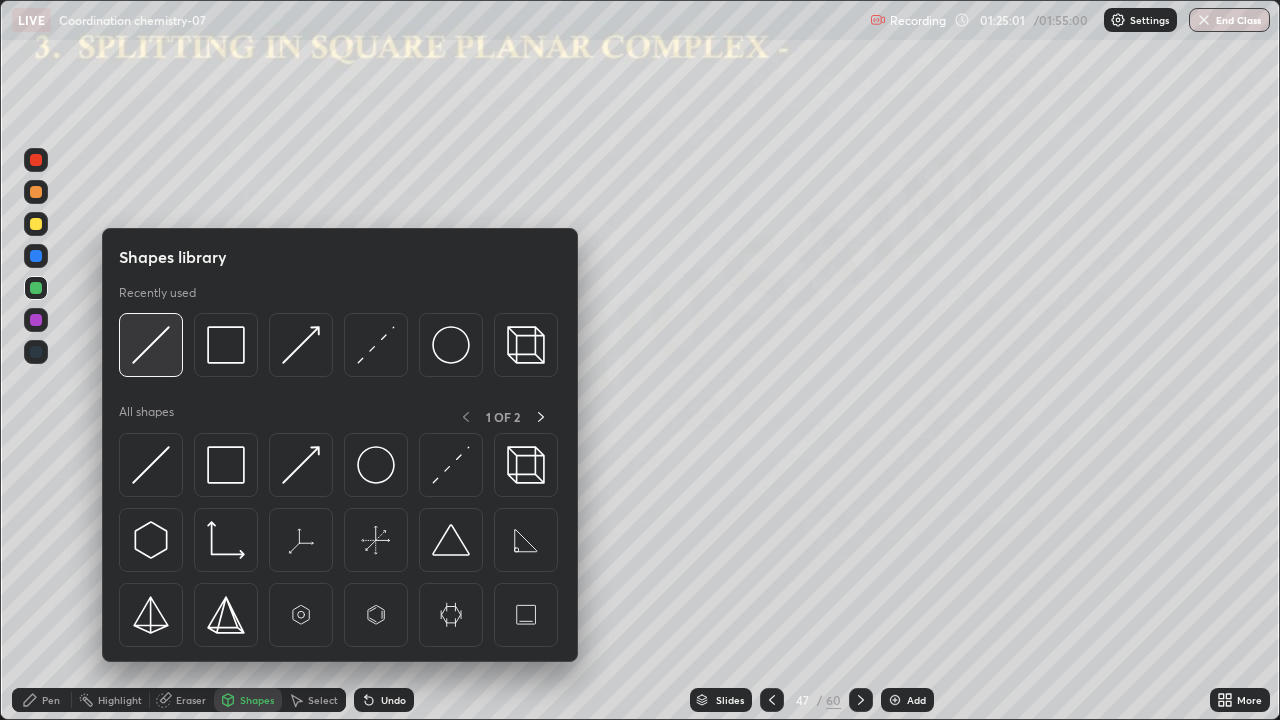 click at bounding box center [151, 345] 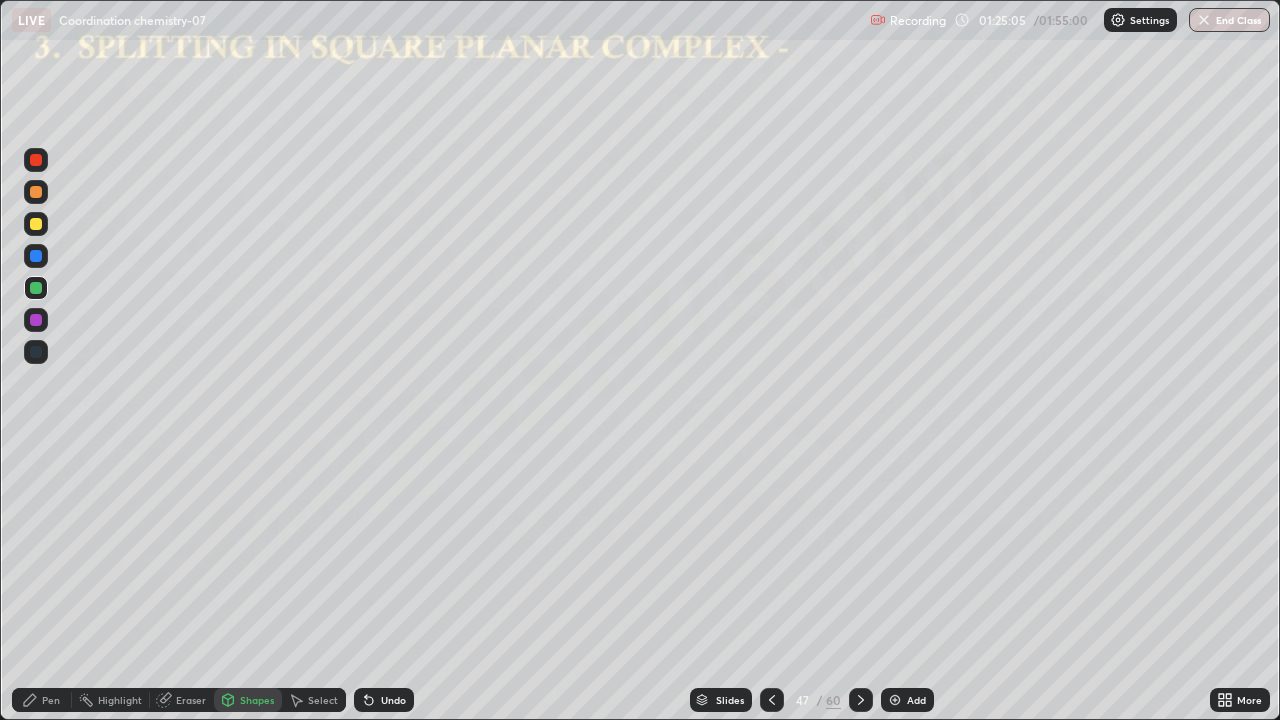 click on "Pen" at bounding box center [42, 700] 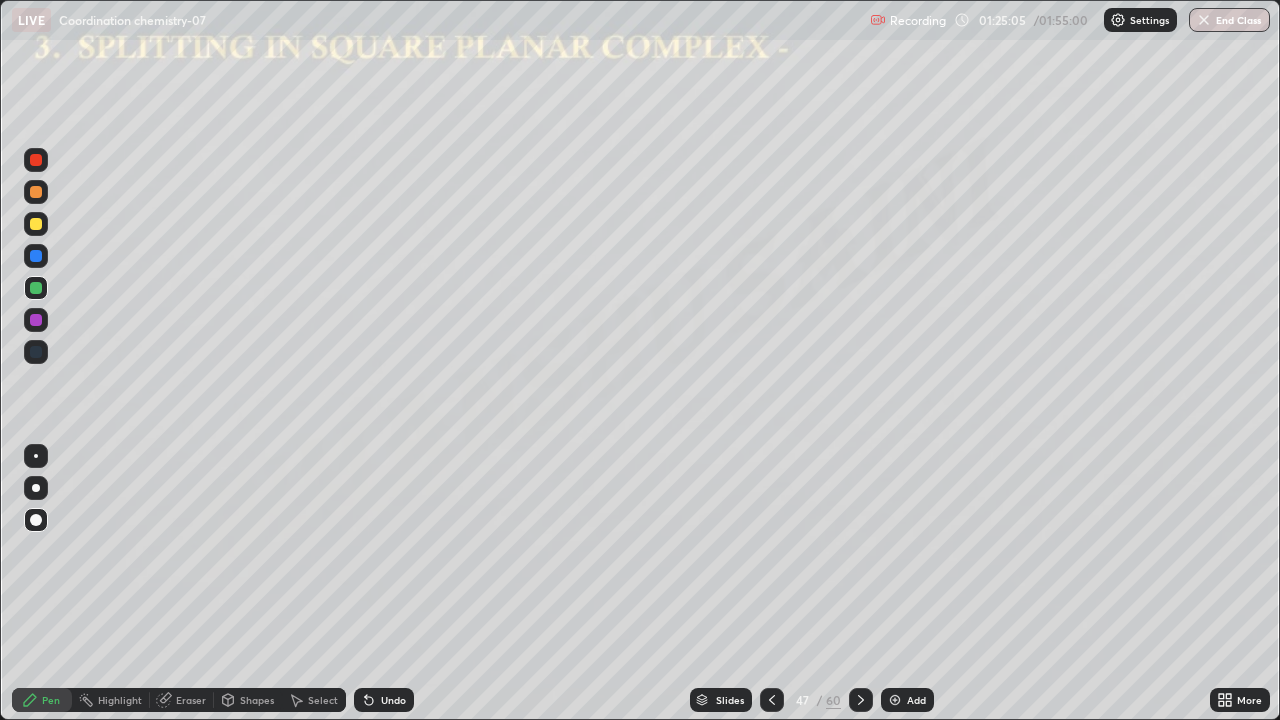click at bounding box center [36, 320] 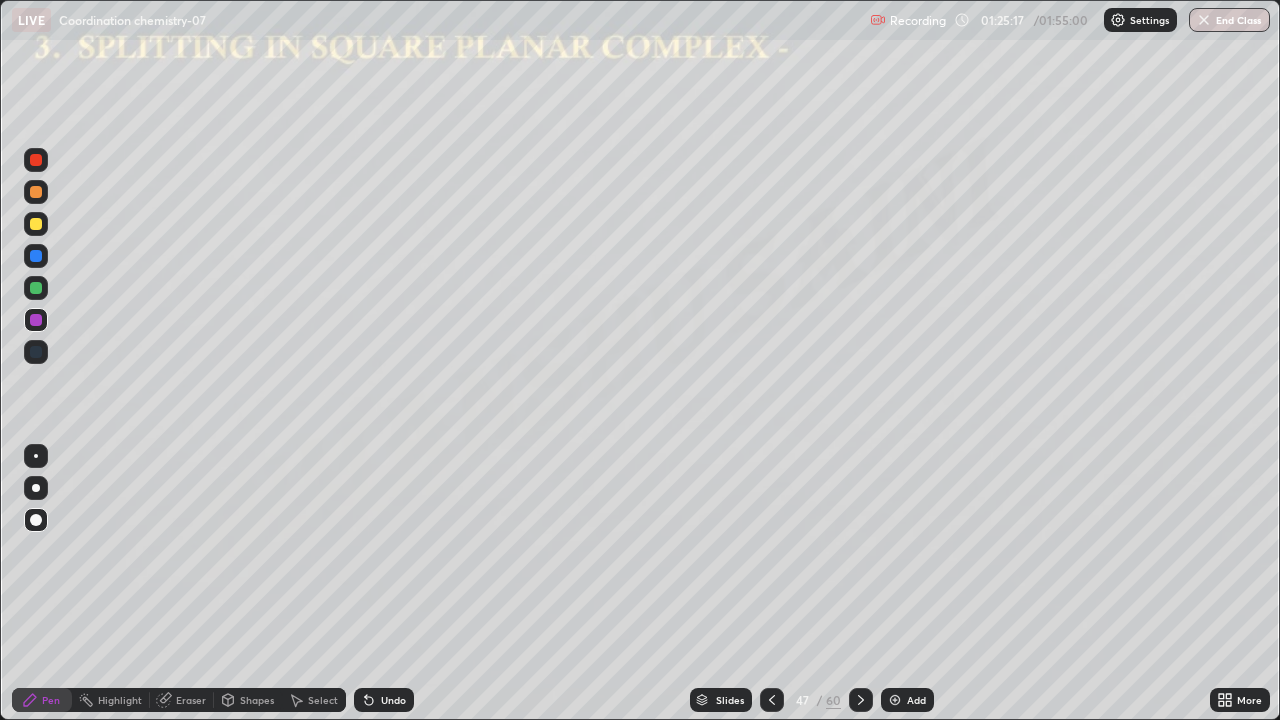 click at bounding box center [36, 224] 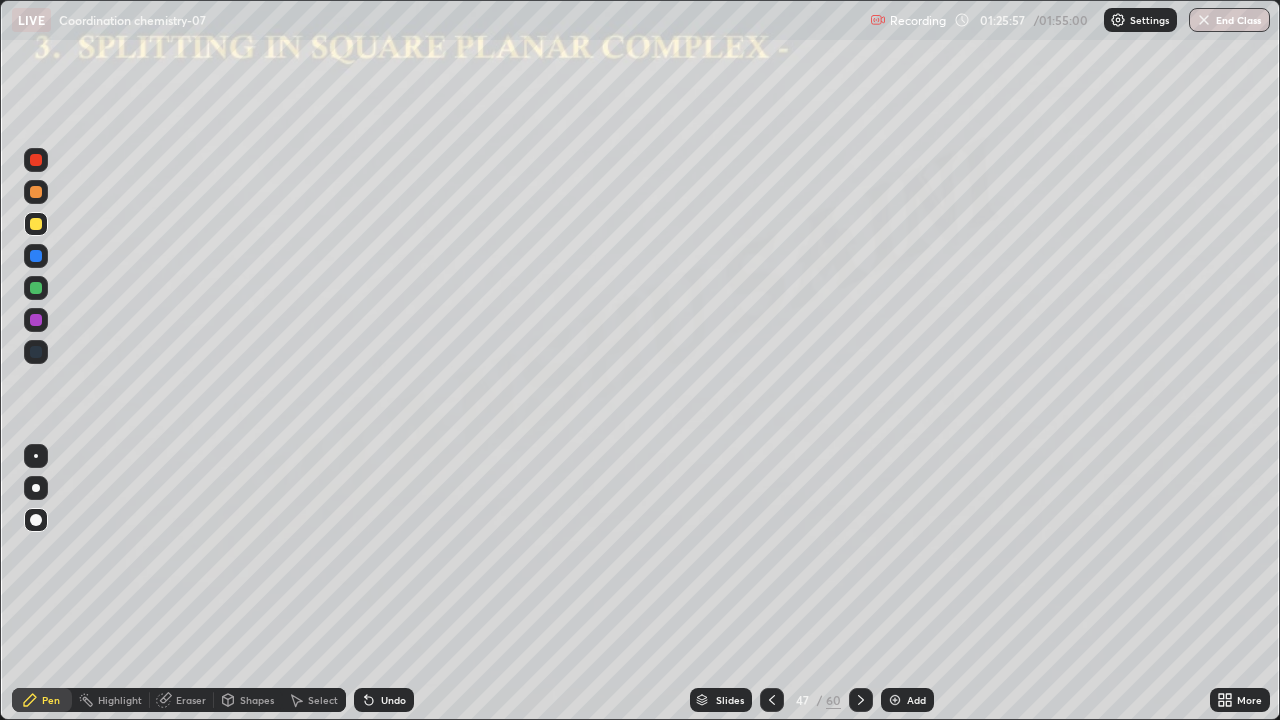 click 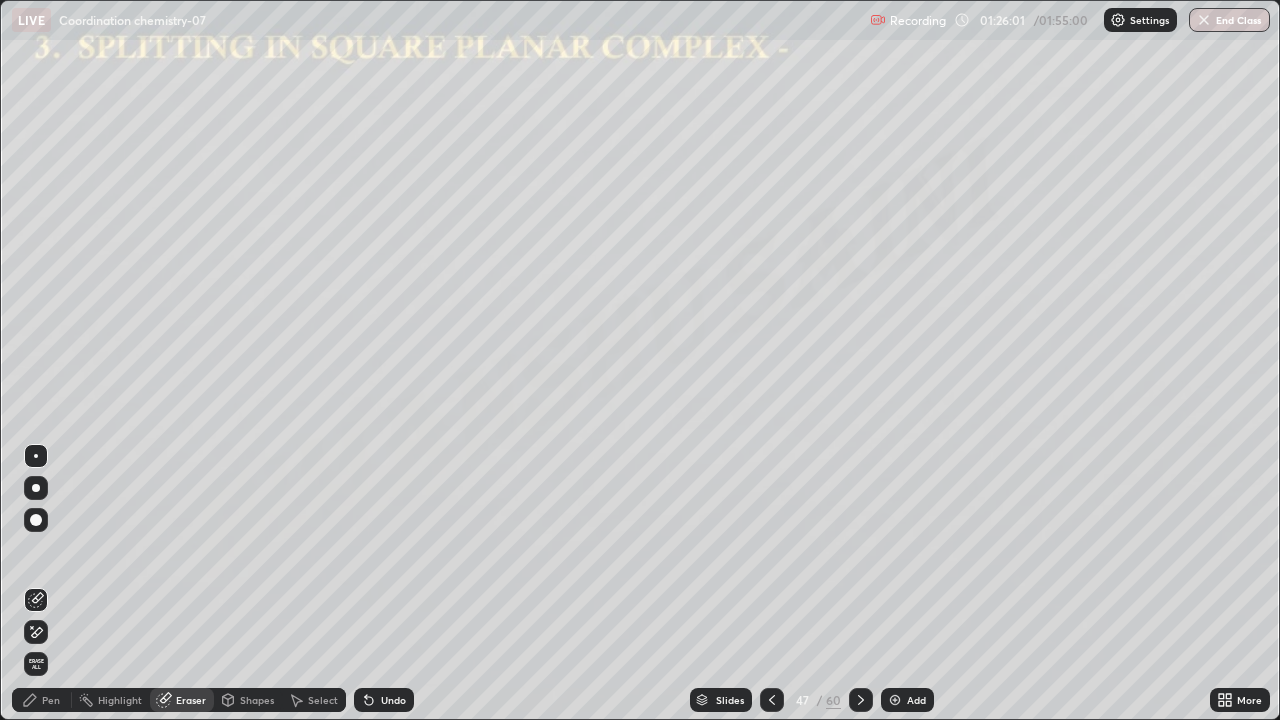 click on "Pen" at bounding box center [51, 700] 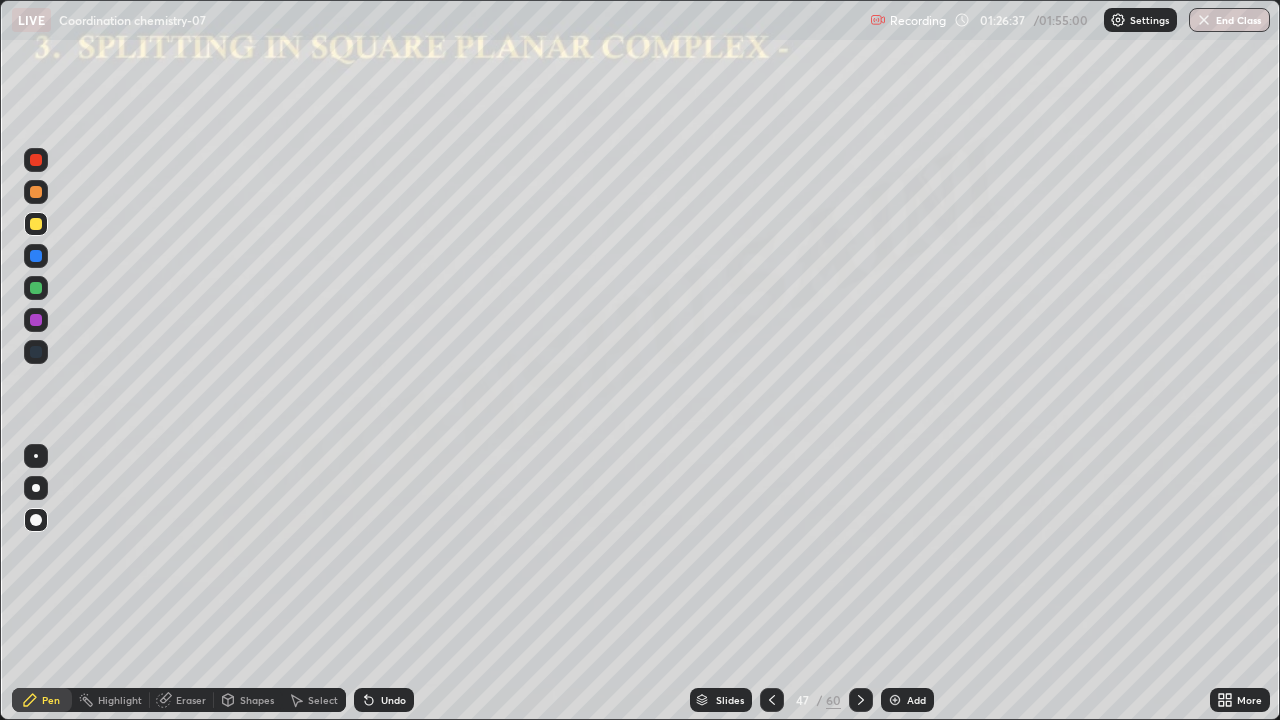click at bounding box center [36, 288] 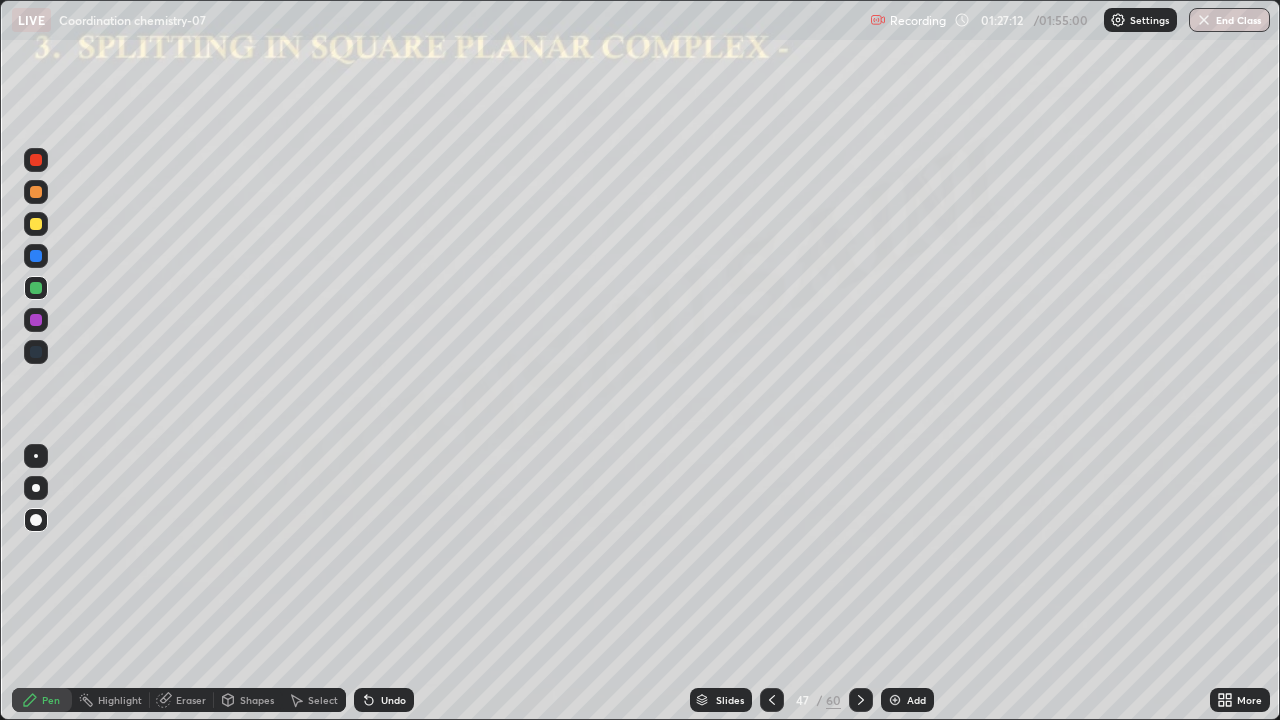 click 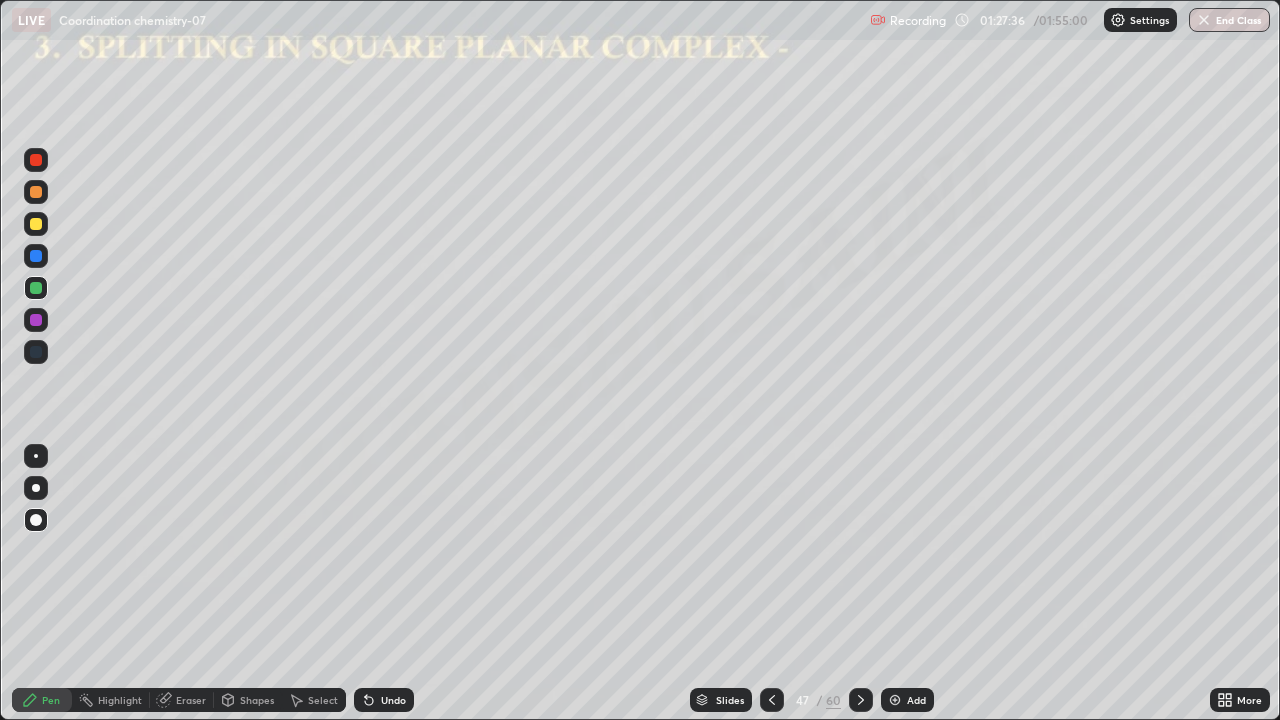 click 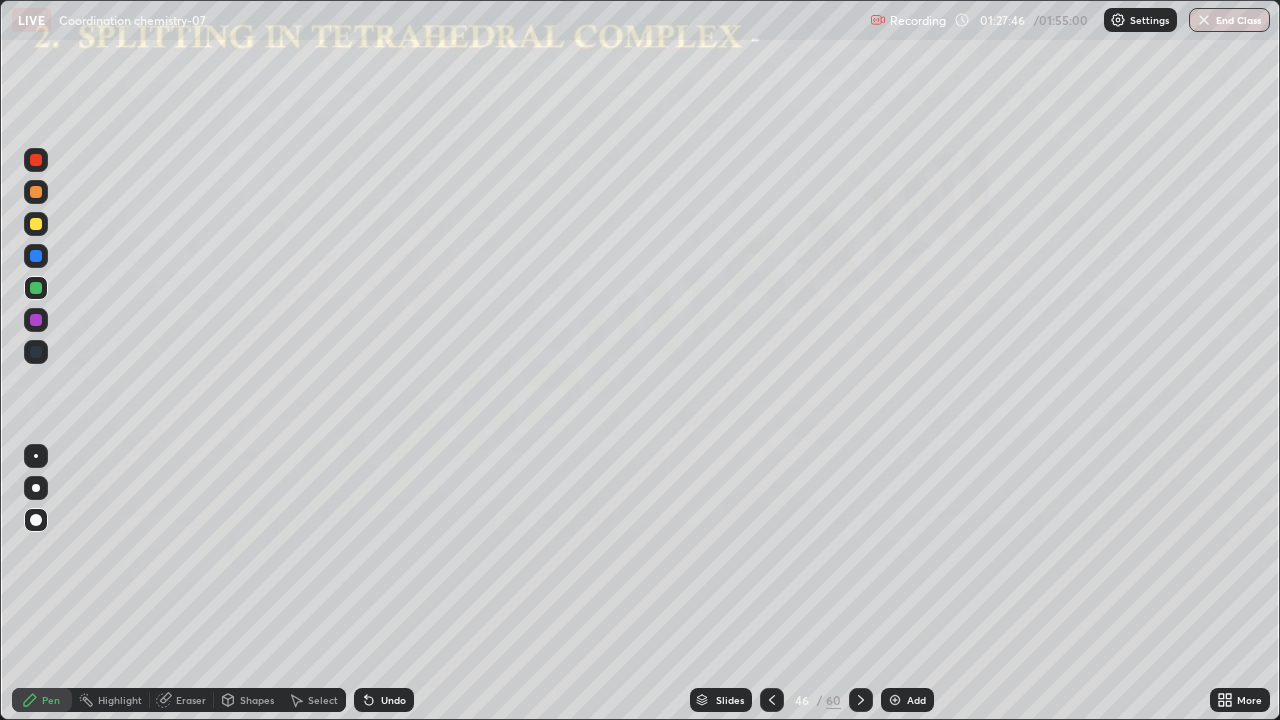 click 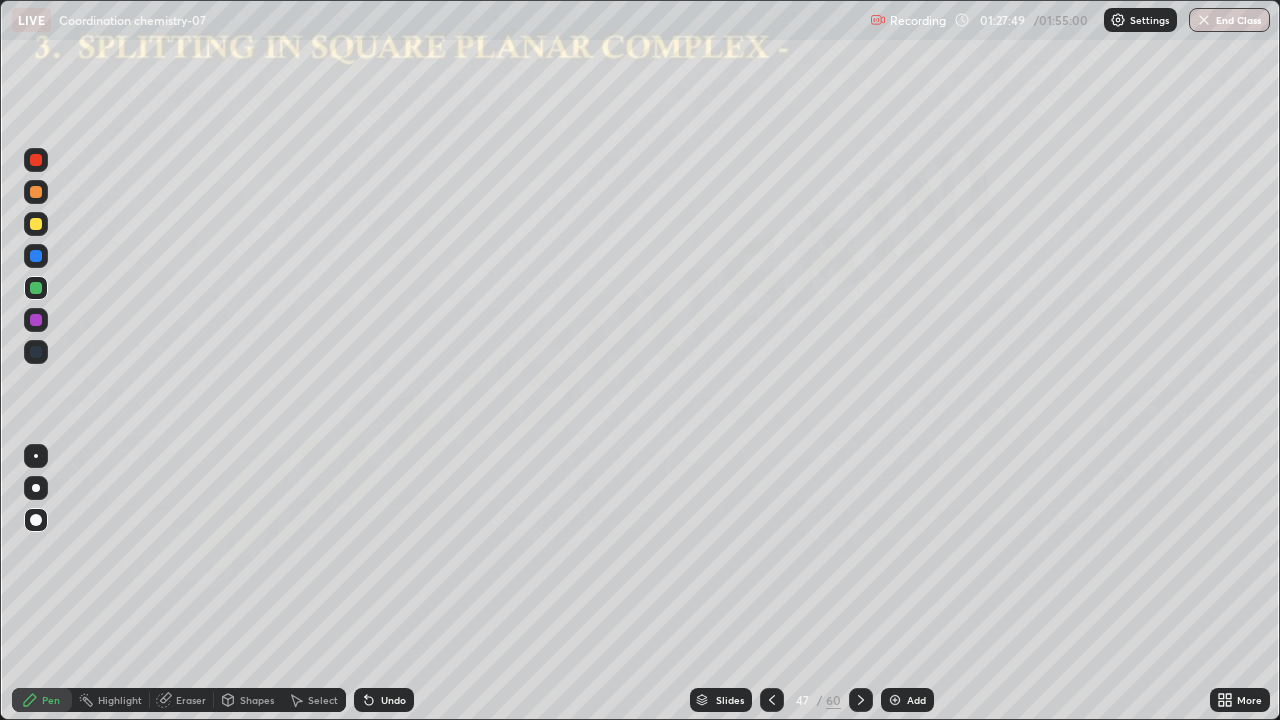 click at bounding box center [36, 320] 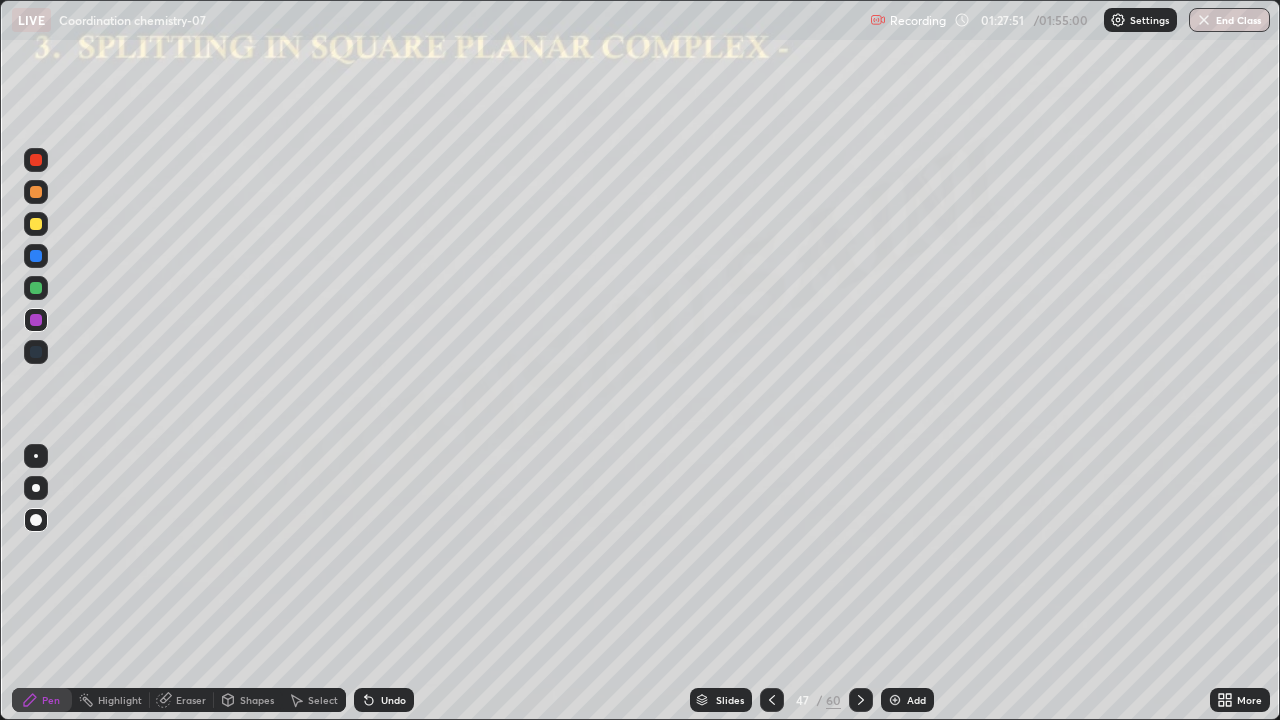 click on "Undo" at bounding box center (393, 700) 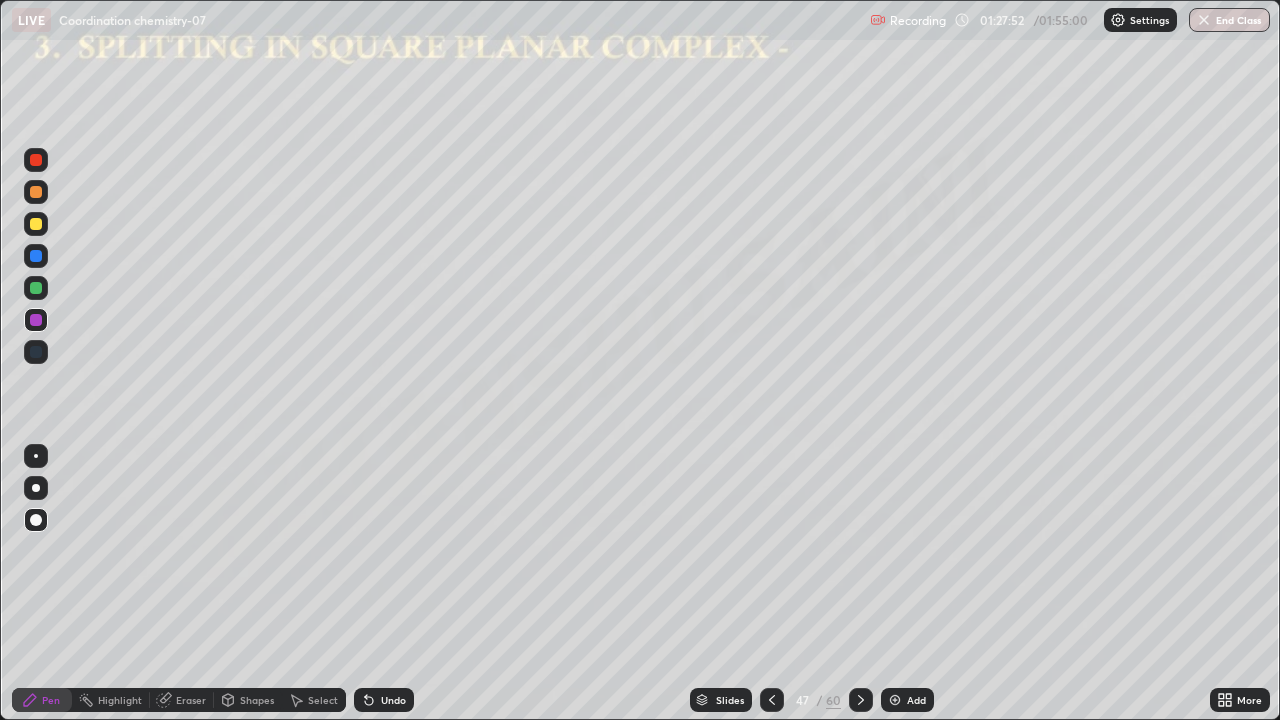 click on "Undo" at bounding box center (393, 700) 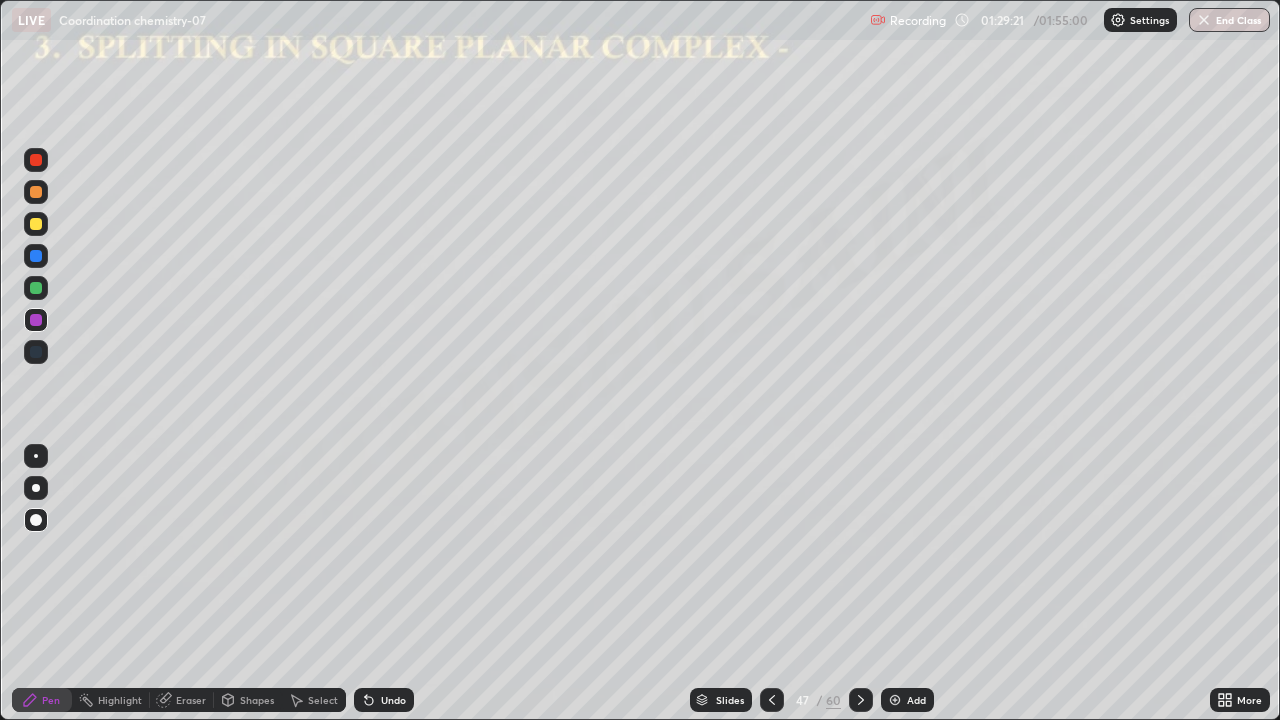 click 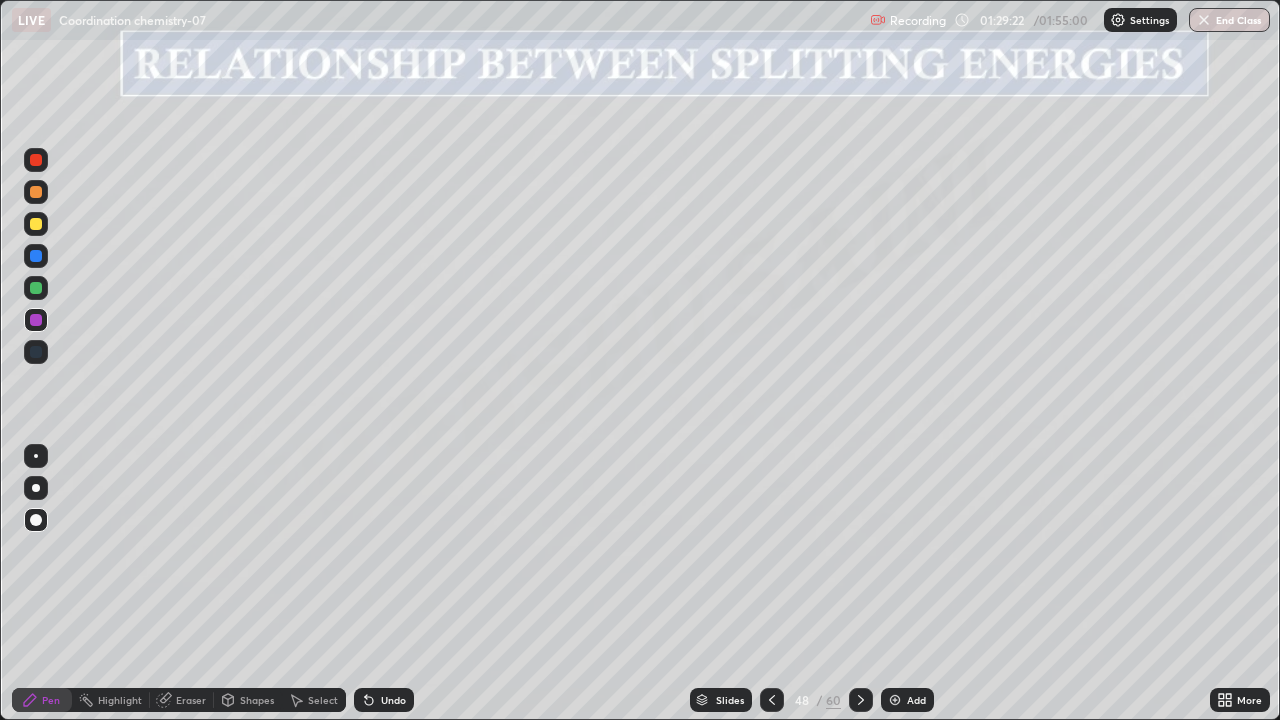click on "Slides" at bounding box center [730, 700] 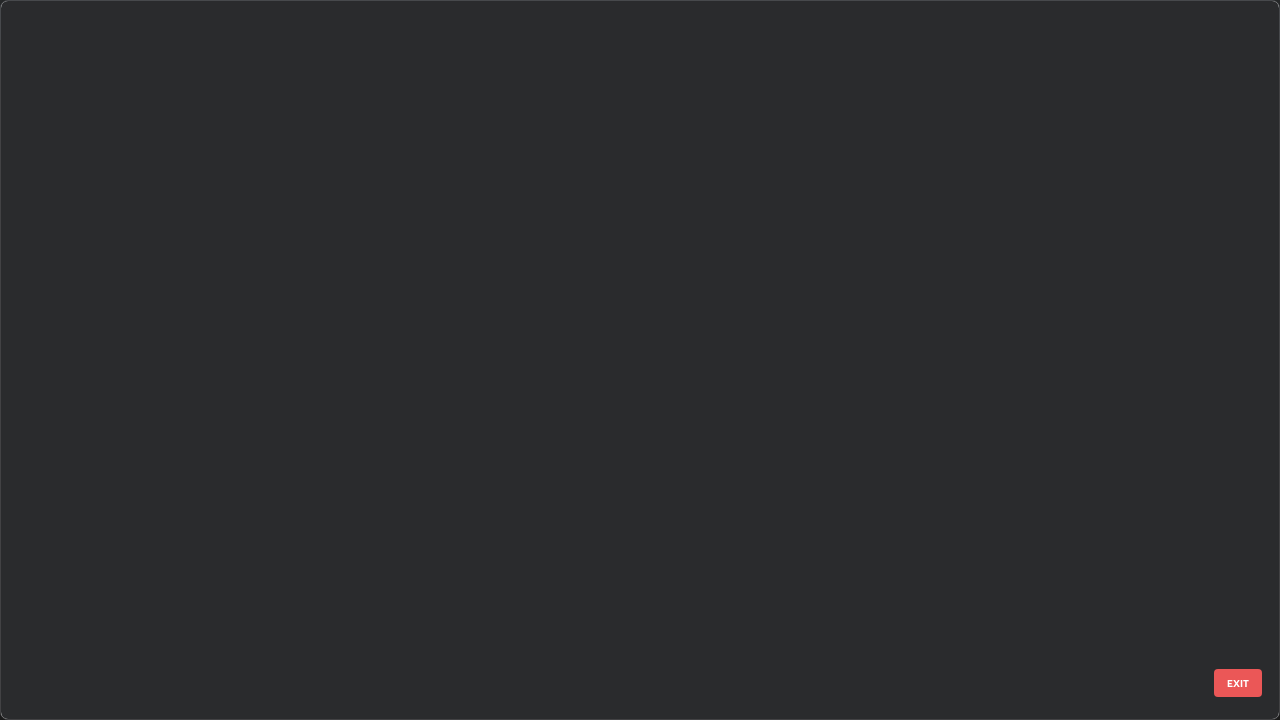 scroll, scrollTop: 2876, scrollLeft: 0, axis: vertical 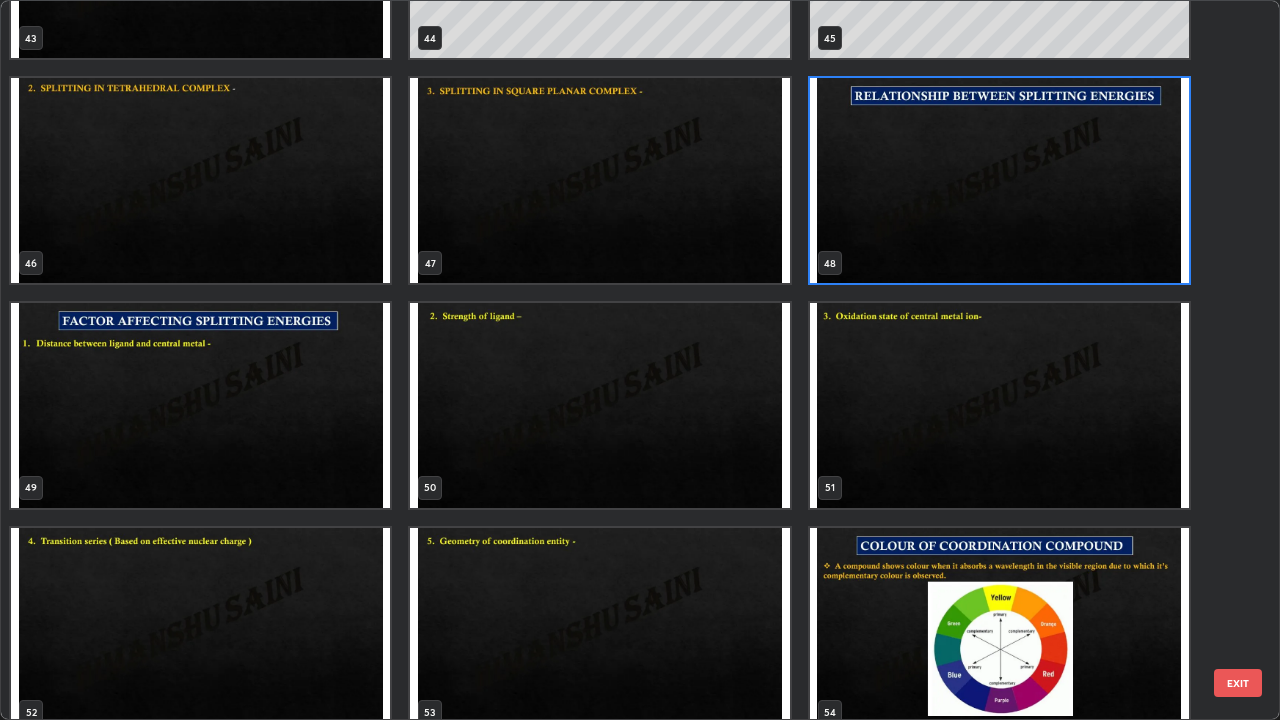 click at bounding box center [599, 180] 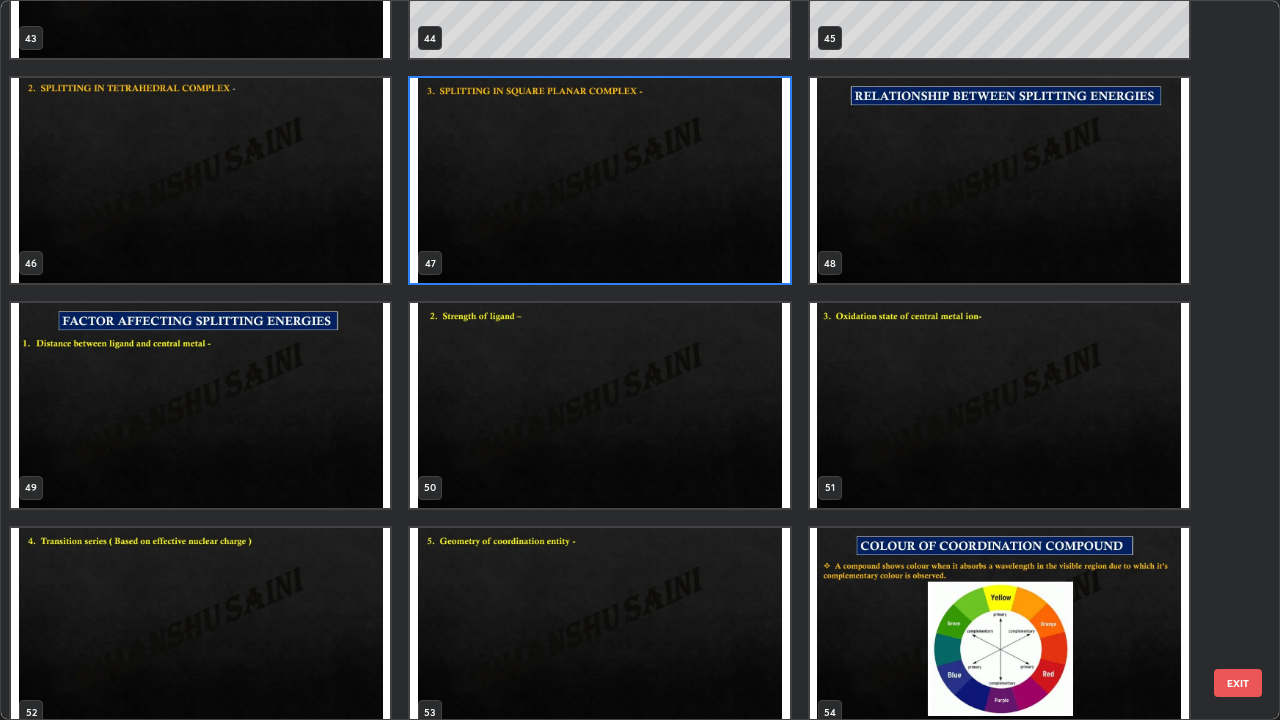 click at bounding box center (599, 180) 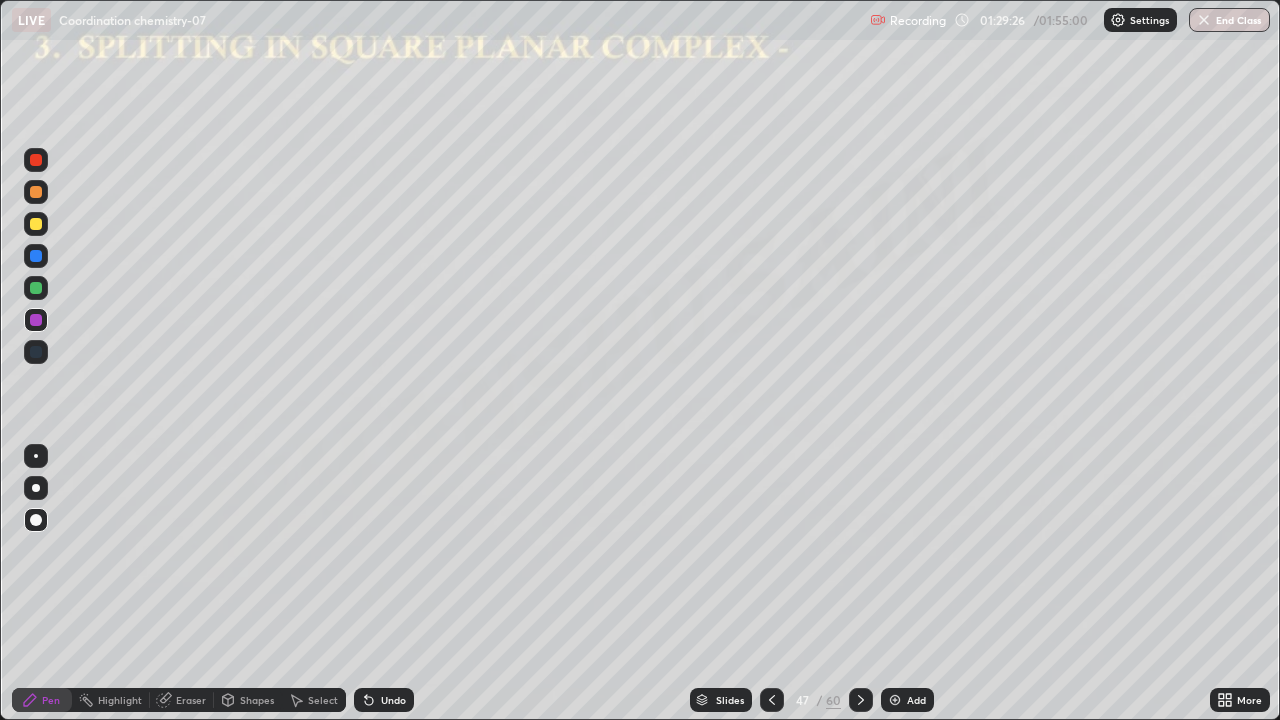 click at bounding box center [599, 180] 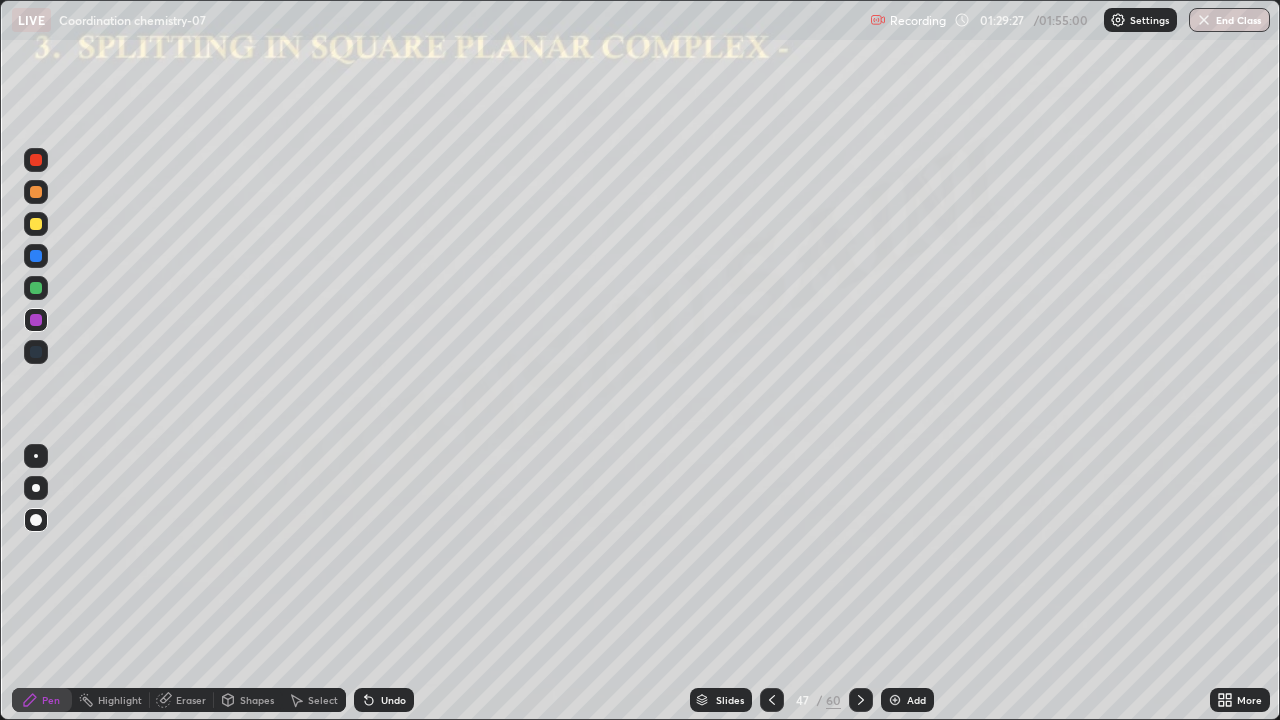 click 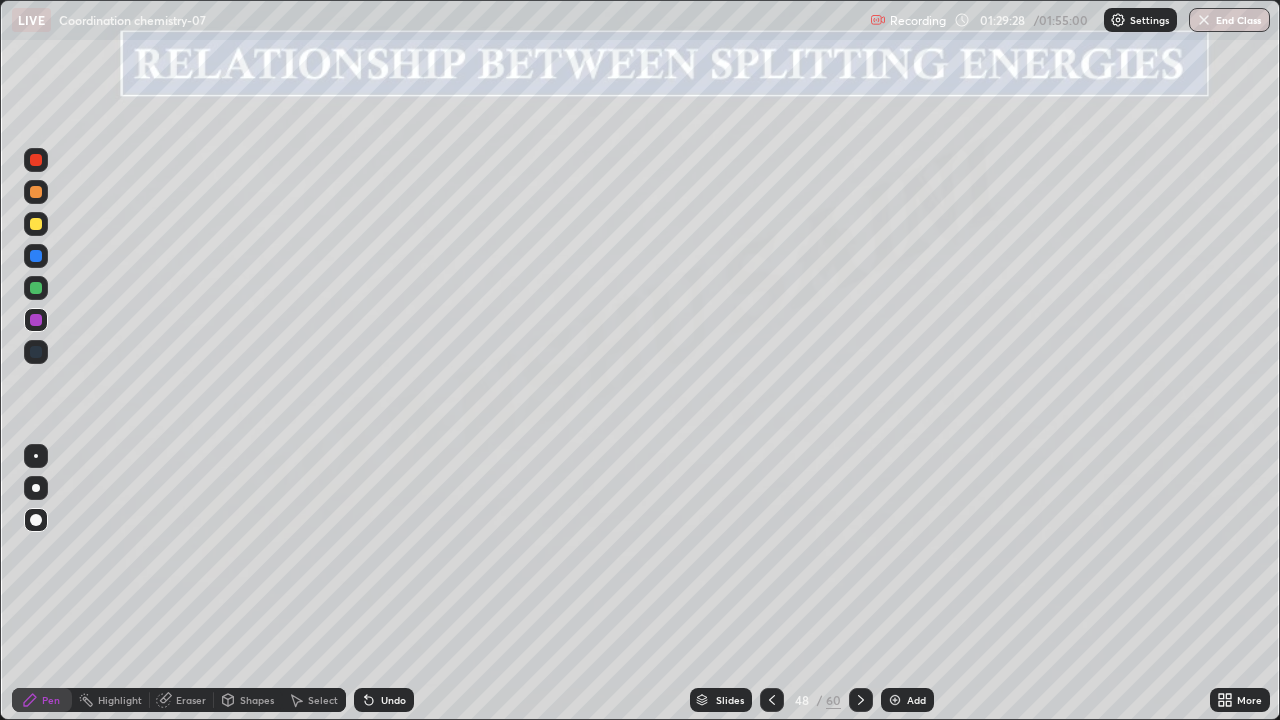 click 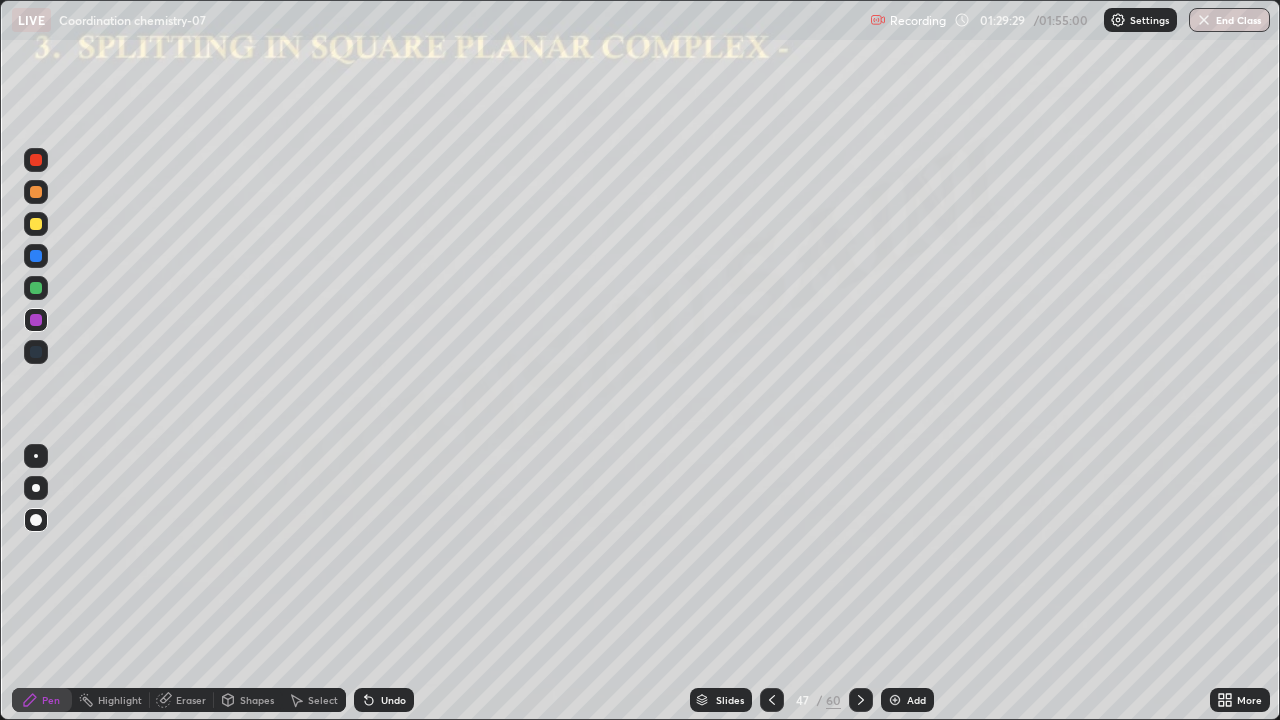 click on "Add" at bounding box center [916, 700] 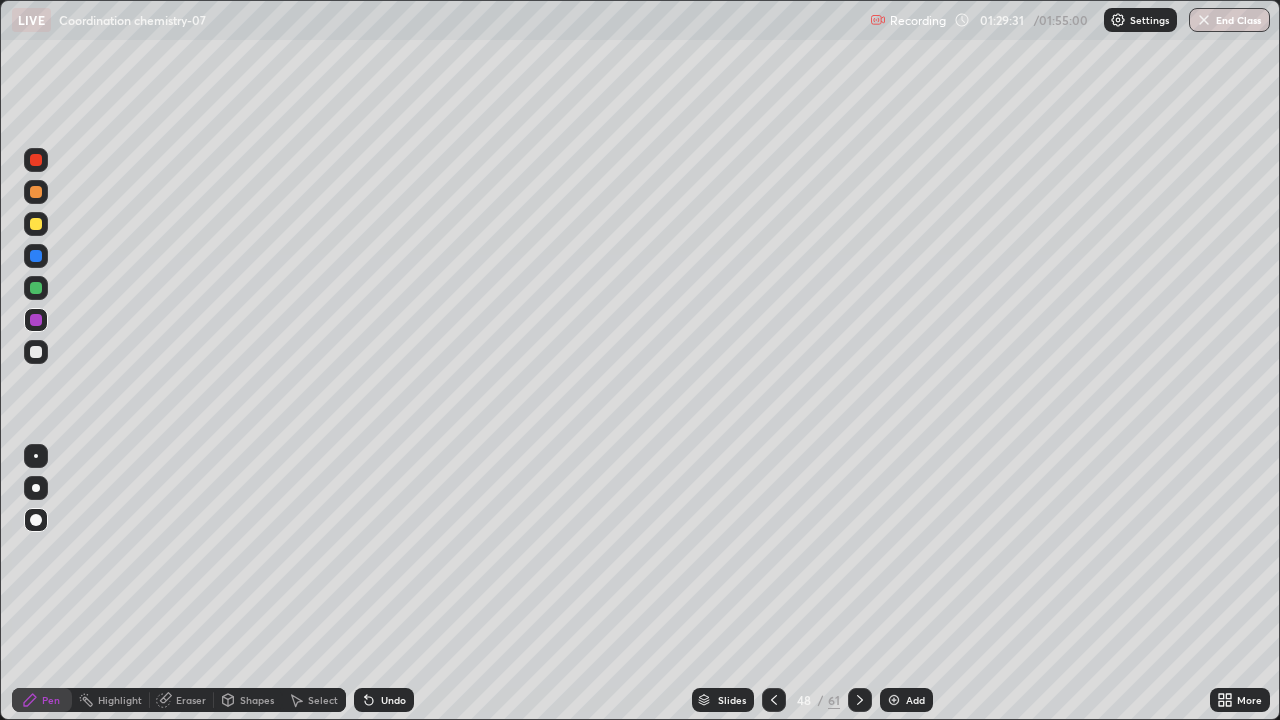 click at bounding box center (36, 224) 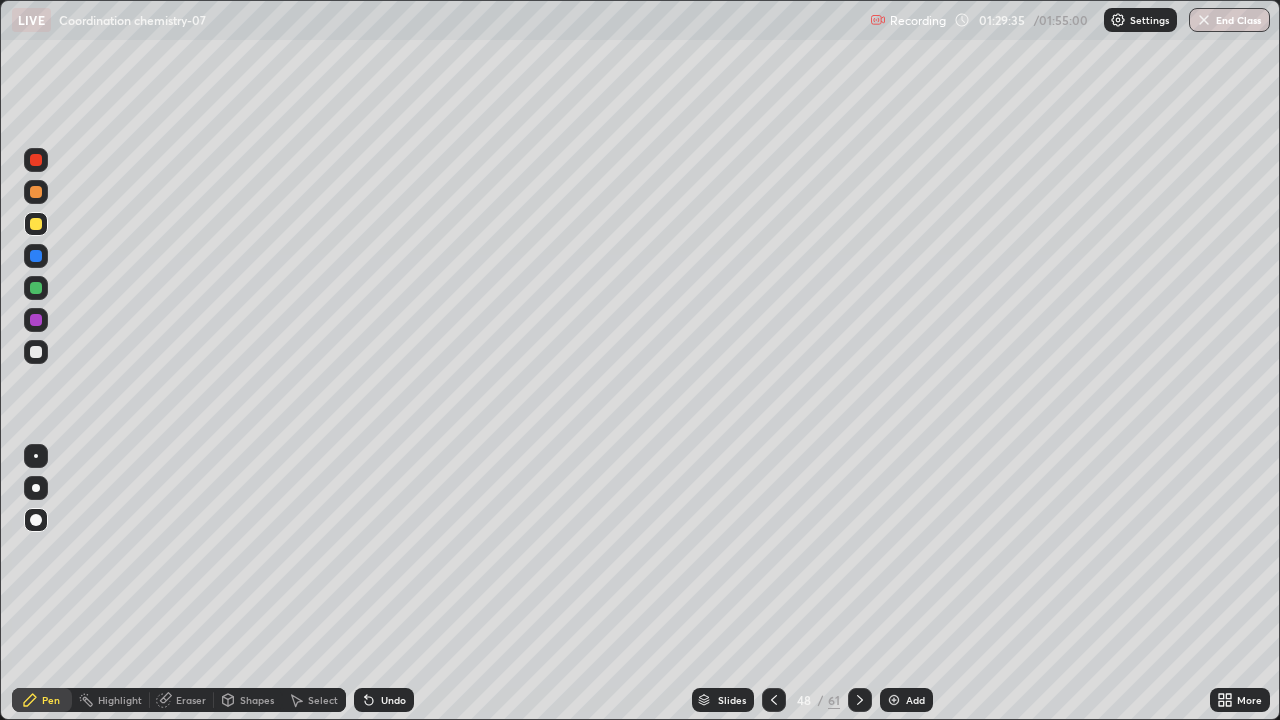 click on "Slides" at bounding box center (723, 700) 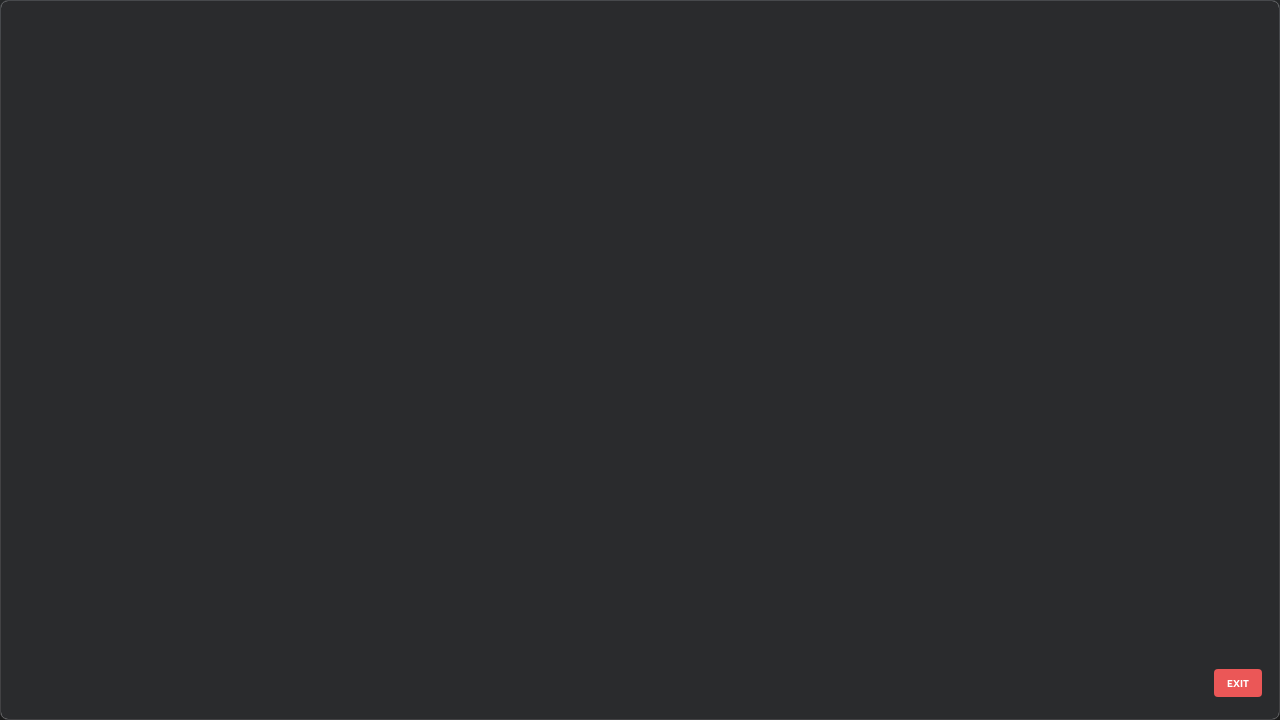 scroll, scrollTop: 2876, scrollLeft: 0, axis: vertical 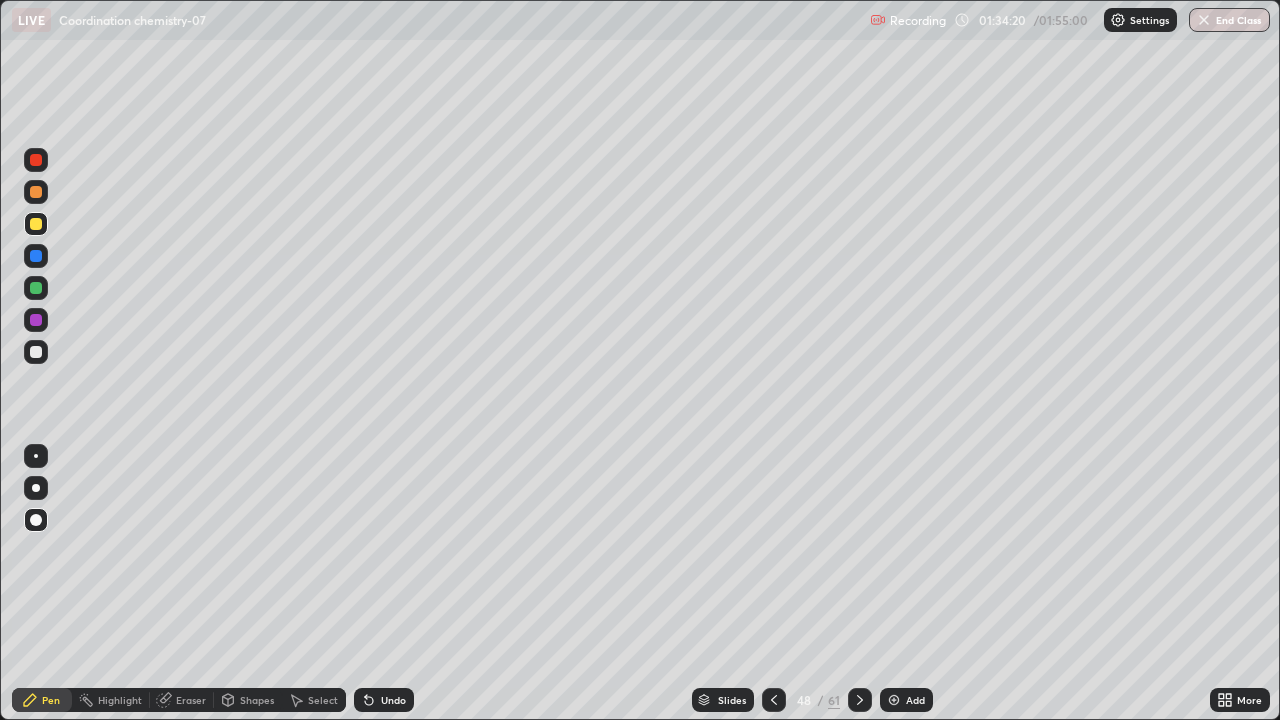 click on "Pen" at bounding box center (51, 700) 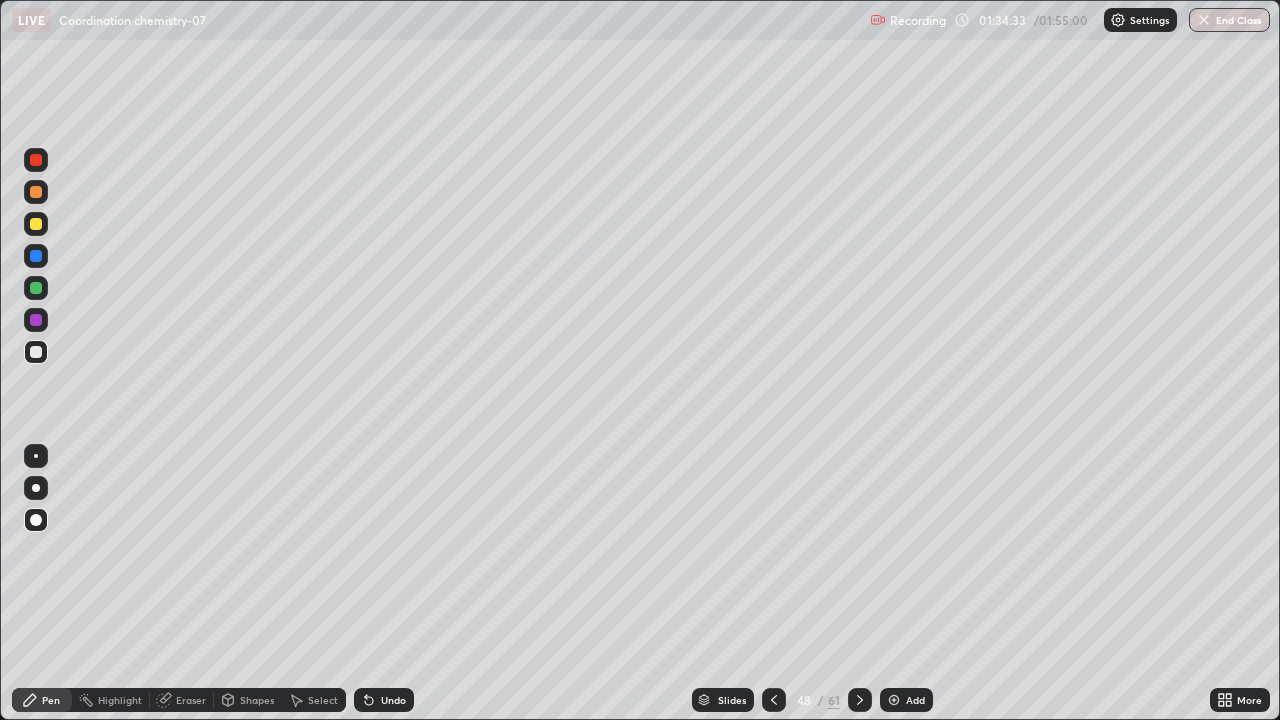 click on "Pen" at bounding box center [42, 700] 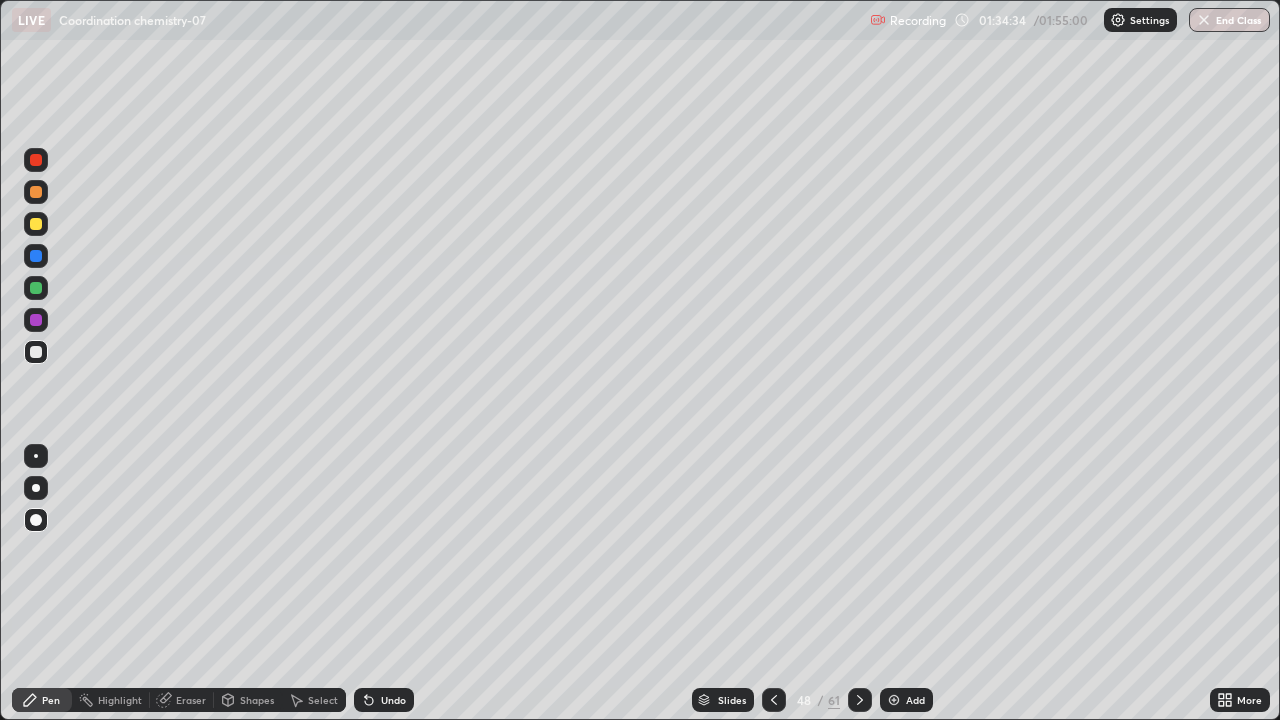 click at bounding box center [36, 256] 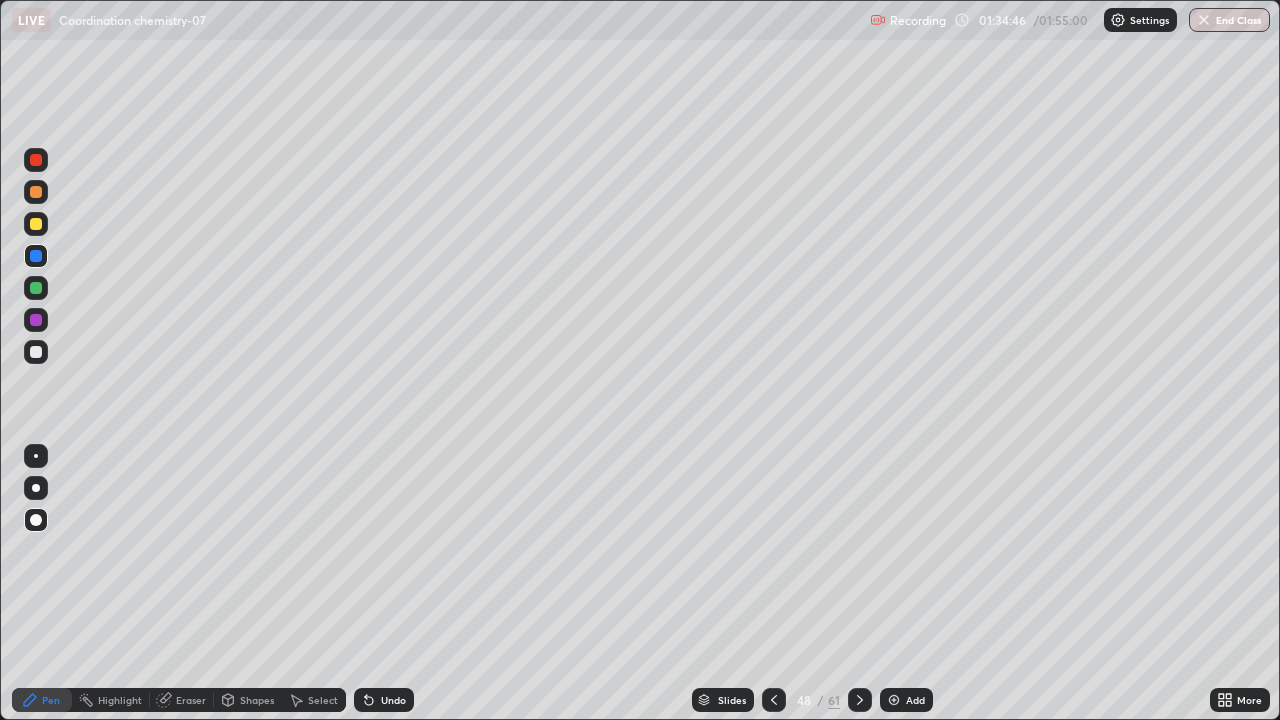 click 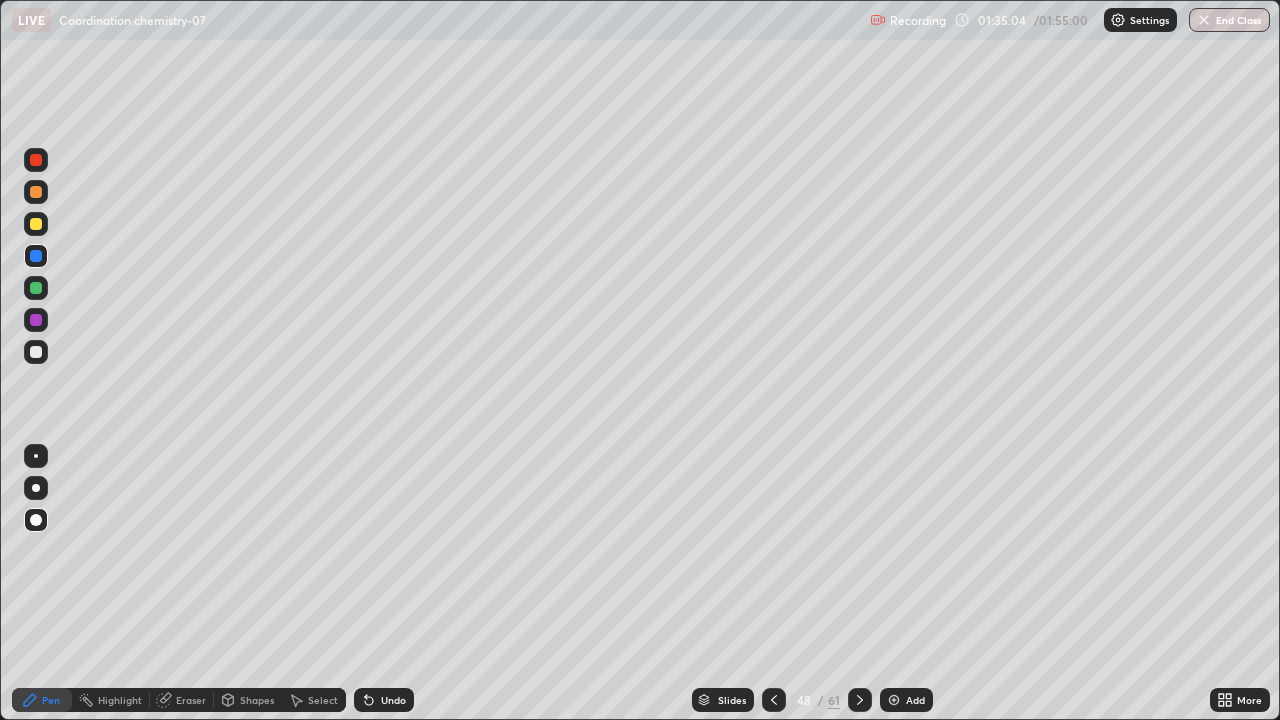 click at bounding box center [36, 352] 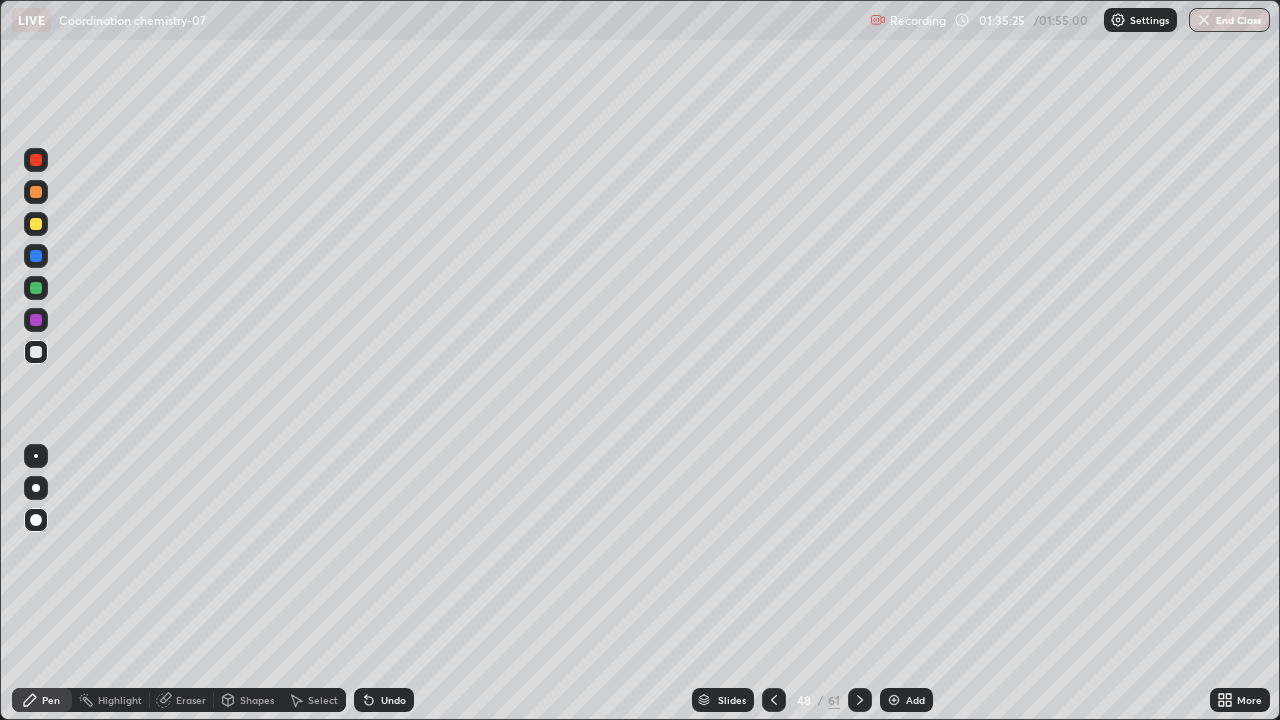 click on "Pen" at bounding box center [51, 700] 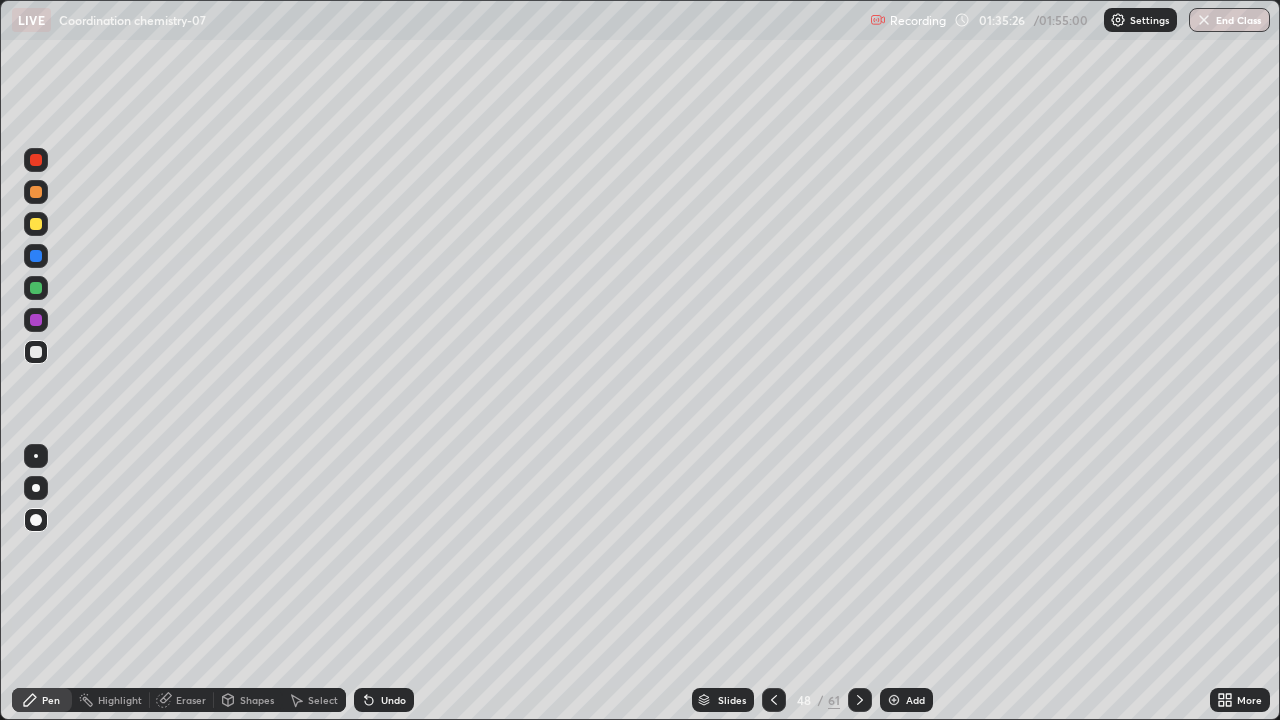 click on "Undo" at bounding box center (384, 700) 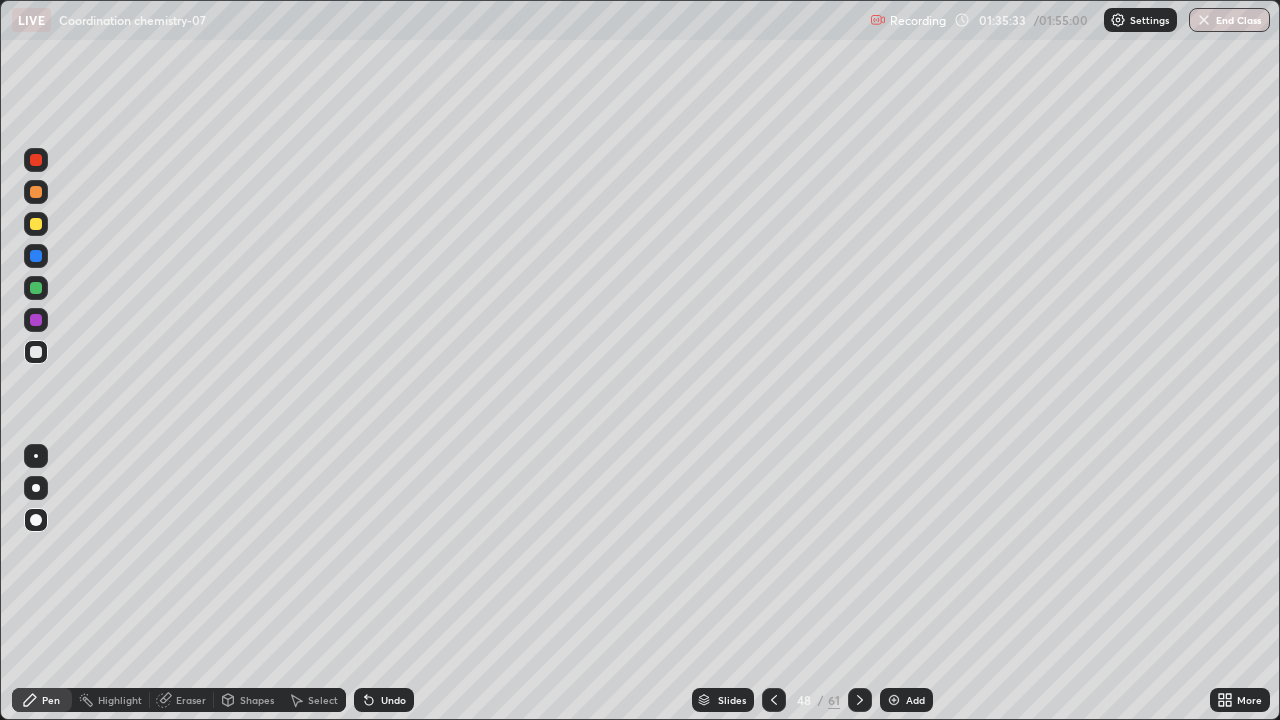 click on "Slides" at bounding box center (732, 700) 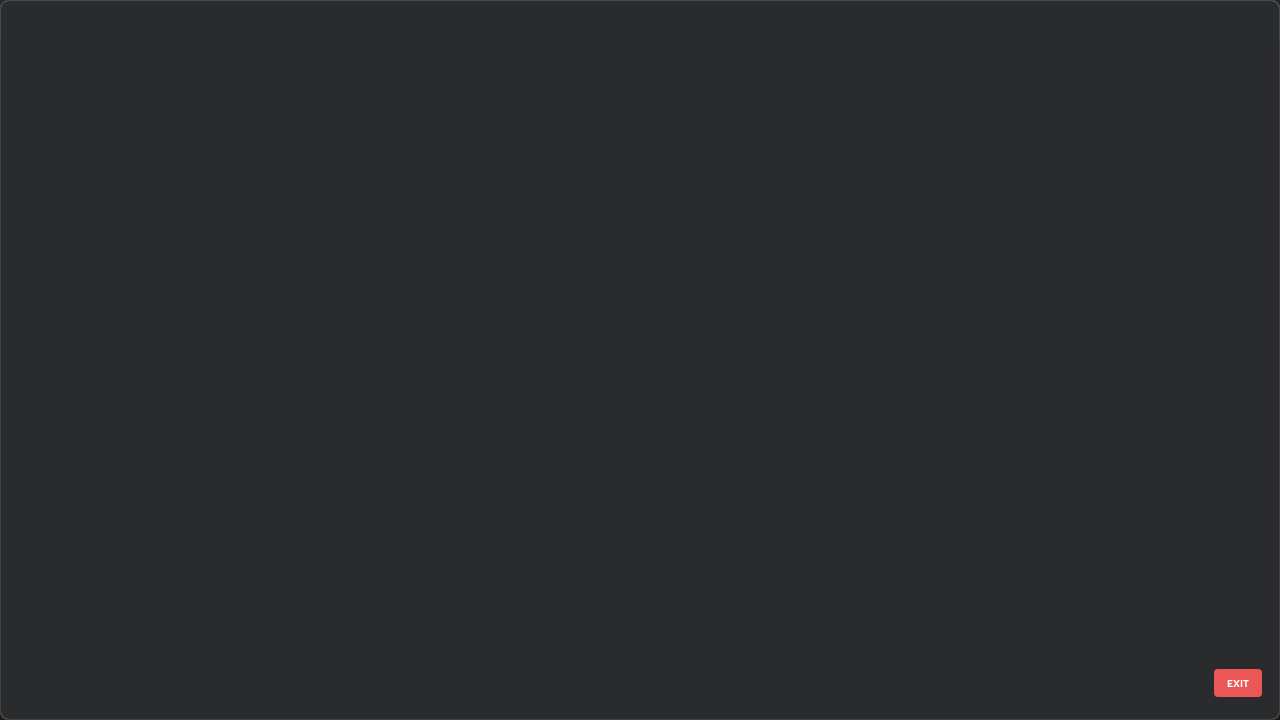 scroll, scrollTop: 2876, scrollLeft: 0, axis: vertical 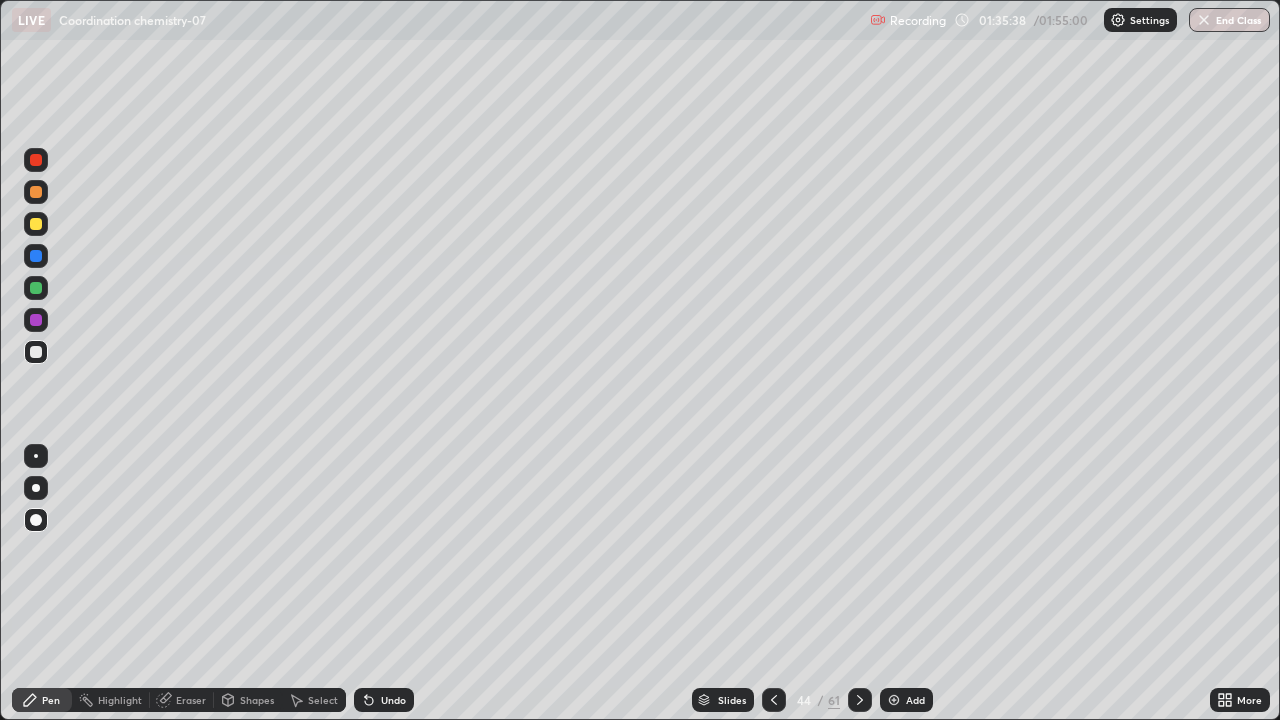 click on "Slides" at bounding box center [732, 700] 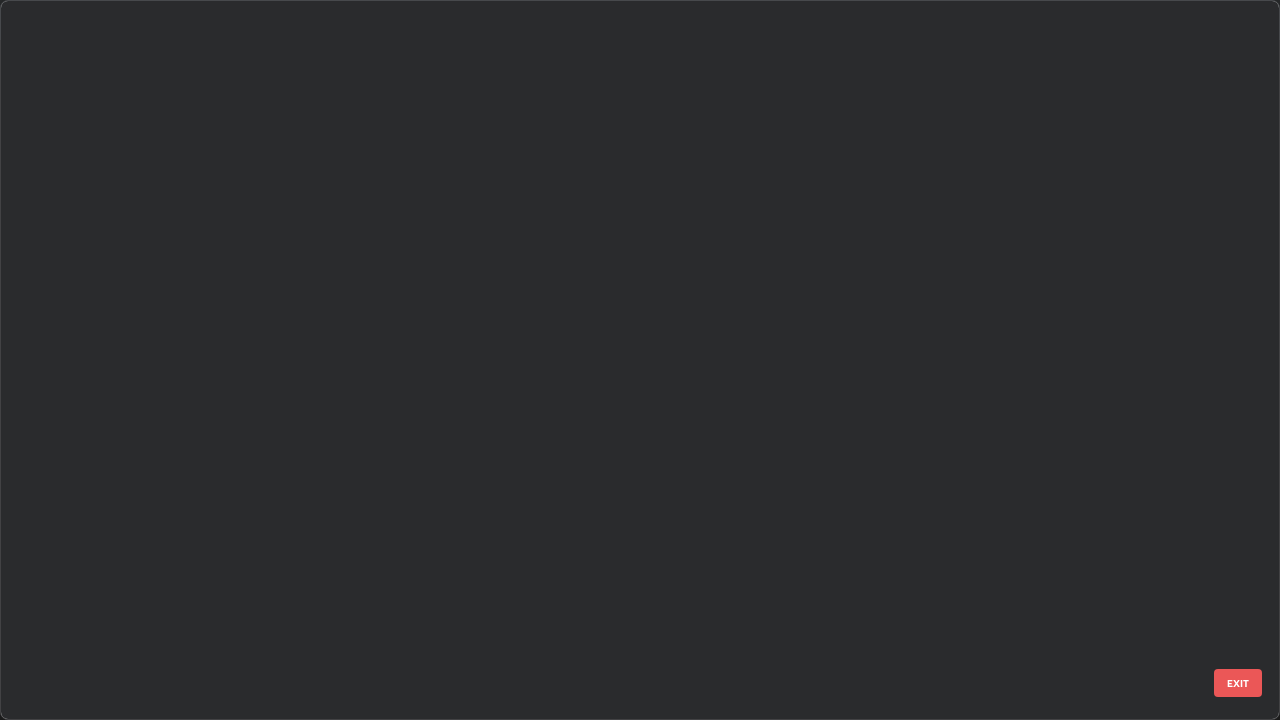 scroll, scrollTop: 2651, scrollLeft: 0, axis: vertical 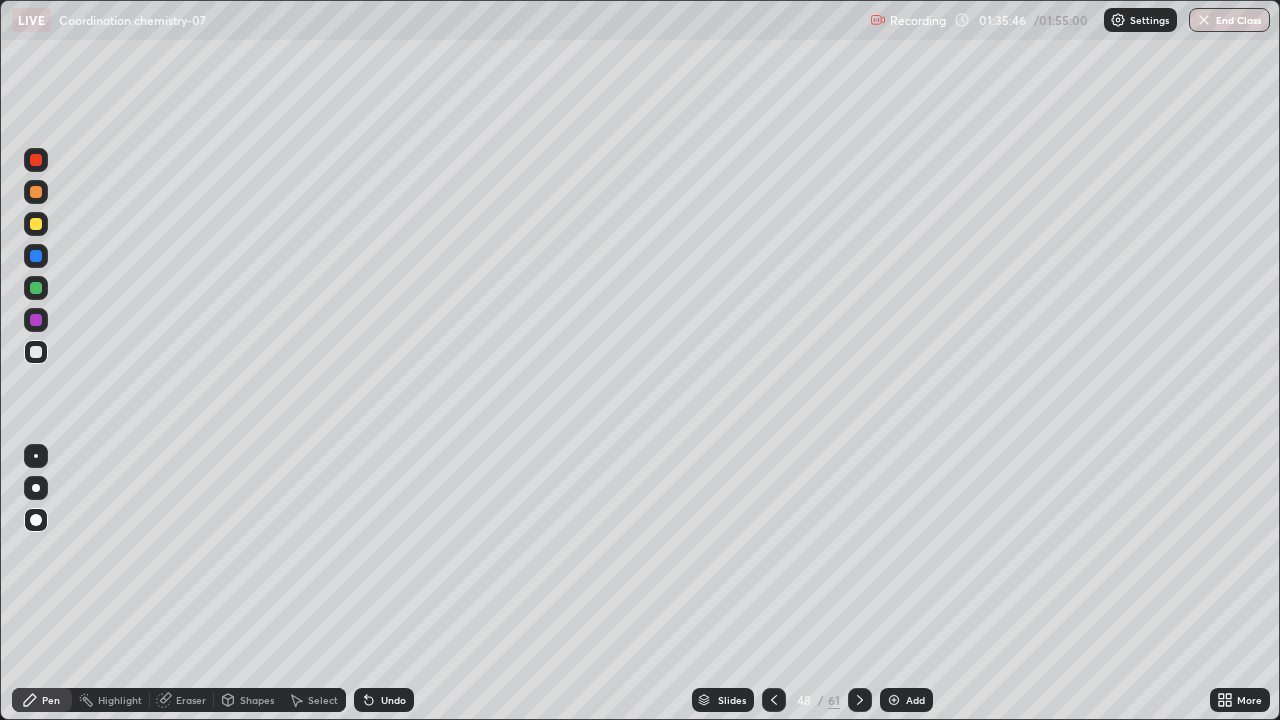 click at bounding box center (36, 224) 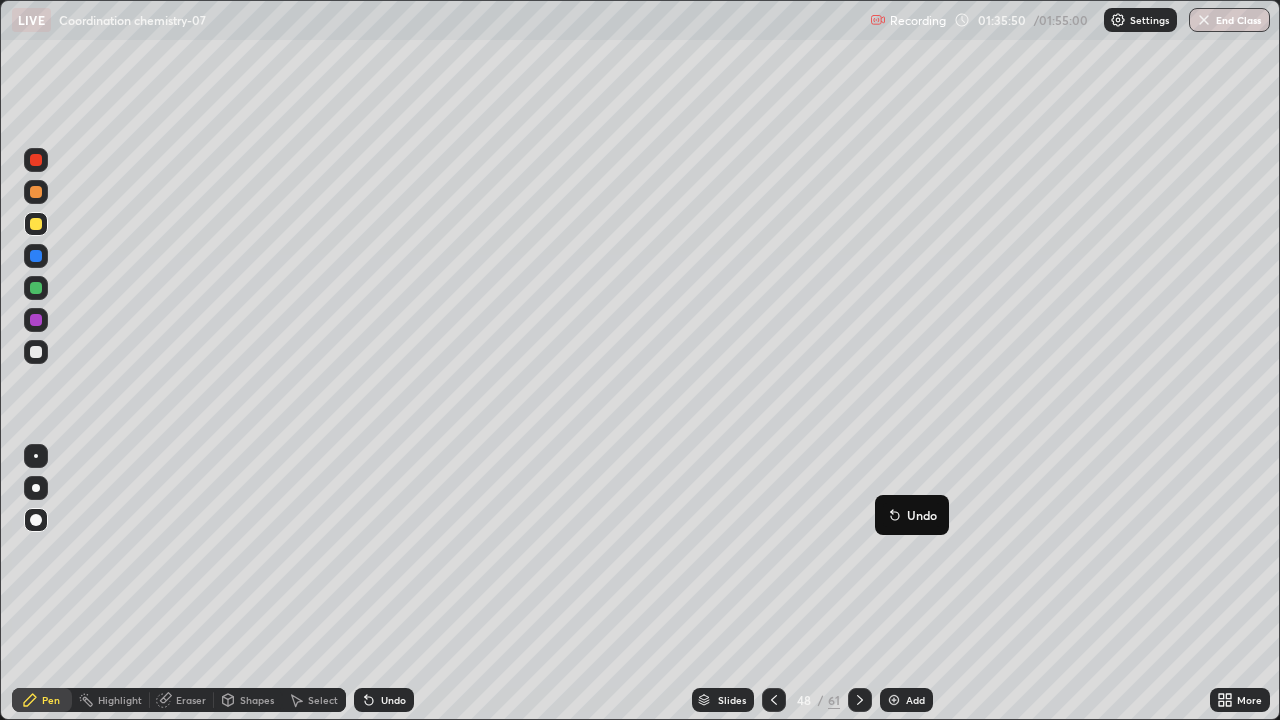 click on "Undo" at bounding box center (912, 515) 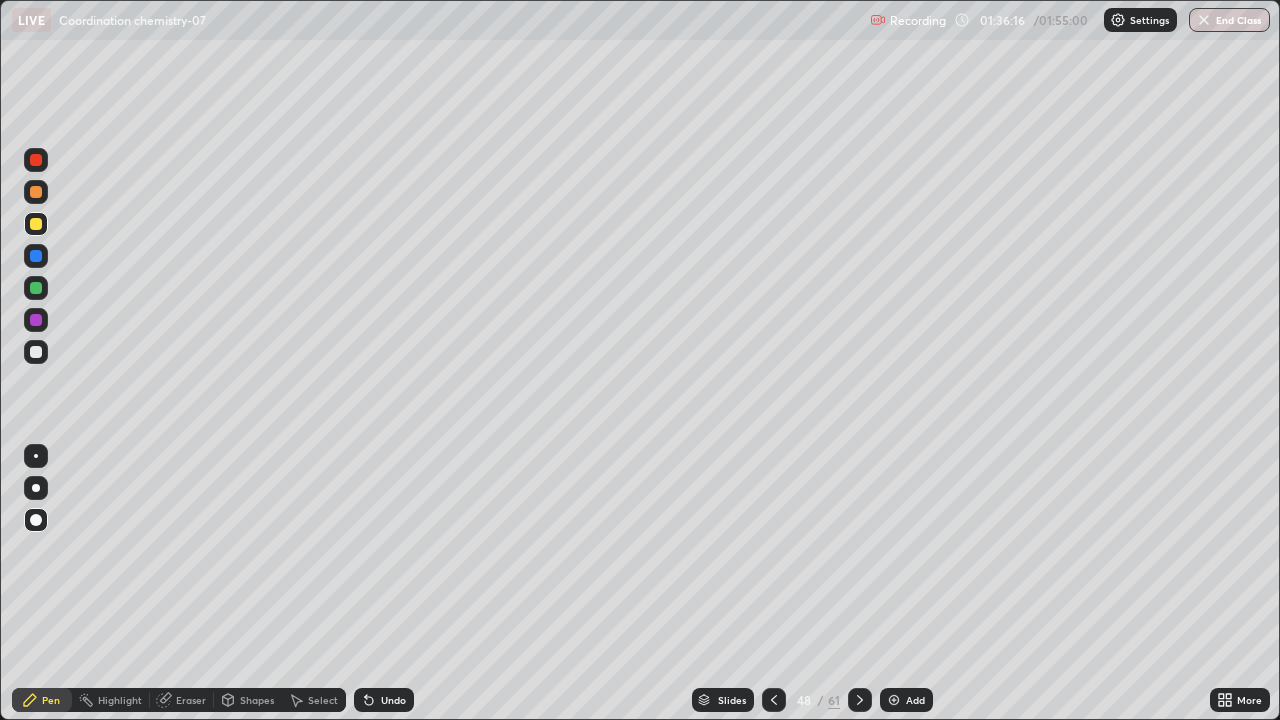click on "Select" at bounding box center [323, 700] 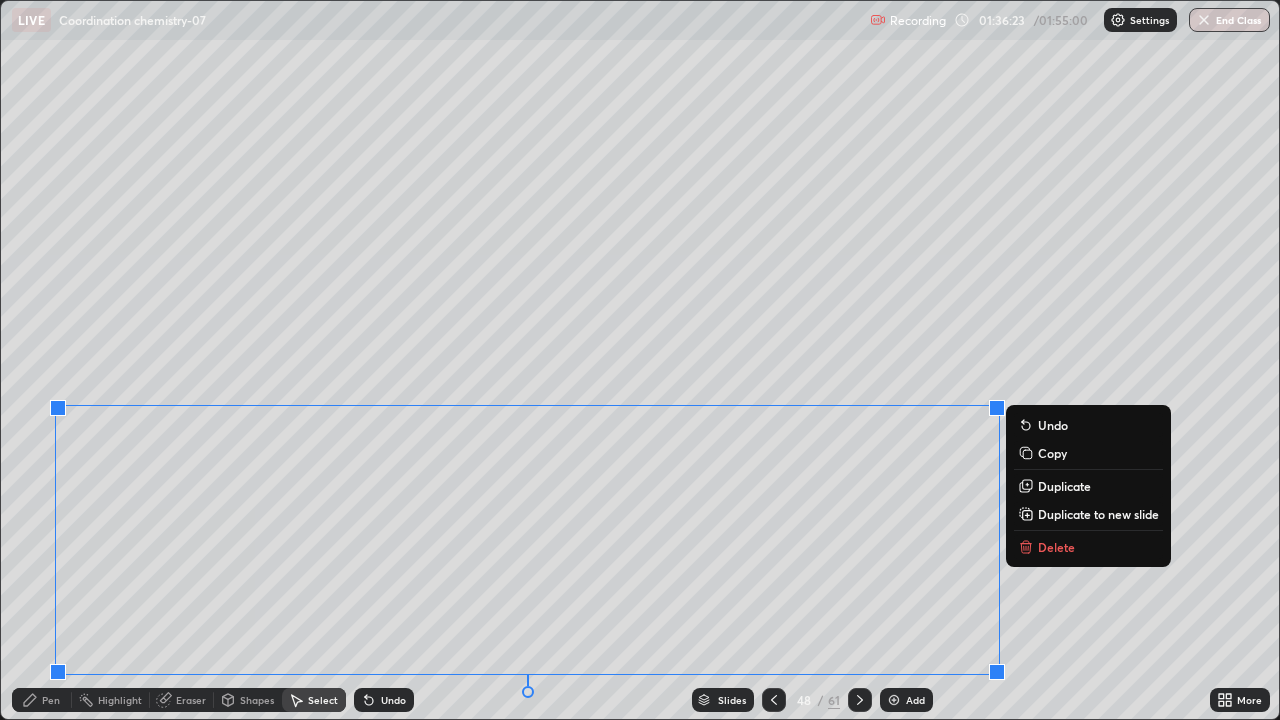 click on "0 ° Undo Copy Duplicate Duplicate to new slide Delete" at bounding box center (640, 360) 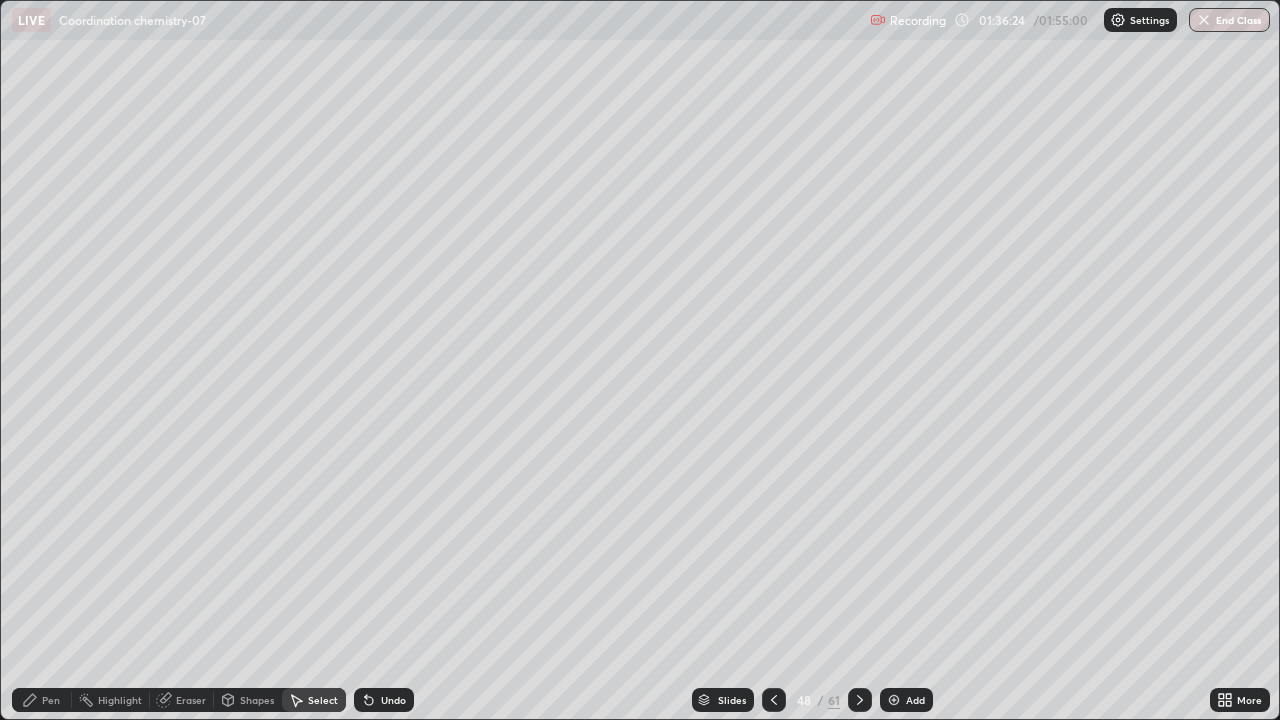 click on "Pen" at bounding box center (51, 700) 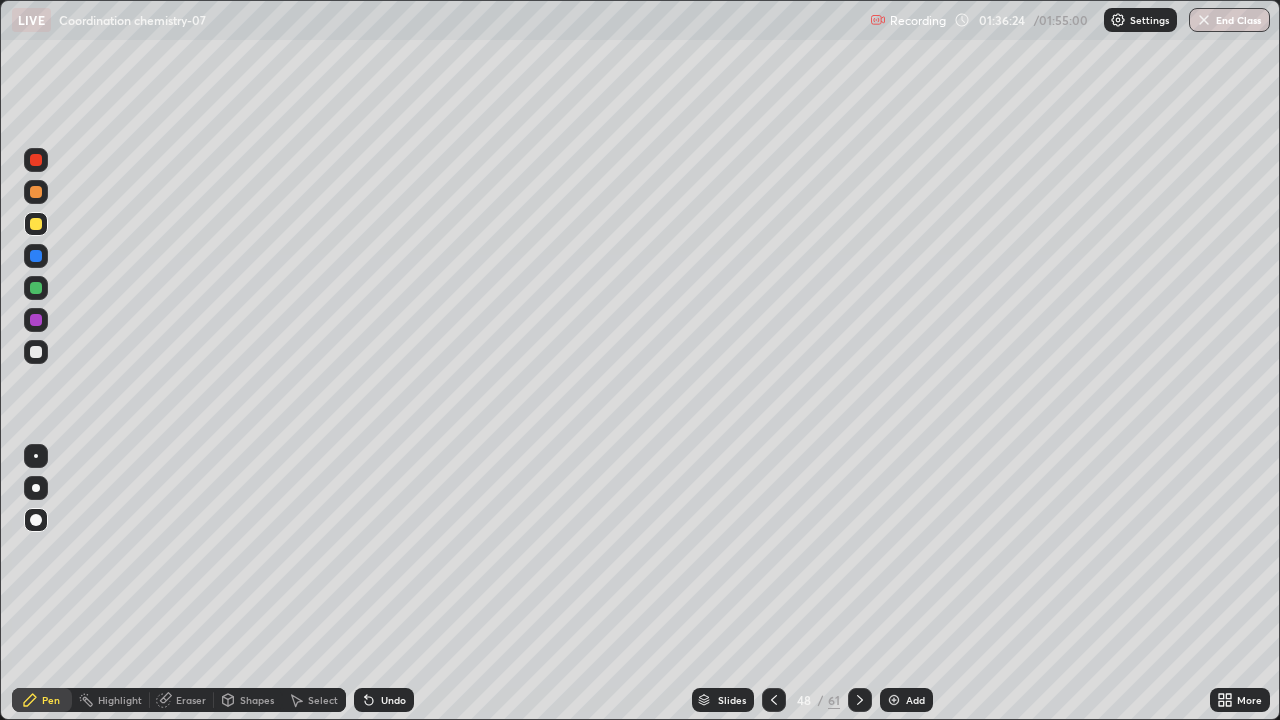 click at bounding box center [36, 320] 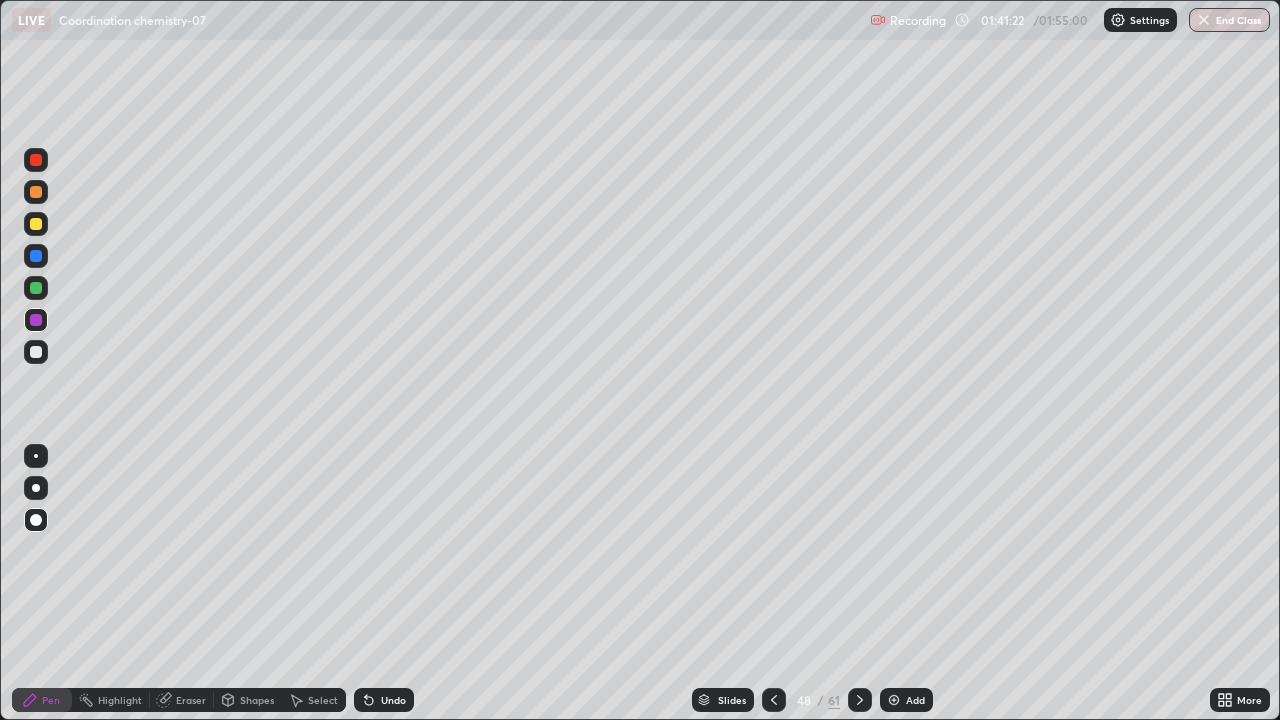click 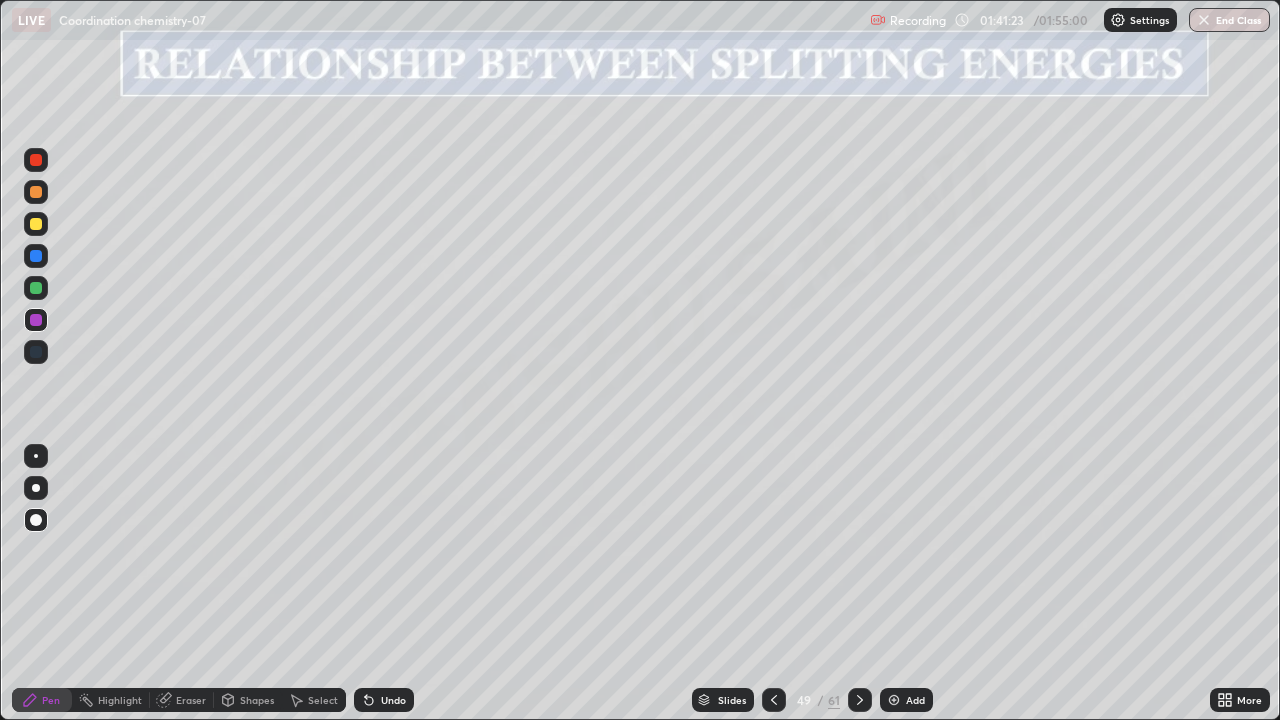 click 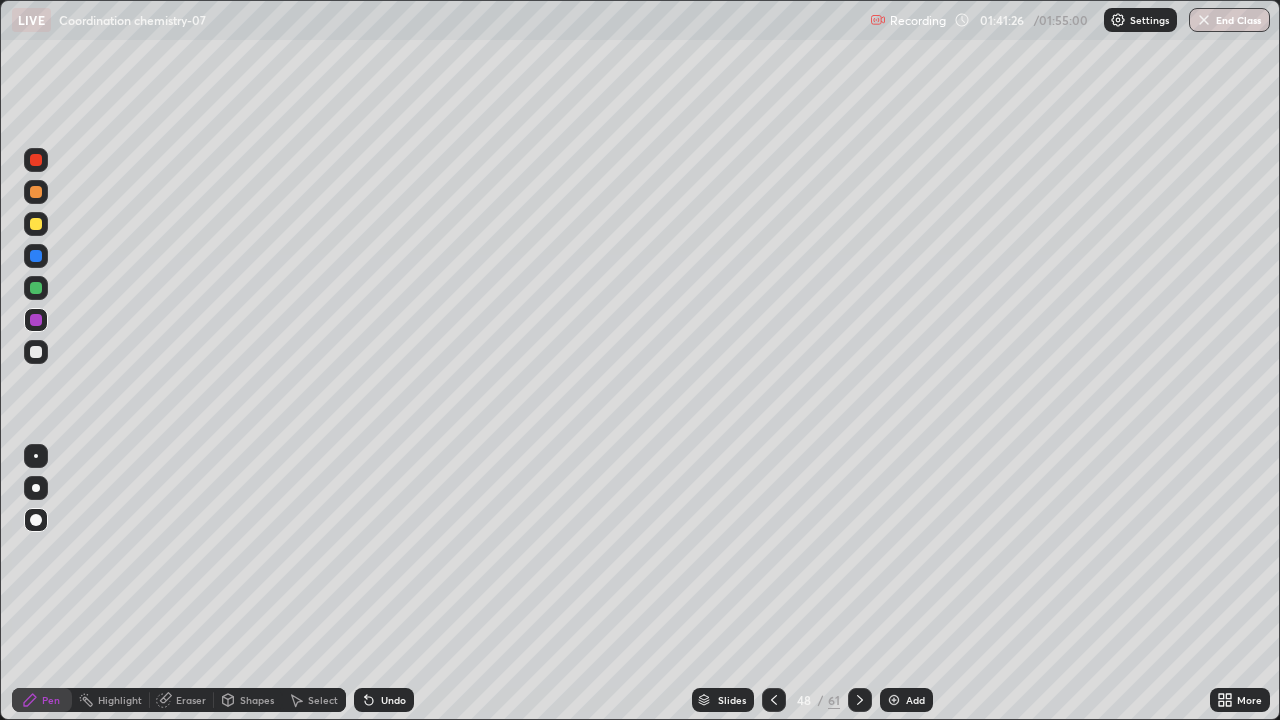 click on "Add" at bounding box center [906, 700] 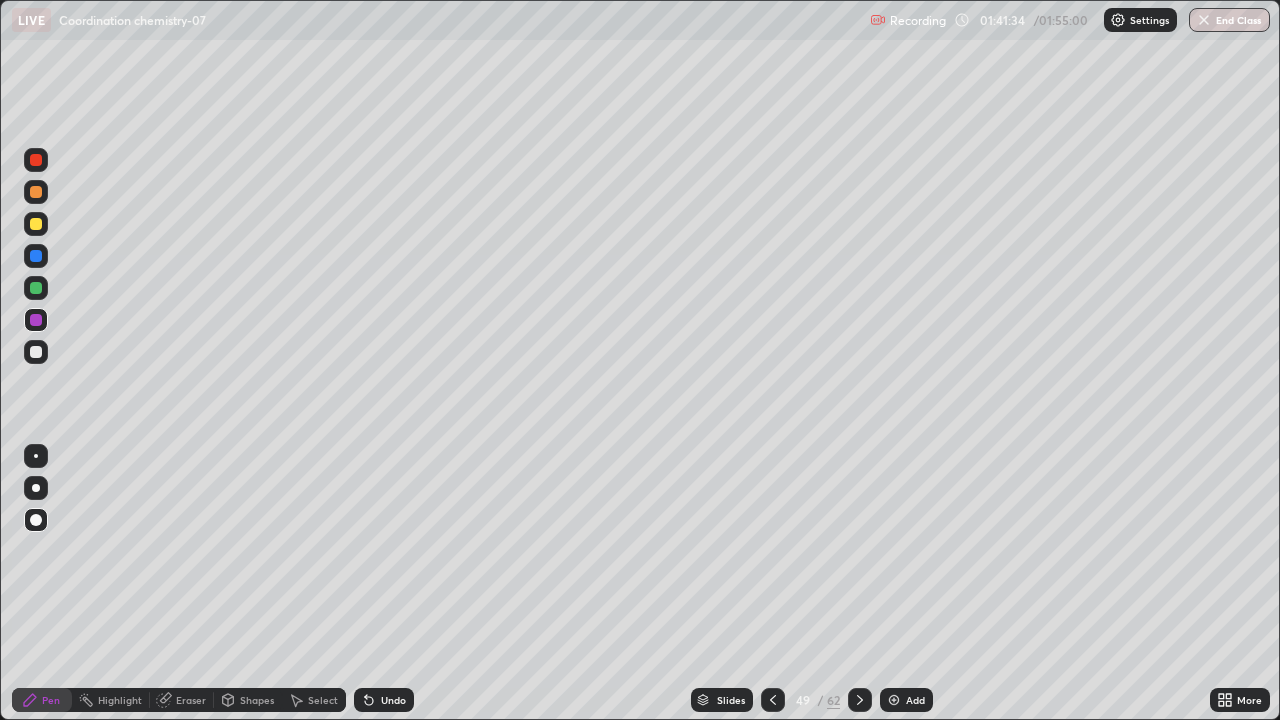 click 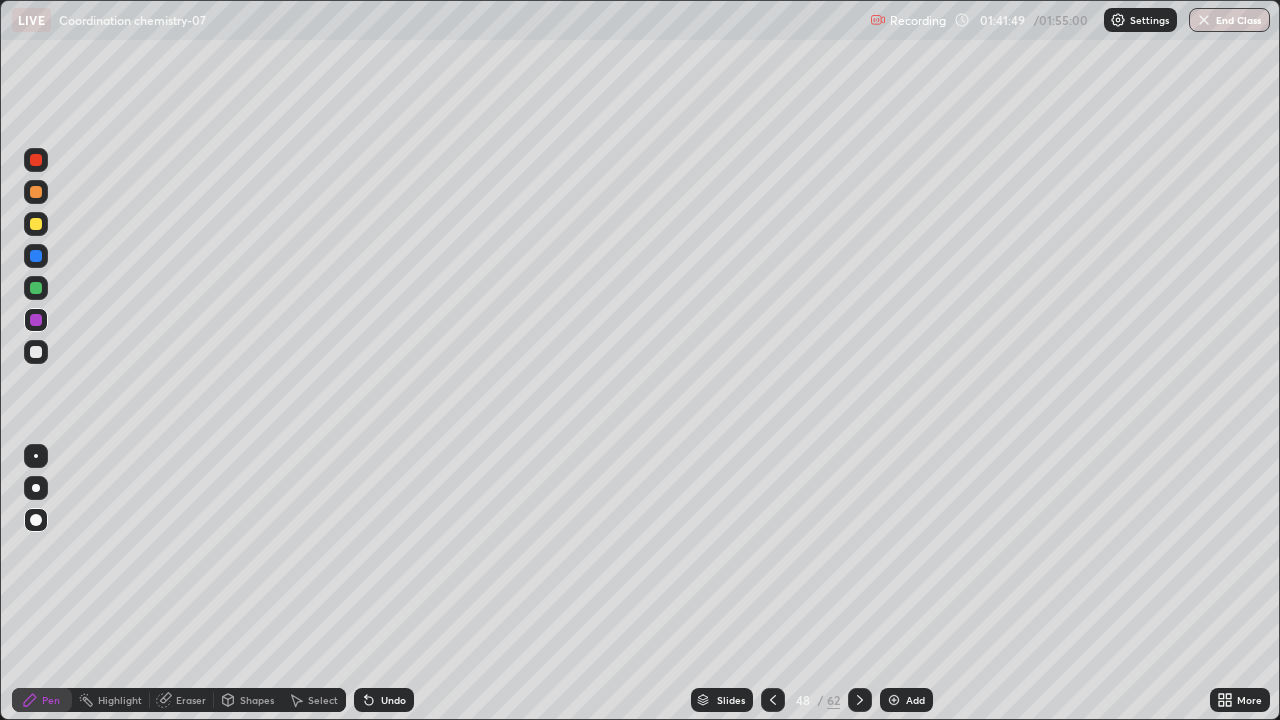 click on "Slides" at bounding box center [722, 700] 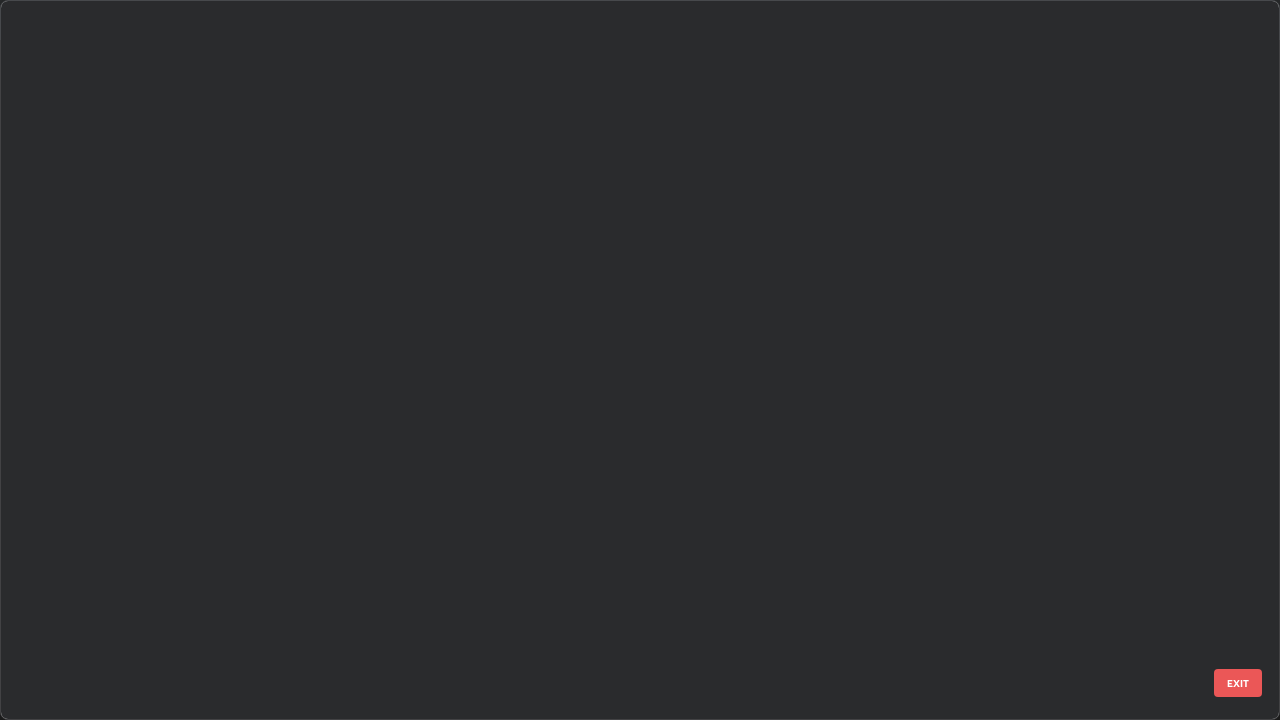 scroll, scrollTop: 2876, scrollLeft: 0, axis: vertical 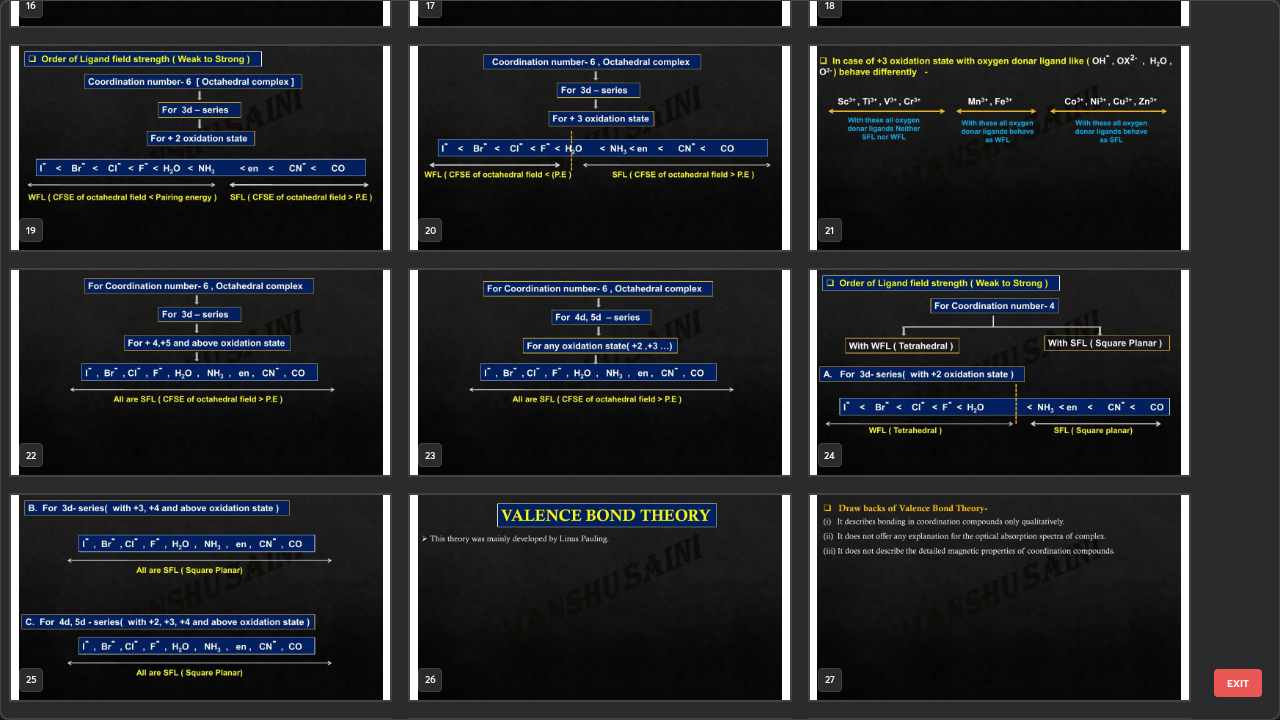 click at bounding box center [599, 372] 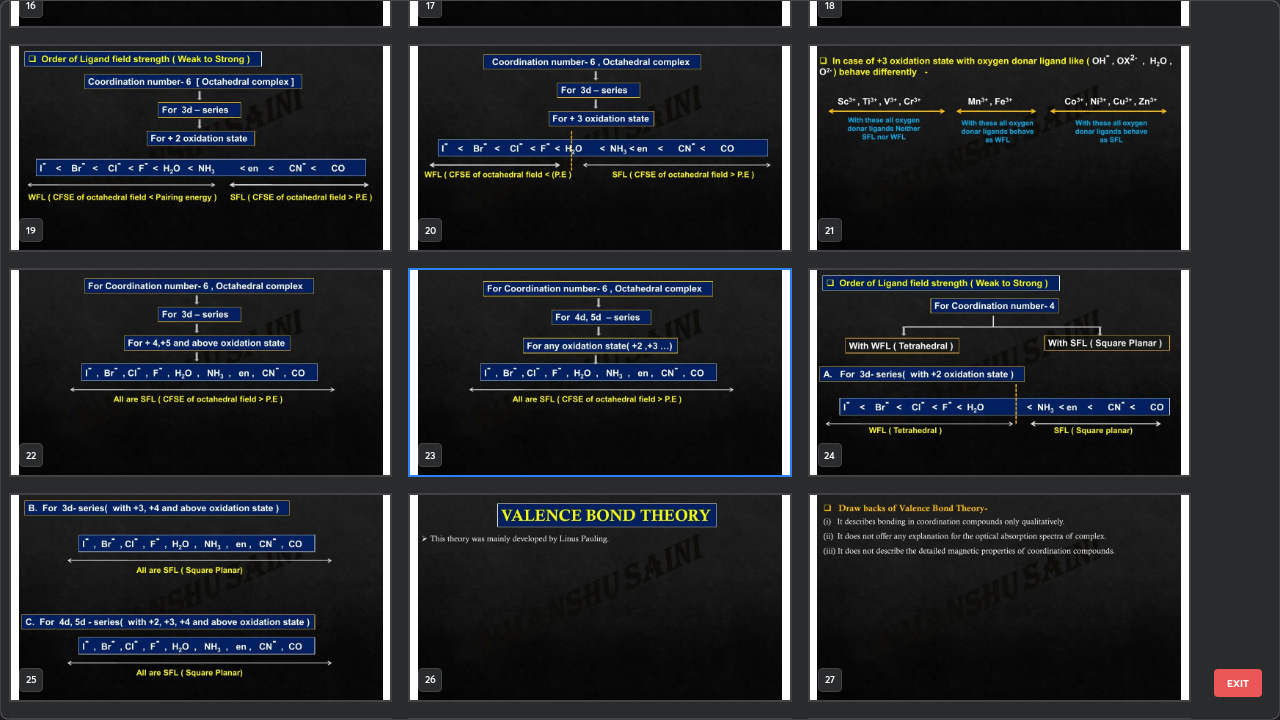 click at bounding box center (599, 372) 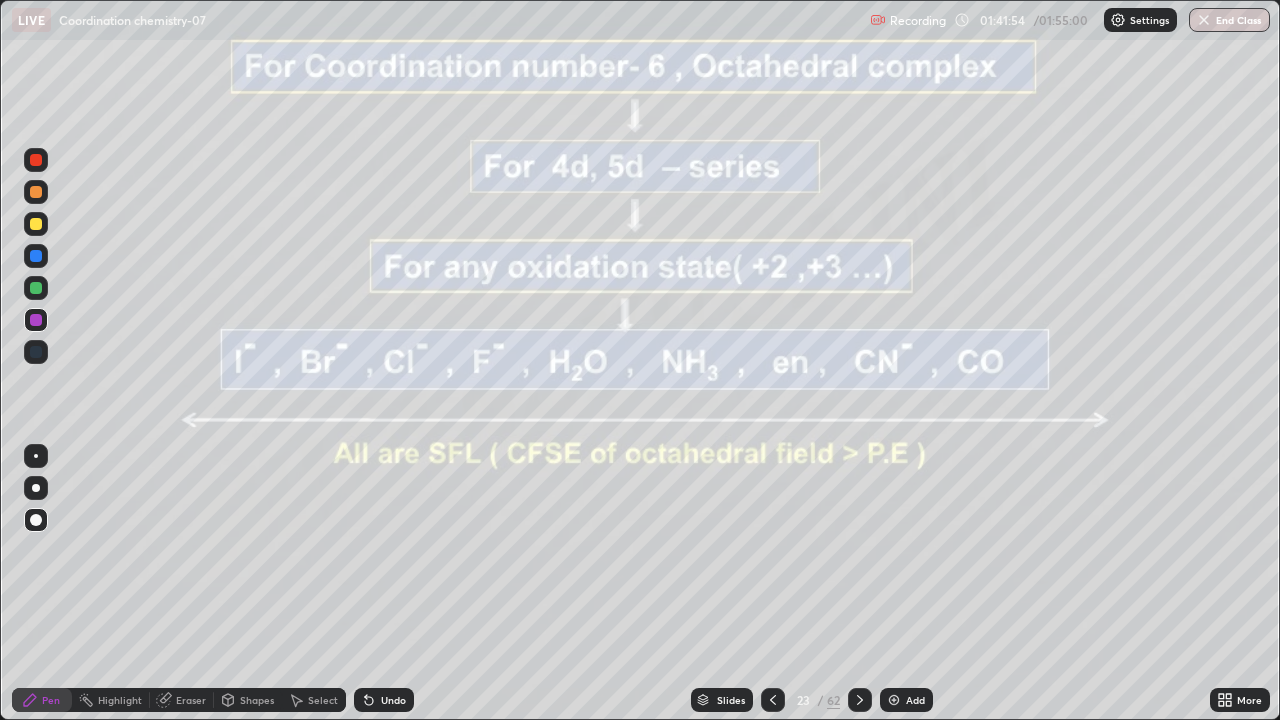 click at bounding box center [599, 372] 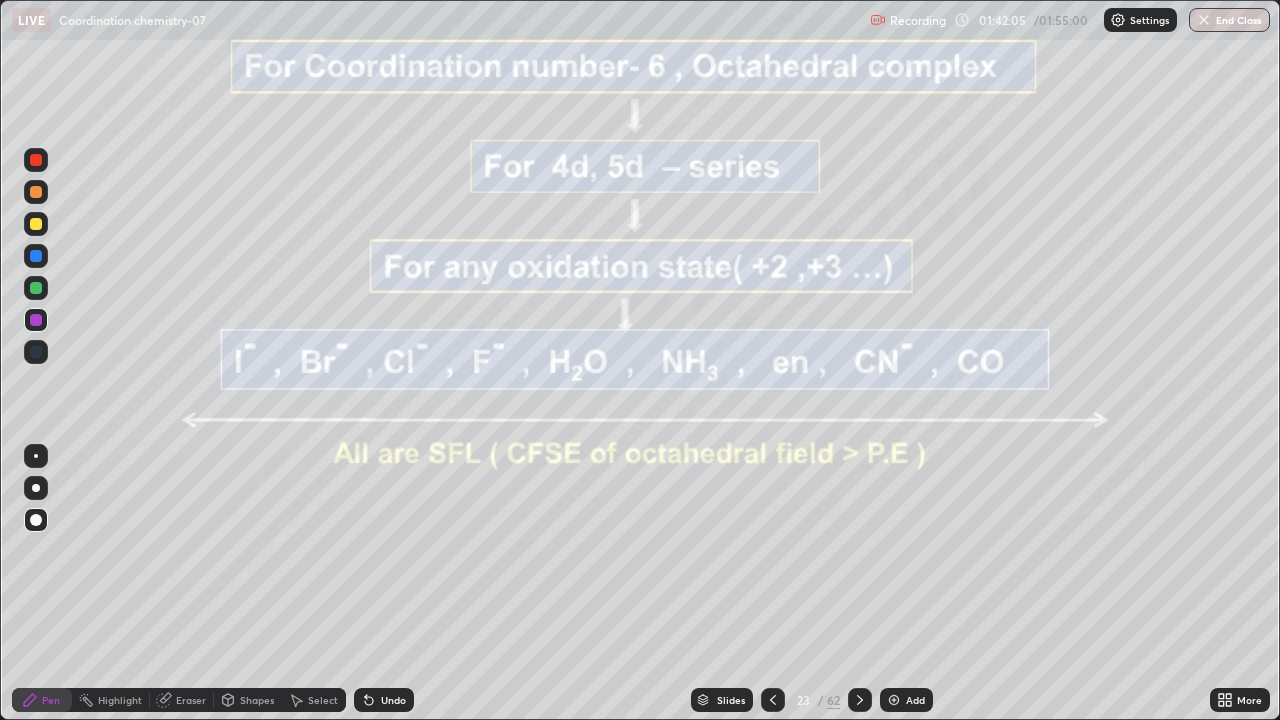 click on "Slides" at bounding box center (722, 700) 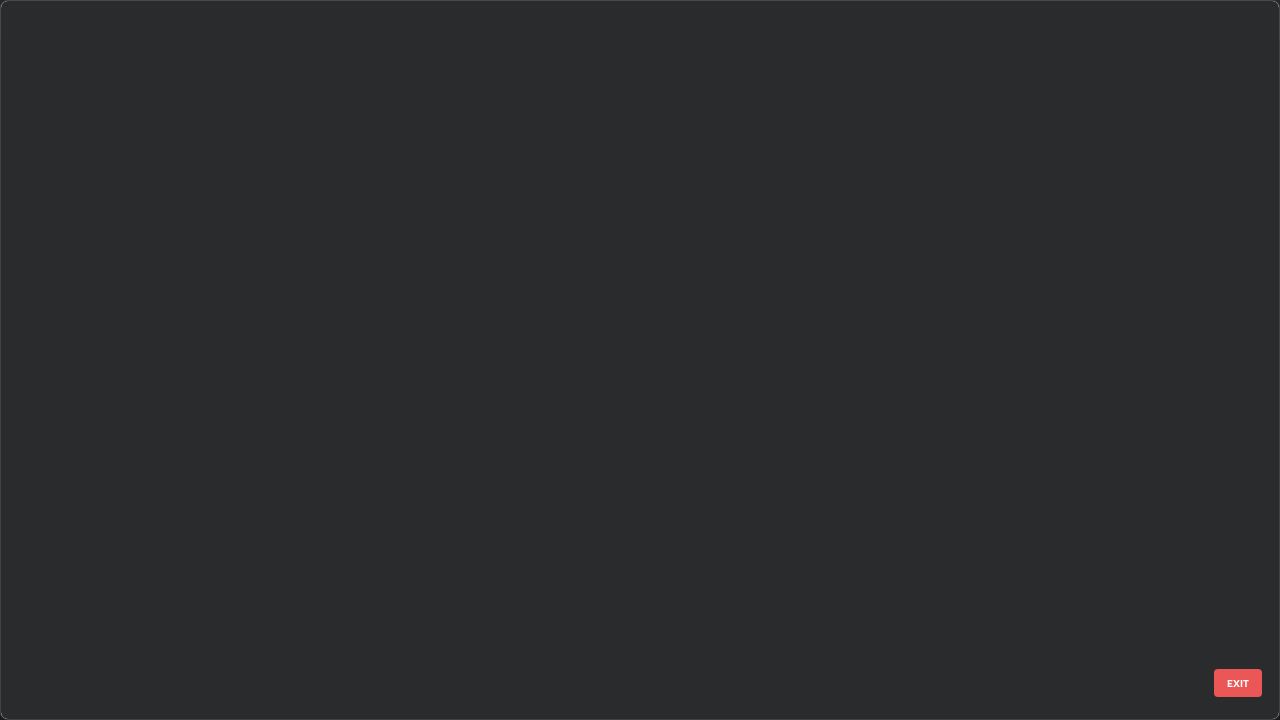scroll, scrollTop: 1079, scrollLeft: 0, axis: vertical 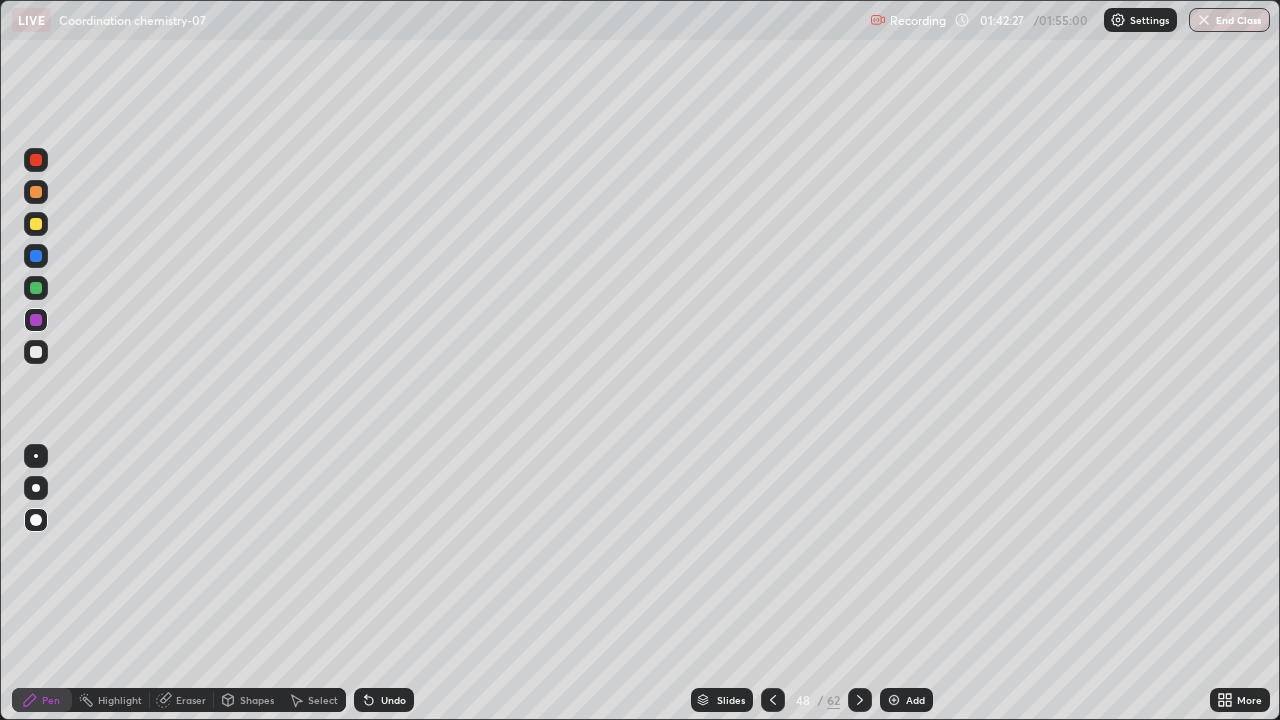 click on "Eraser" at bounding box center (191, 700) 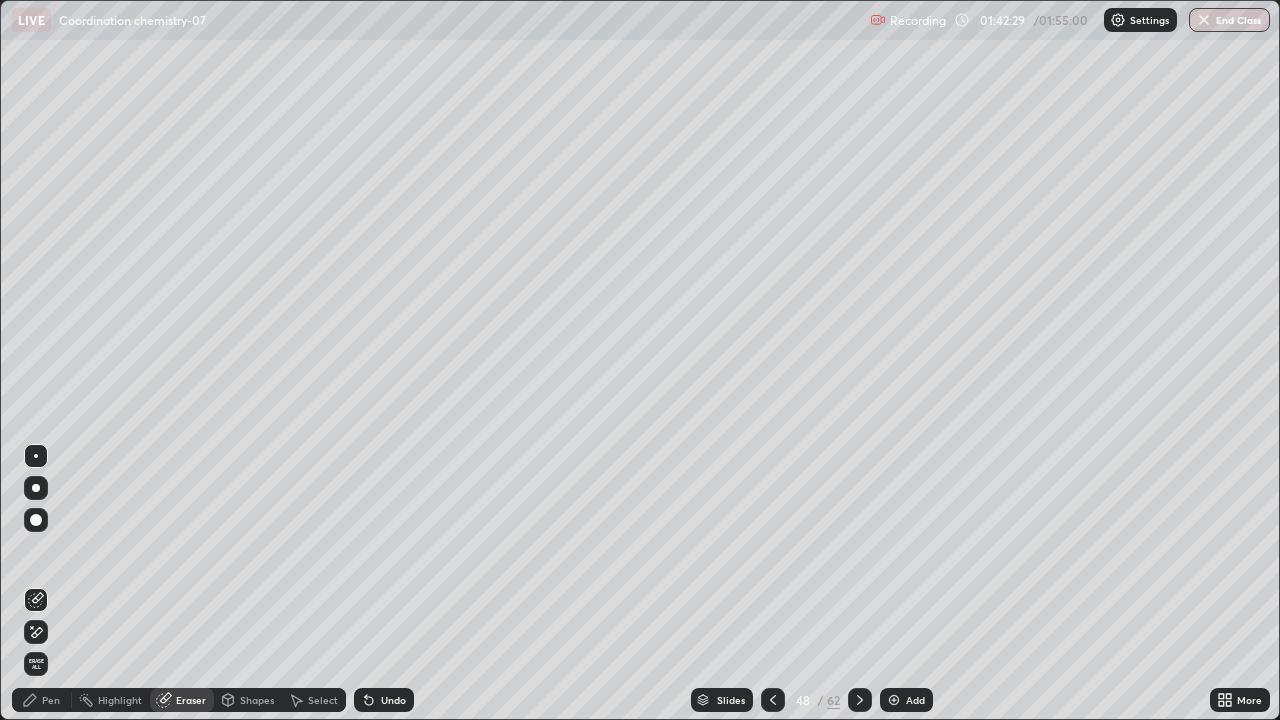 click 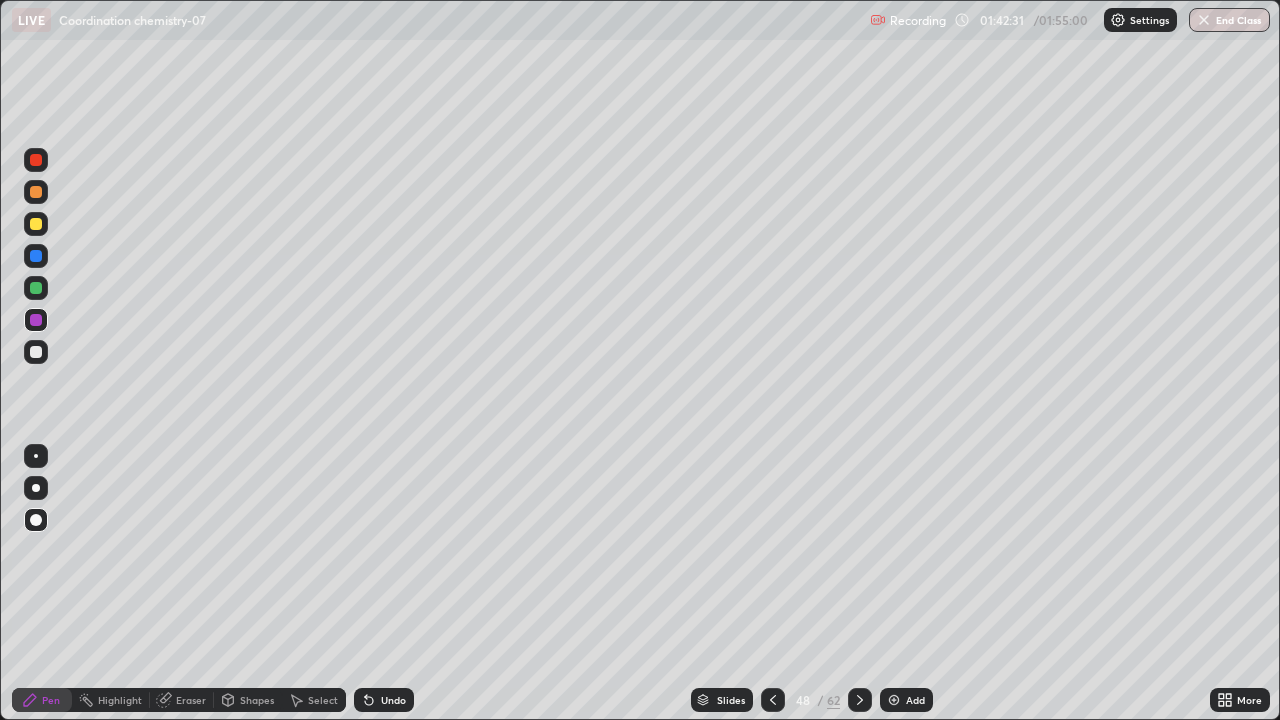 click on "Eraser" at bounding box center [182, 700] 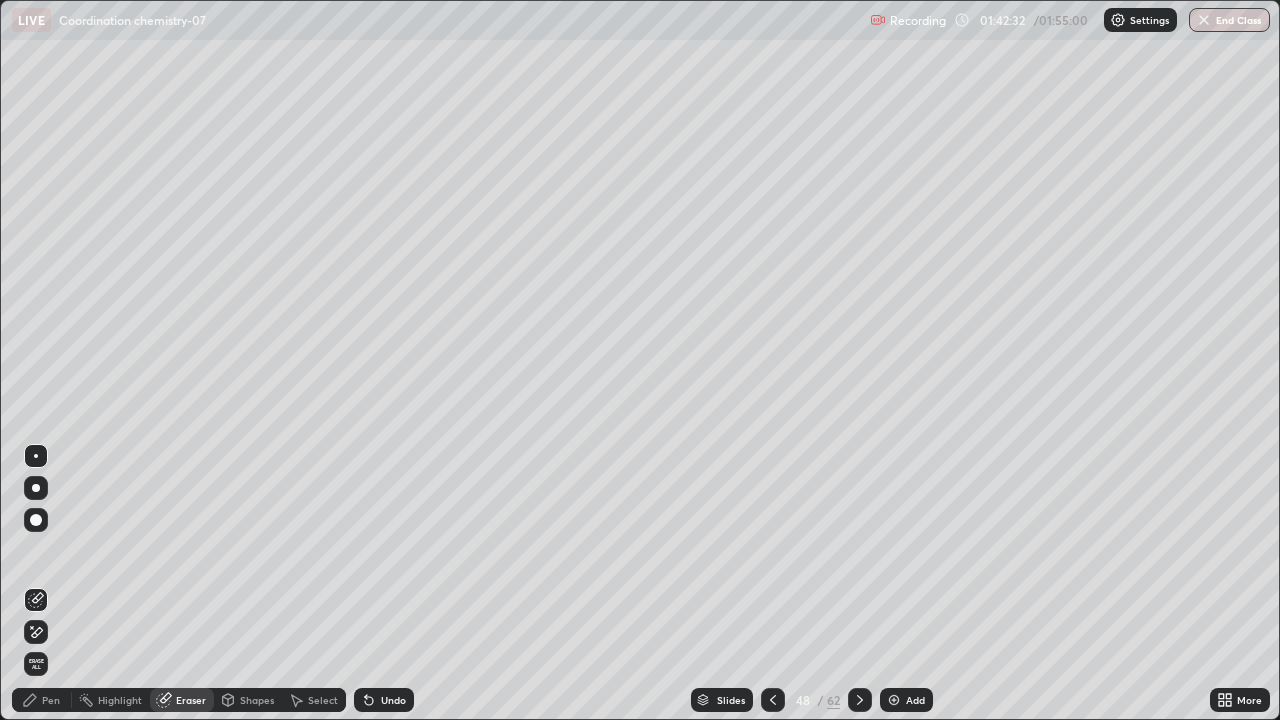 click on "Pen" at bounding box center (51, 700) 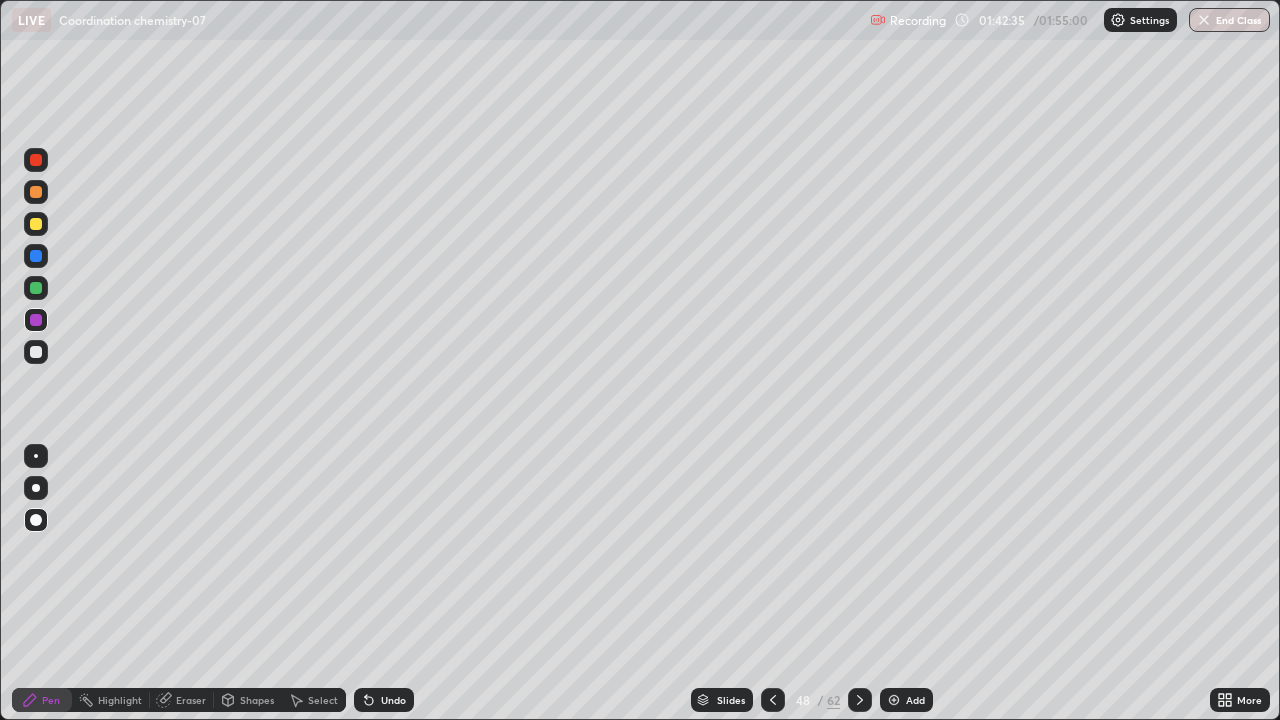 click on "Eraser" at bounding box center (182, 700) 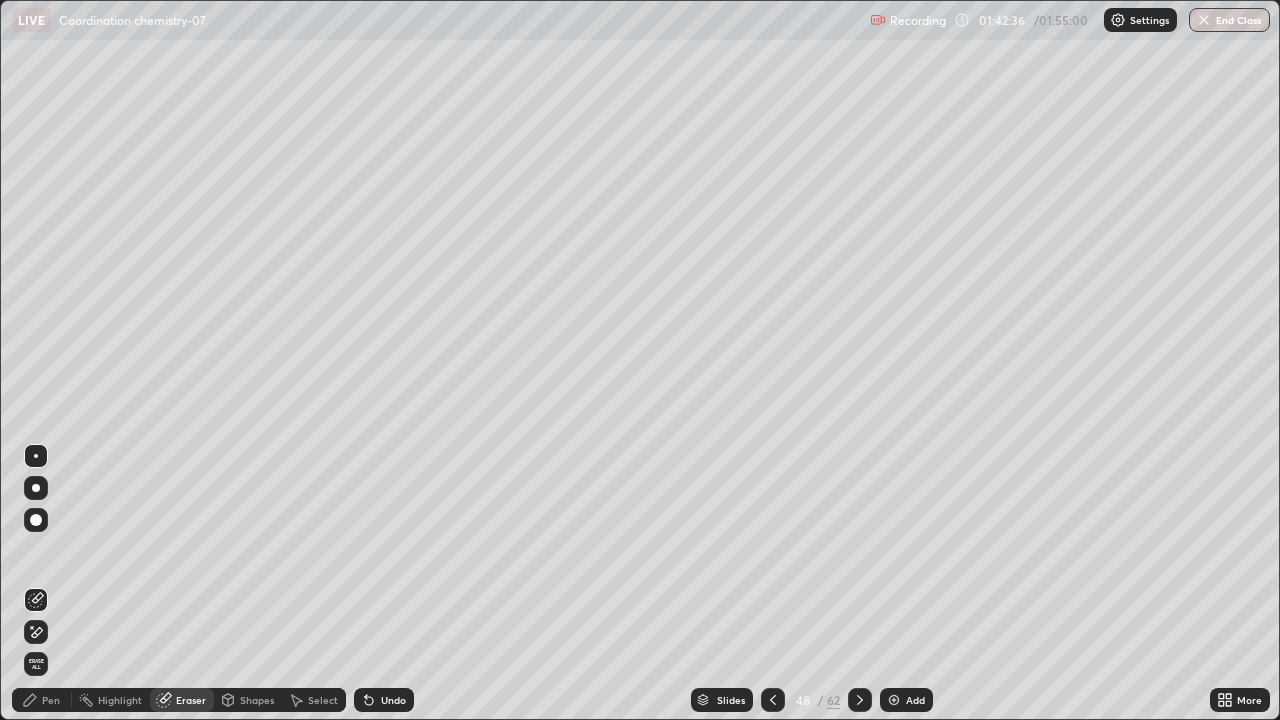click on "Pen" at bounding box center [51, 700] 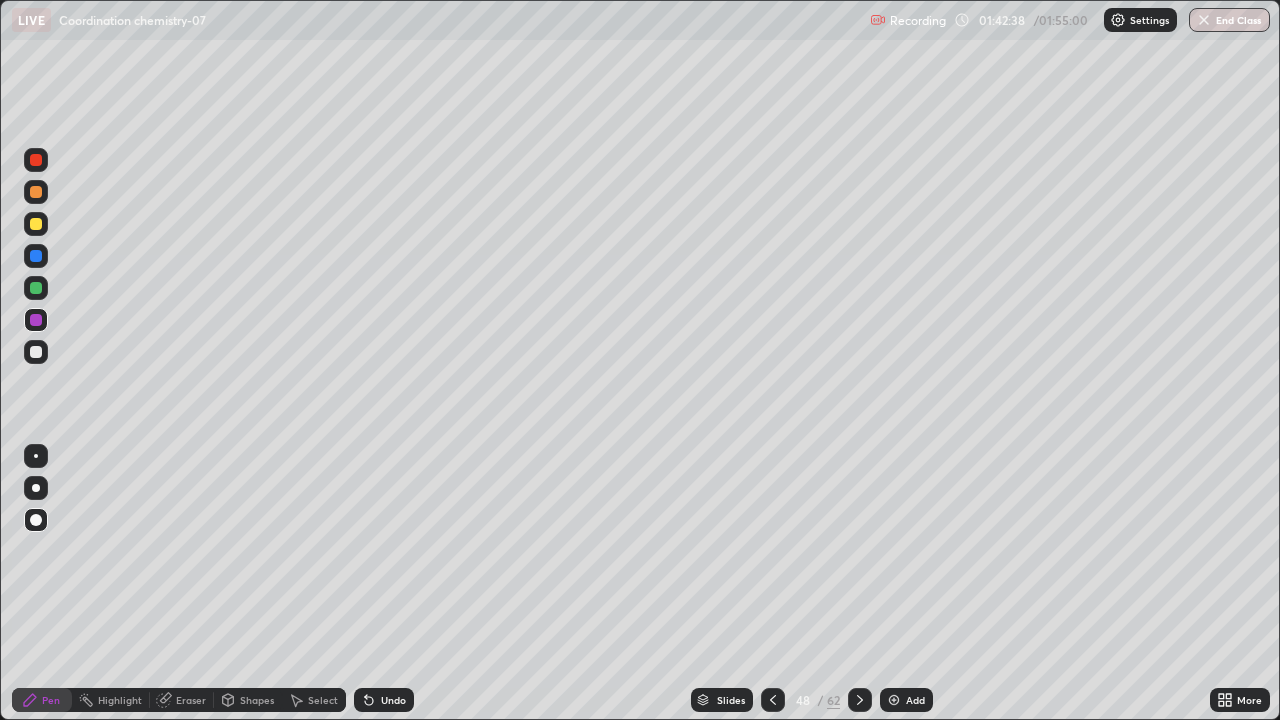 click on "Eraser" at bounding box center [191, 700] 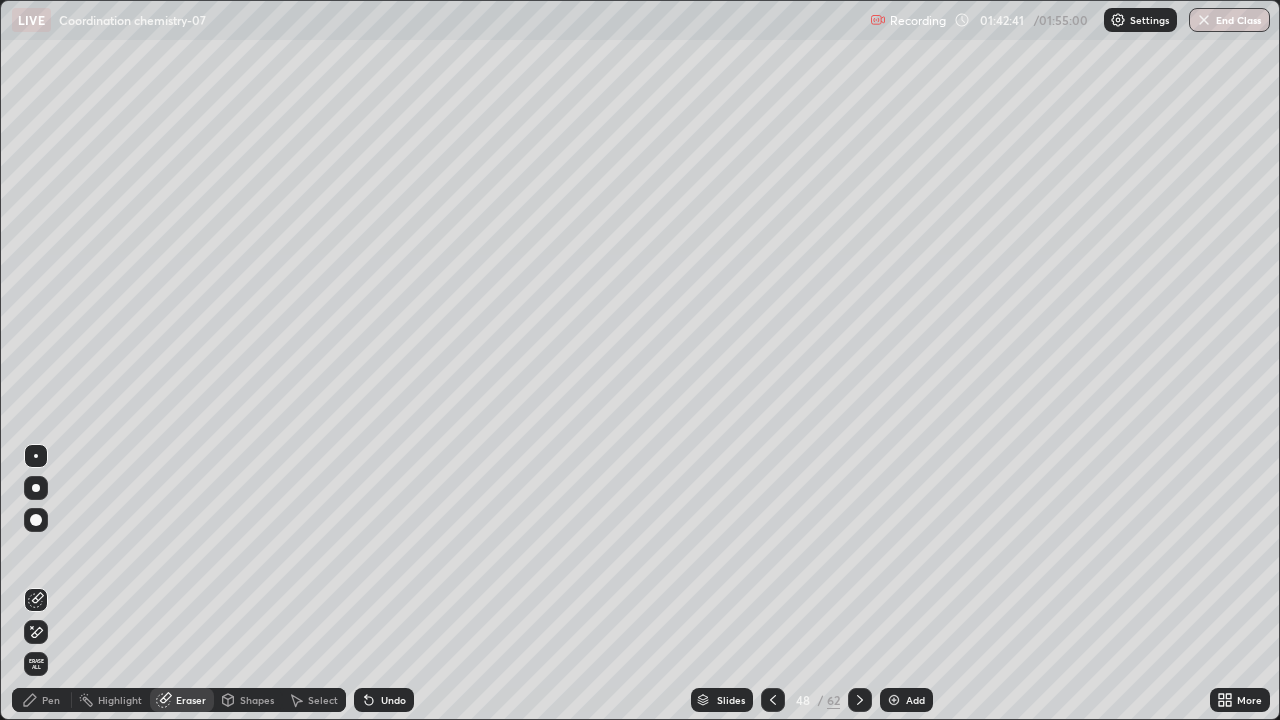 click on "Pen" at bounding box center [51, 700] 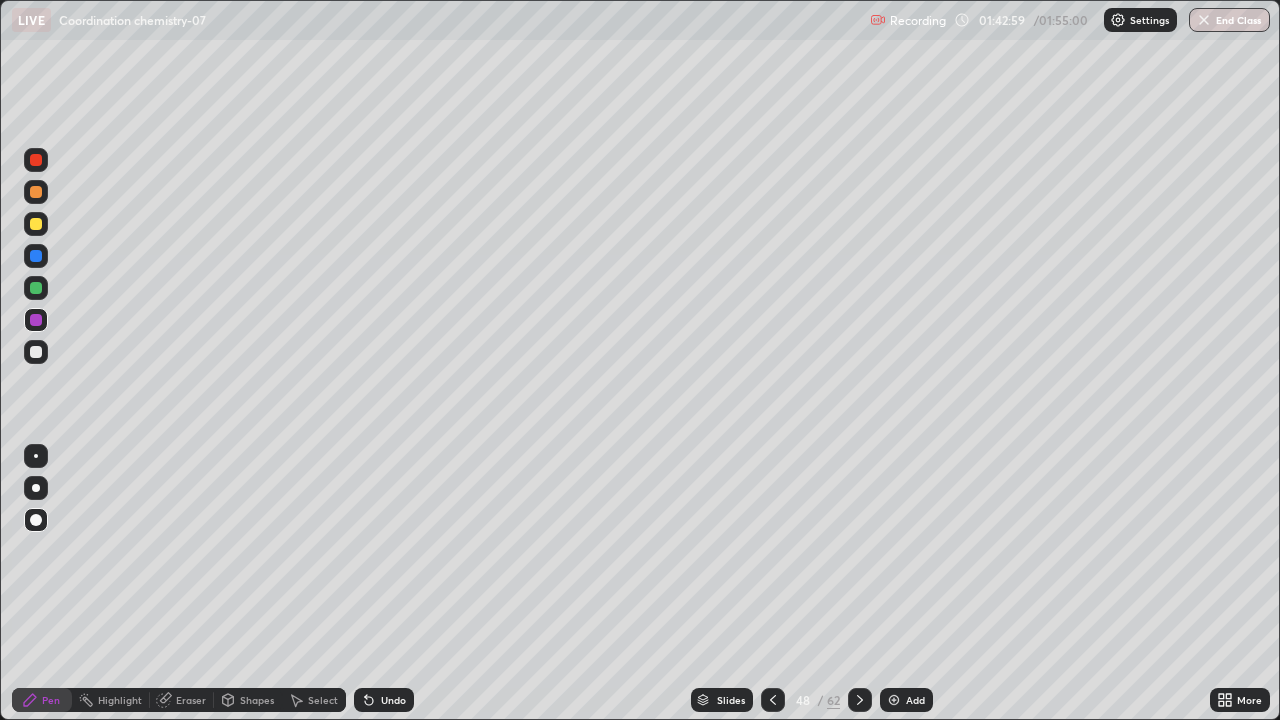 click on "Eraser" at bounding box center [191, 700] 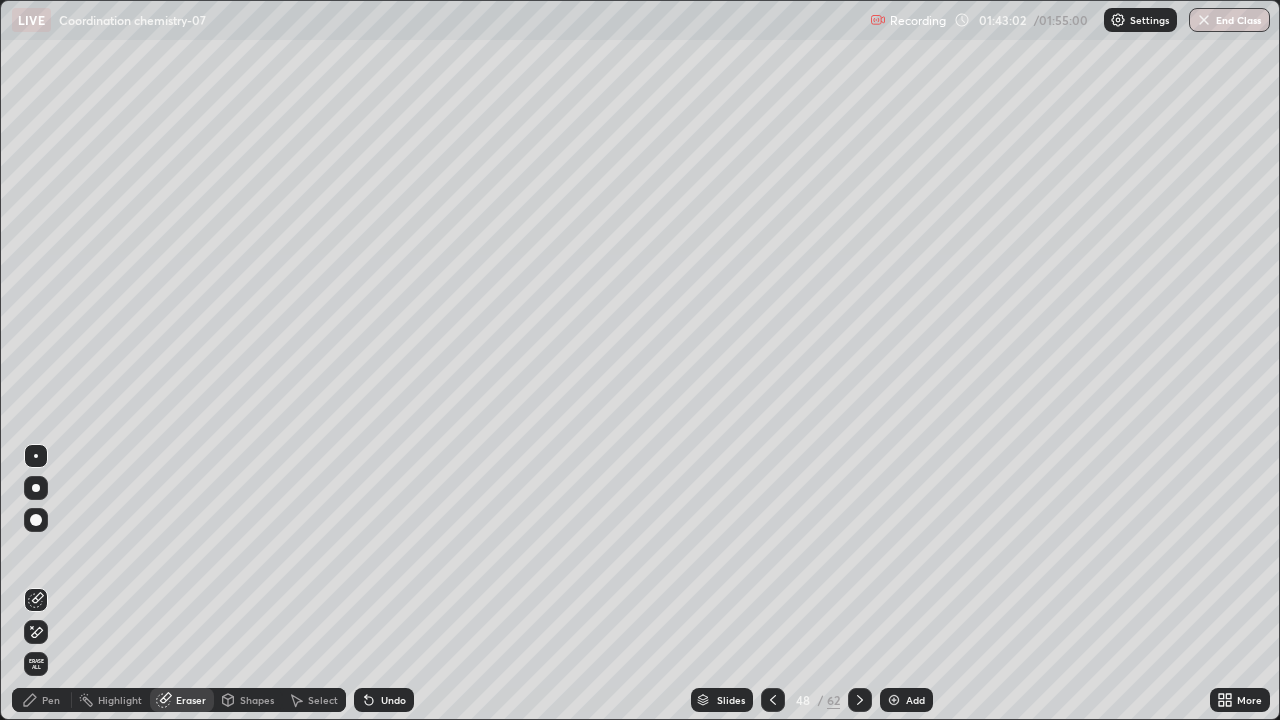 click on "Pen" at bounding box center [51, 700] 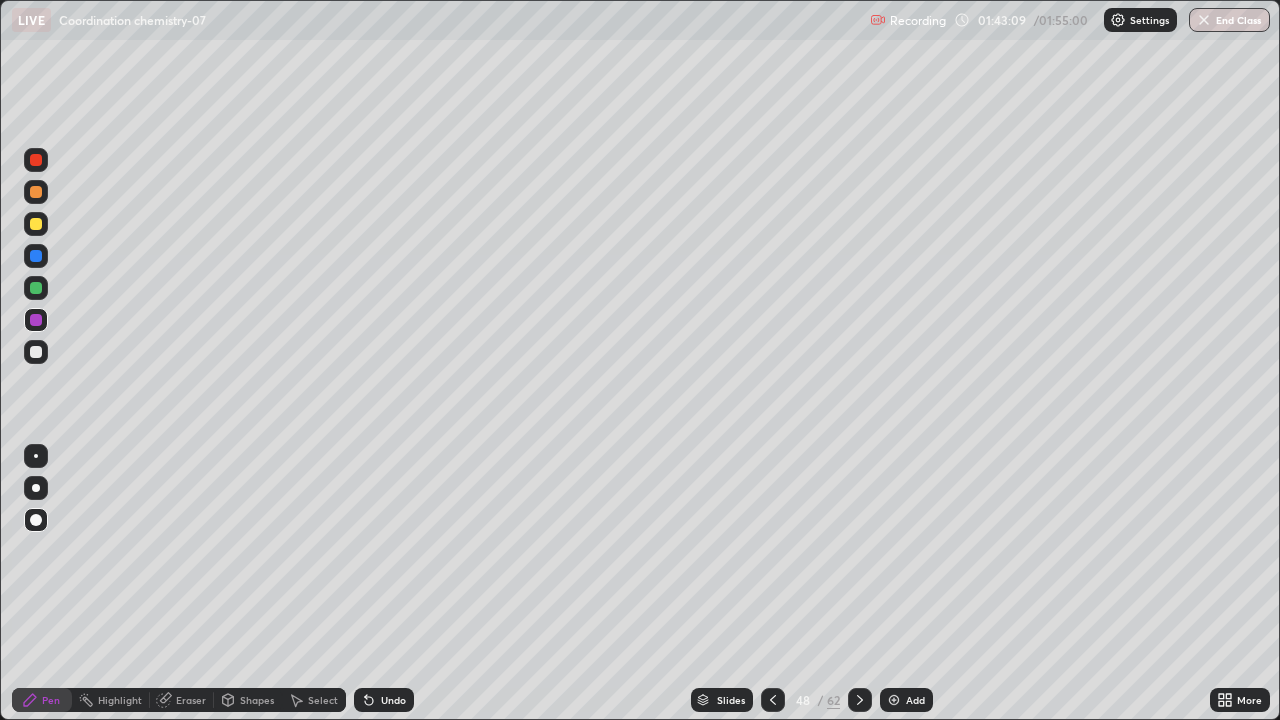 click on "Undo" at bounding box center [393, 700] 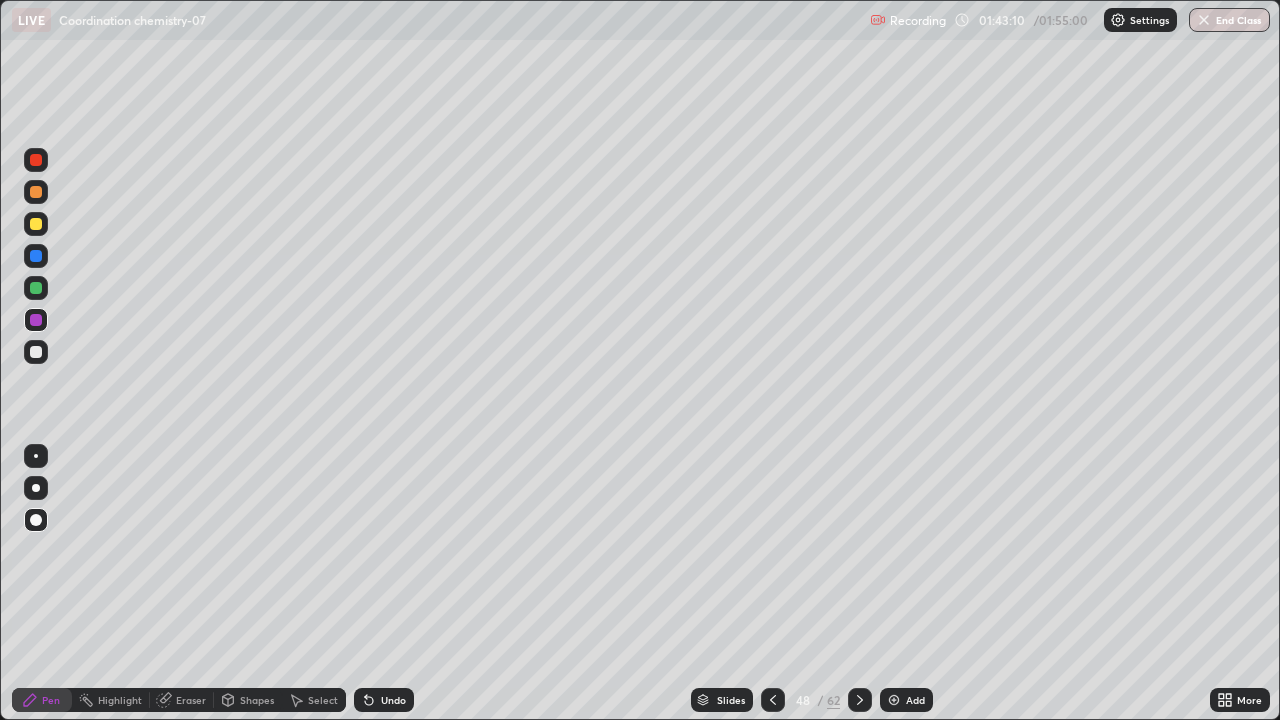click on "Undo" at bounding box center (393, 700) 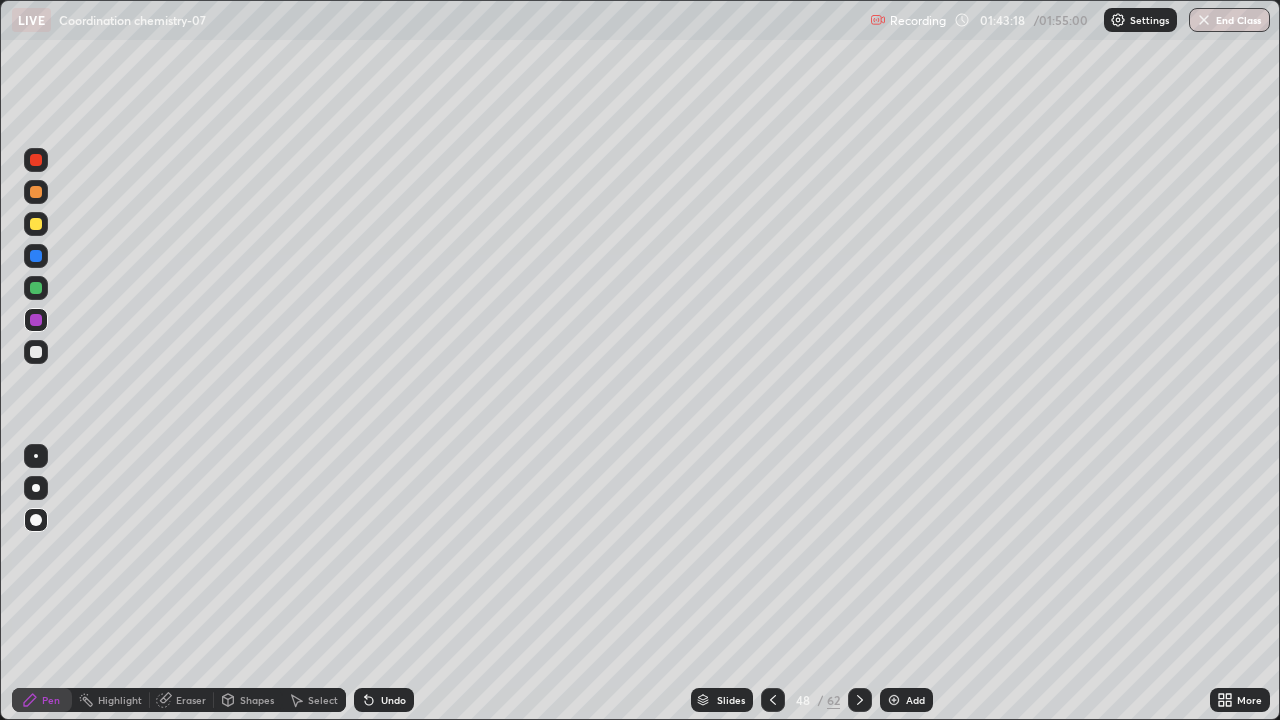 click on "Eraser" at bounding box center (182, 700) 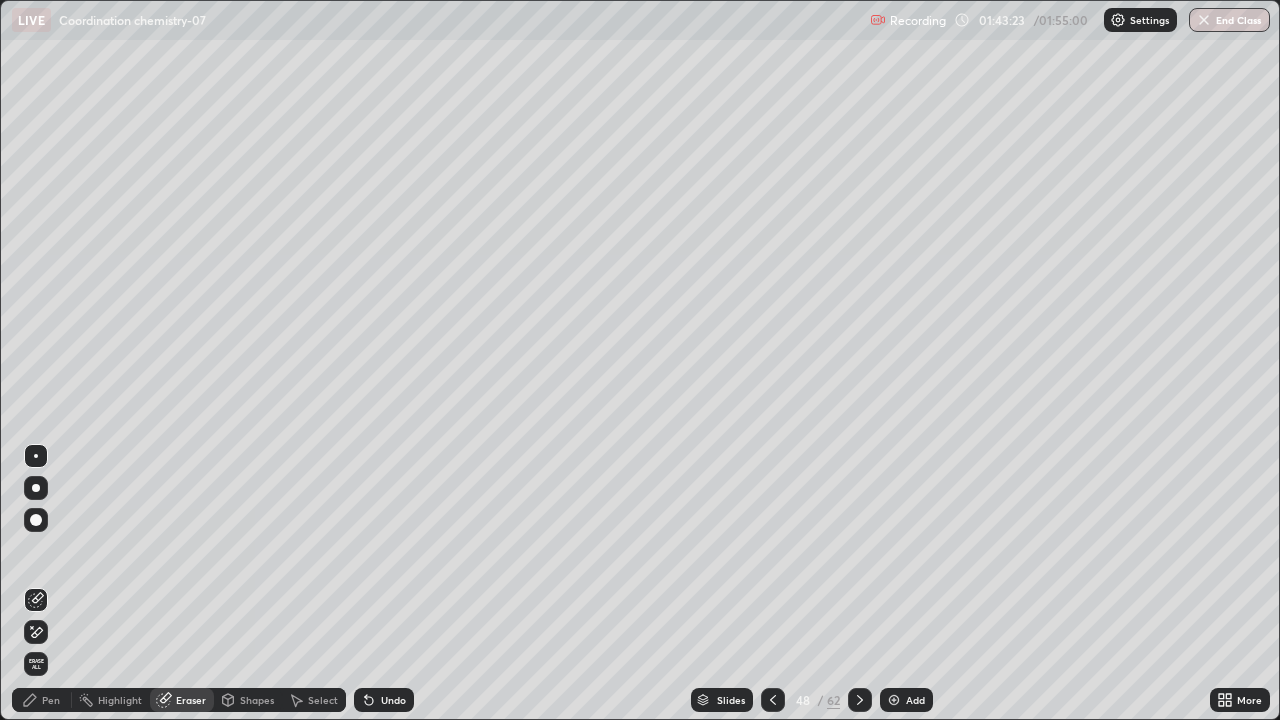 click on "Pen" at bounding box center [51, 700] 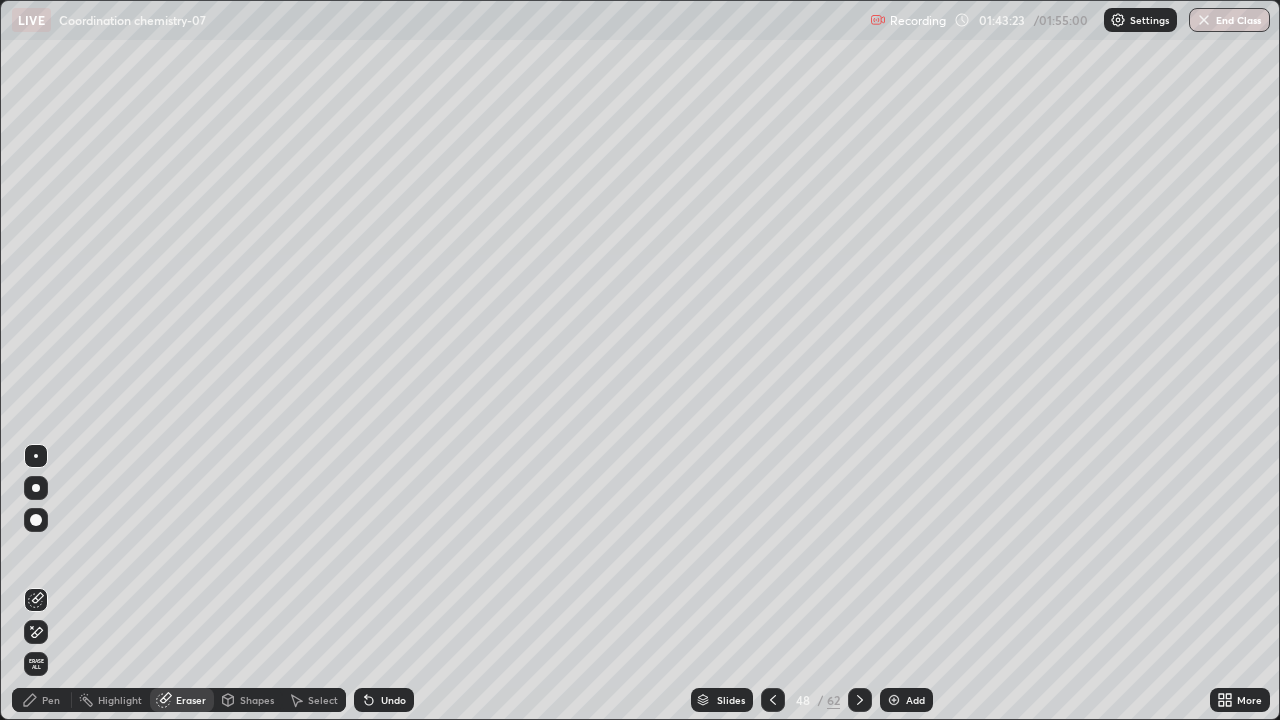 click on "Pen" at bounding box center (51, 700) 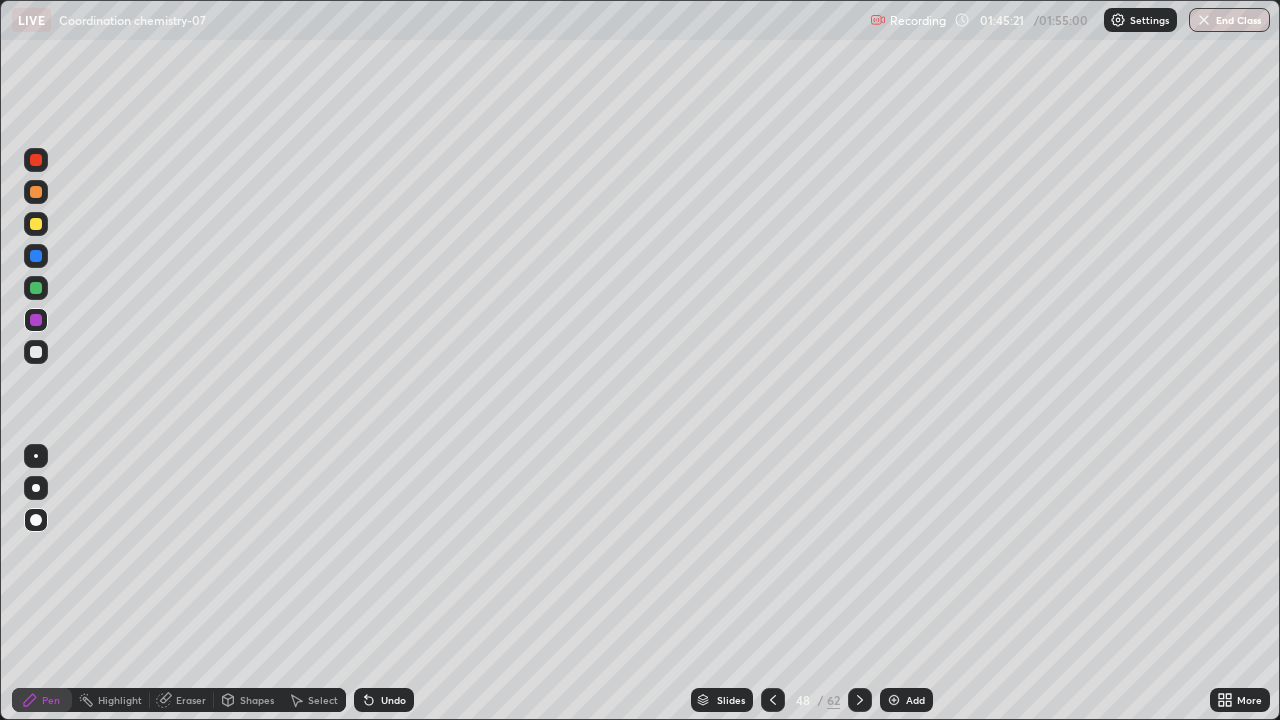 click on "Slides" at bounding box center (731, 700) 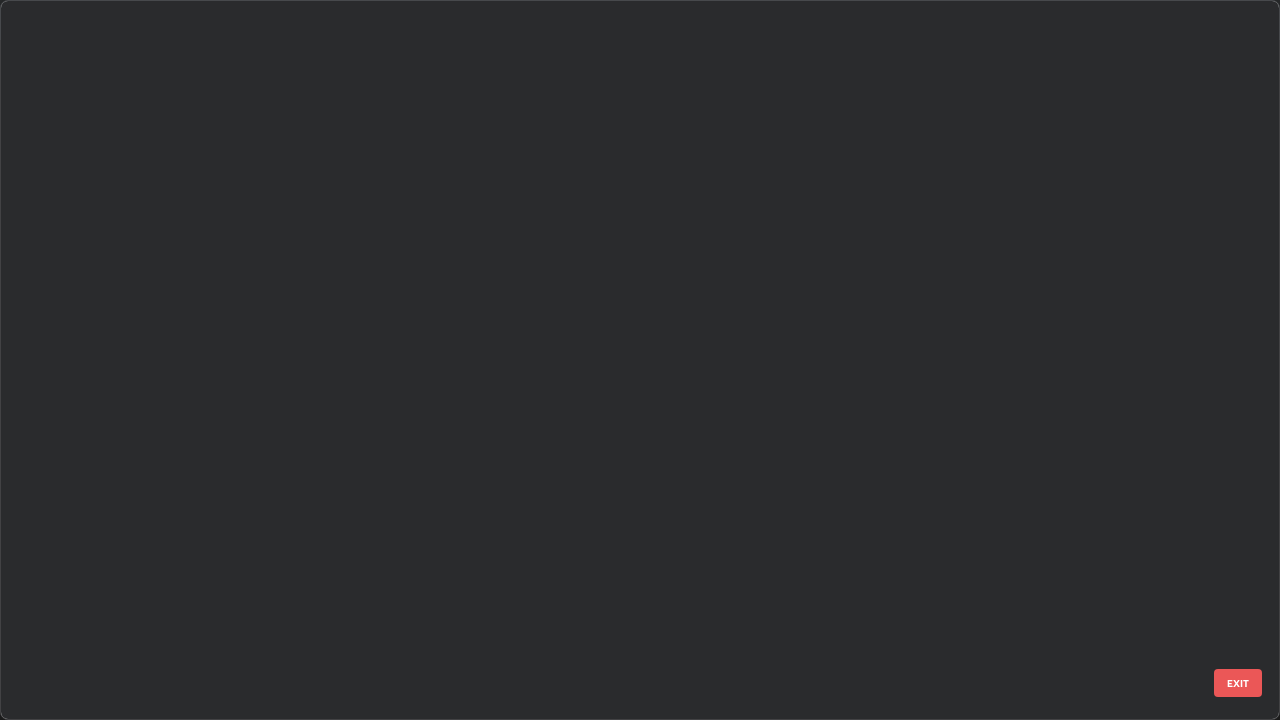 scroll, scrollTop: 2876, scrollLeft: 0, axis: vertical 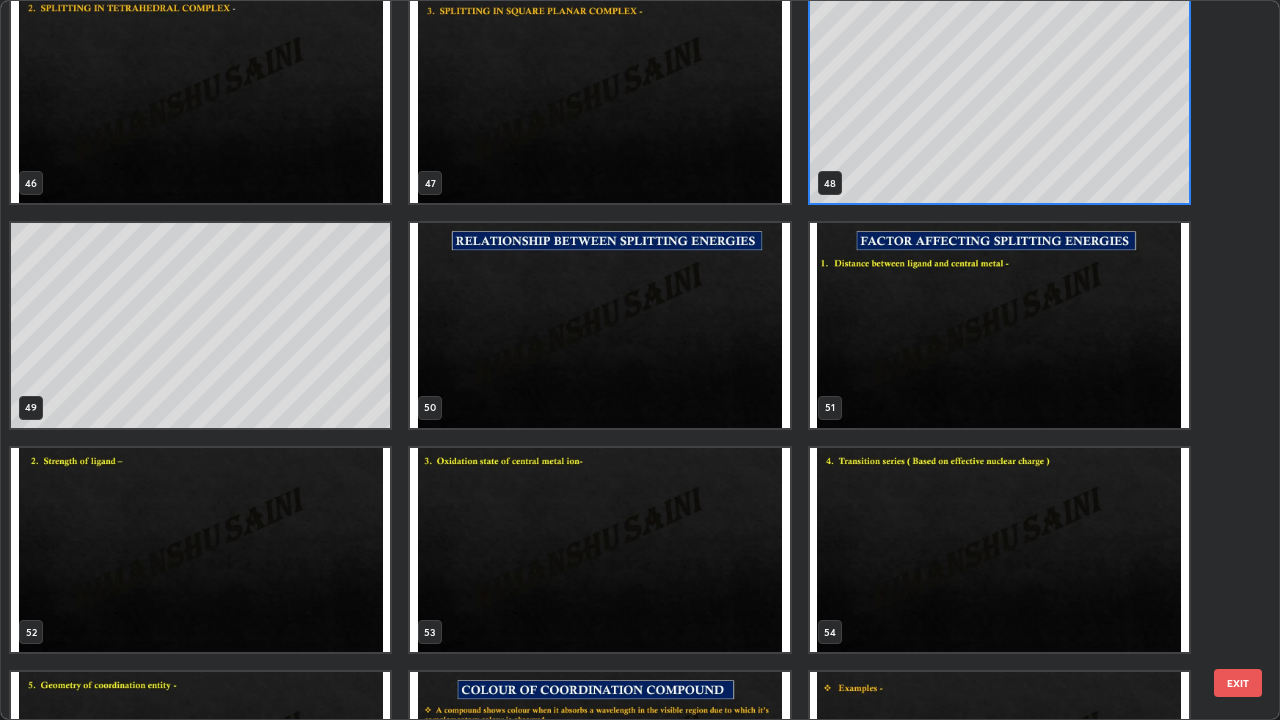 click at bounding box center [999, 325] 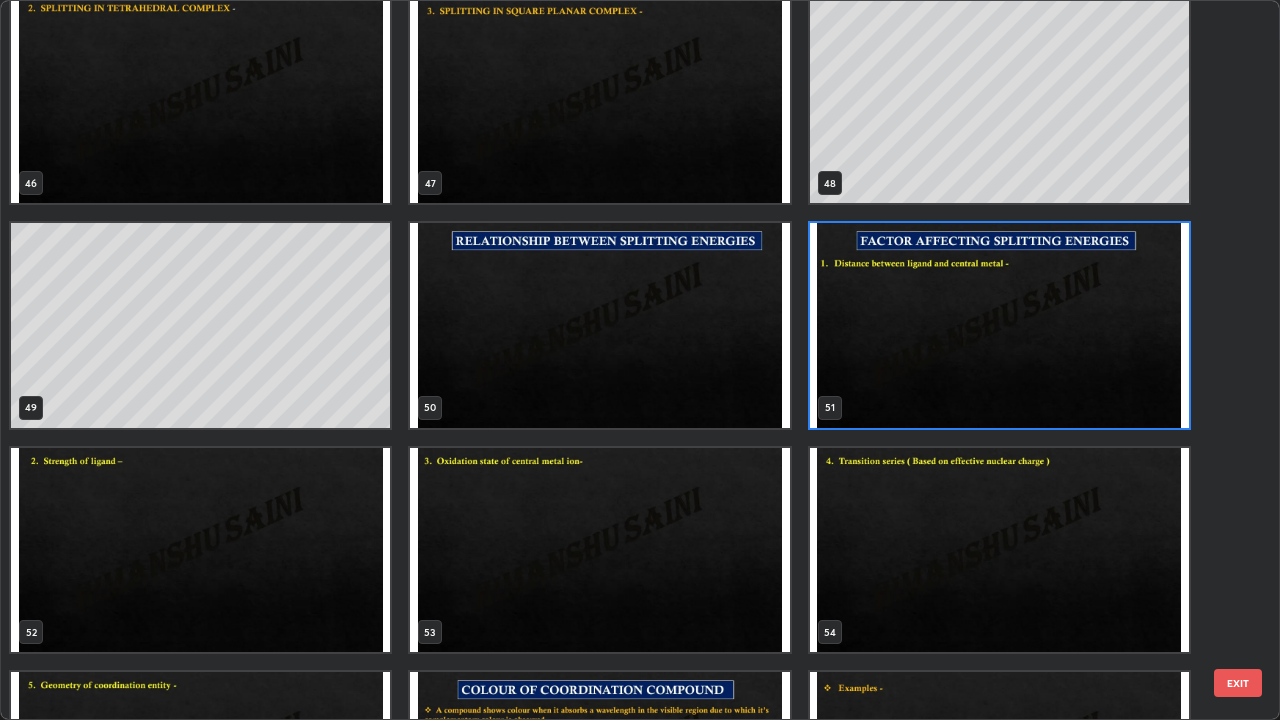 click at bounding box center (999, 325) 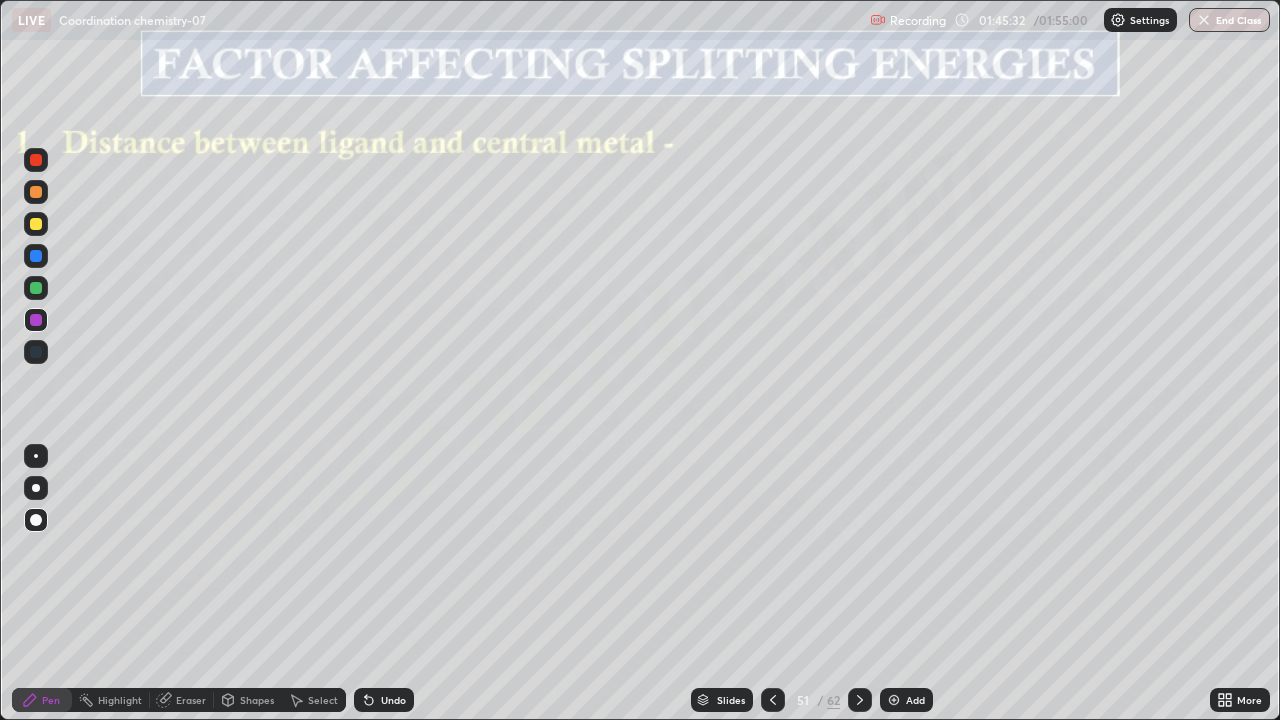 click at bounding box center [999, 325] 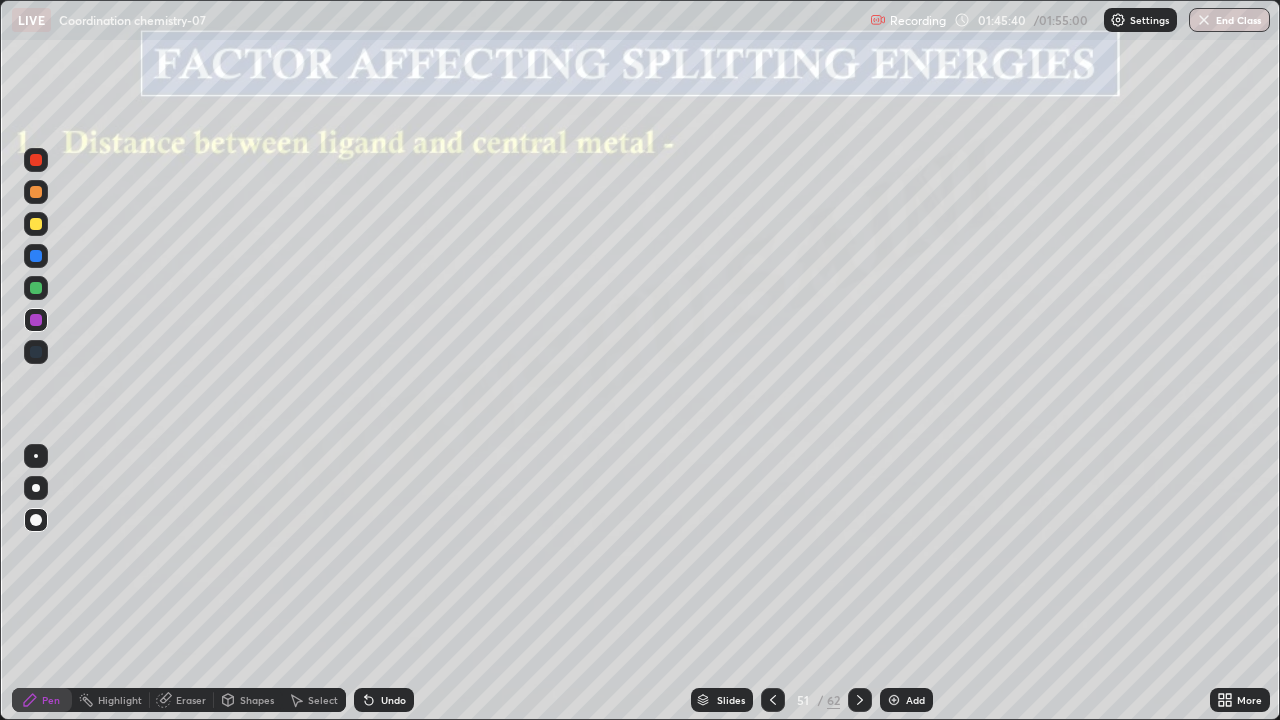 click on "Slides" at bounding box center [731, 700] 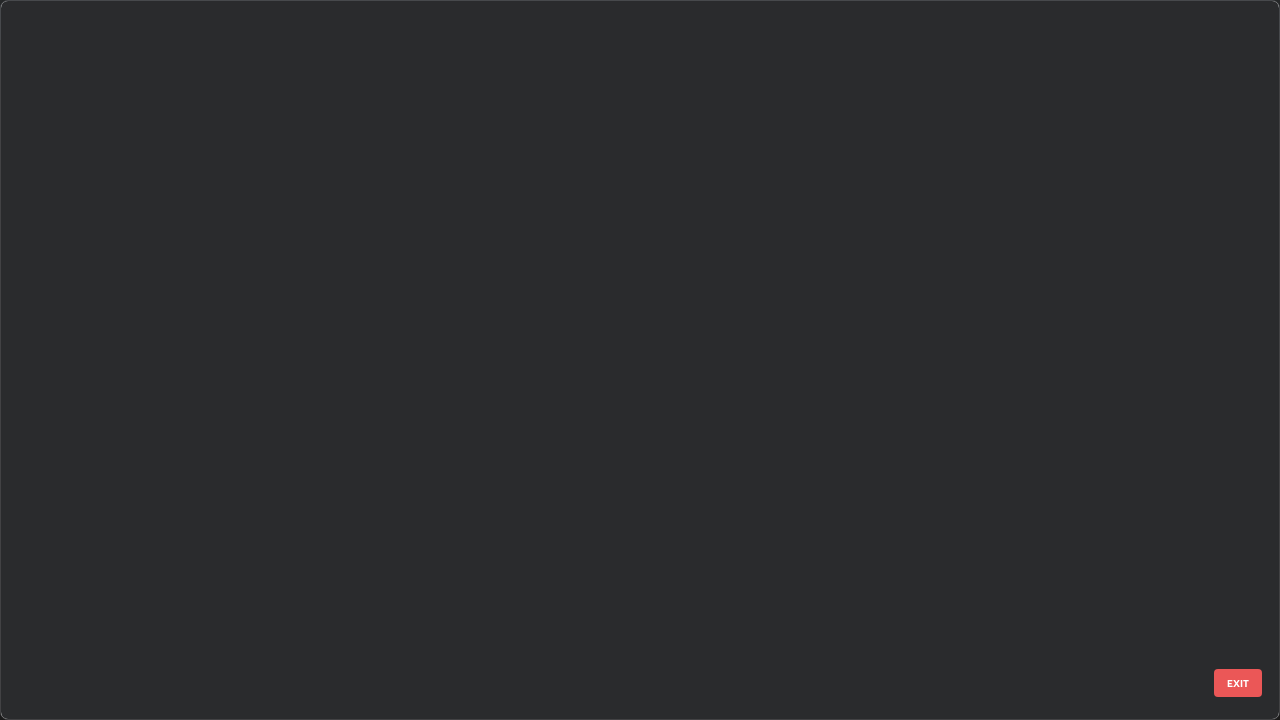 scroll, scrollTop: 3100, scrollLeft: 0, axis: vertical 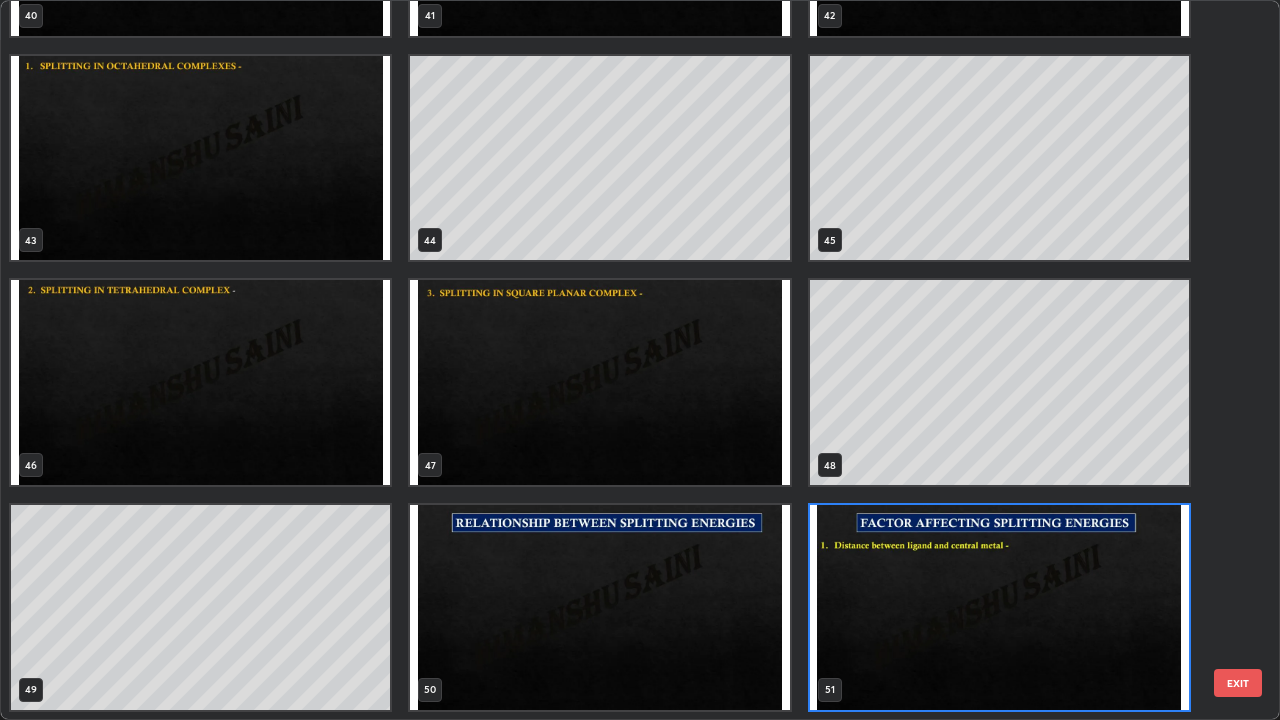 click at bounding box center [999, 607] 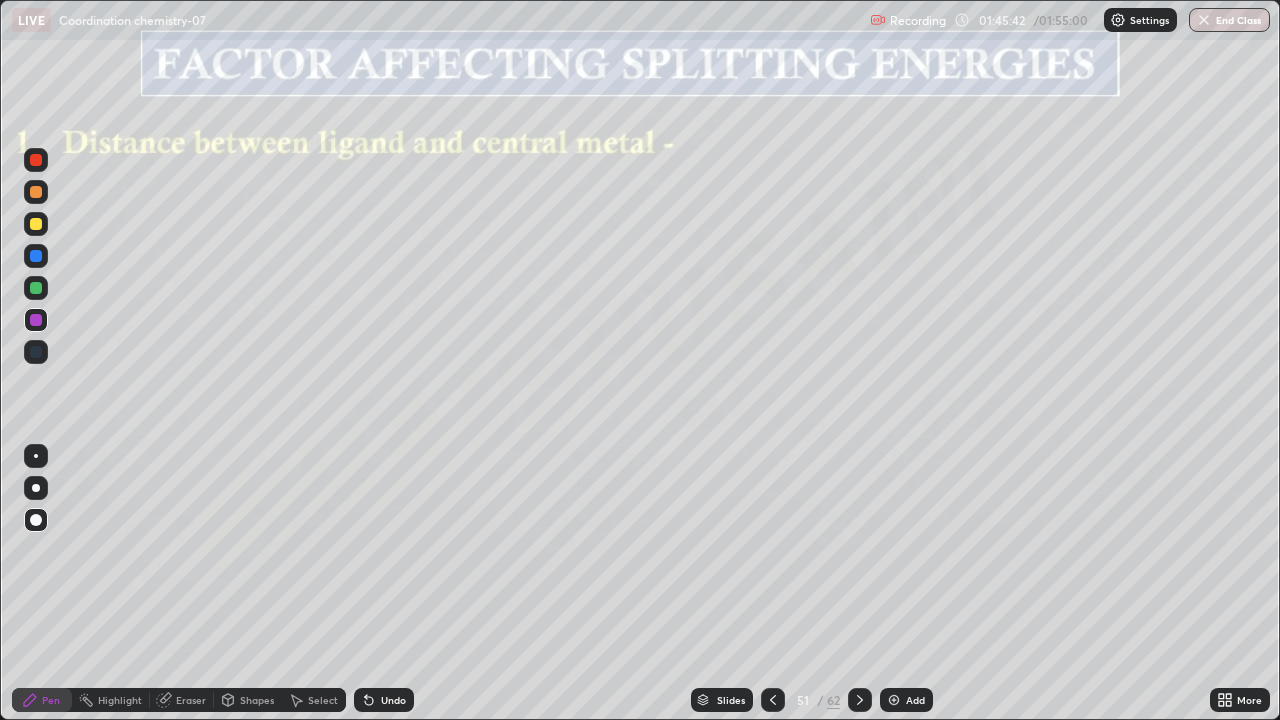 click at bounding box center (999, 607) 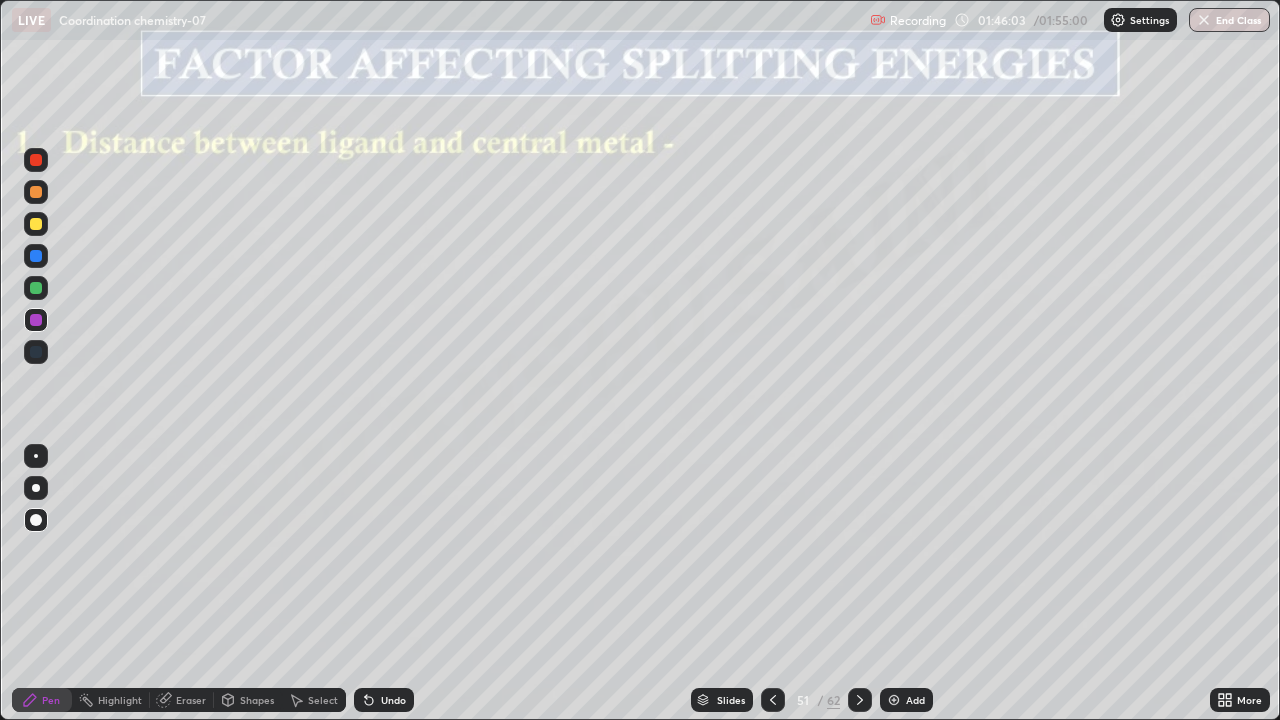 click on "Slides" at bounding box center (731, 700) 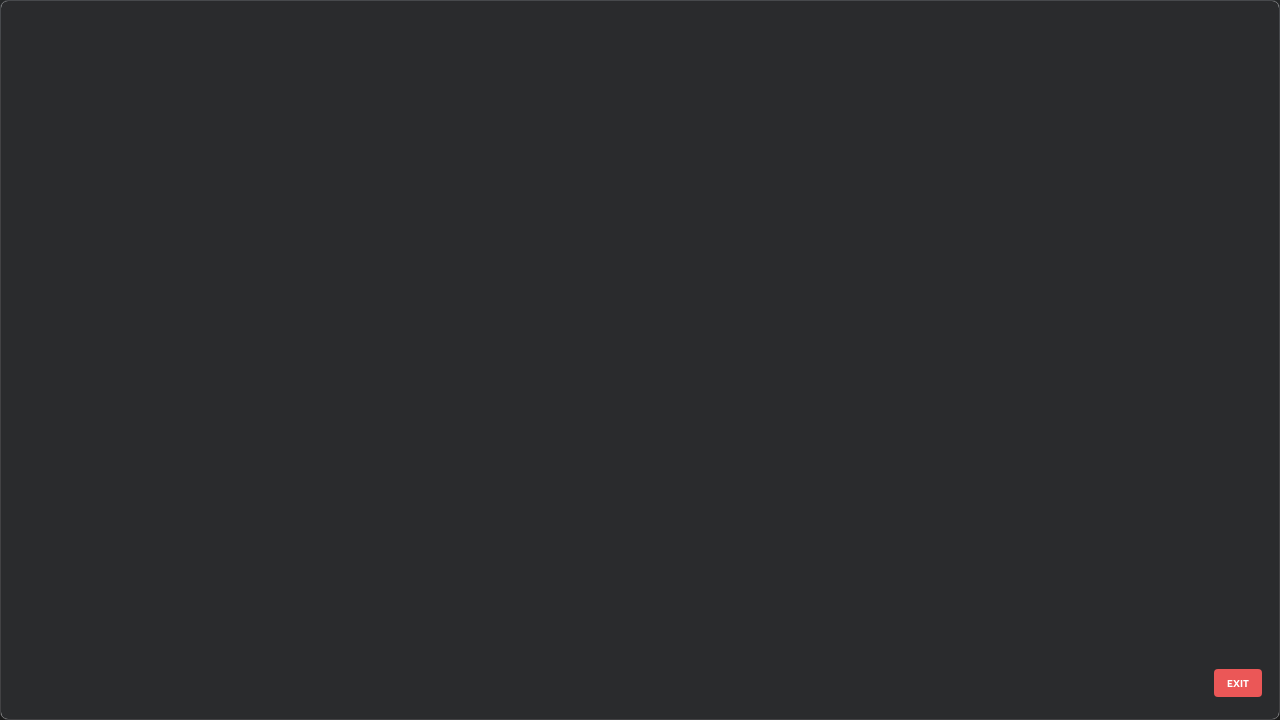 scroll, scrollTop: 3100, scrollLeft: 0, axis: vertical 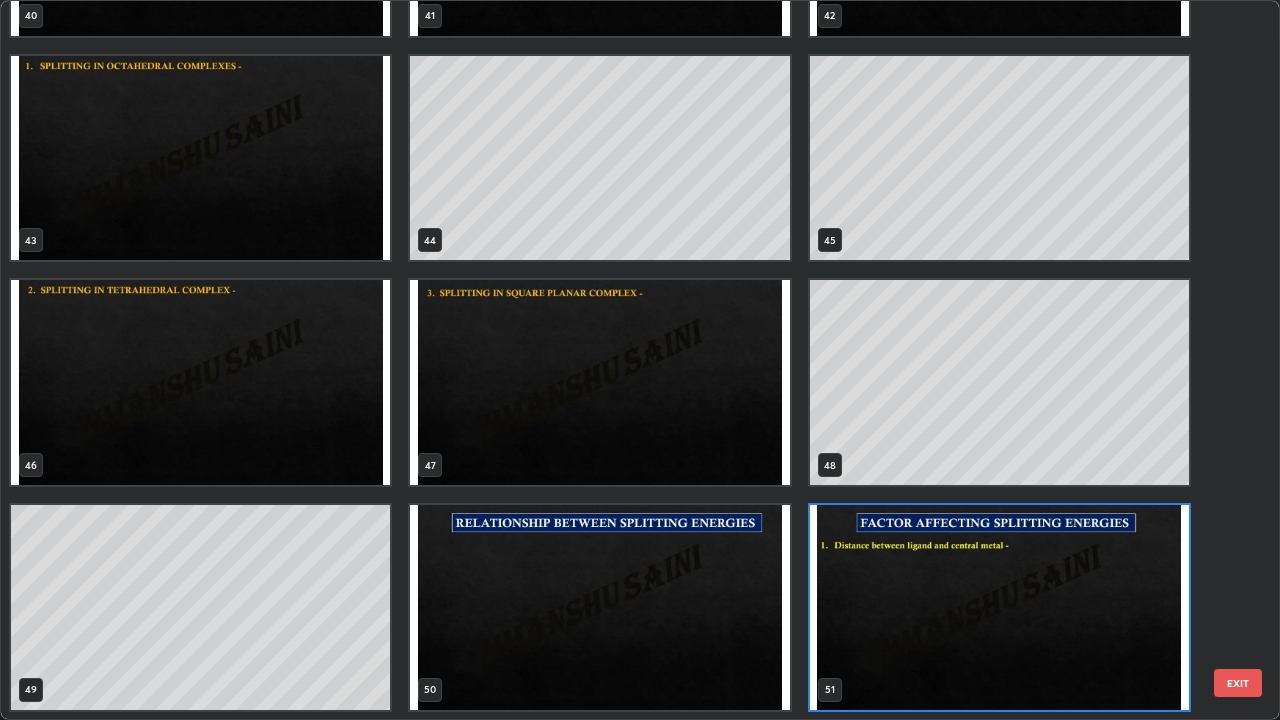 click at bounding box center [599, 607] 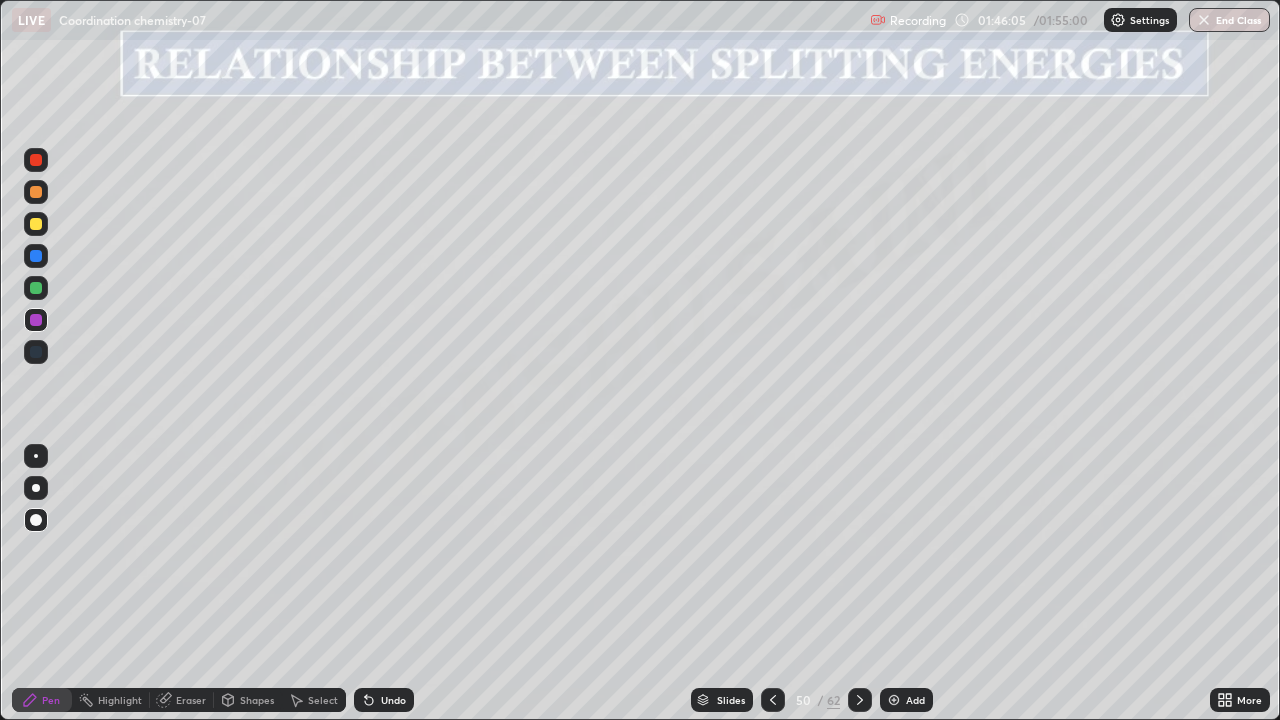 click at bounding box center [599, 607] 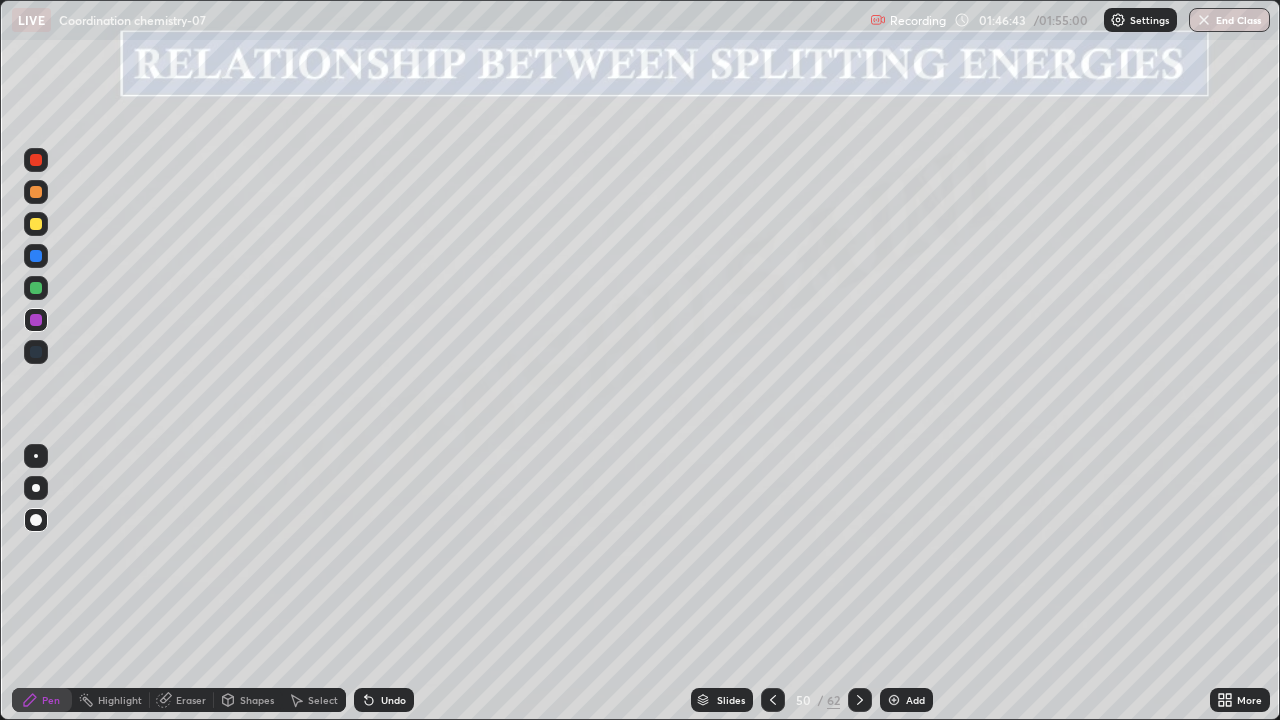 click at bounding box center (36, 288) 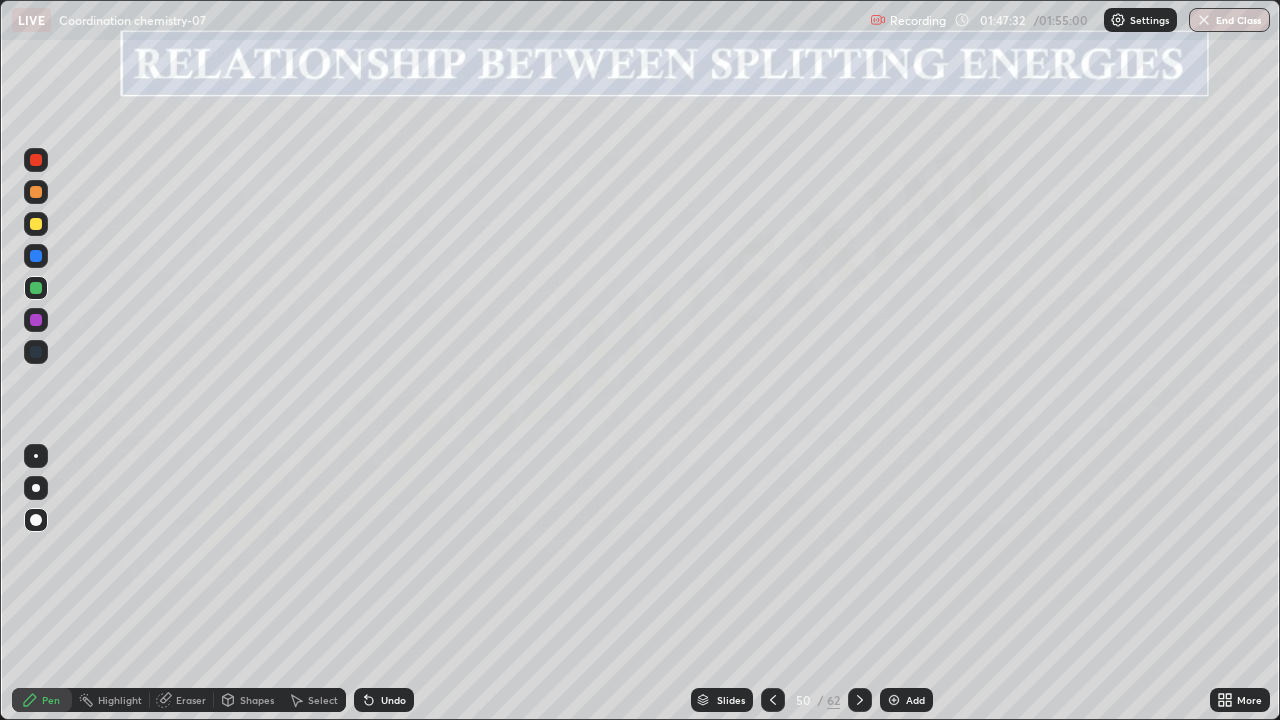 click on "Pen" at bounding box center [42, 700] 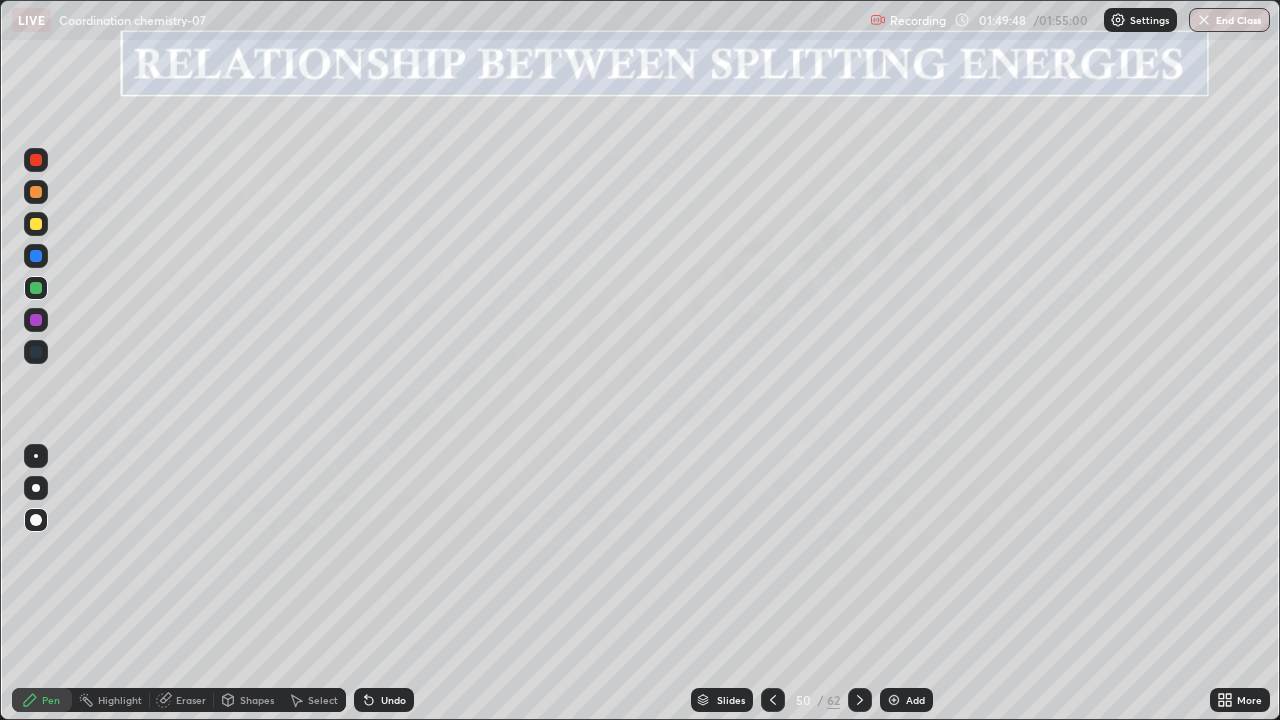 click on "Slides" at bounding box center (722, 700) 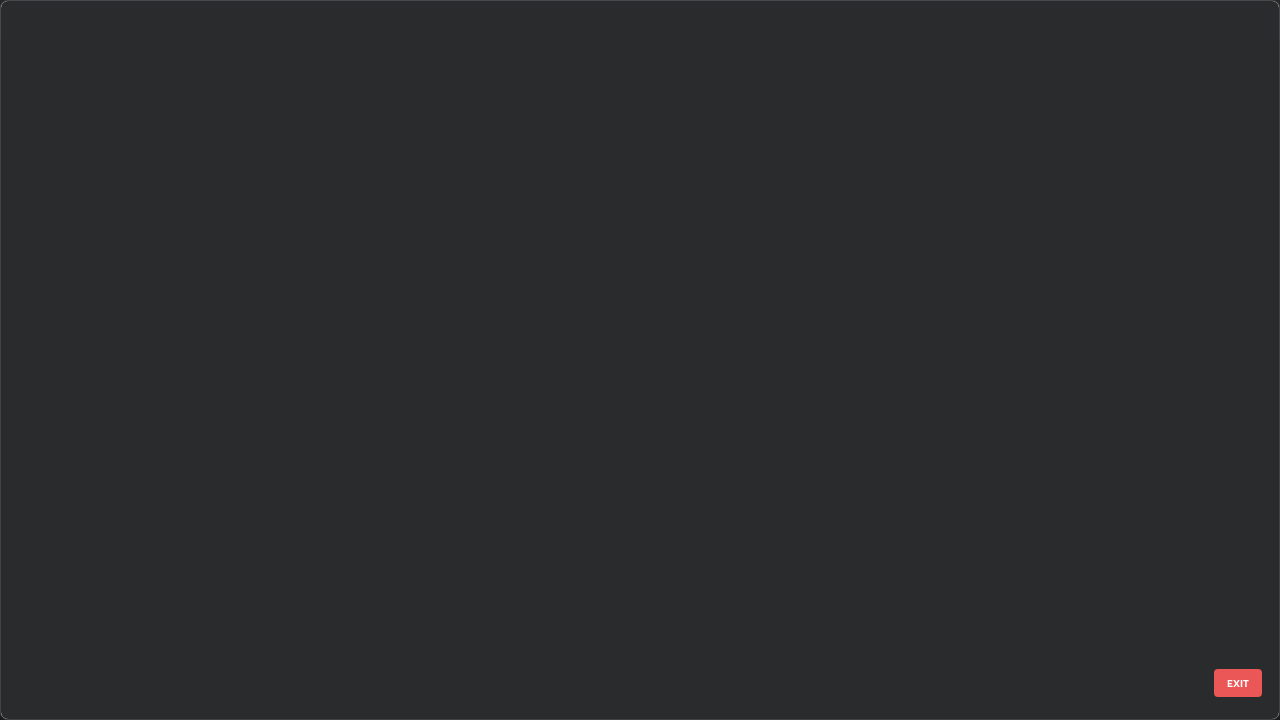 scroll, scrollTop: 3100, scrollLeft: 0, axis: vertical 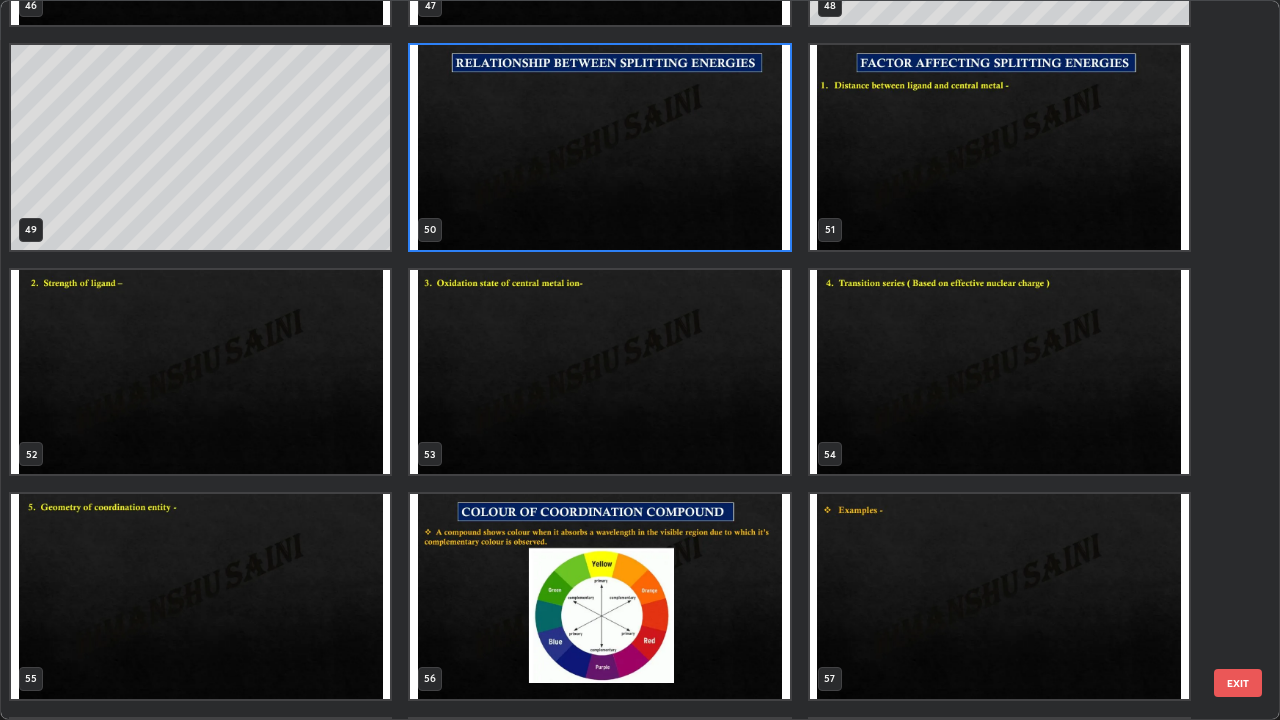 click at bounding box center [999, 147] 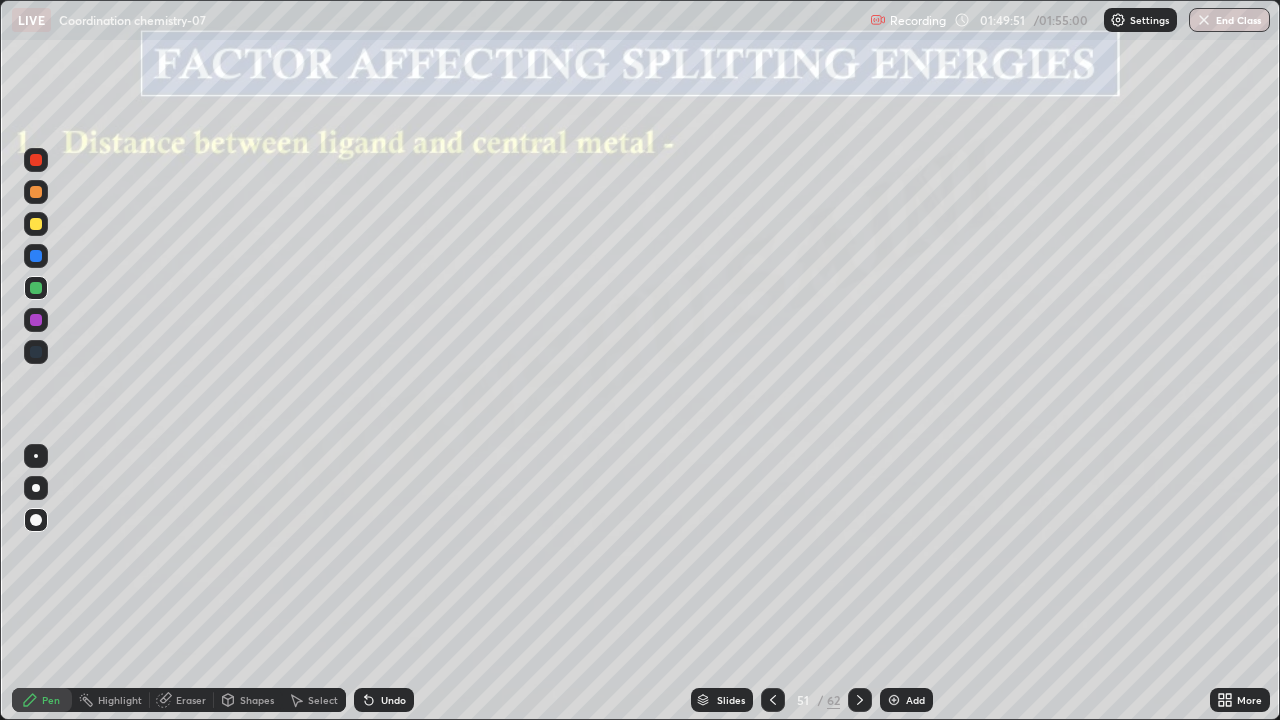 click at bounding box center (999, 147) 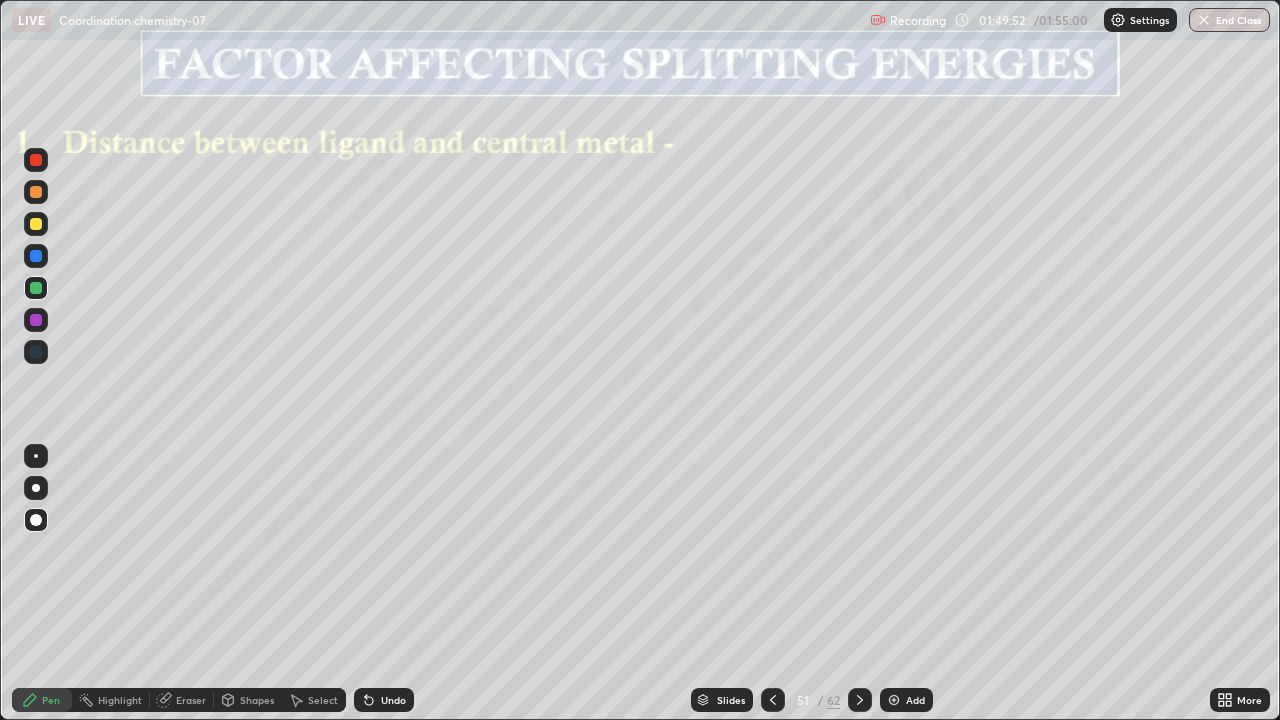 click 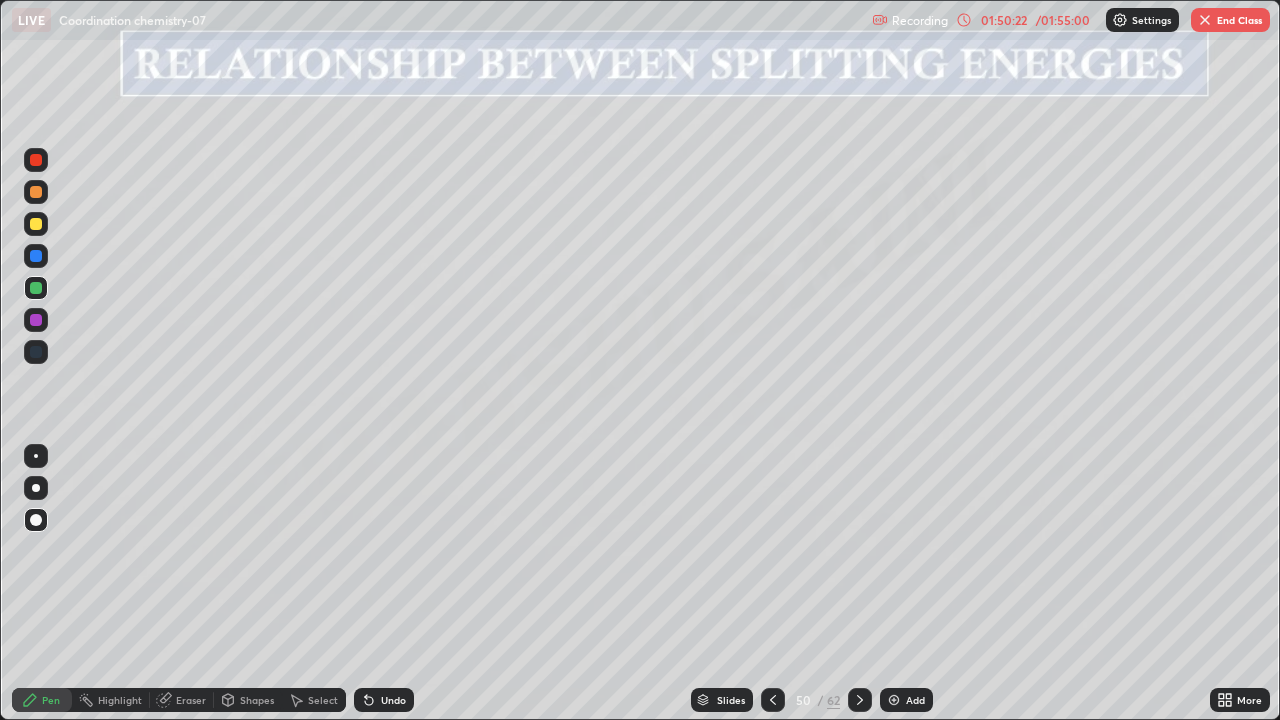 click on "Add" at bounding box center [915, 700] 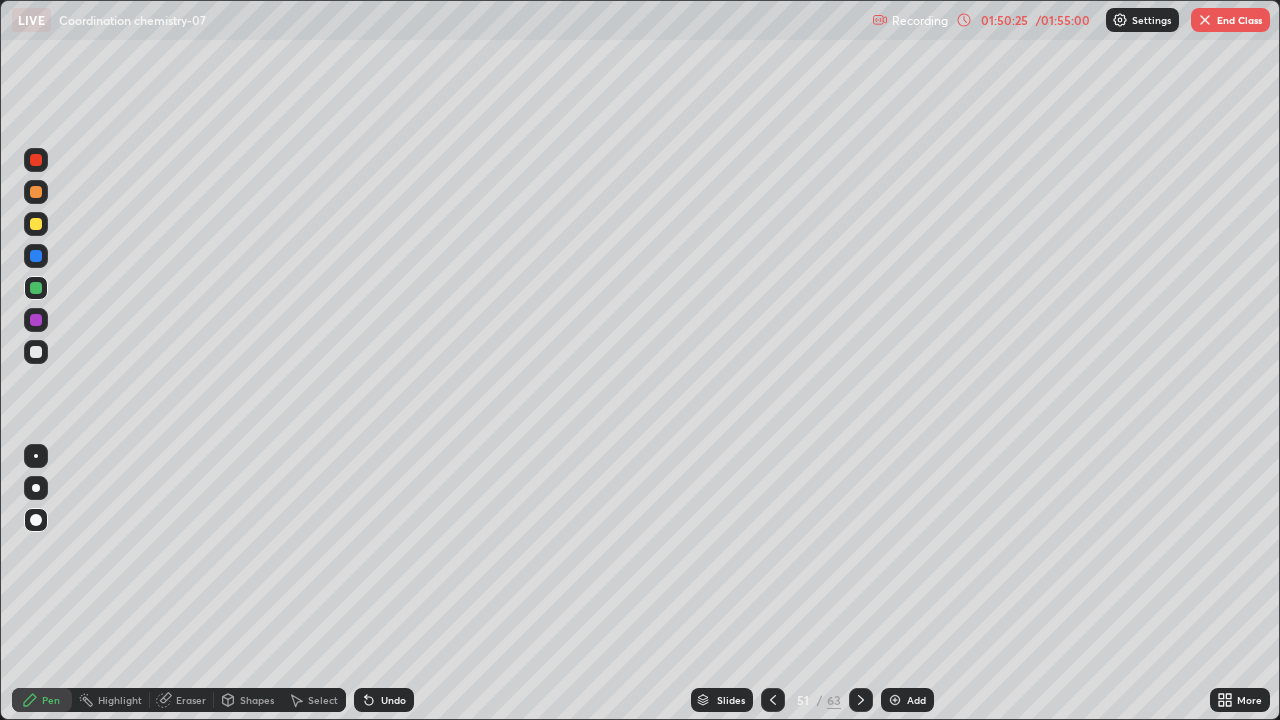 click on "Slides" at bounding box center [722, 700] 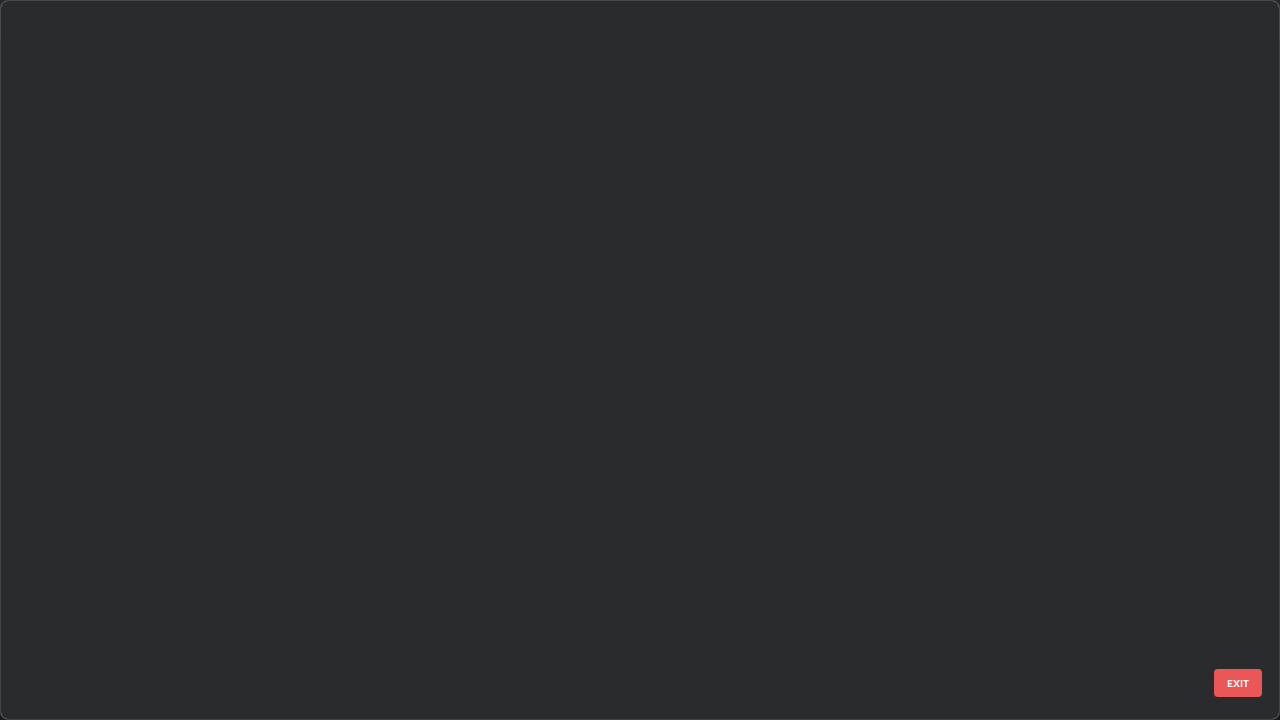 scroll, scrollTop: 3100, scrollLeft: 0, axis: vertical 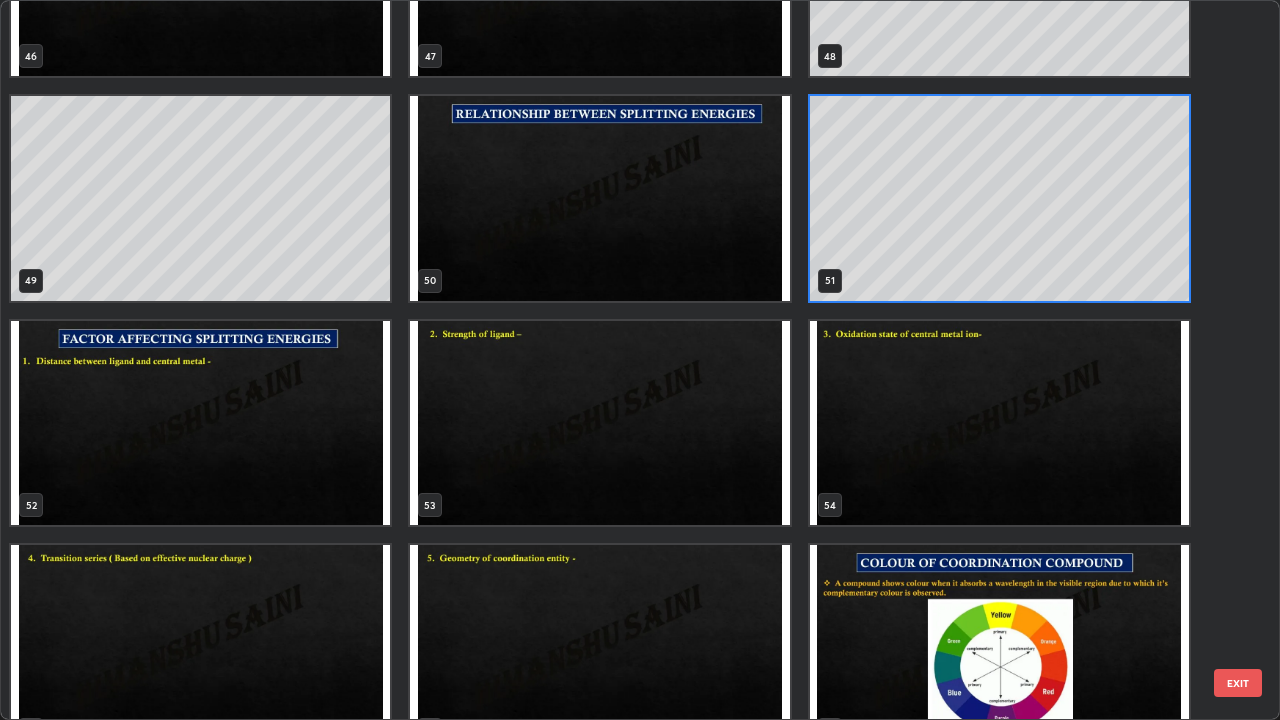 click at bounding box center [200, 423] 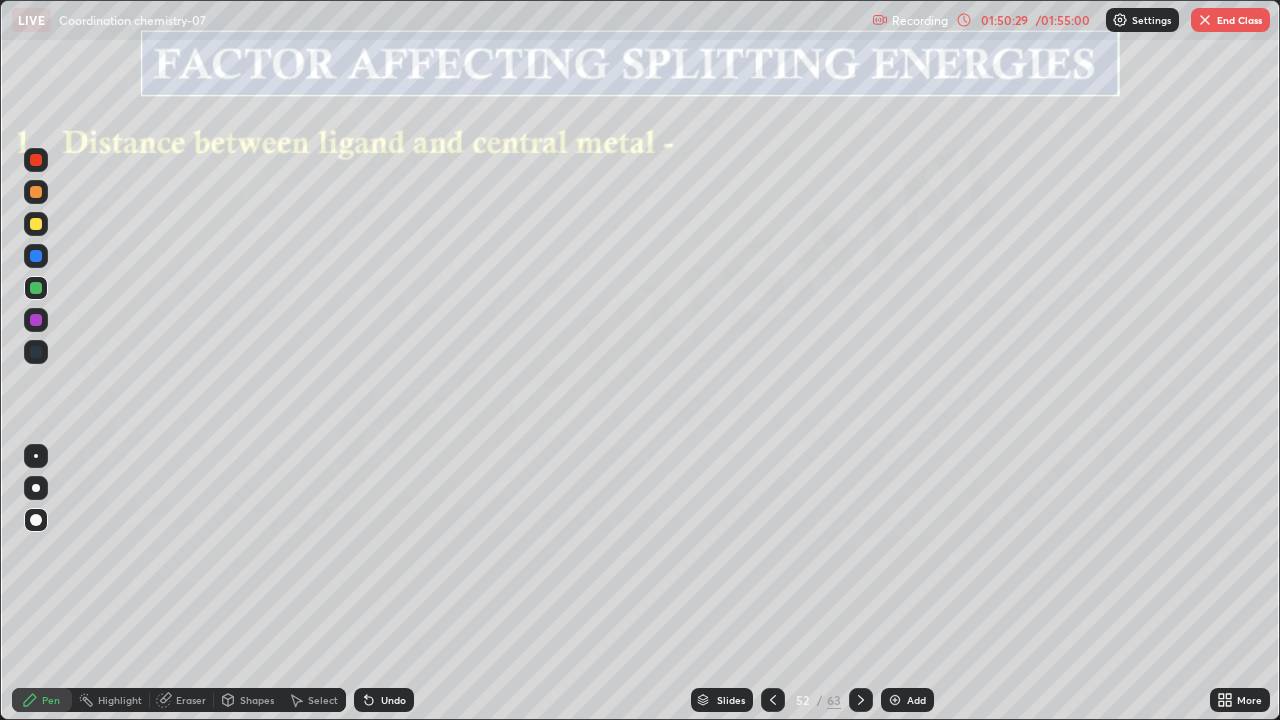 click at bounding box center (200, 423) 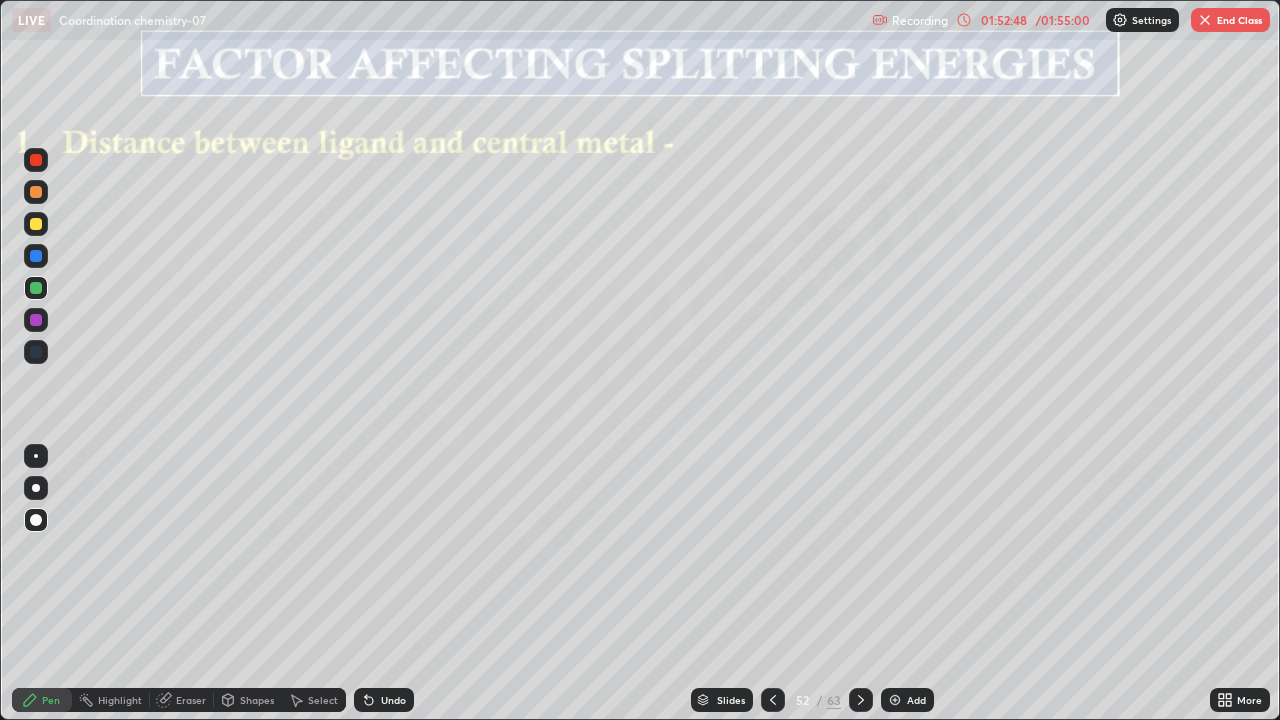 click 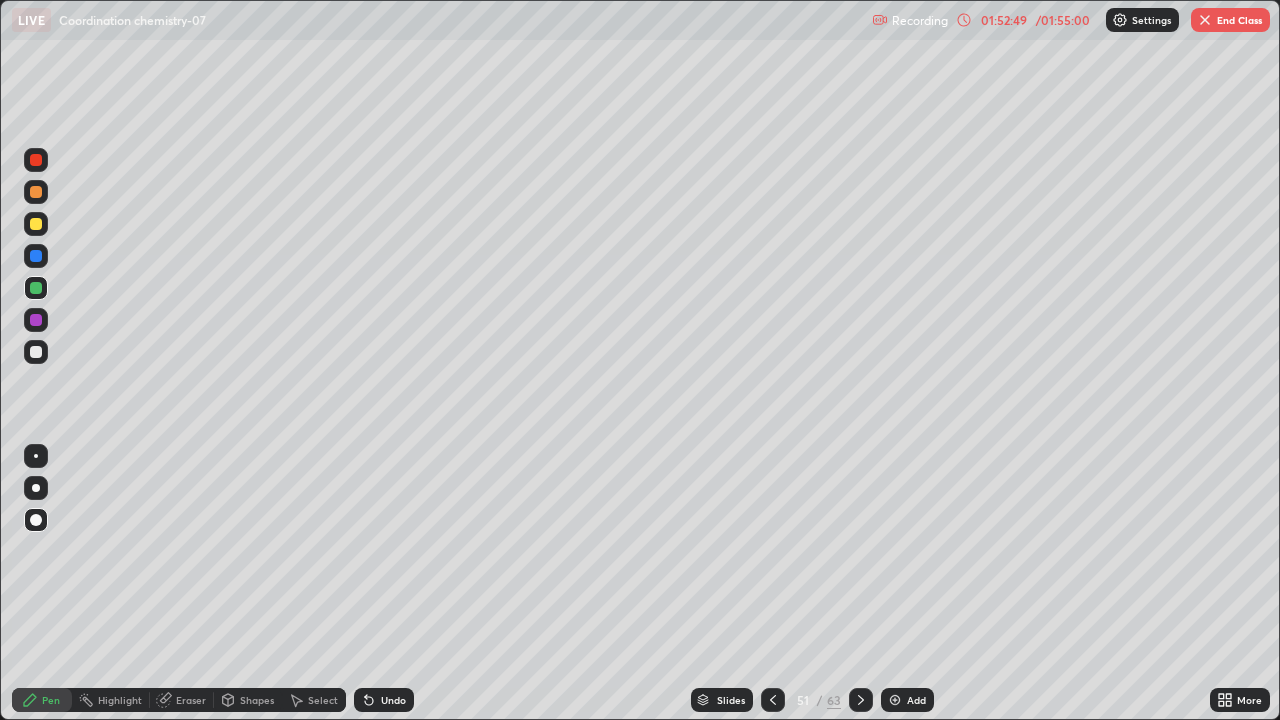click 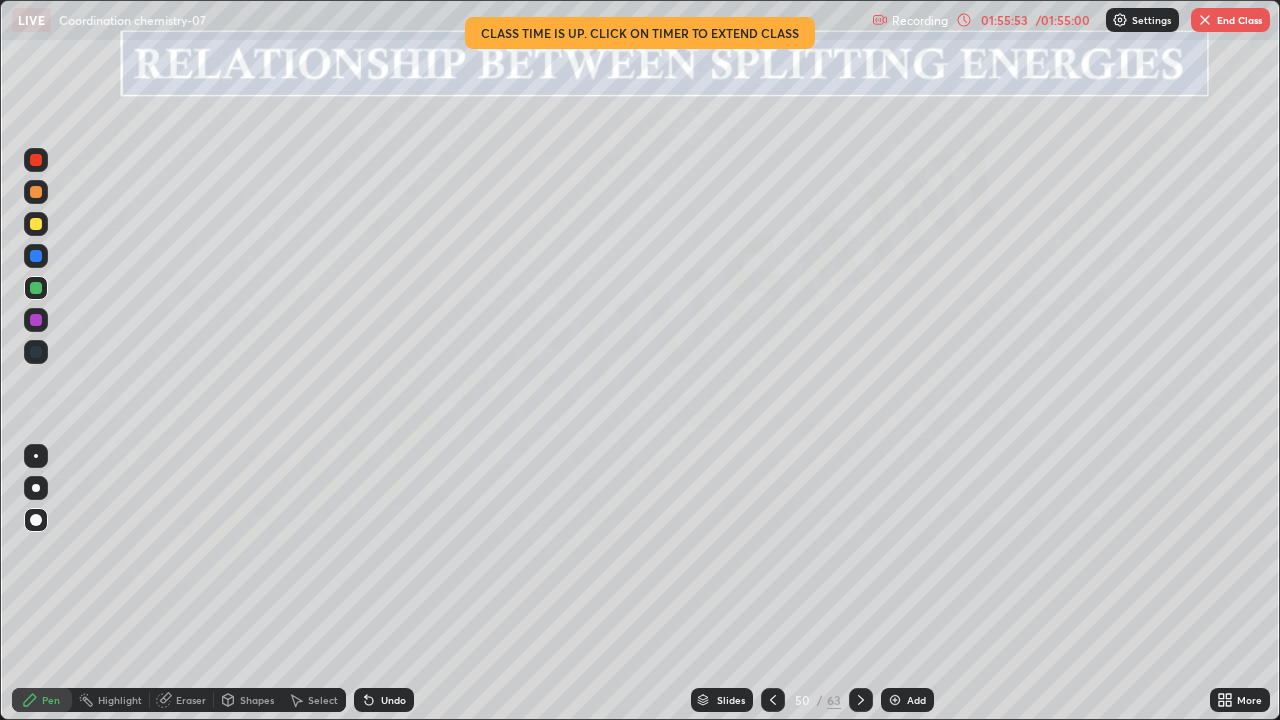 click 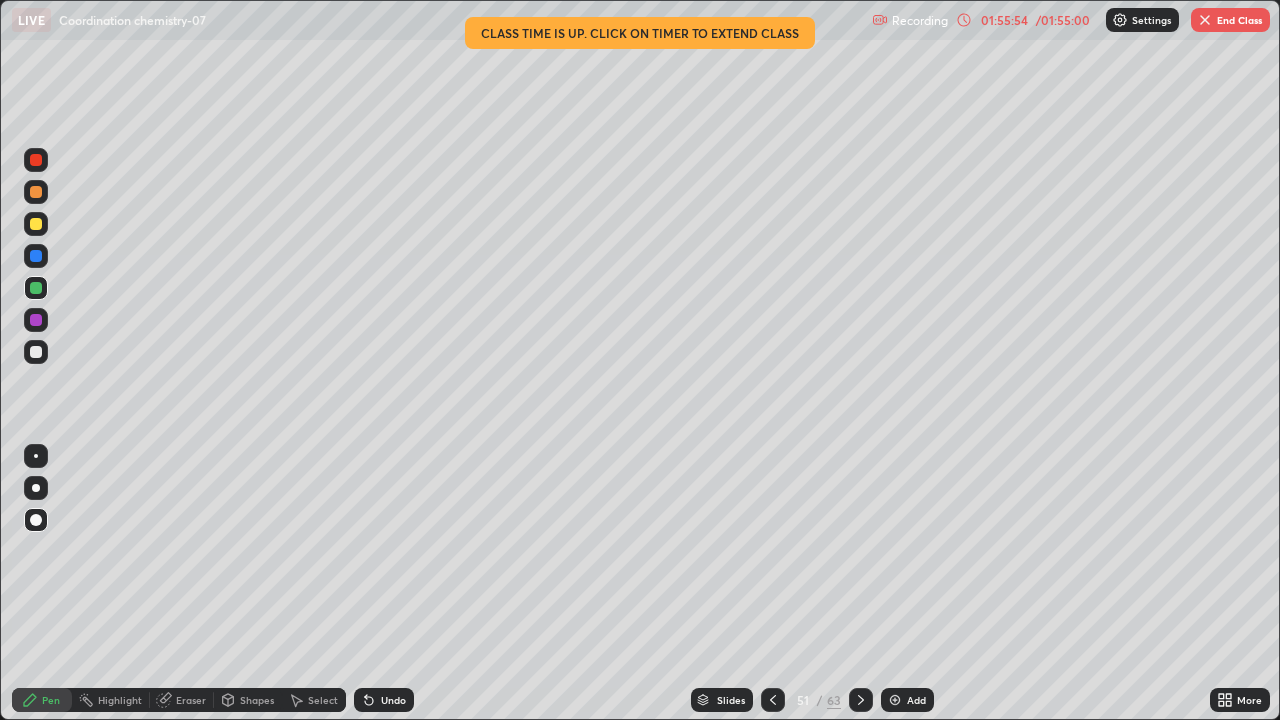 click on "End Class" at bounding box center [1230, 20] 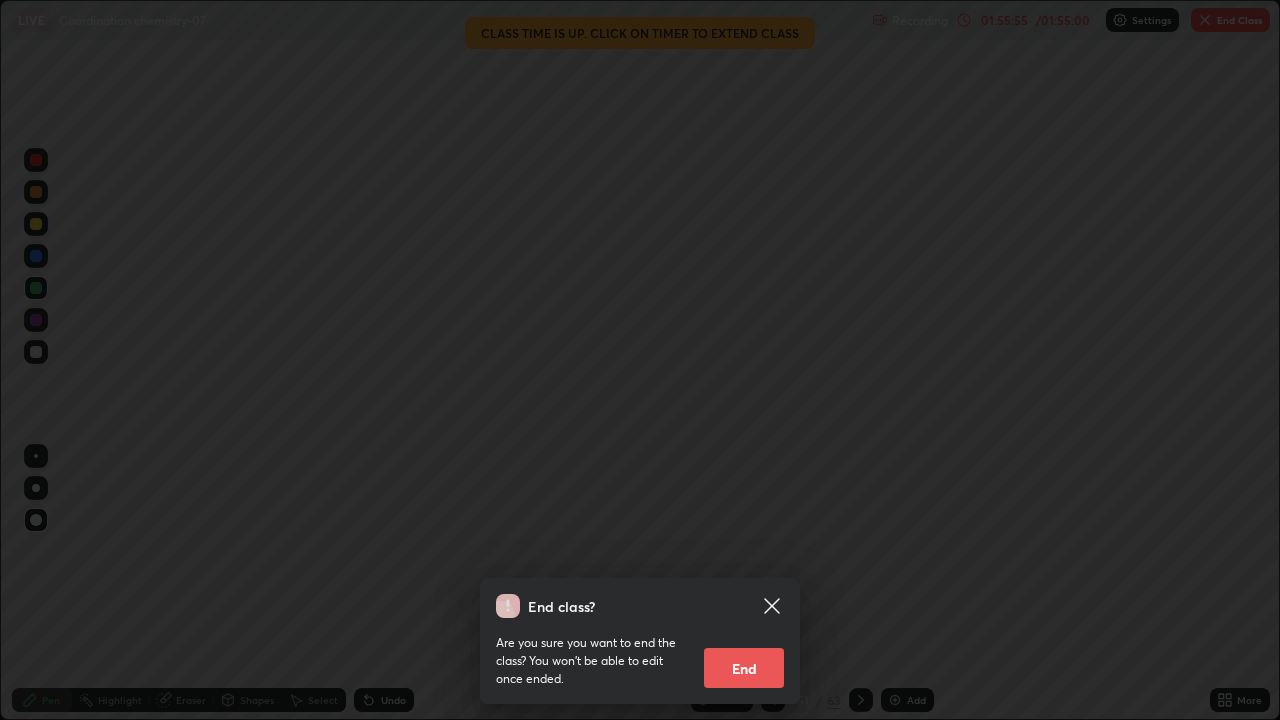 click on "End" at bounding box center [744, 668] 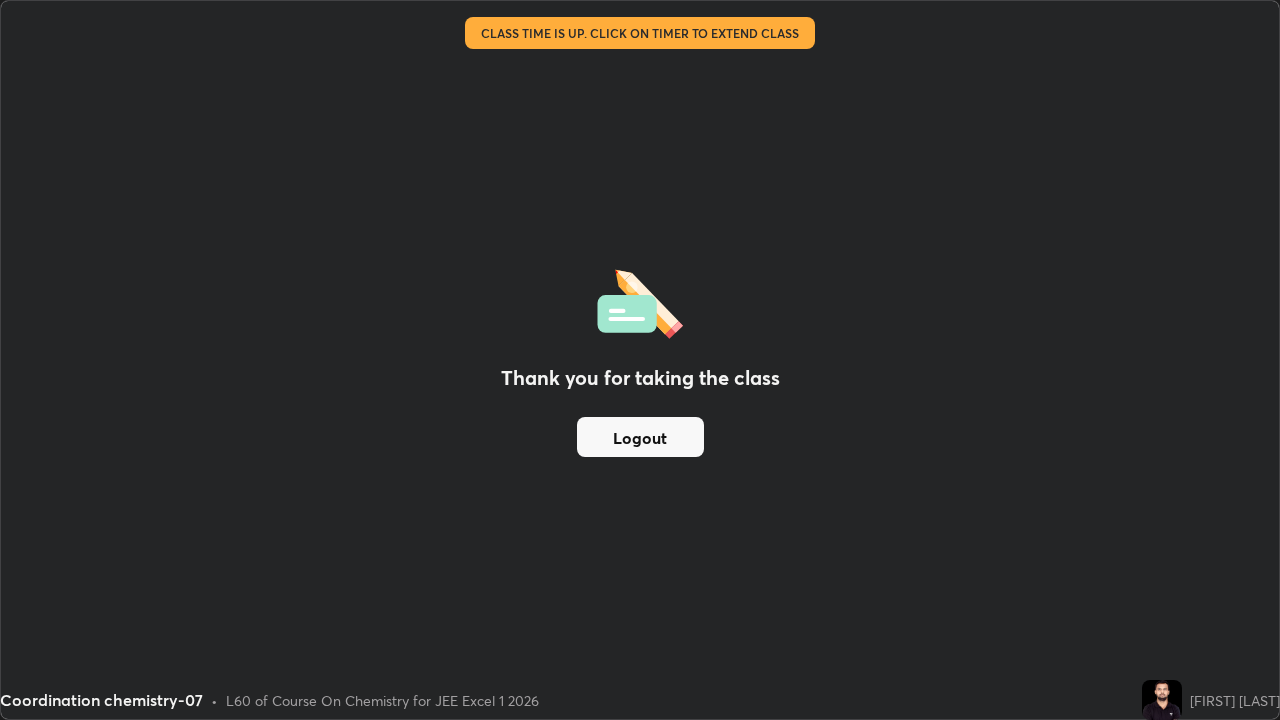 click on "Logout" at bounding box center (640, 437) 